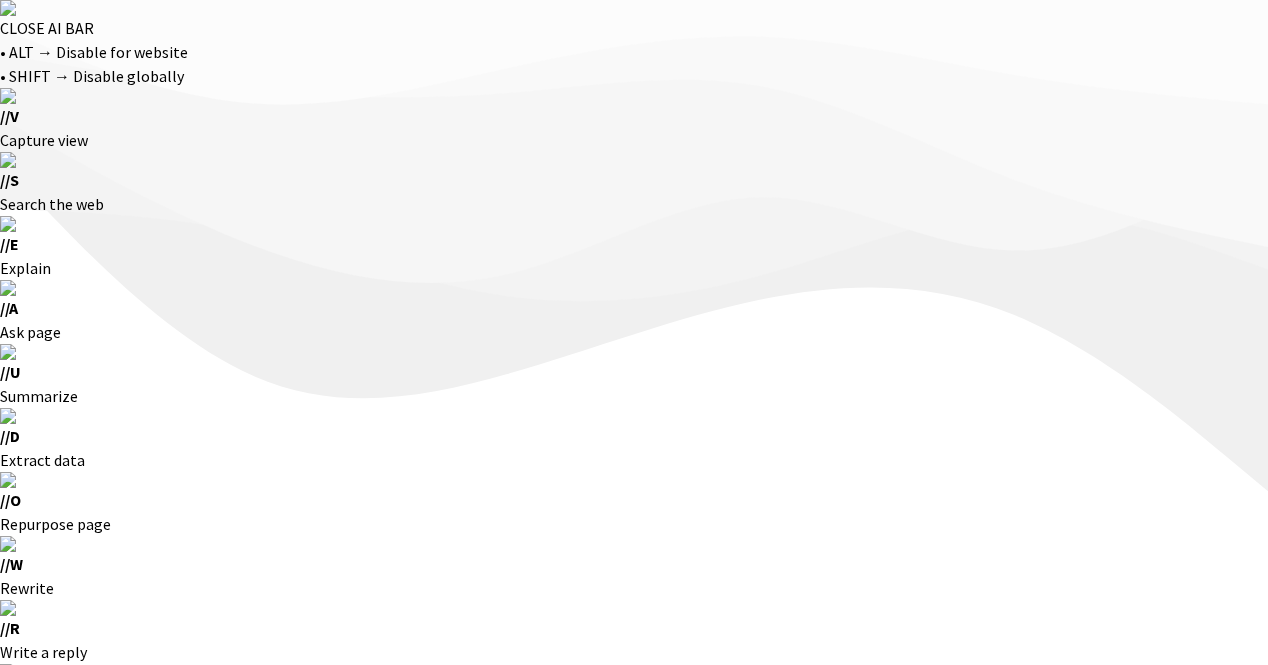 scroll, scrollTop: 0, scrollLeft: 0, axis: both 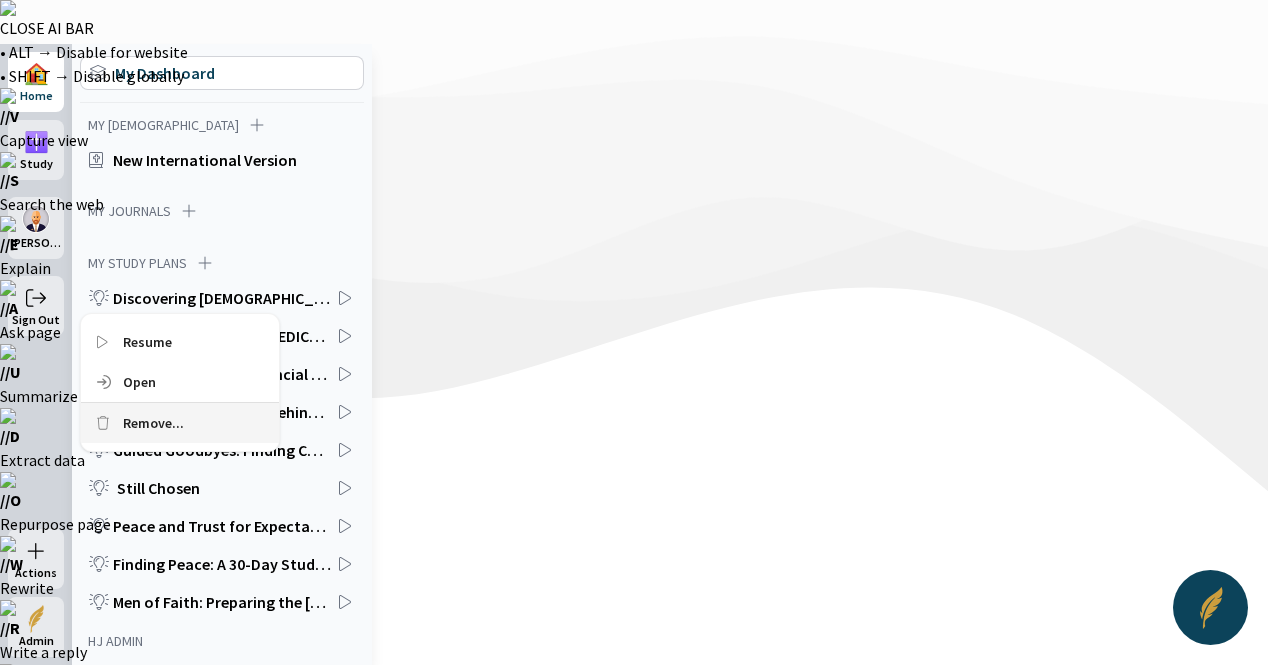 click on "Remove..." at bounding box center [180, 423] 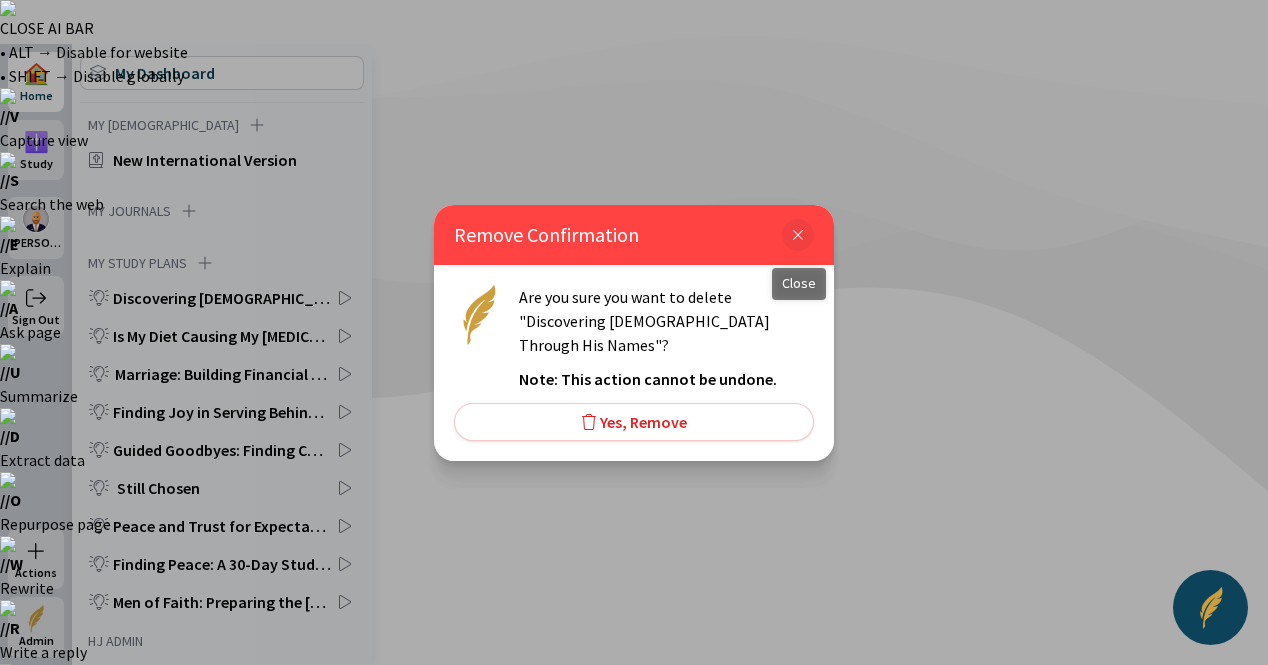 click at bounding box center [798, 235] 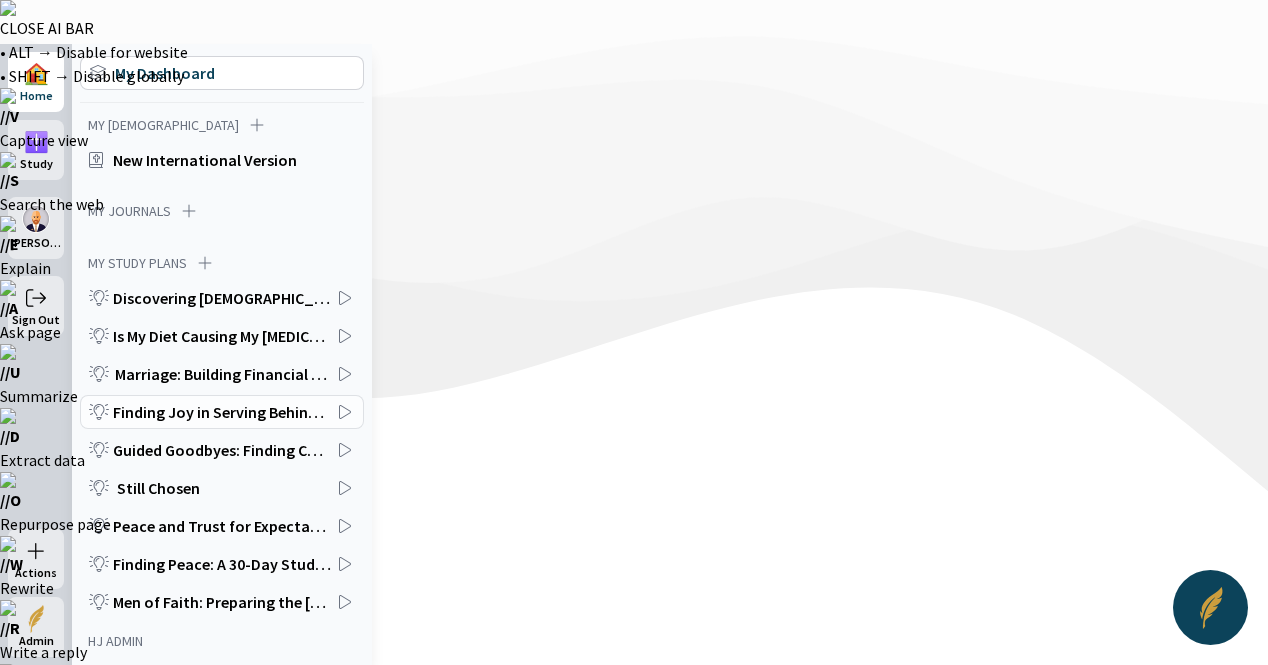 scroll, scrollTop: 68, scrollLeft: 0, axis: vertical 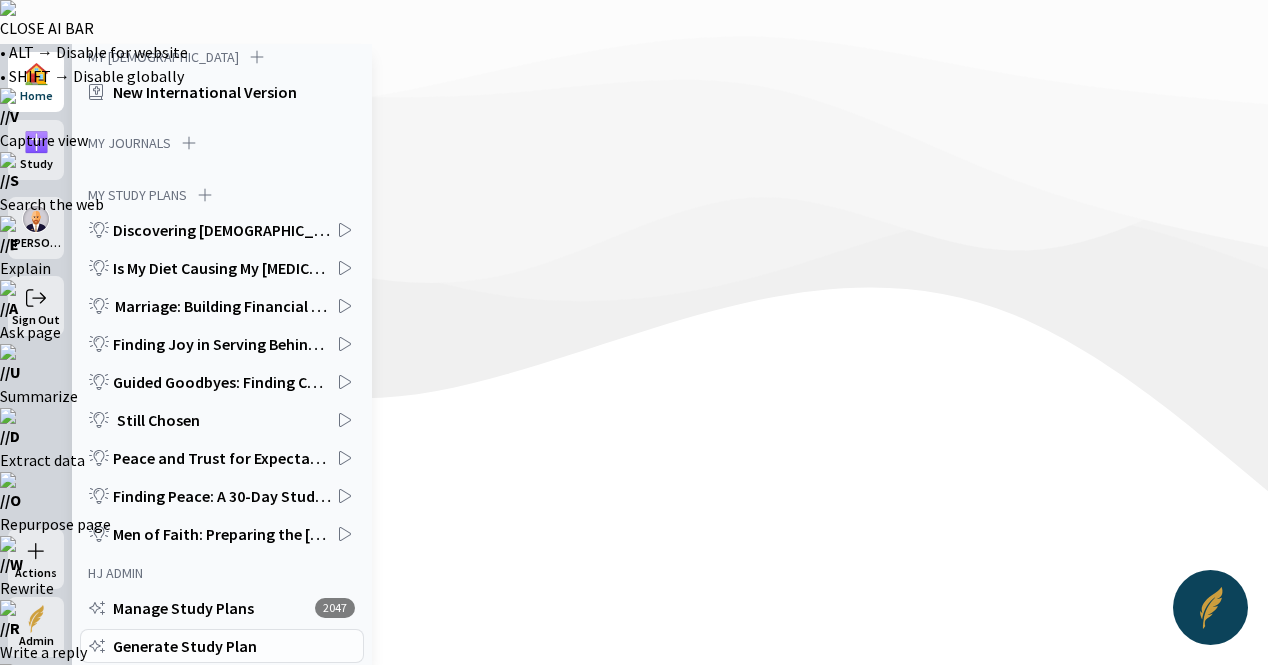 click on "Generate Study Plan" 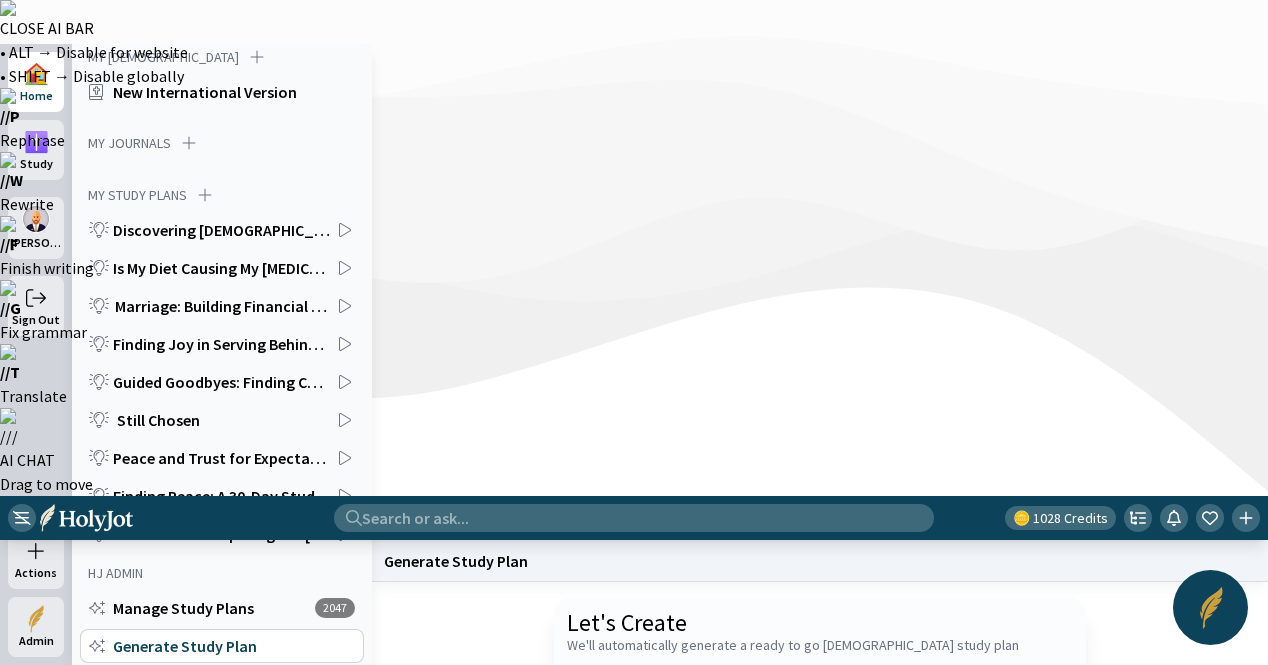 click 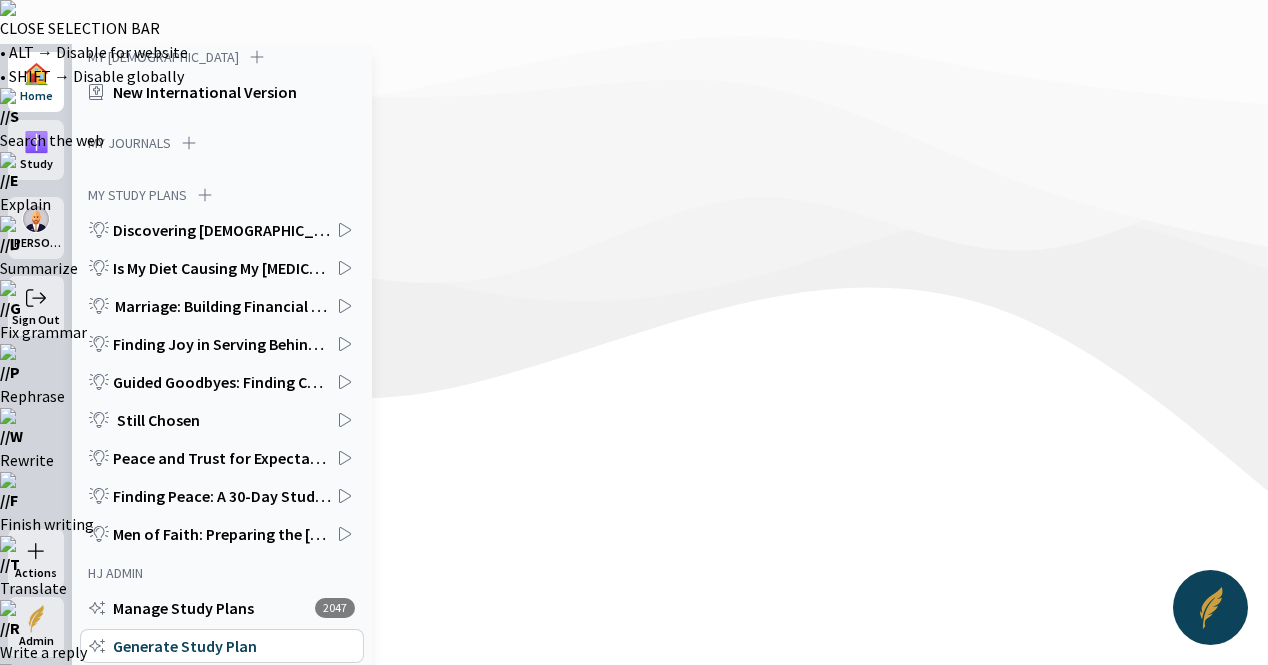 drag, startPoint x: 1052, startPoint y: 324, endPoint x: 457, endPoint y: 247, distance: 599.9617 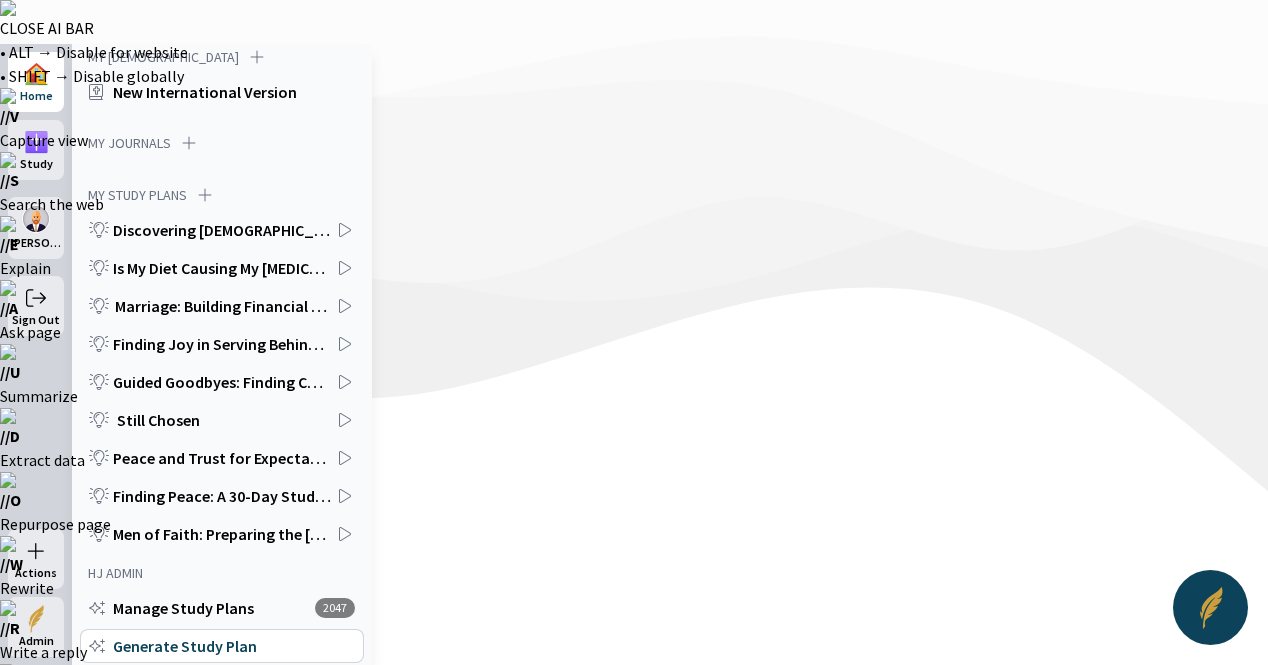 click on "Start a new one" 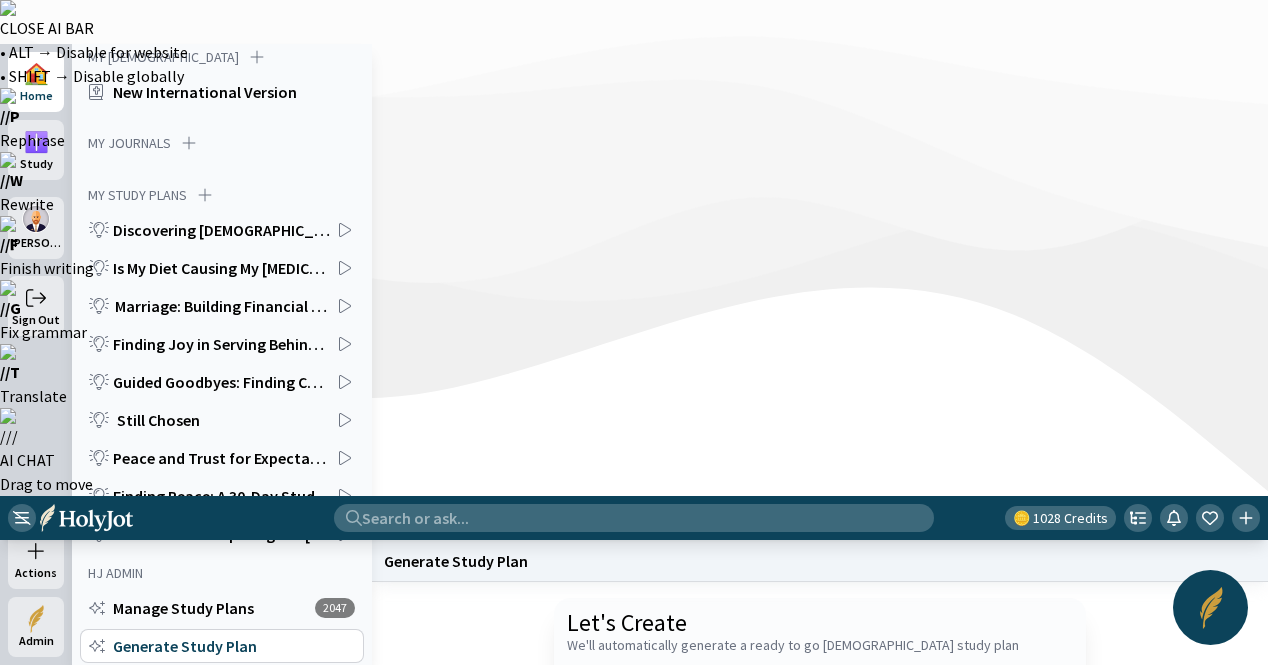 paste on "Write me an in-depth [DEMOGRAPHIC_DATA] Study Plan on the Book of Genesis" 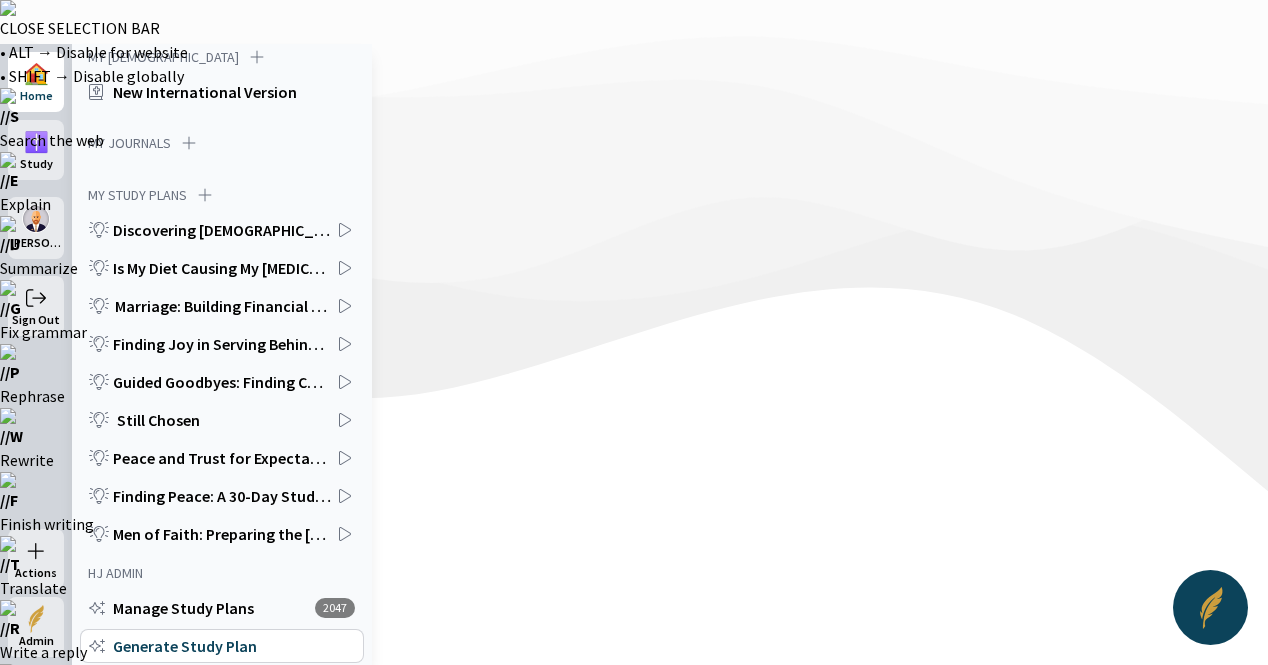 drag, startPoint x: 1029, startPoint y: 327, endPoint x: 956, endPoint y: 323, distance: 73.109505 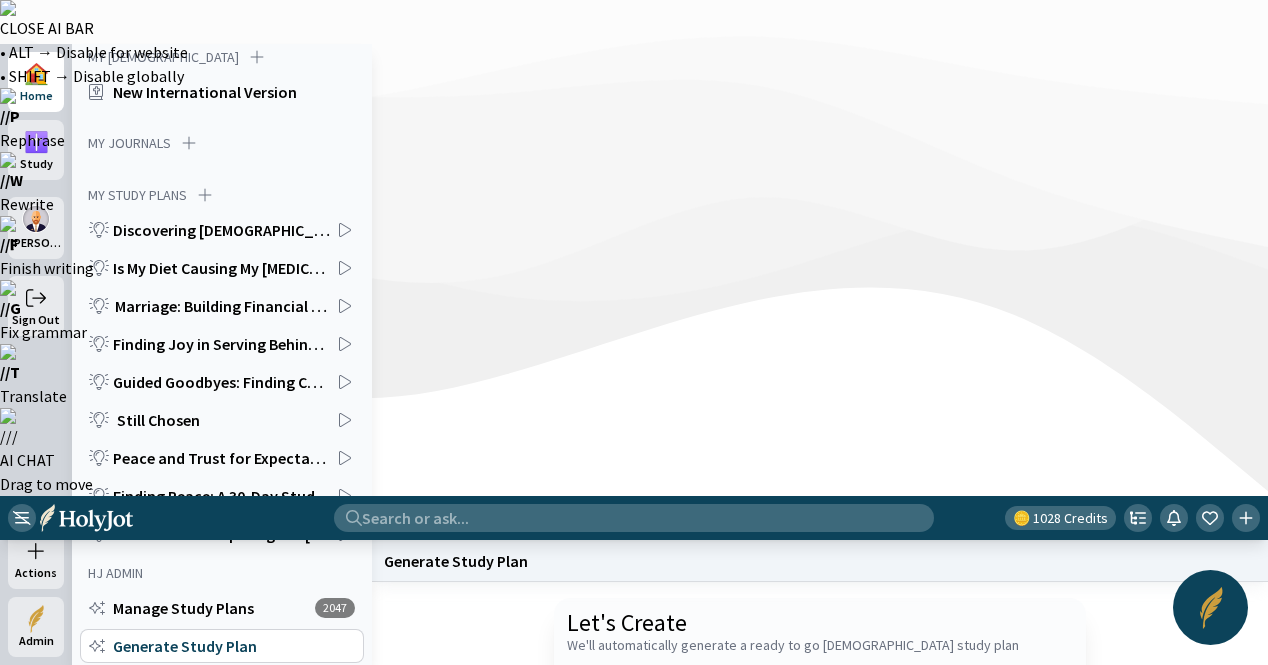 type on "Write me an in-depth [DEMOGRAPHIC_DATA] Study Plan on the Book of Exodus" 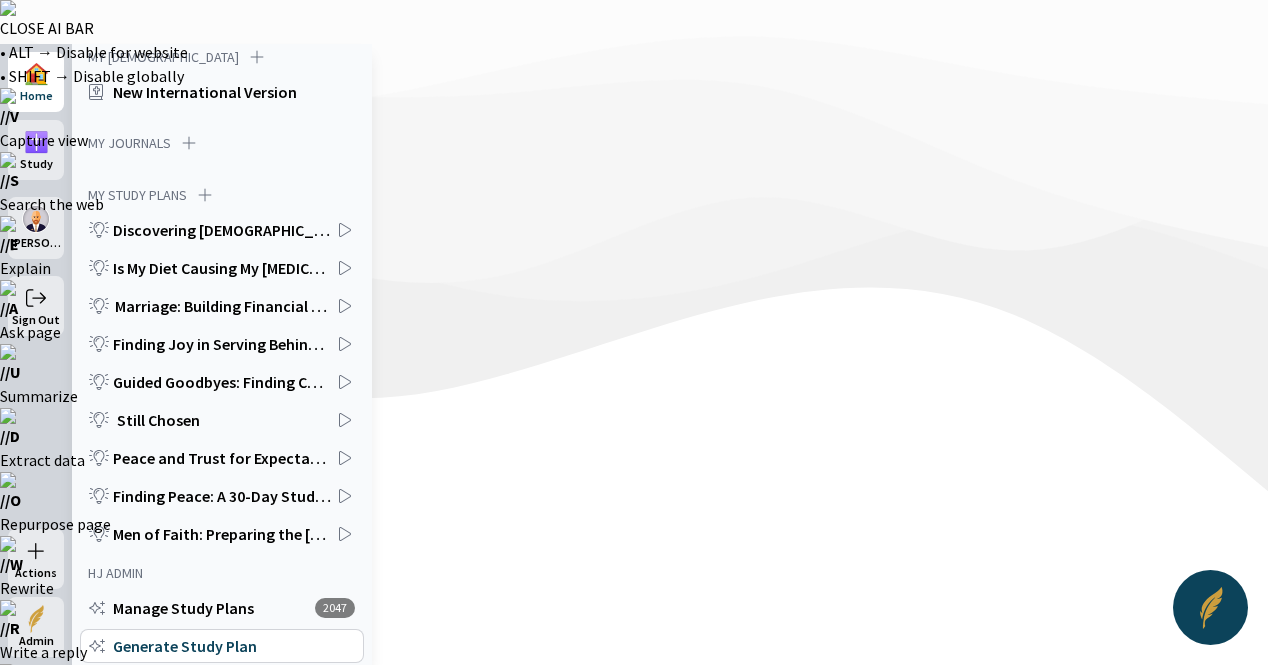 click on "Generate" 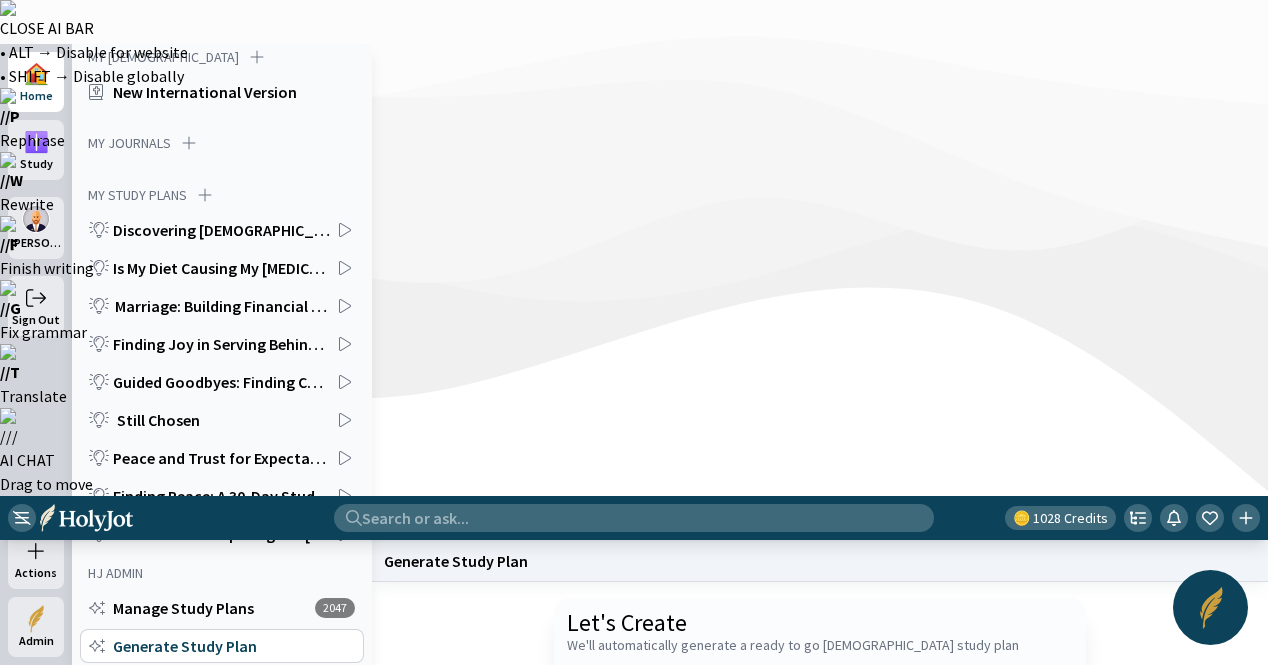 paste on "Write me an in-depth [DEMOGRAPHIC_DATA] Study Plan on the Book of Genesis" 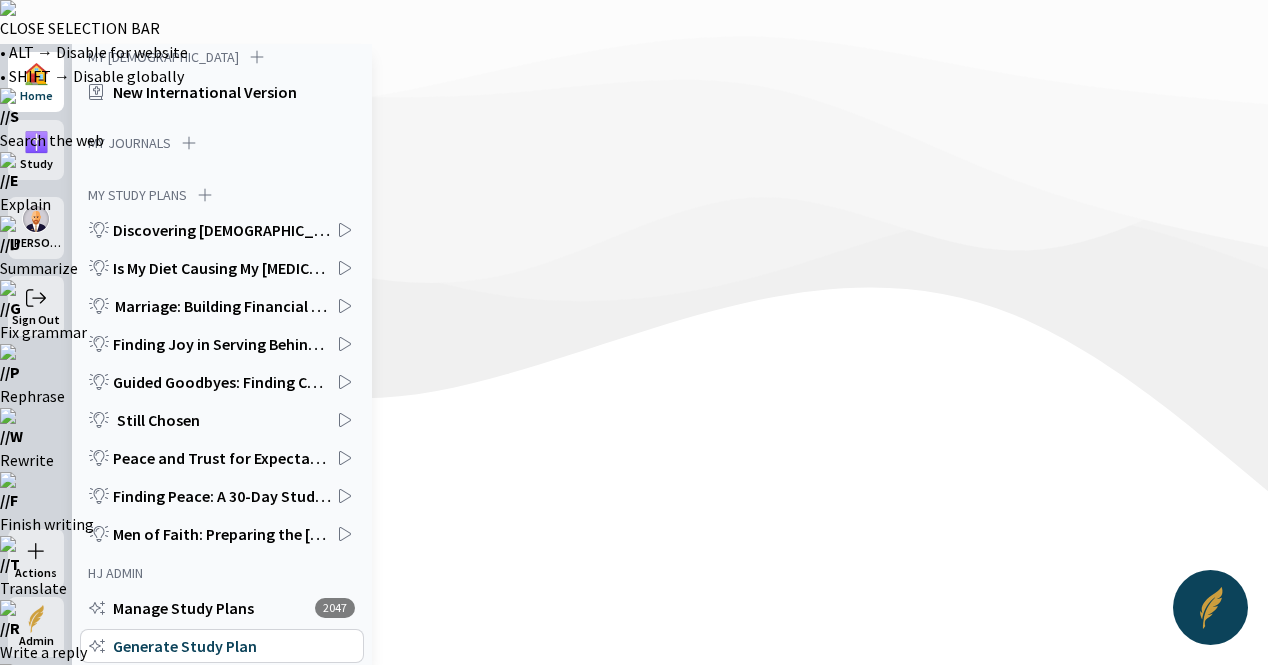 drag, startPoint x: 1028, startPoint y: 326, endPoint x: 954, endPoint y: 324, distance: 74.02702 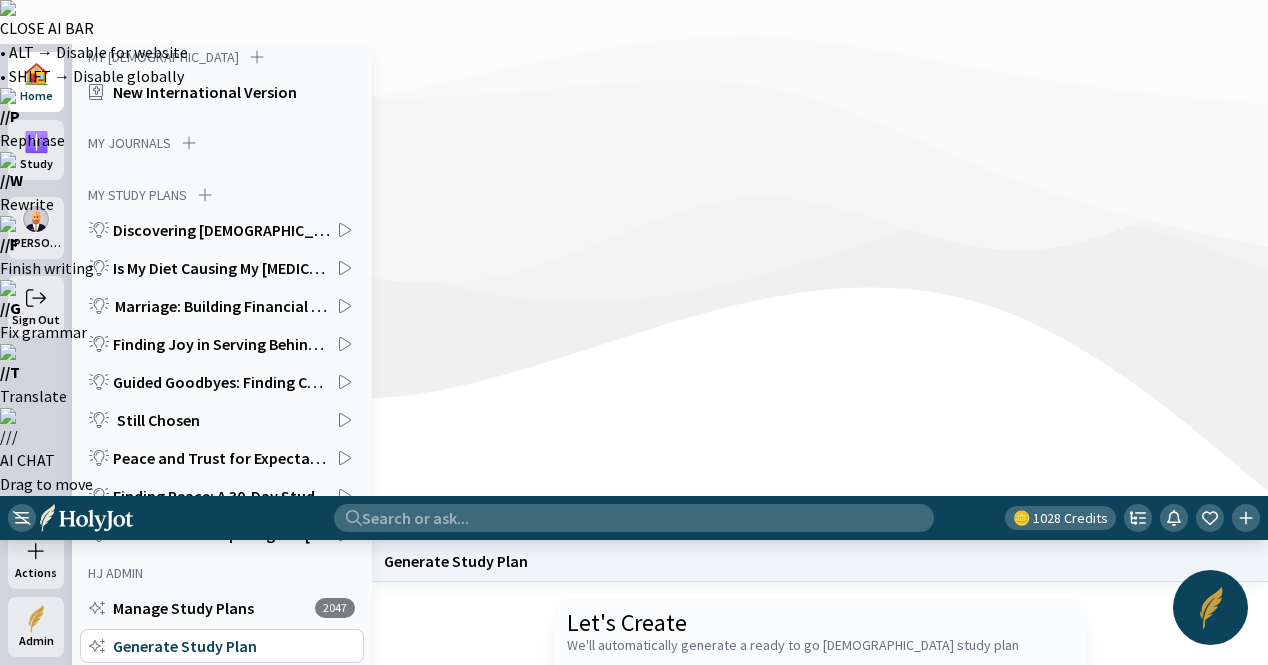 type on "Write me an in-depth [DEMOGRAPHIC_DATA] Study Plan on the Book of [DEMOGRAPHIC_DATA]" 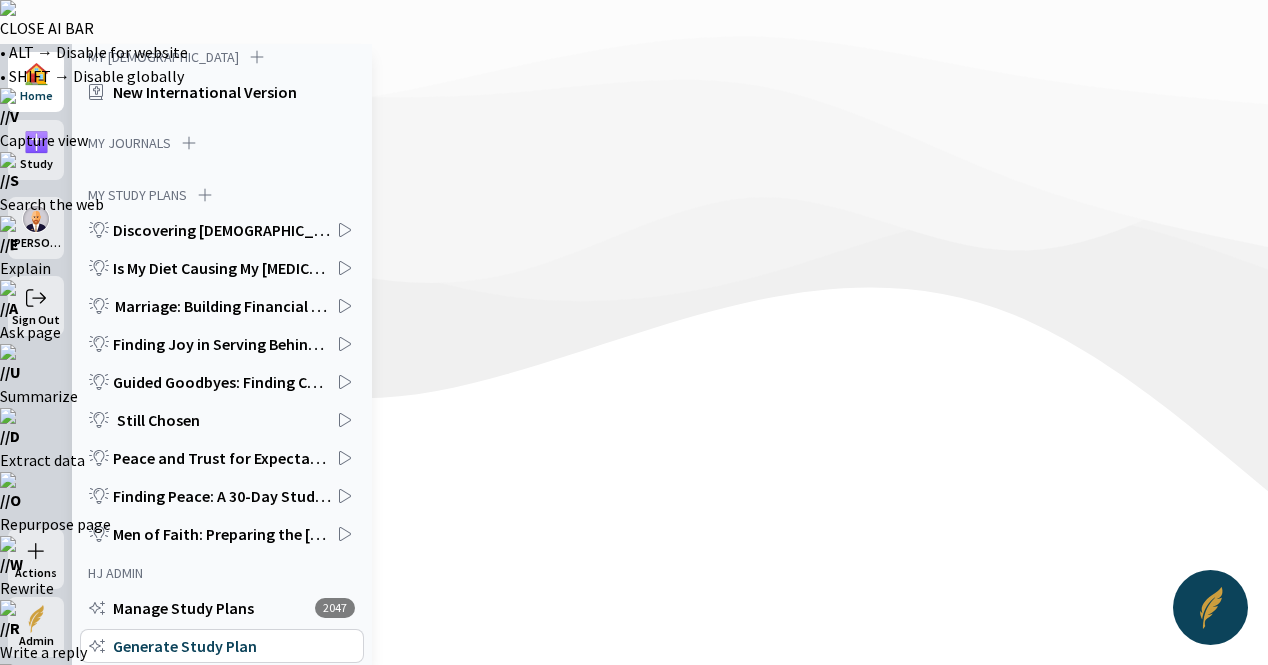 click on "Start a new one" 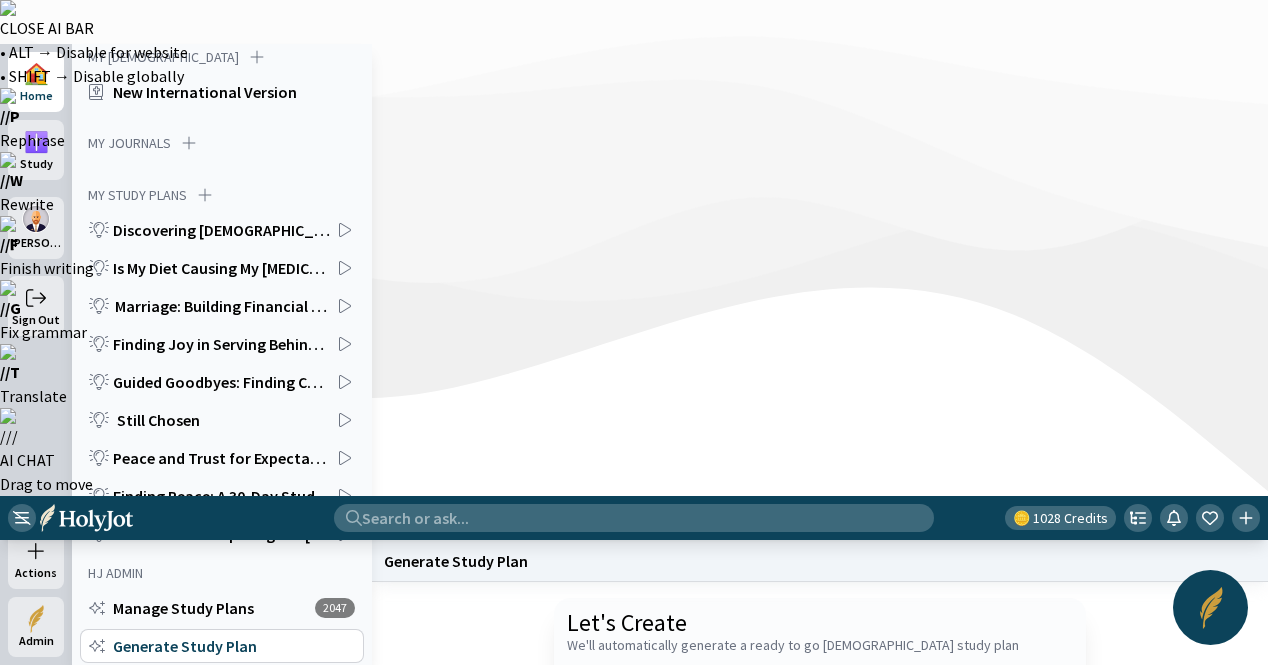 paste on "Write me an in-depth [DEMOGRAPHIC_DATA] Study Plan on the Book of Genesis" 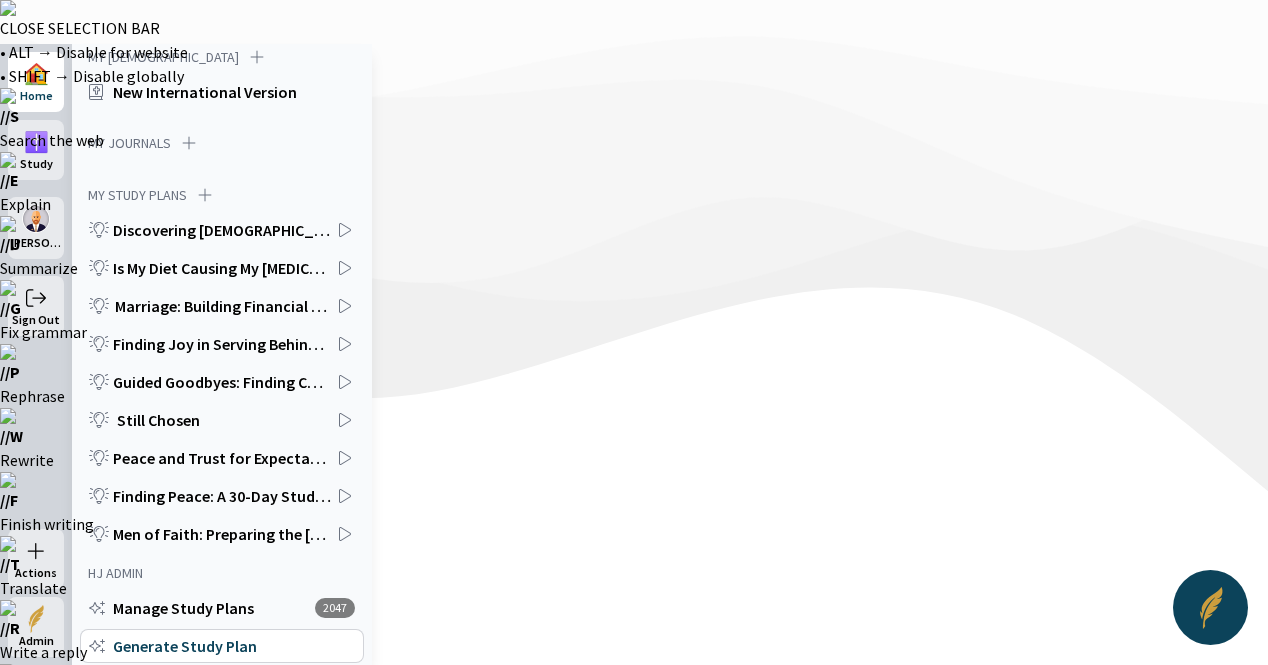 drag, startPoint x: 1023, startPoint y: 329, endPoint x: 952, endPoint y: 323, distance: 71.25307 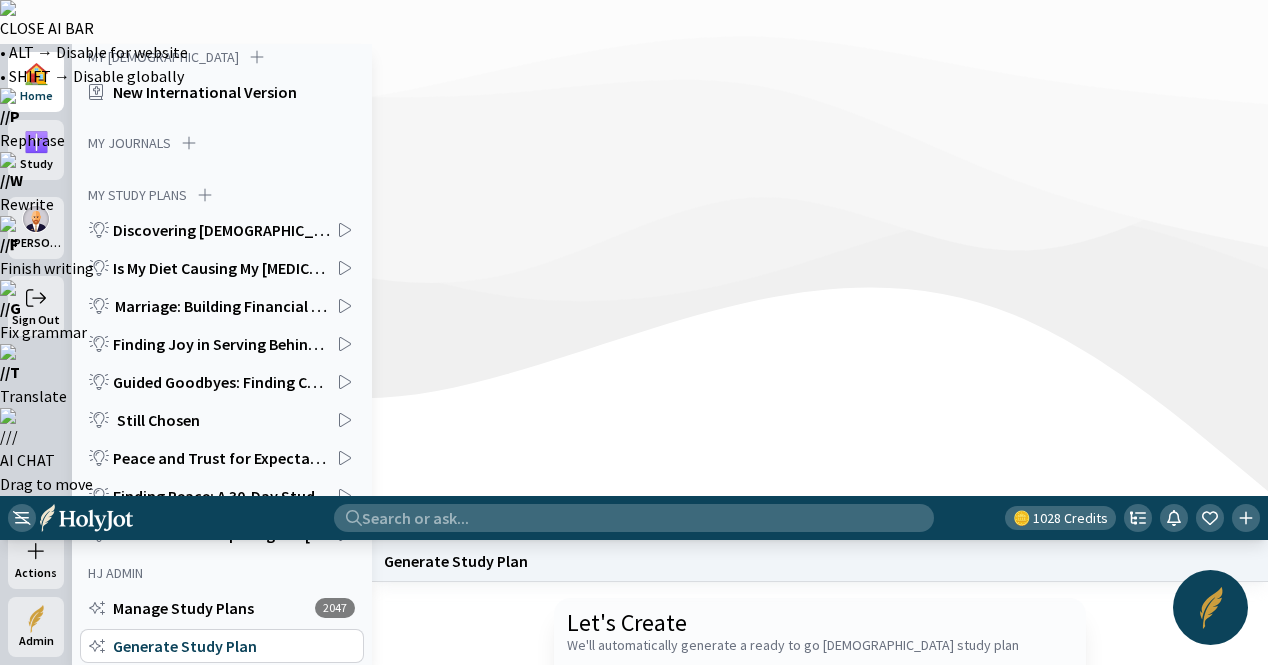 type on "Write me an in-depth [DEMOGRAPHIC_DATA] Study Plan on the Book of Numbers" 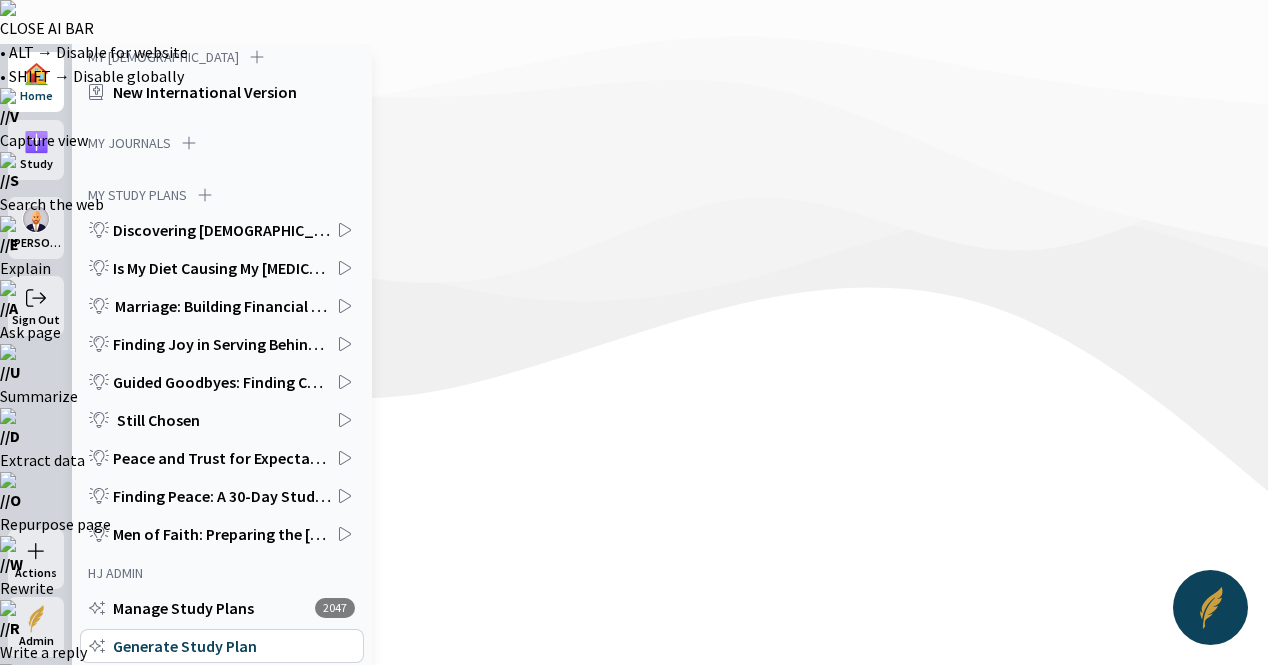 click on "Generate" 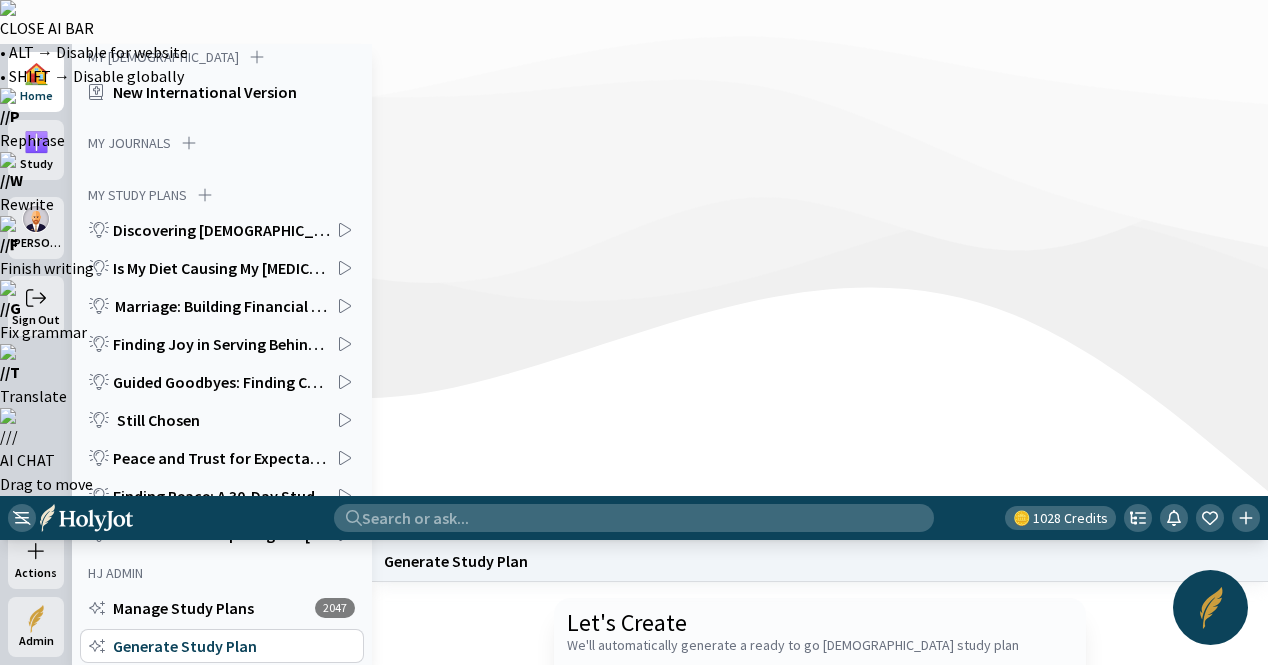 click 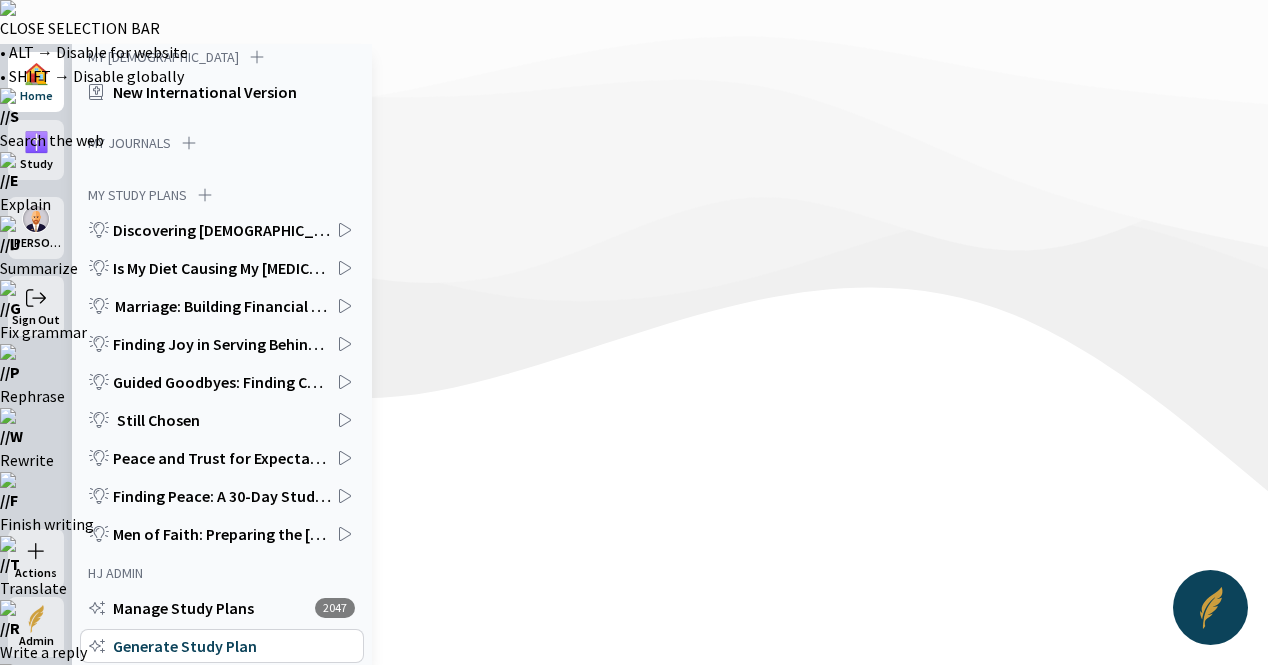 drag, startPoint x: 1022, startPoint y: 331, endPoint x: 954, endPoint y: 323, distance: 68.46897 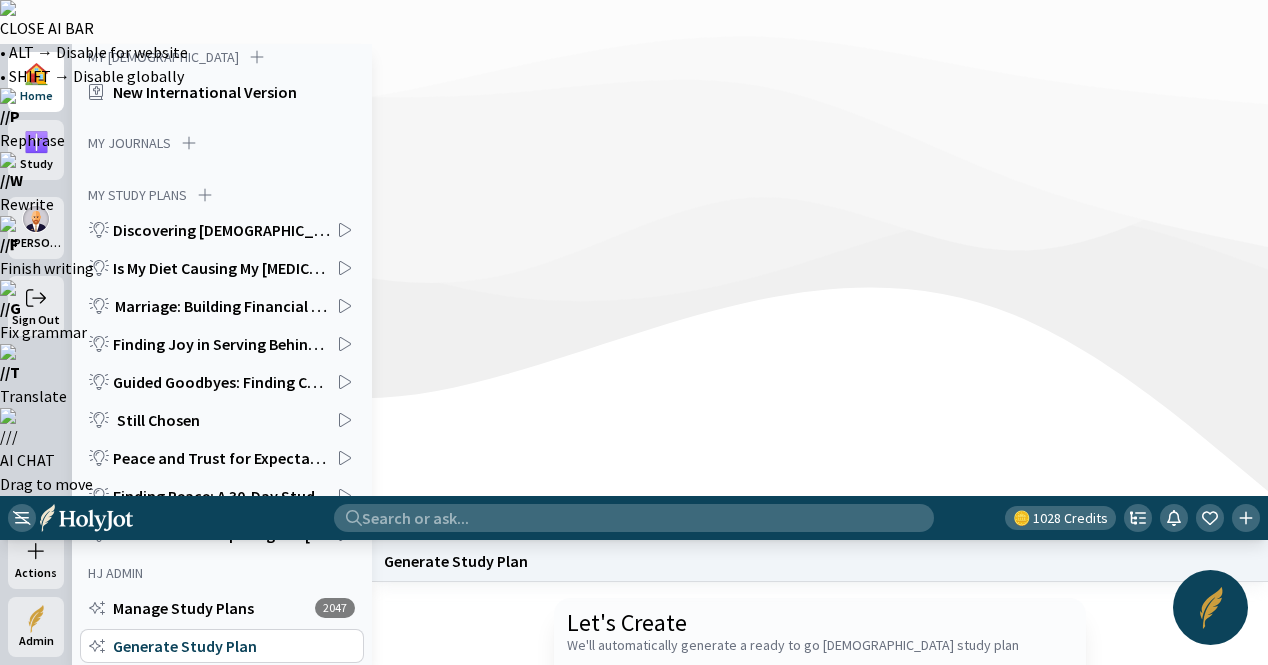 type on "Write me an in-depth [DEMOGRAPHIC_DATA] Study Plan on the Book of [DEMOGRAPHIC_DATA]" 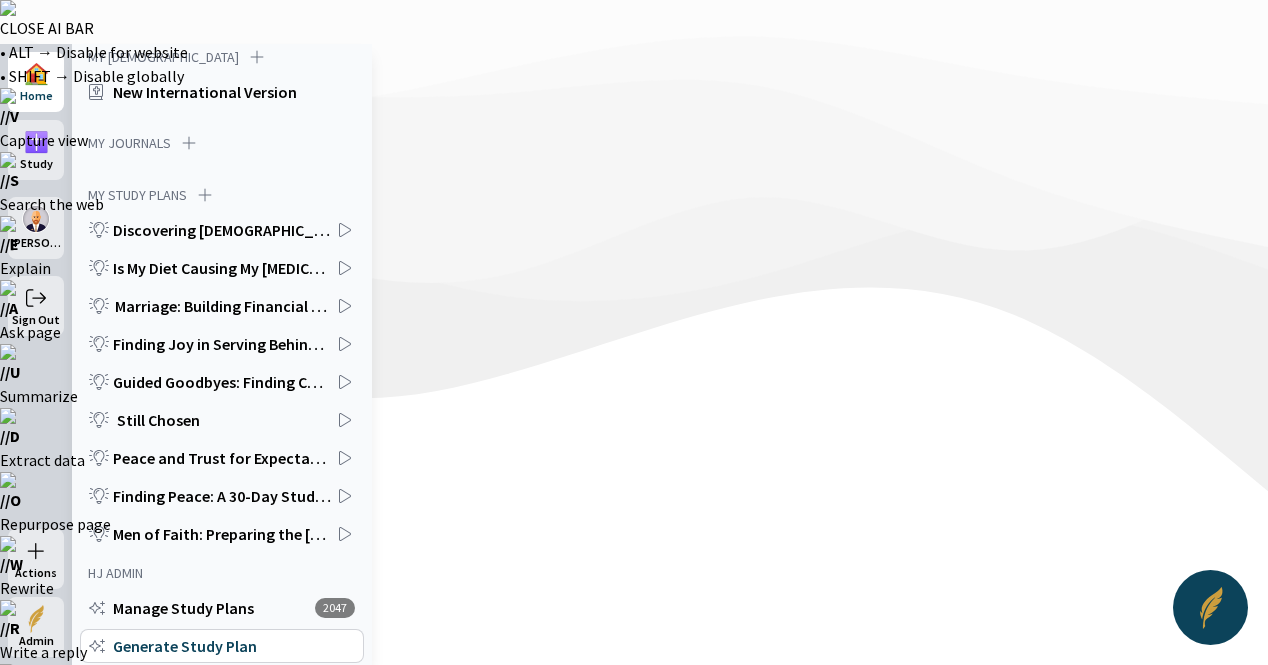 click on "Generate" 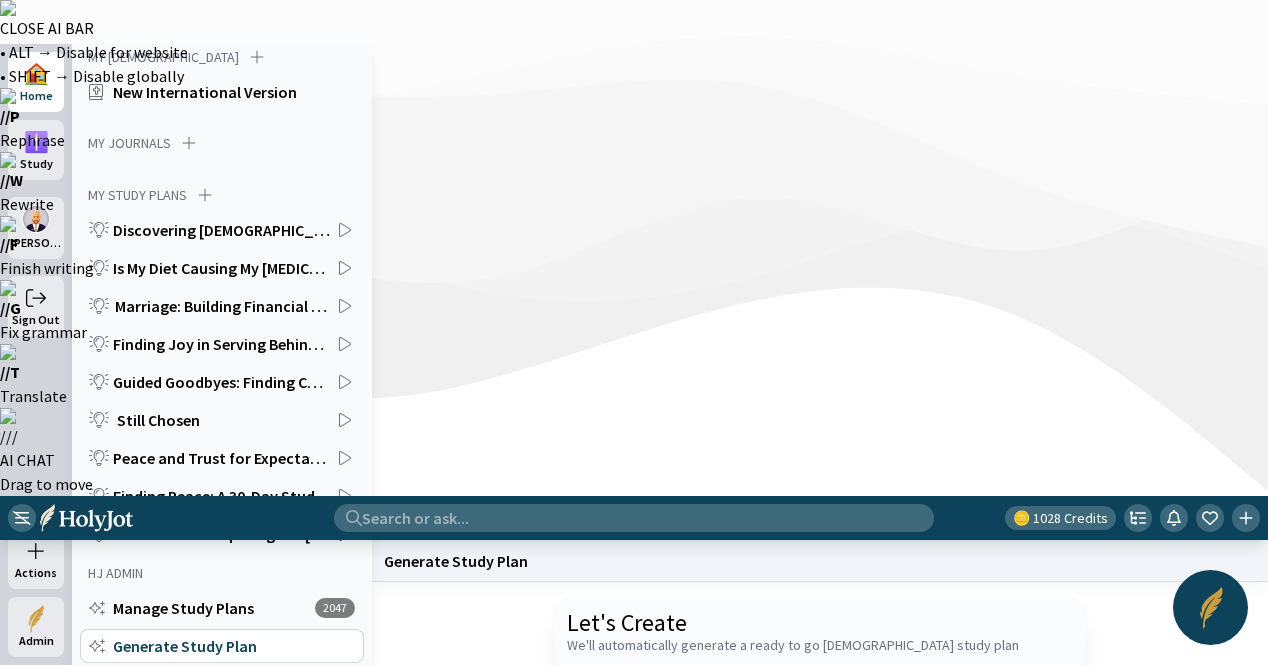 paste on "Write me an in-depth [DEMOGRAPHIC_DATA] Study Plan on the Book of Genesis" 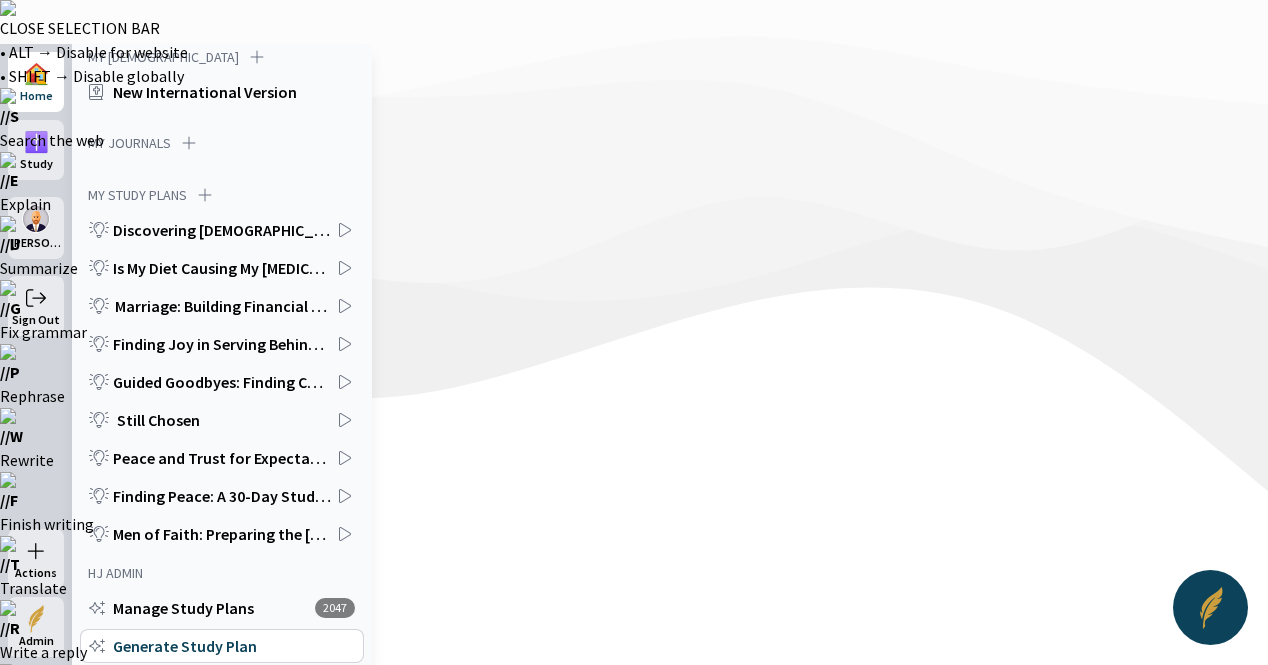drag, startPoint x: 1014, startPoint y: 327, endPoint x: 954, endPoint y: 325, distance: 60.033325 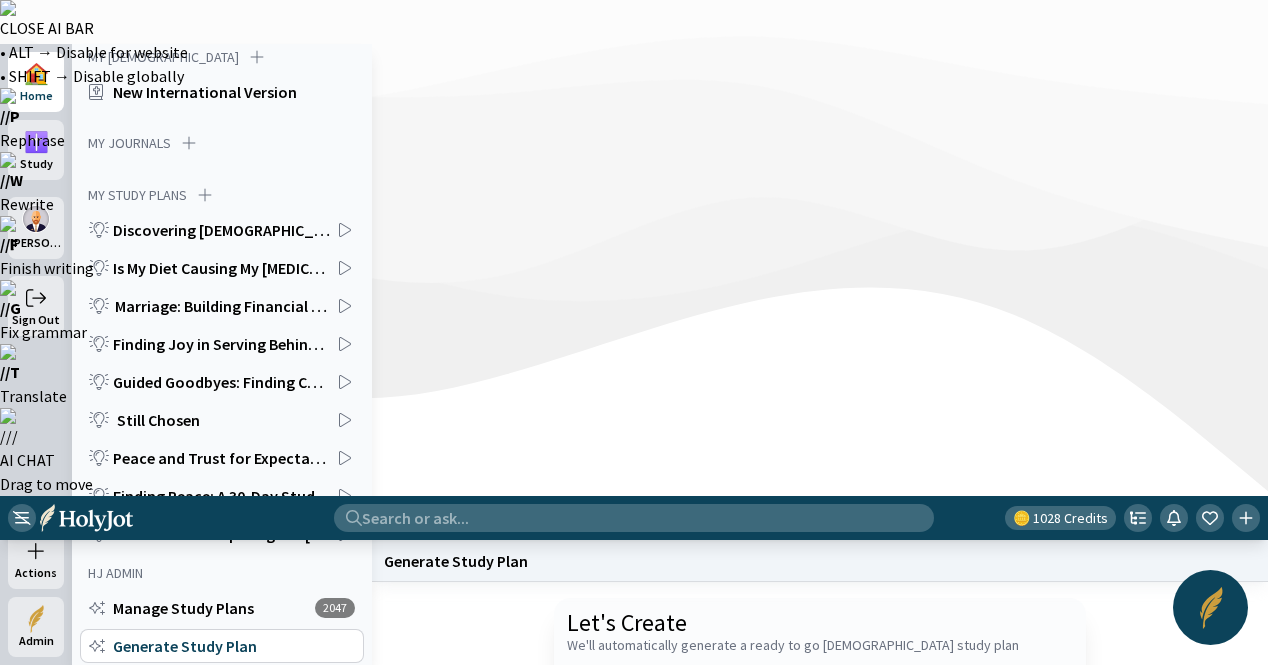 type on "Write me an in-depth [DEMOGRAPHIC_DATA] Study Plan on the Book of [PERSON_NAME]" 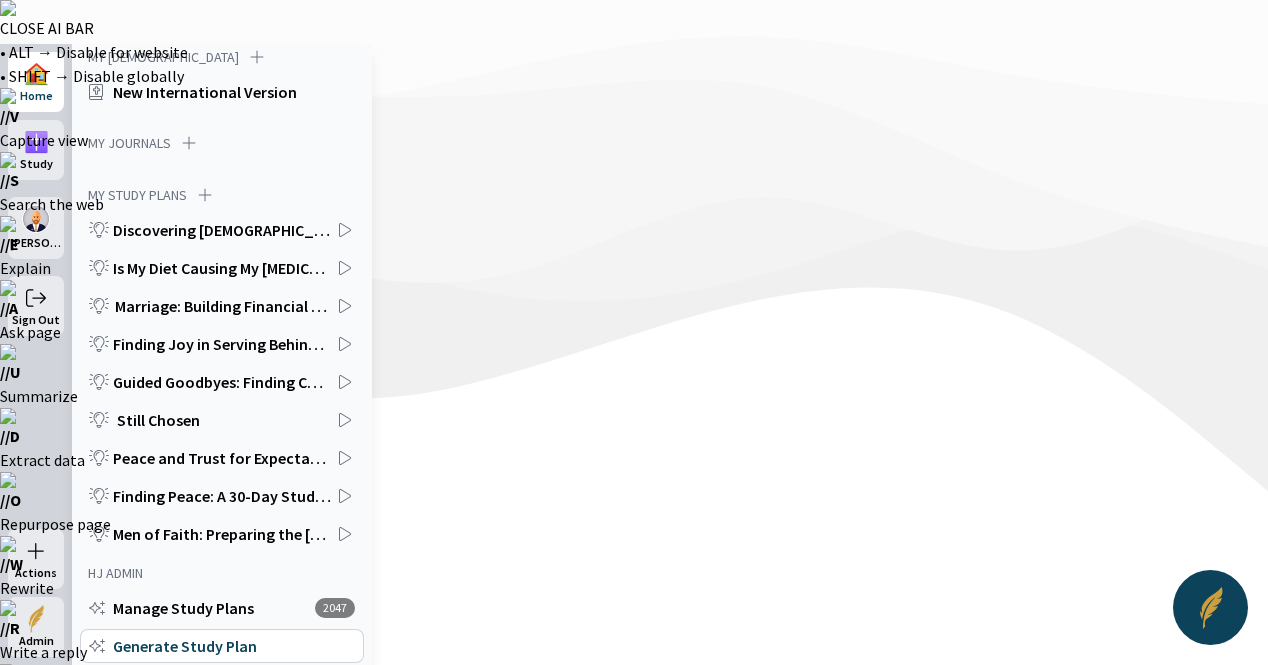 click on "Generate" 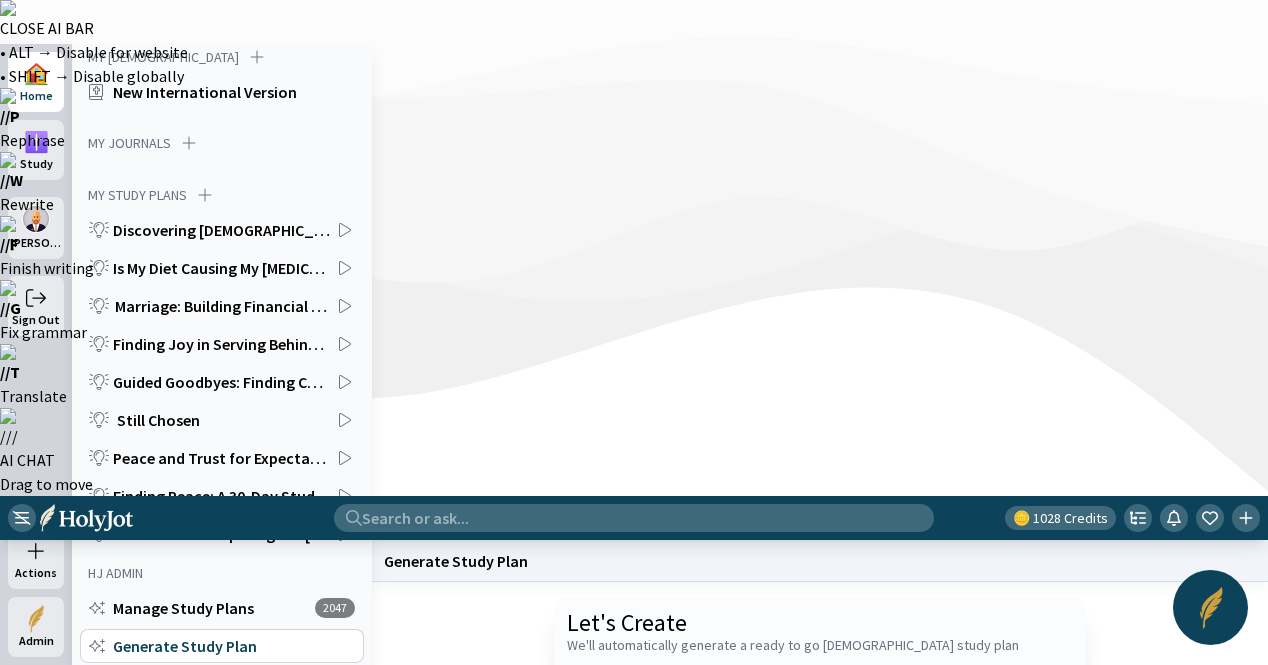 click 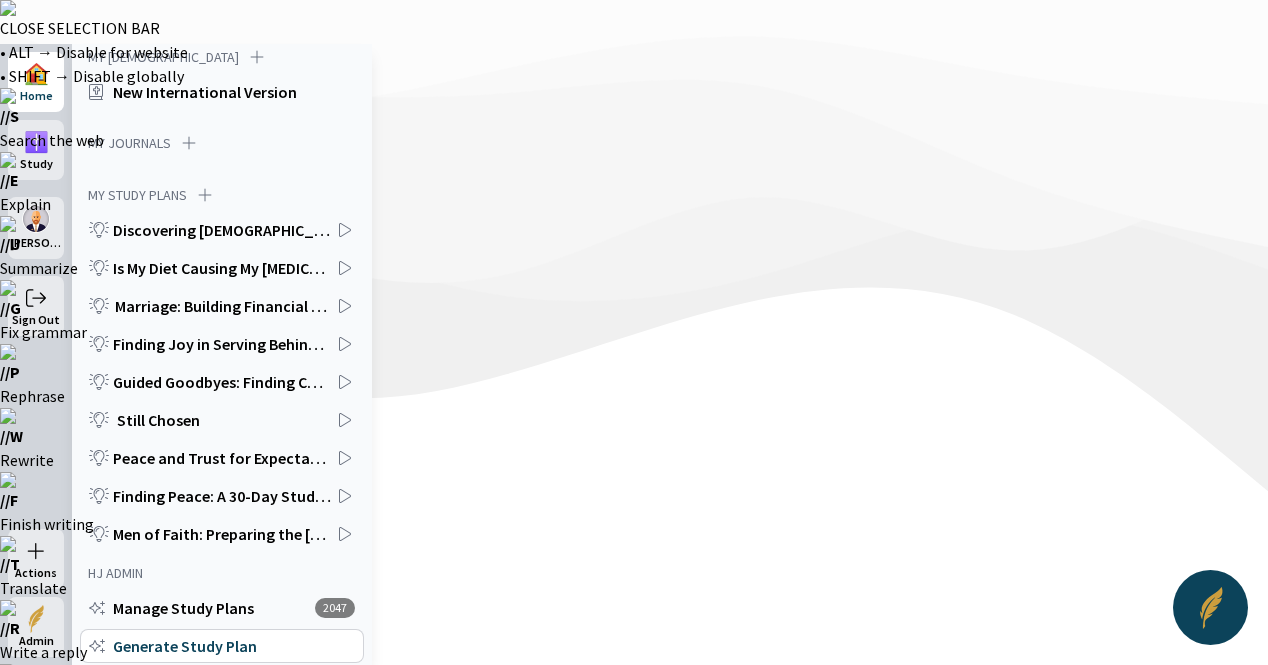 drag, startPoint x: 1026, startPoint y: 335, endPoint x: 951, endPoint y: 329, distance: 75.23962 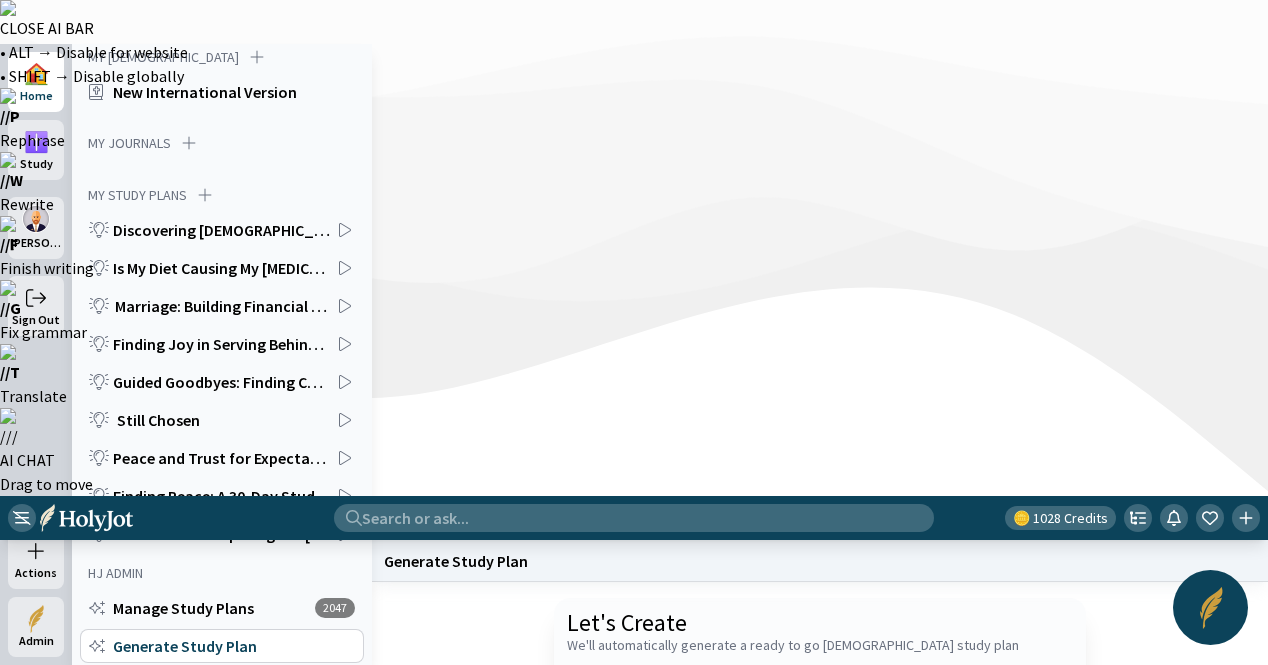 type on "Write me an in-depth [DEMOGRAPHIC_DATA] Study Plan on the Book of Judges" 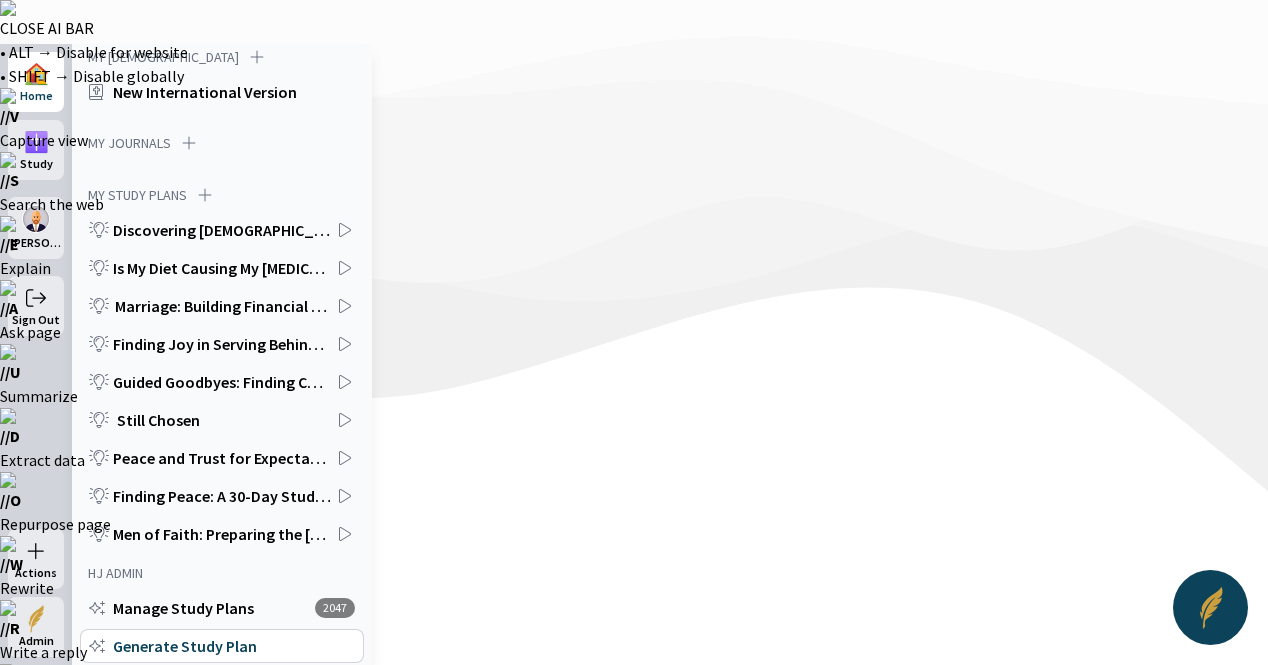 click 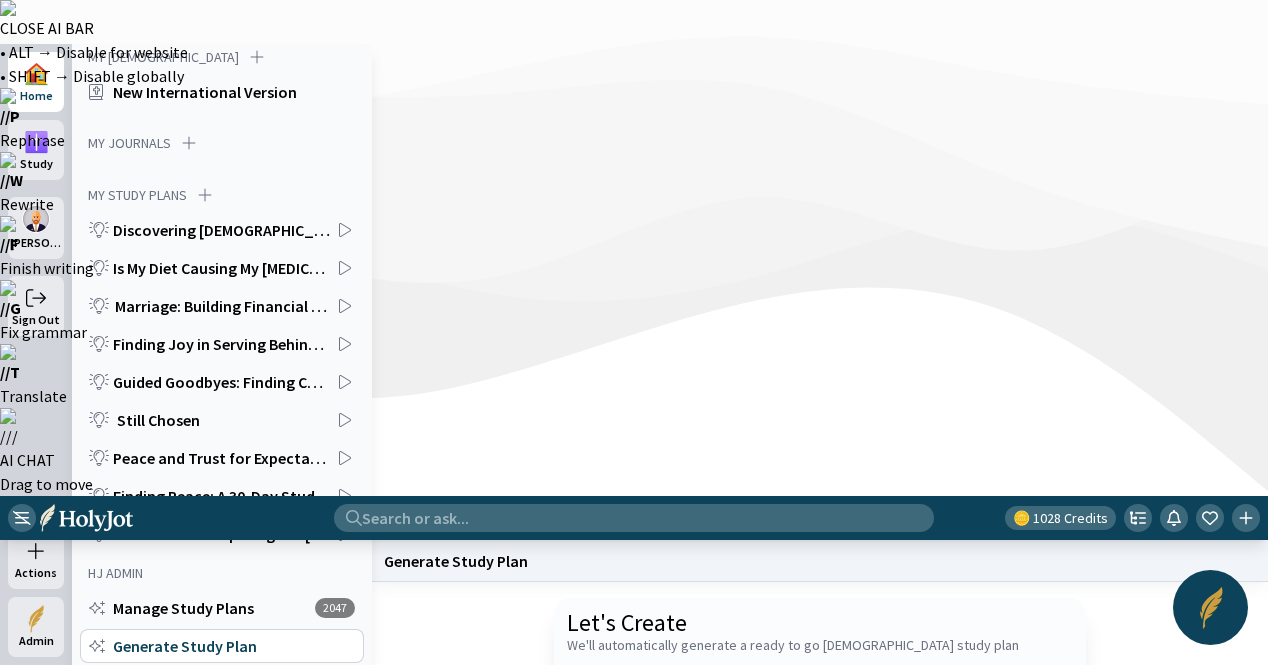 paste on "Write me an in-depth [DEMOGRAPHIC_DATA] Study Plan on the Book of Genesis" 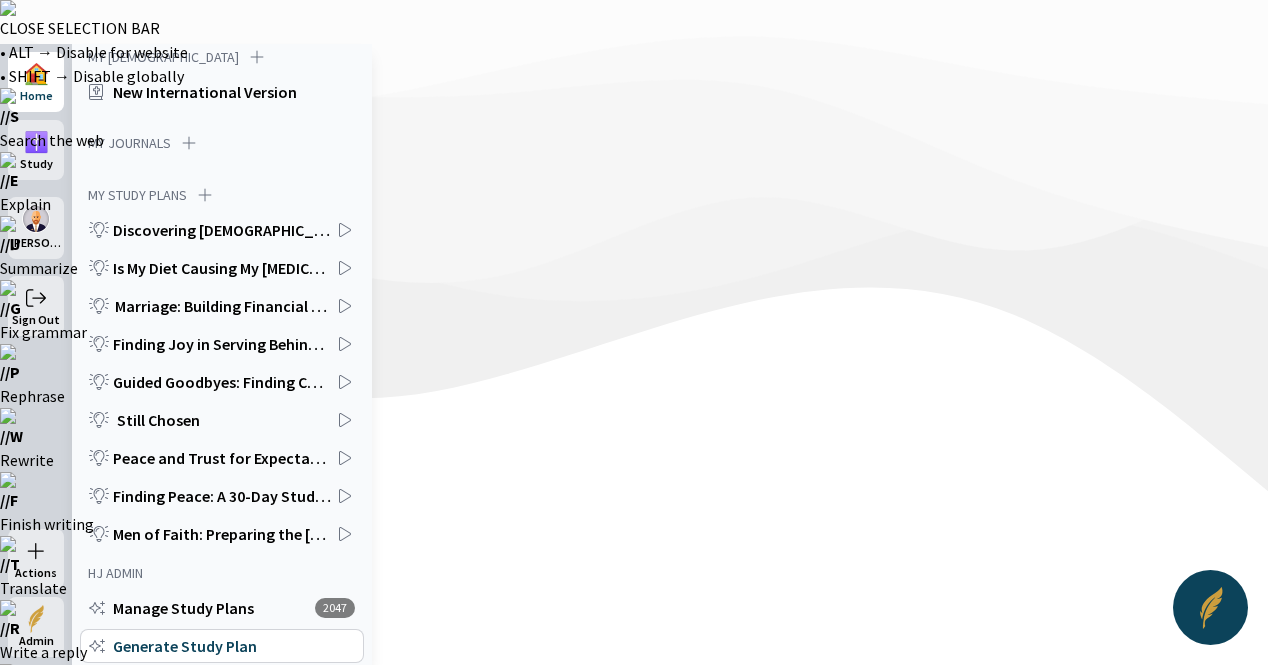 drag, startPoint x: 1022, startPoint y: 333, endPoint x: 953, endPoint y: 328, distance: 69.18092 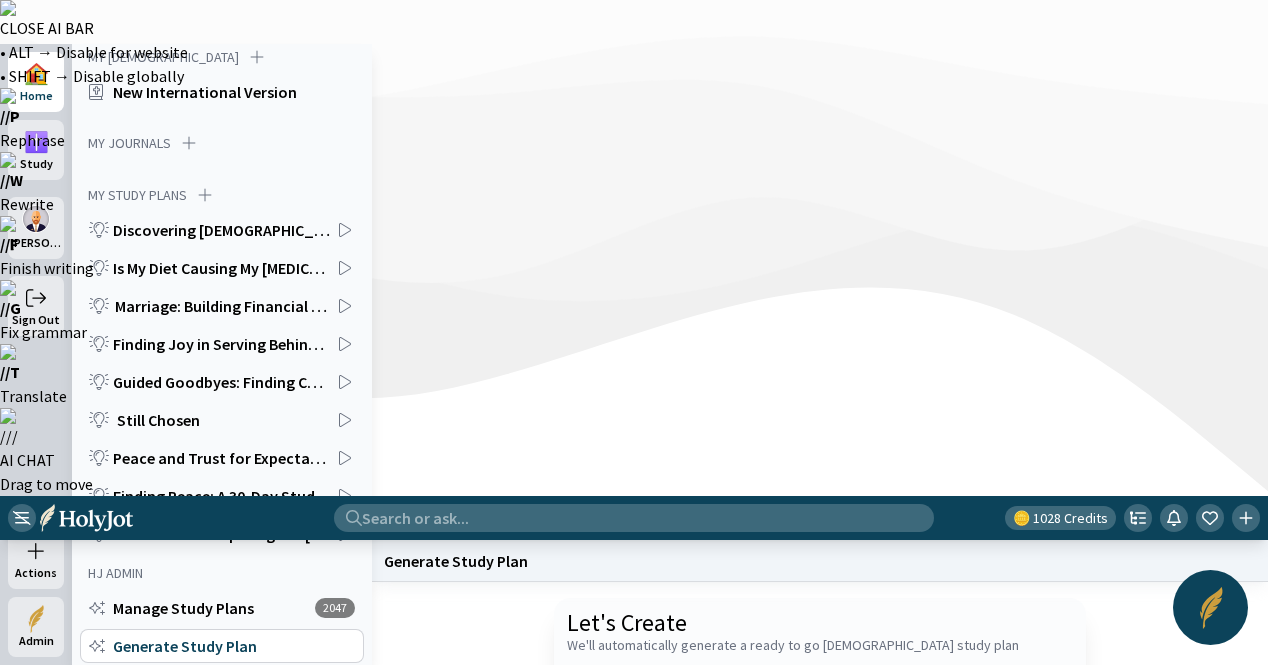 type on "Write me an in-depth [DEMOGRAPHIC_DATA] Study Plan on the Book of [PERSON_NAME]" 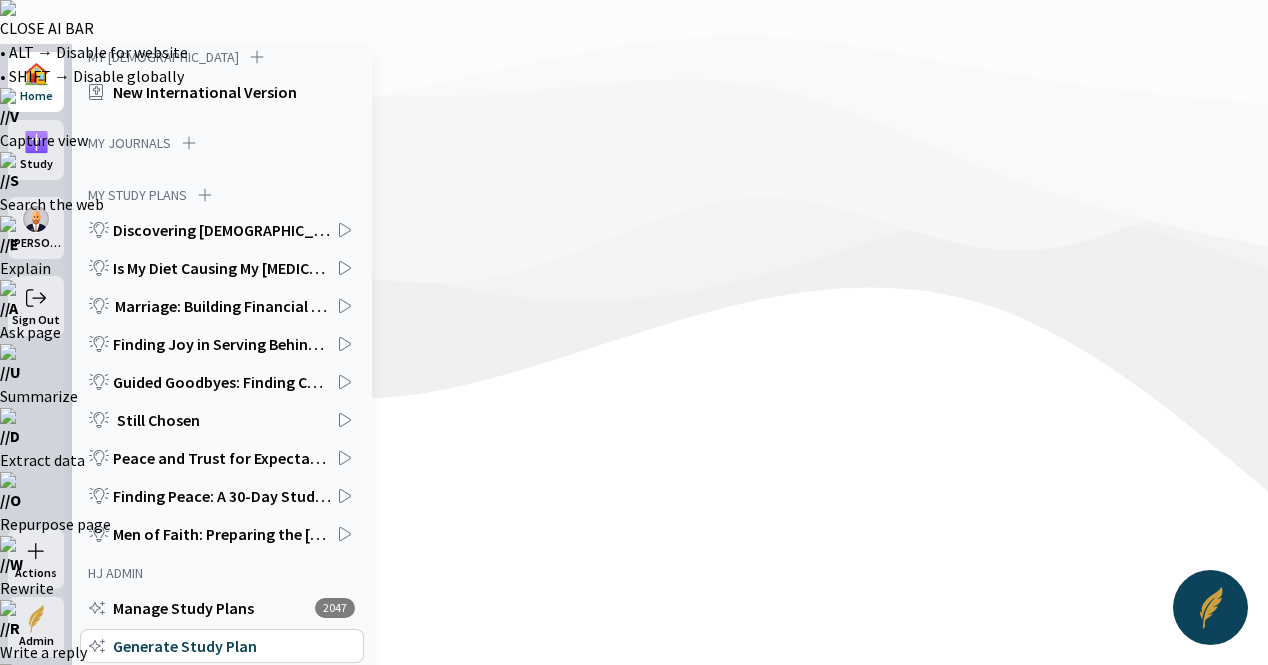 click on "Start a new one" 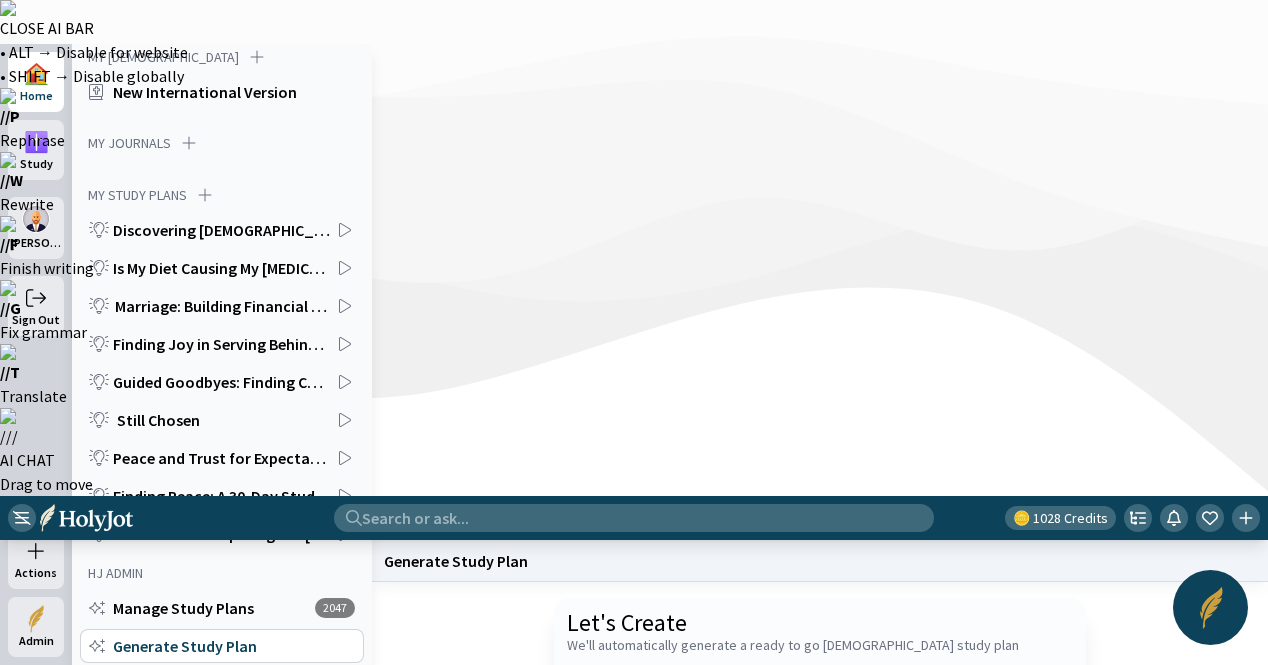 click 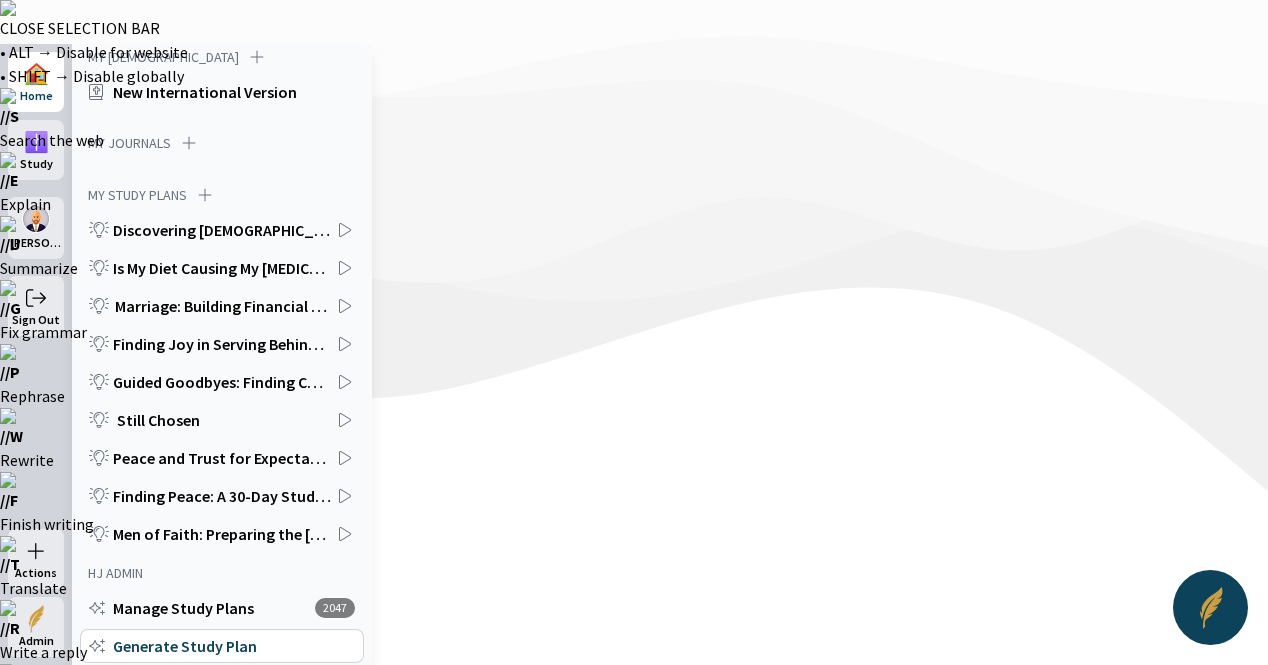 drag, startPoint x: 1029, startPoint y: 329, endPoint x: 954, endPoint y: 319, distance: 75.66373 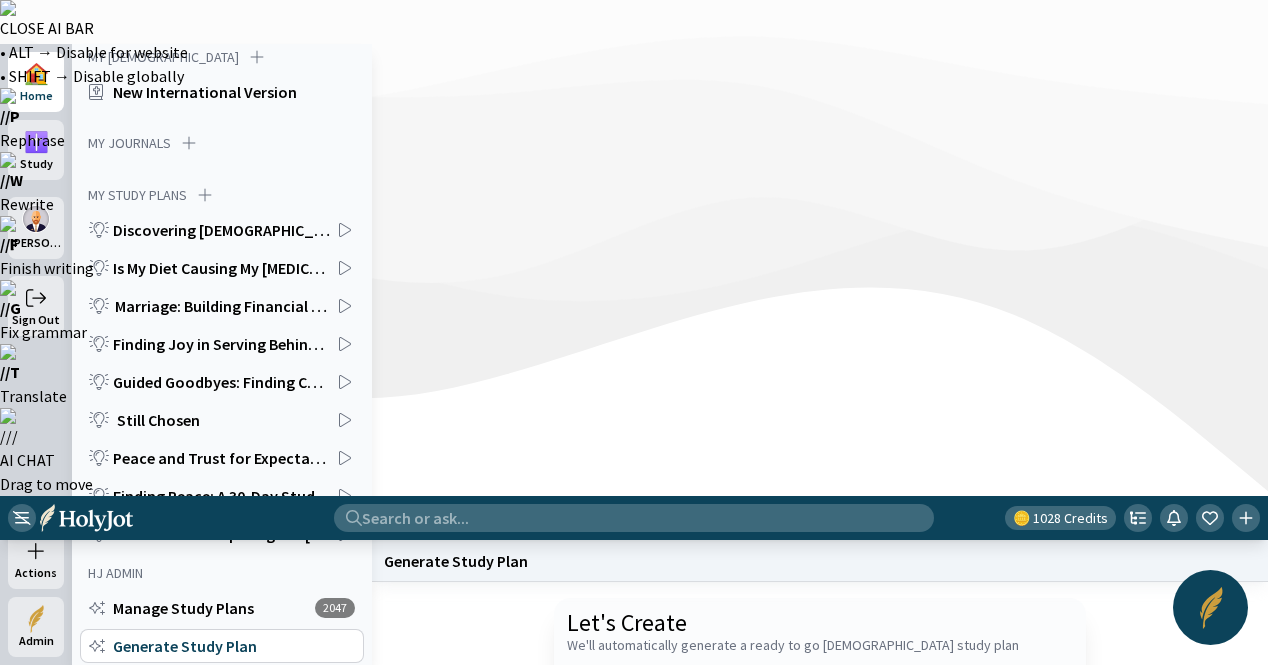 type on "Write me an in-depth [DEMOGRAPHIC_DATA] Study Plan on the Book of [DEMOGRAPHIC_DATA][PERSON_NAME]" 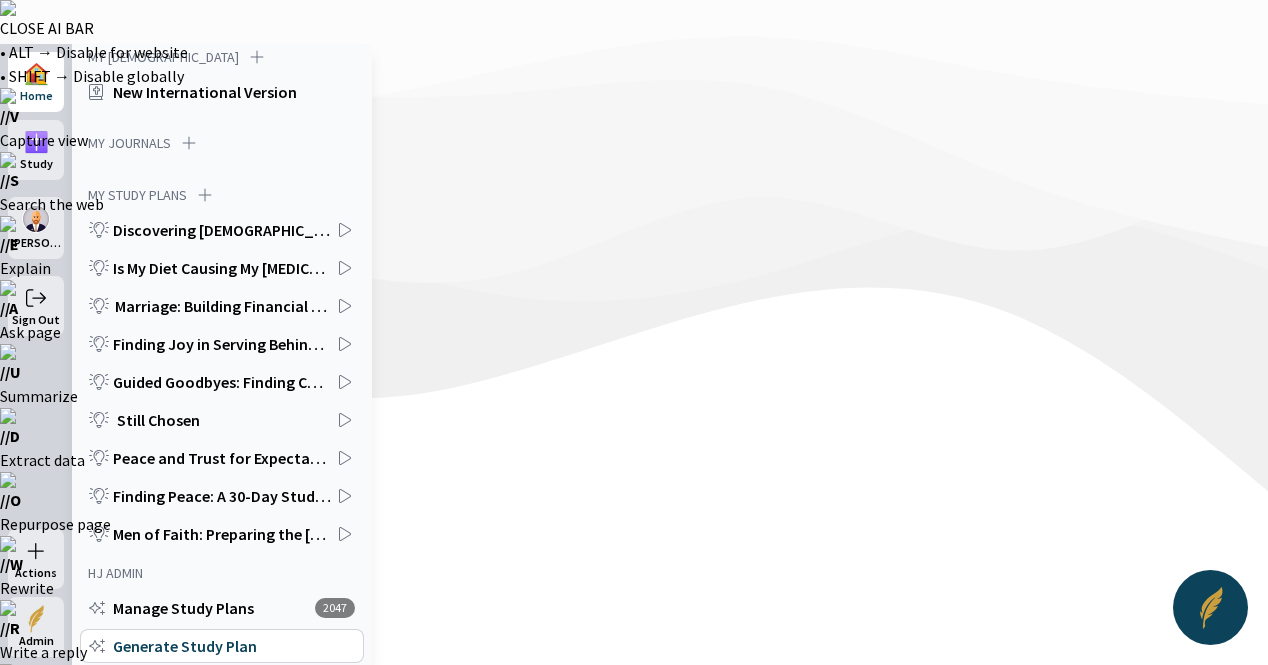 click on "Generate" 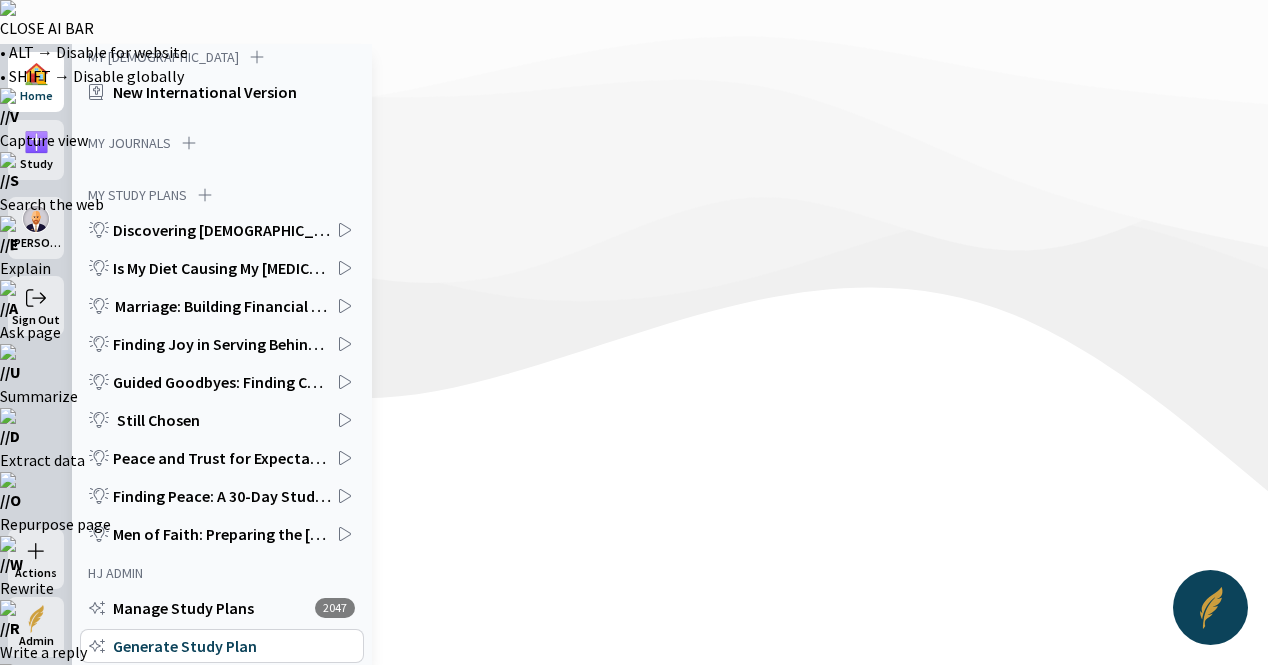click on "Start a new one" 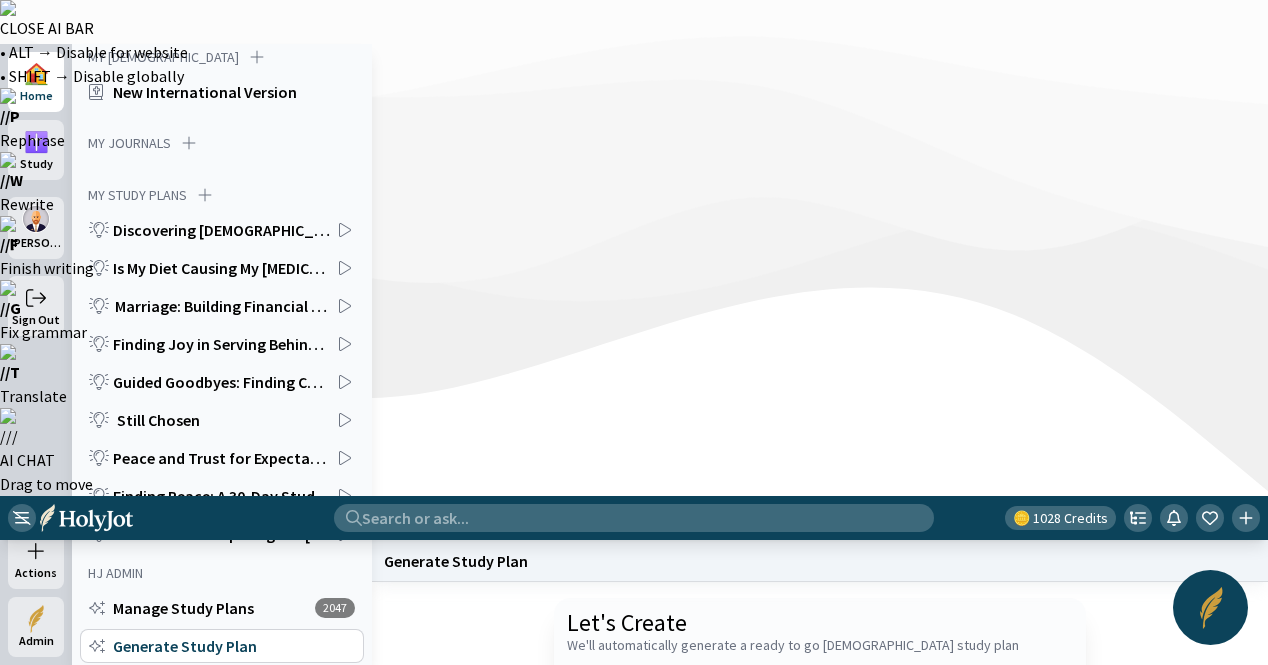 click 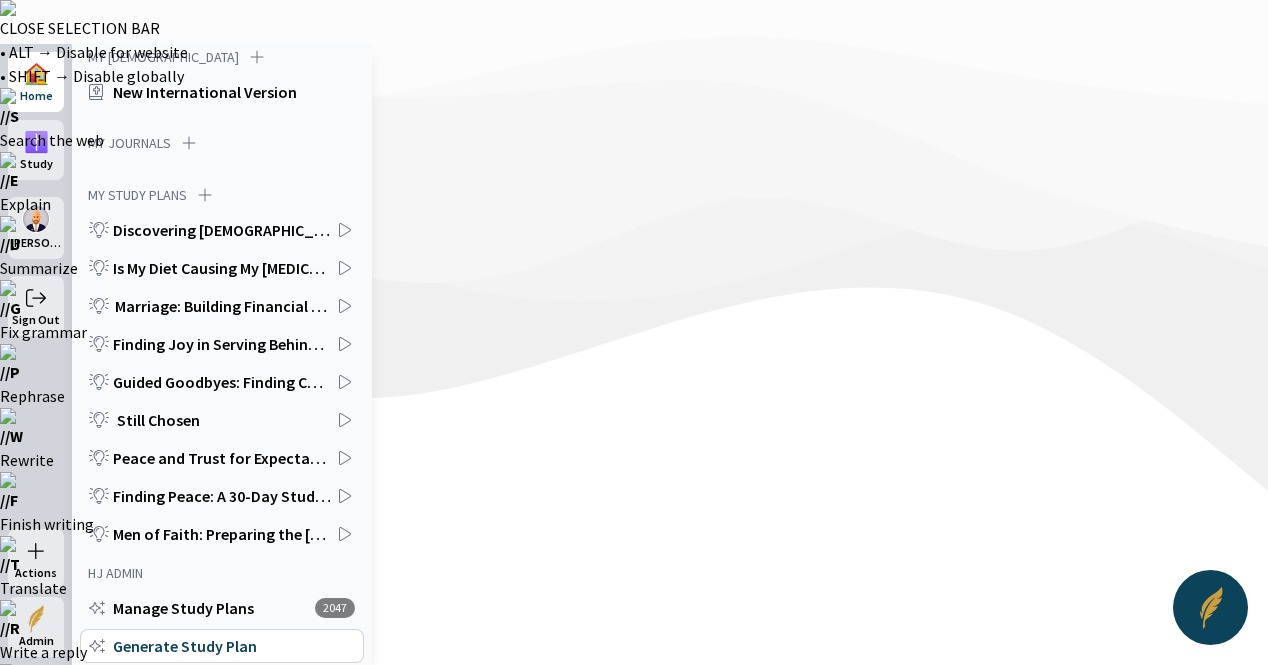drag, startPoint x: 1026, startPoint y: 328, endPoint x: 954, endPoint y: 320, distance: 72.443085 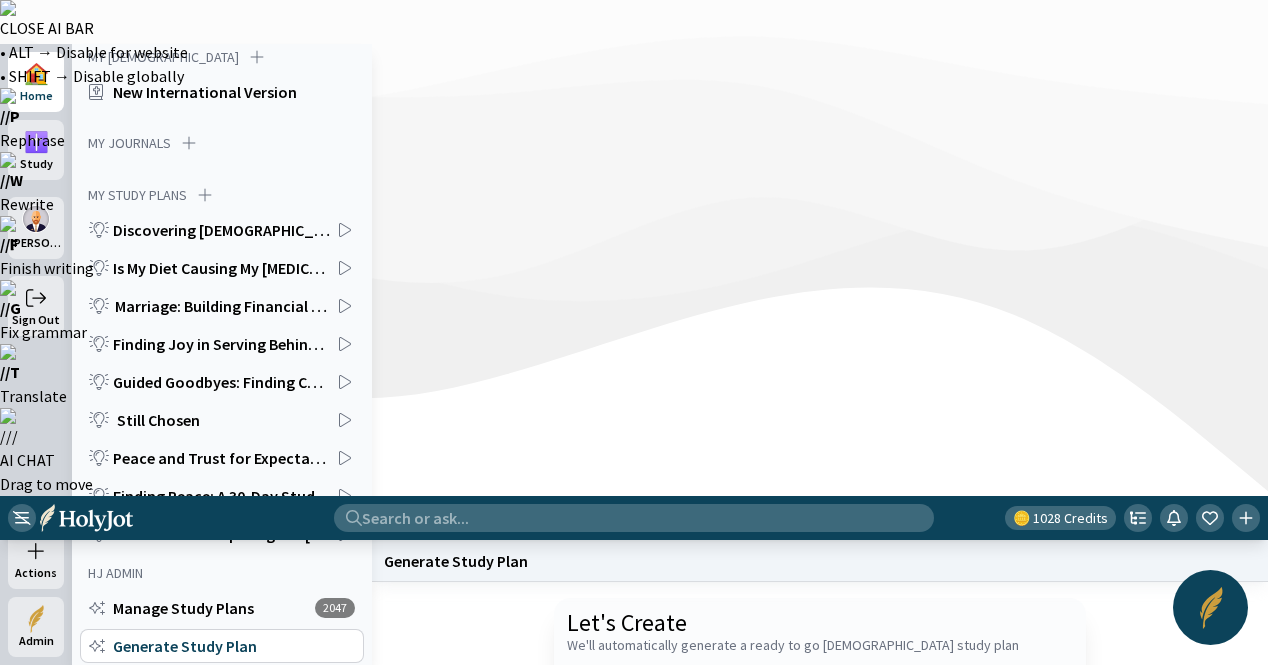 type on "Write me an in-depth [DEMOGRAPHIC_DATA] Study Plan on the Book of [DEMOGRAPHIC_DATA][PERSON_NAME]" 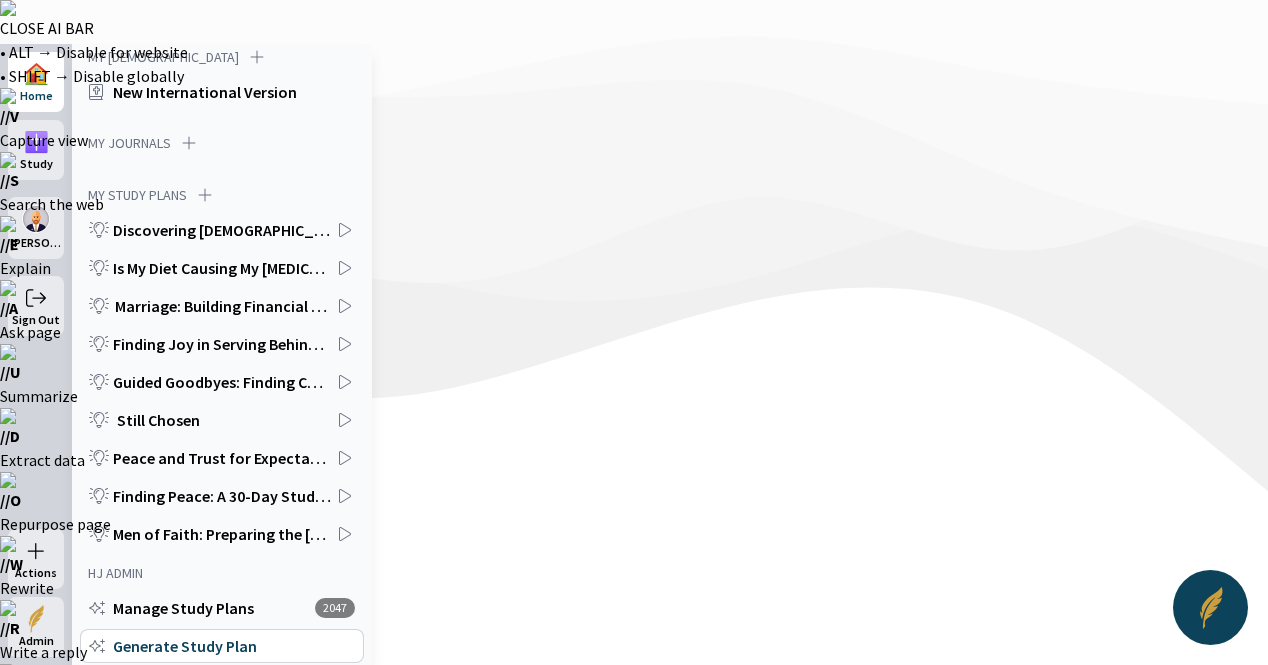 click on "Start a new one" 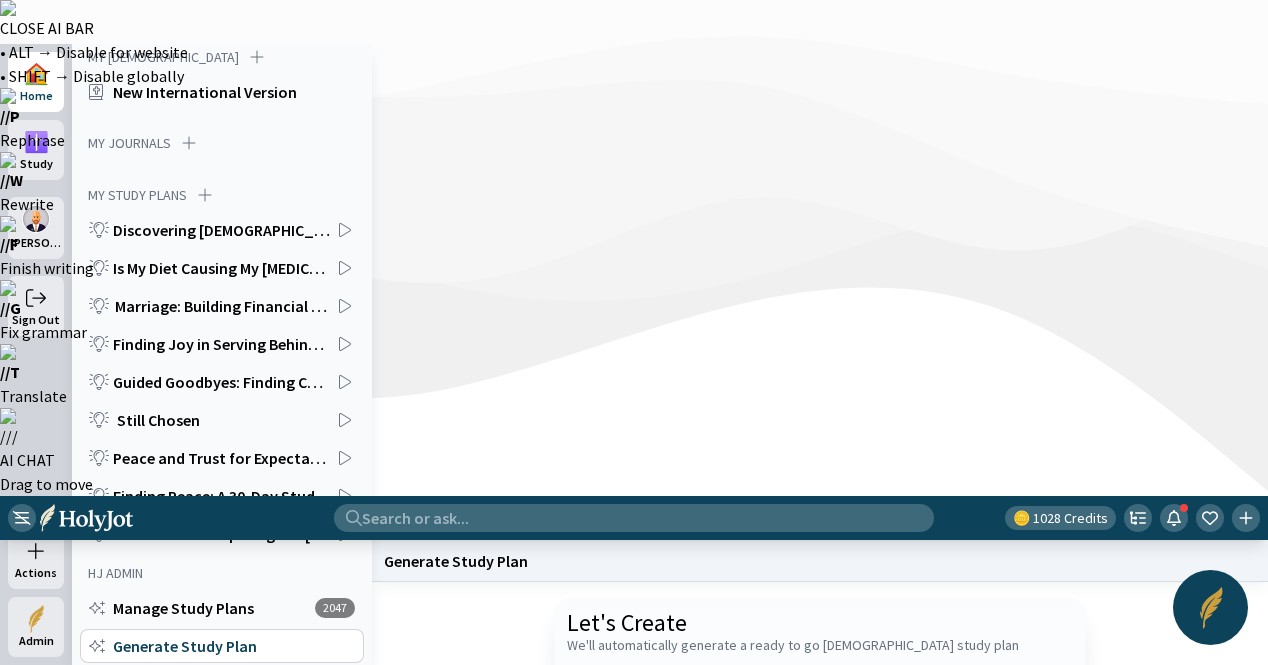 paste on "Write me an in-depth [DEMOGRAPHIC_DATA] Study Plan on the Book of Genesis" 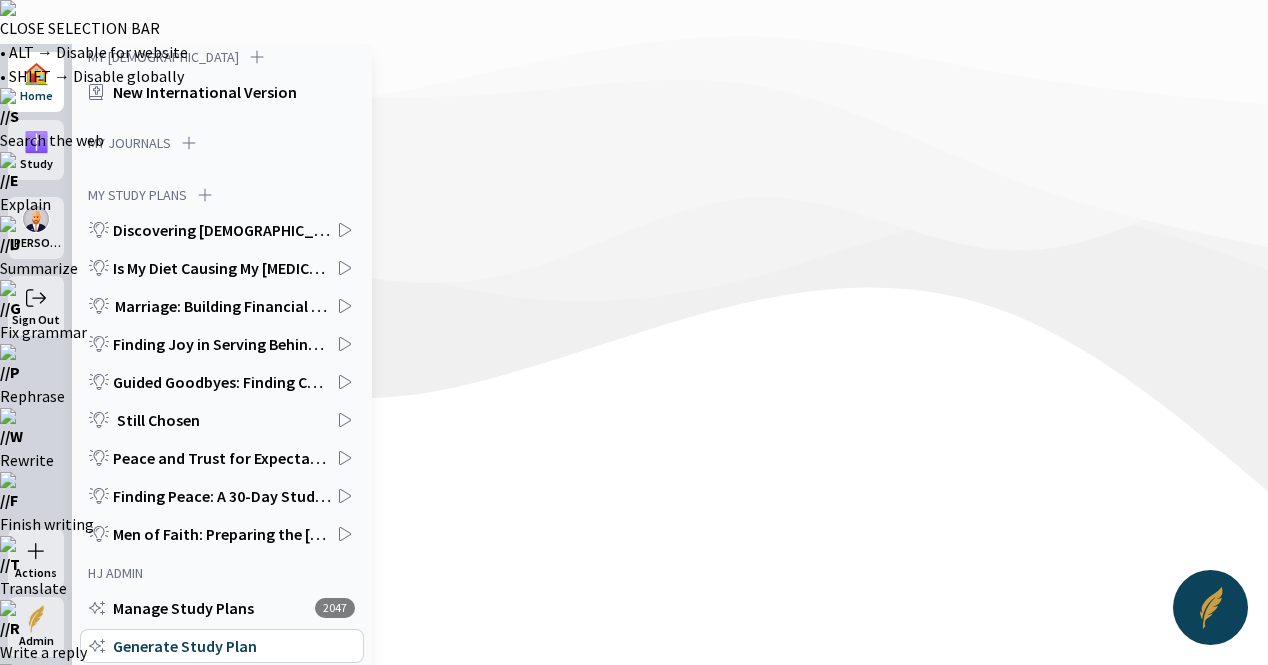 drag, startPoint x: 1026, startPoint y: 328, endPoint x: 954, endPoint y: 329, distance: 72.00694 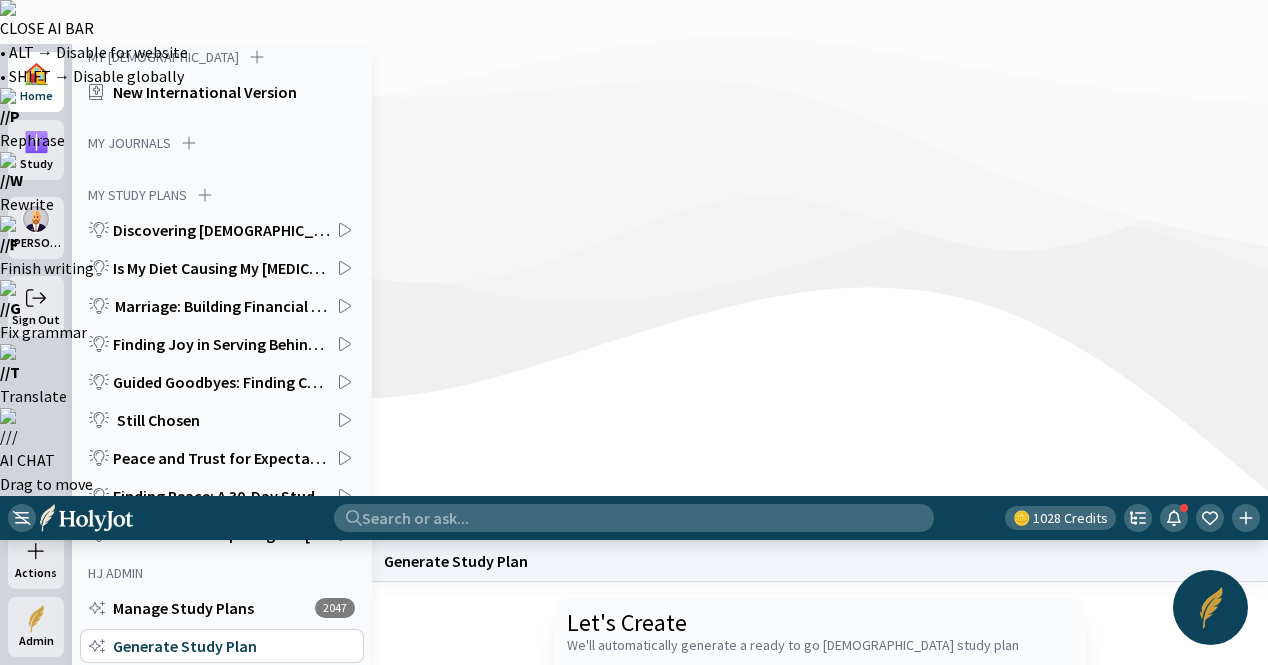 type on "Write me an in-depth [DEMOGRAPHIC_DATA] Study Plan on the Book of 1 Kings" 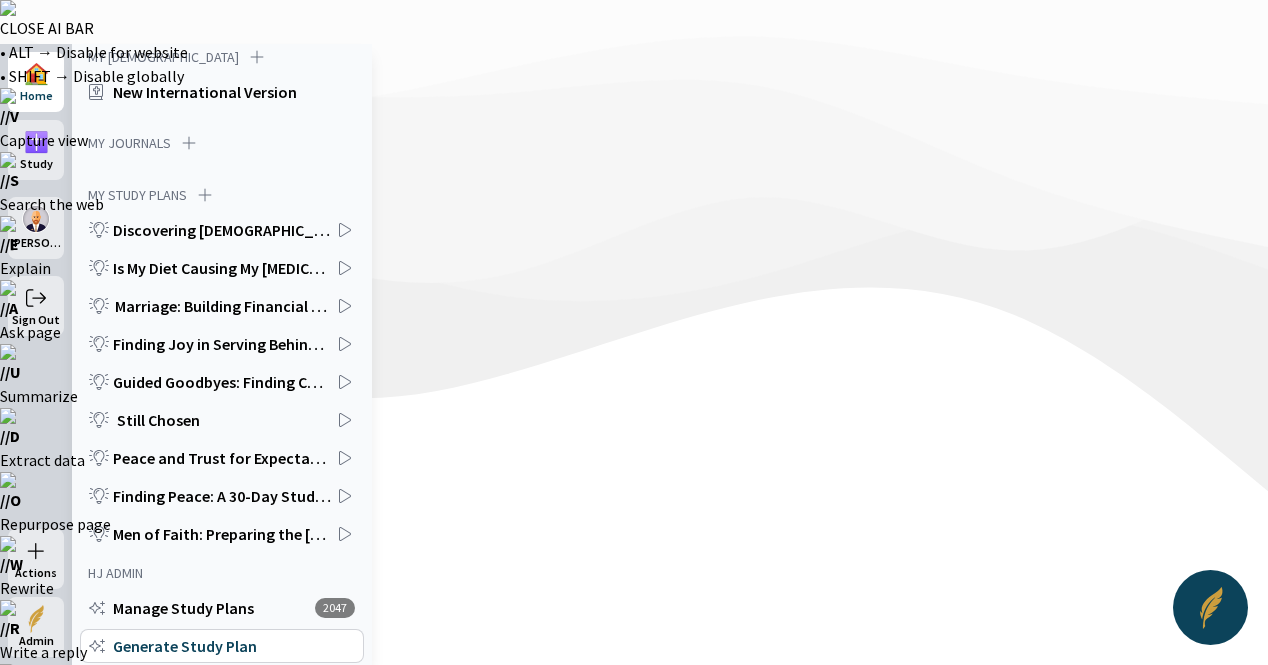 click on "Start a new one" 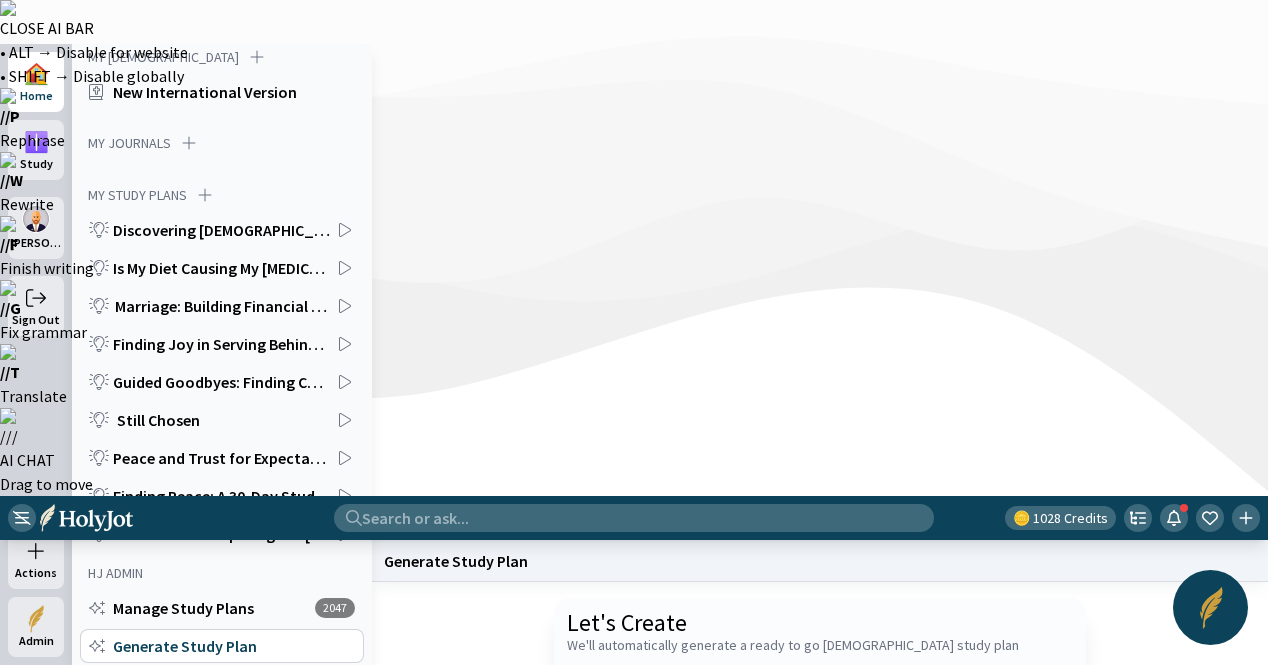 click 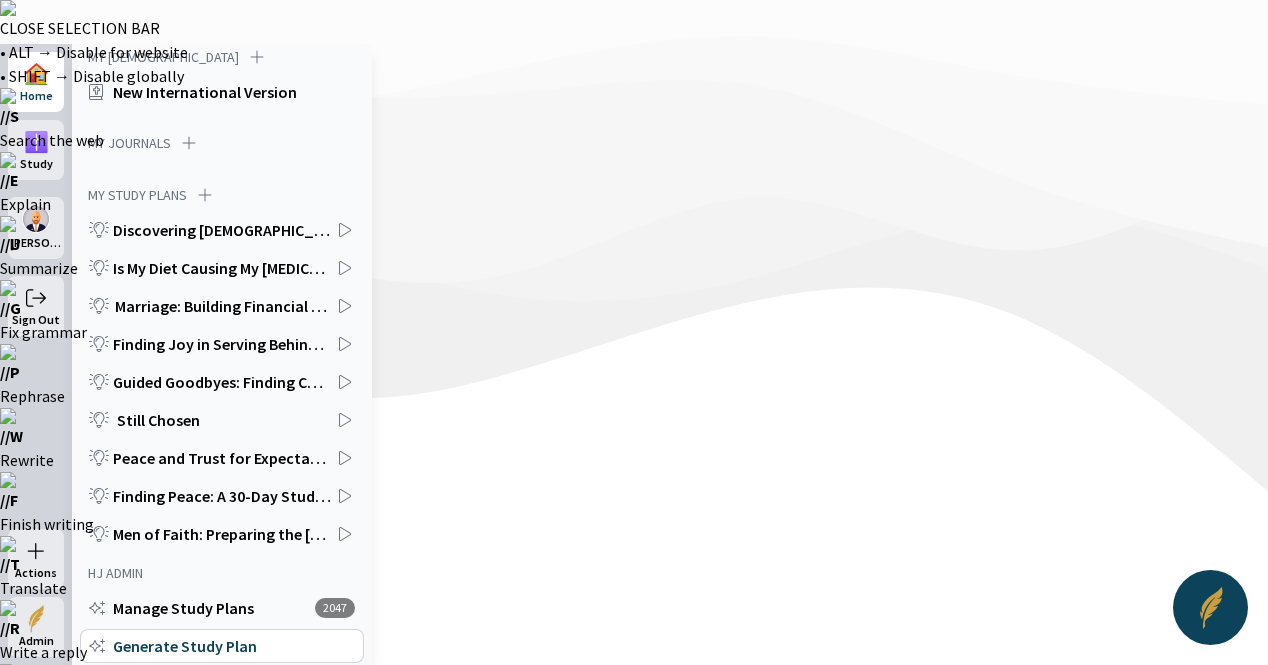 drag, startPoint x: 1030, startPoint y: 333, endPoint x: 954, endPoint y: 319, distance: 77.27872 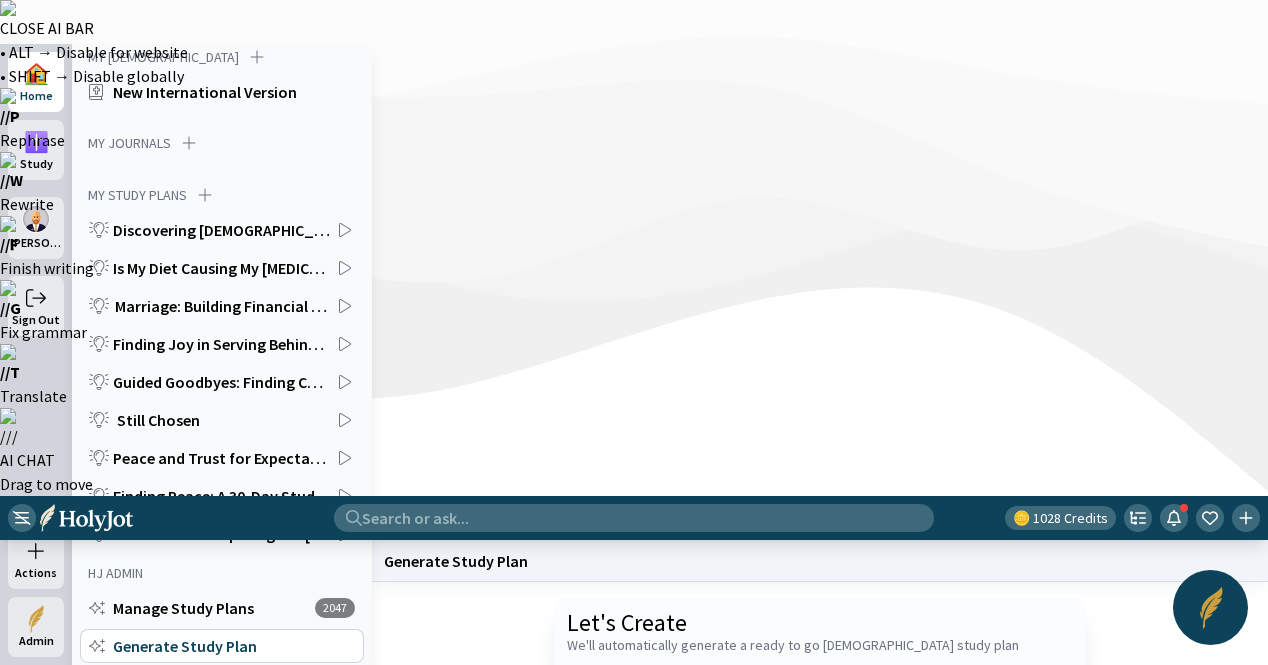 type on "Write me an in-depth [DEMOGRAPHIC_DATA] Study Plan on the Book of 2 Kings" 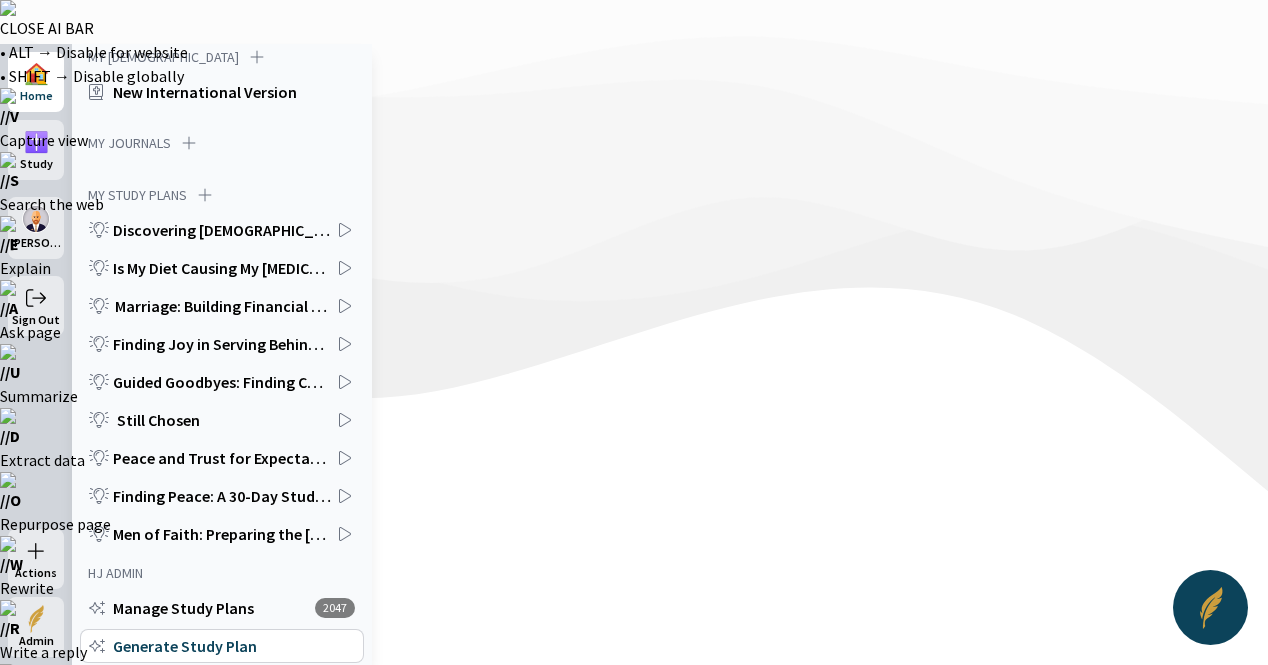click on "Generate" 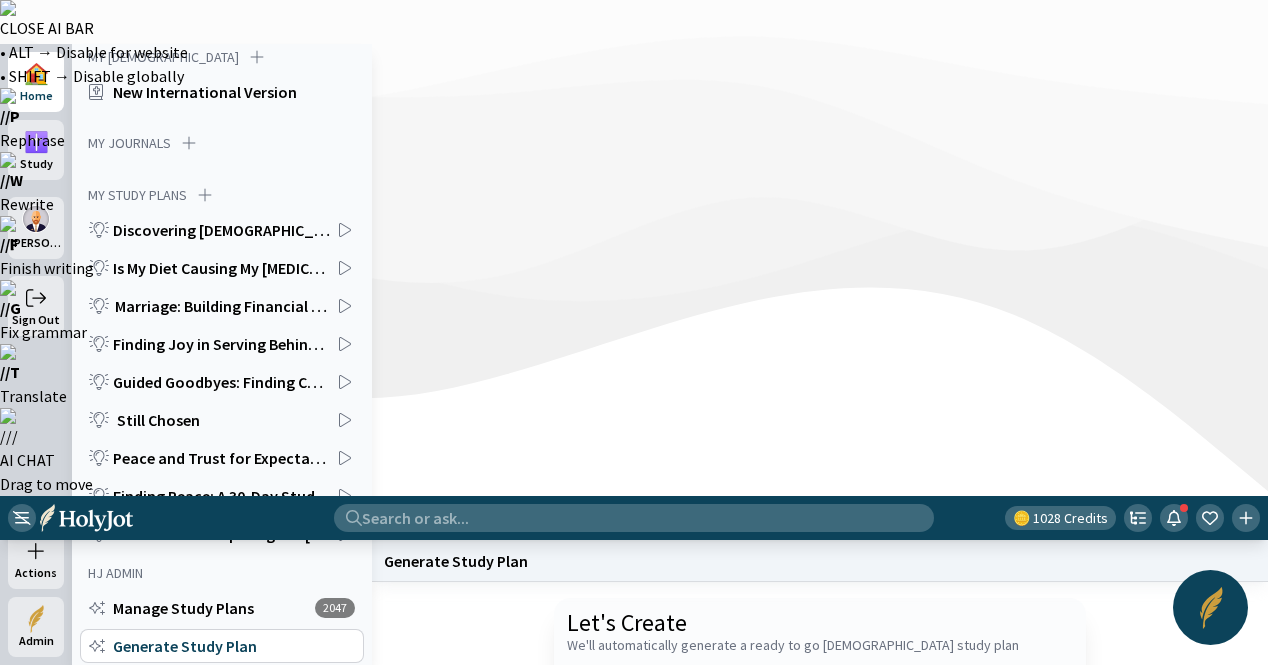 click 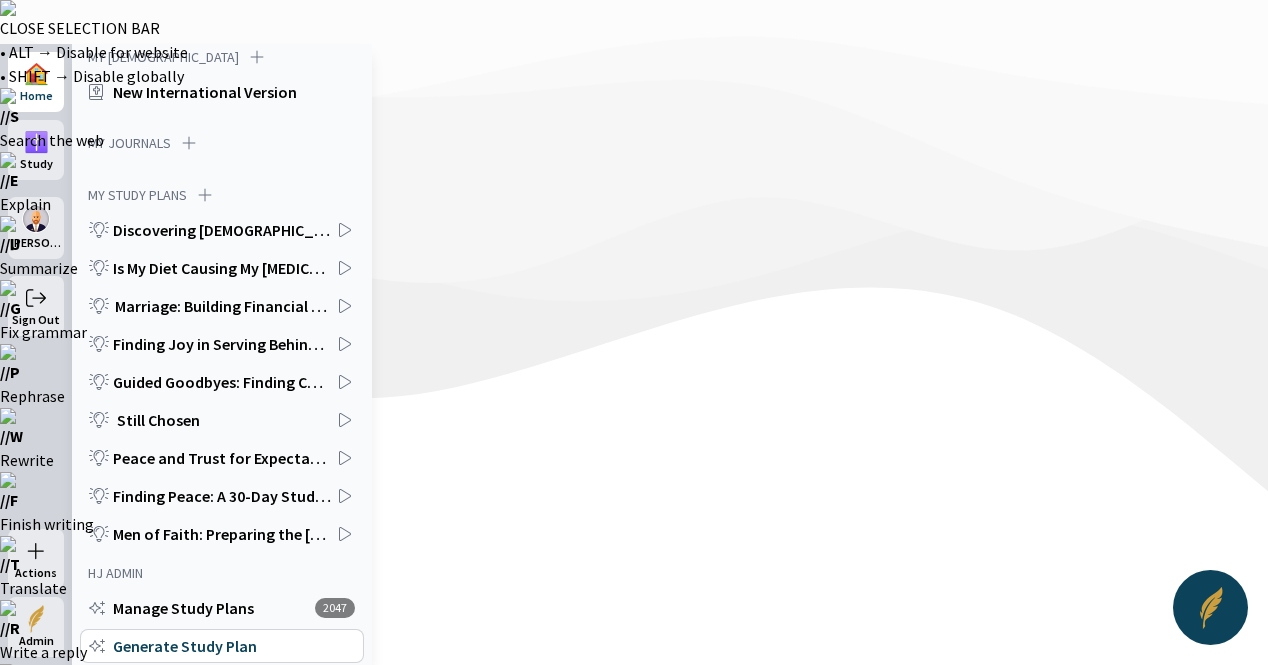 drag, startPoint x: 1034, startPoint y: 333, endPoint x: 954, endPoint y: 321, distance: 80.895 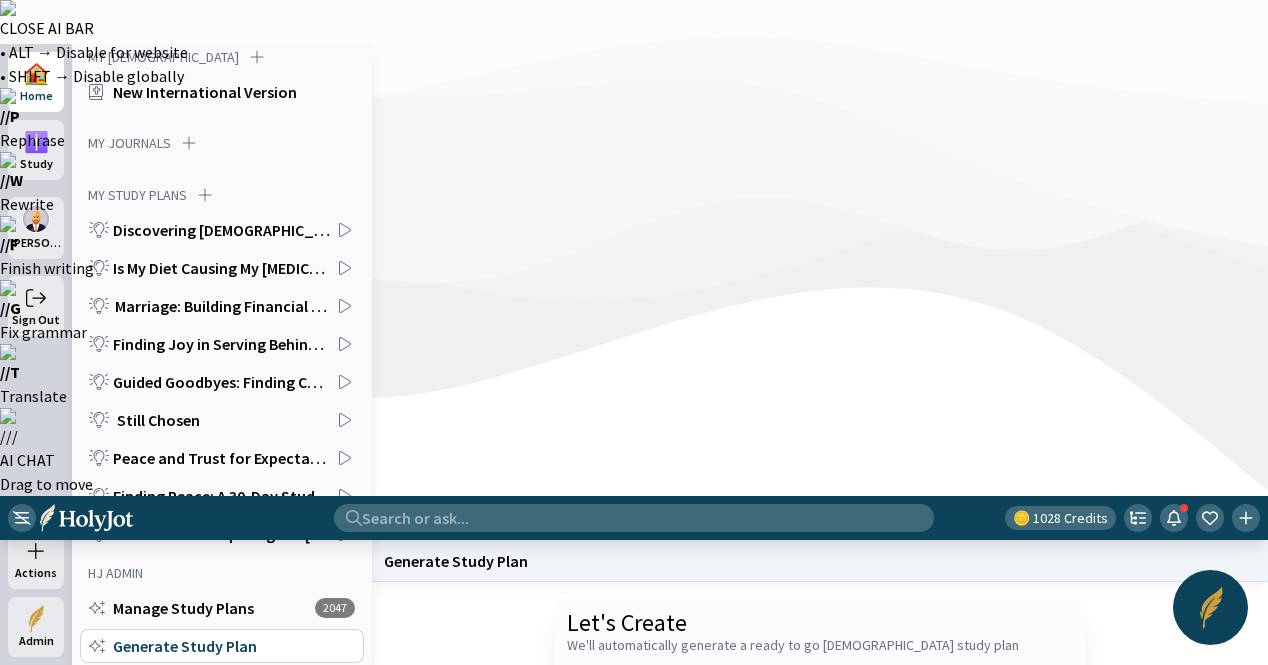type on "Write me an in-depth [DEMOGRAPHIC_DATA] Study Plan on the Book of 1 Chronicles" 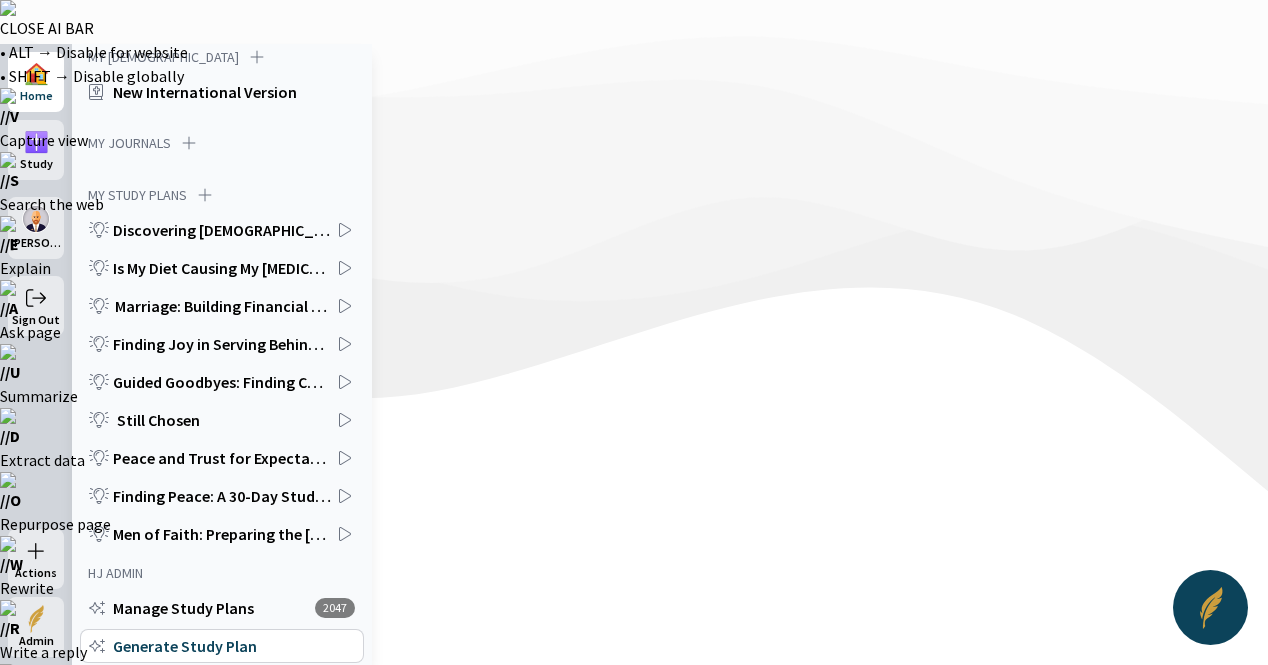click on "Start a new one" 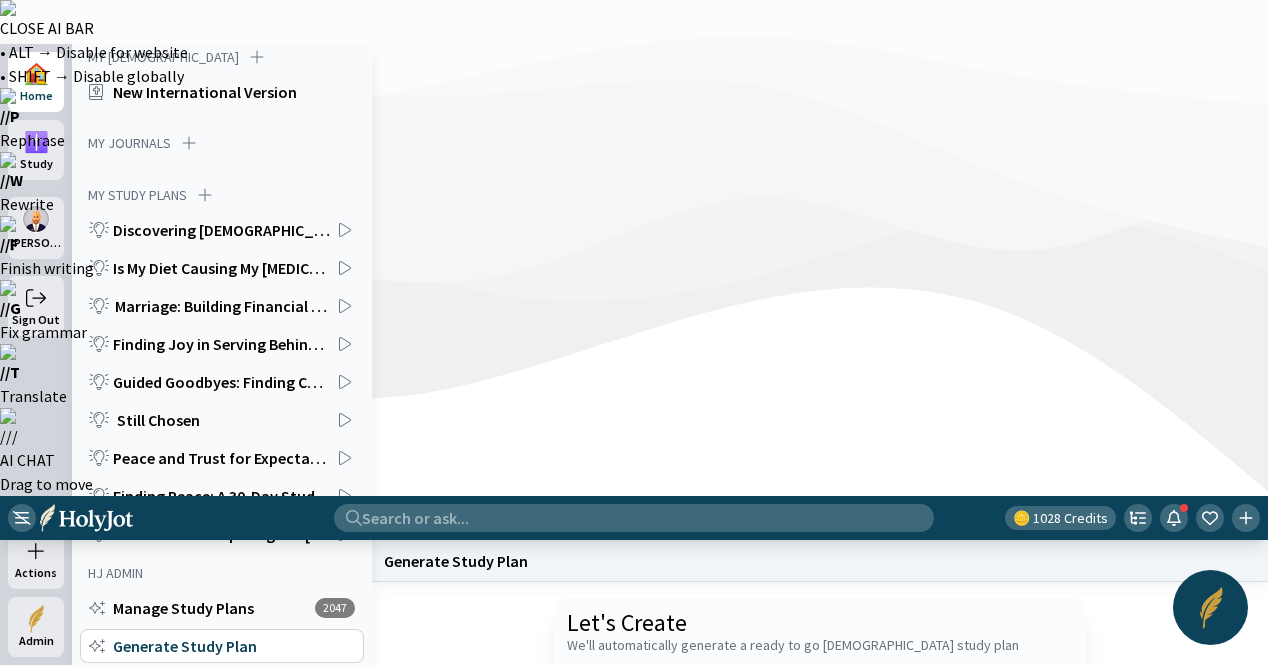 click 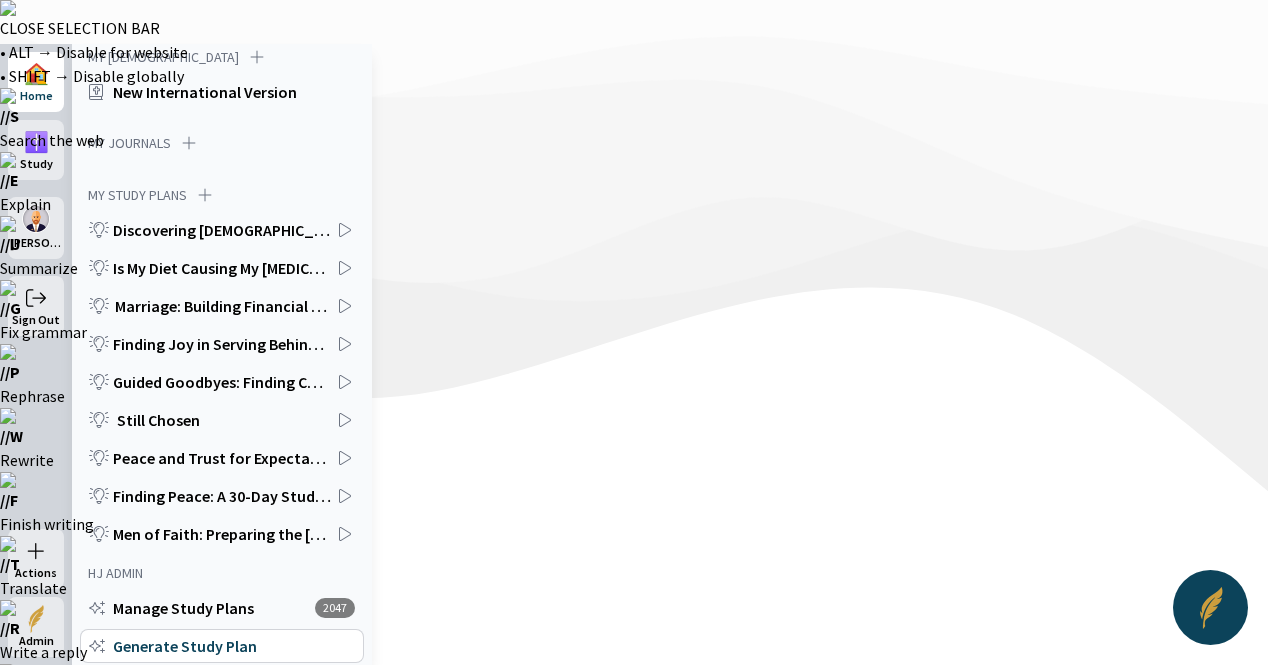 drag, startPoint x: 1013, startPoint y: 325, endPoint x: 954, endPoint y: 323, distance: 59.03389 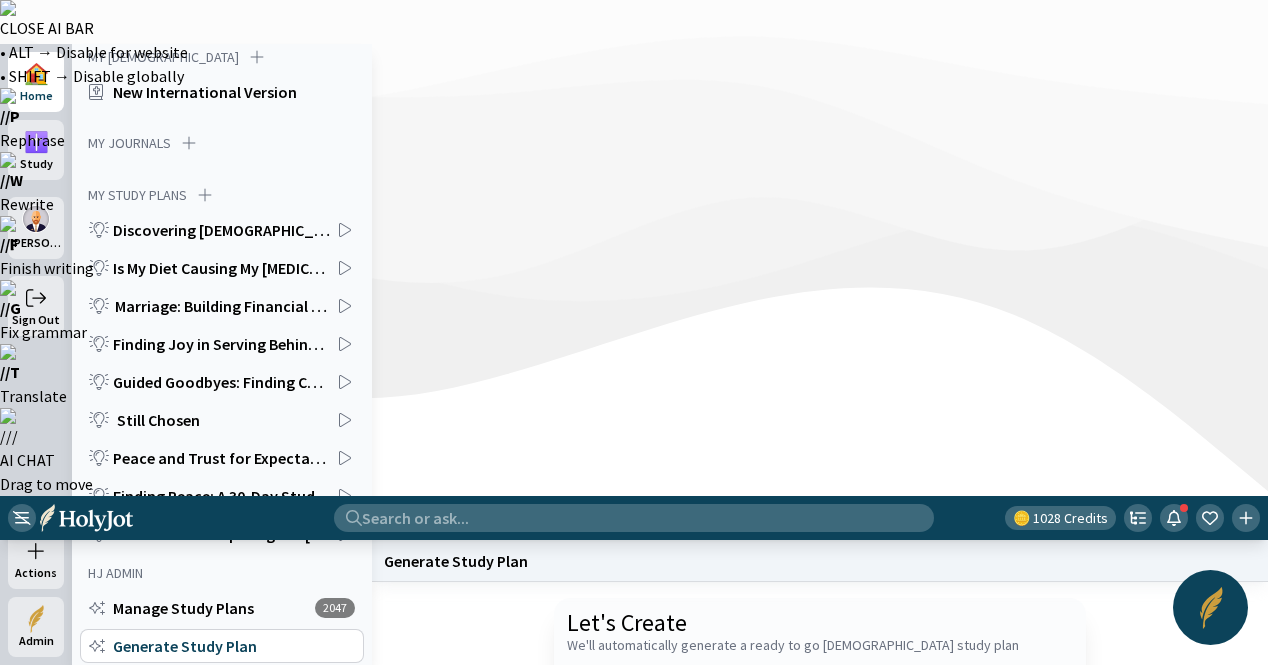 type on "Write me an in-depth [DEMOGRAPHIC_DATA] Study Plan on the Book of 2 Chronicles" 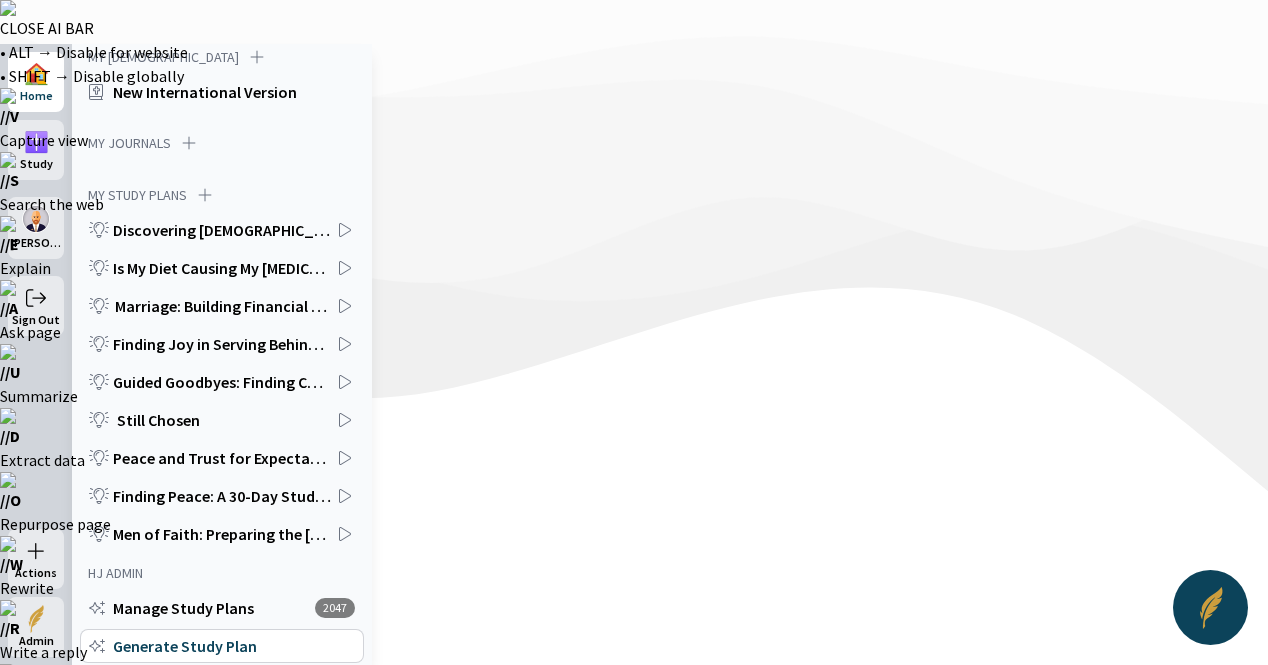 click 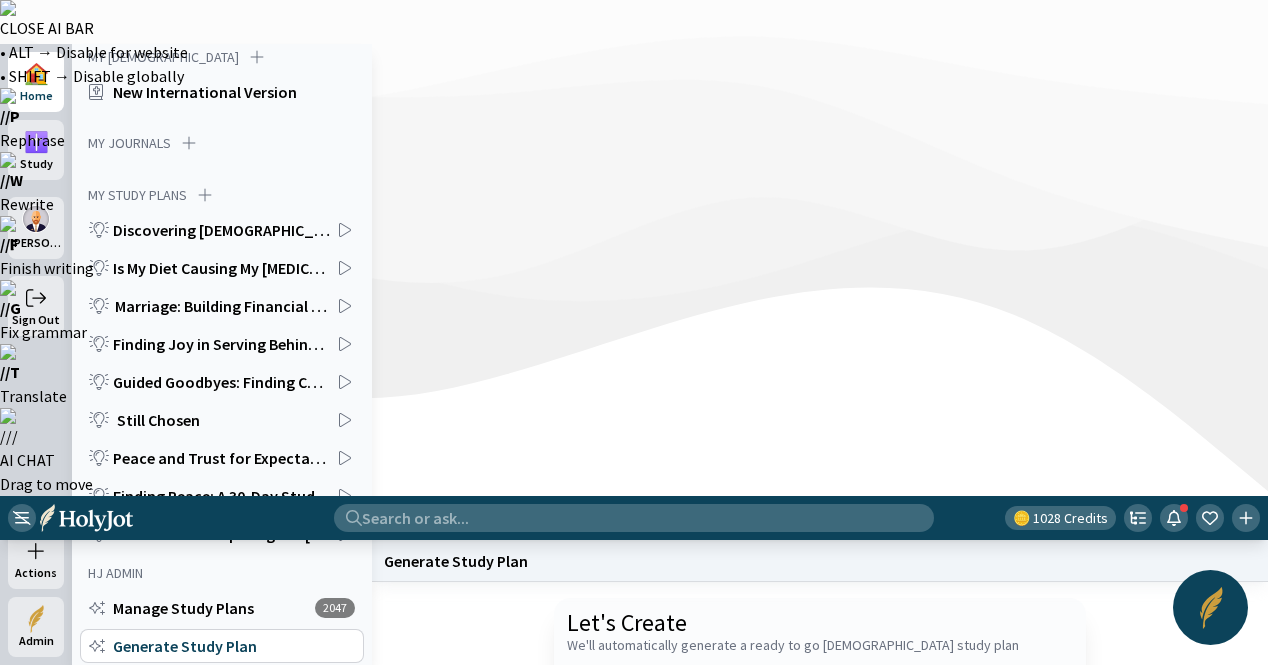 click 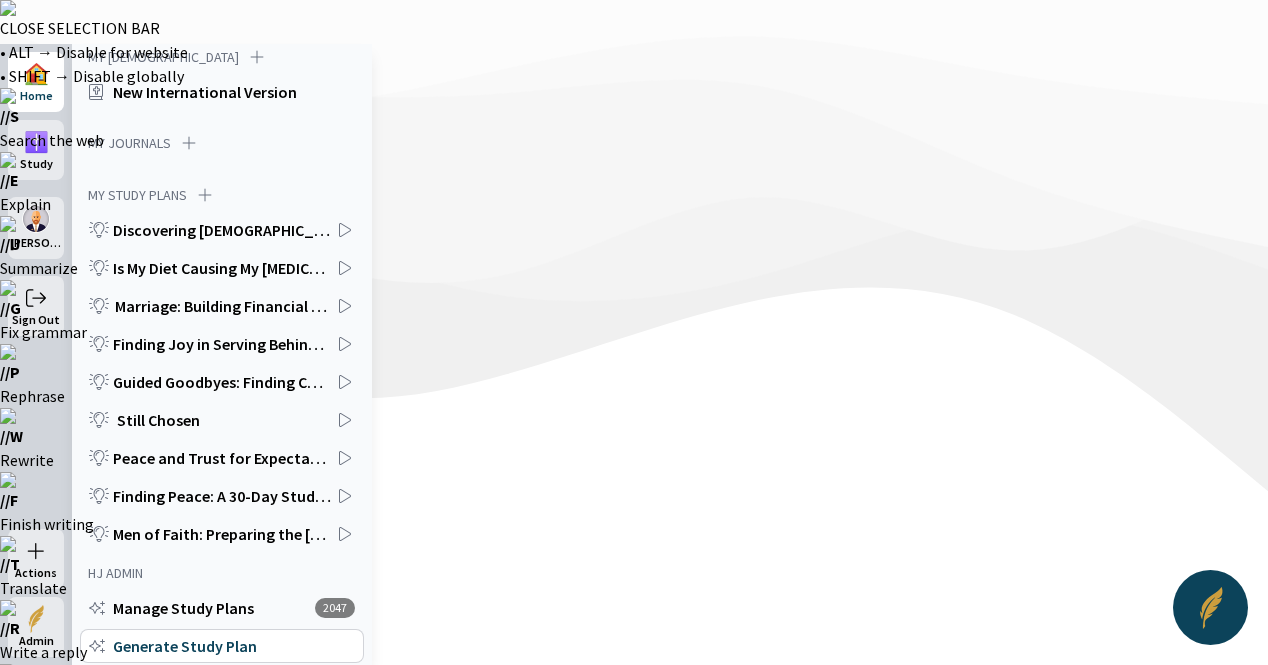 drag, startPoint x: 1052, startPoint y: 327, endPoint x: 950, endPoint y: 329, distance: 102.01961 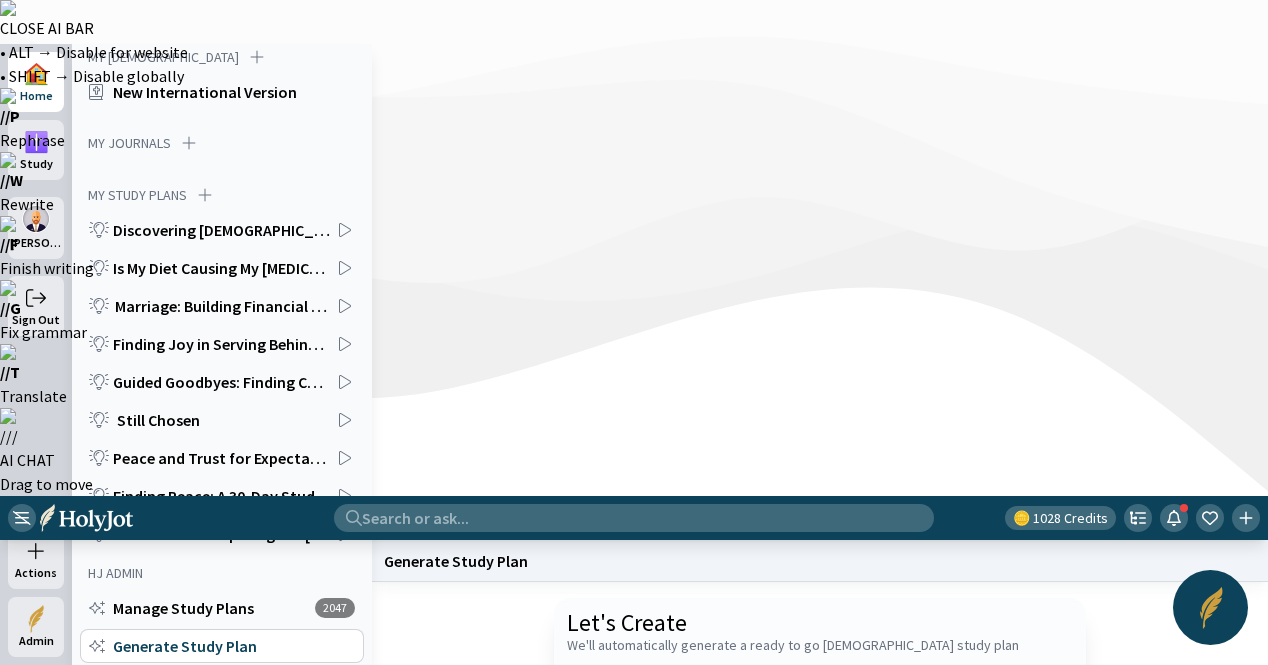 type on "Write me an in-depth [DEMOGRAPHIC_DATA] Study Plan on the [DEMOGRAPHIC_DATA][PERSON_NAME]" 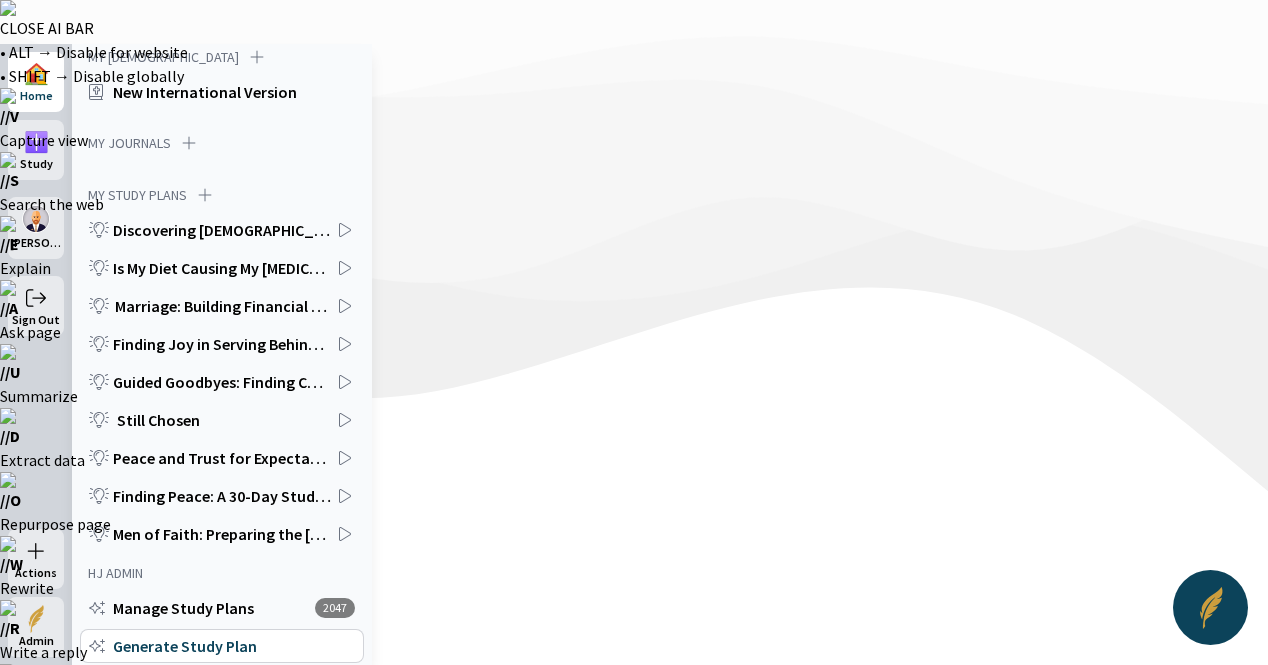 click on "Start a new one" 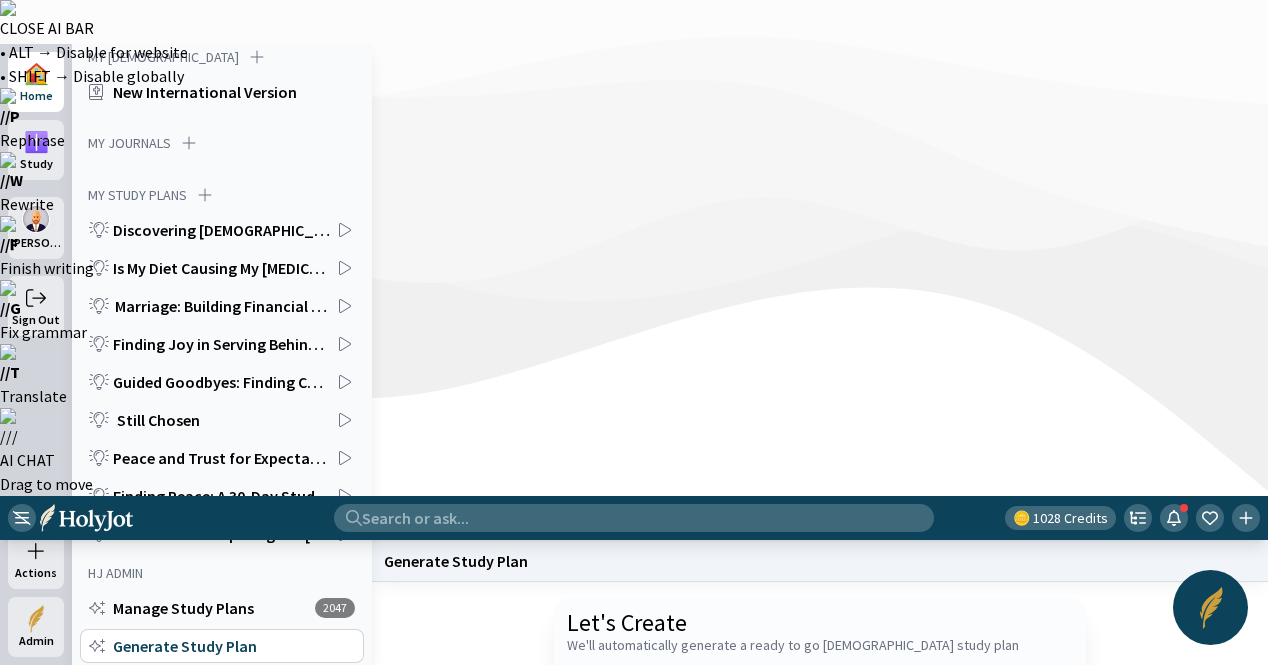 click 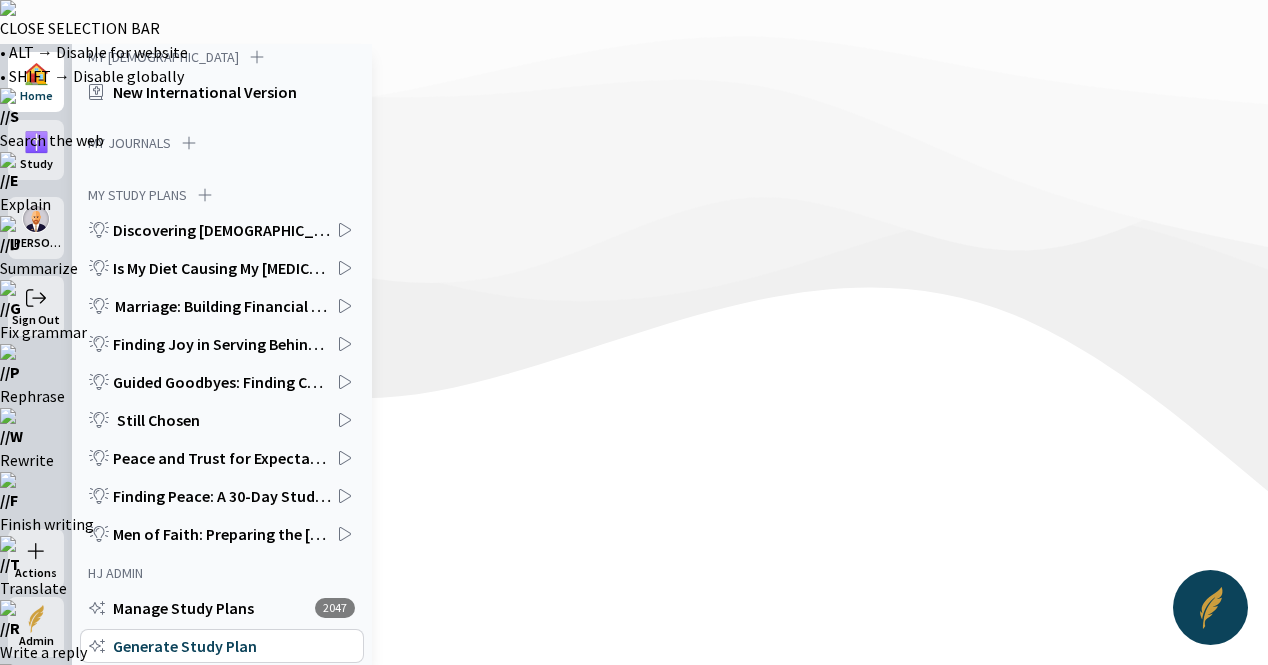 drag, startPoint x: 1012, startPoint y: 331, endPoint x: 954, endPoint y: 329, distance: 58.034473 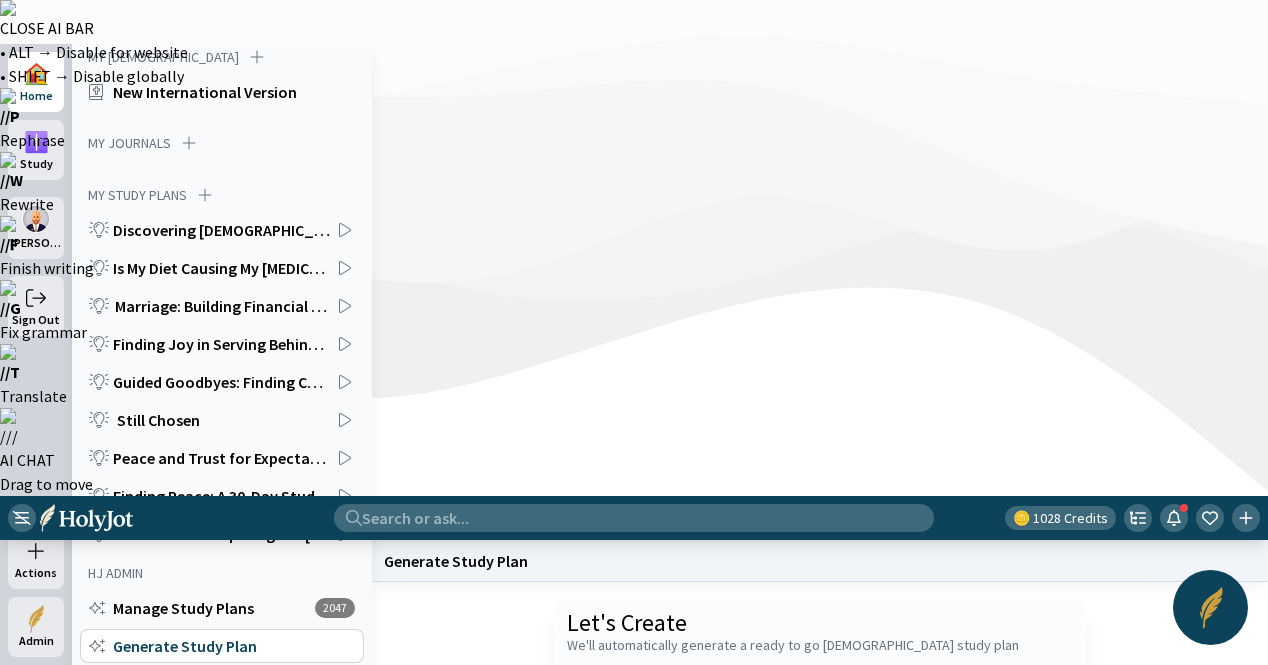 type on "Write me an in-depth [DEMOGRAPHIC_DATA] Study Plan on the Book of [DEMOGRAPHIC_DATA]" 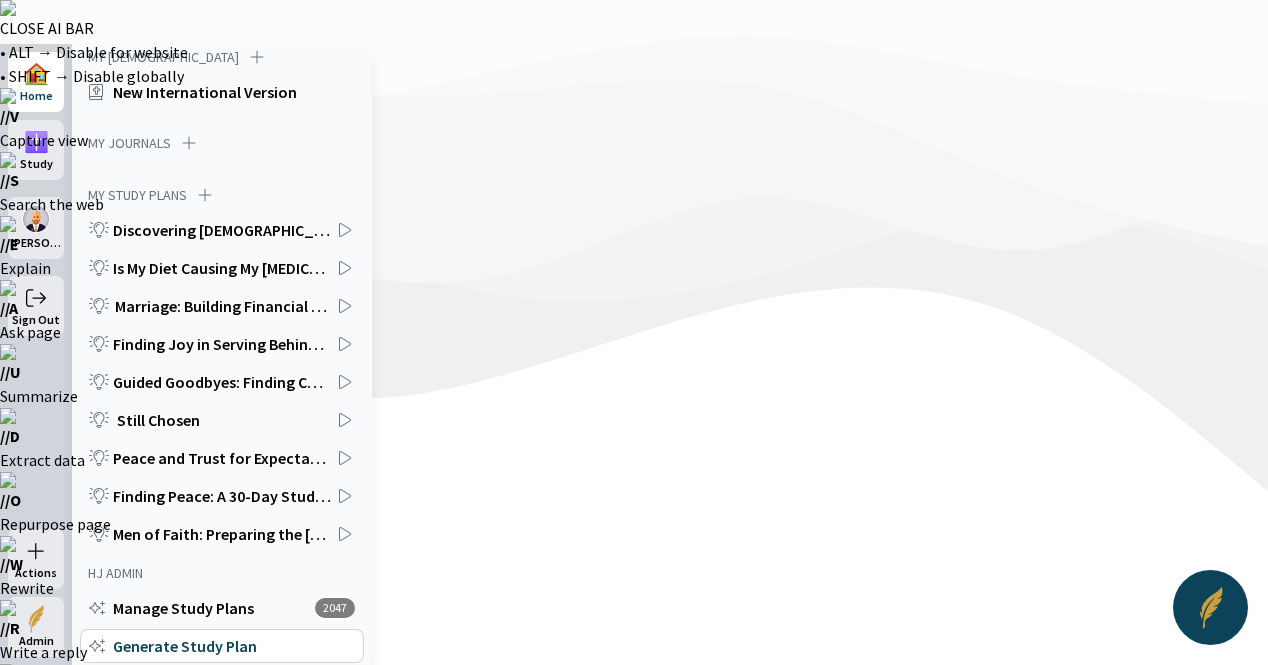 click on "Generate" 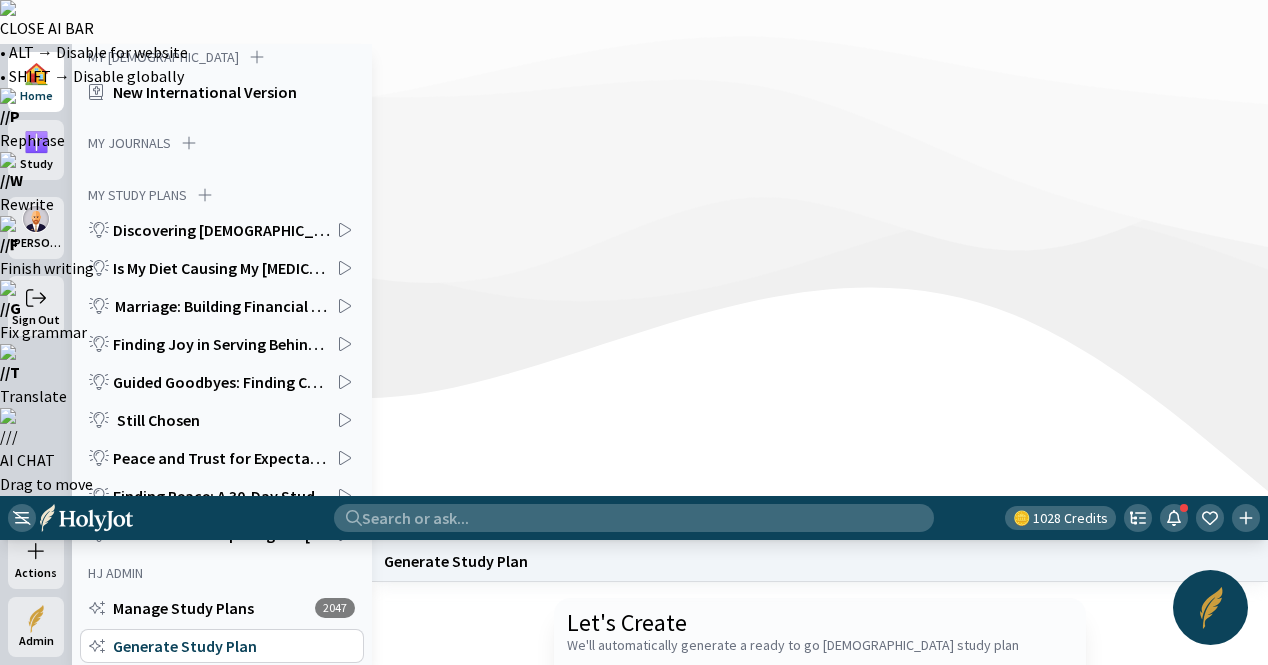paste on "Write me an in-depth [DEMOGRAPHIC_DATA] Study Plan on the Book of Genesis" 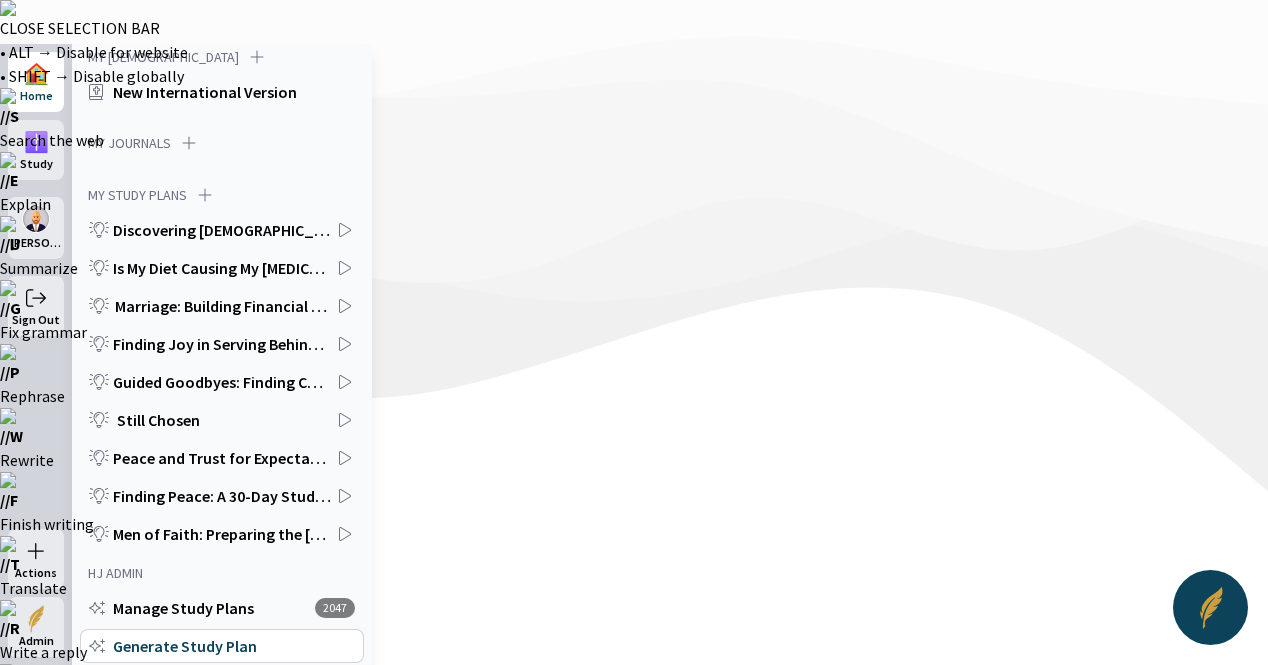drag, startPoint x: 1017, startPoint y: 327, endPoint x: 956, endPoint y: 327, distance: 61 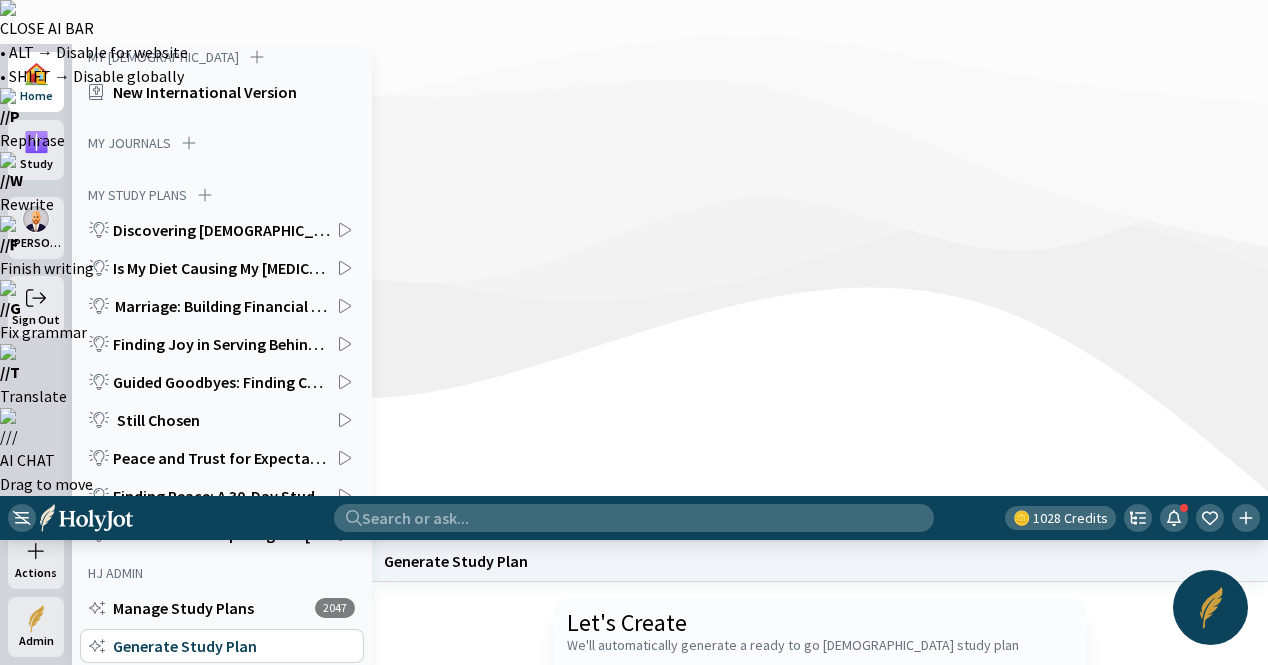 type on "Write me an in-depth [DEMOGRAPHIC_DATA] Study Plan on the Book of [PERSON_NAME]" 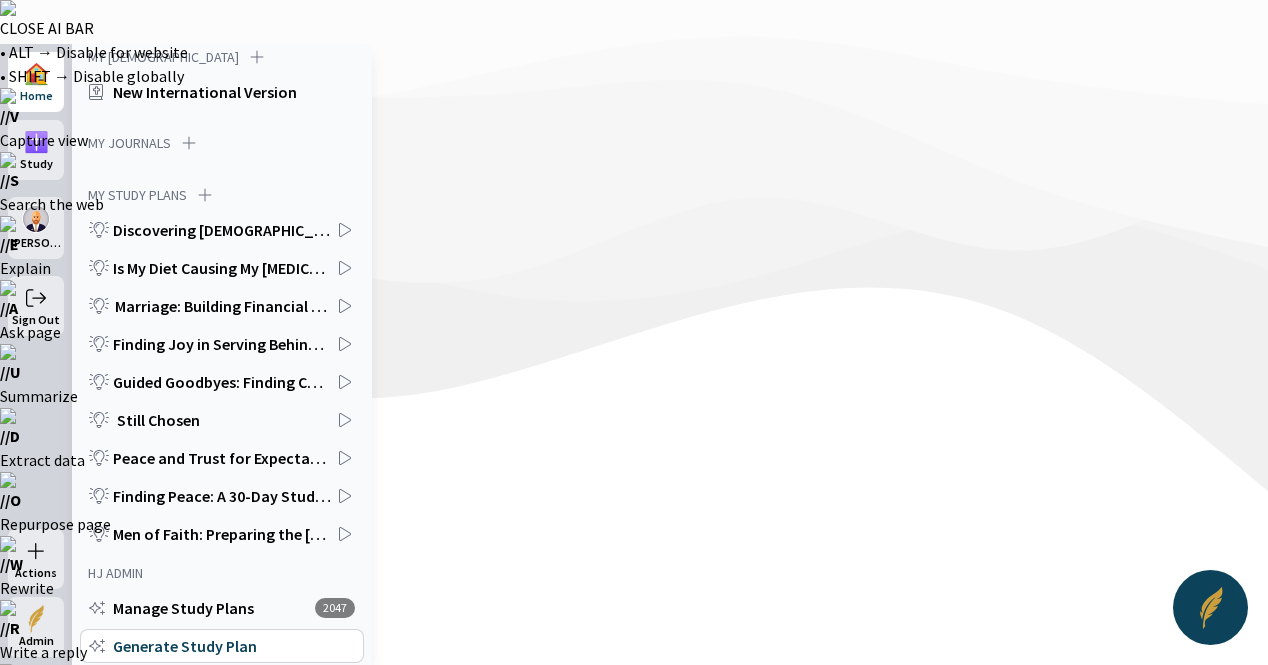 click on "Generate" 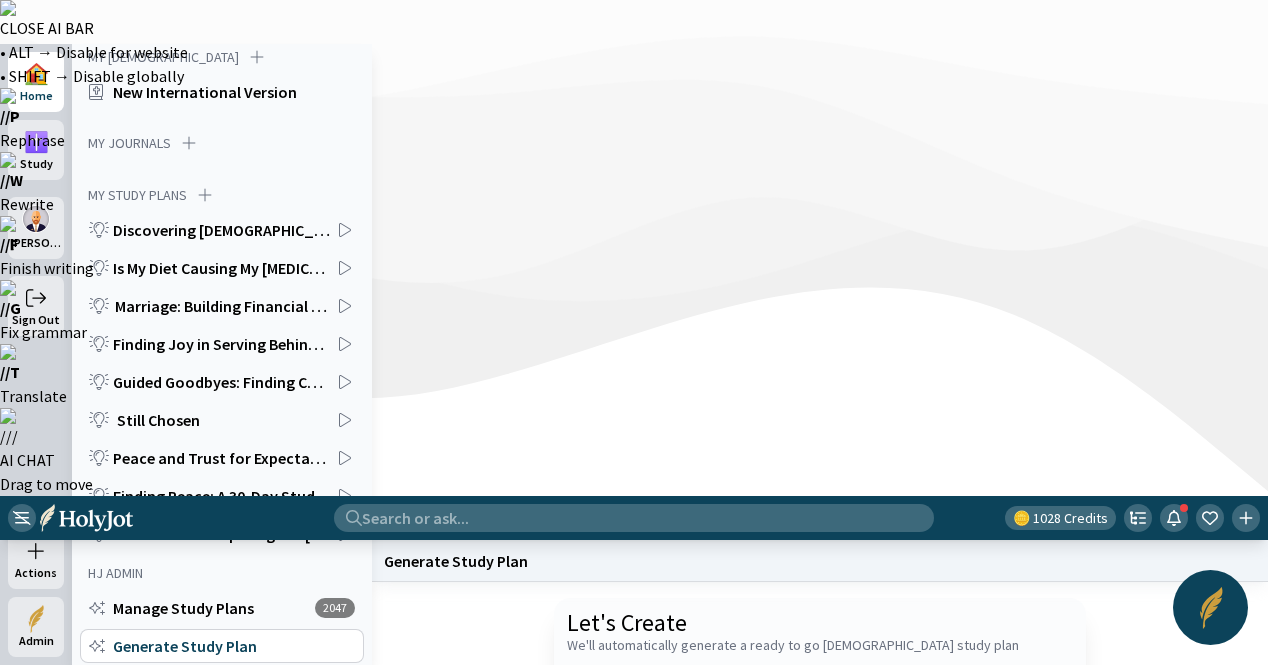 click on "21" at bounding box center [948, 849] 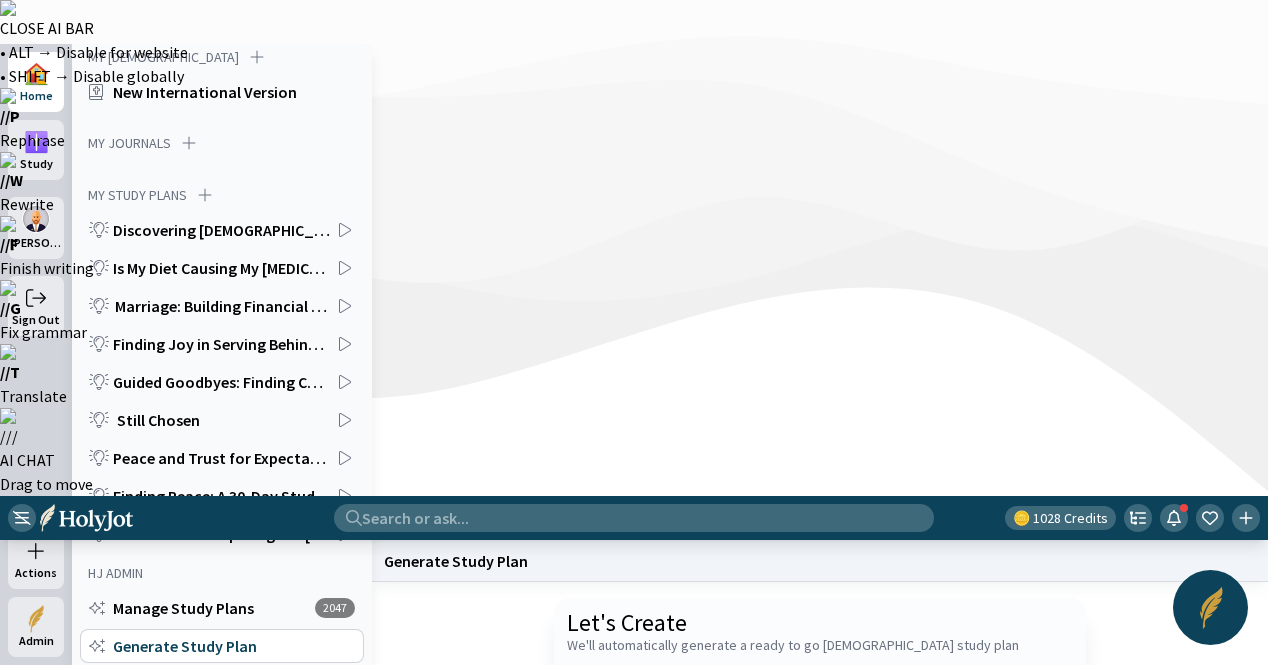 click 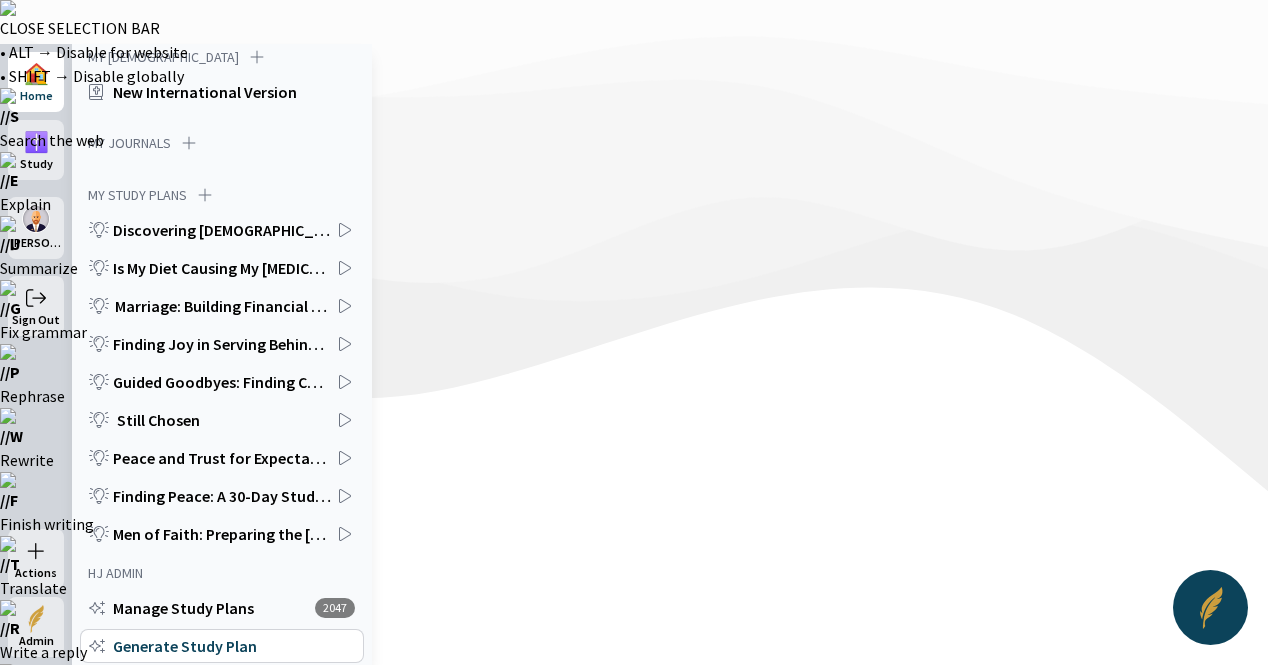 drag, startPoint x: 1016, startPoint y: 331, endPoint x: 953, endPoint y: 328, distance: 63.07139 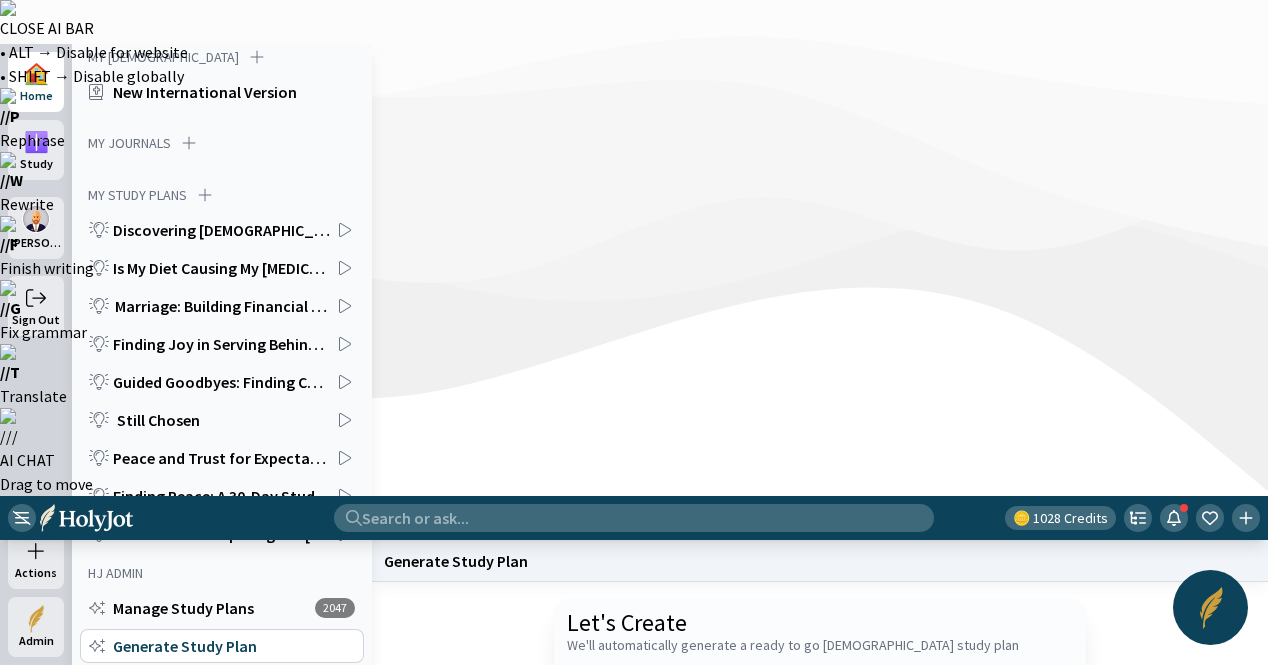 type on "Write me an in-depth [DEMOGRAPHIC_DATA] Study Plan on the Book of Job" 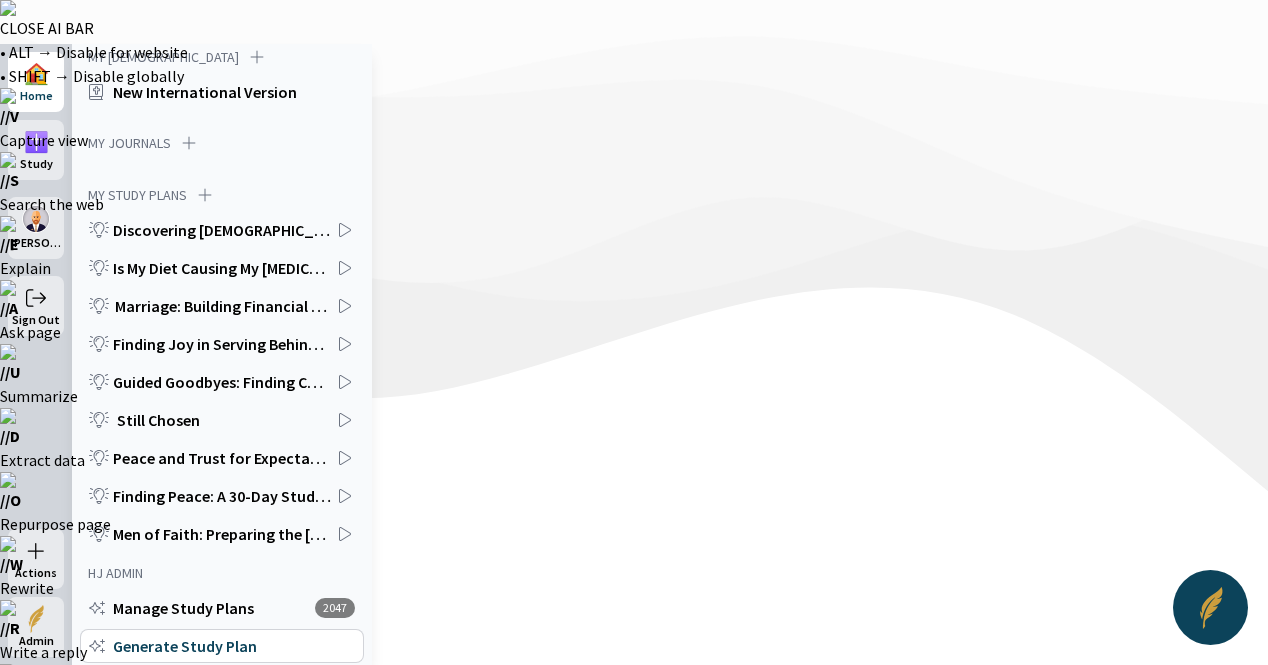 click on "Start a new one" 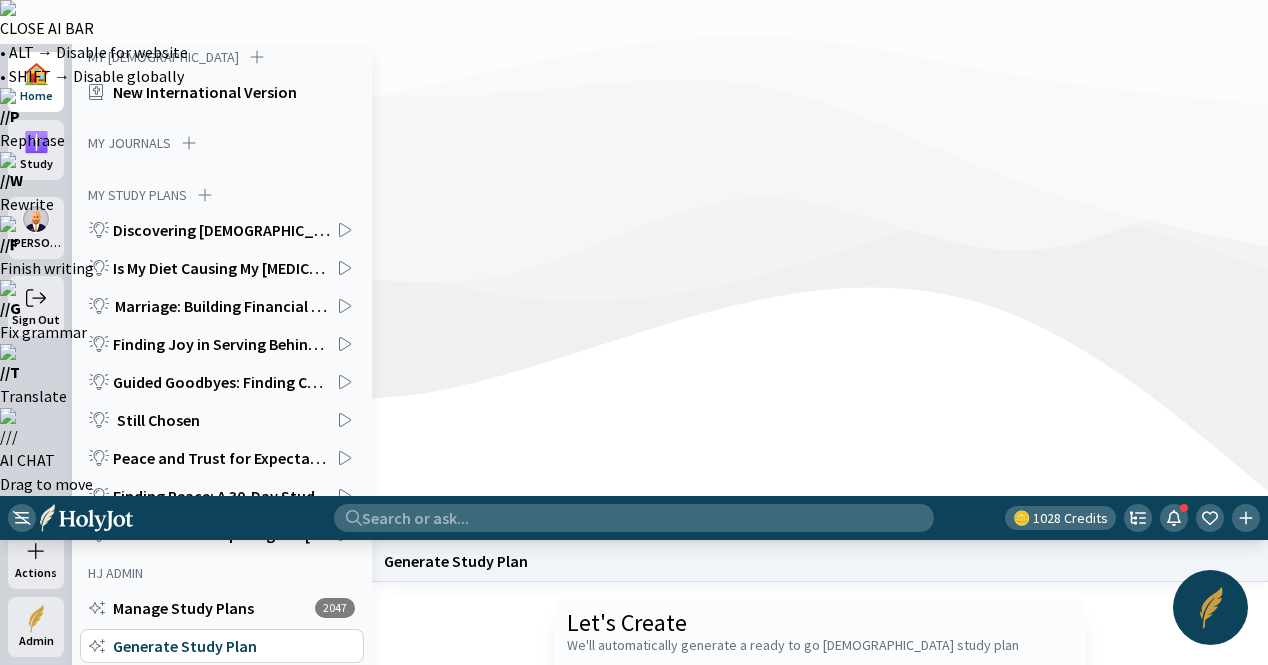 paste on "Write me an in-depth [DEMOGRAPHIC_DATA] Study Plan on the Book of Genesis" 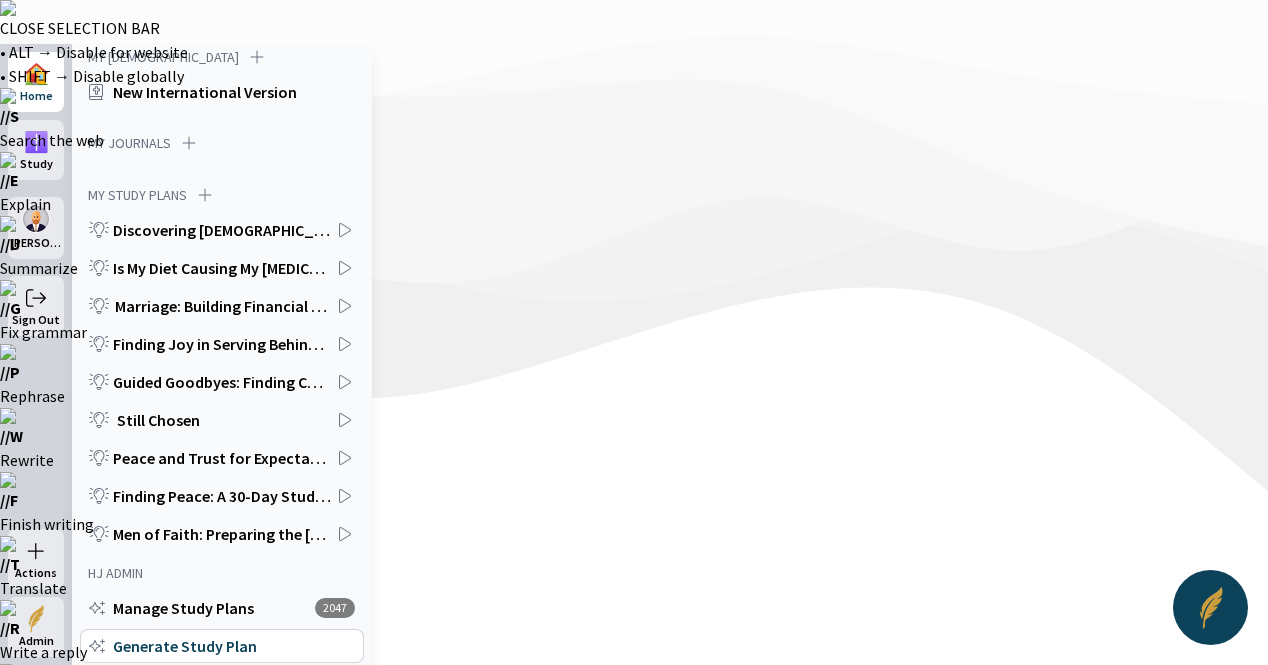 drag, startPoint x: 1032, startPoint y: 327, endPoint x: 901, endPoint y: 323, distance: 131.06105 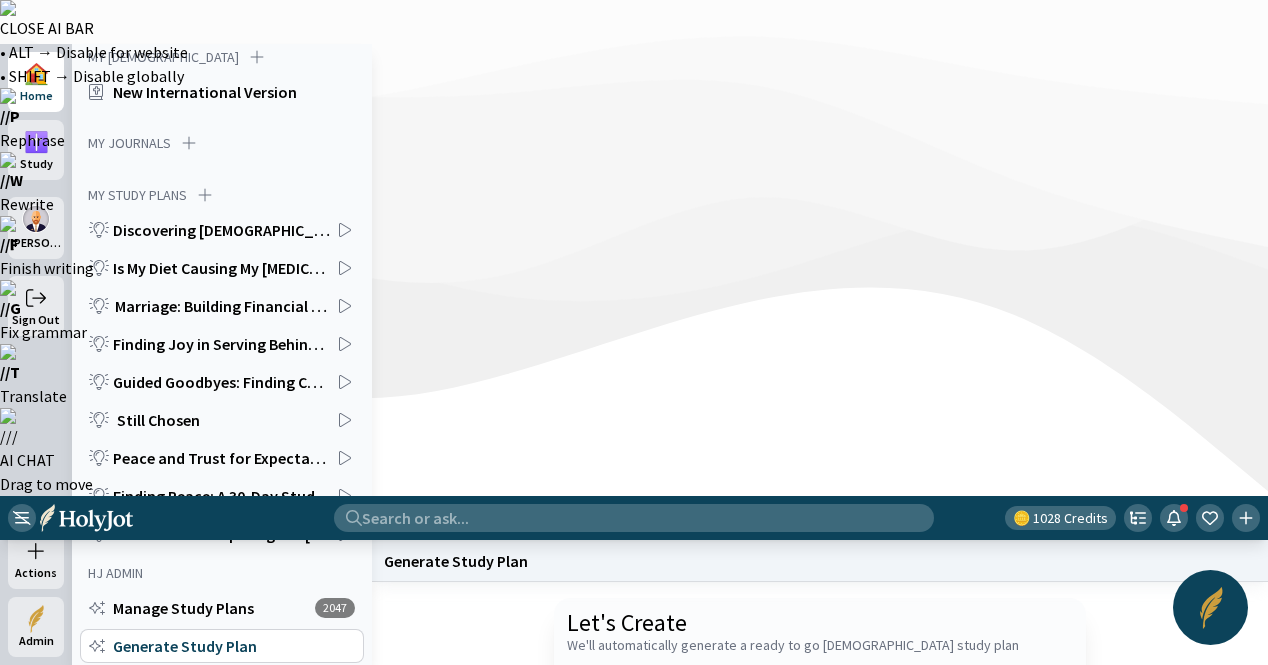 type on "Write me an in-depth [DEMOGRAPHIC_DATA] Study Plan on the Book of [DEMOGRAPHIC_DATA]" 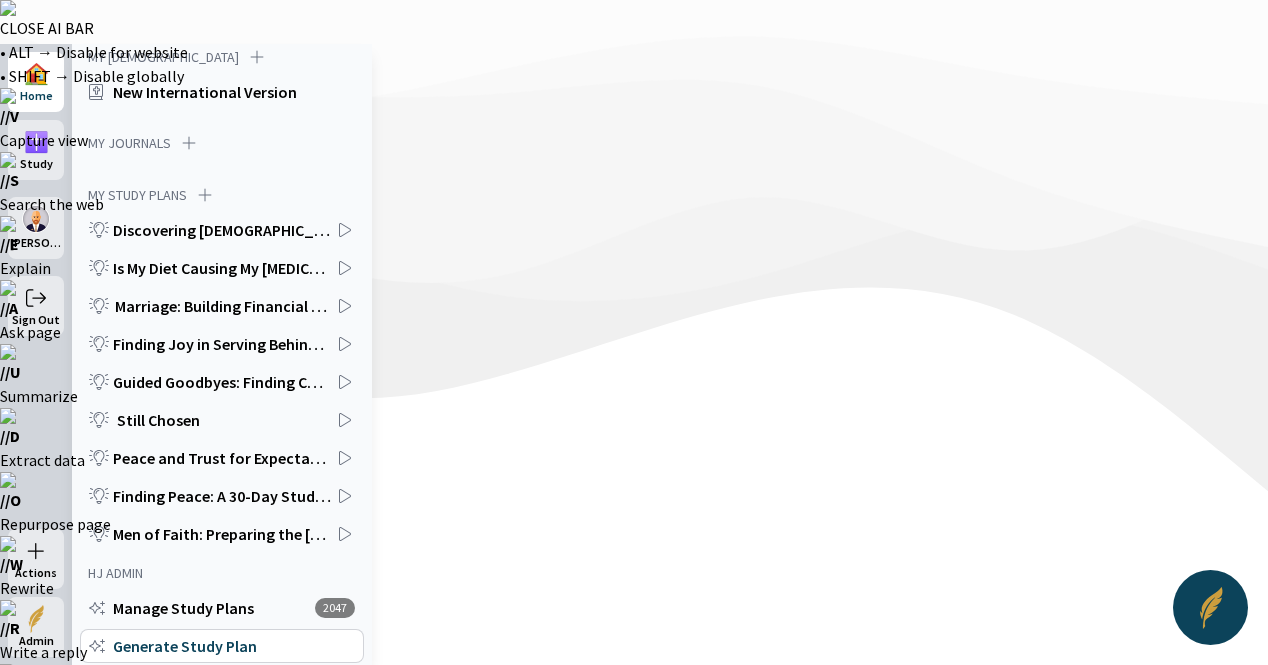 click on "Start a new one" 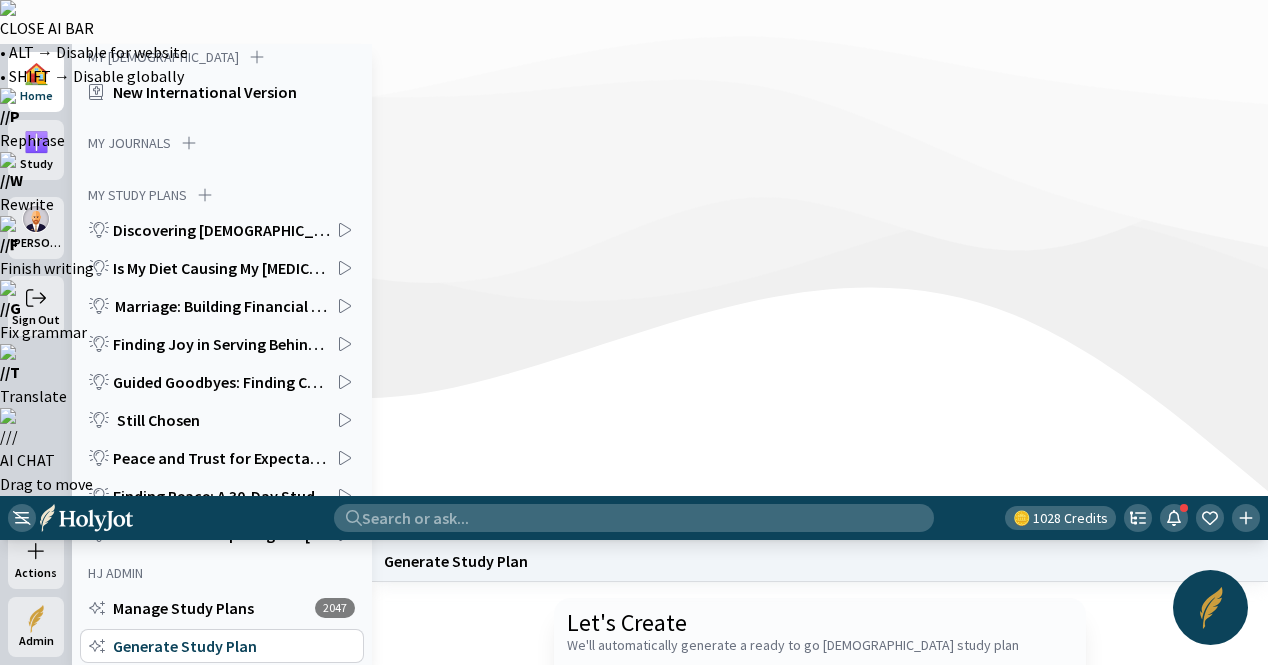 paste on "Write me an in-depth [DEMOGRAPHIC_DATA] Study Plan on the Book of Genesis" 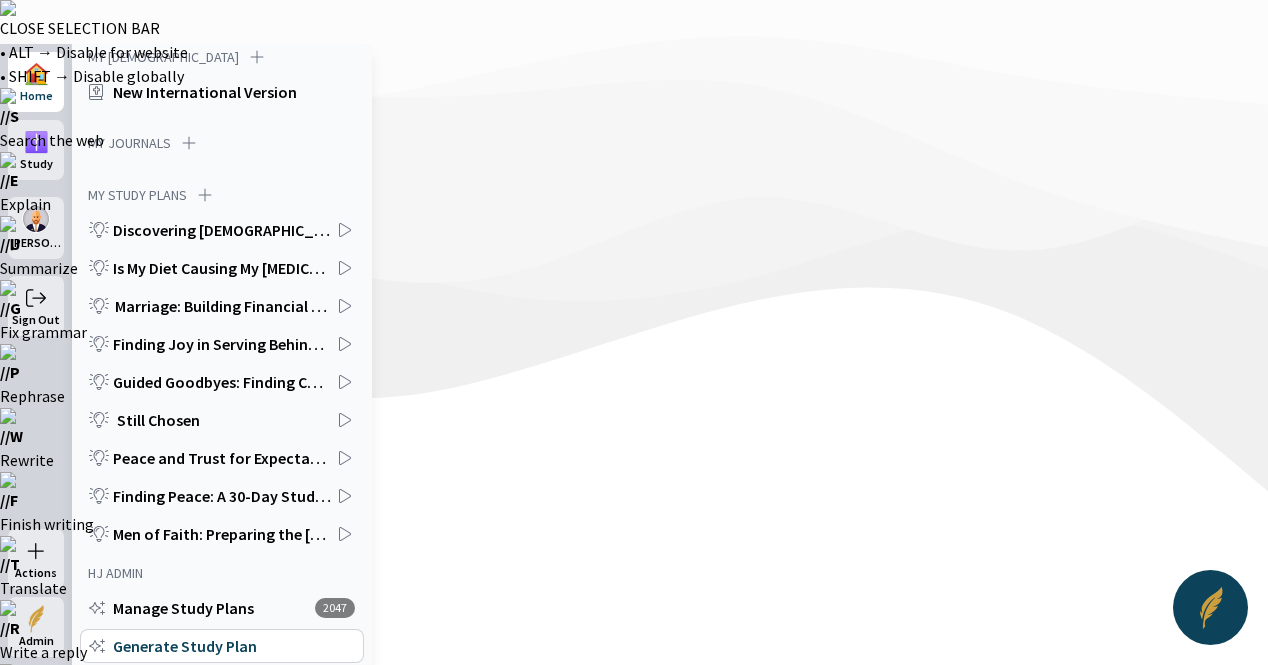 drag, startPoint x: 1008, startPoint y: 333, endPoint x: 955, endPoint y: 331, distance: 53.037724 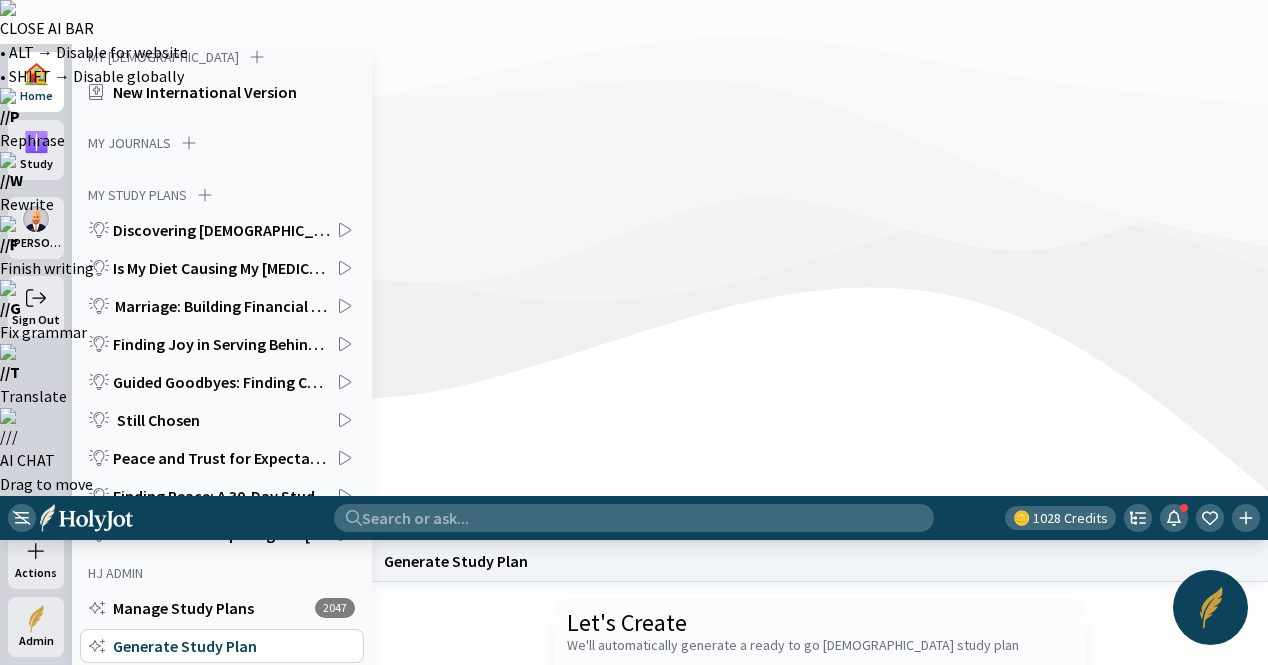 scroll, scrollTop: 0, scrollLeft: 169, axis: horizontal 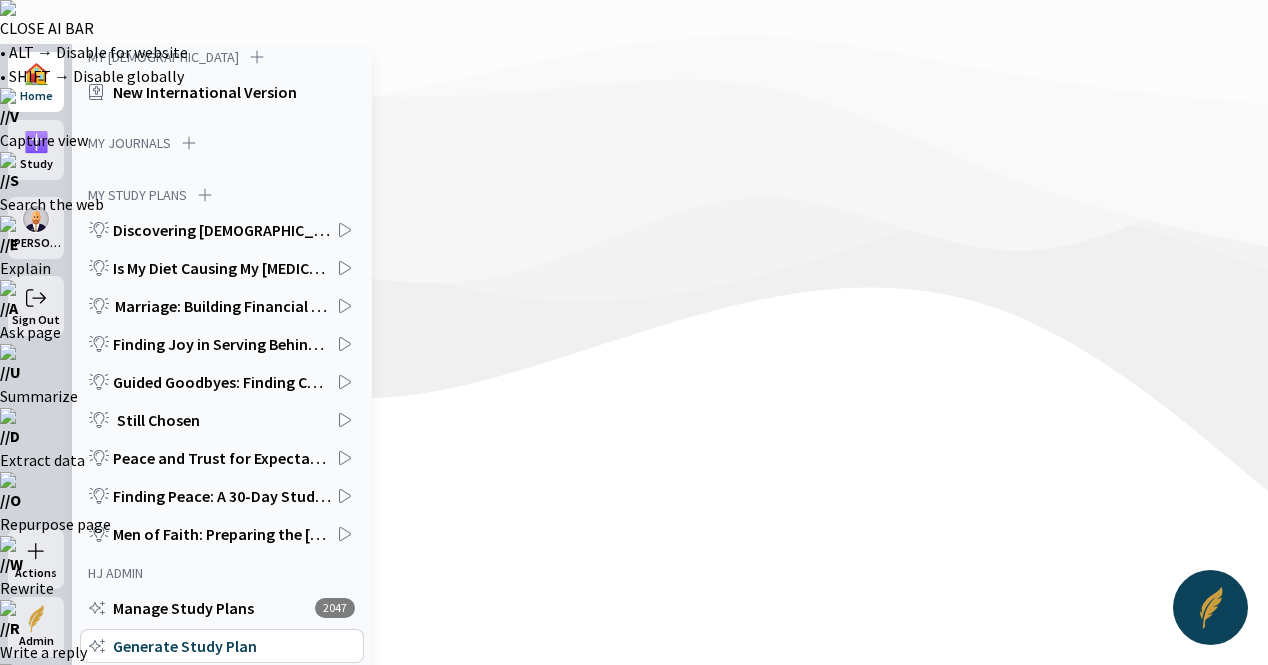 drag, startPoint x: 810, startPoint y: 445, endPoint x: 726, endPoint y: 357, distance: 121.65525 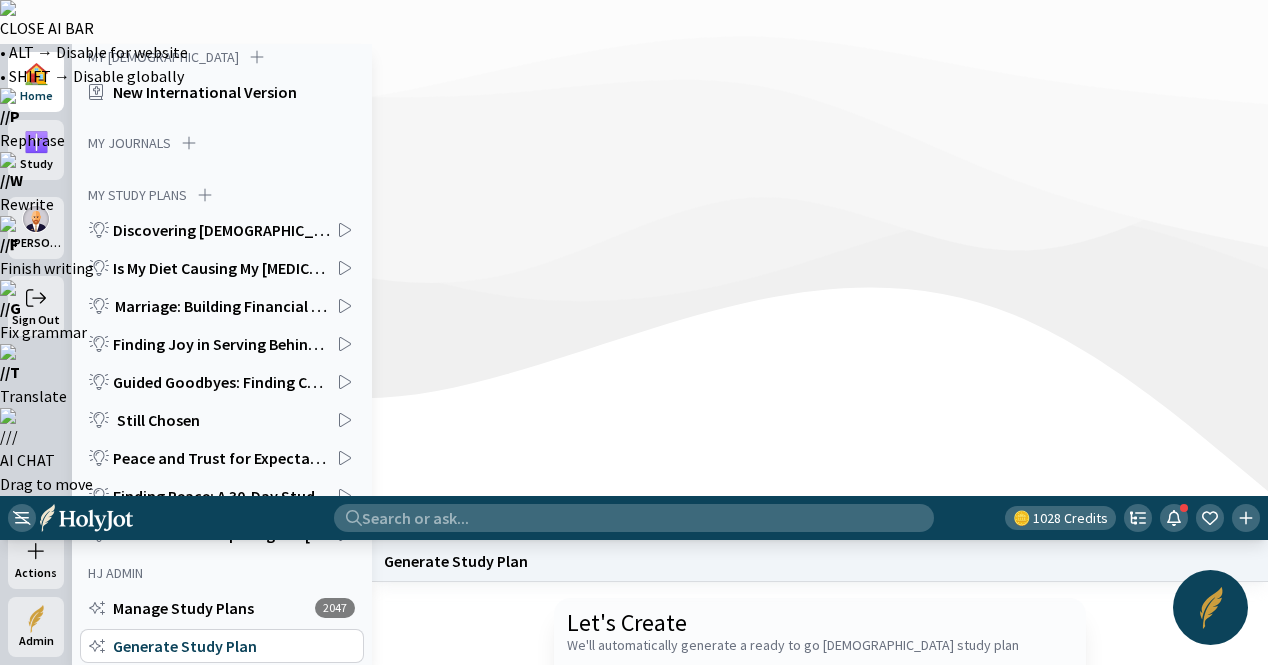paste on "Write me an in-depth [DEMOGRAPHIC_DATA] Study Plan on the Book of Genesis" 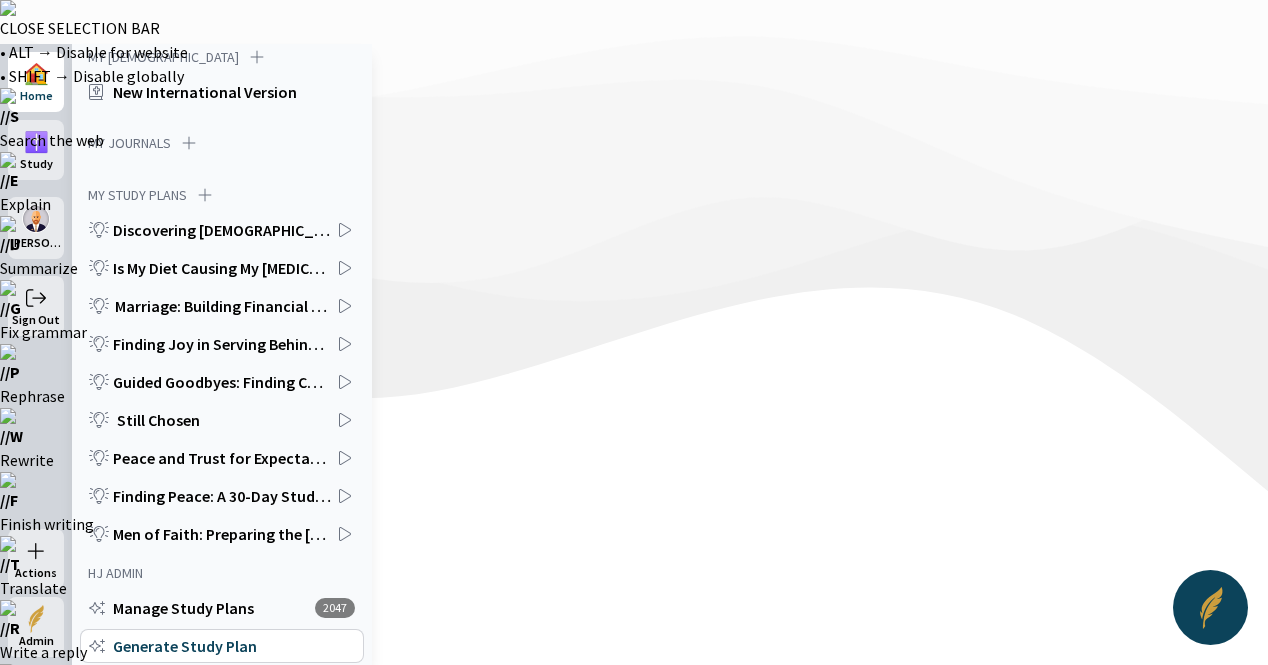 drag, startPoint x: 1024, startPoint y: 321, endPoint x: 955, endPoint y: 323, distance: 69.02898 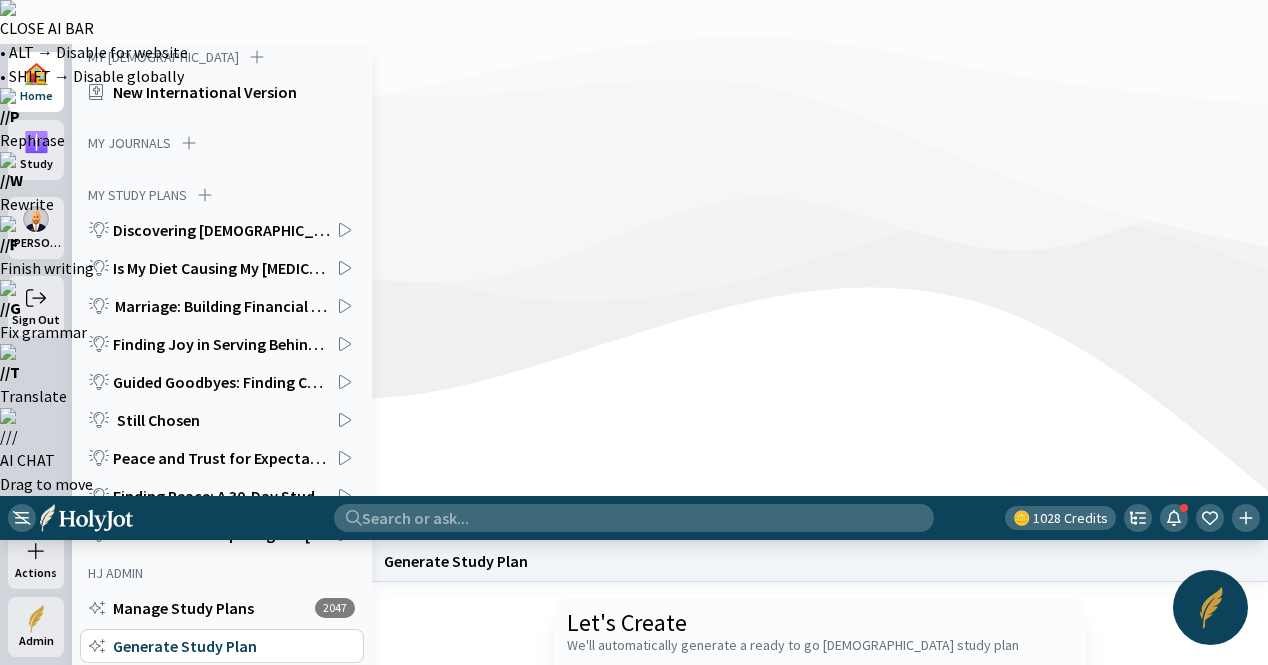 type on "Write me an in-depth [DEMOGRAPHIC_DATA] Study Plan on the Book of [DEMOGRAPHIC_DATA]" 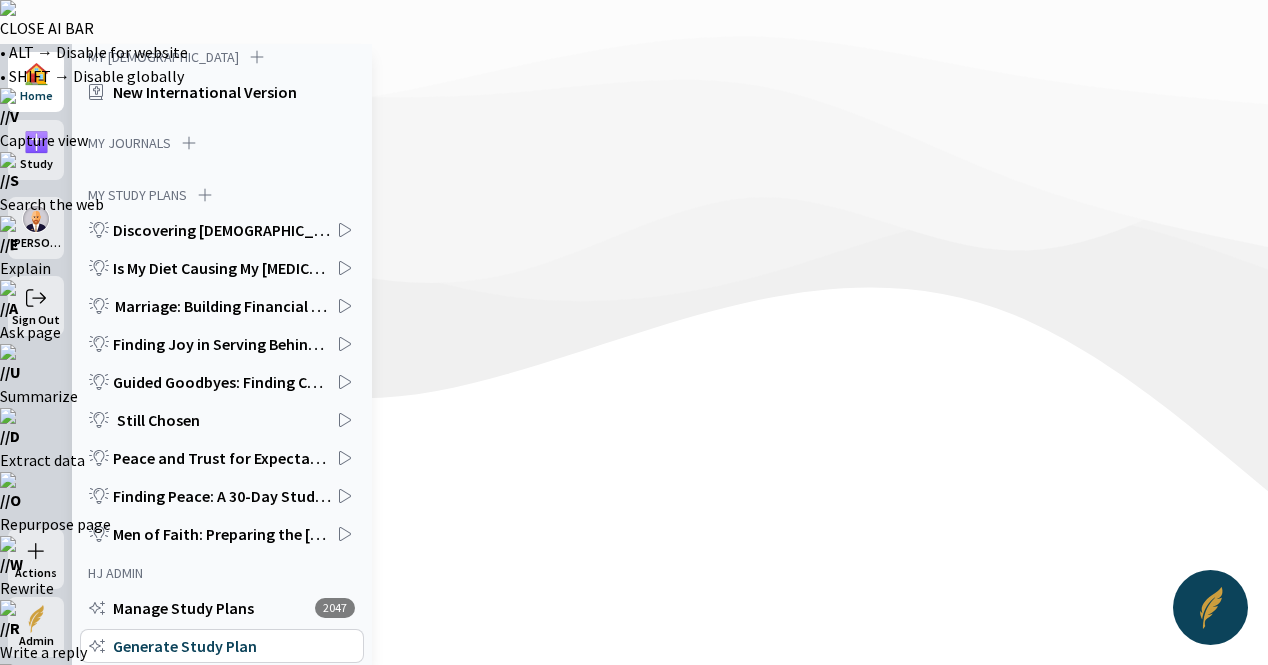 click on "Start a new one" 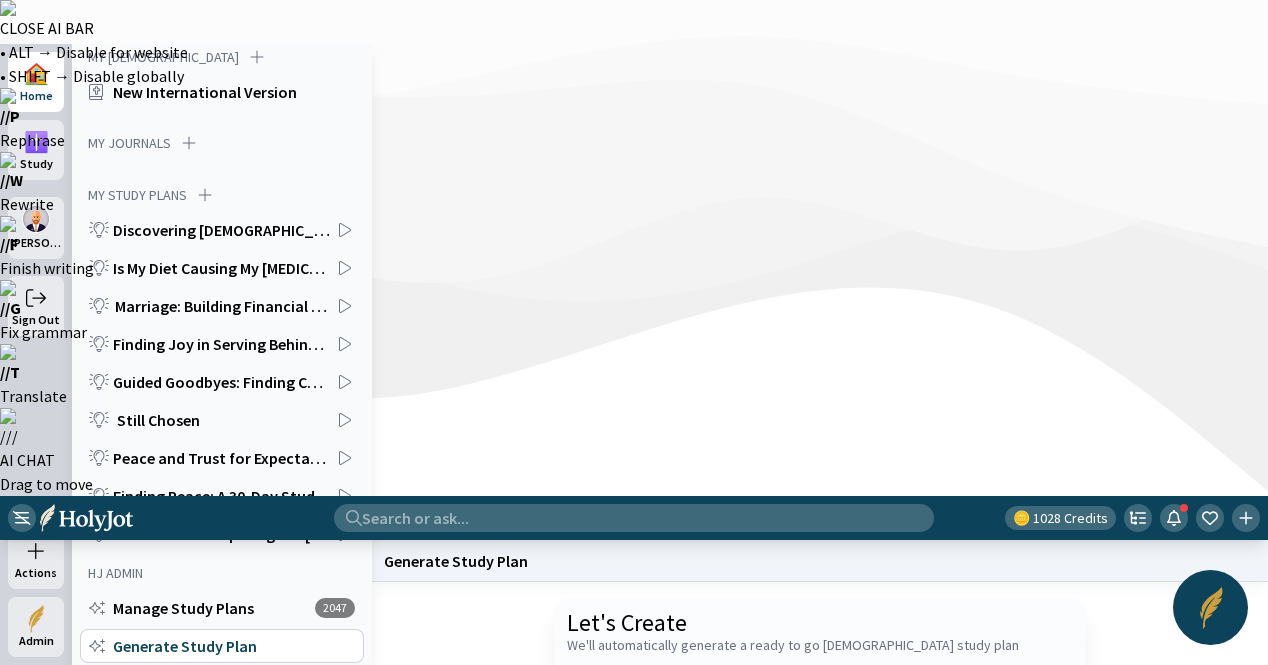 paste on "Write me an in-depth [DEMOGRAPHIC_DATA] Study Plan on the Book of Genesis" 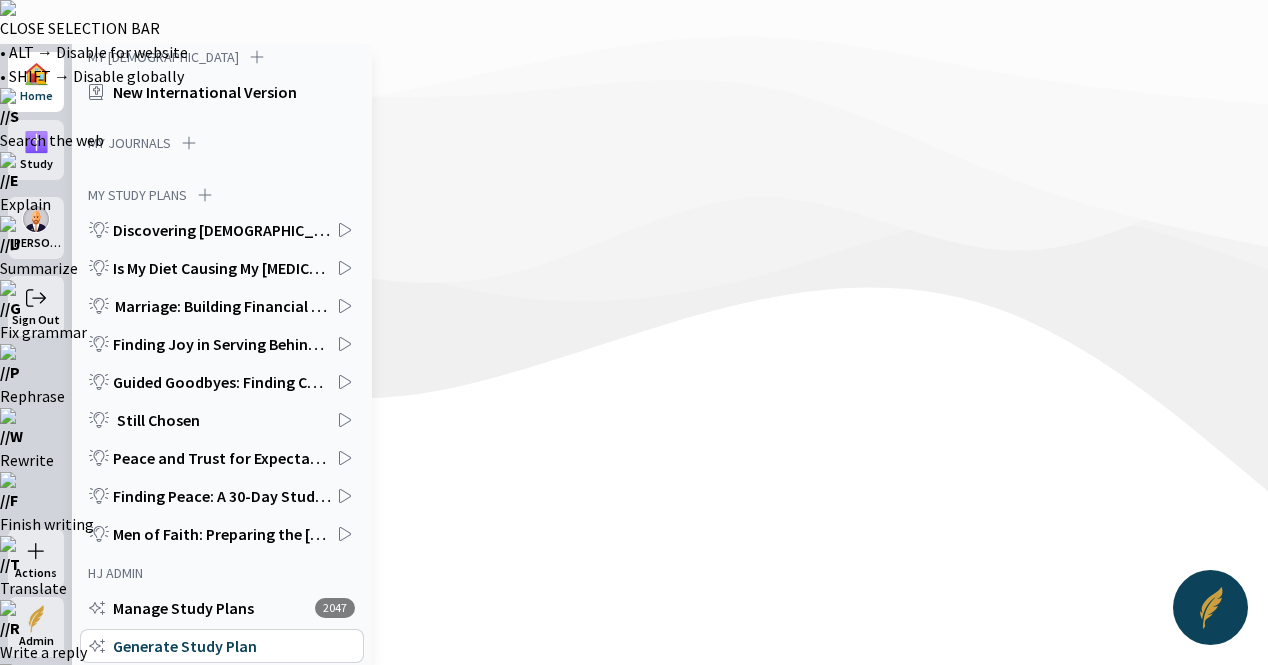 drag, startPoint x: 1031, startPoint y: 330, endPoint x: 900, endPoint y: 320, distance: 131.38112 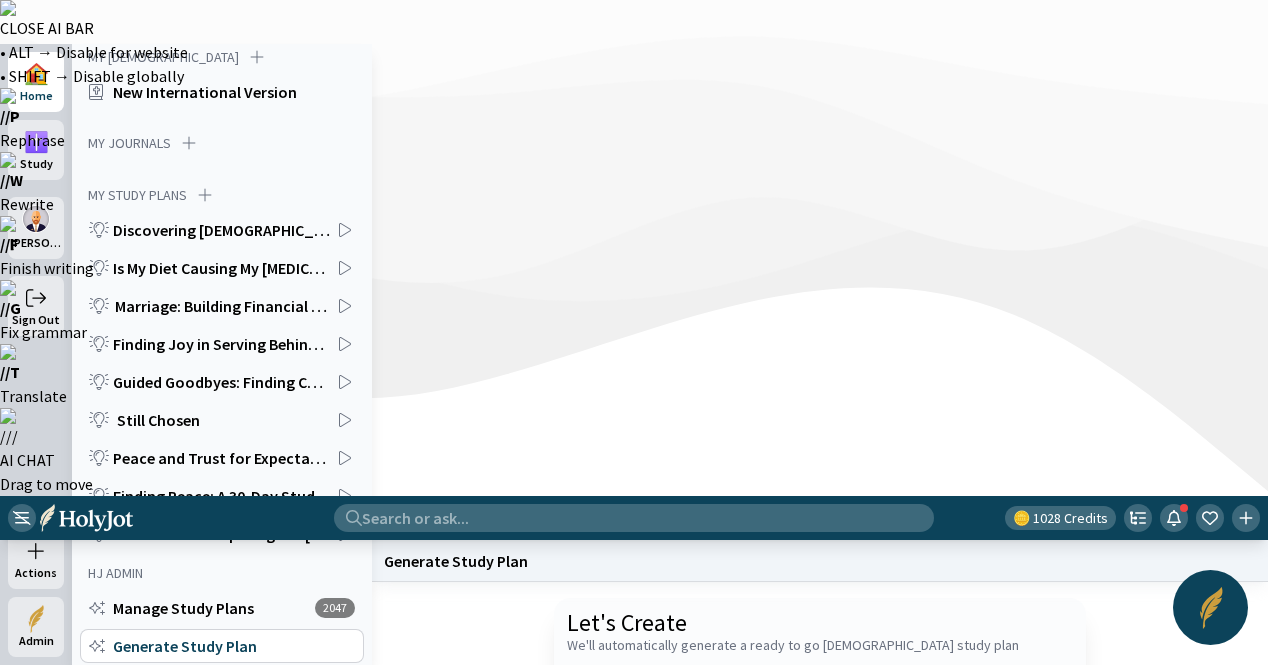 type on "Write me an in-depth [DEMOGRAPHIC_DATA] Study Plan on the Song of [PERSON_NAME]" 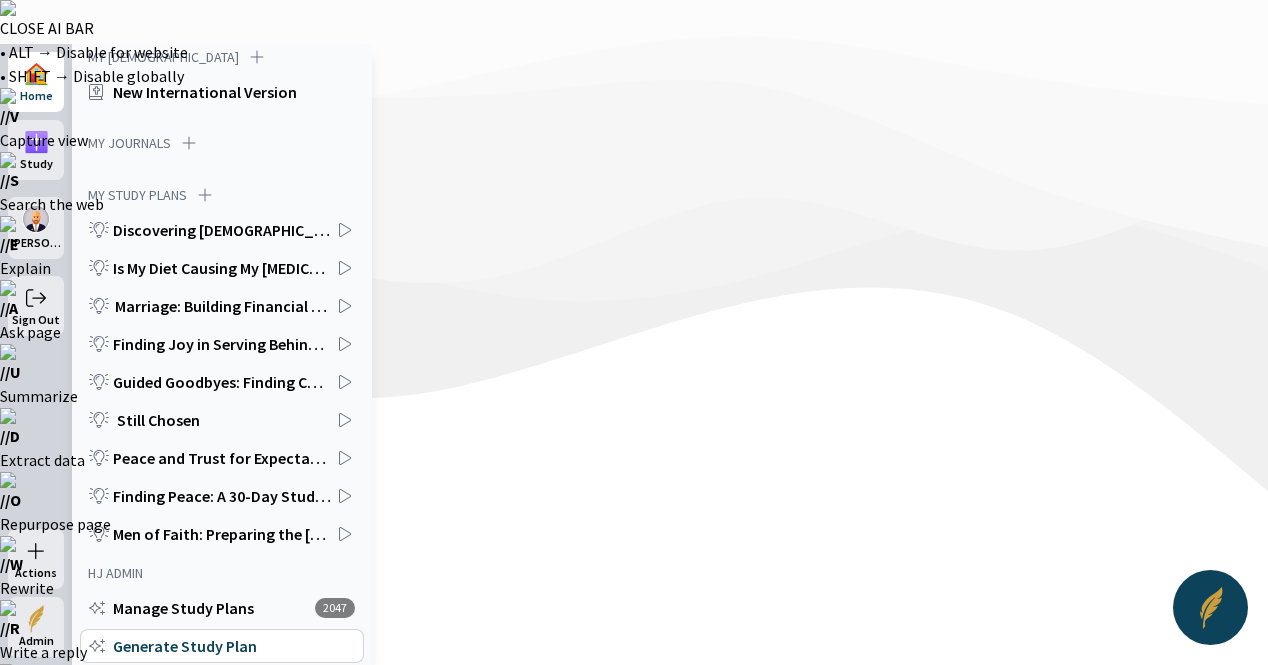 click on "Start a new one" 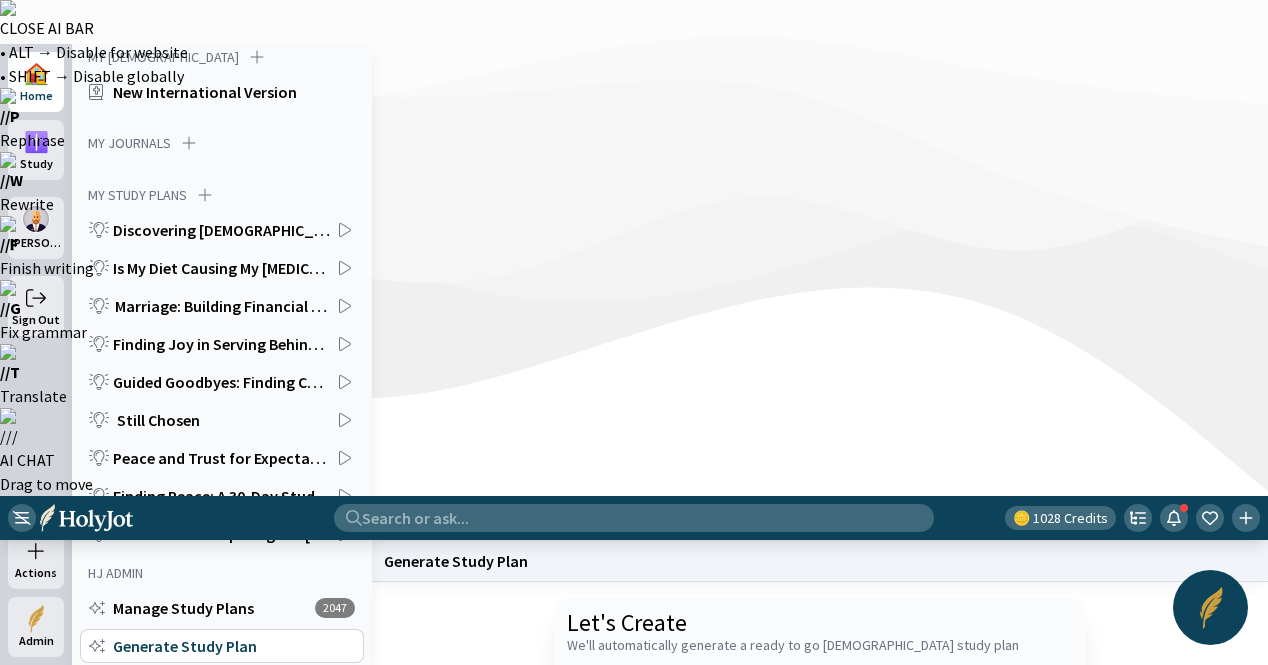 paste on "Write me an in-depth [DEMOGRAPHIC_DATA] Study Plan on the Book of Genesis" 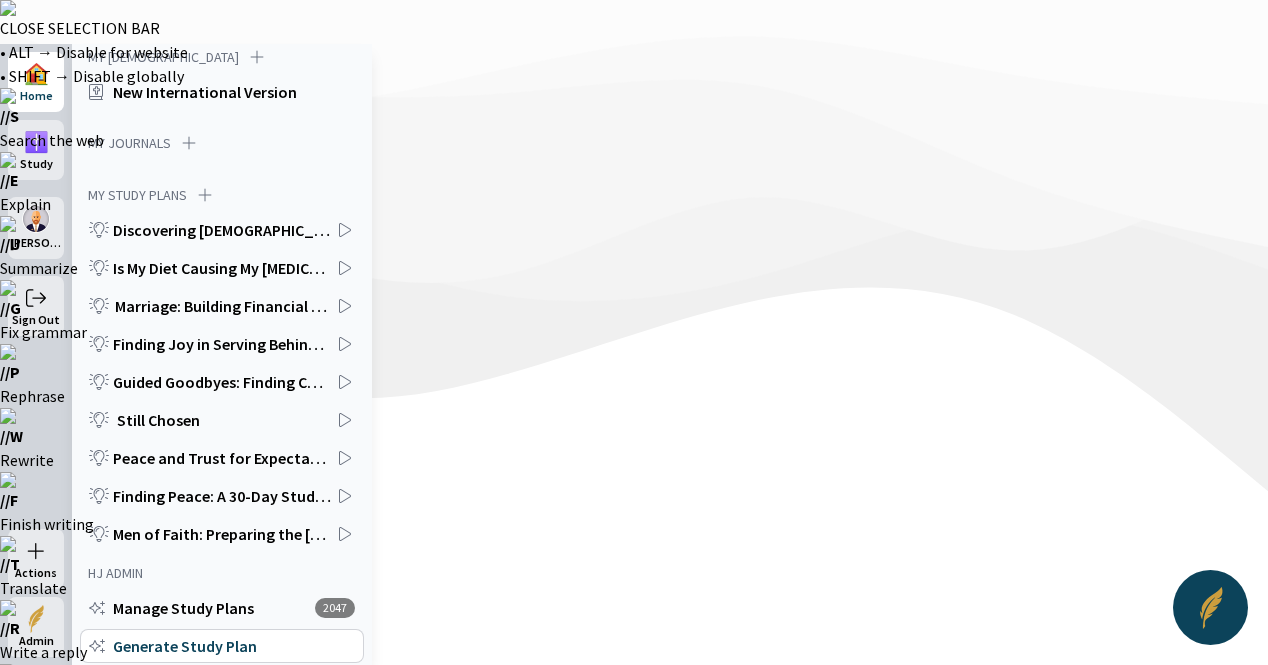 drag, startPoint x: 1032, startPoint y: 327, endPoint x: 956, endPoint y: 327, distance: 76 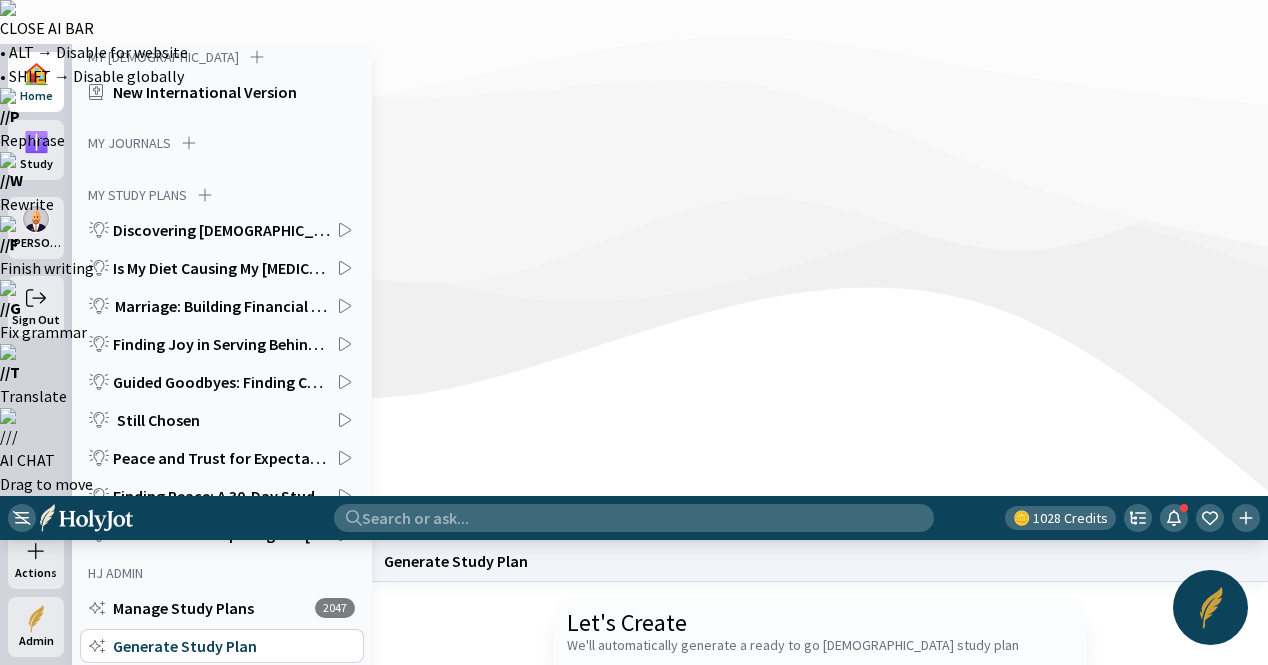 type on "Write me an in-depth [DEMOGRAPHIC_DATA] Study Plan on the Book of [DEMOGRAPHIC_DATA]" 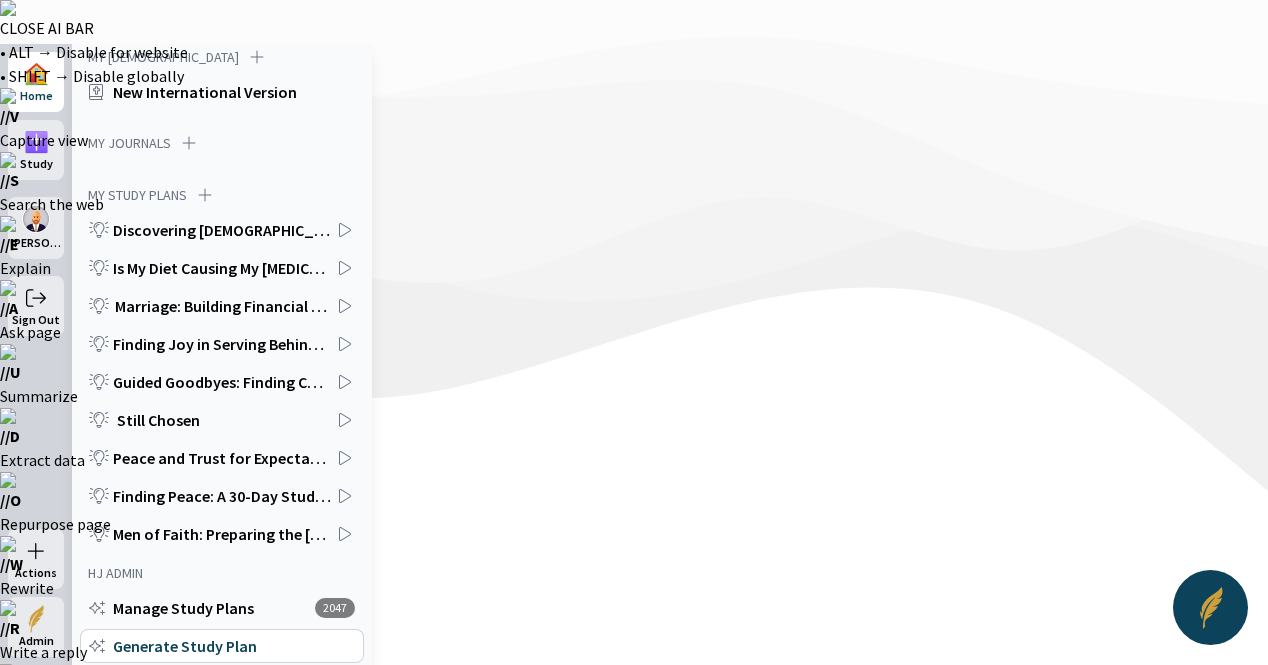 click 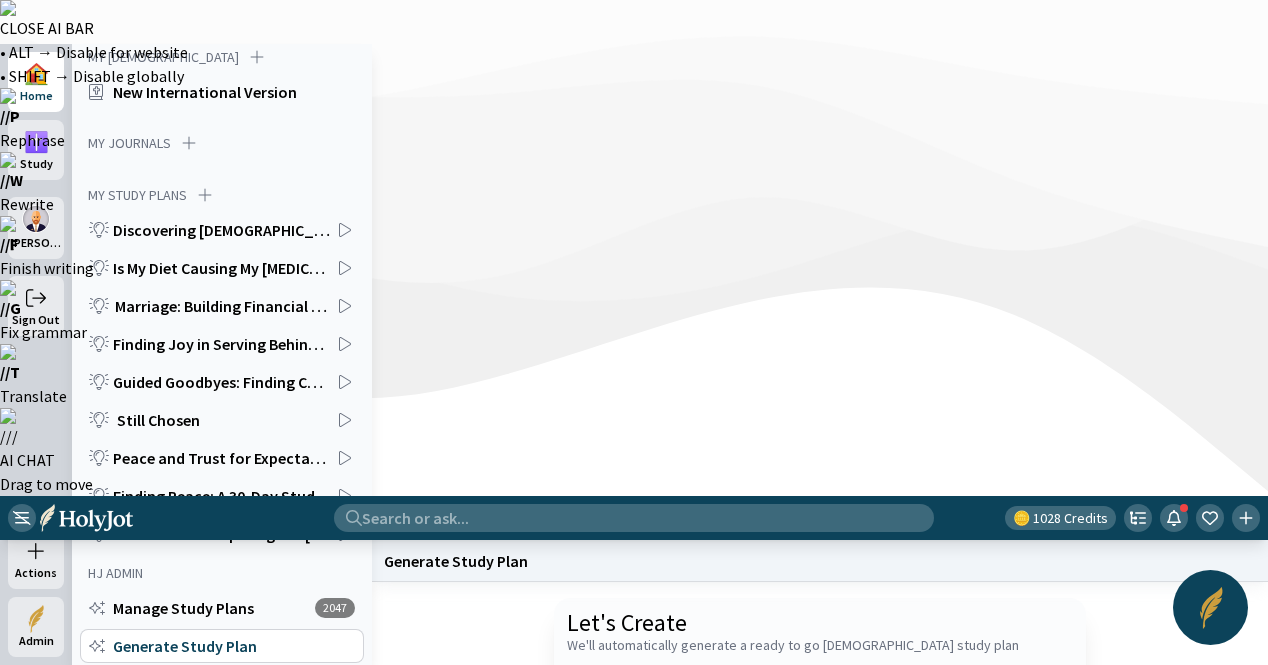 paste on "Write me an in-depth [DEMOGRAPHIC_DATA] Study Plan on the Book of Genesis" 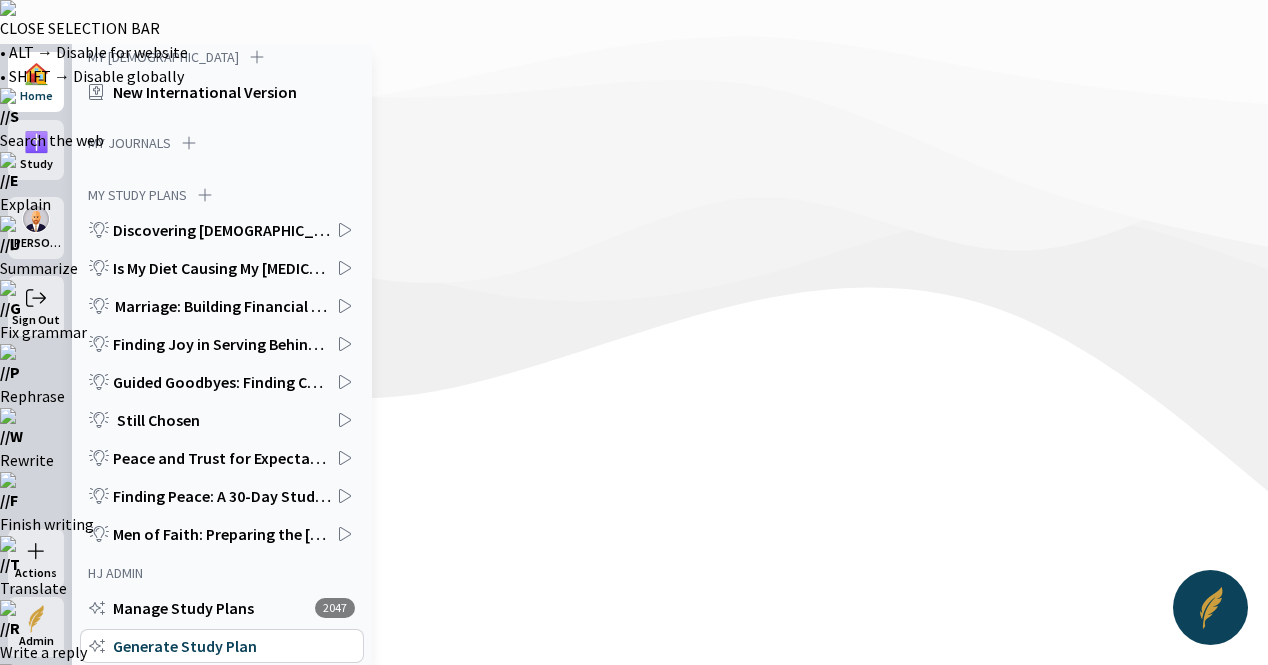 drag, startPoint x: 1013, startPoint y: 331, endPoint x: 953, endPoint y: 327, distance: 60.133186 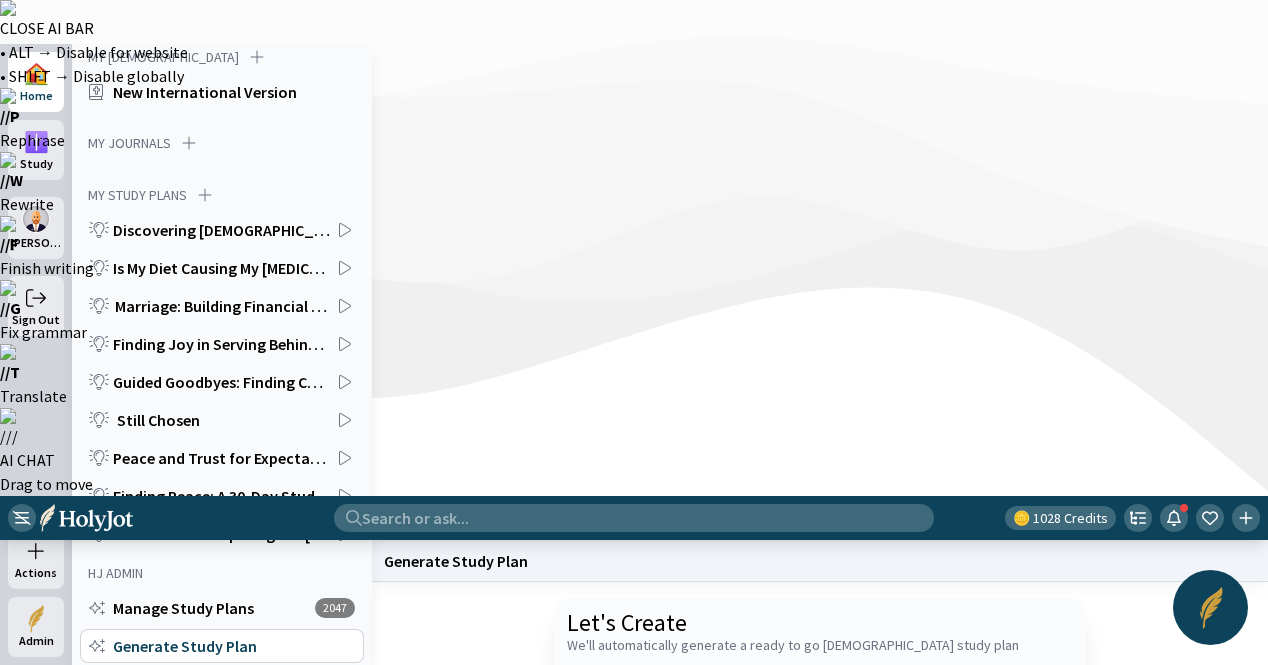 type on "Write me an in-depth [DEMOGRAPHIC_DATA] Study Plan on the [DEMOGRAPHIC_DATA][PERSON_NAME]" 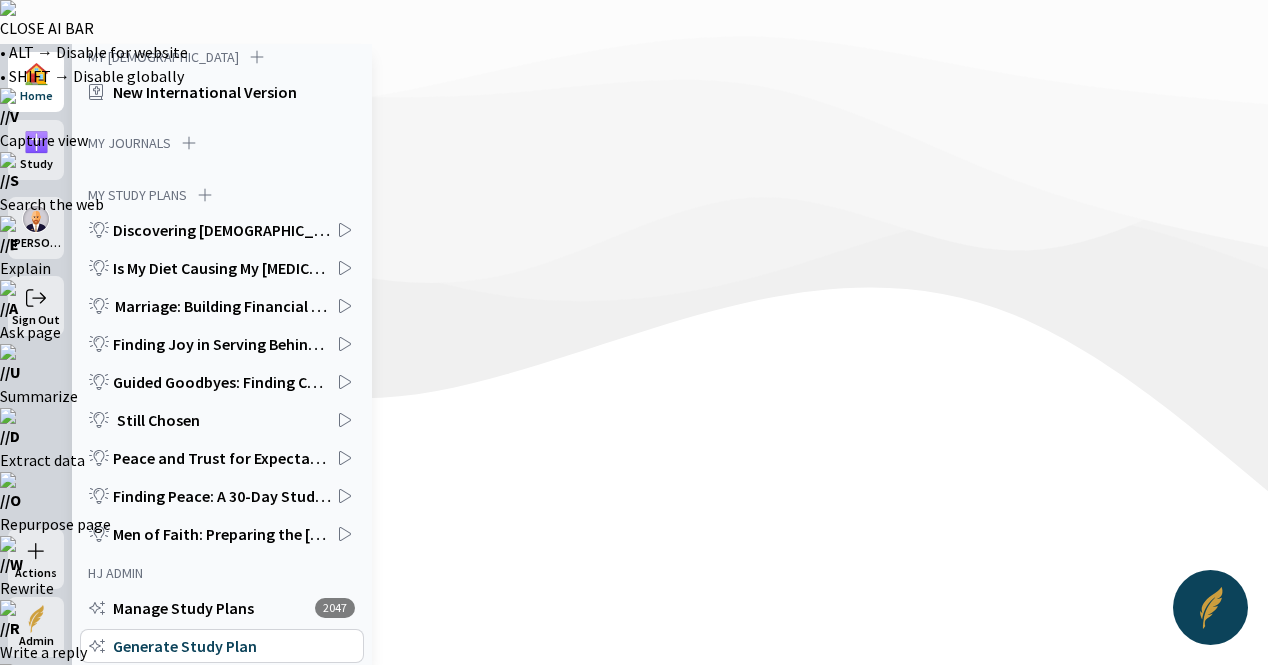 click on "Start a new one" 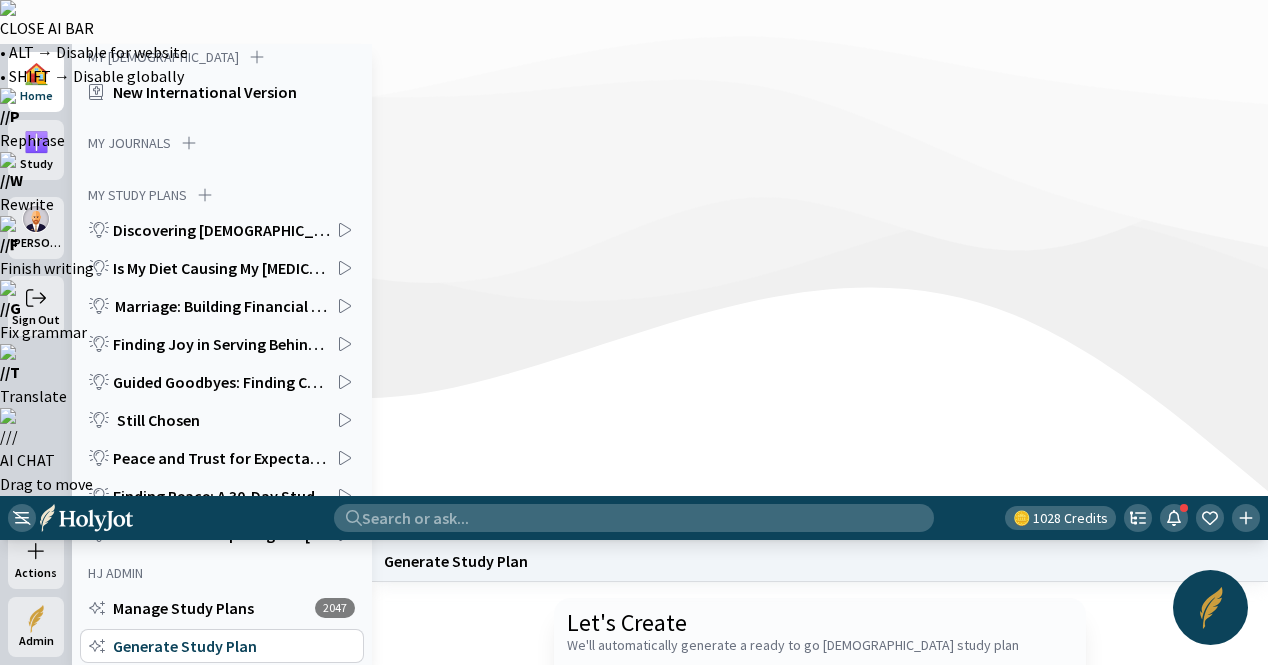 paste on "Write me an in-depth [DEMOGRAPHIC_DATA] Study Plan on the Book of Genesis" 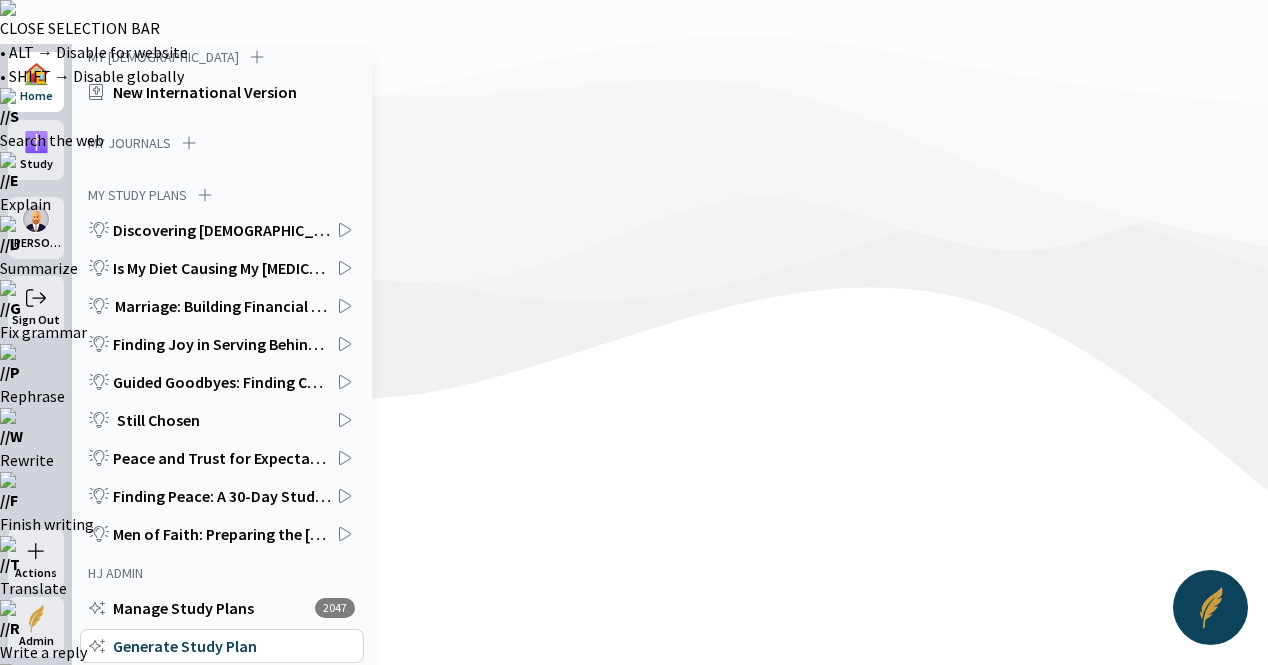 drag, startPoint x: 1028, startPoint y: 313, endPoint x: 956, endPoint y: 323, distance: 72.691124 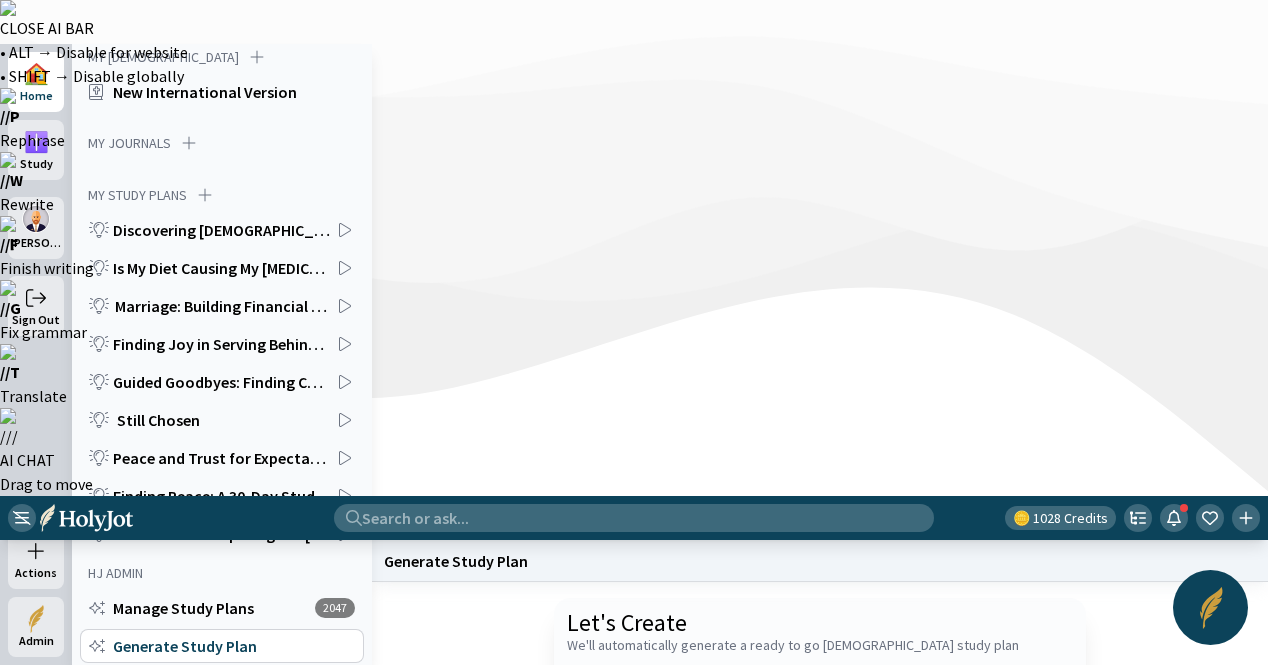 type on "Write me an in-depth [DEMOGRAPHIC_DATA] Study Plan on the Book of Lamentations" 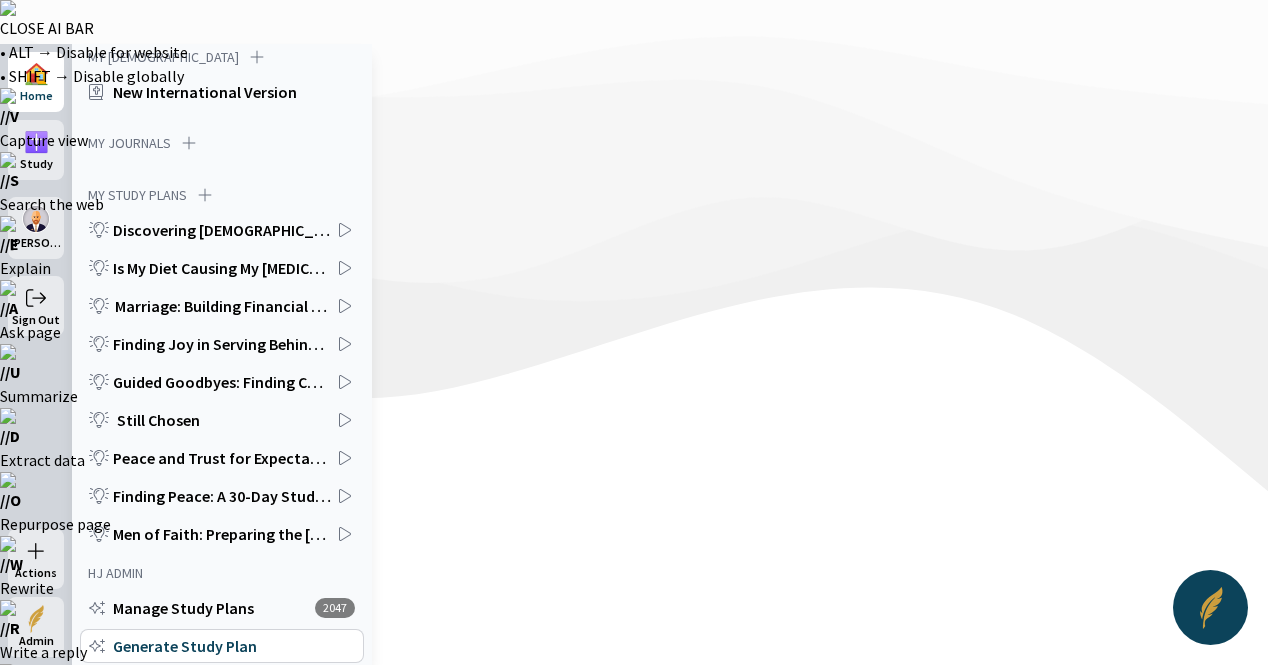 click on "Start a new one" 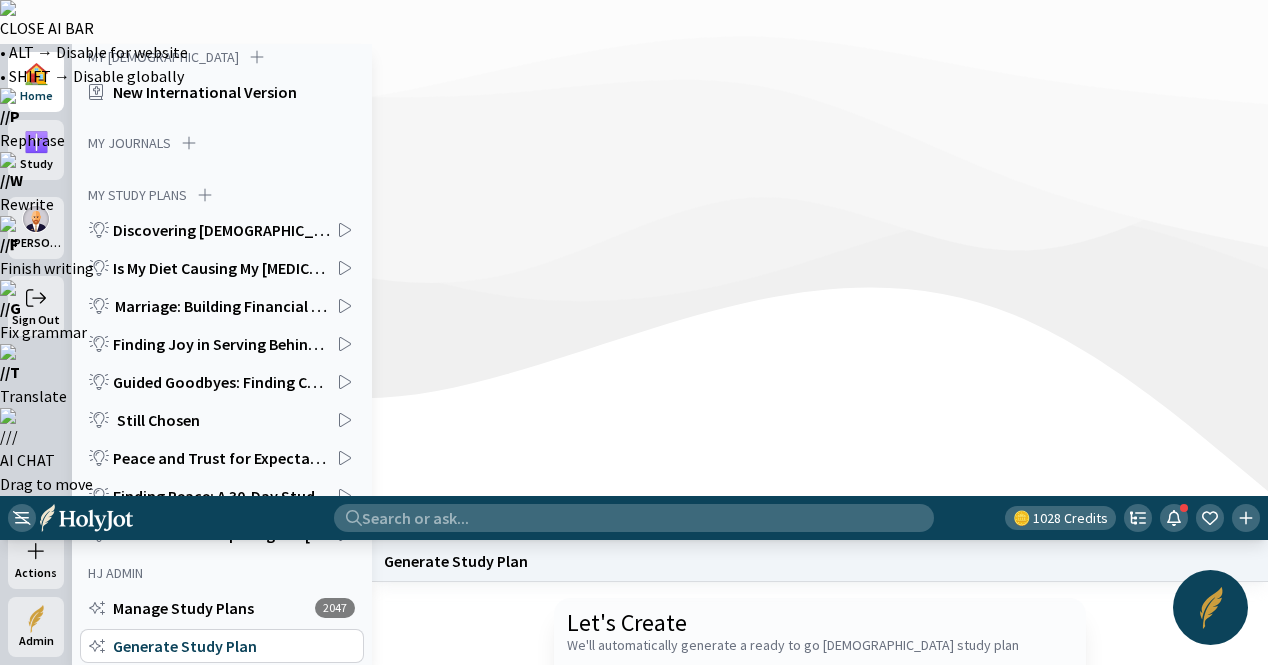 paste on "Write me an in-depth [DEMOGRAPHIC_DATA] Study Plan on the Book of Genesis" 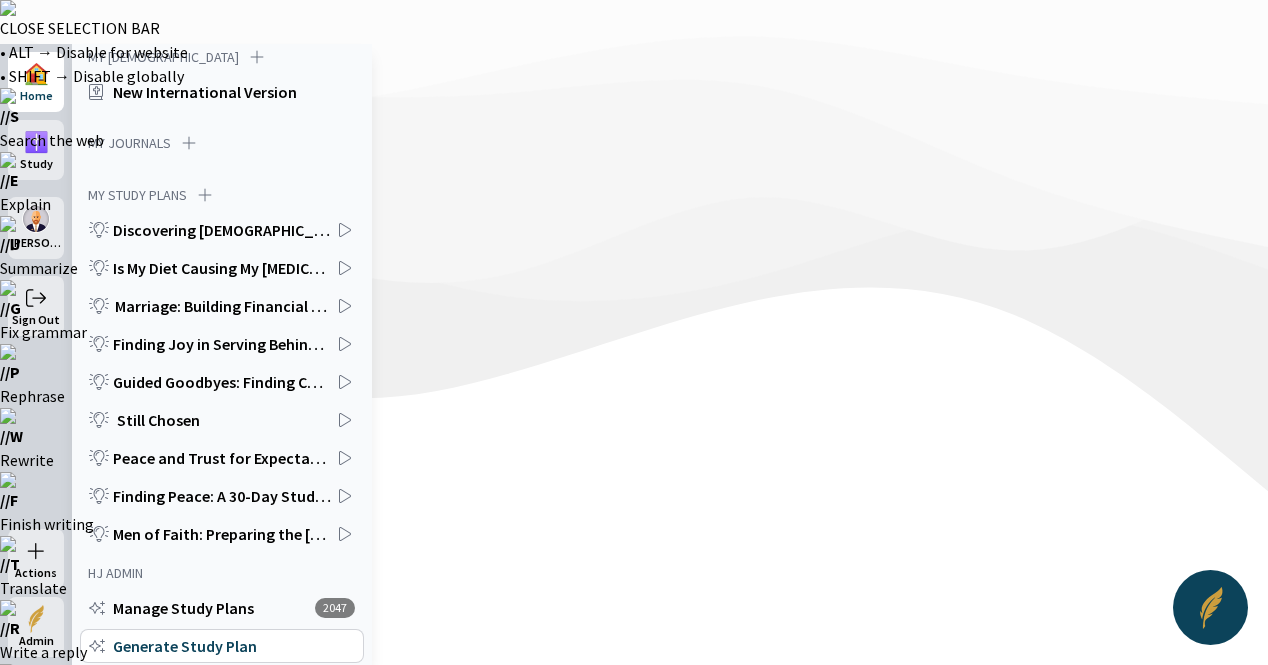 drag, startPoint x: 1016, startPoint y: 326, endPoint x: 953, endPoint y: 321, distance: 63.1981 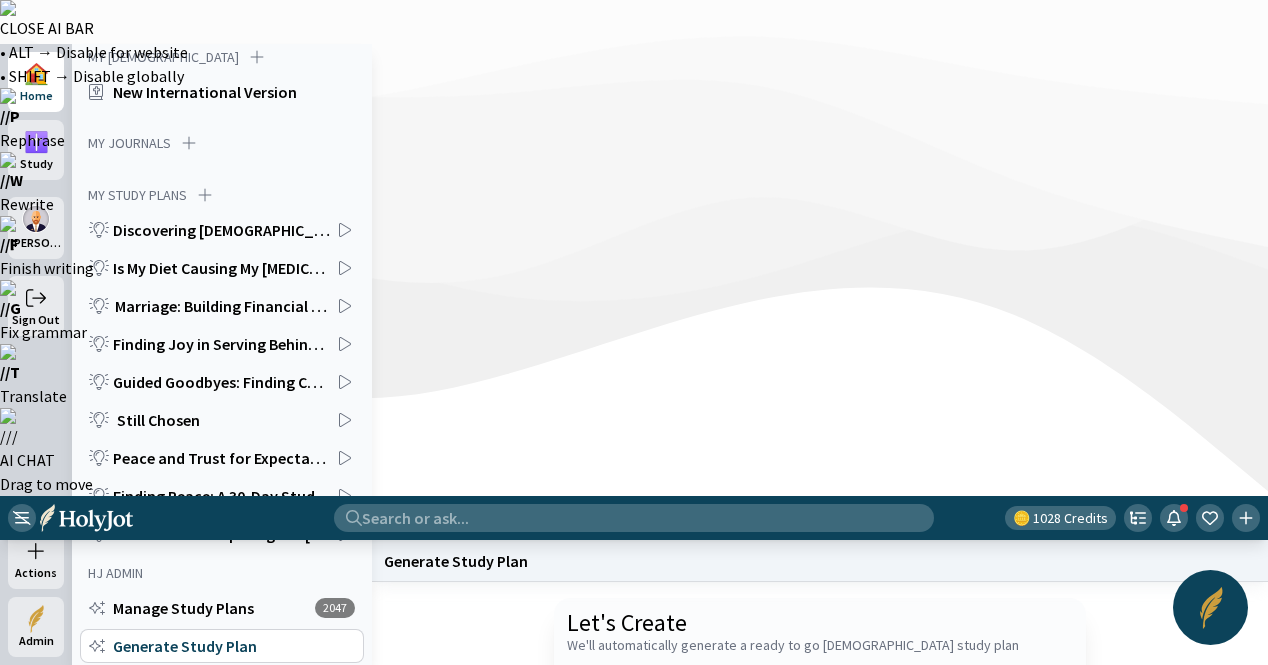 type on "Write me an in-depth [DEMOGRAPHIC_DATA] Study Plan on the Book of [DEMOGRAPHIC_DATA]" 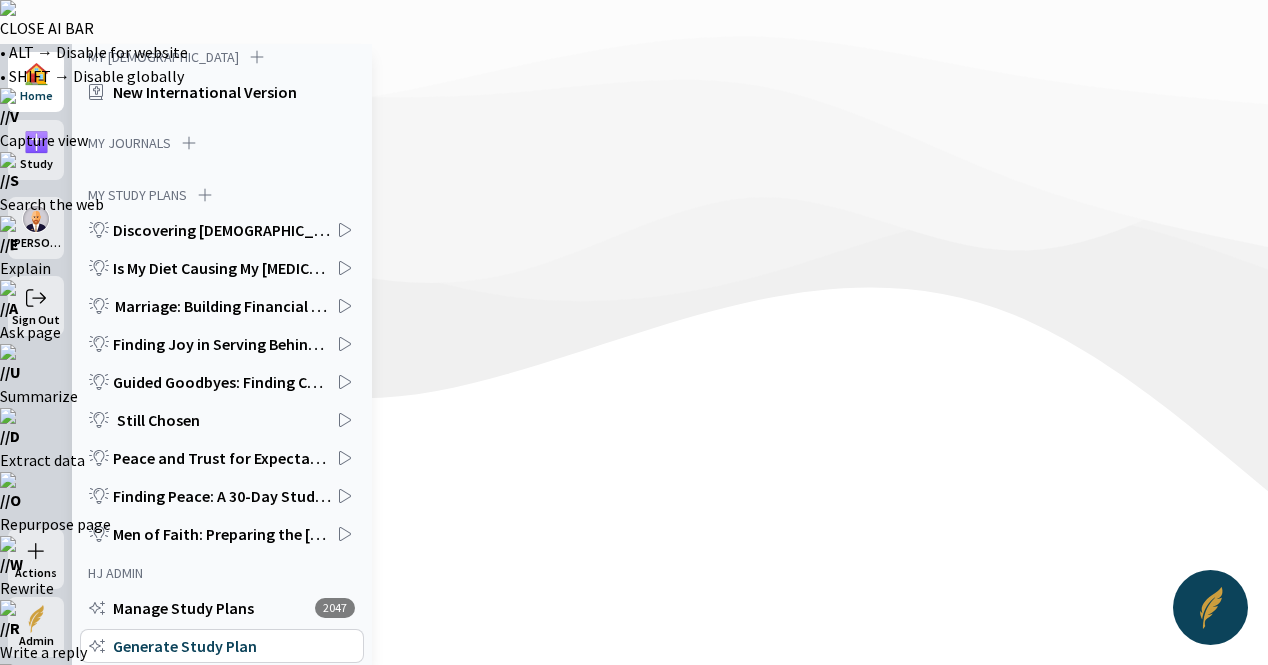 click on "Generate" 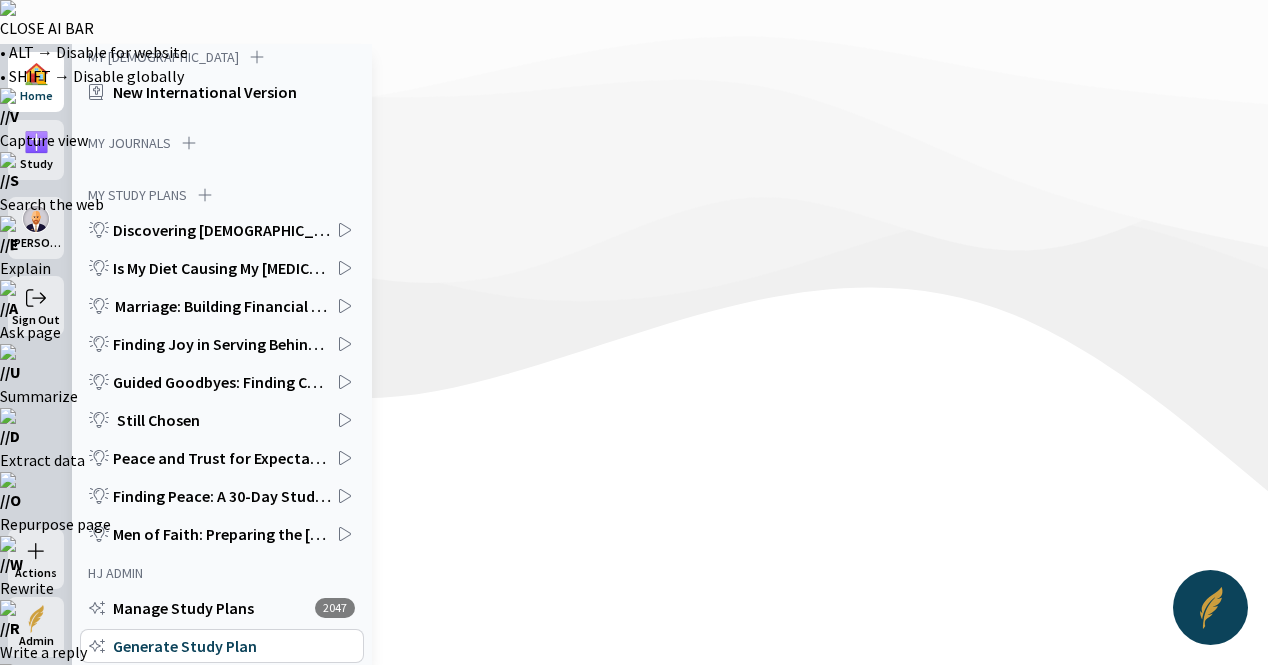 click on "Start a new one" 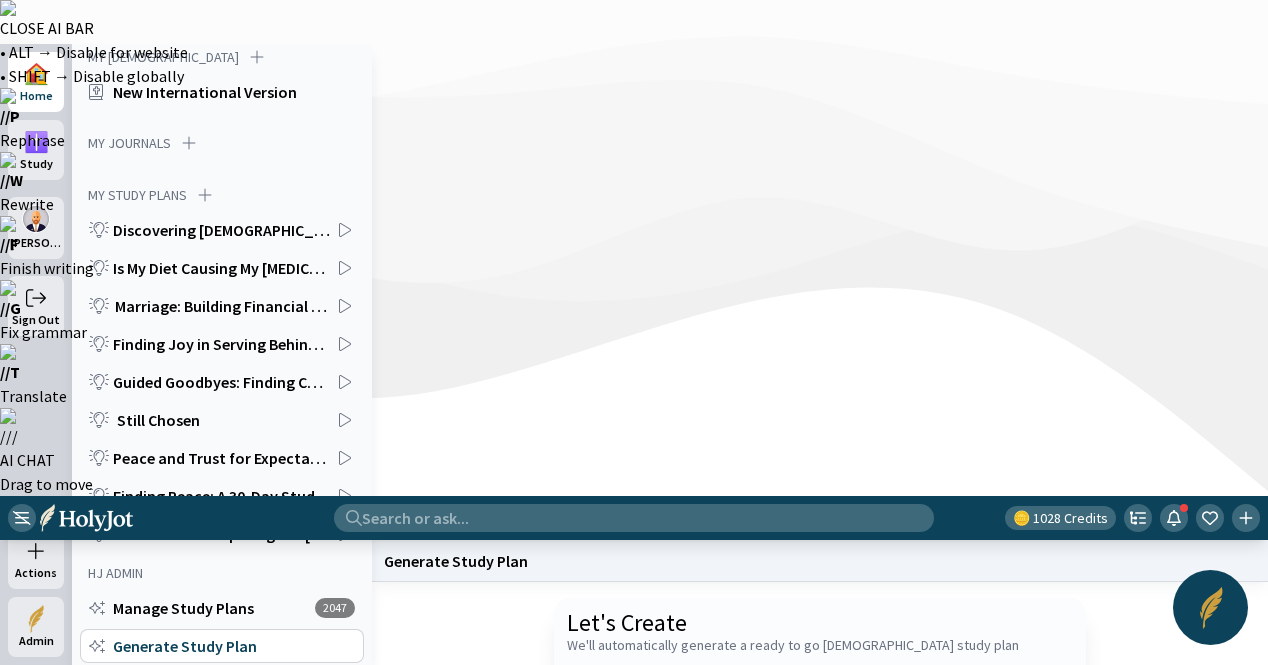 click 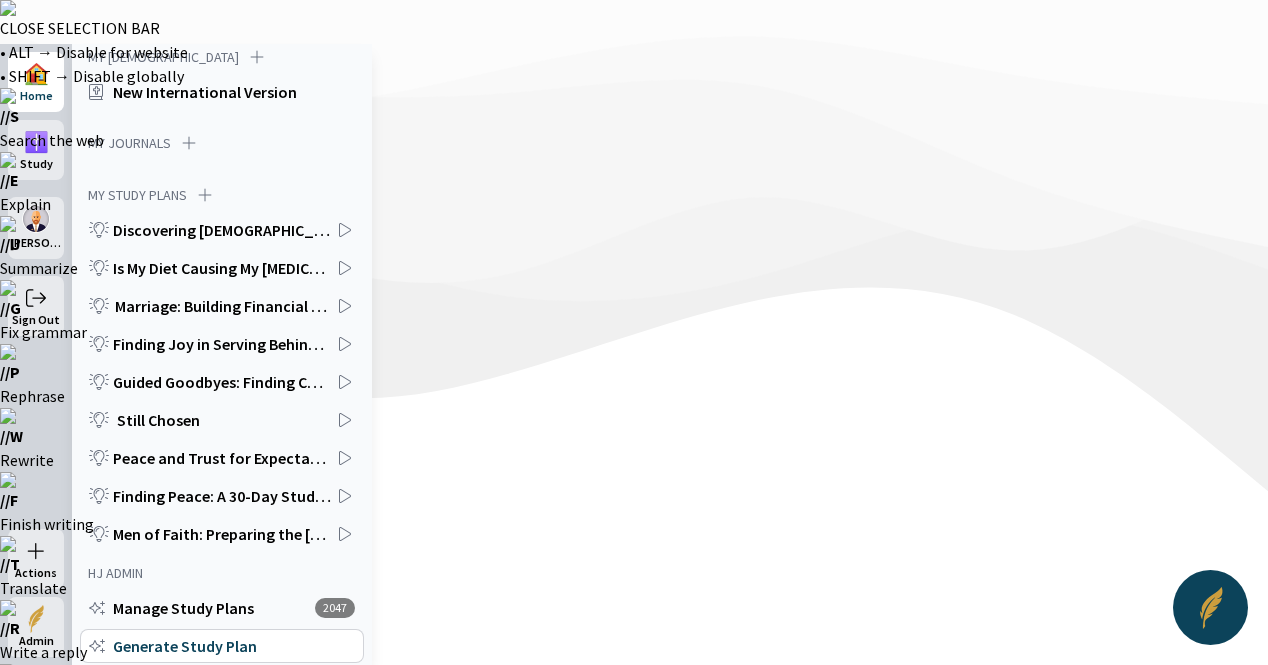 drag, startPoint x: 1028, startPoint y: 328, endPoint x: 950, endPoint y: 325, distance: 78.05767 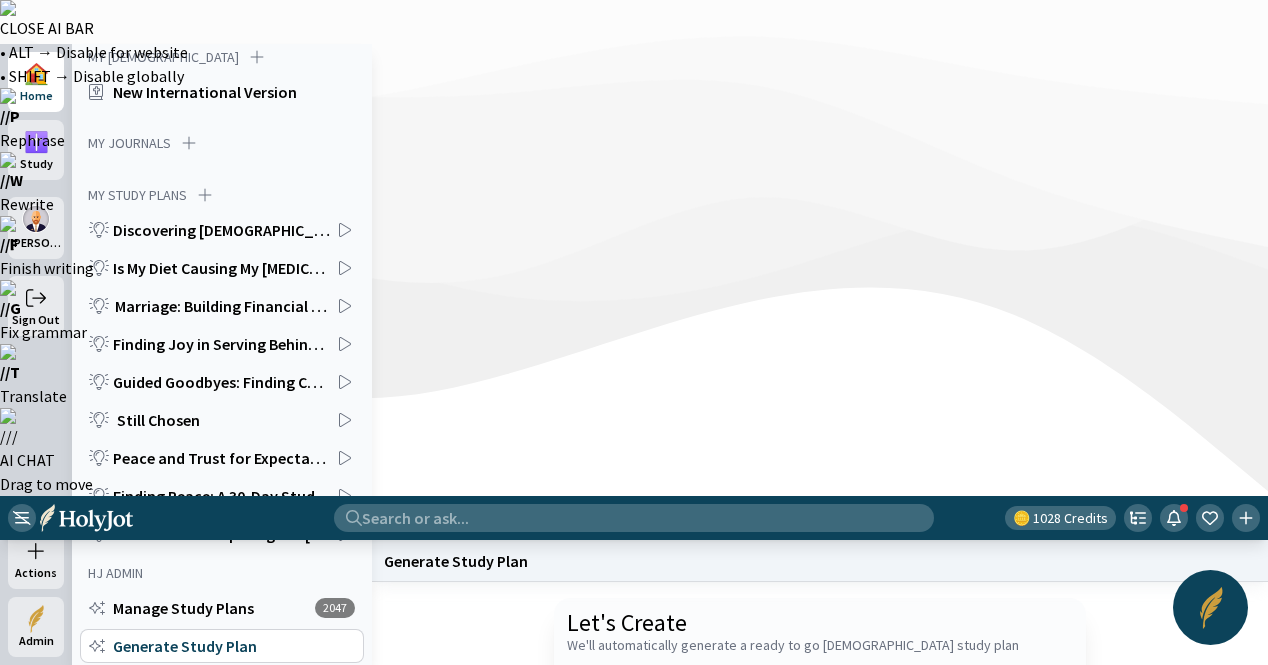 type on "Write me an in-depth [DEMOGRAPHIC_DATA] Study Plan on the Book of [PERSON_NAME]" 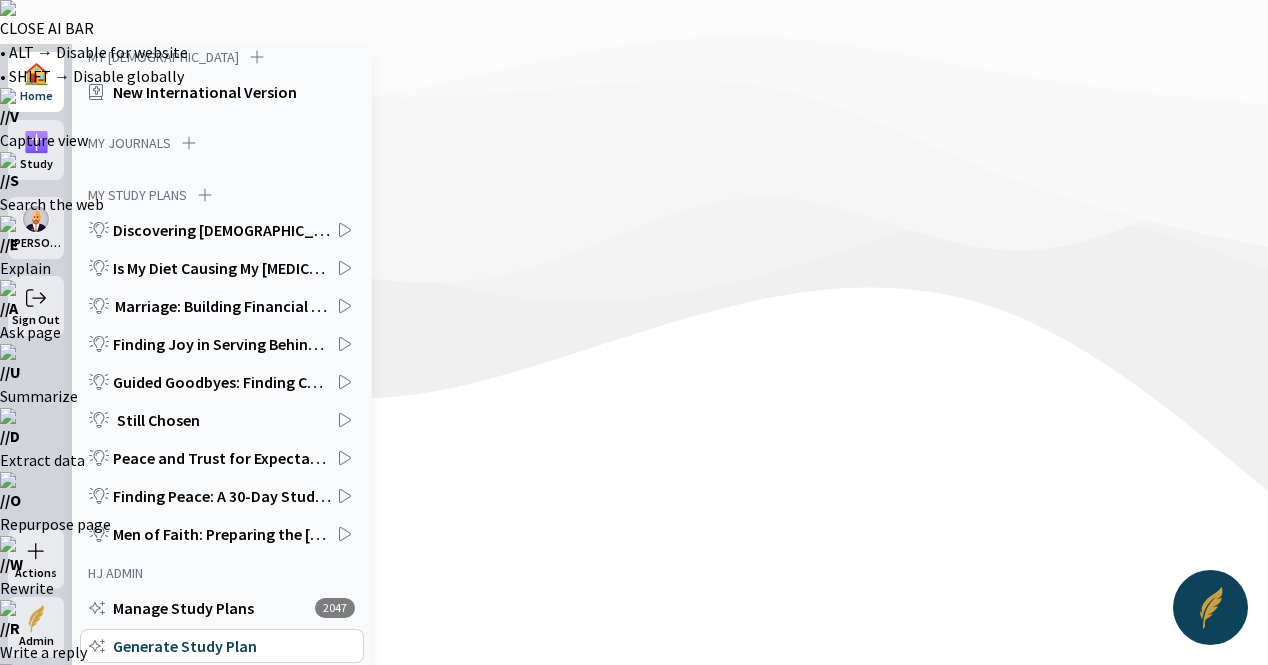 click on "Generate" 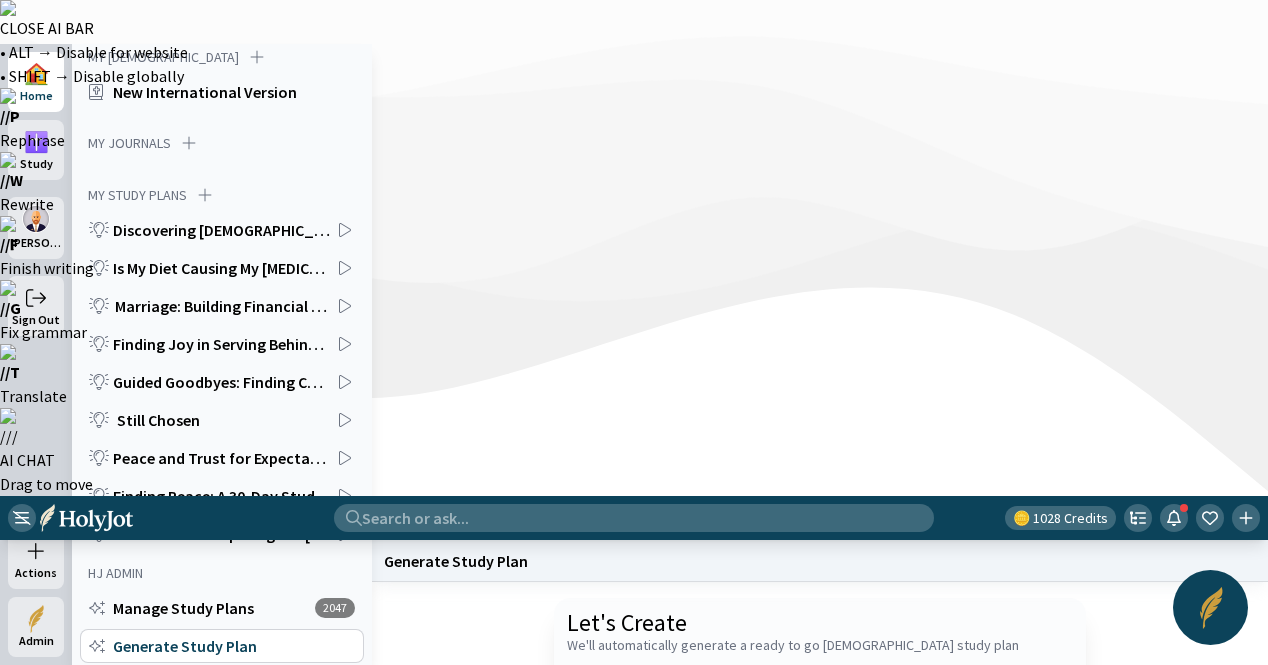 click 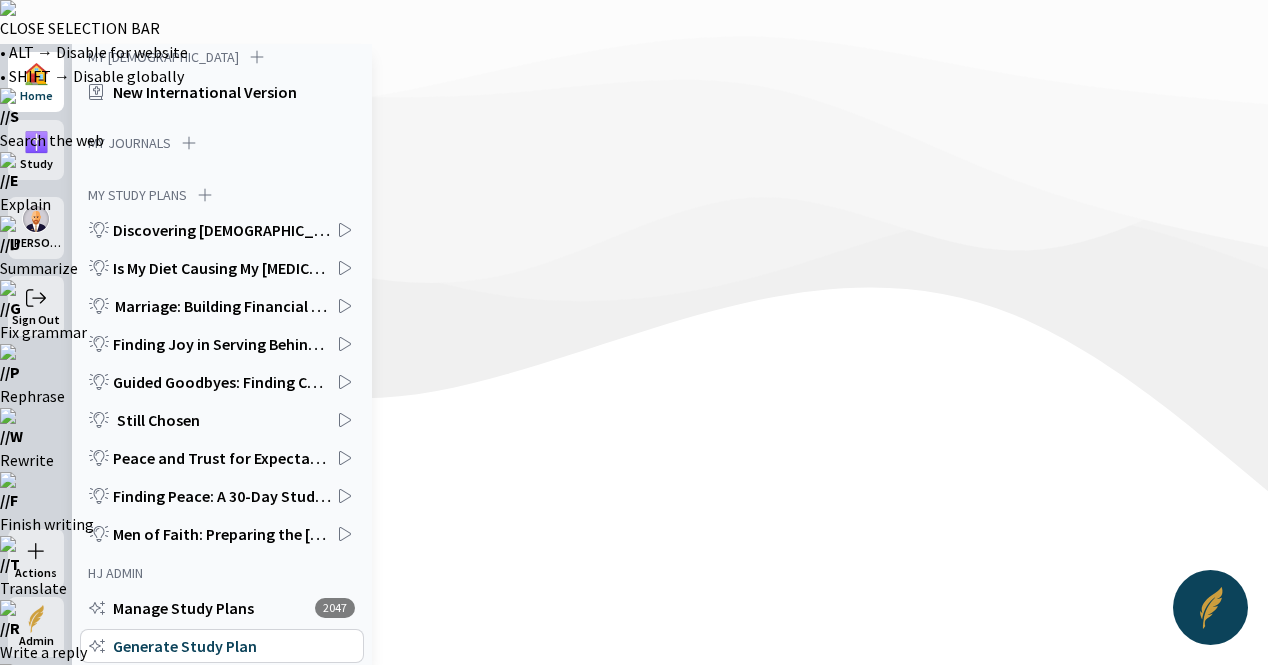 drag, startPoint x: 1044, startPoint y: 333, endPoint x: 952, endPoint y: 324, distance: 92.43917 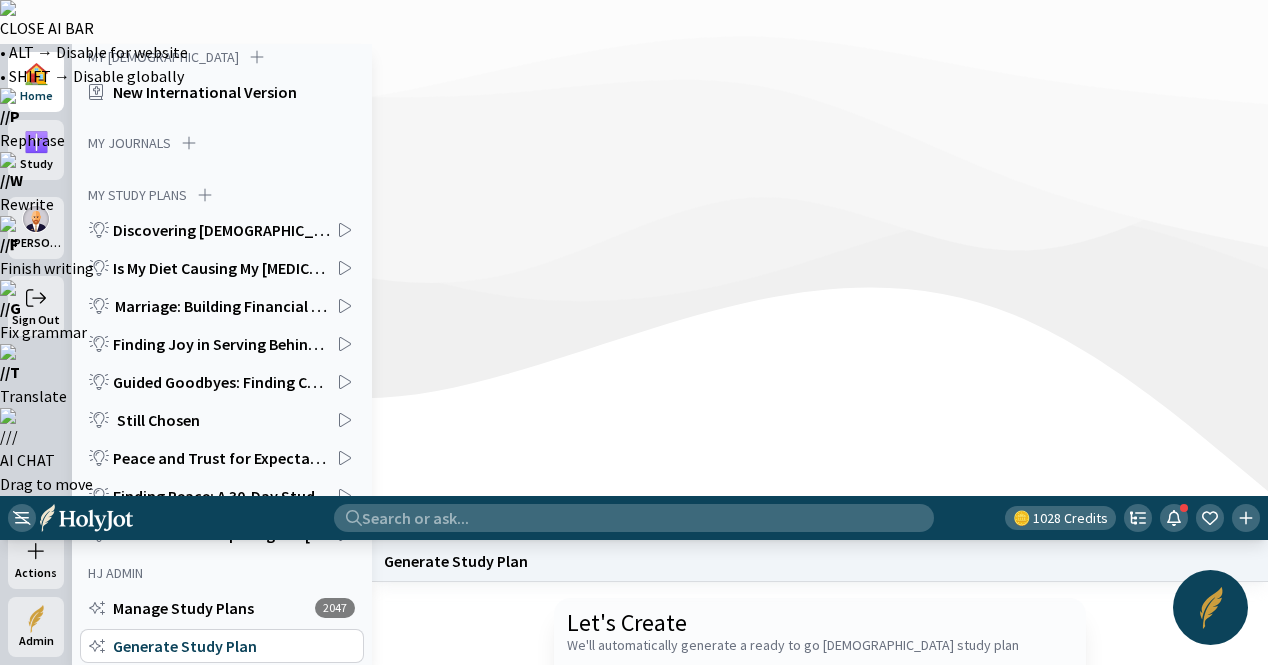 type on "Write me an in-depth [DEMOGRAPHIC_DATA] Study Plan on the Book of Hosea" 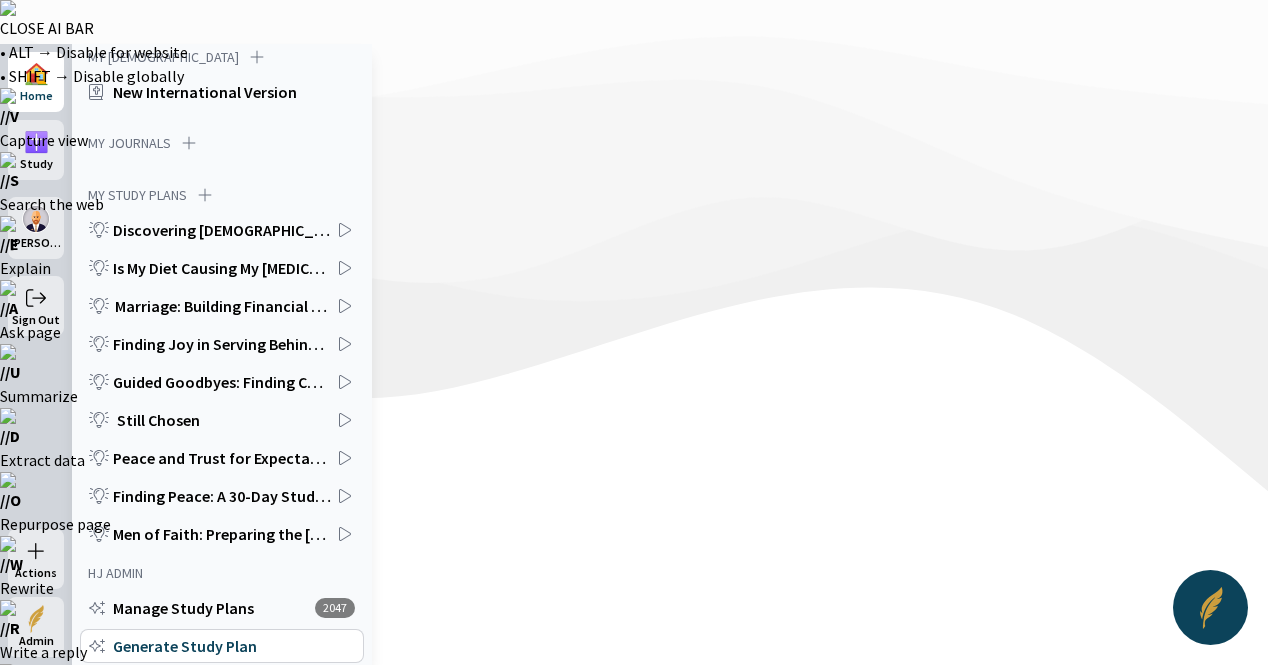 click on "Start a new one" 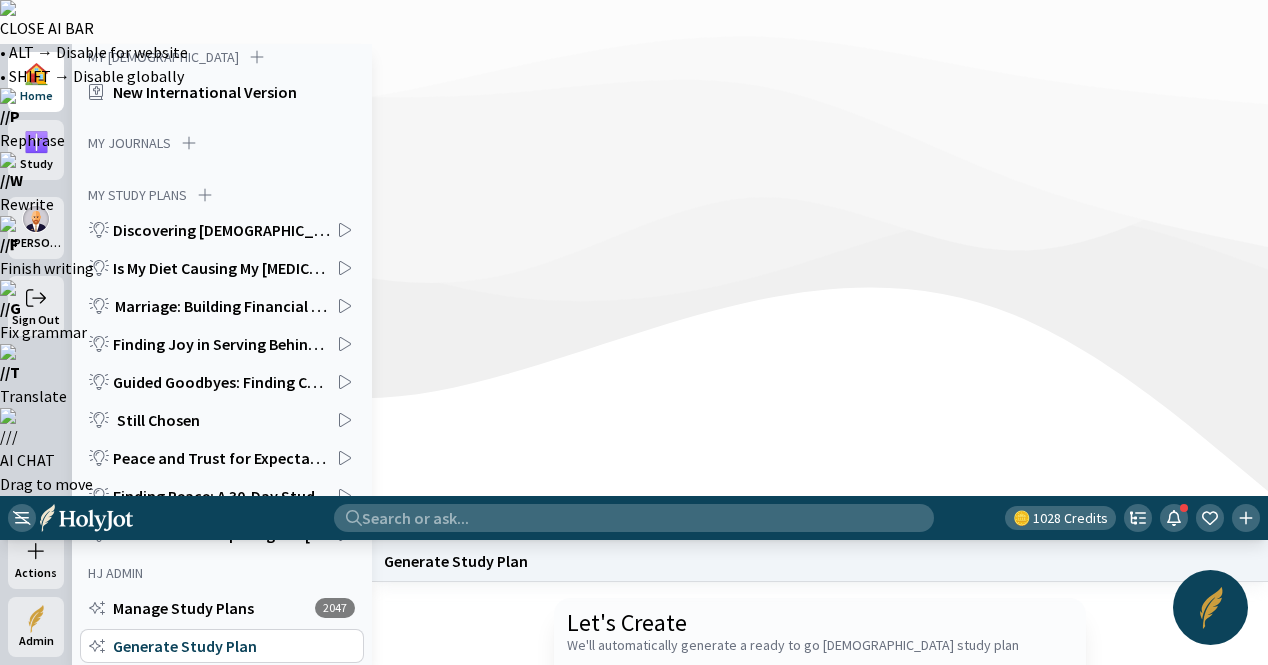 paste on "Write me an in-depth [DEMOGRAPHIC_DATA] Study Plan on the Book of Genesis" 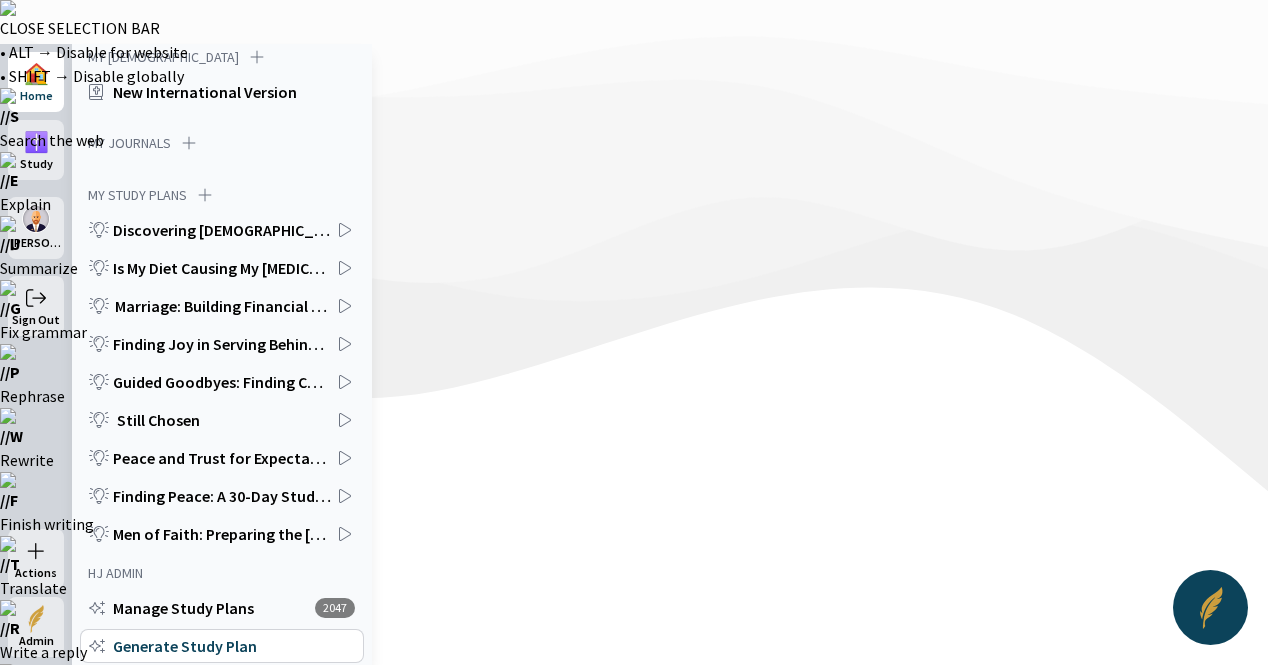 drag, startPoint x: 1029, startPoint y: 328, endPoint x: 951, endPoint y: 321, distance: 78.31347 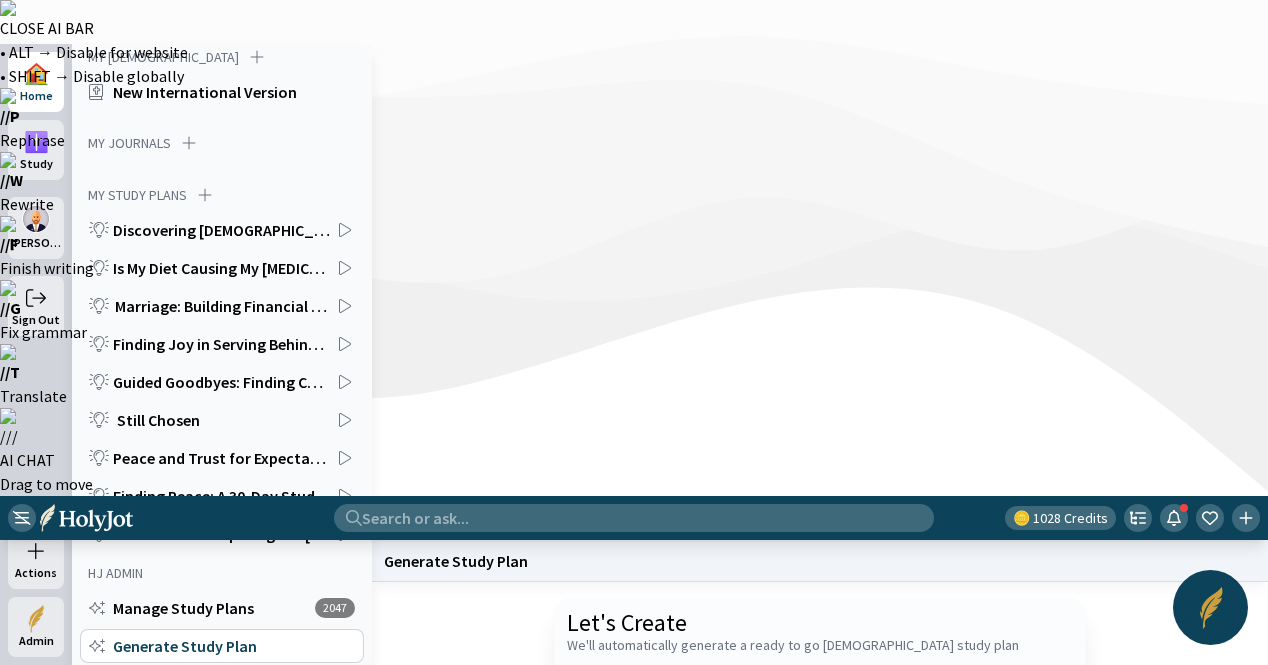 type on "Write me an in-depth [DEMOGRAPHIC_DATA] Study Plan on the Book of [PERSON_NAME]" 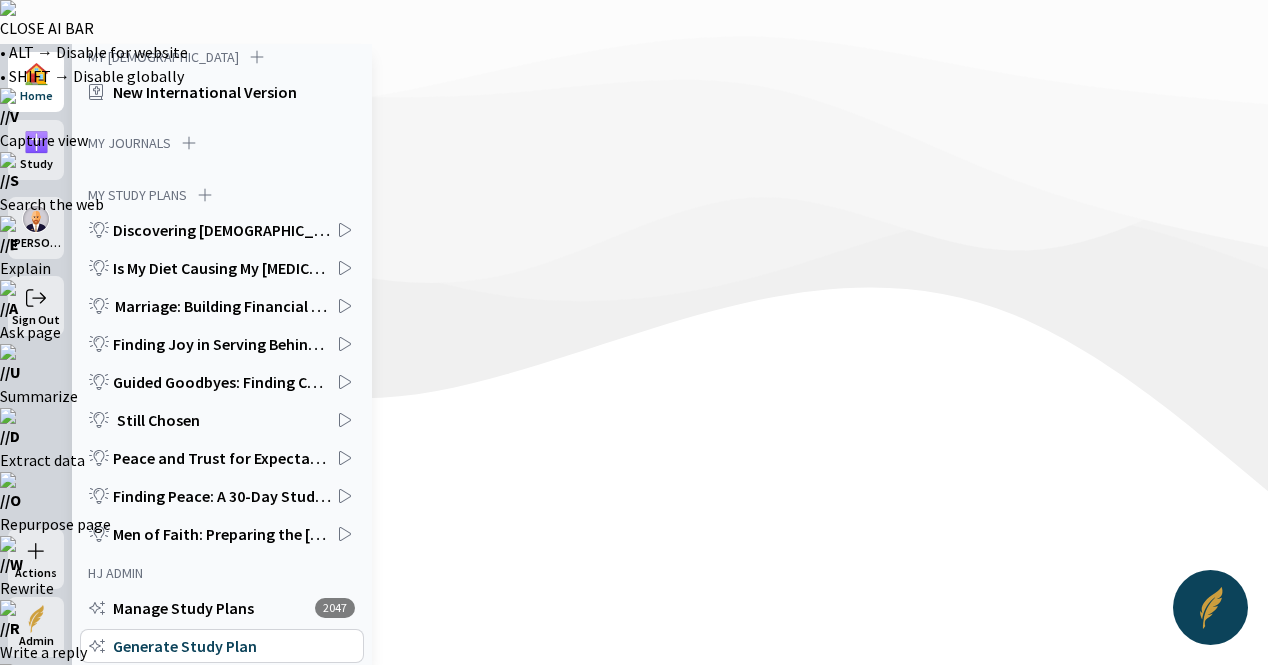click on "Start a new one" 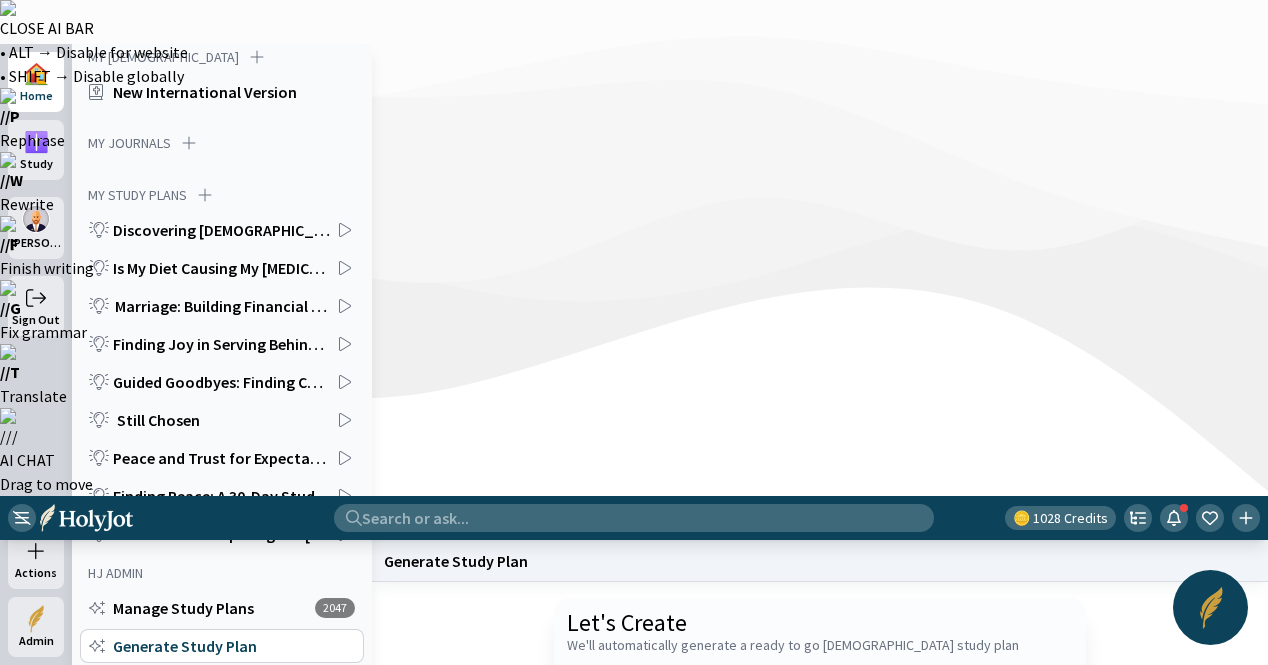 click 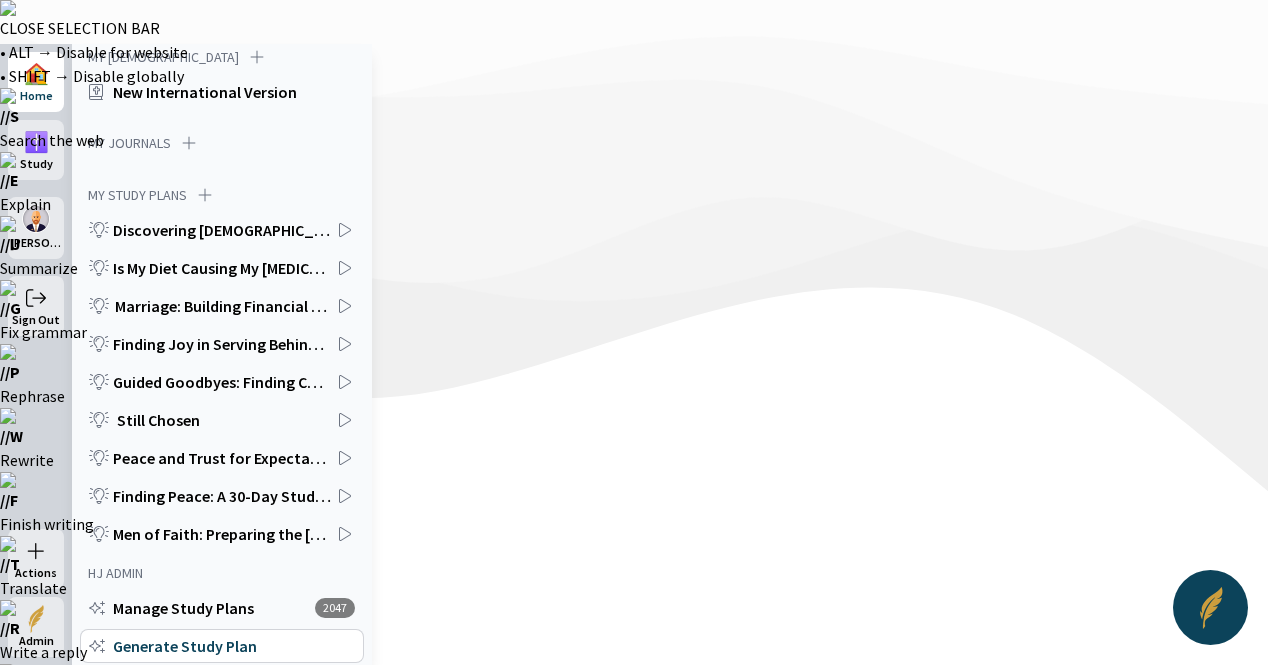 drag, startPoint x: 1028, startPoint y: 321, endPoint x: 951, endPoint y: 323, distance: 77.02597 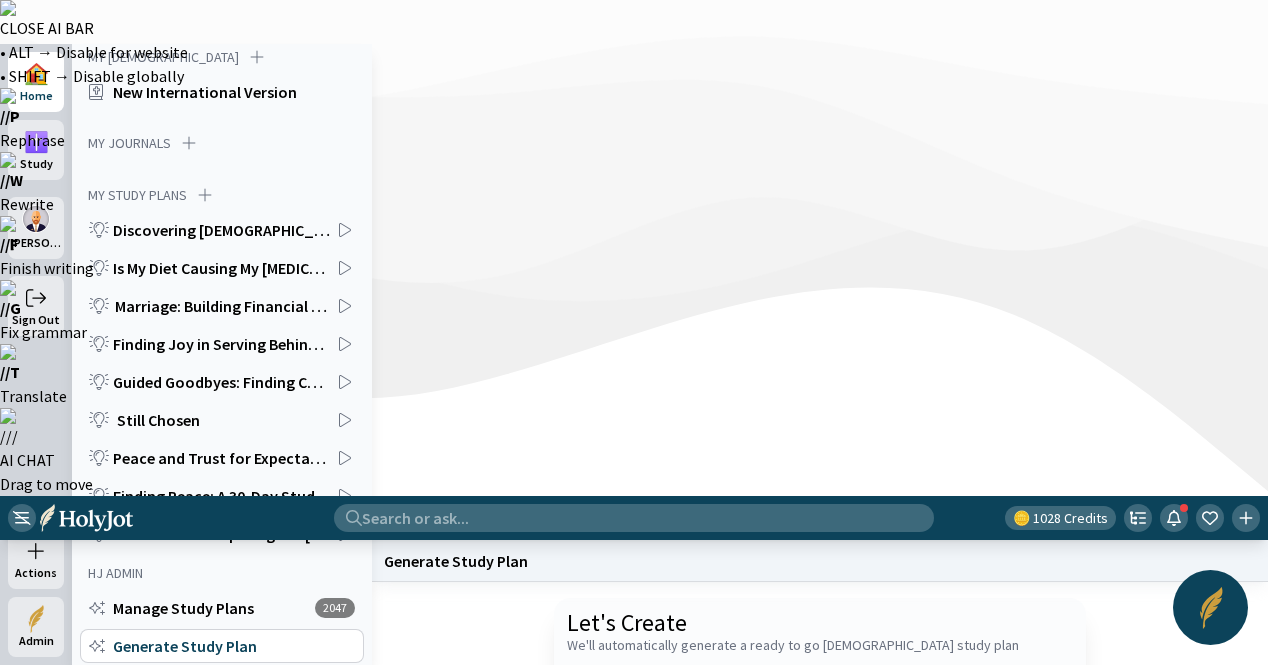 type on "Write me an in-depth [DEMOGRAPHIC_DATA] Study Plan on the Book of [PERSON_NAME]" 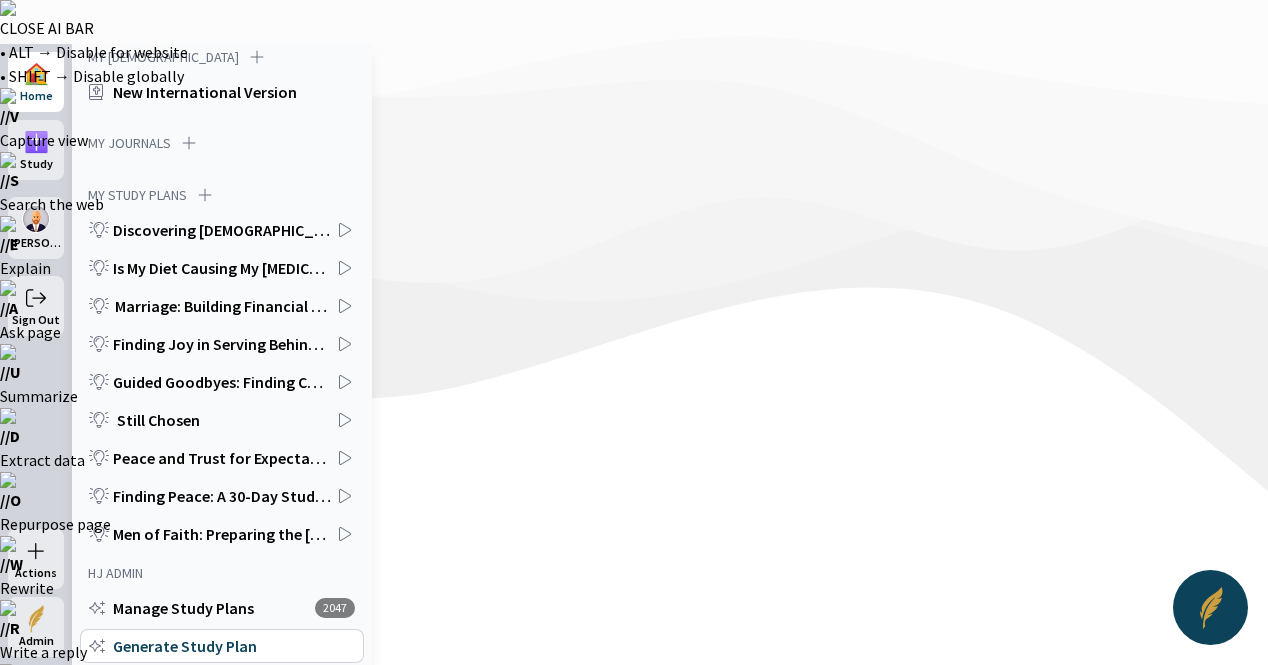 click 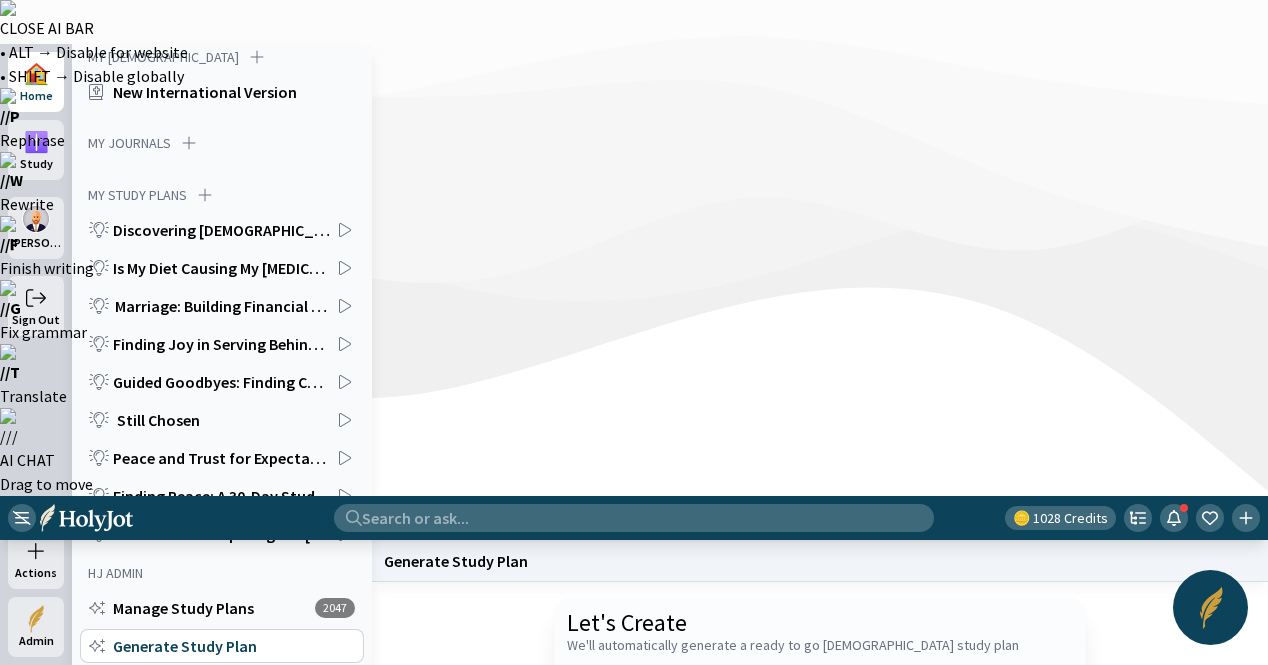 click 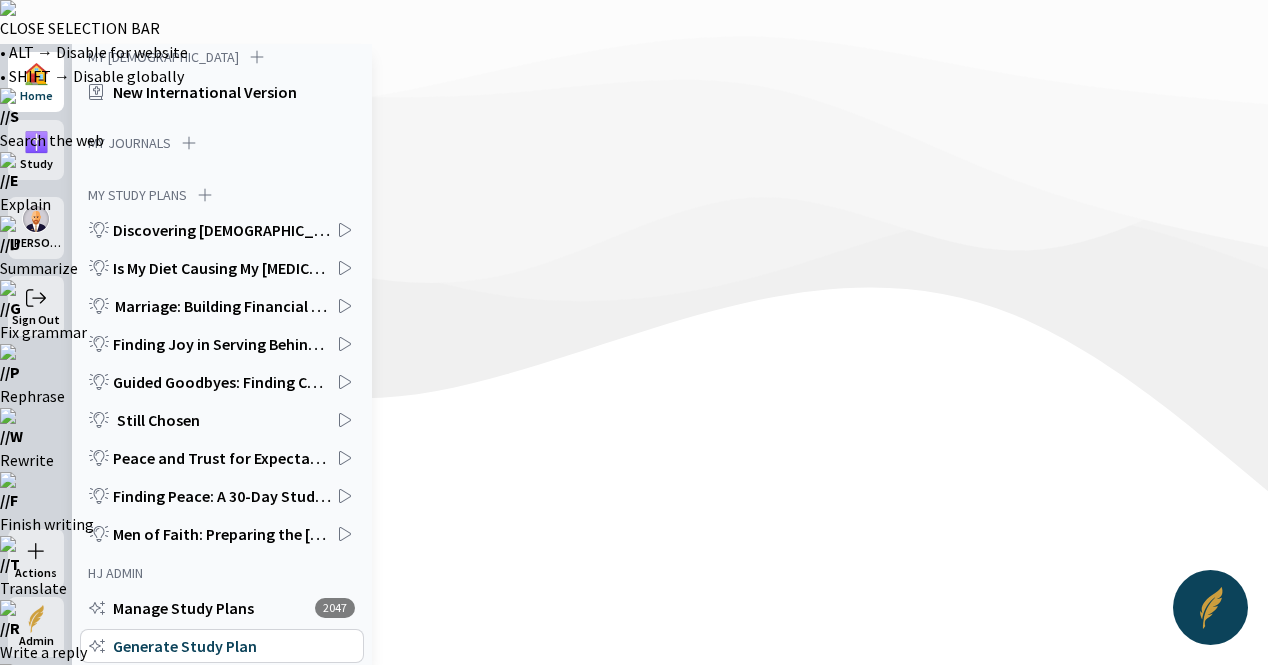 drag, startPoint x: 1013, startPoint y: 325, endPoint x: 952, endPoint y: 325, distance: 61 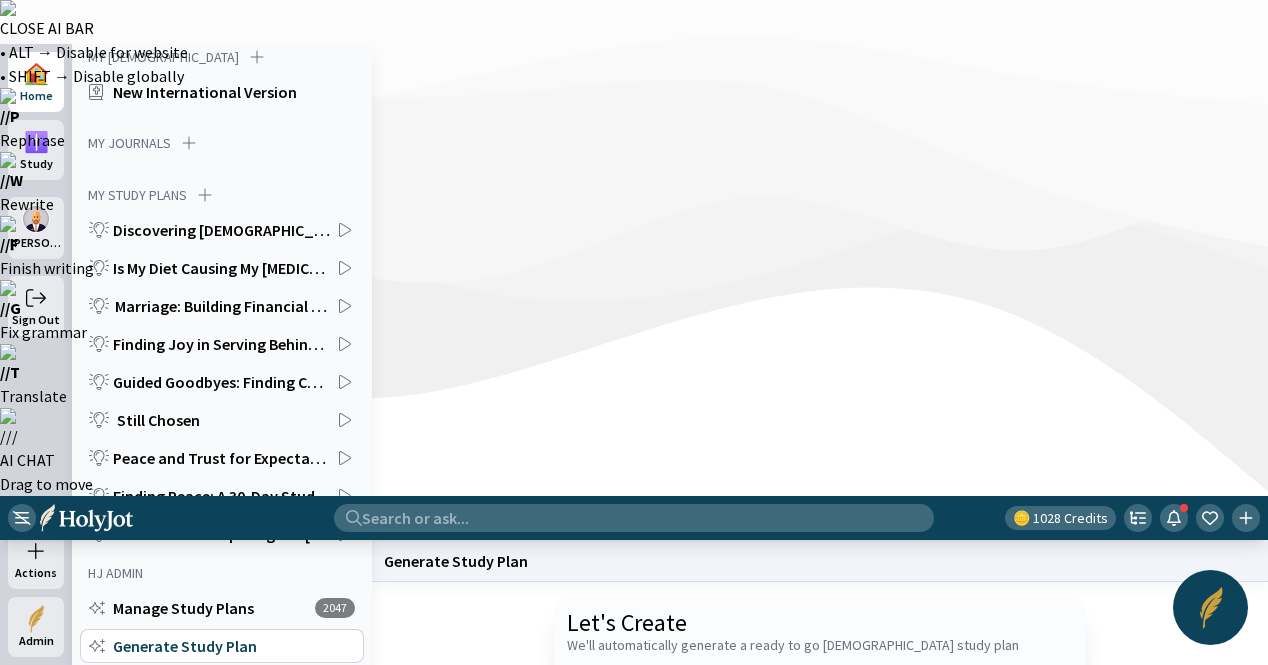 type on "Write me an in-depth [DEMOGRAPHIC_DATA] Study Plan on the Book of Obadiah" 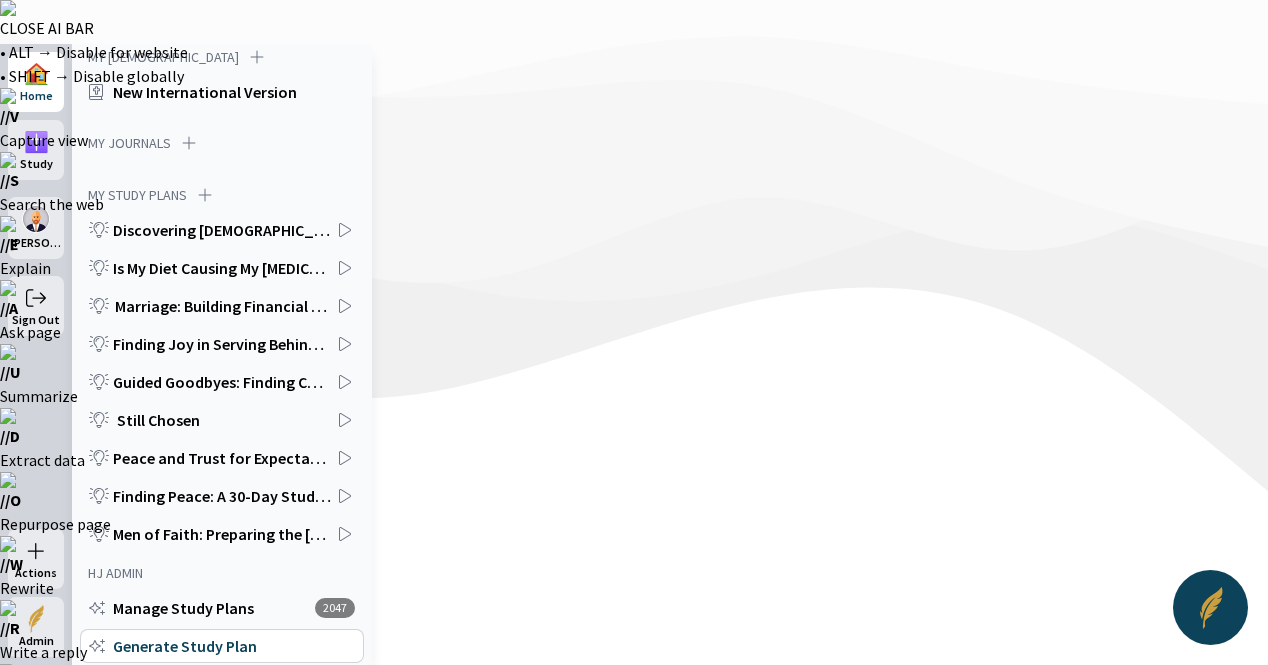 click 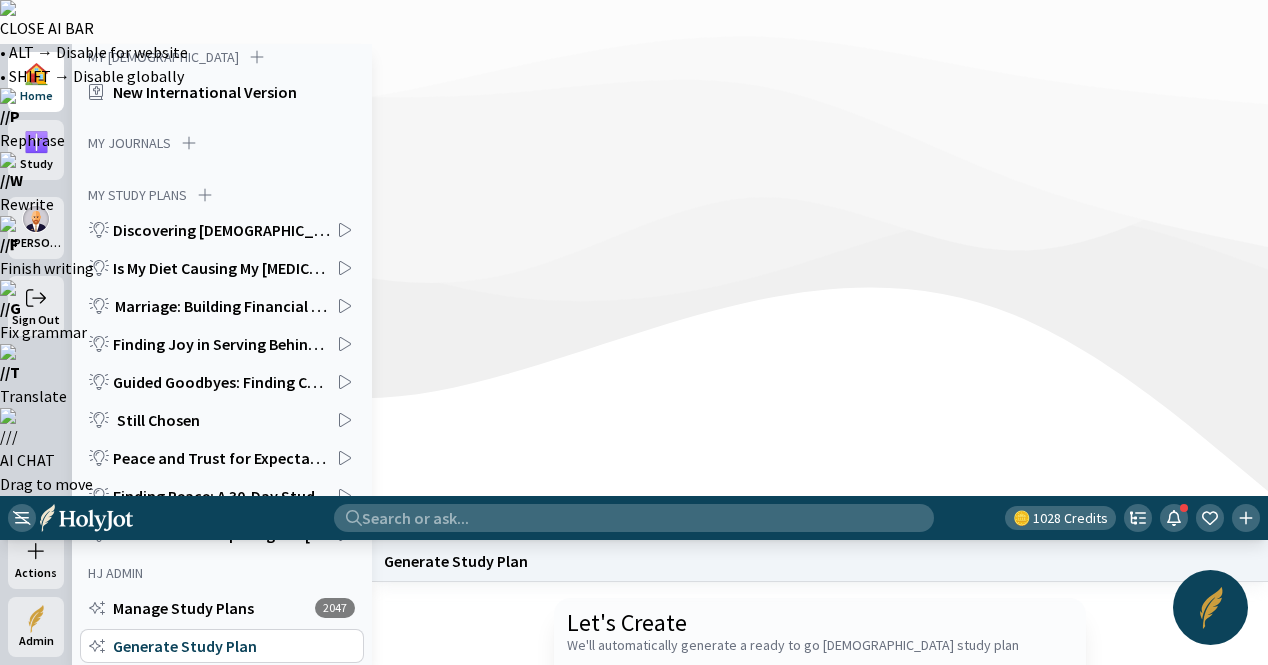click 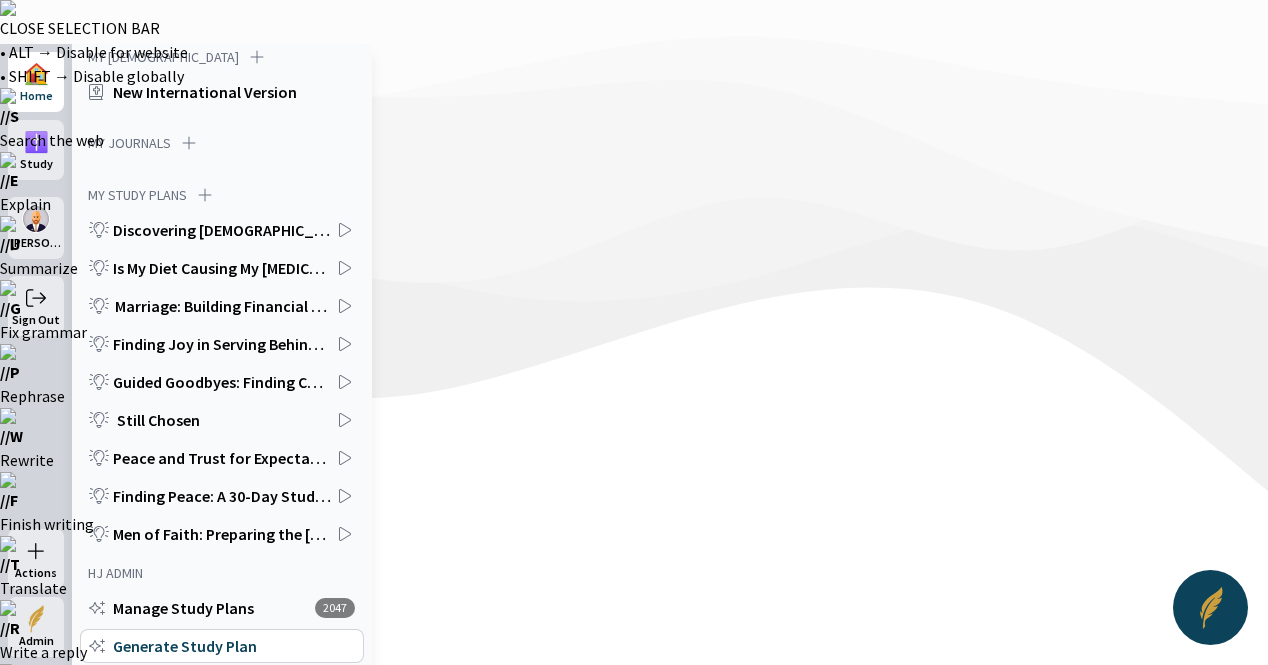 drag, startPoint x: 1016, startPoint y: 328, endPoint x: 952, endPoint y: 325, distance: 64.070274 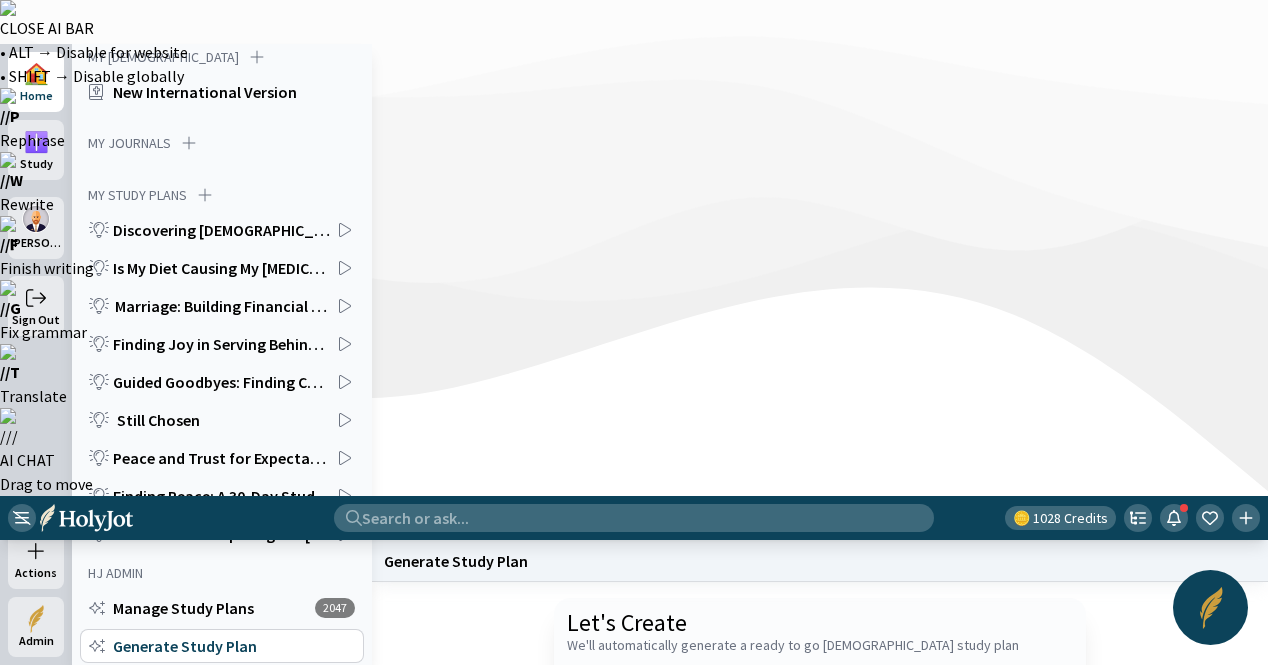 type on "Write me an in-depth [DEMOGRAPHIC_DATA] Study Plan on the Book of [DEMOGRAPHIC_DATA]" 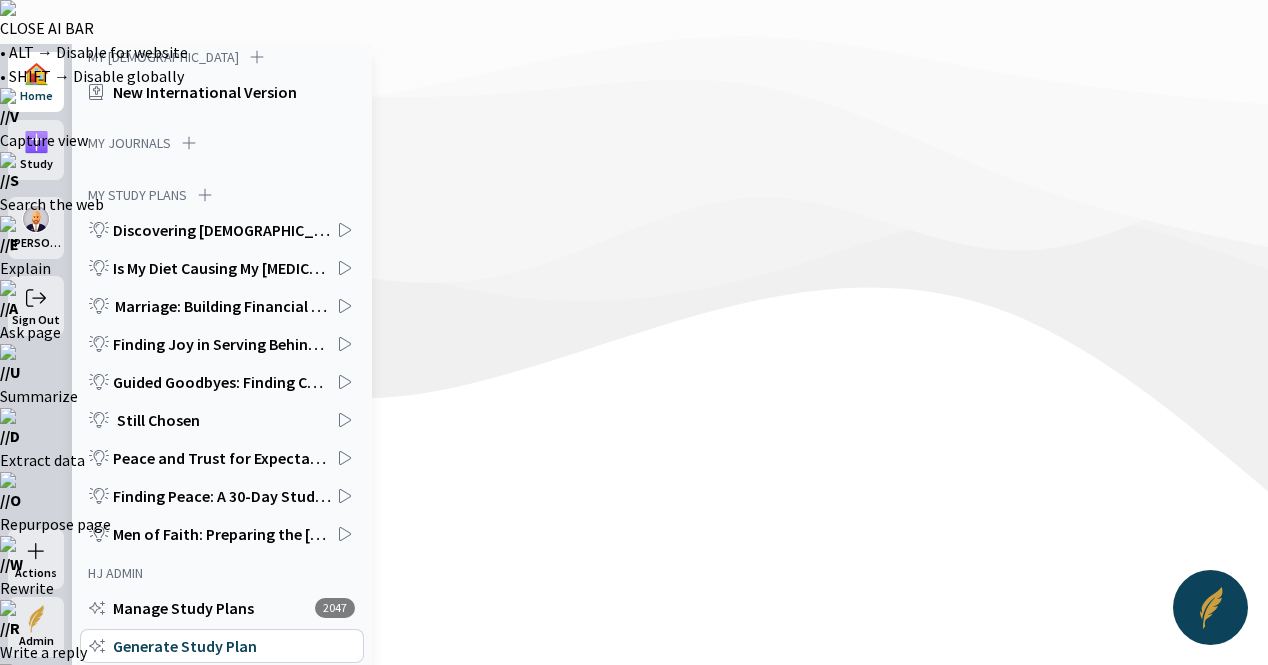 click on "Start a new one" 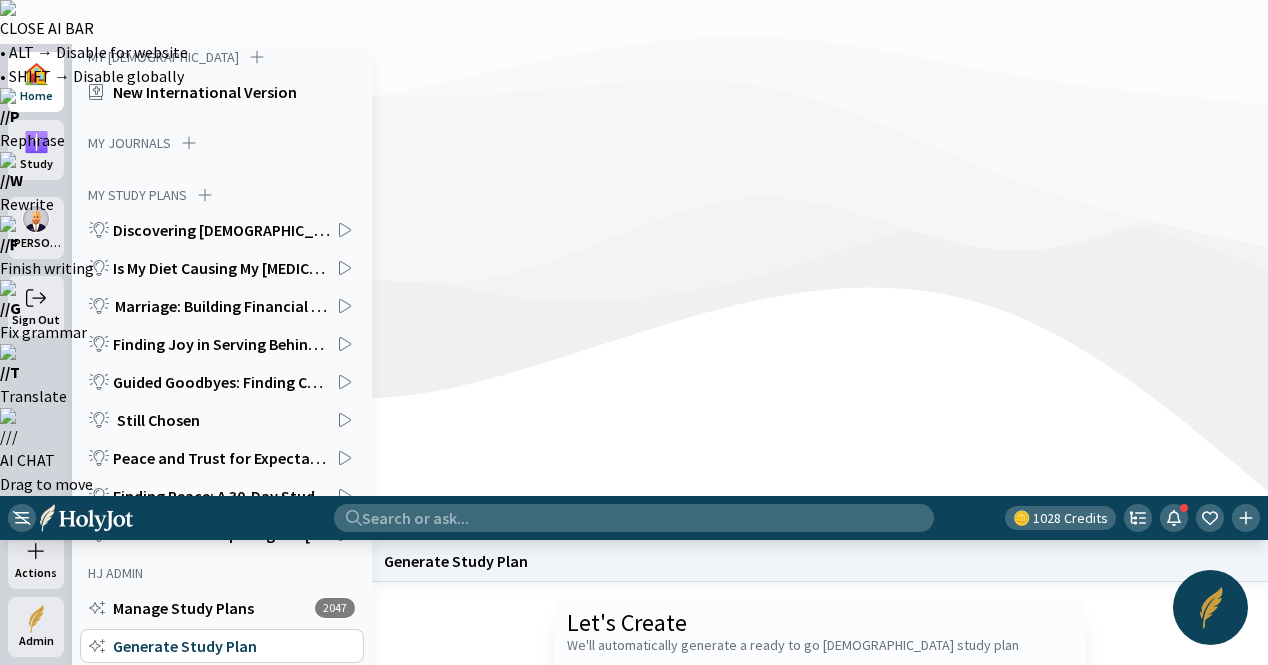 click 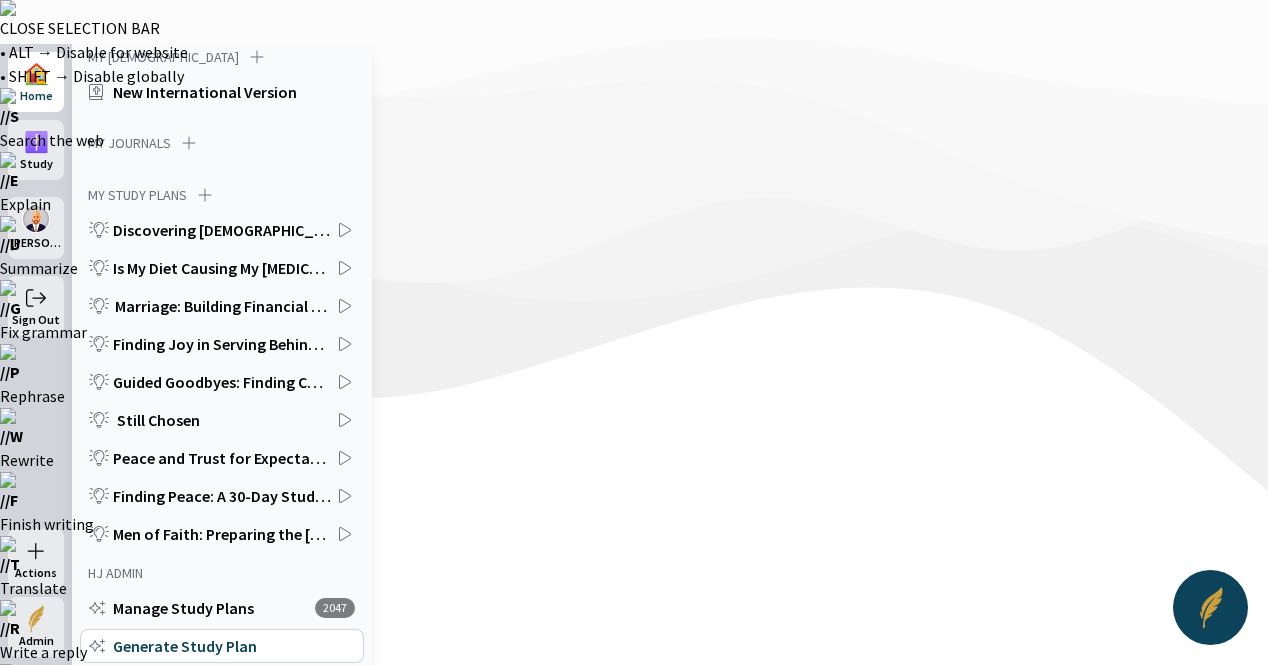 drag, startPoint x: 1034, startPoint y: 329, endPoint x: 953, endPoint y: 323, distance: 81.22192 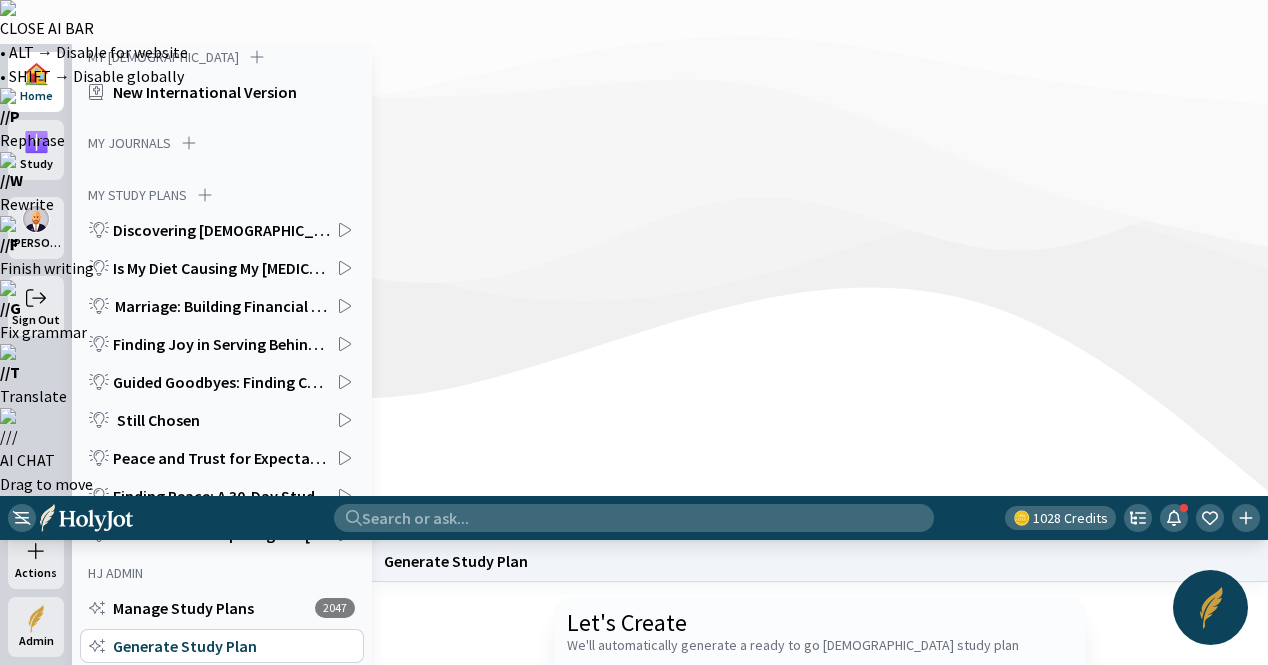 type on "Write me an in-depth [DEMOGRAPHIC_DATA] Study Plan on the Book of Micah" 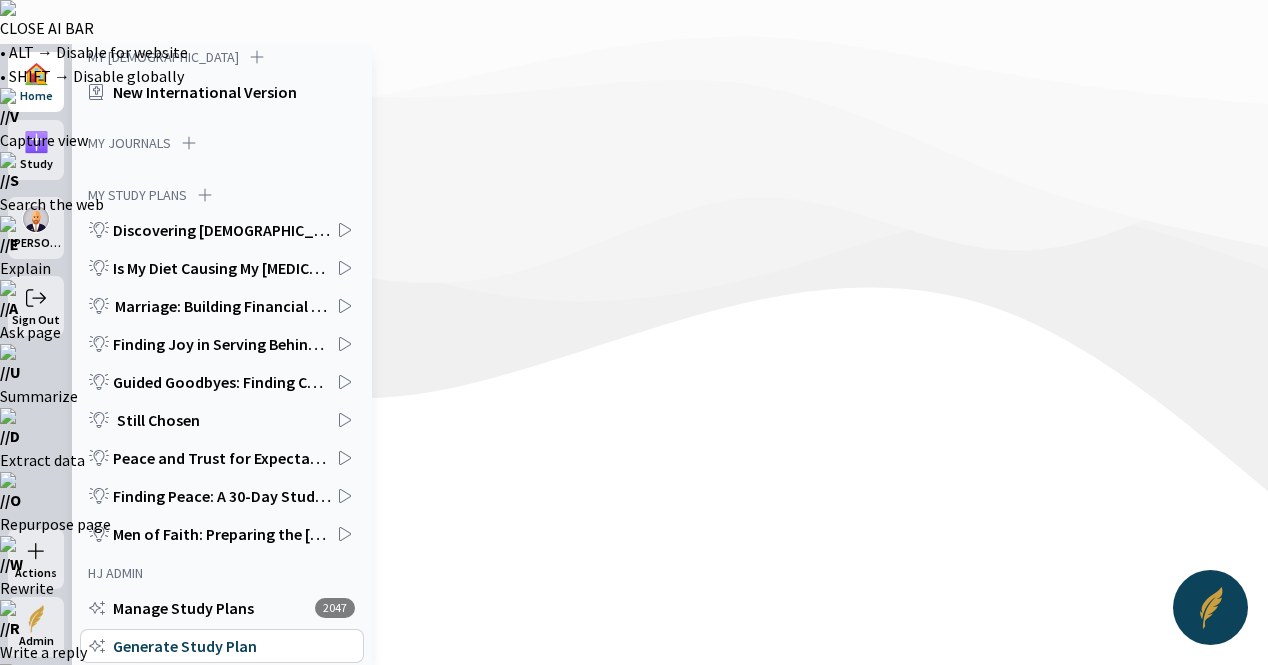 click on "Start a new one" 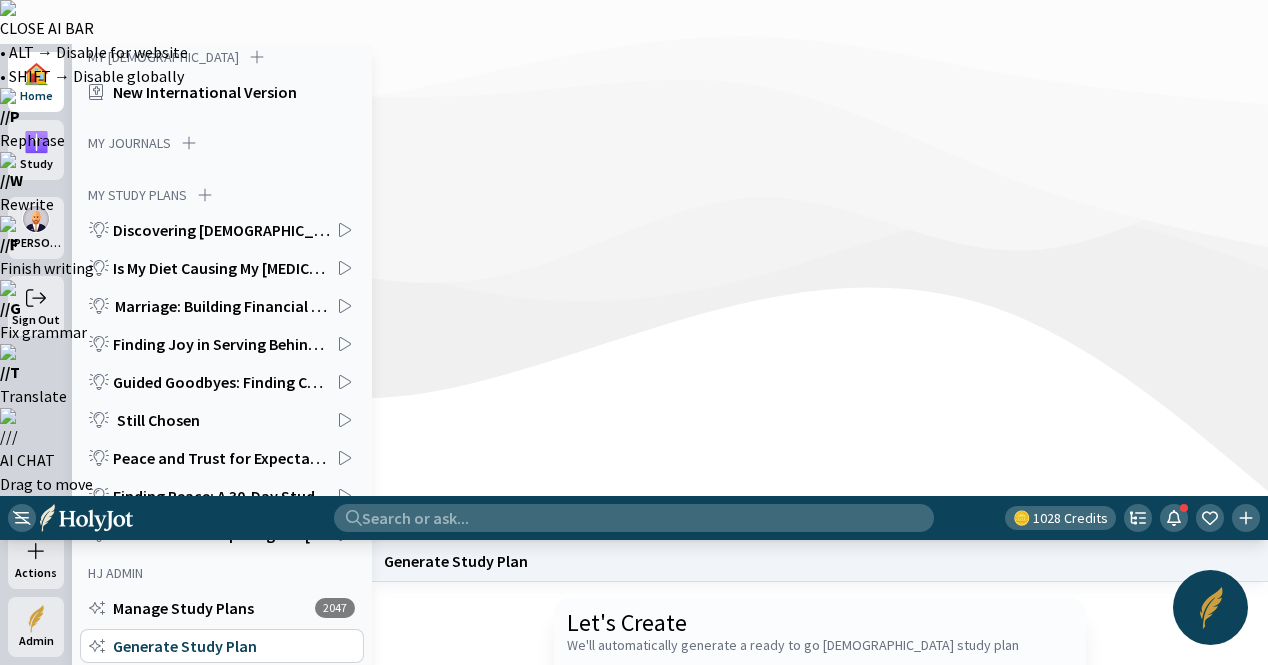 paste on "Write me an in-depth [DEMOGRAPHIC_DATA] Study Plan on the Book of Genesis" 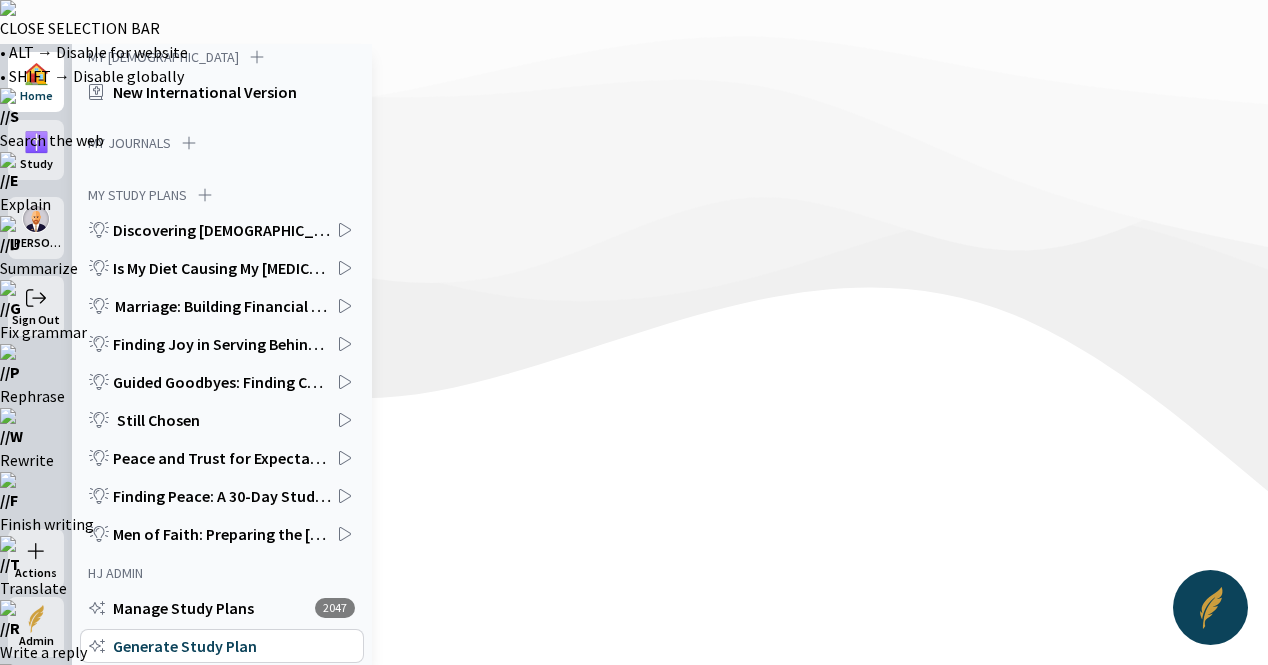 drag, startPoint x: 1008, startPoint y: 328, endPoint x: 954, endPoint y: 325, distance: 54.08327 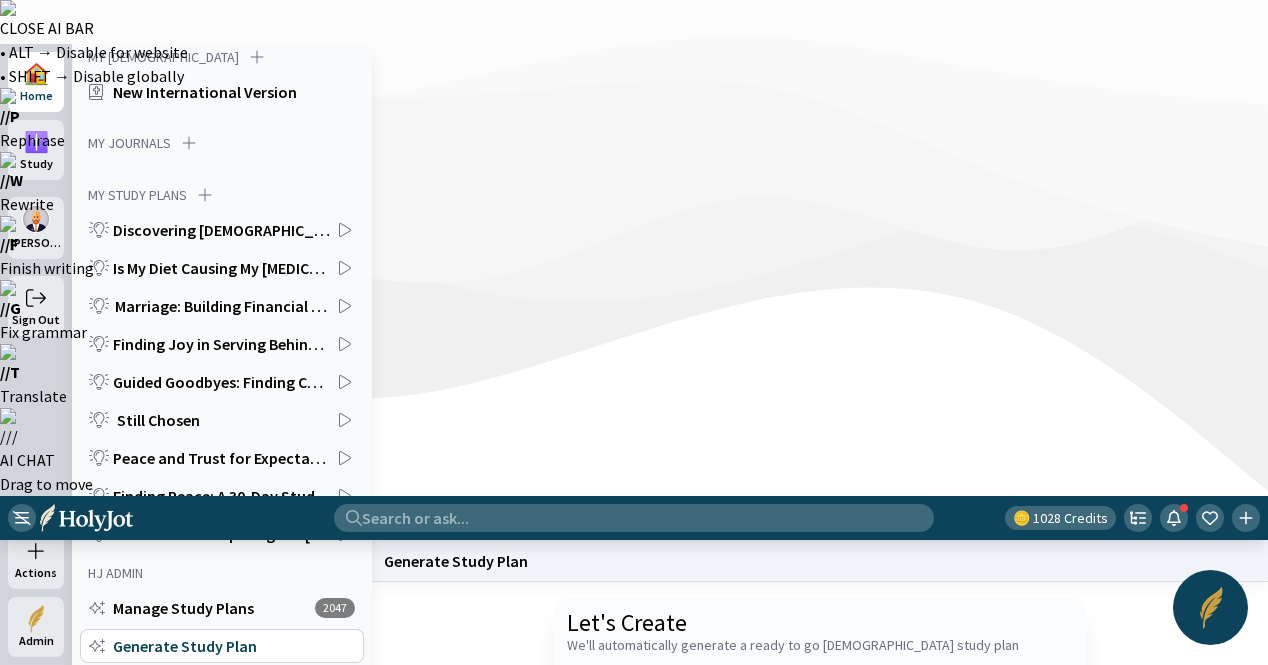type on "Write me an in-depth [DEMOGRAPHIC_DATA] Study Plan on the Book of Nahum" 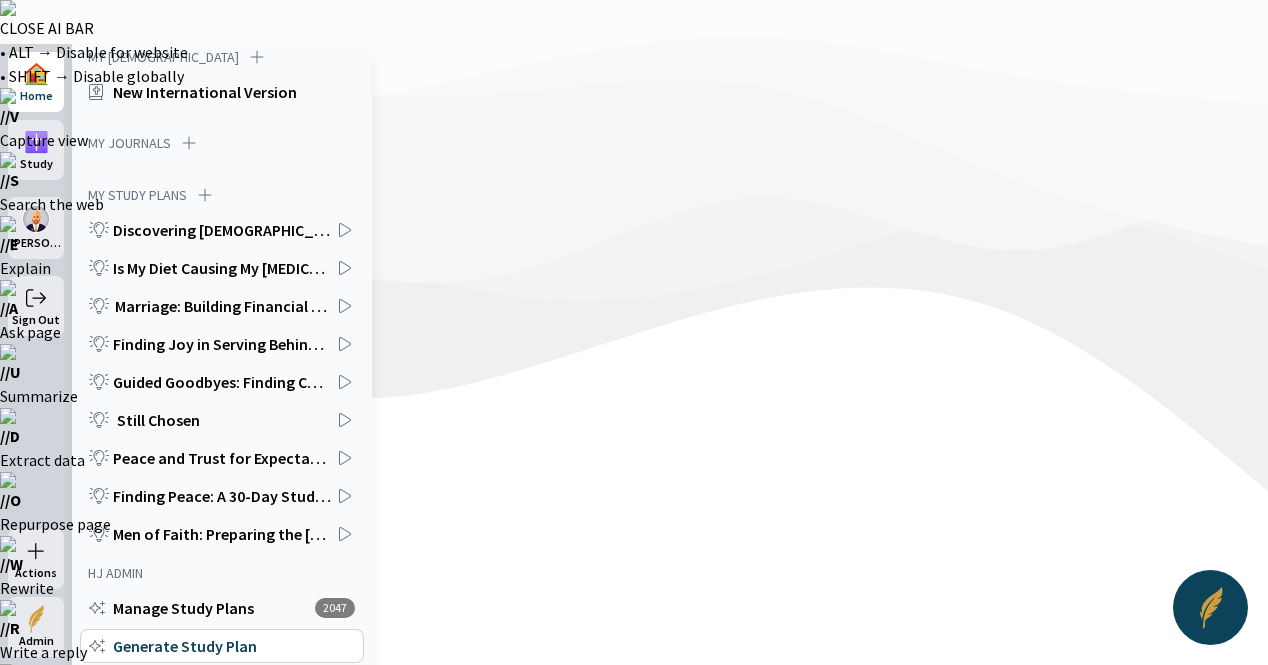 click on "Generate" 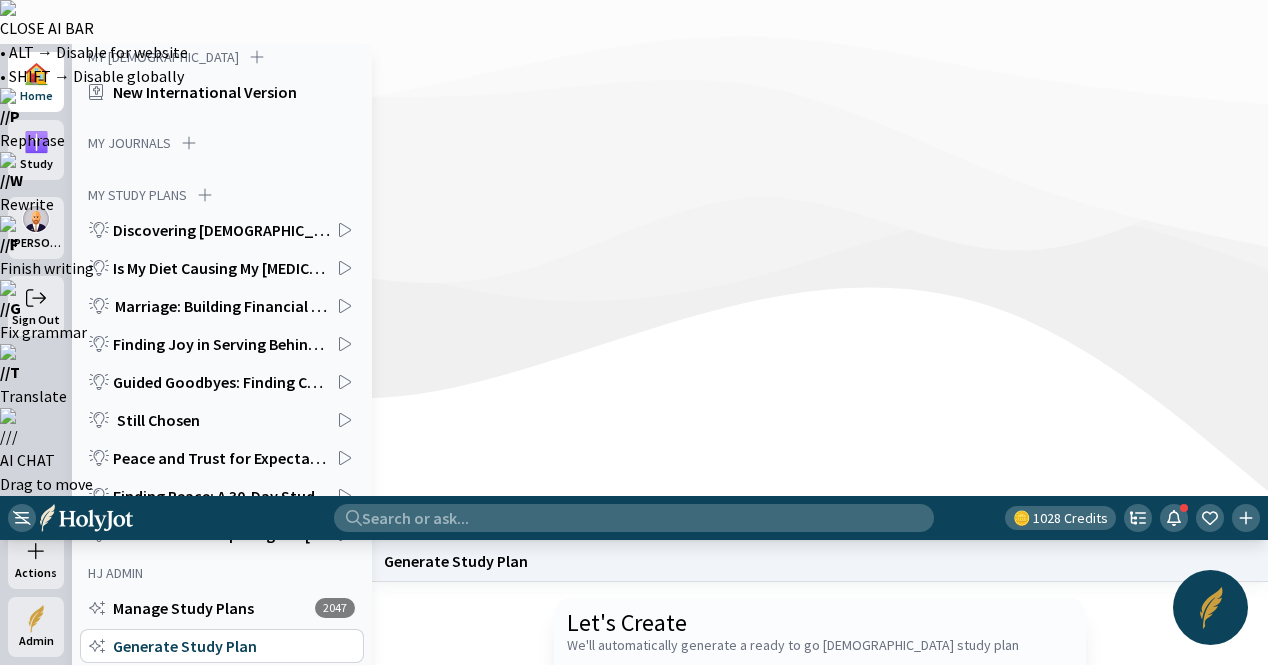 click 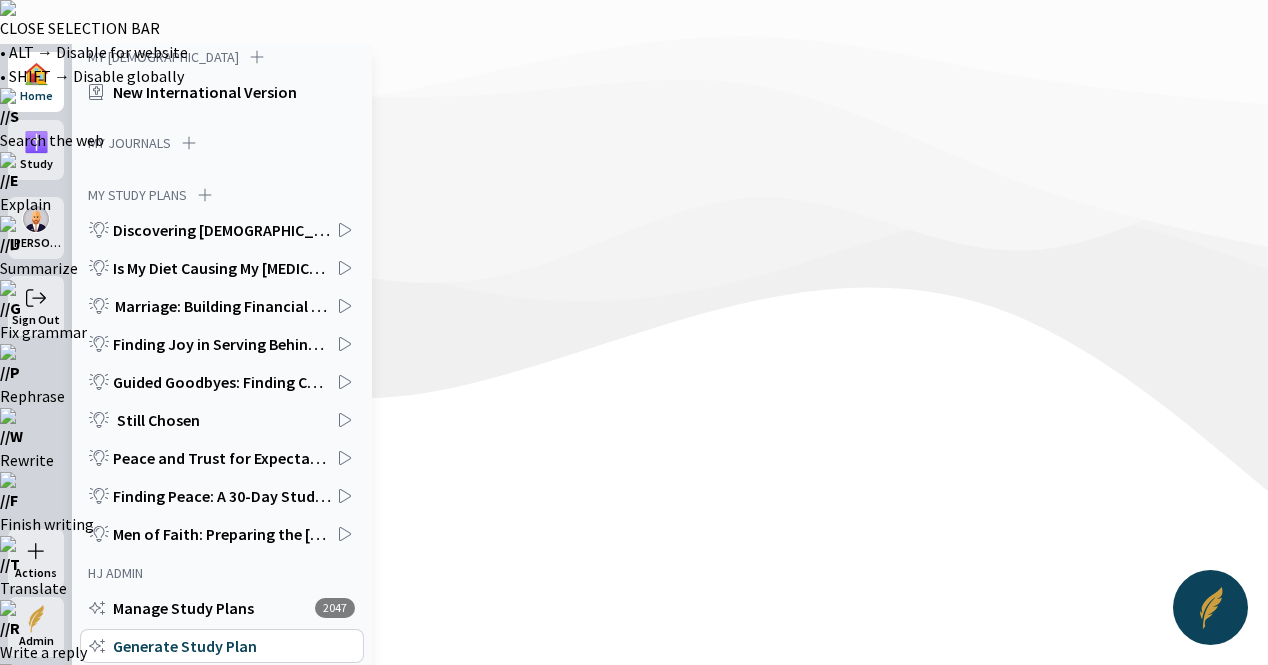 drag, startPoint x: 1022, startPoint y: 328, endPoint x: 953, endPoint y: 328, distance: 69 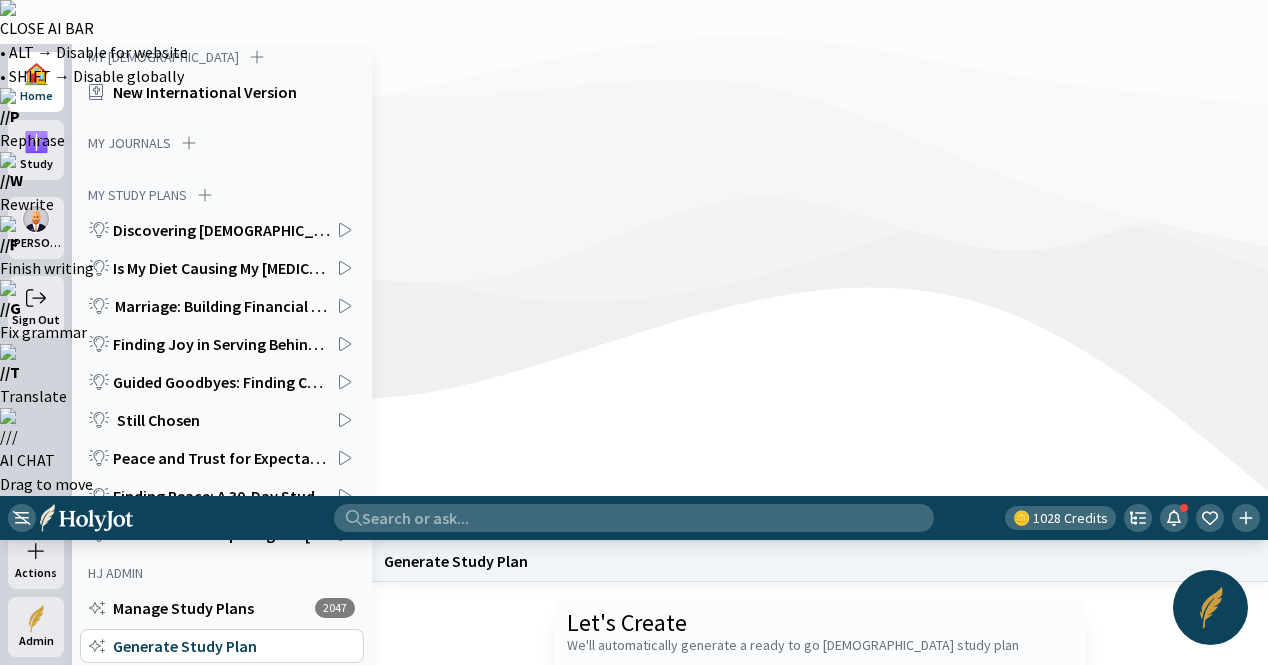 type on "Write me an in-depth [DEMOGRAPHIC_DATA] Study Plan on the Book of [DEMOGRAPHIC_DATA]" 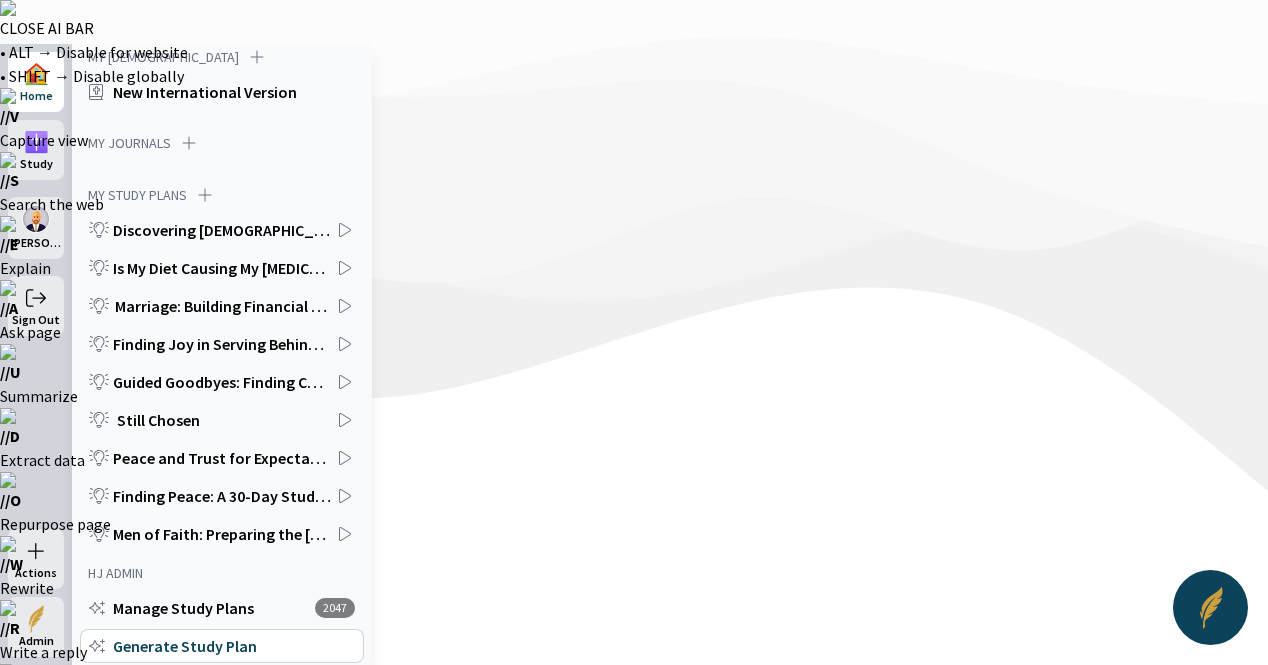 click on "Start a new one" 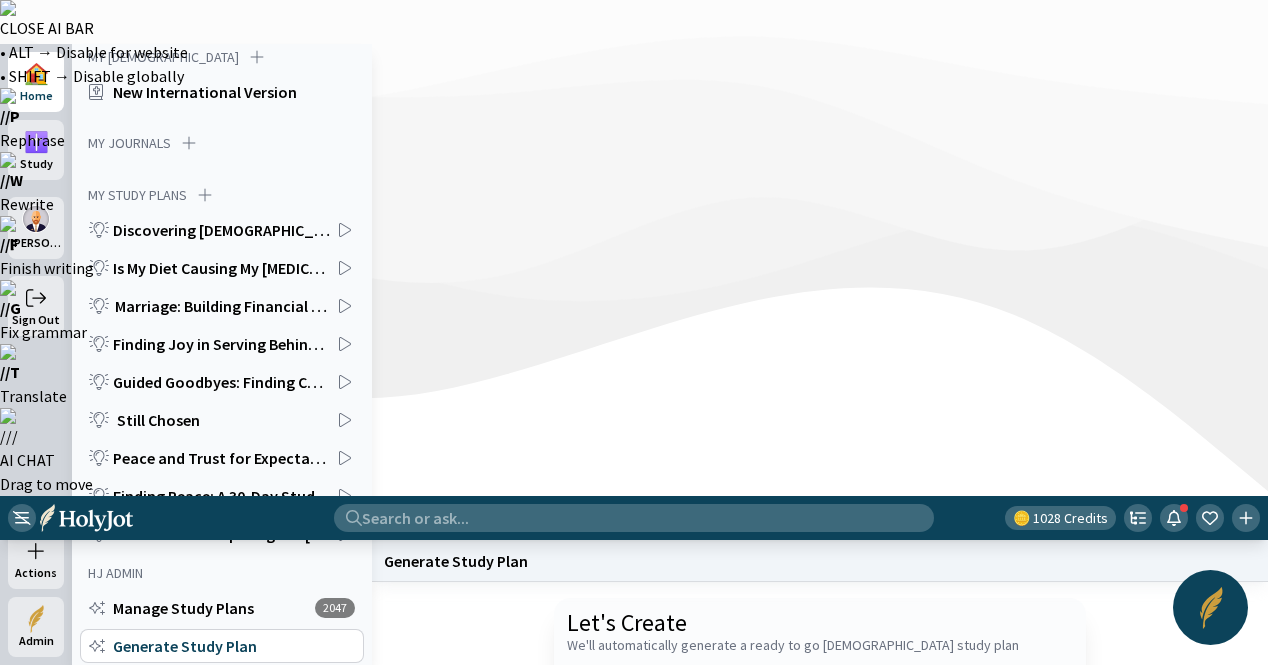 paste on "Write me an in-depth [DEMOGRAPHIC_DATA] Study Plan on the Book of Genesis" 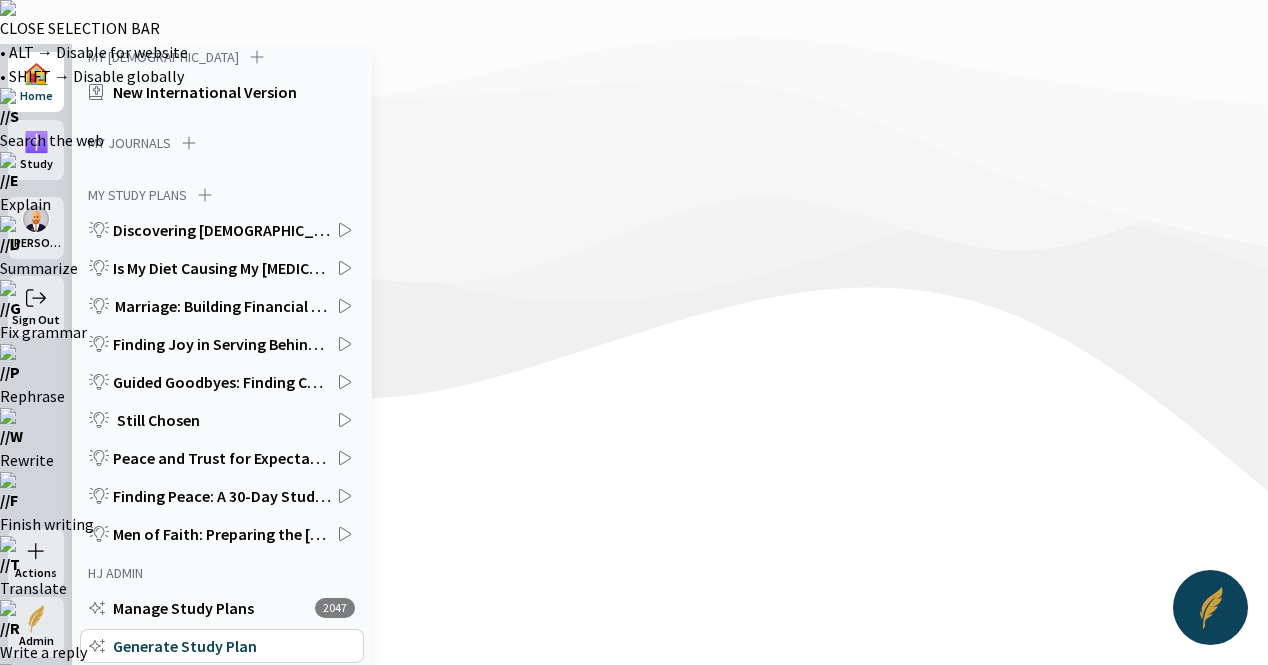 drag, startPoint x: 1021, startPoint y: 326, endPoint x: 956, endPoint y: 324, distance: 65.03076 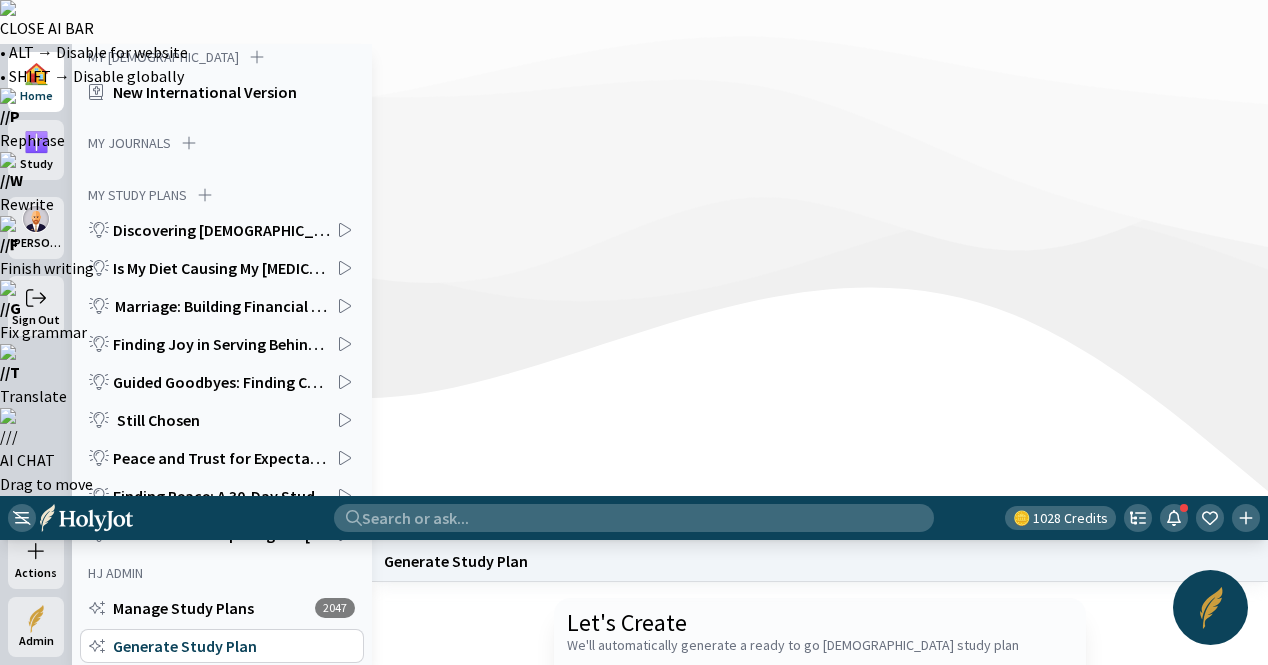 type on "Write me an in-depth [DEMOGRAPHIC_DATA] Study Plan on the Book of [DEMOGRAPHIC_DATA]" 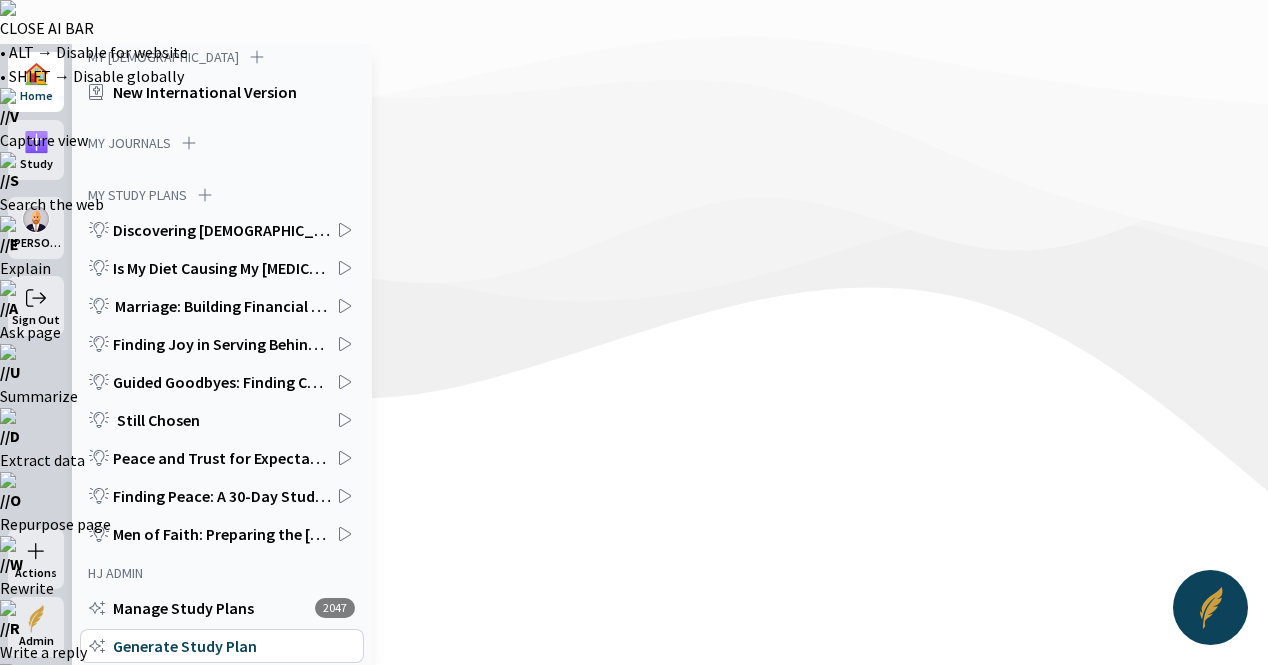 click on "Start a new one" 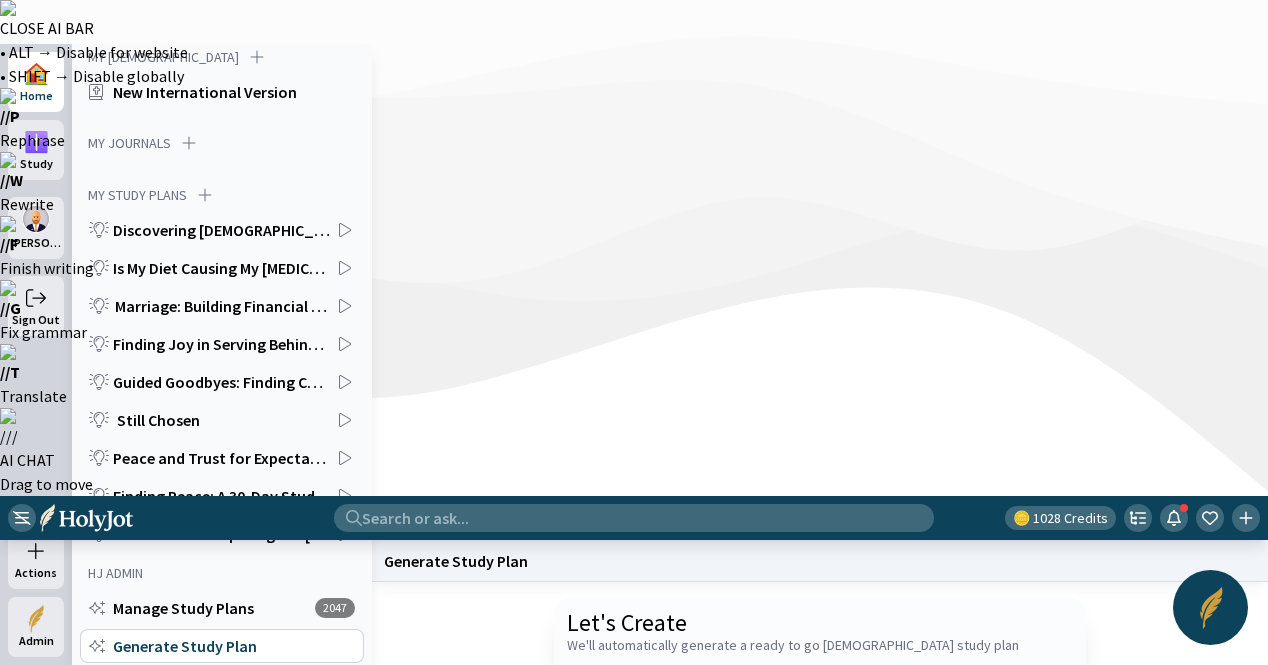 click 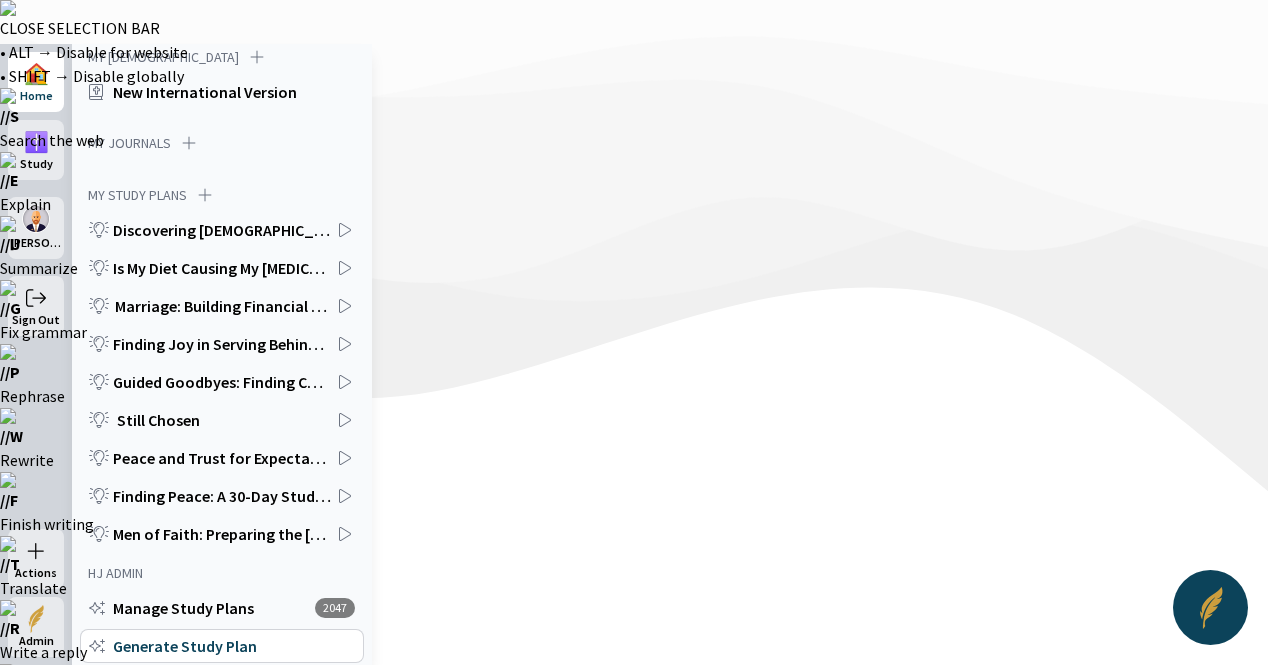 drag, startPoint x: 1002, startPoint y: 329, endPoint x: 954, endPoint y: 326, distance: 48.09366 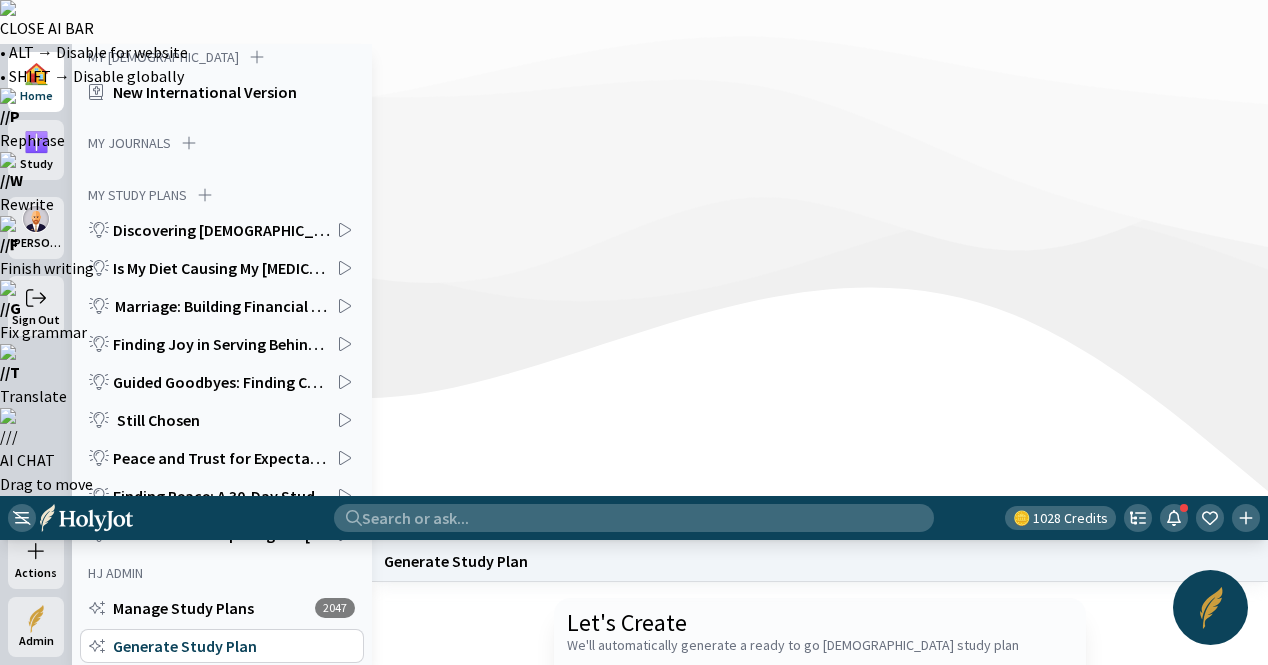 type on "Write me an in-depth [DEMOGRAPHIC_DATA] Study Plan on the Book of Haggai" 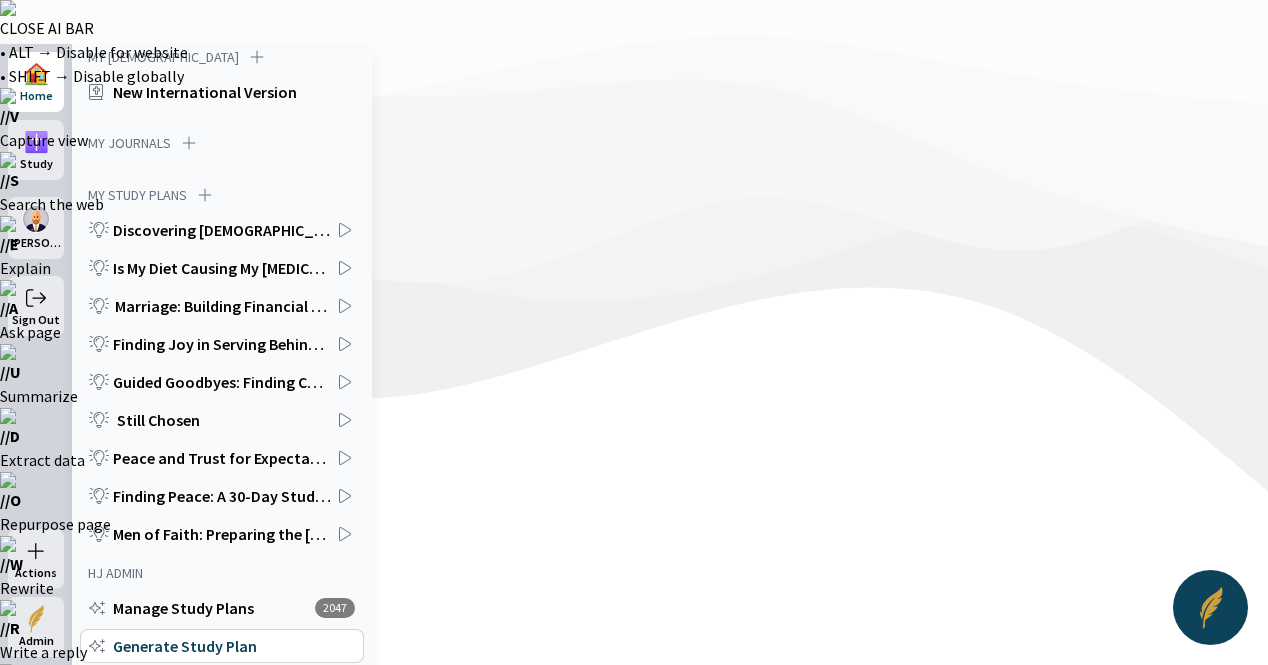 click on "Start a new one" 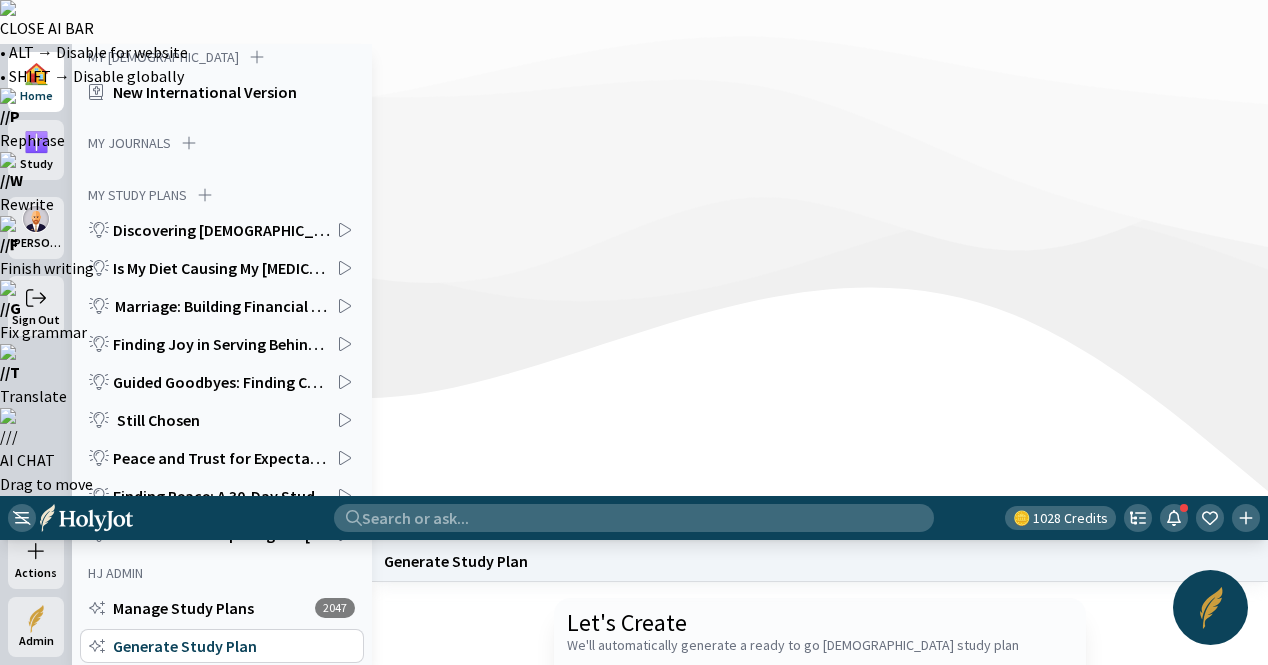 paste on "Write me an in-depth [DEMOGRAPHIC_DATA] Study Plan on the Book of Genesis" 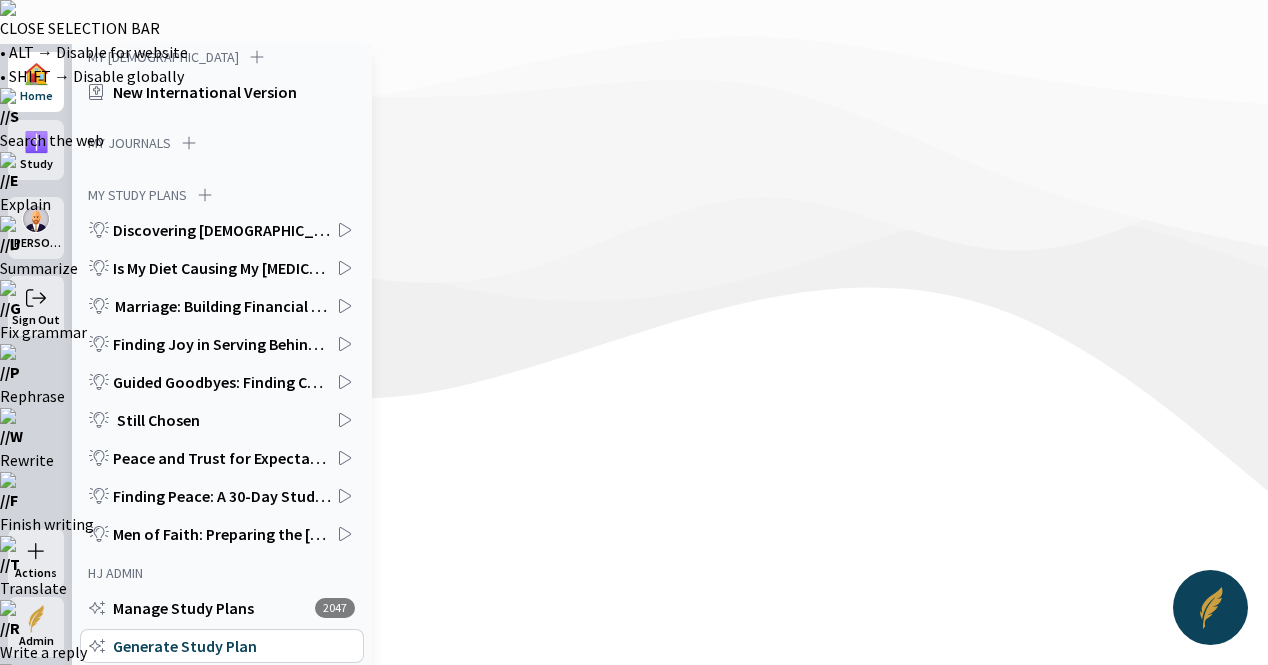 drag, startPoint x: 1020, startPoint y: 329, endPoint x: 951, endPoint y: 323, distance: 69.260376 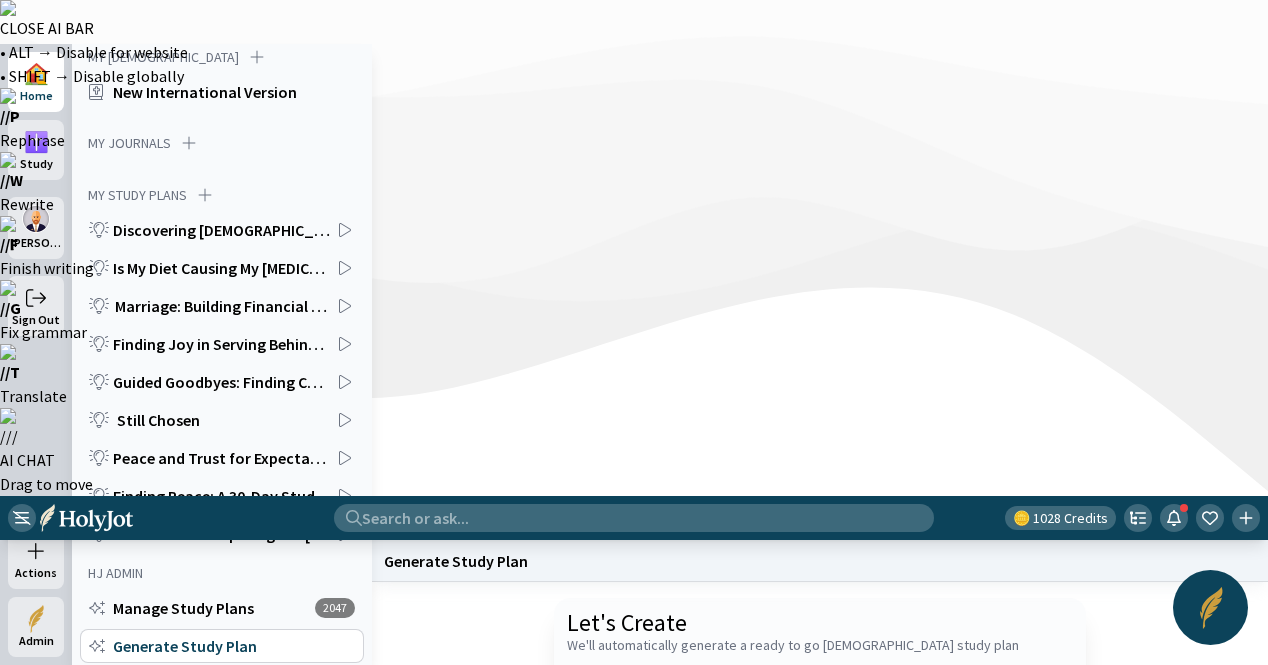 type on "Write me an in-depth [DEMOGRAPHIC_DATA] Study Plan on the Book of [DEMOGRAPHIC_DATA]" 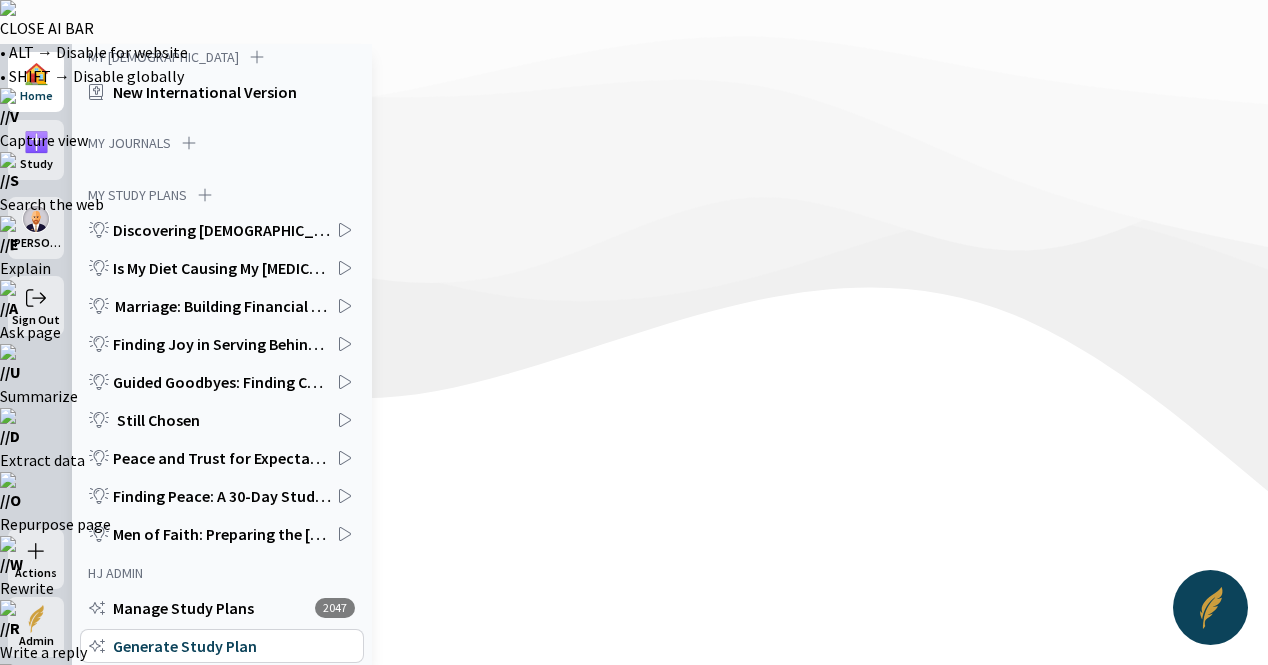 click on "Start a new one" 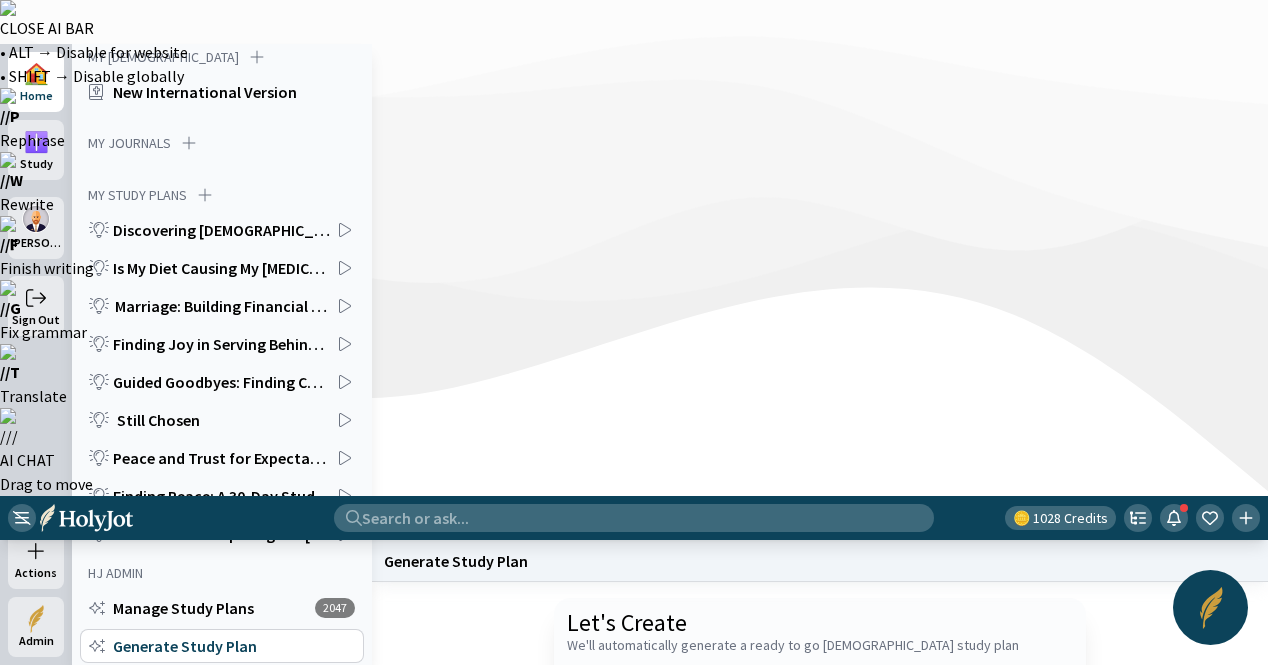 paste on "Write me an in-depth [DEMOGRAPHIC_DATA] Study Plan on the Book of Genesis" 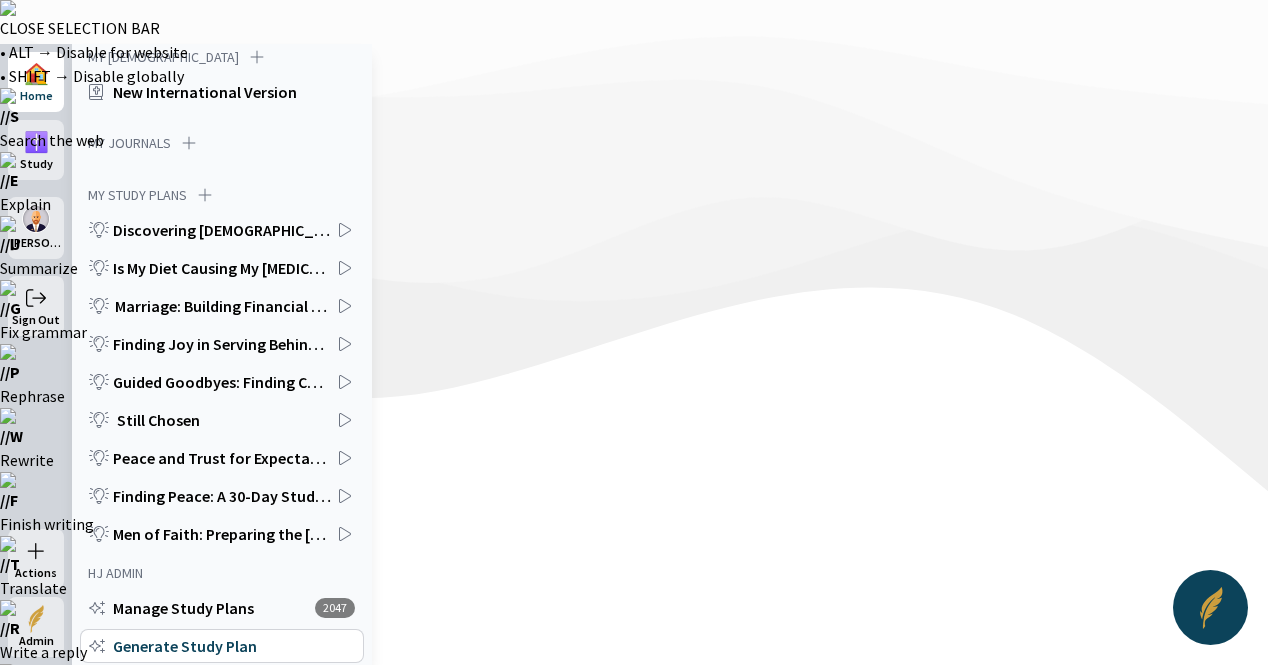 drag, startPoint x: 1020, startPoint y: 329, endPoint x: 952, endPoint y: 322, distance: 68.359344 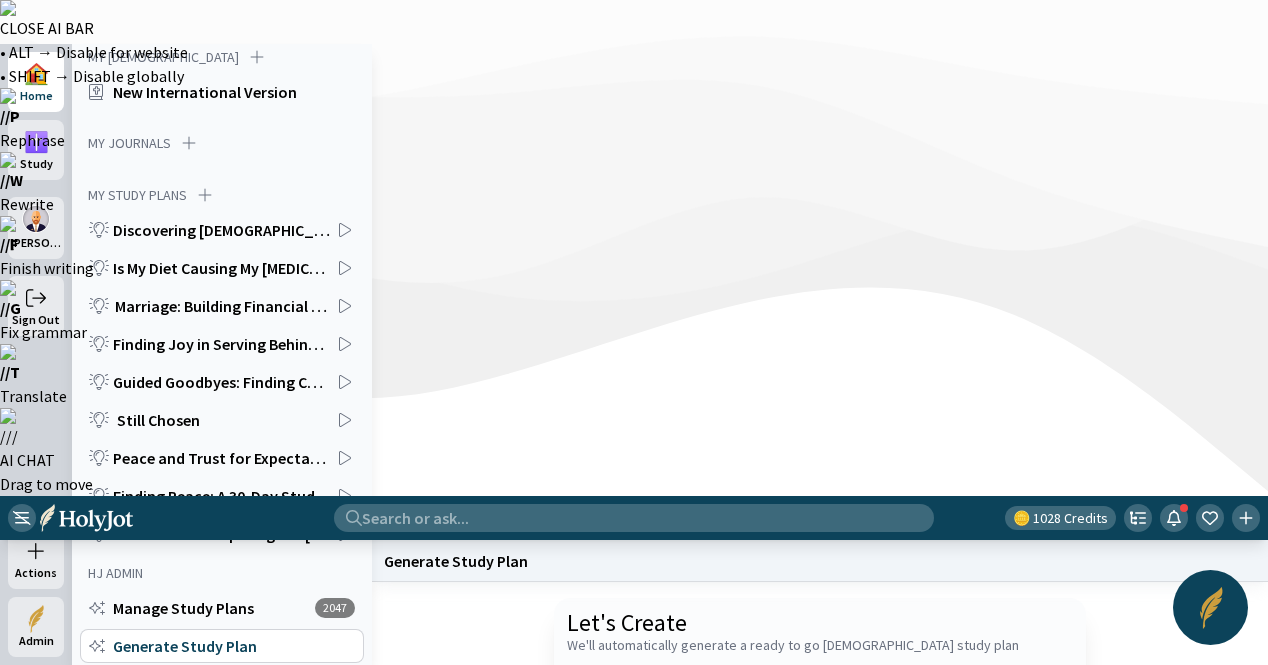 type on "Write me an in-depth [DEMOGRAPHIC_DATA] Study Plan on the Book of Malachi" 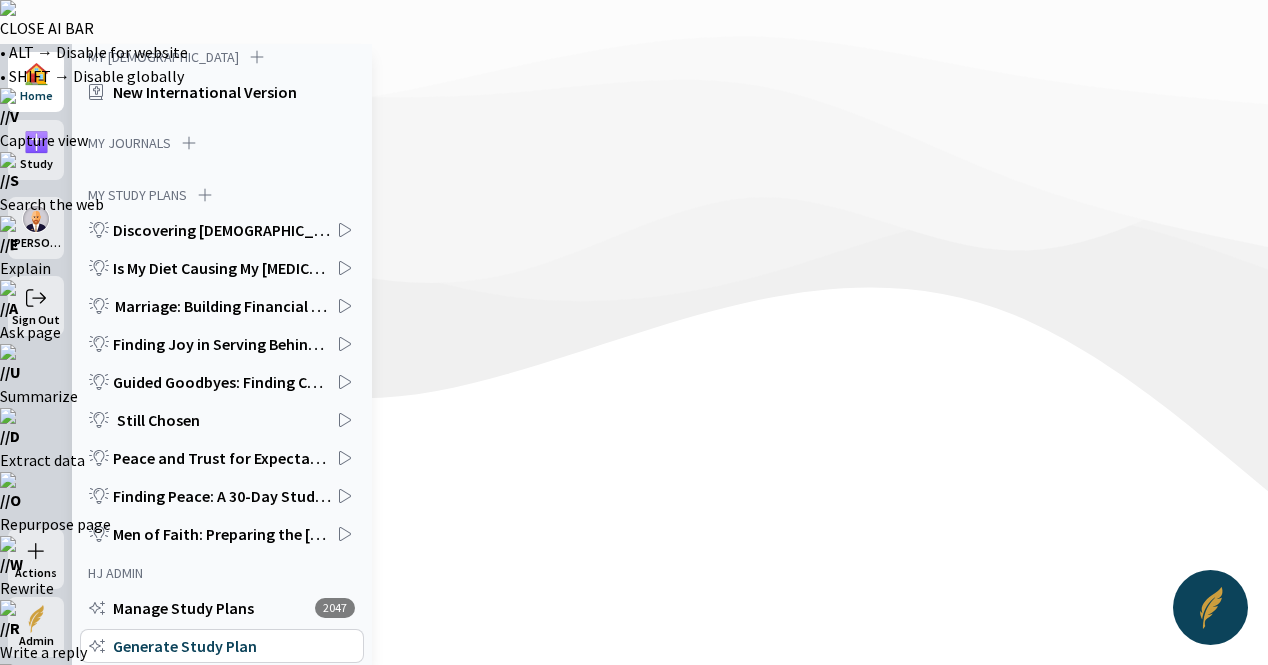 click on "Generate" 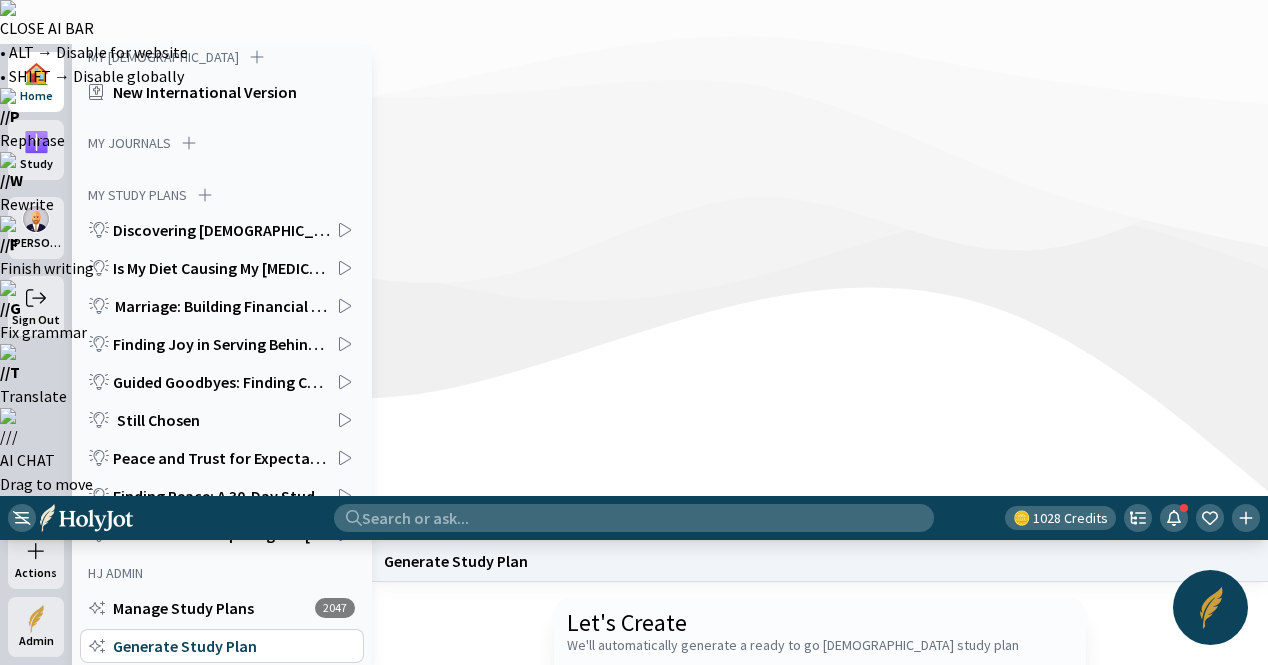 click 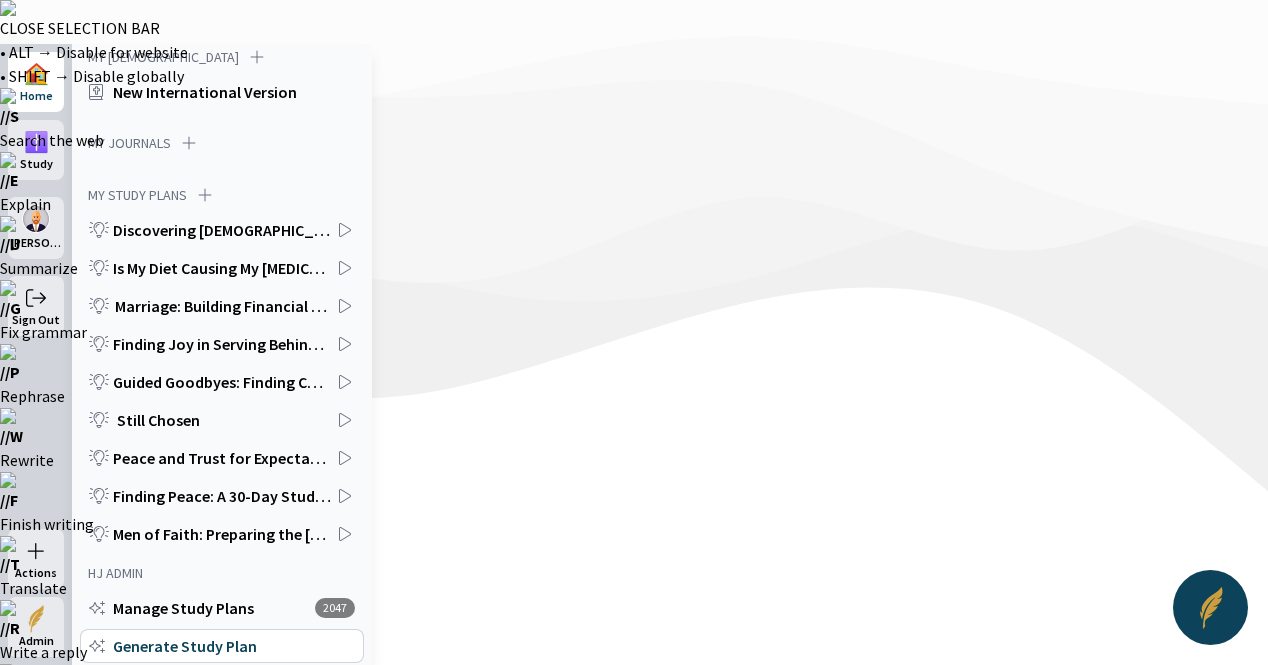 drag, startPoint x: 991, startPoint y: 324, endPoint x: 954, endPoint y: 321, distance: 37.12142 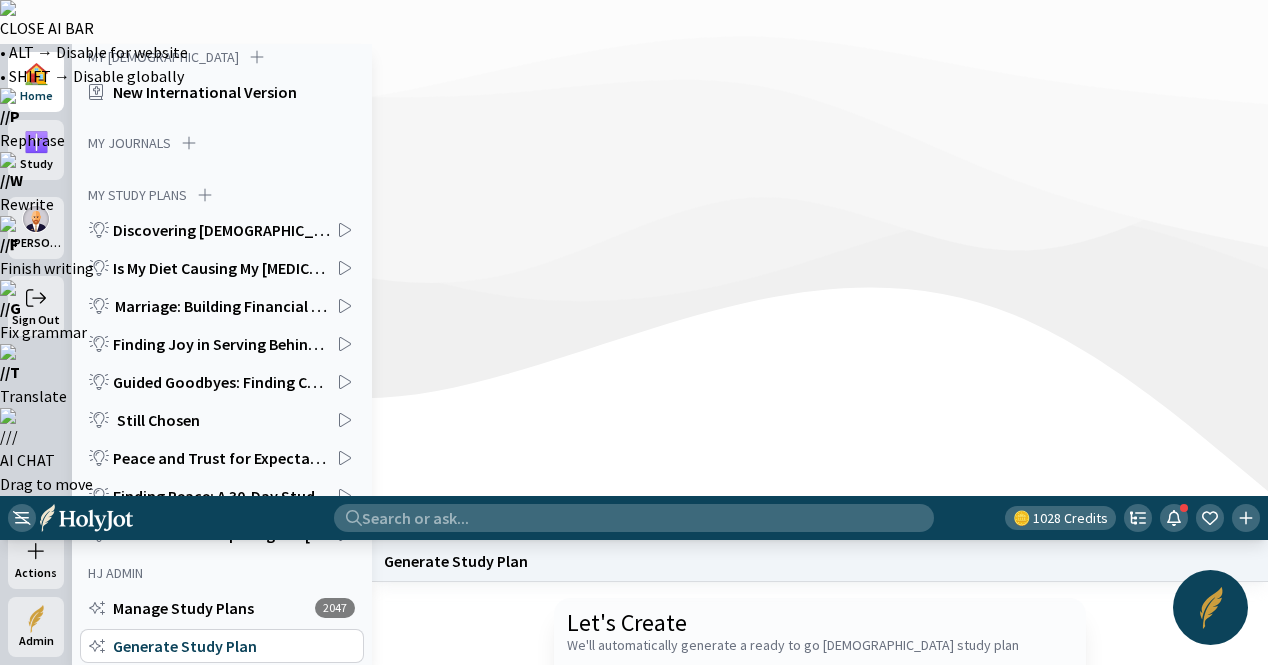 type on "Write me an in-depth [DEMOGRAPHIC_DATA] Study Plan on the Book of [DEMOGRAPHIC_DATA]" 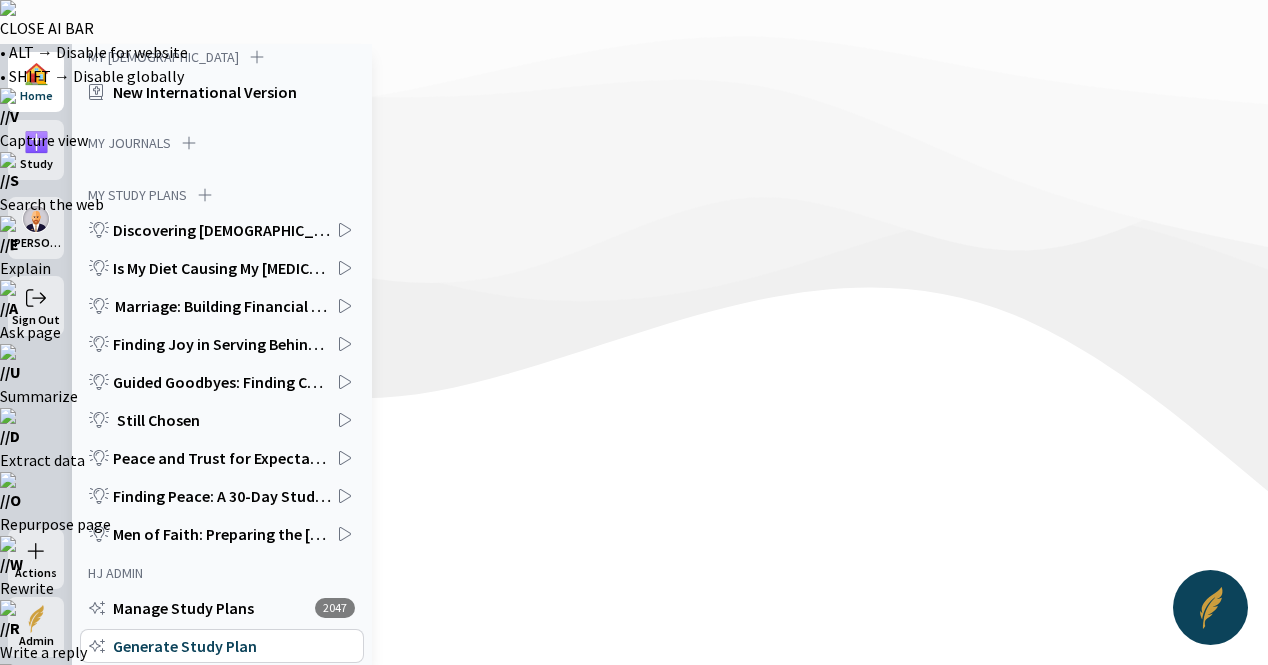 click on "Start a new one" 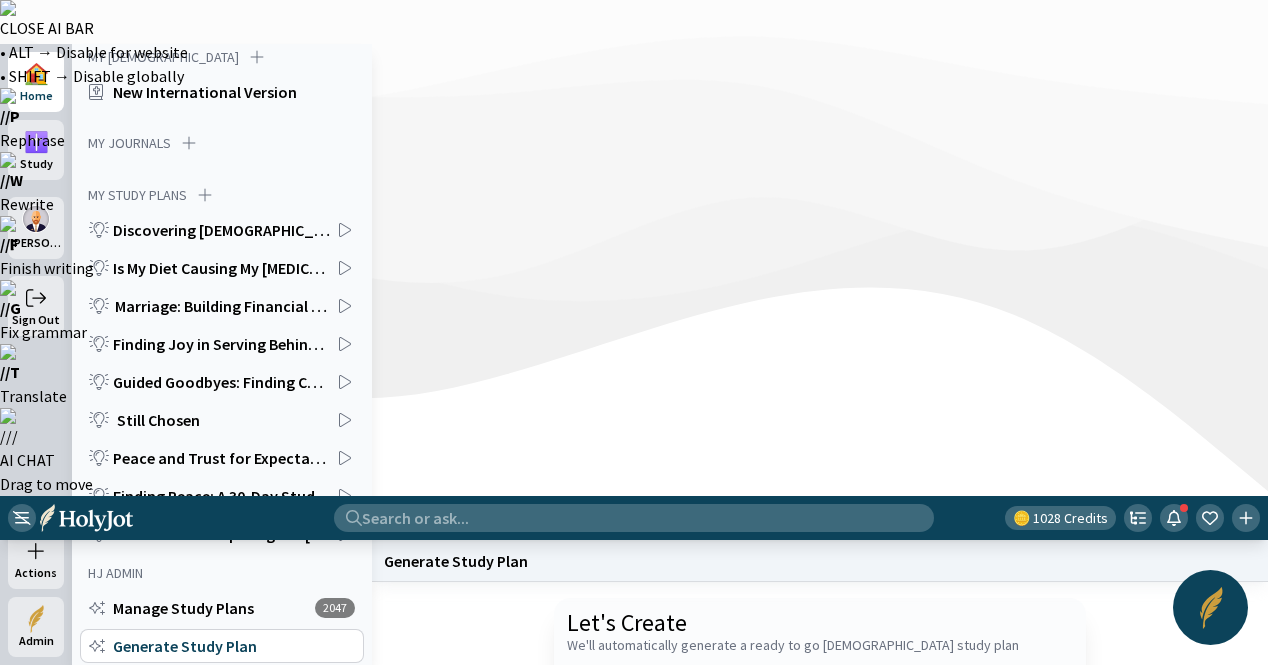 click 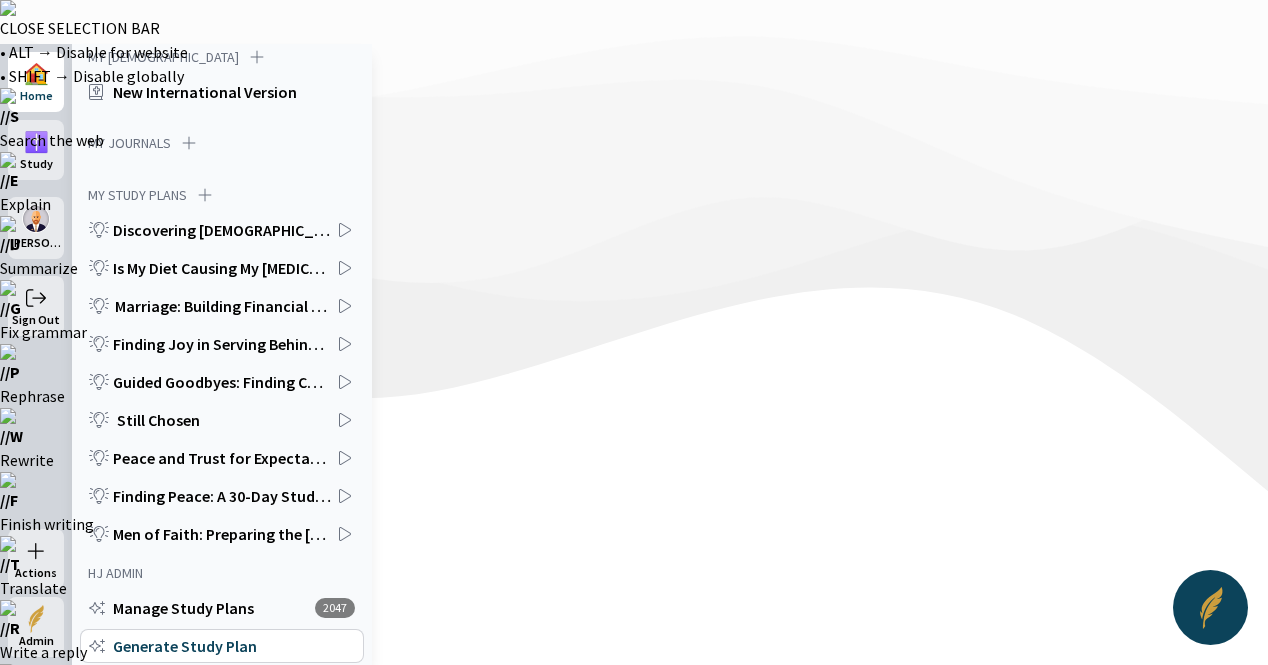 drag, startPoint x: 1013, startPoint y: 330, endPoint x: 950, endPoint y: 332, distance: 63.03174 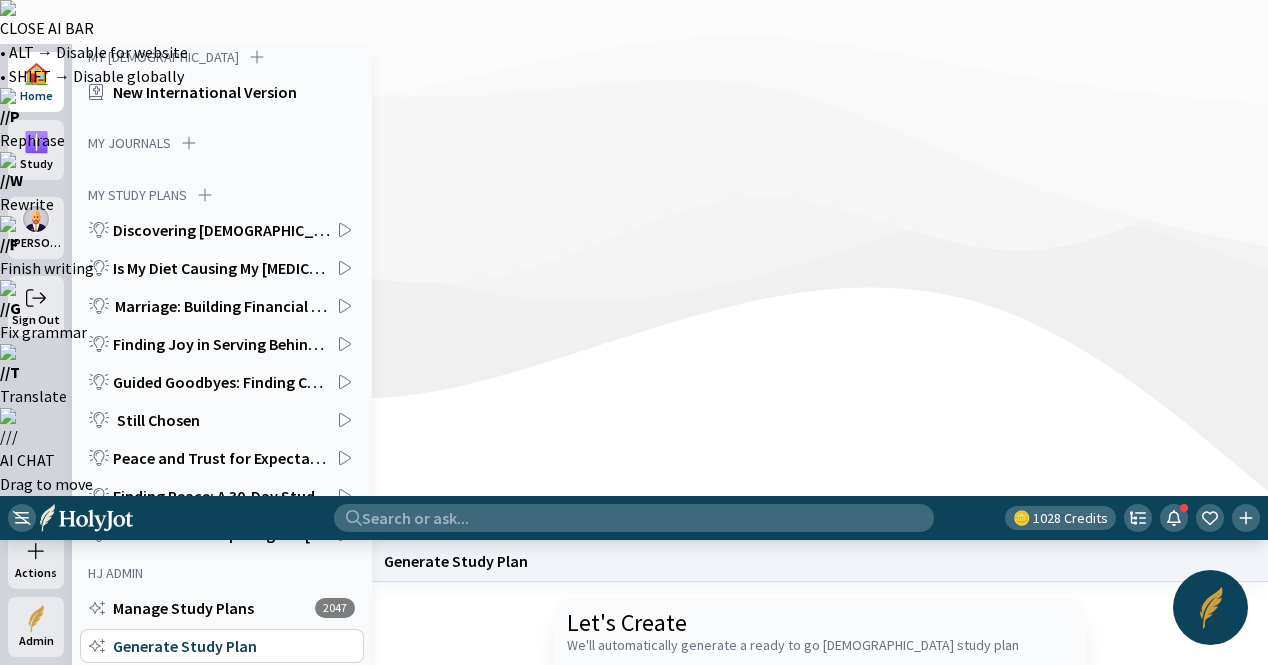 type on "Write me an in-depth [DEMOGRAPHIC_DATA] Study Plan on the Book of Acts" 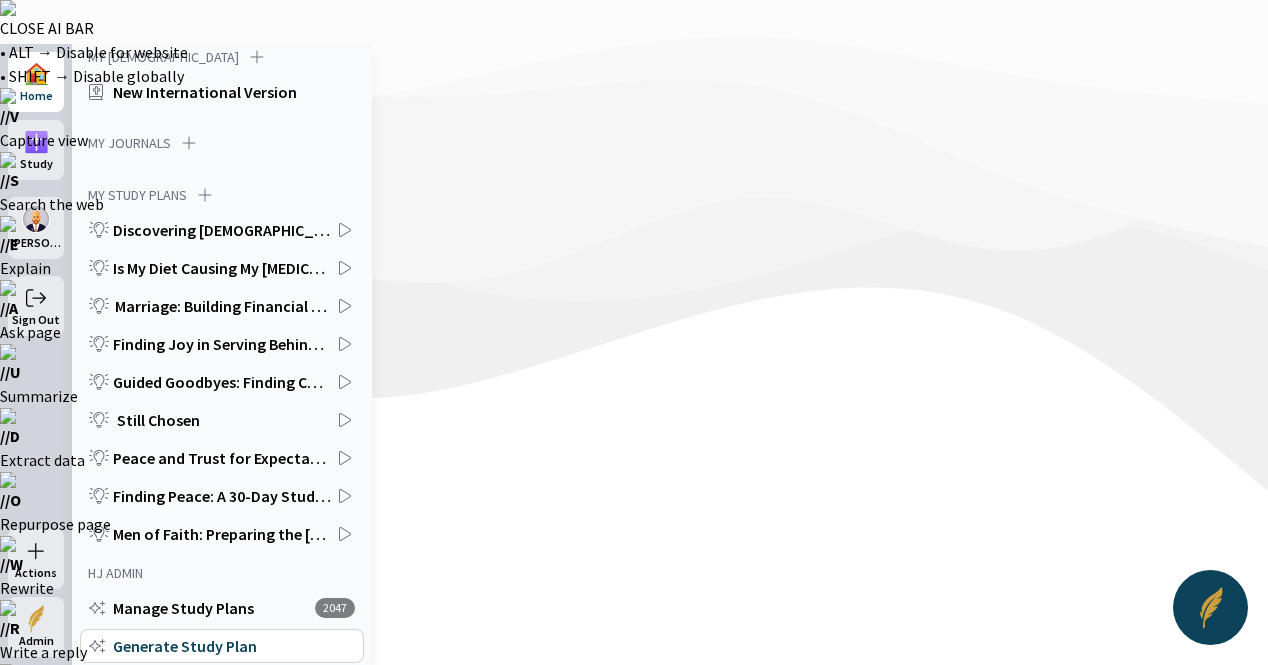 click on "Generate" 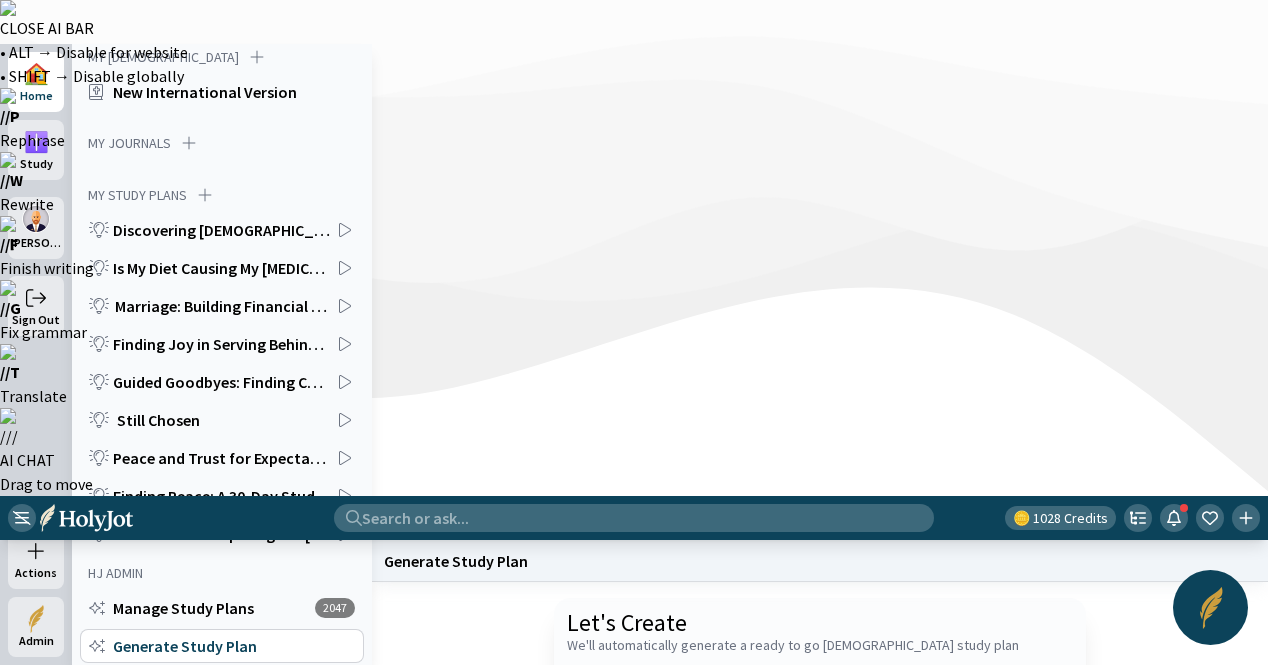 paste on "Write me an in-depth [DEMOGRAPHIC_DATA] Study Plan on the Book of Genesis" 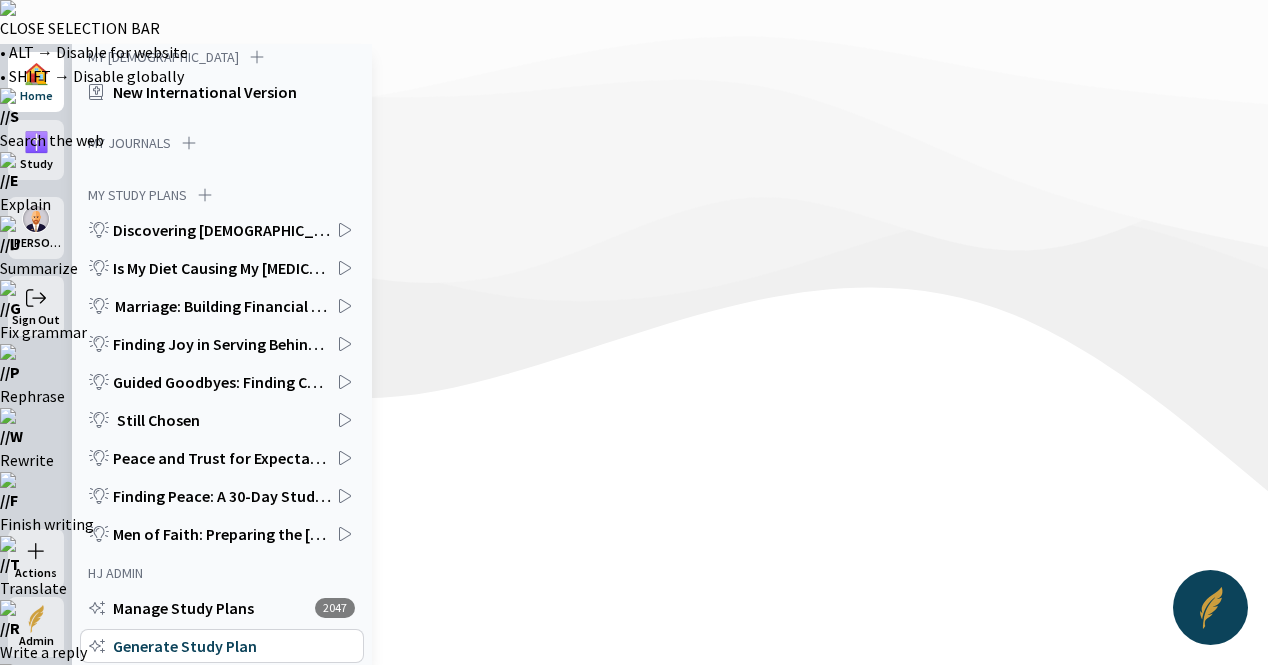 drag, startPoint x: 1024, startPoint y: 331, endPoint x: 948, endPoint y: 327, distance: 76.105194 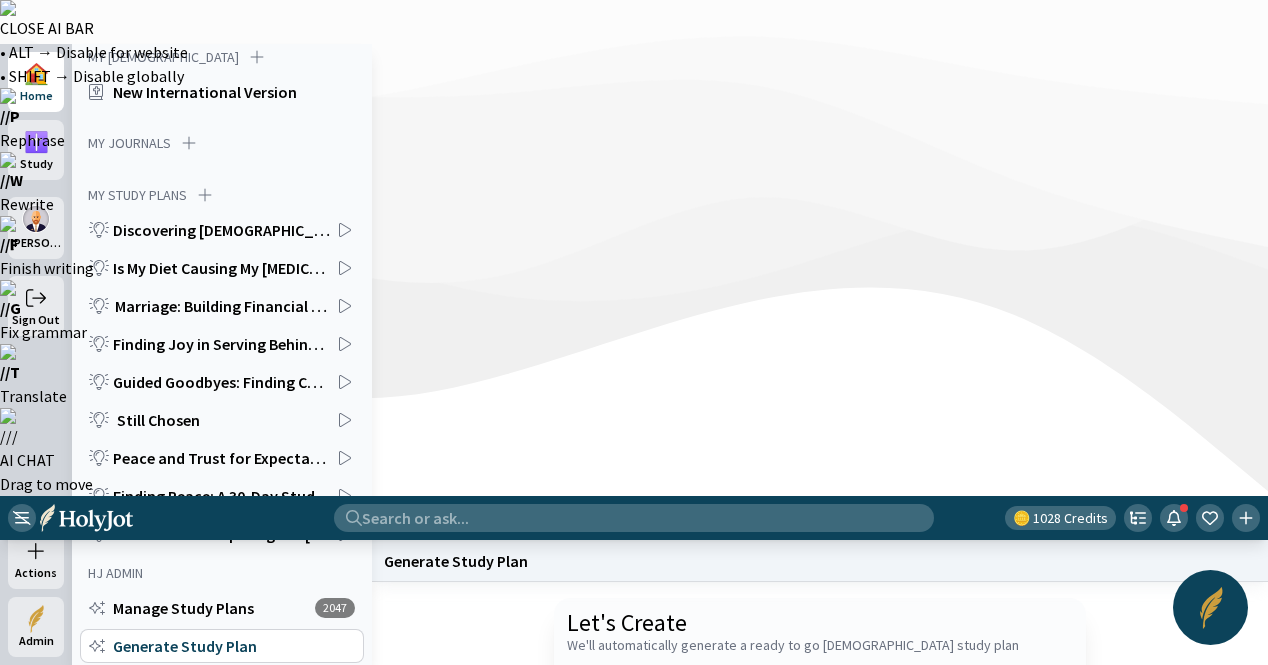 click on "30" at bounding box center (948, 889) 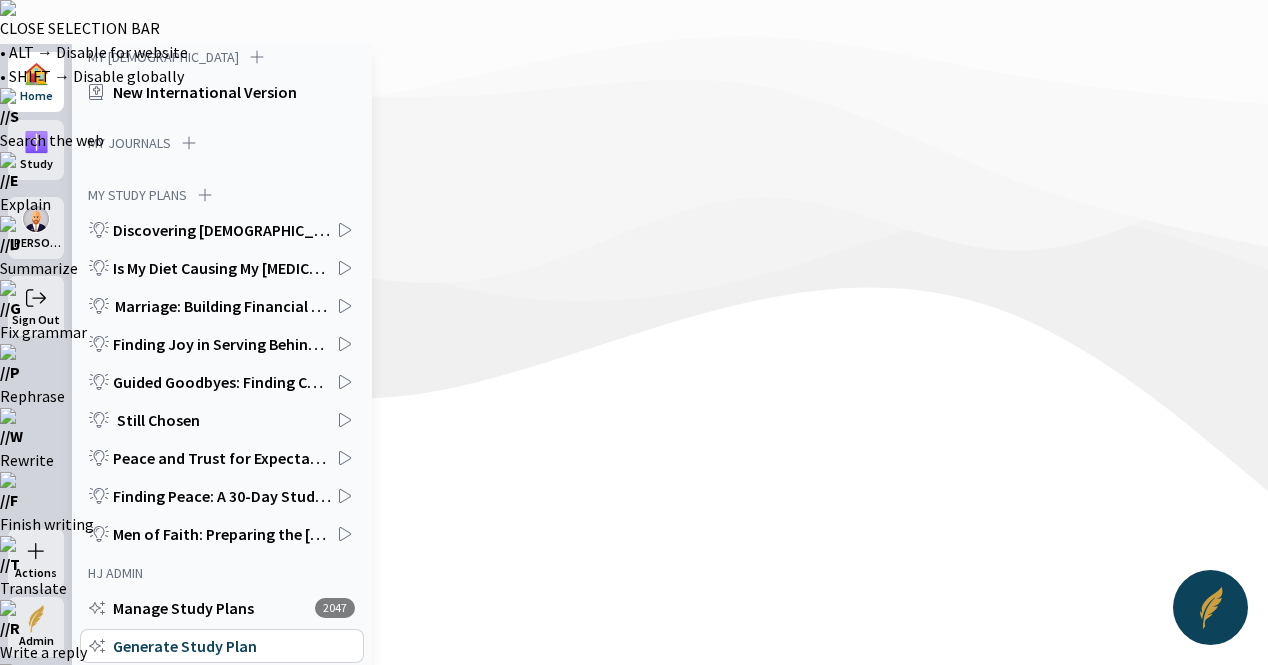 drag, startPoint x: 1022, startPoint y: 332, endPoint x: 955, endPoint y: 326, distance: 67.26812 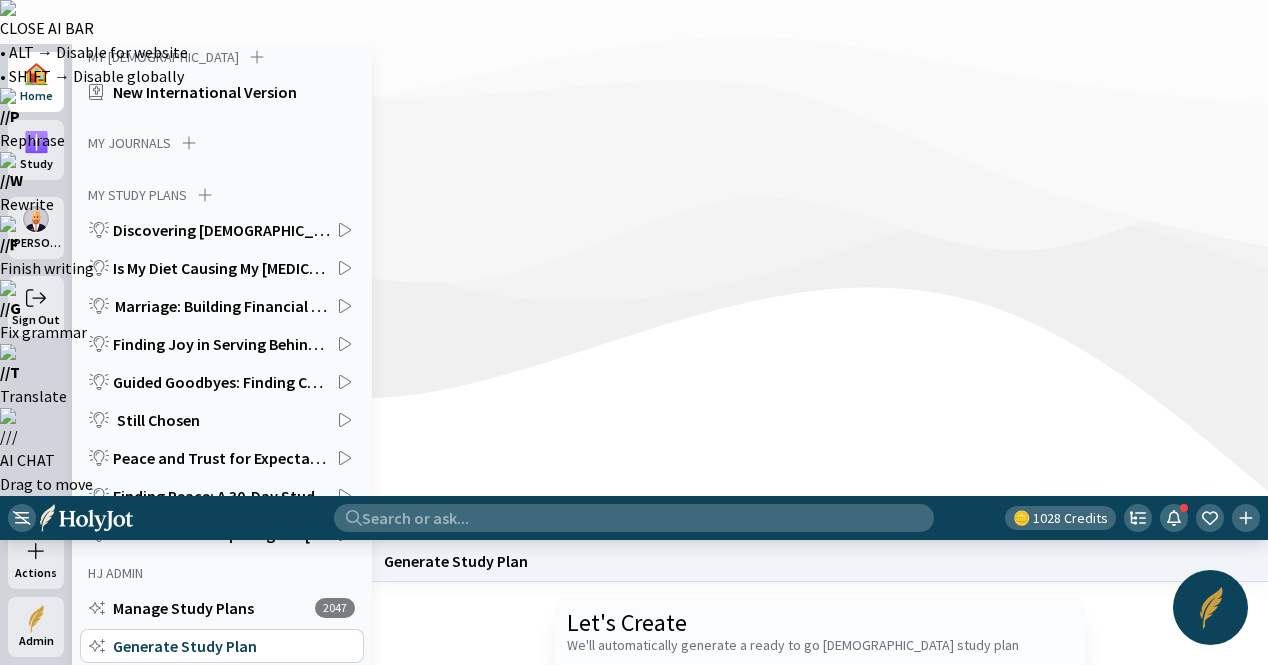 type on "Write me an in-depth [DEMOGRAPHIC_DATA] Study Plan on the Book of [PERSON_NAME]" 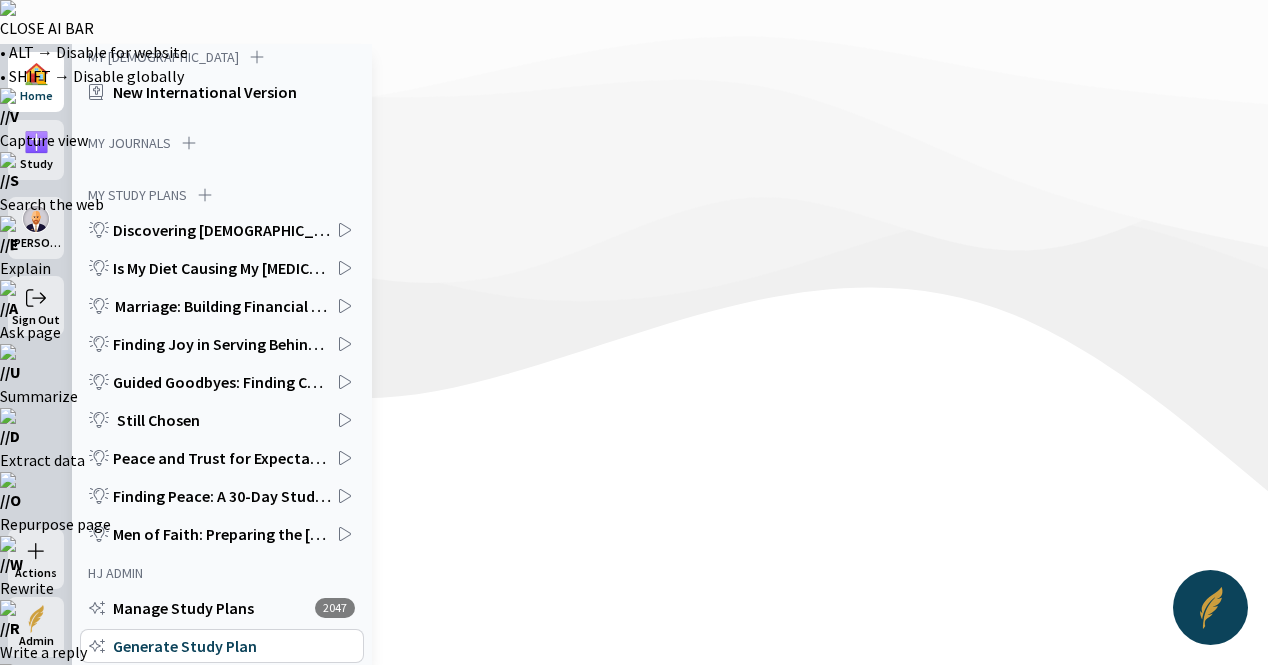 click on "Start a new one" 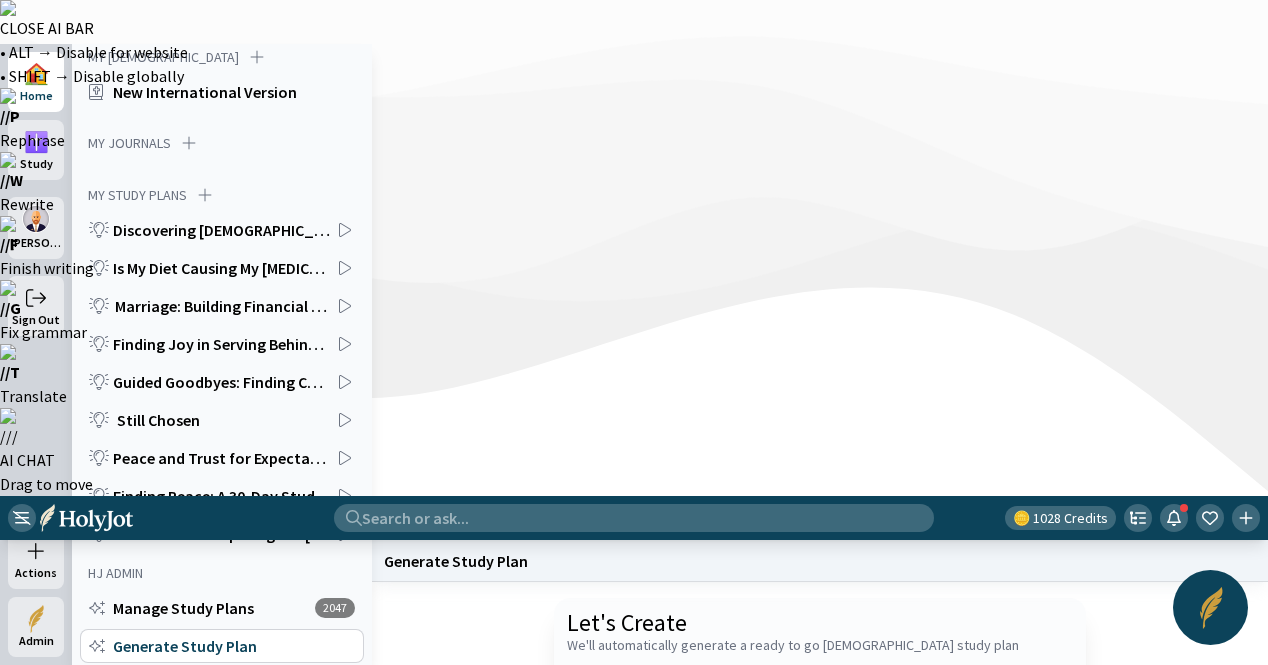 paste on "Write me an in-depth [DEMOGRAPHIC_DATA] Study Plan on the Book of Genesis" 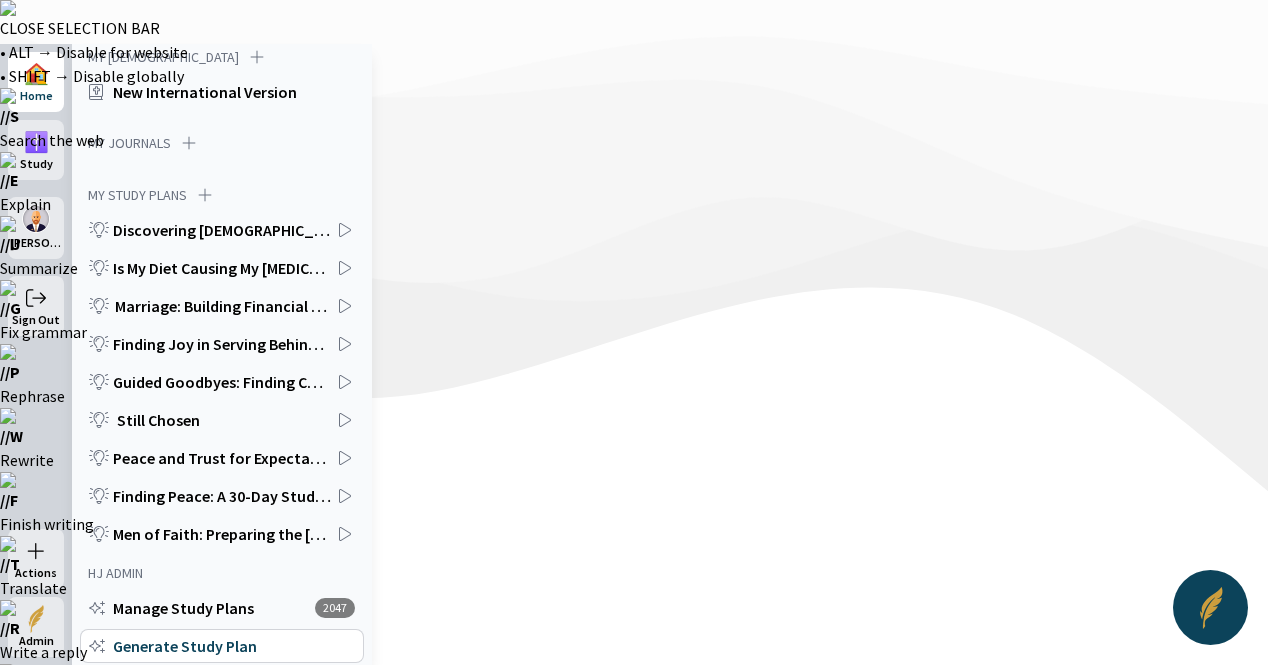 drag, startPoint x: 1022, startPoint y: 328, endPoint x: 950, endPoint y: 325, distance: 72.06247 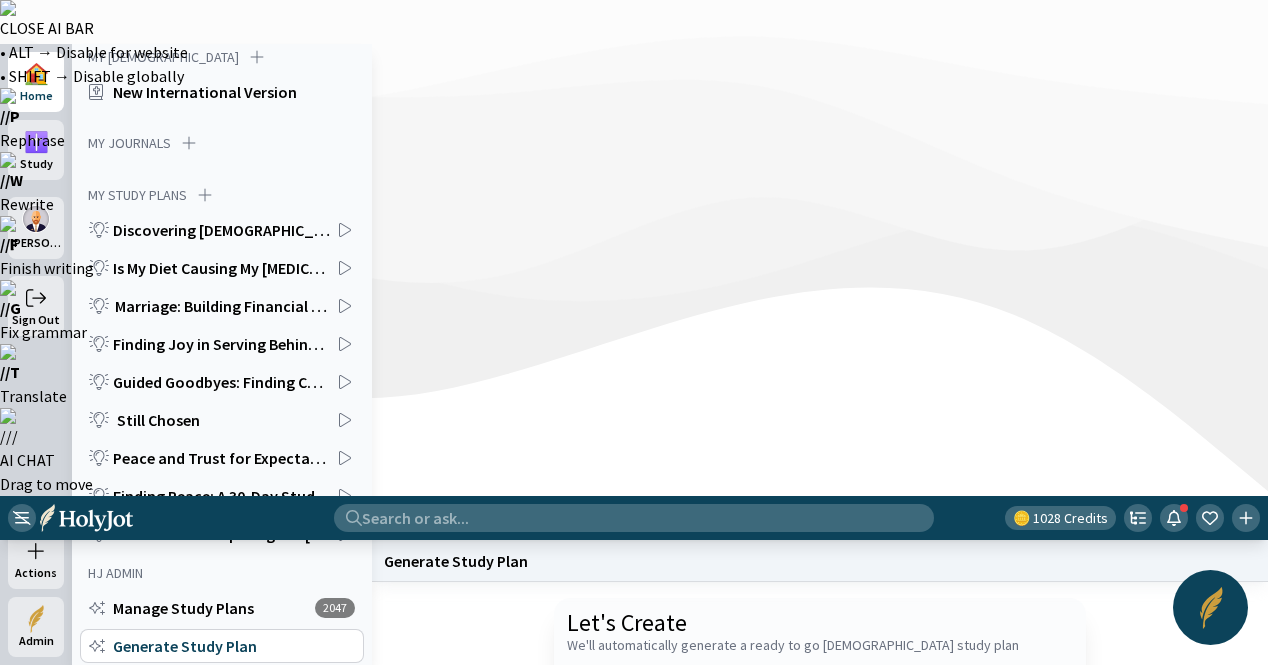 type on "Write me an in-depth [DEMOGRAPHIC_DATA] Study Plan on the Book of Mark" 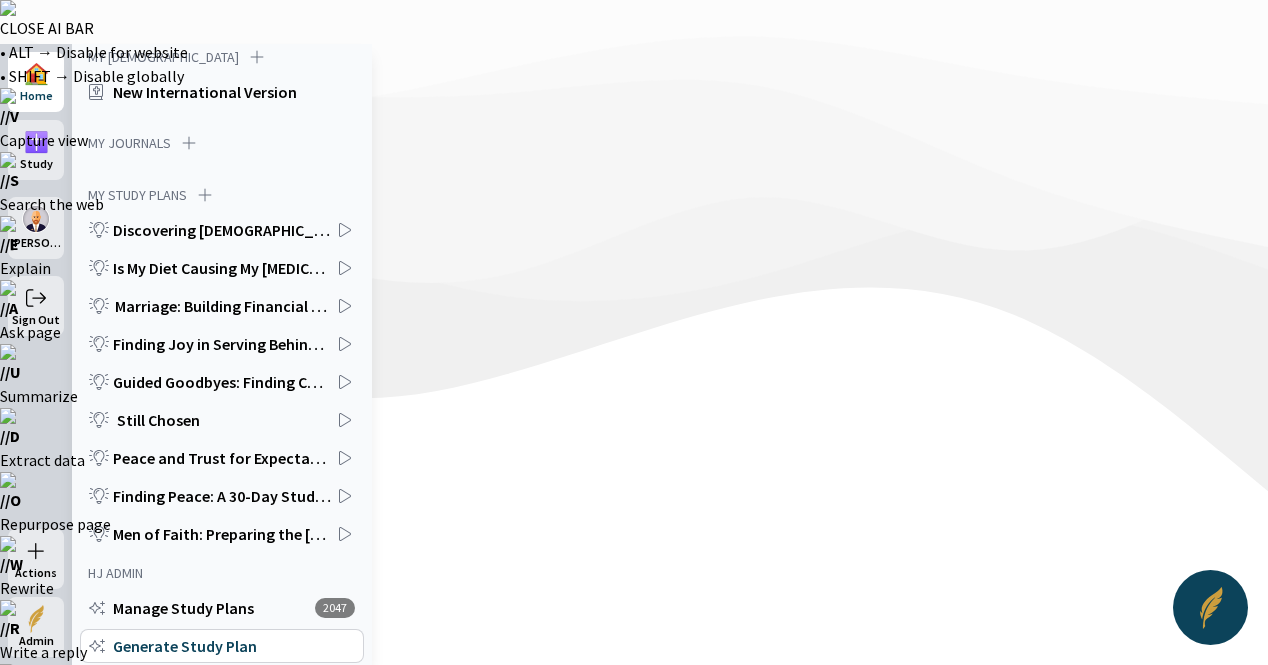 click on "Generate" 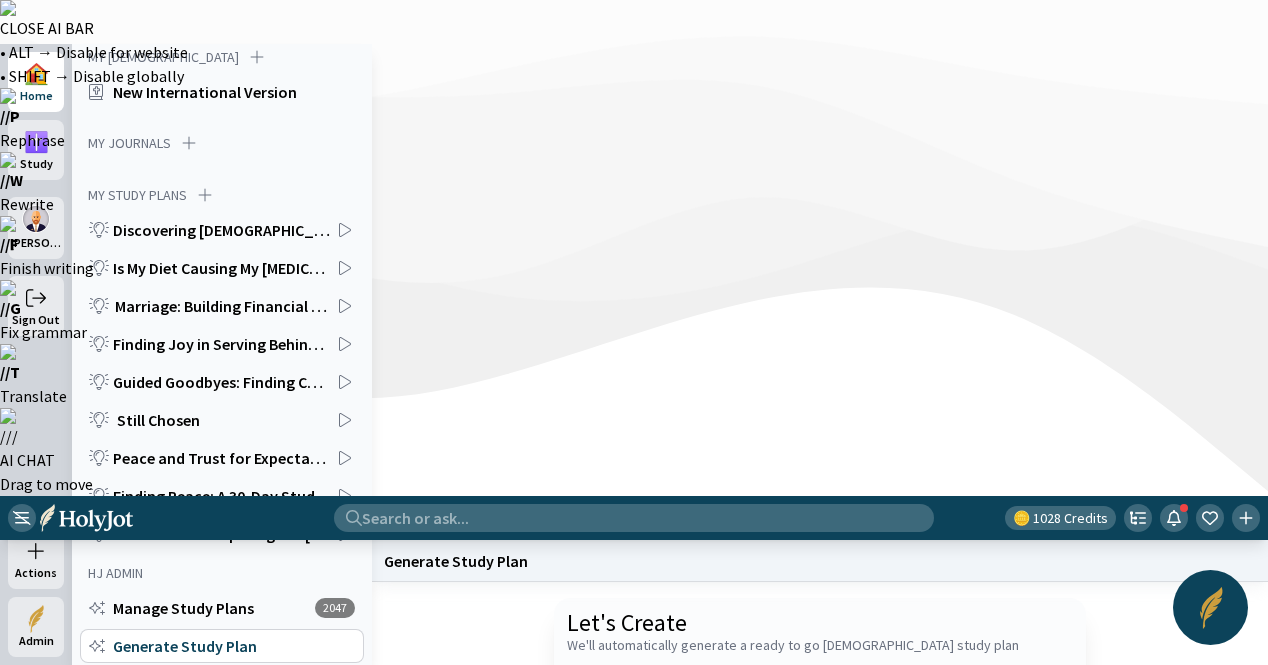 paste on "Write me an in-depth [DEMOGRAPHIC_DATA] Study Plan on the Book of Genesis" 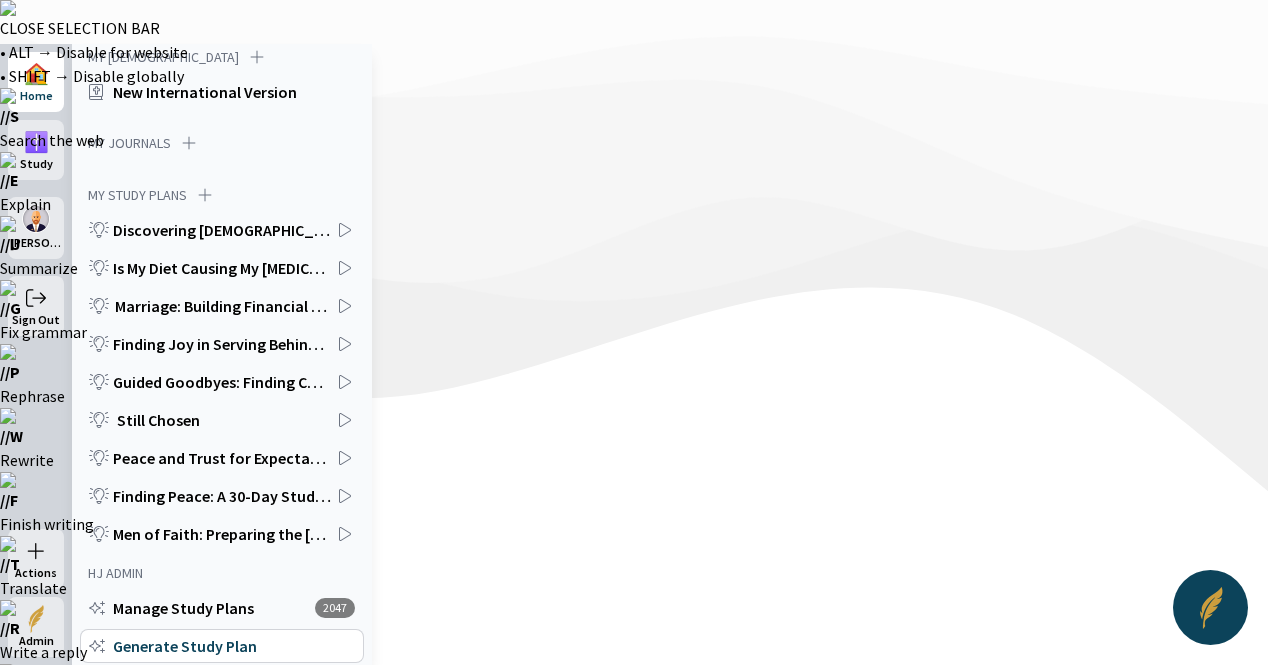drag, startPoint x: 1016, startPoint y: 325, endPoint x: 952, endPoint y: 326, distance: 64.00781 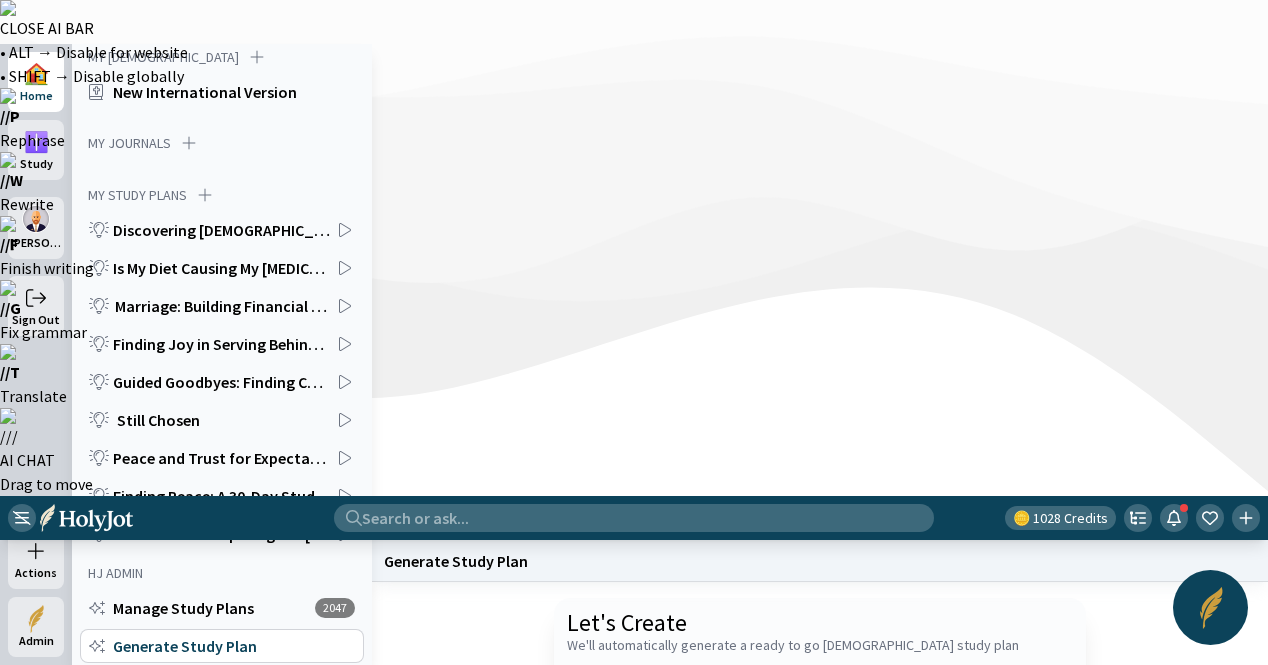 type on "Write me an in-depth [DEMOGRAPHIC_DATA] Study Plan on the [DEMOGRAPHIC_DATA]" 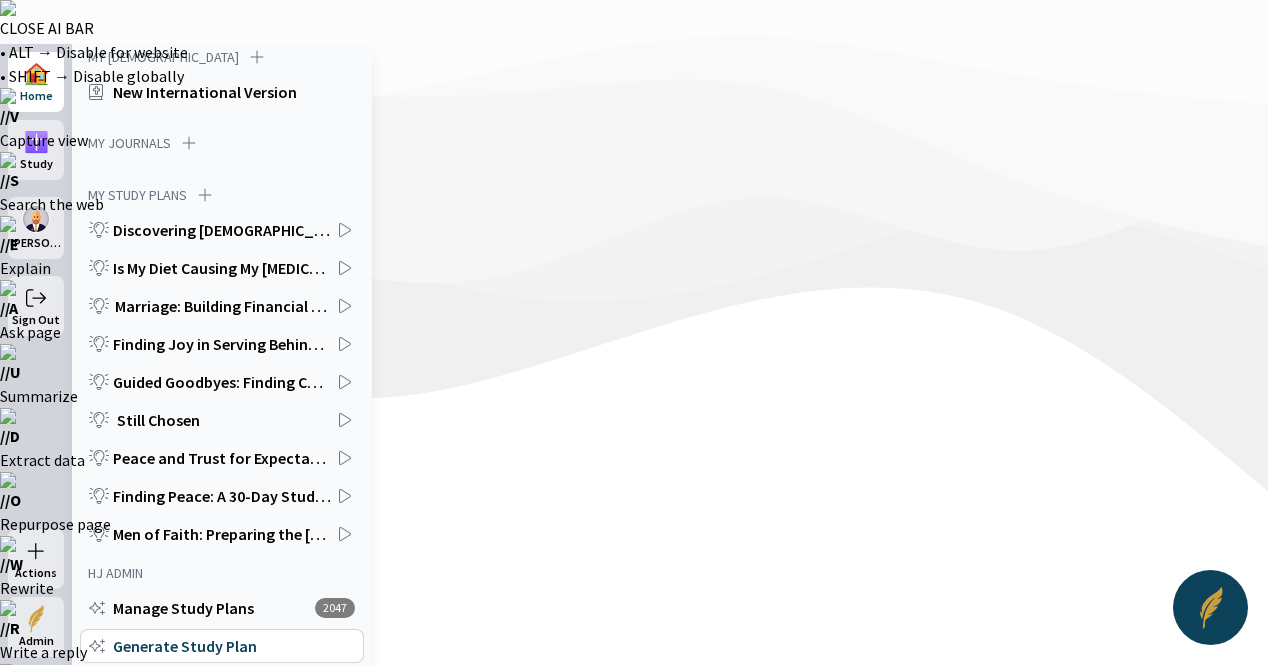 click on "Start a new one" 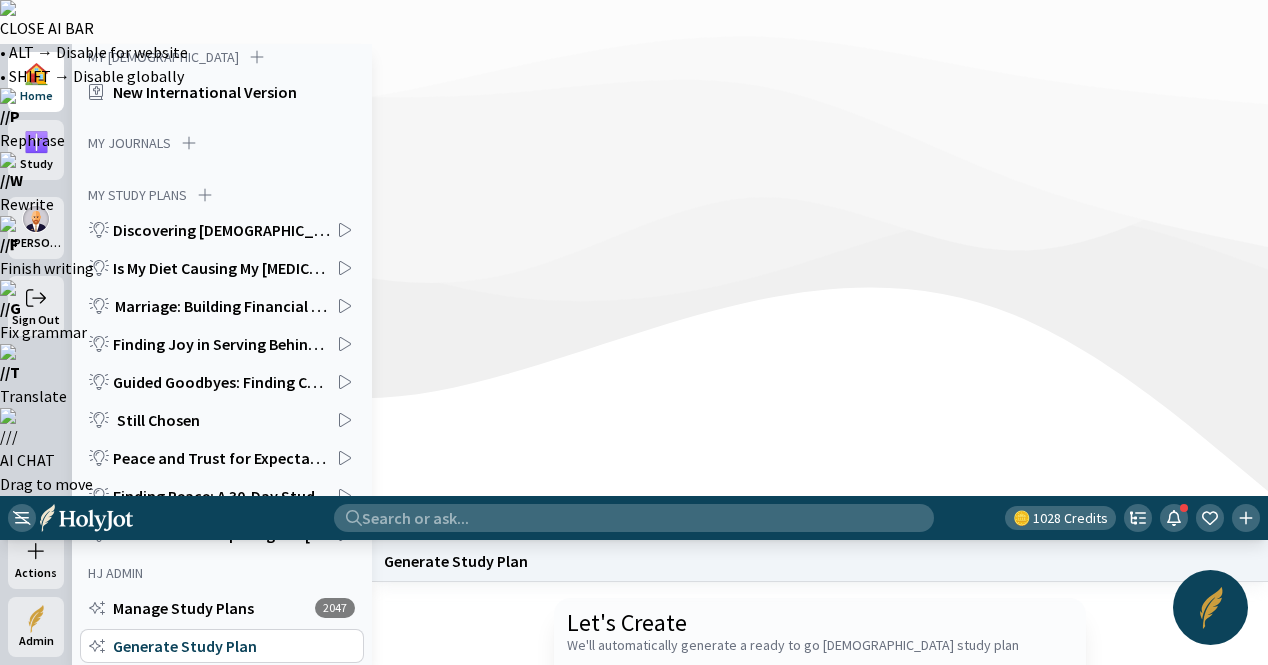 paste on "Write me an in-depth [DEMOGRAPHIC_DATA] Study Plan on the Book of Genesis" 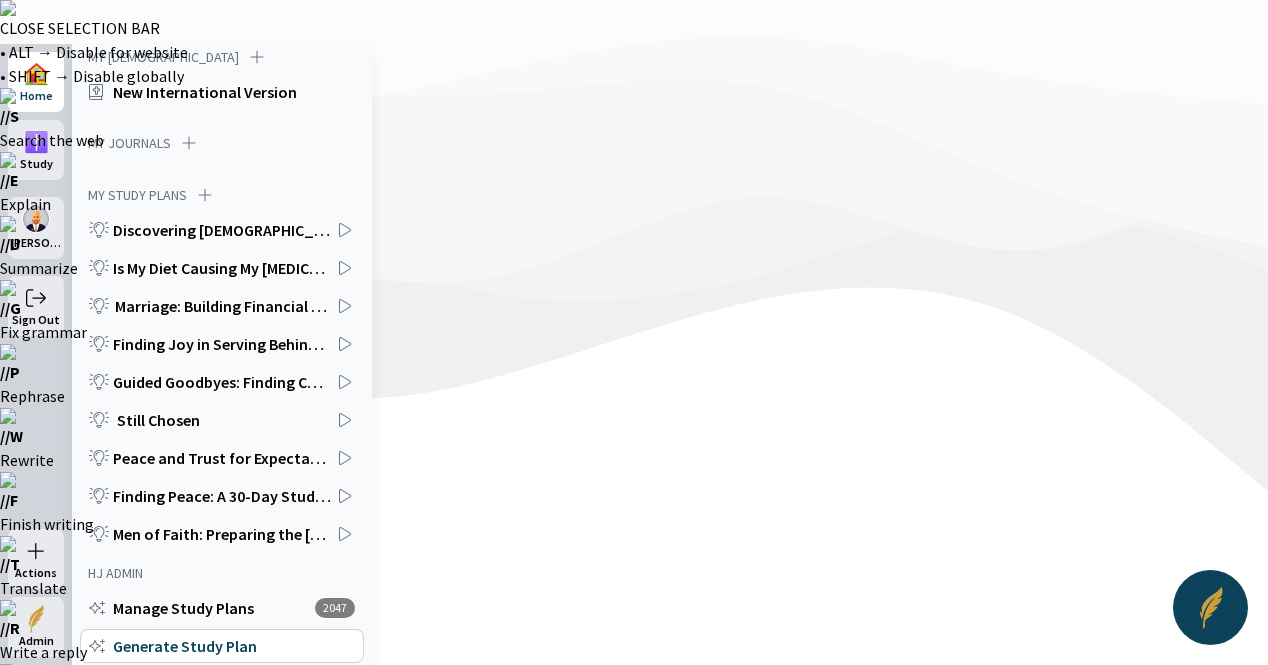 drag, startPoint x: 1013, startPoint y: 329, endPoint x: 954, endPoint y: 330, distance: 59.008472 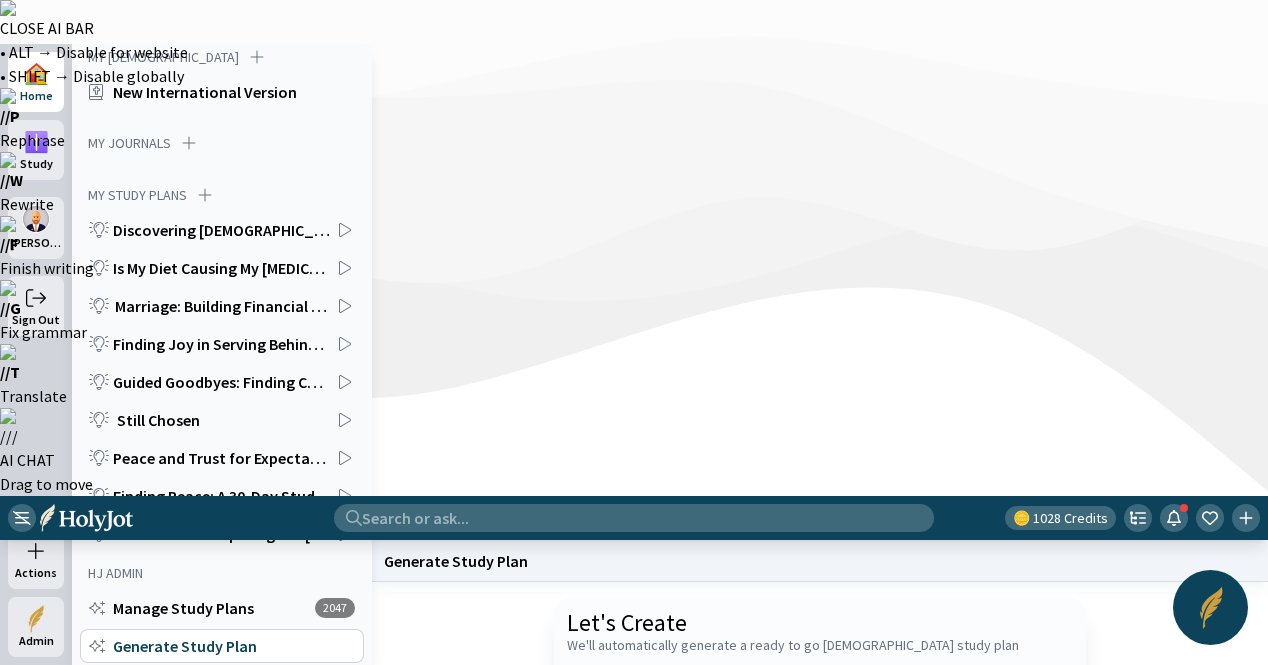type on "Write me an in-depth [DEMOGRAPHIC_DATA] Study Plan on the Book of [PERSON_NAME]" 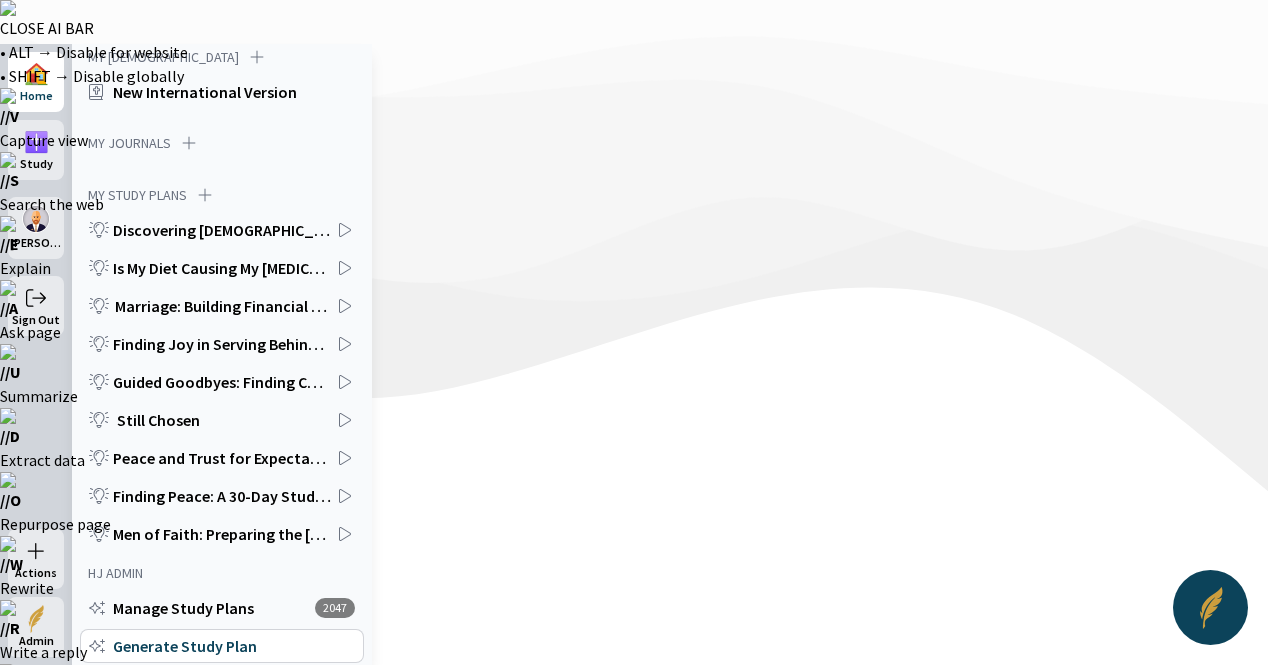 click on "Start a new one" 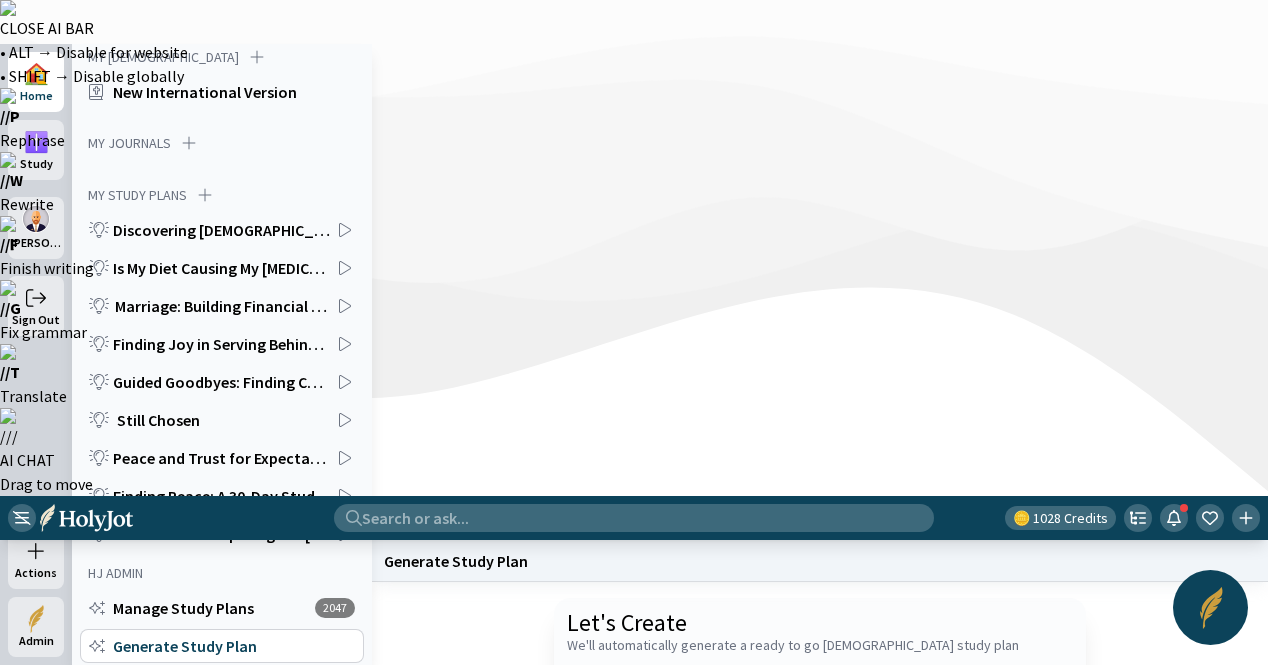 paste on "Write me an in-depth [DEMOGRAPHIC_DATA] Study Plan on the Book of Genesis" 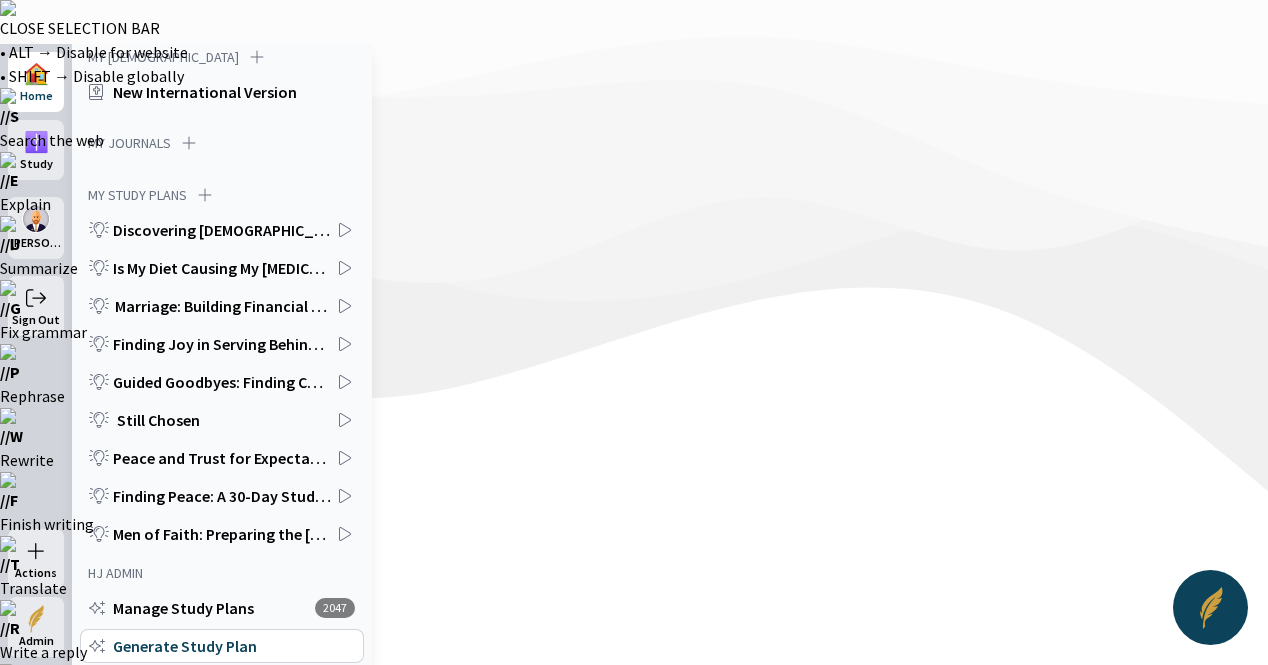 drag, startPoint x: 1020, startPoint y: 331, endPoint x: 956, endPoint y: 330, distance: 64.00781 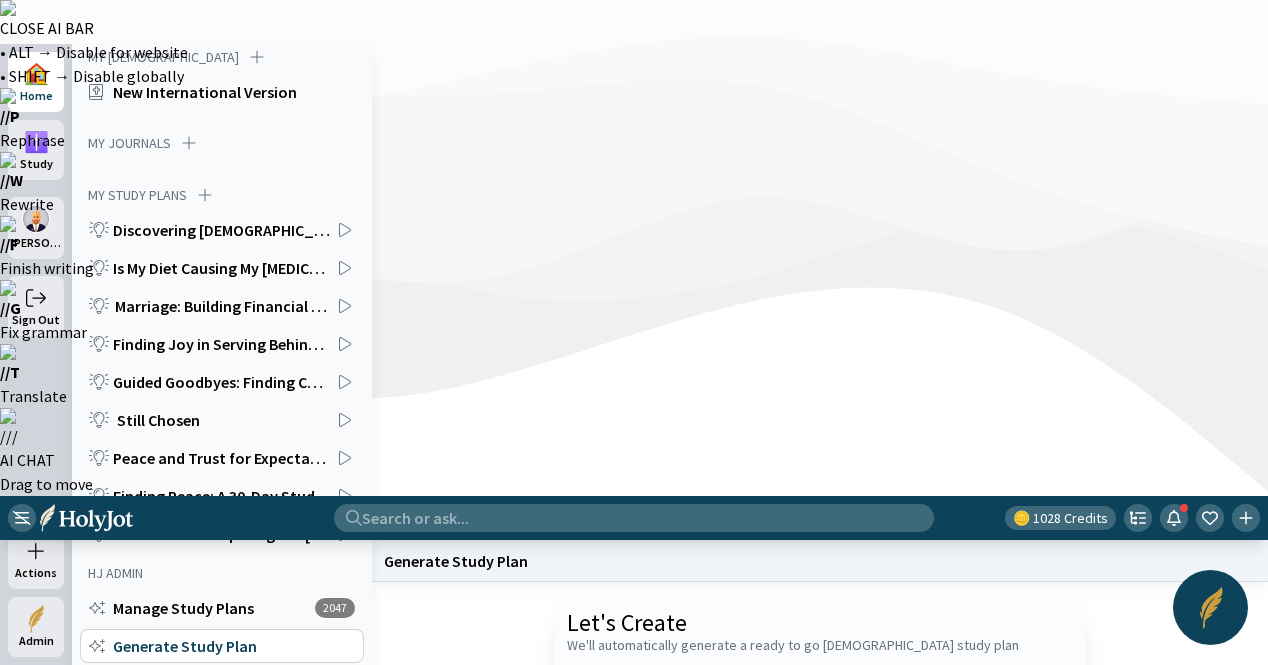 type on "Write me an in-depth [DEMOGRAPHIC_DATA] Study Plan on the Book of Acts" 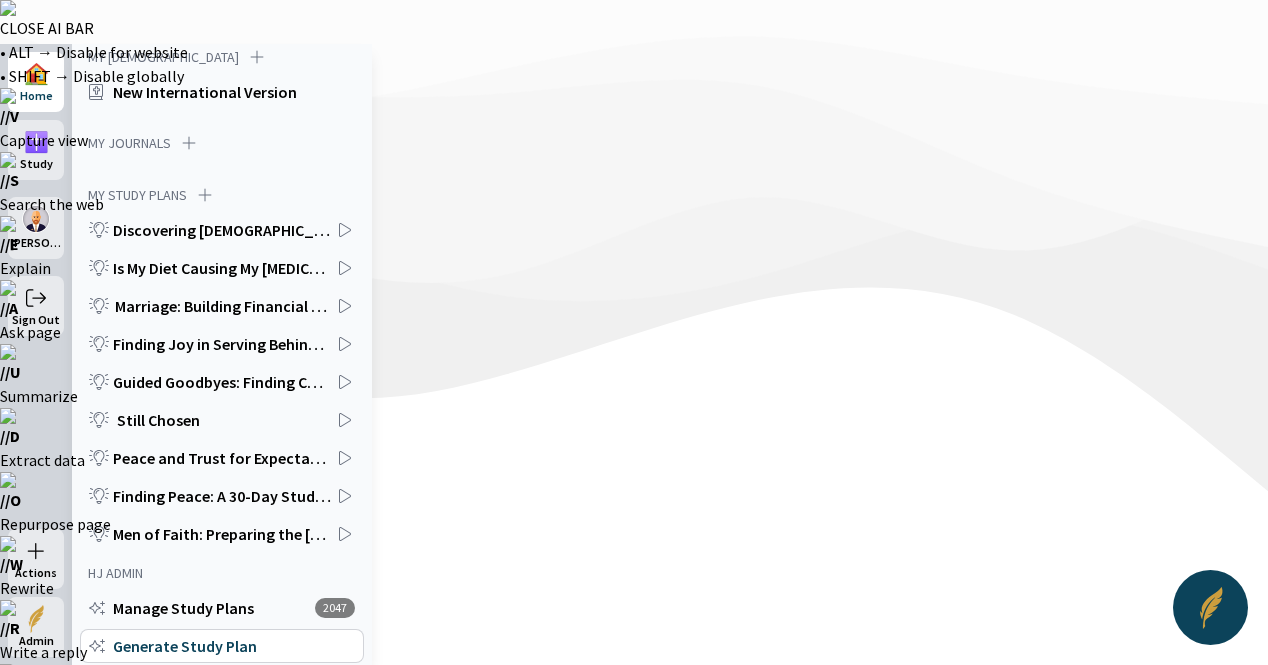 click on "Start a new one" 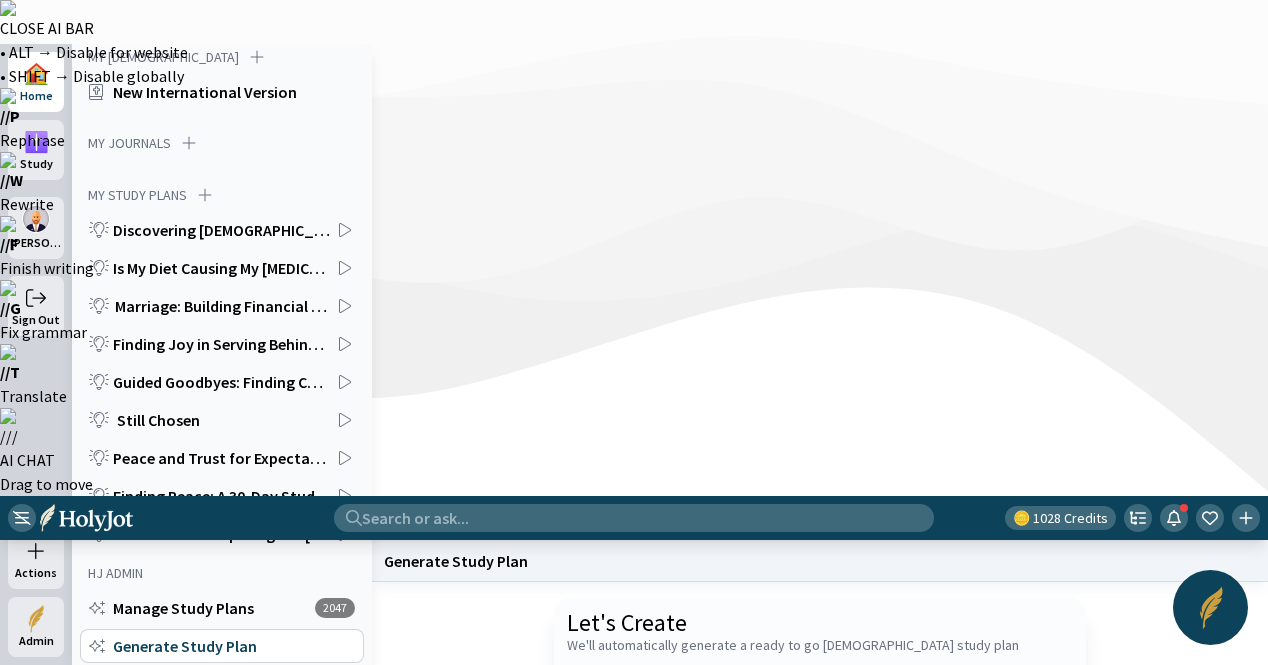 paste on "Write me an in-depth [DEMOGRAPHIC_DATA] Study Plan on the Book of Genesis" 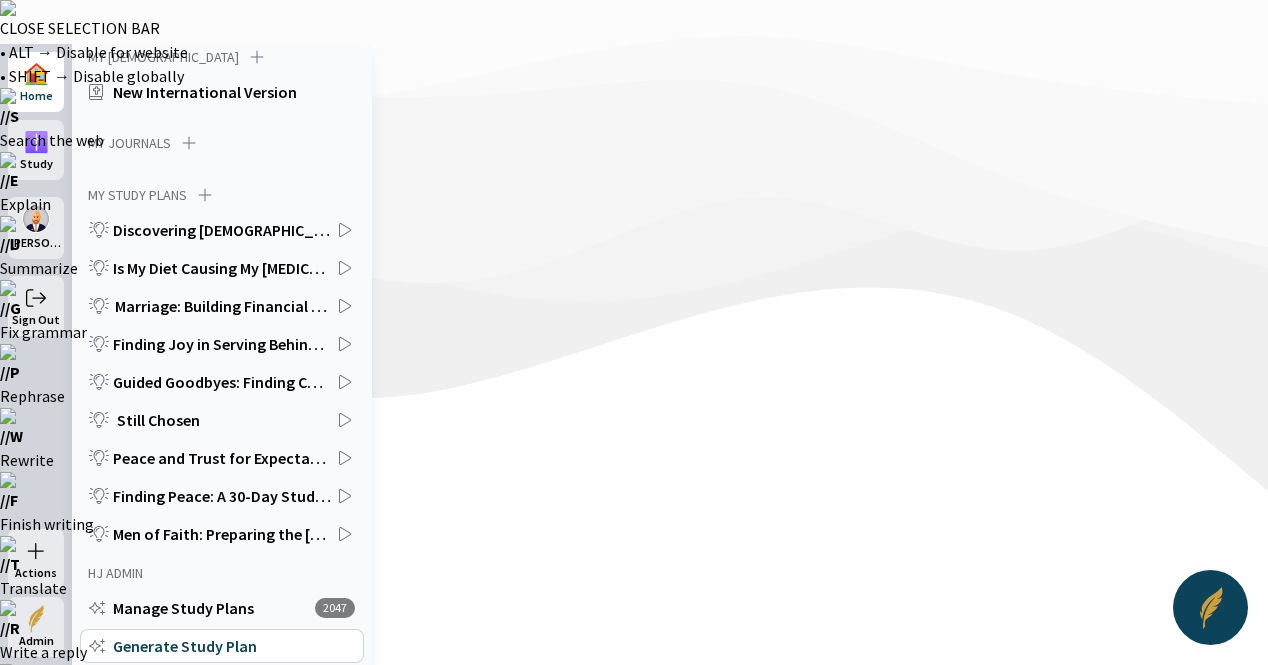 drag, startPoint x: 1039, startPoint y: 318, endPoint x: 954, endPoint y: 324, distance: 85.2115 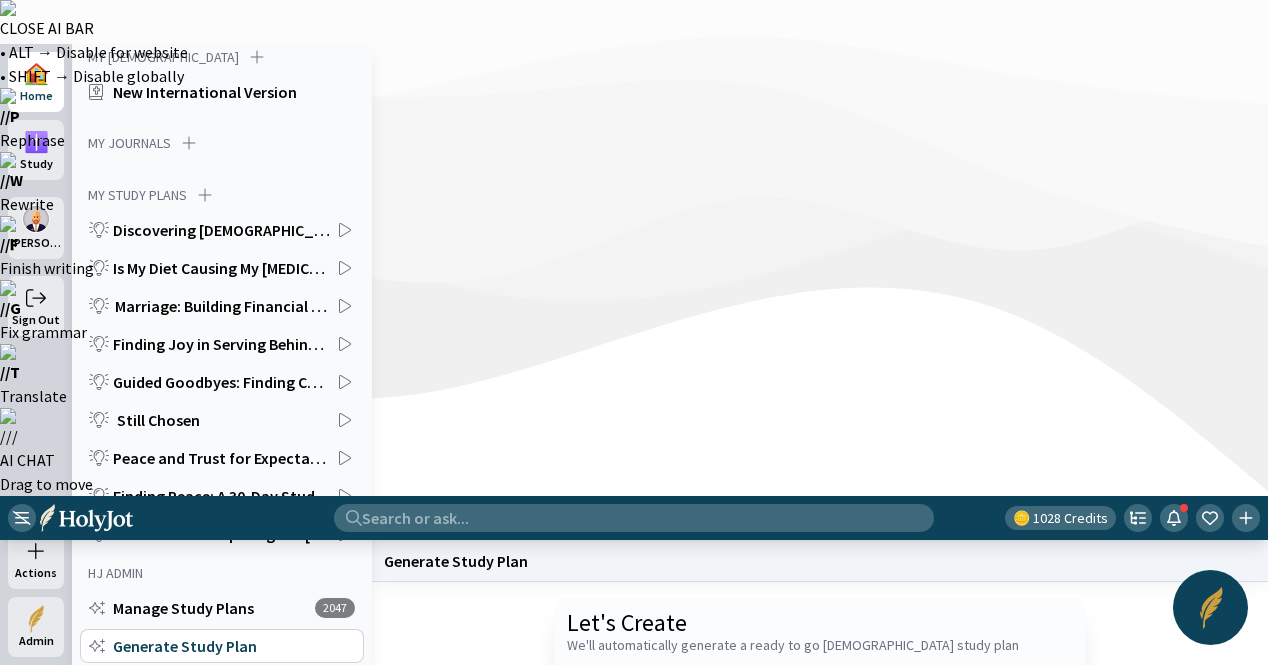 type on "Write me an in-depth [DEMOGRAPHIC_DATA] Study Plan on the Book of Romans" 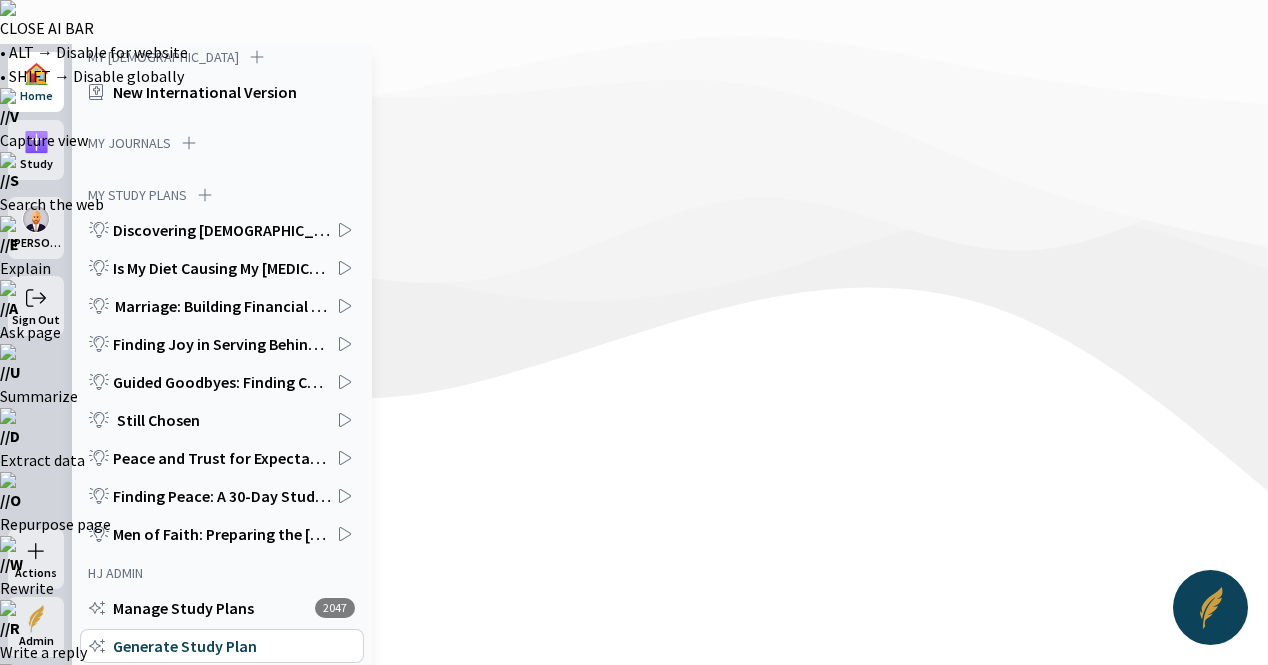click on "Start a new one" 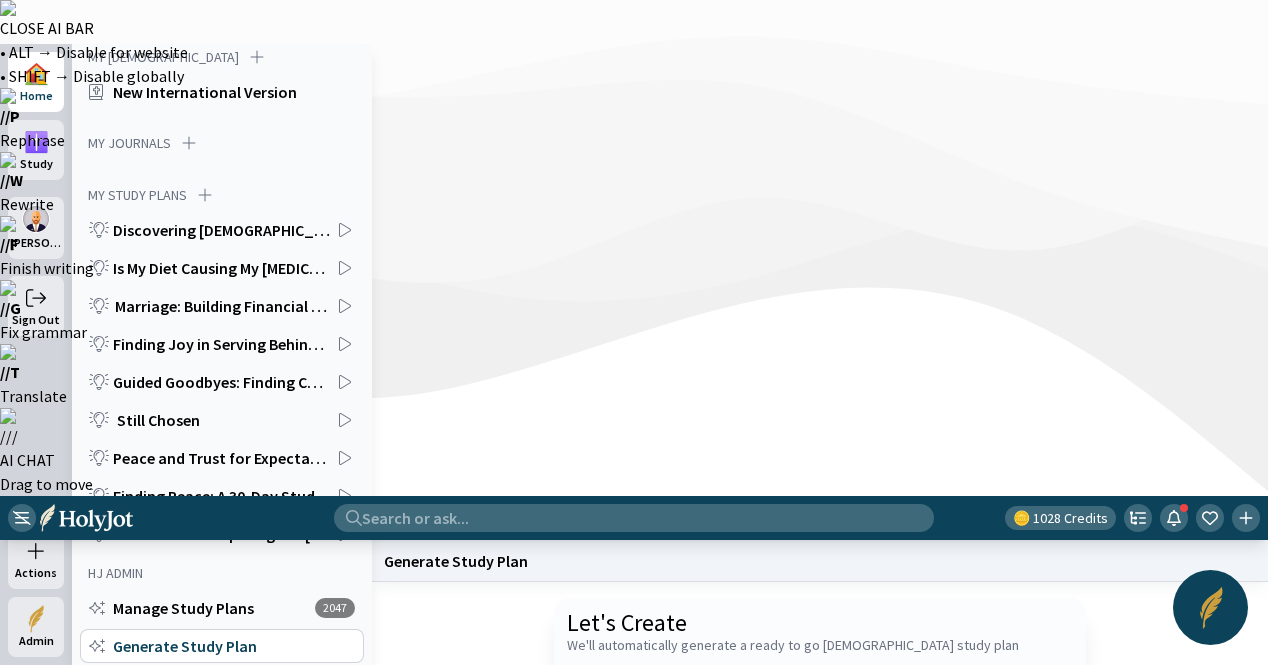 click 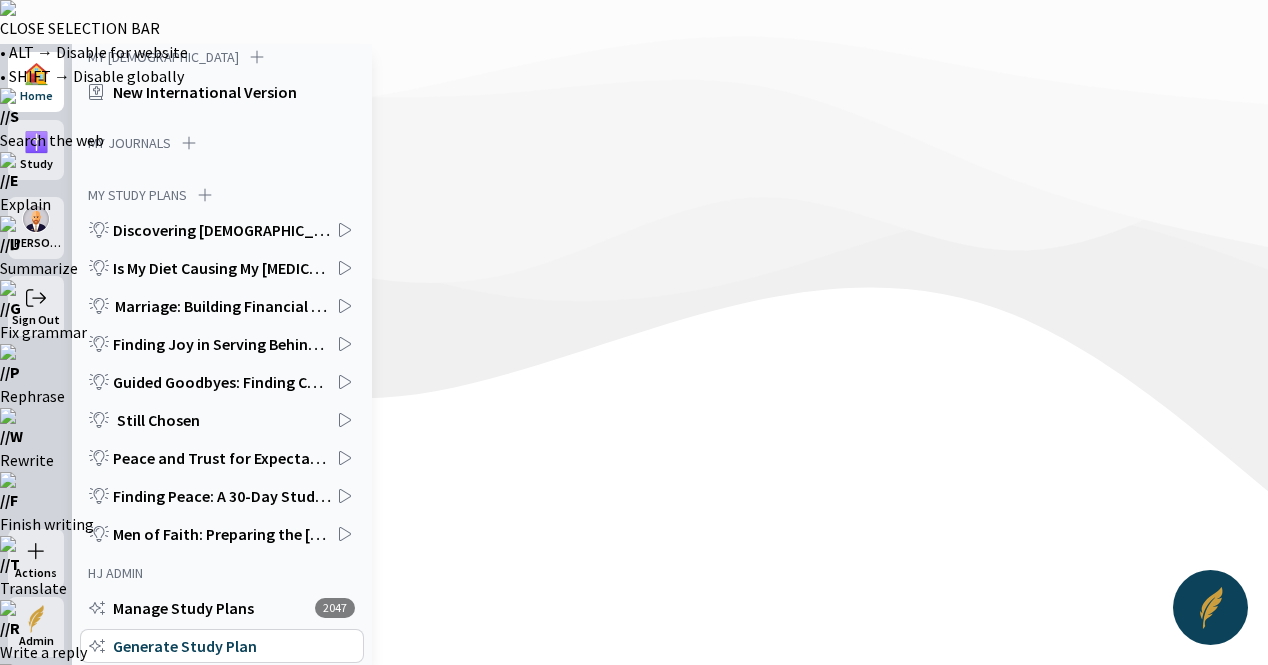 drag, startPoint x: 993, startPoint y: 325, endPoint x: 956, endPoint y: 323, distance: 37.054016 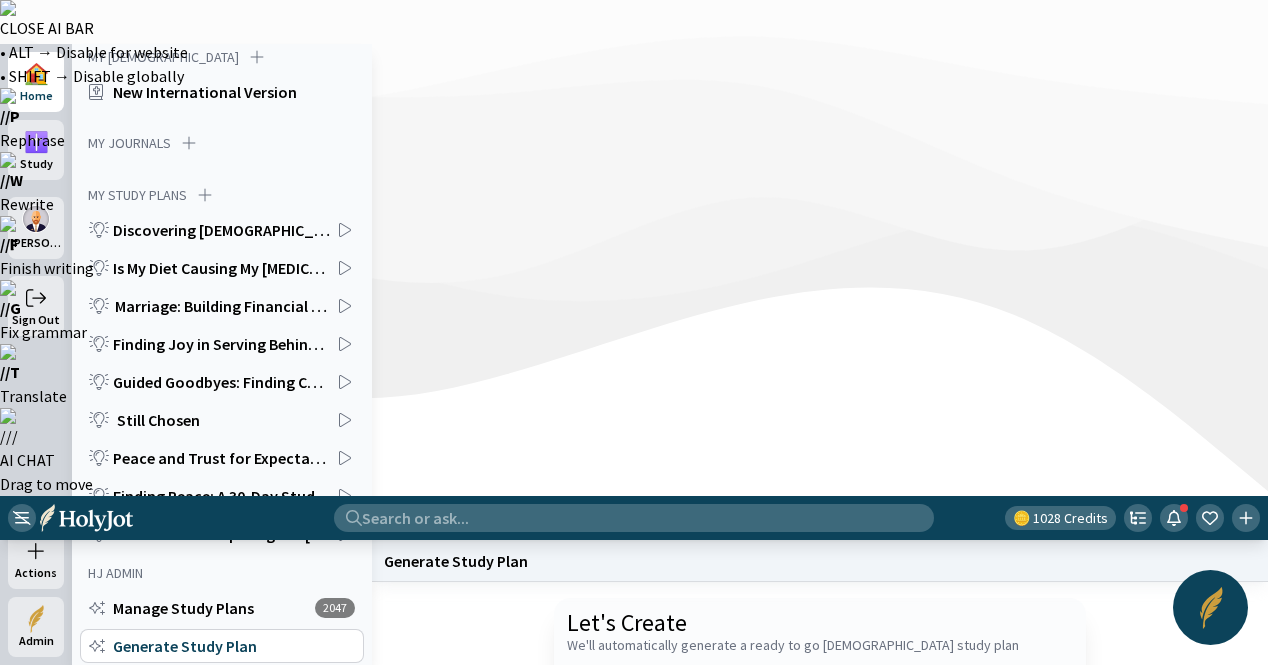 type on "Write me an in-depth [DEMOGRAPHIC_DATA] Study Plan on the Book of [DEMOGRAPHIC_DATA]" 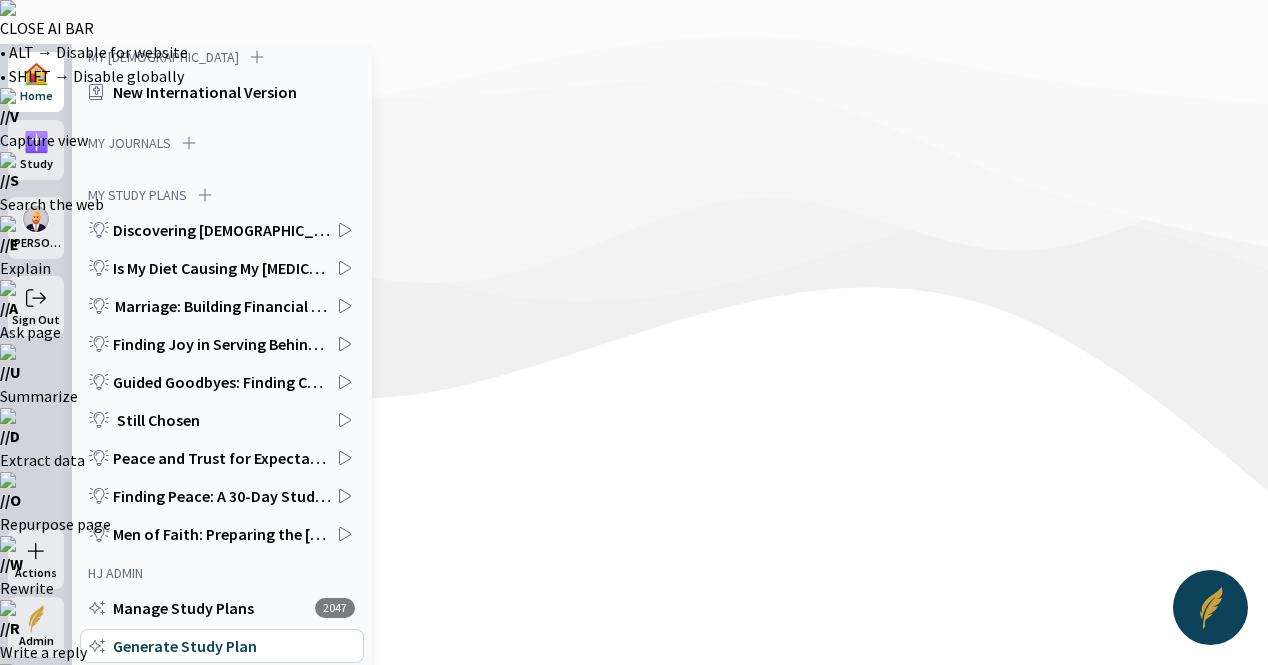 click on "Start a new one" 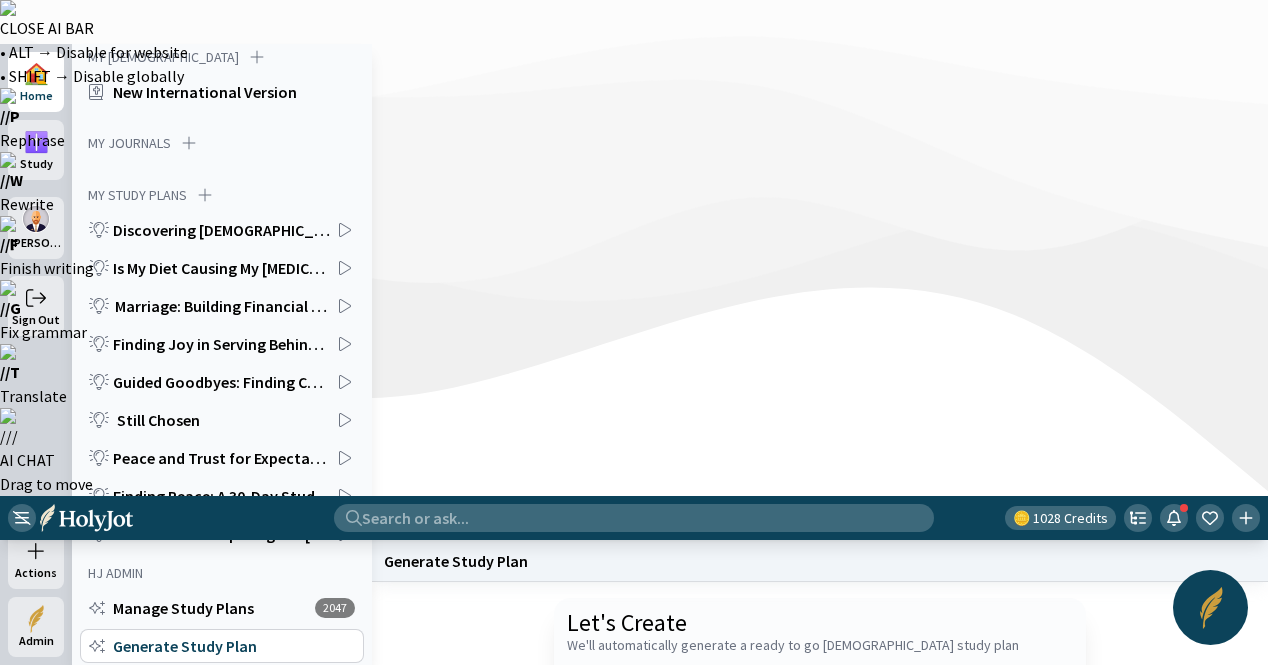 click 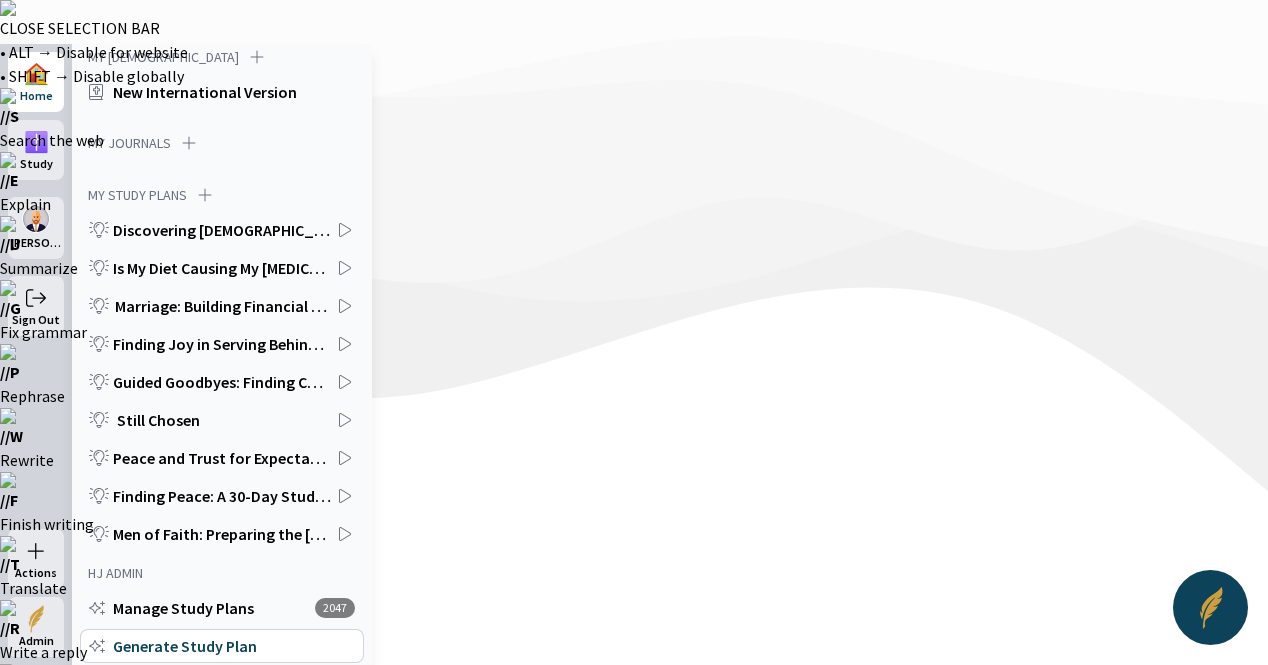 drag, startPoint x: 1019, startPoint y: 330, endPoint x: 954, endPoint y: 323, distance: 65.37584 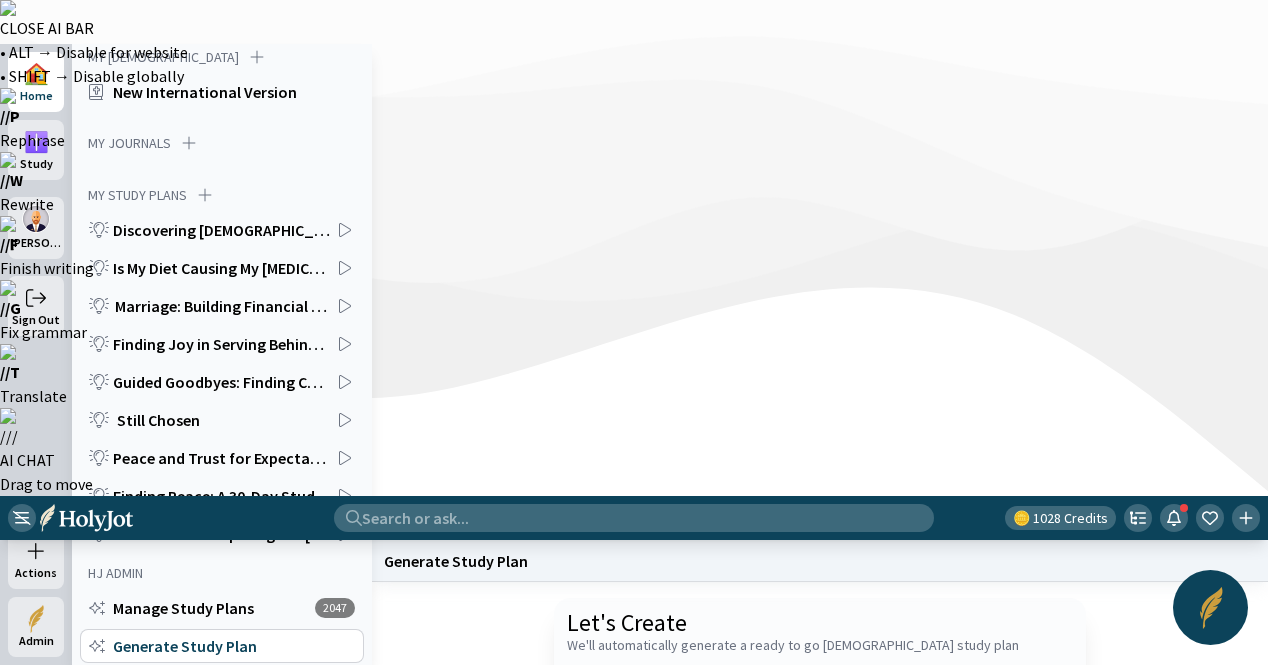 type on "Write me an in-depth [DEMOGRAPHIC_DATA] Study Plan on the Book of [DEMOGRAPHIC_DATA]" 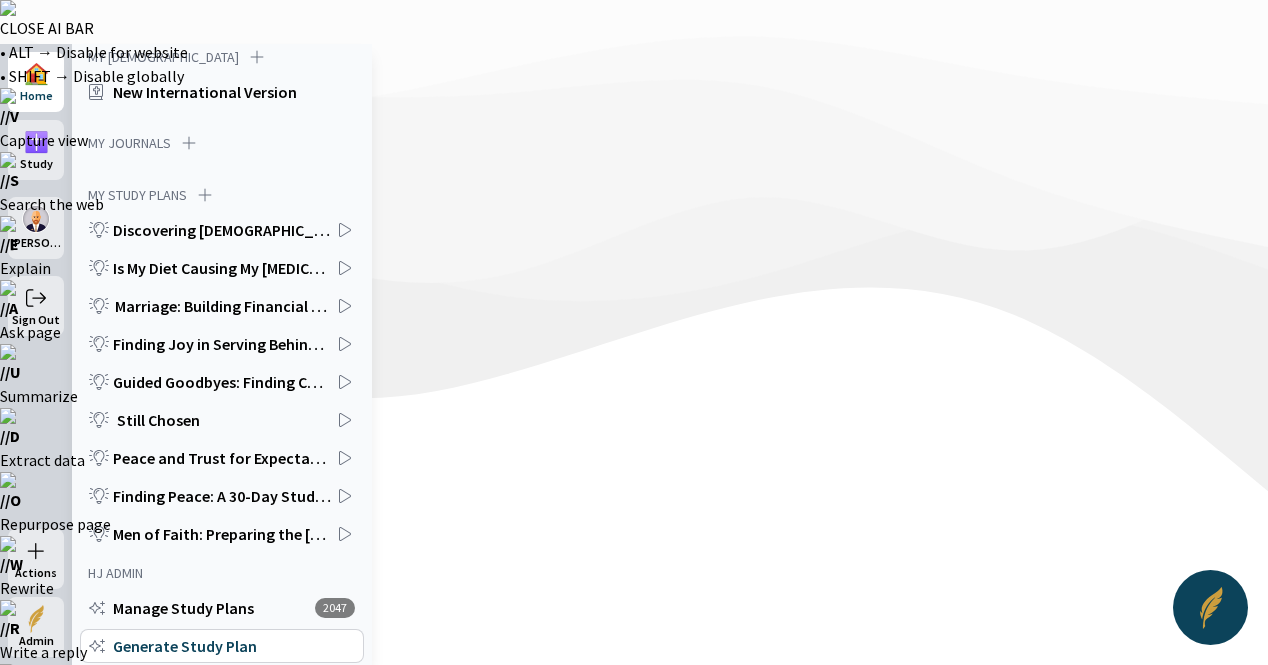 click on "Generate" 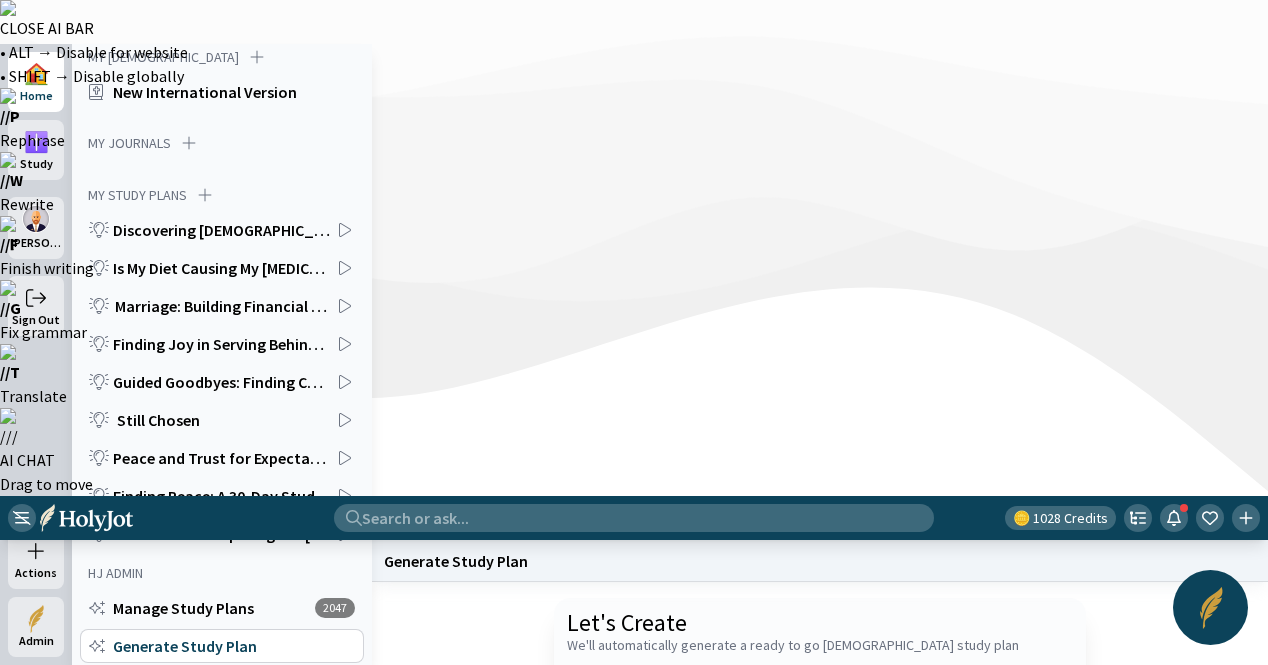 click 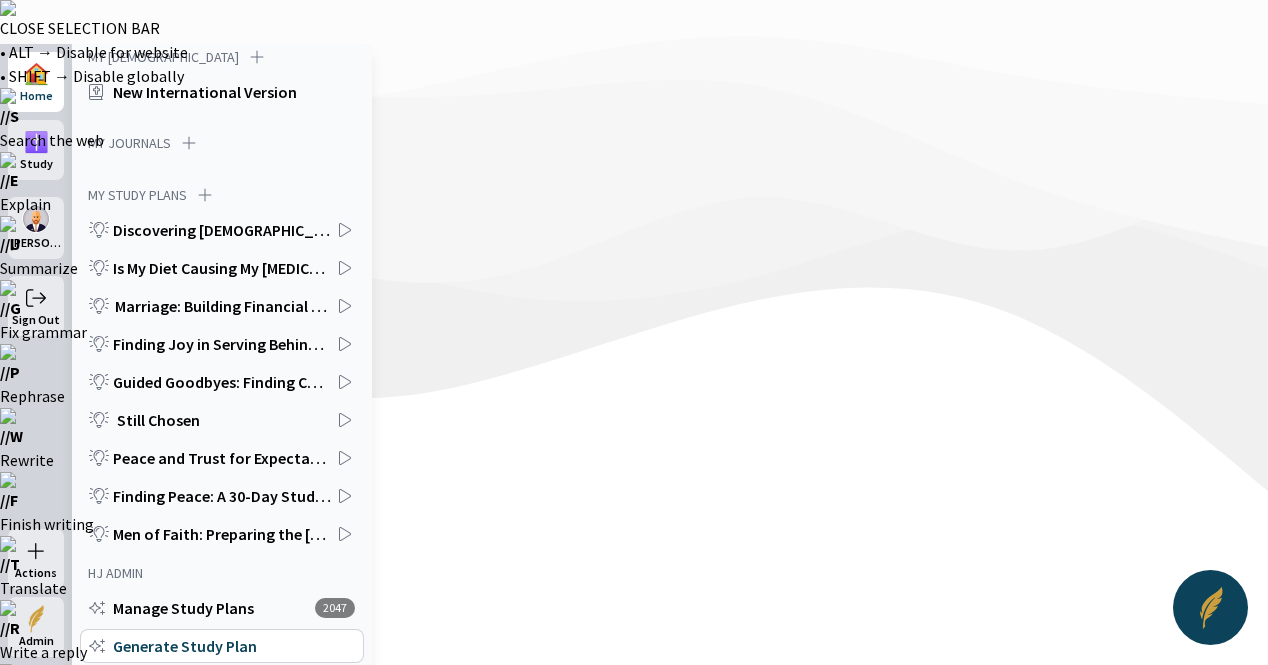 drag, startPoint x: 1012, startPoint y: 324, endPoint x: 952, endPoint y: 323, distance: 60.00833 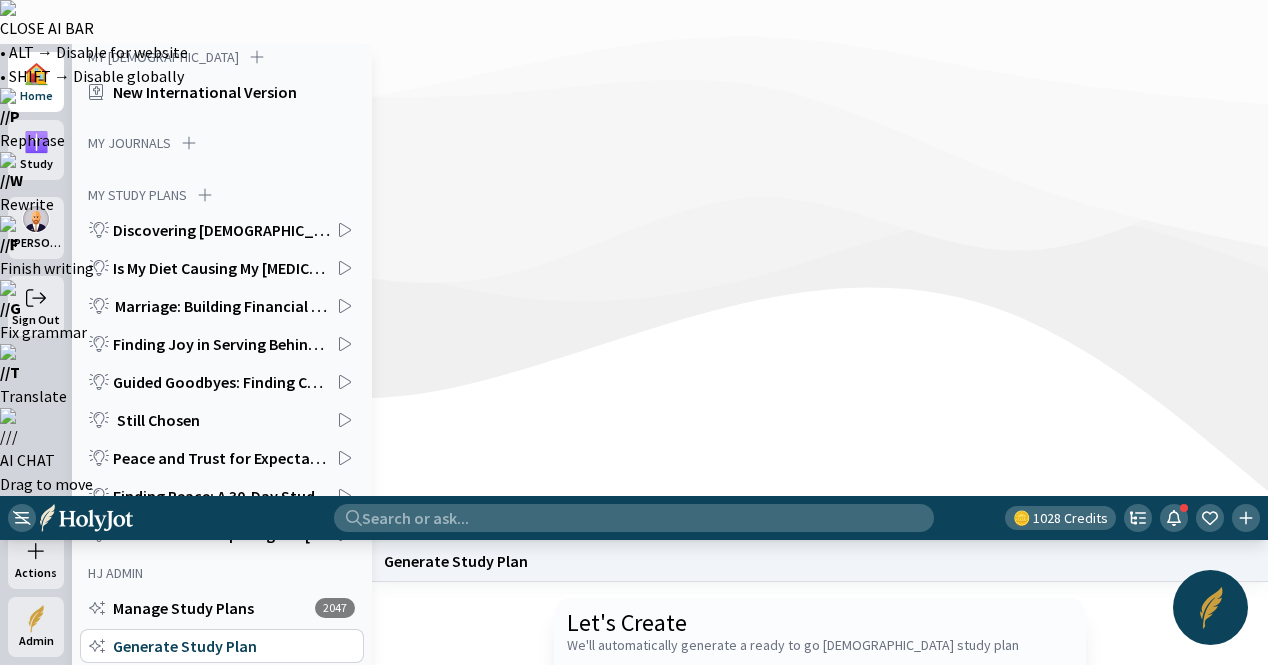 type on "Write me an in-depth [DEMOGRAPHIC_DATA] Study Plan on the Book of Galatians" 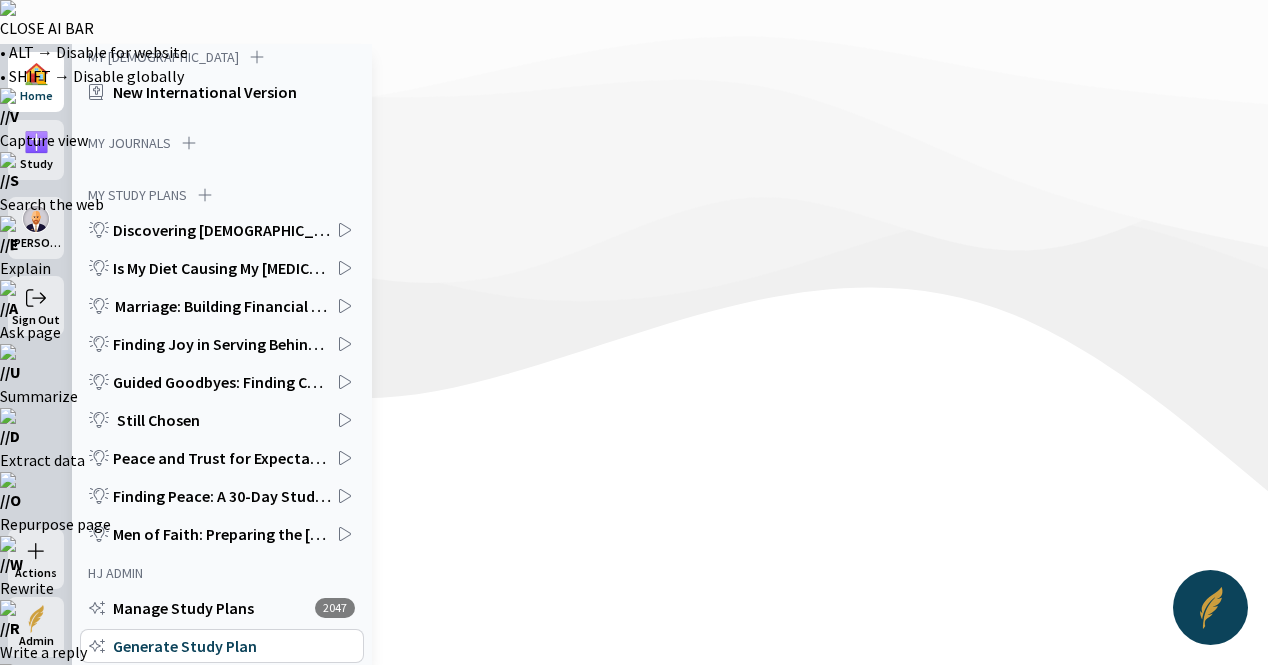 click on "Start a new one" 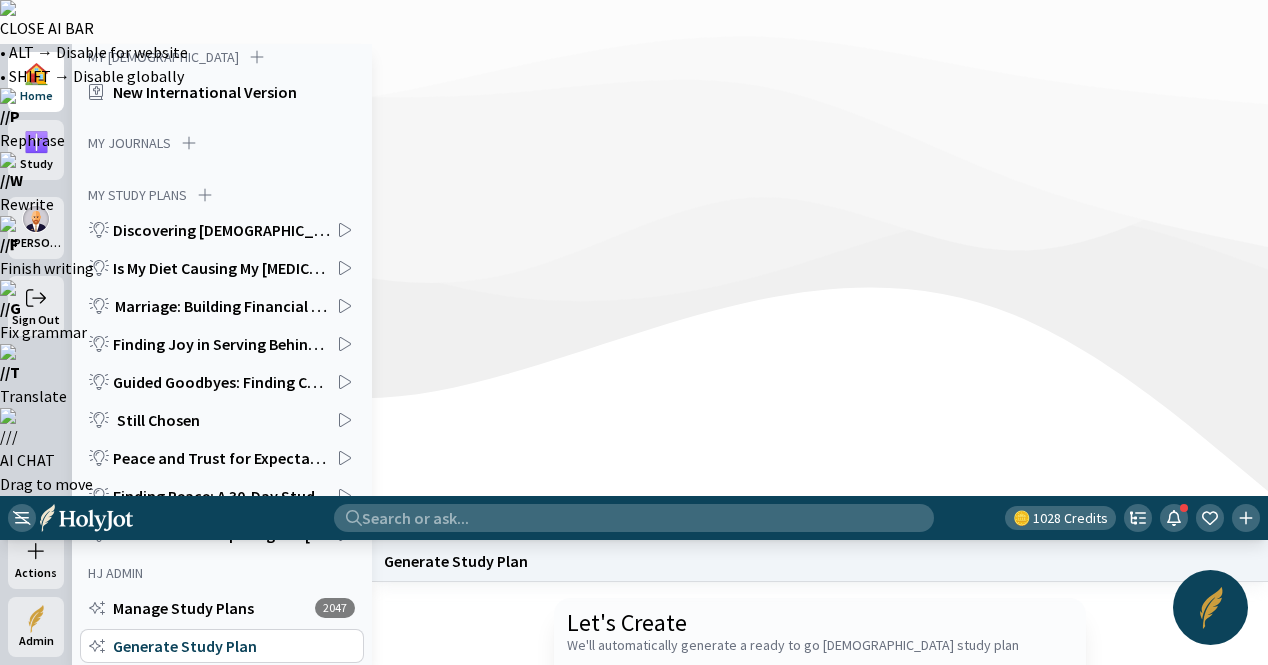 paste on "Write me an in-depth [DEMOGRAPHIC_DATA] Study Plan on the Book of Genesis" 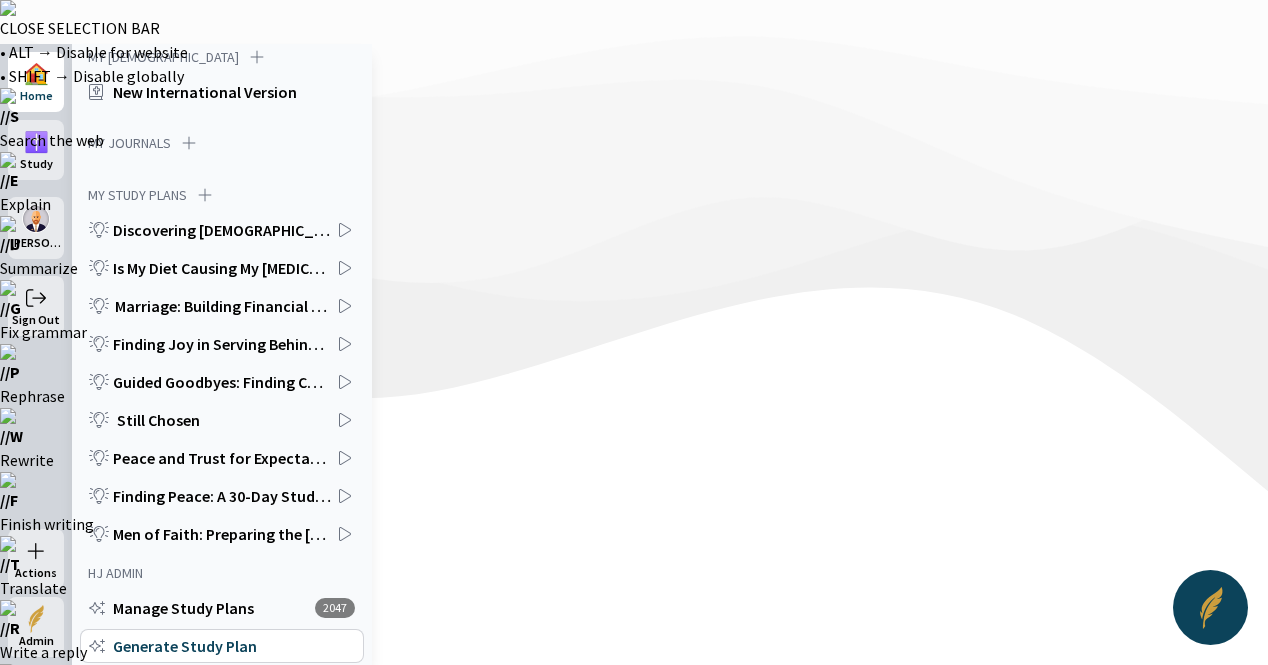 drag, startPoint x: 1020, startPoint y: 327, endPoint x: 955, endPoint y: 324, distance: 65.06919 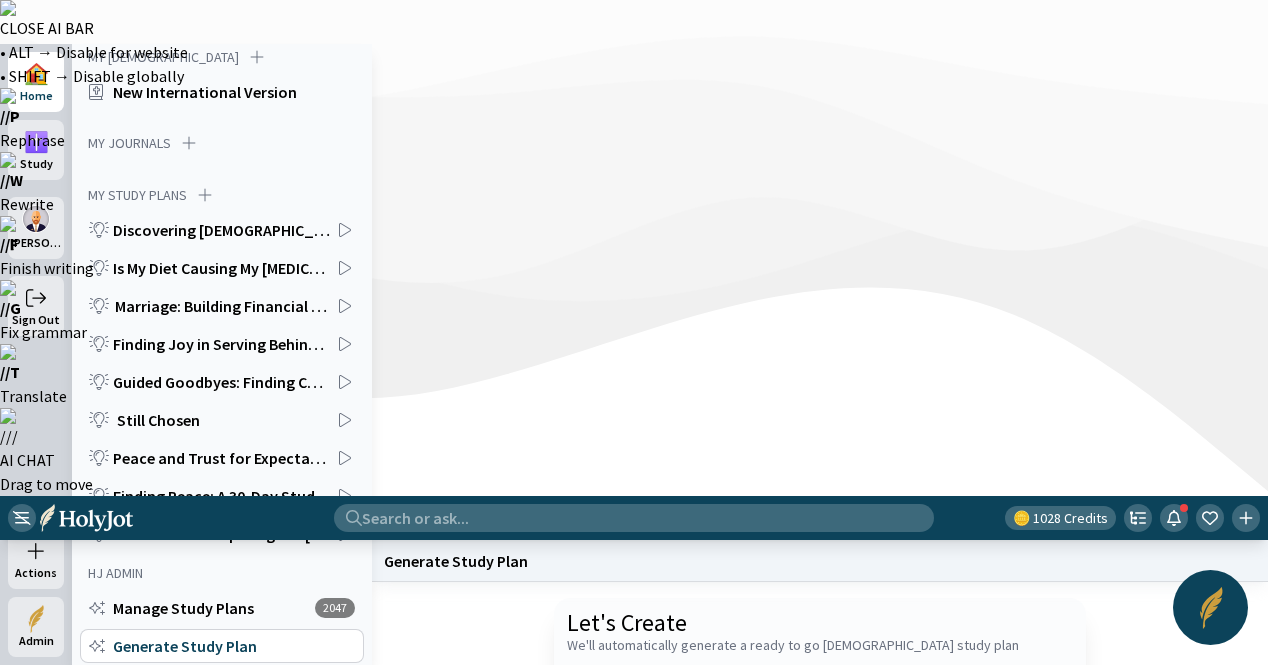 type on "Write me an in-depth [DEMOGRAPHIC_DATA] Study Plan on the [DEMOGRAPHIC_DATA]" 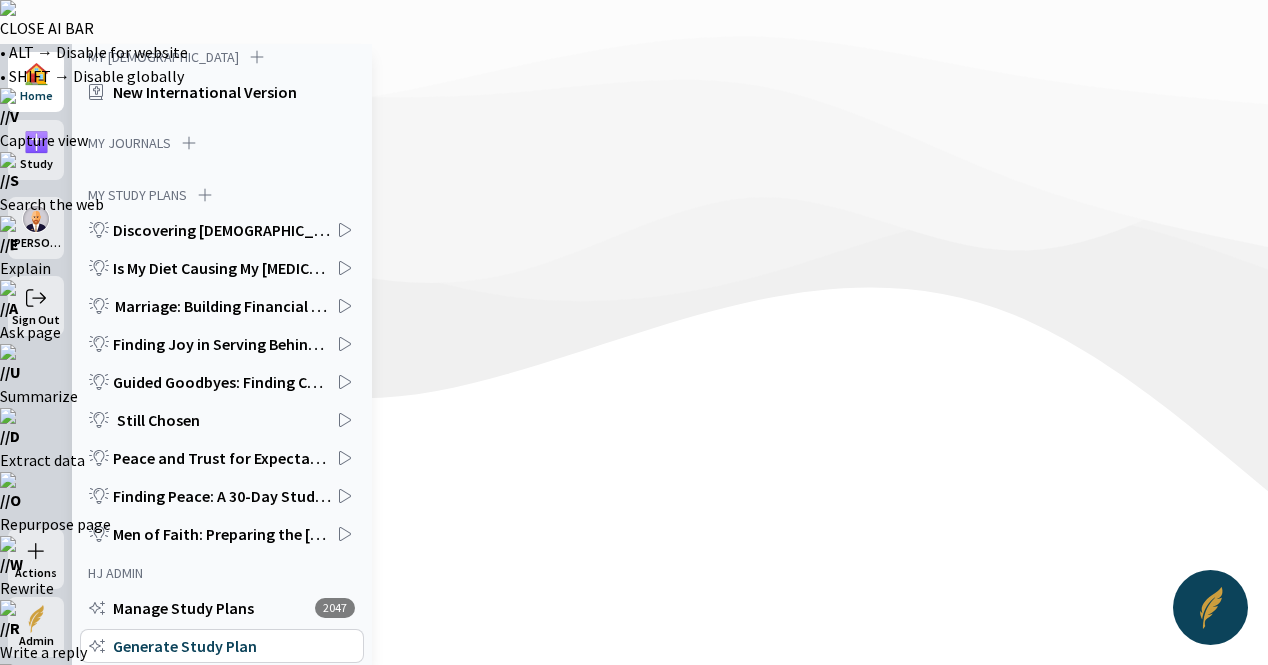 click on "Generate" 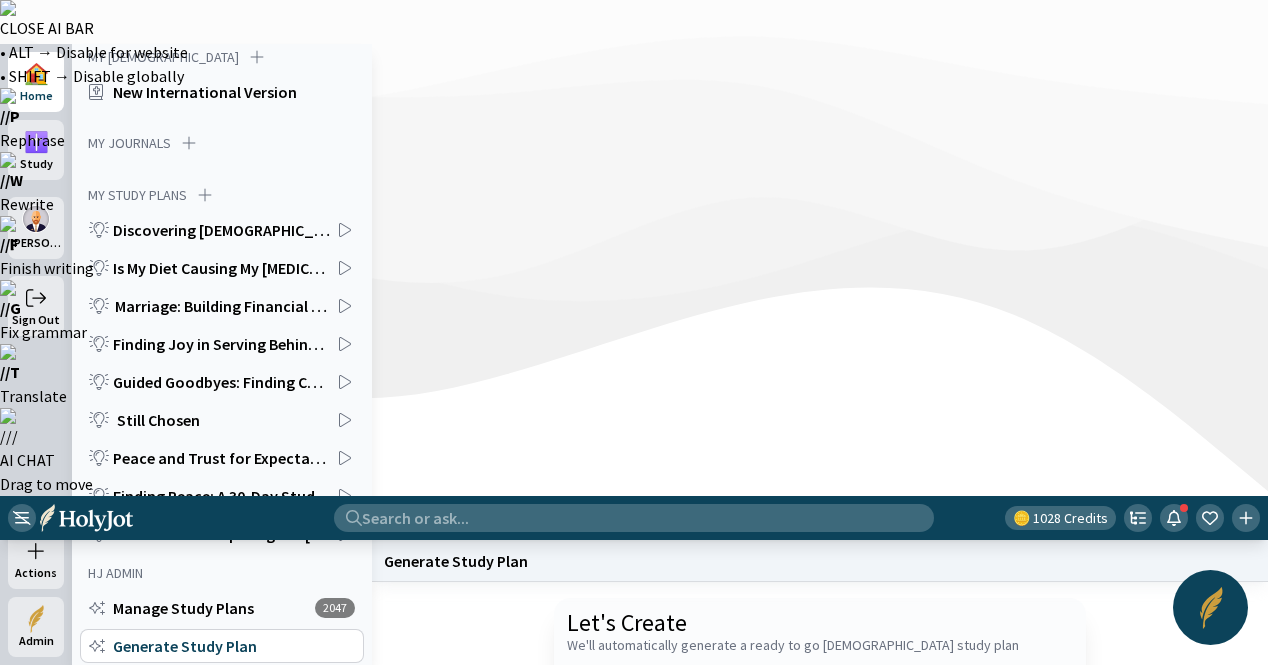 click 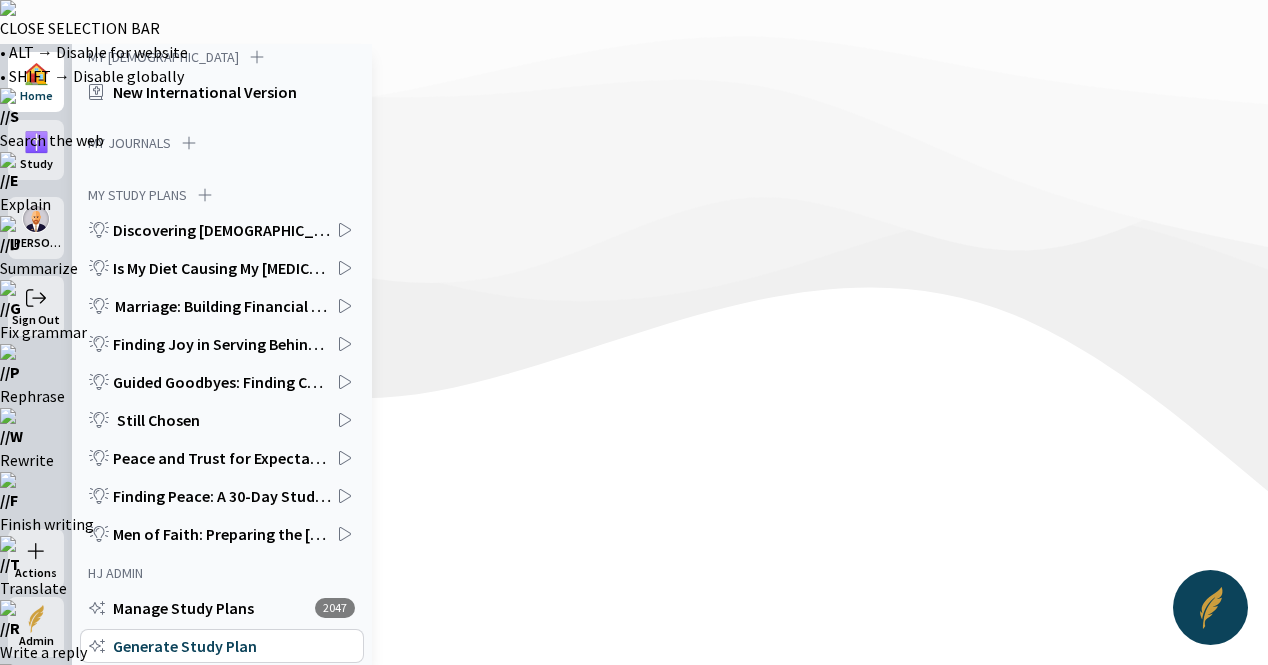 drag, startPoint x: 1015, startPoint y: 327, endPoint x: 956, endPoint y: 325, distance: 59.03389 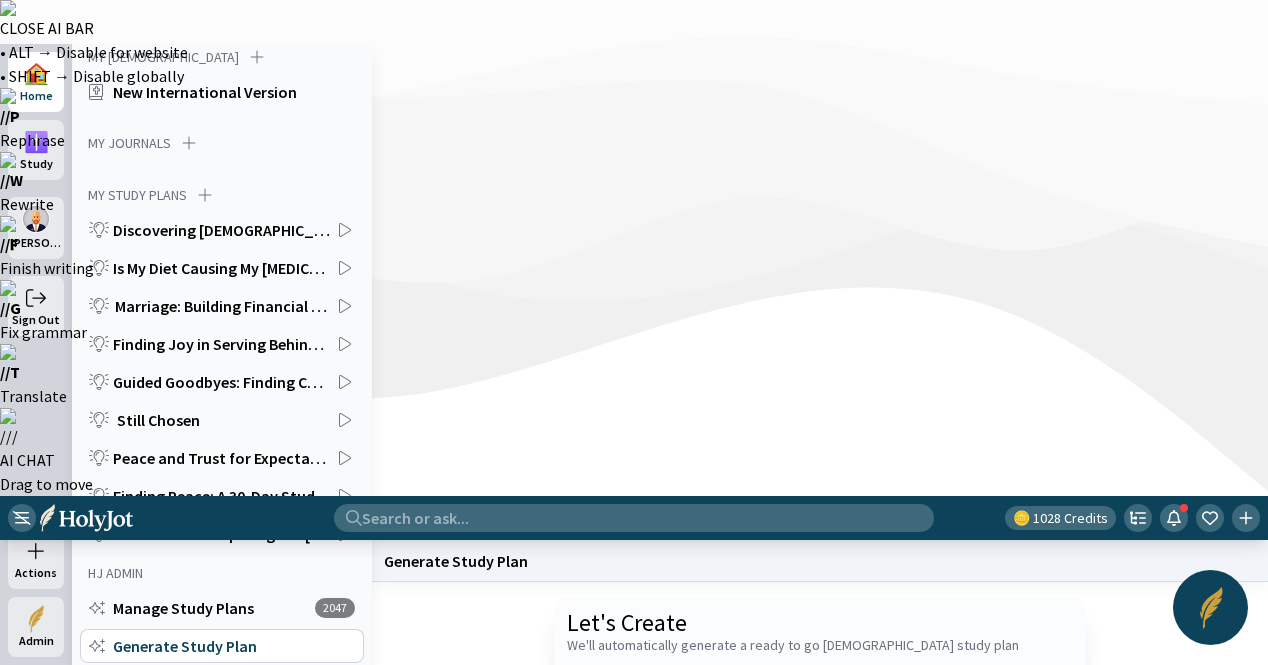 type on "Write me an in-depth [DEMOGRAPHIC_DATA] Study Plan on the Book of [DEMOGRAPHIC_DATA]" 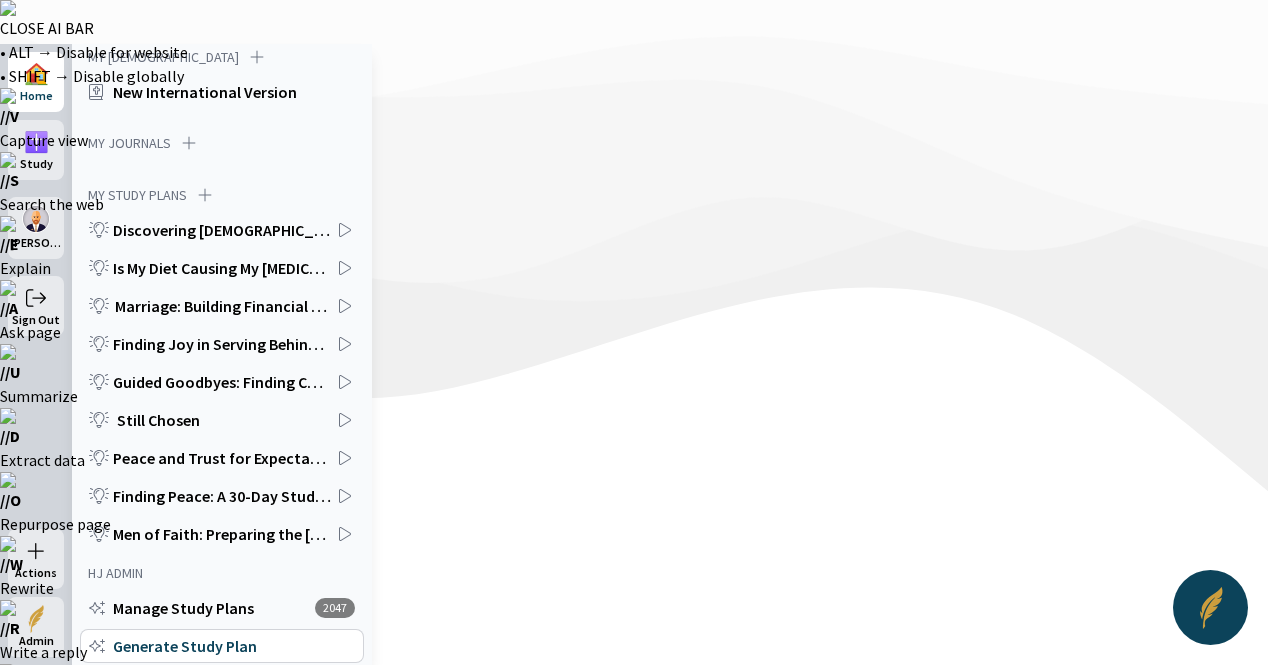 click on "Generate" 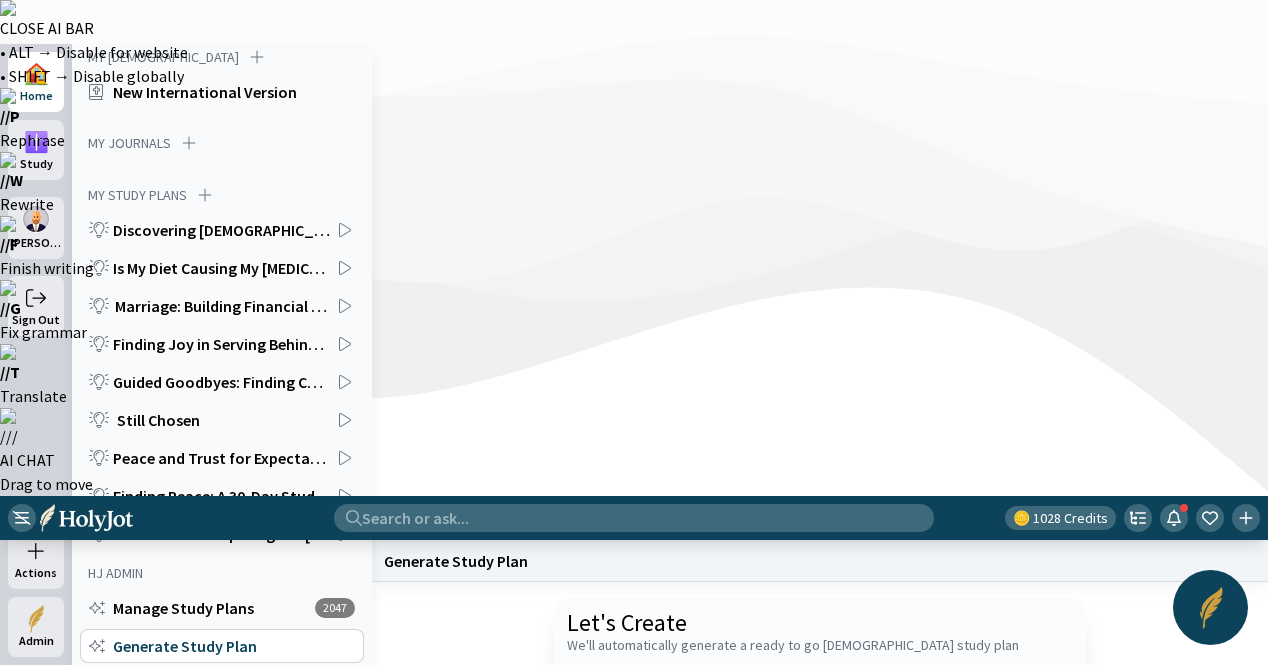 click 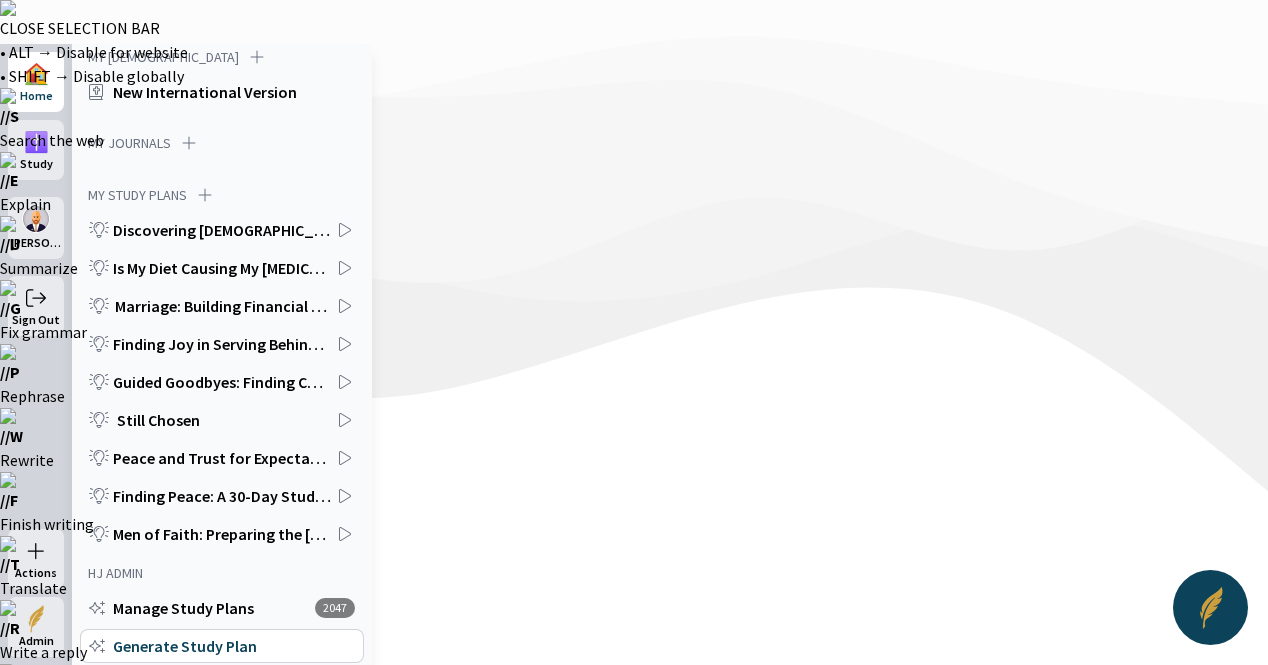 drag, startPoint x: 1020, startPoint y: 324, endPoint x: 952, endPoint y: 324, distance: 68 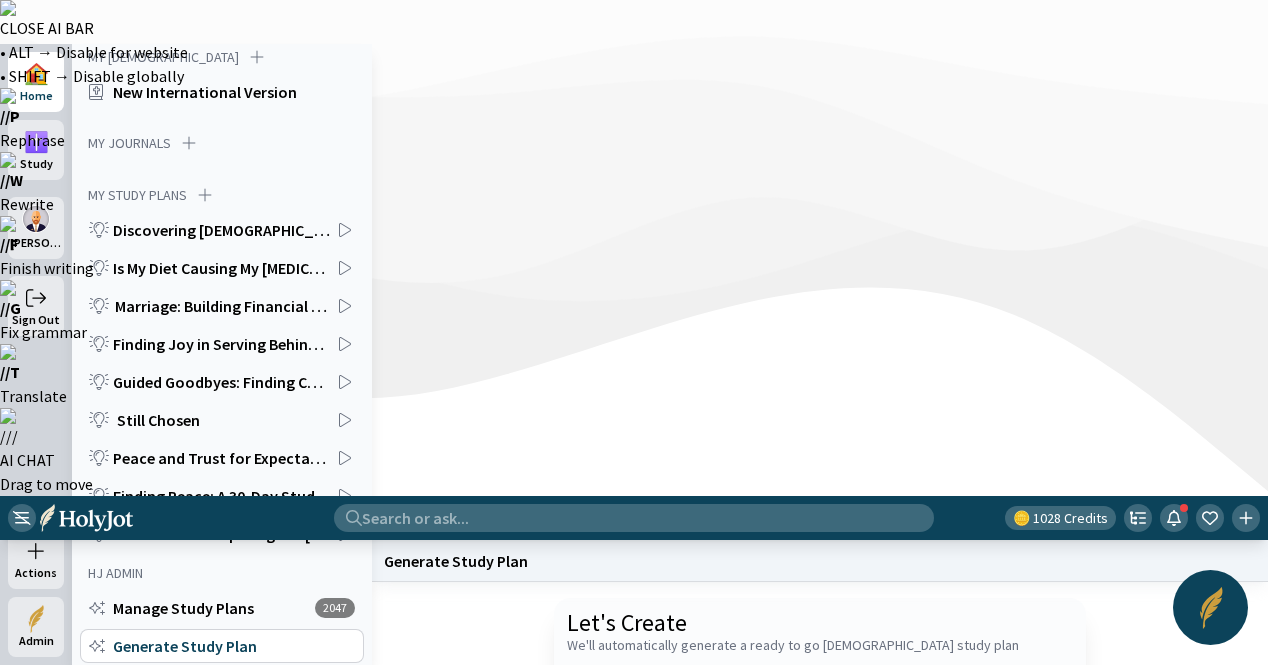 type on "Write me an in-depth [DEMOGRAPHIC_DATA] Study Plan on the Book of Colossians" 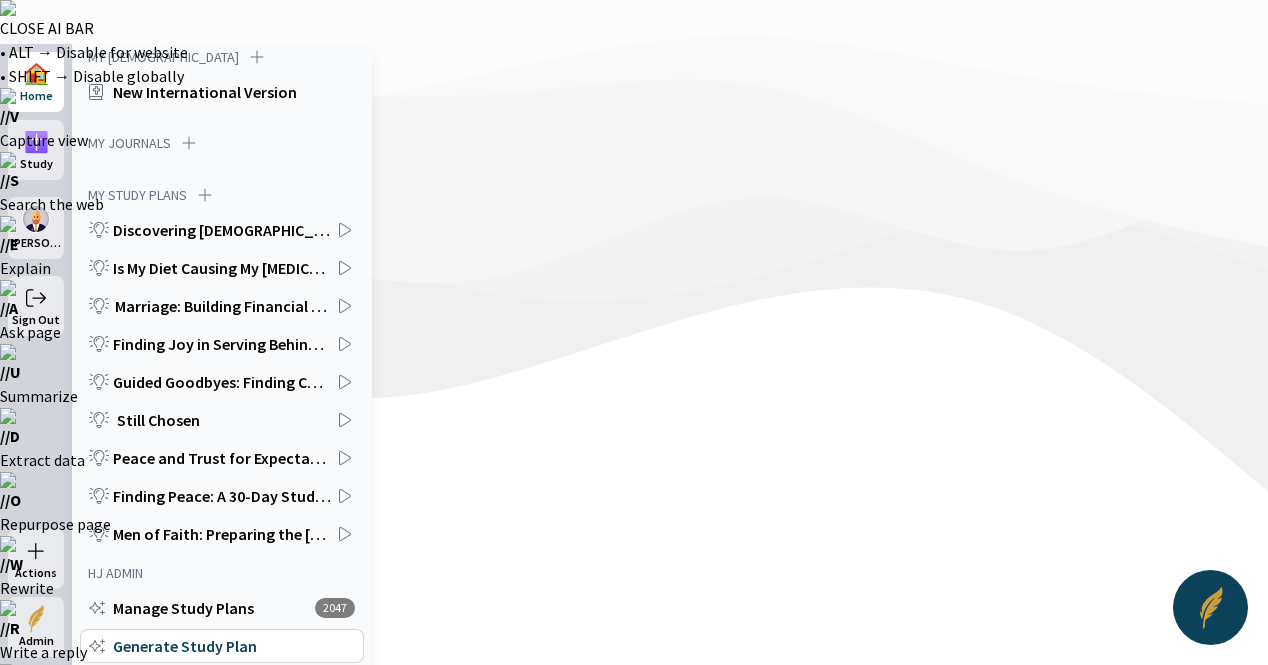 click on "Start a new one" 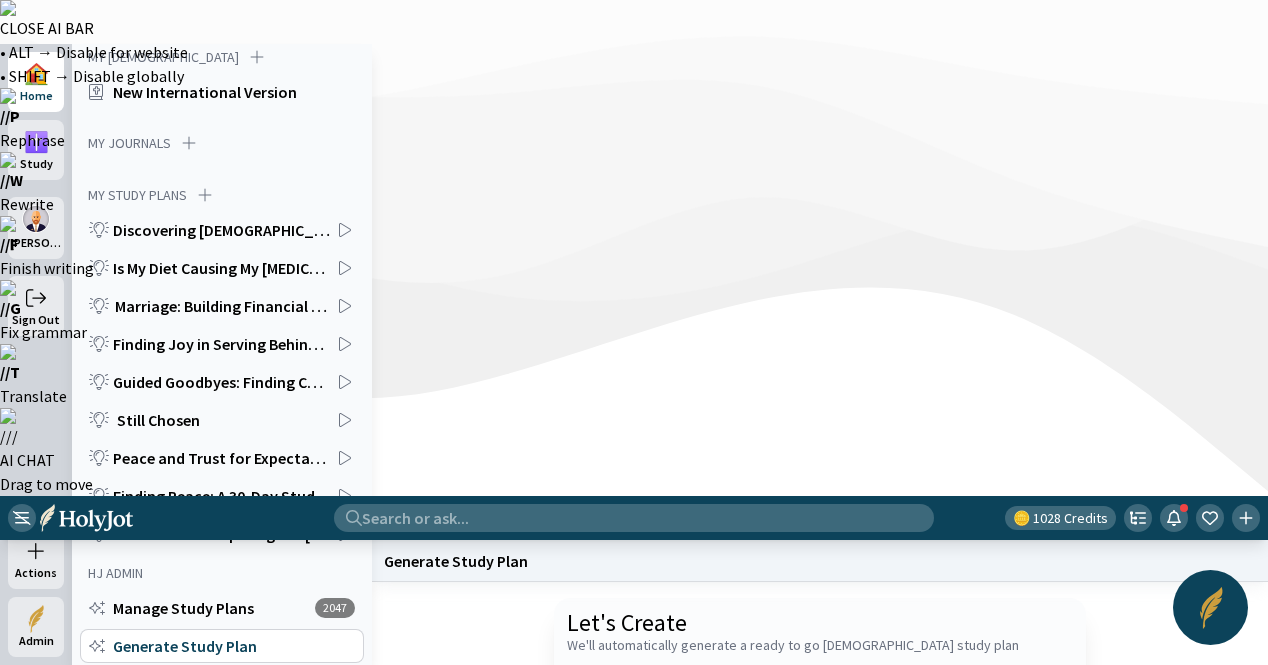 click 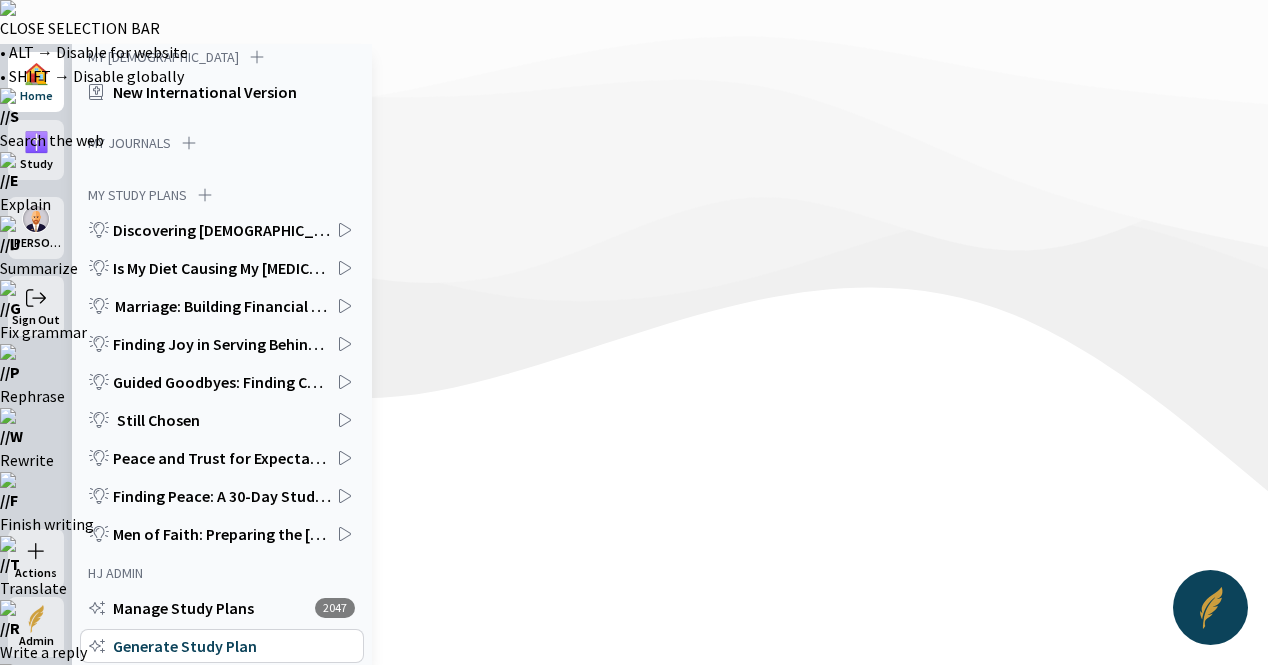 drag, startPoint x: 1012, startPoint y: 328, endPoint x: 952, endPoint y: 325, distance: 60.074955 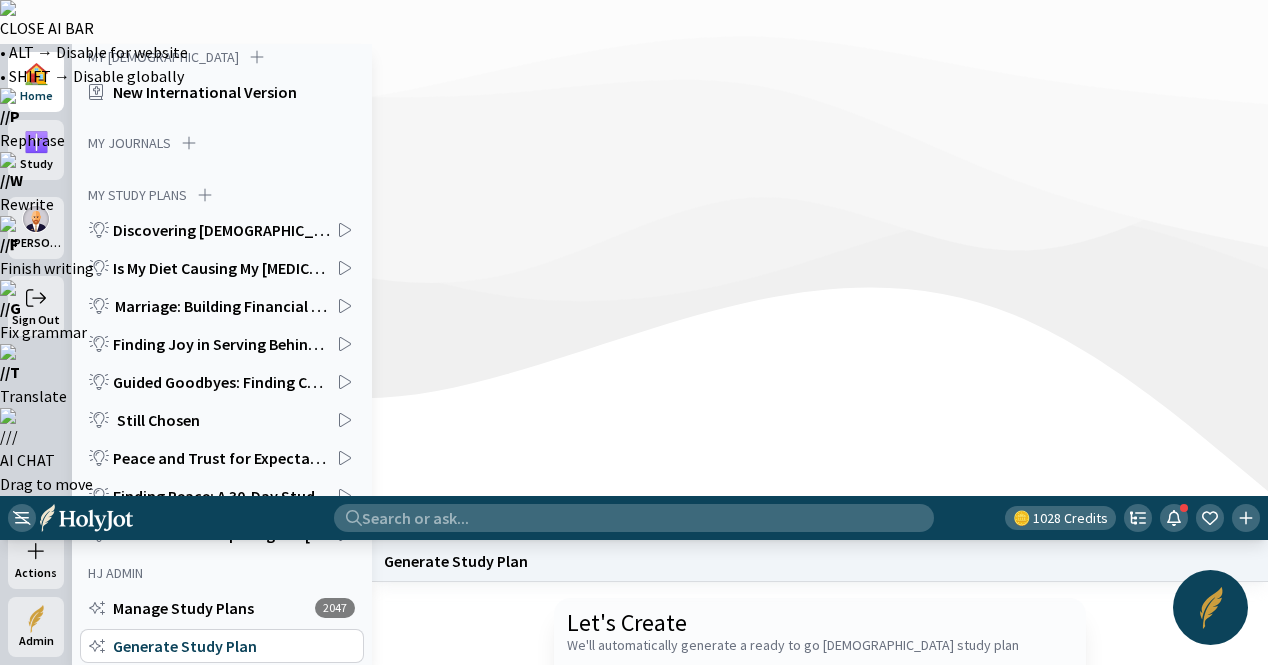 scroll, scrollTop: 0, scrollLeft: 8, axis: horizontal 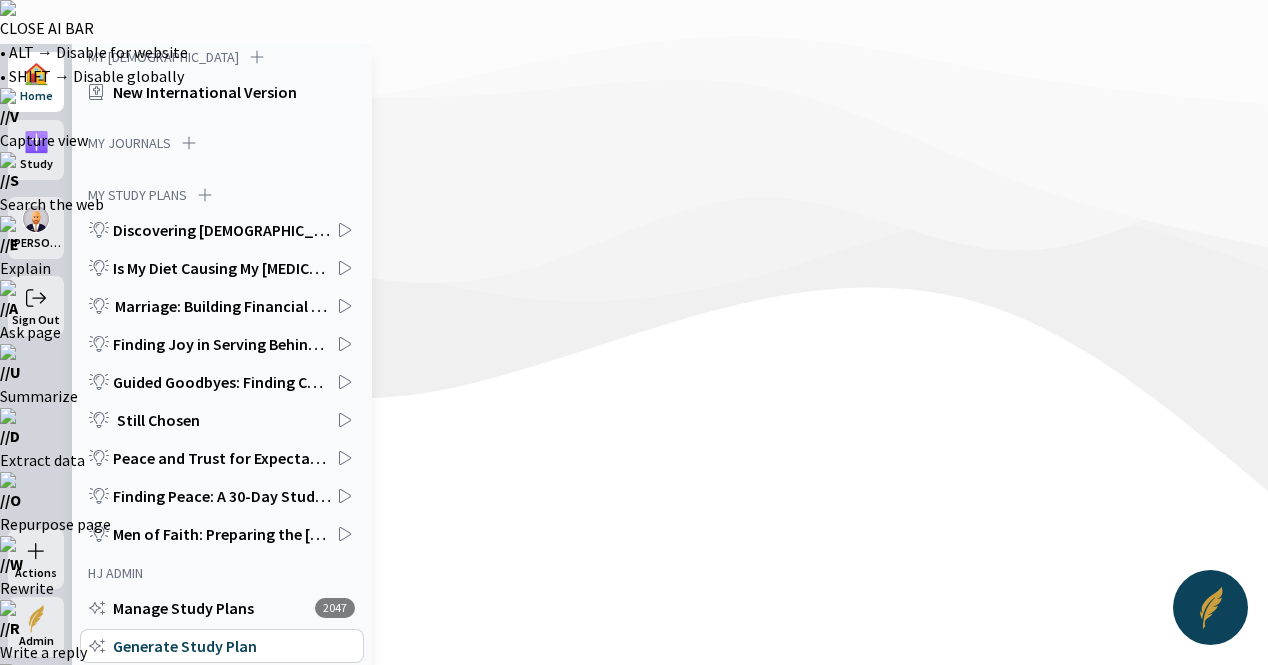 click on "Start a new one" 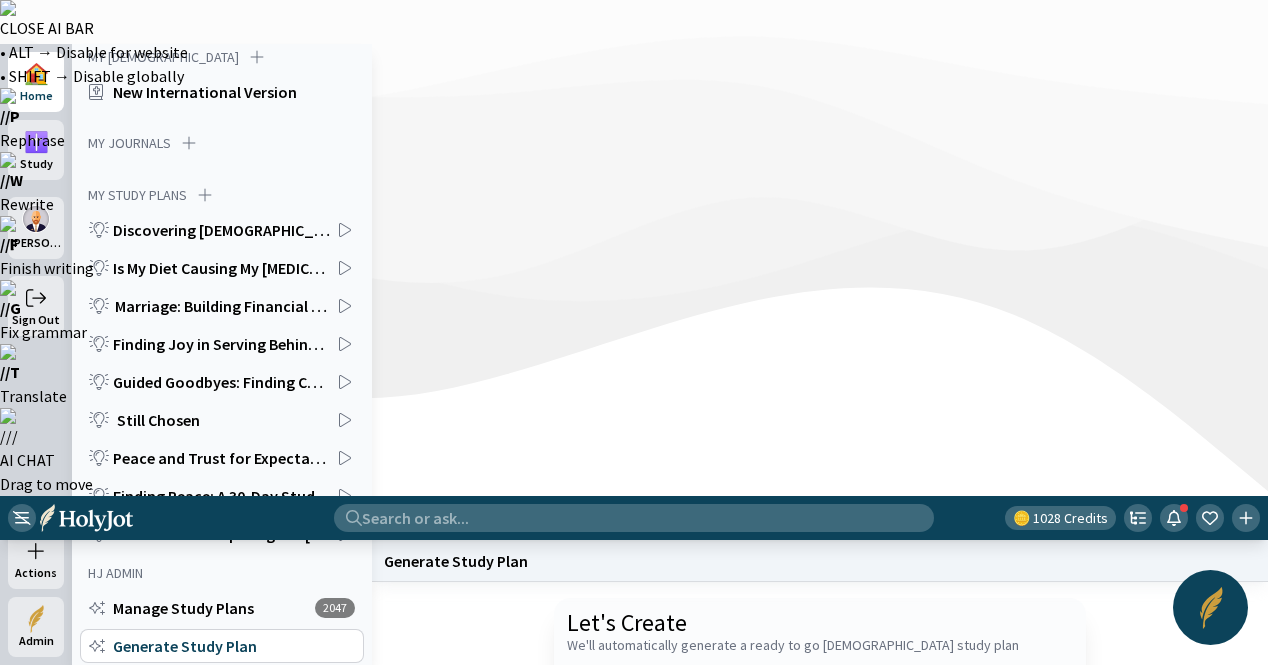paste on "Write me an in-depth [DEMOGRAPHIC_DATA] Study Plan on the Book of Genesis" 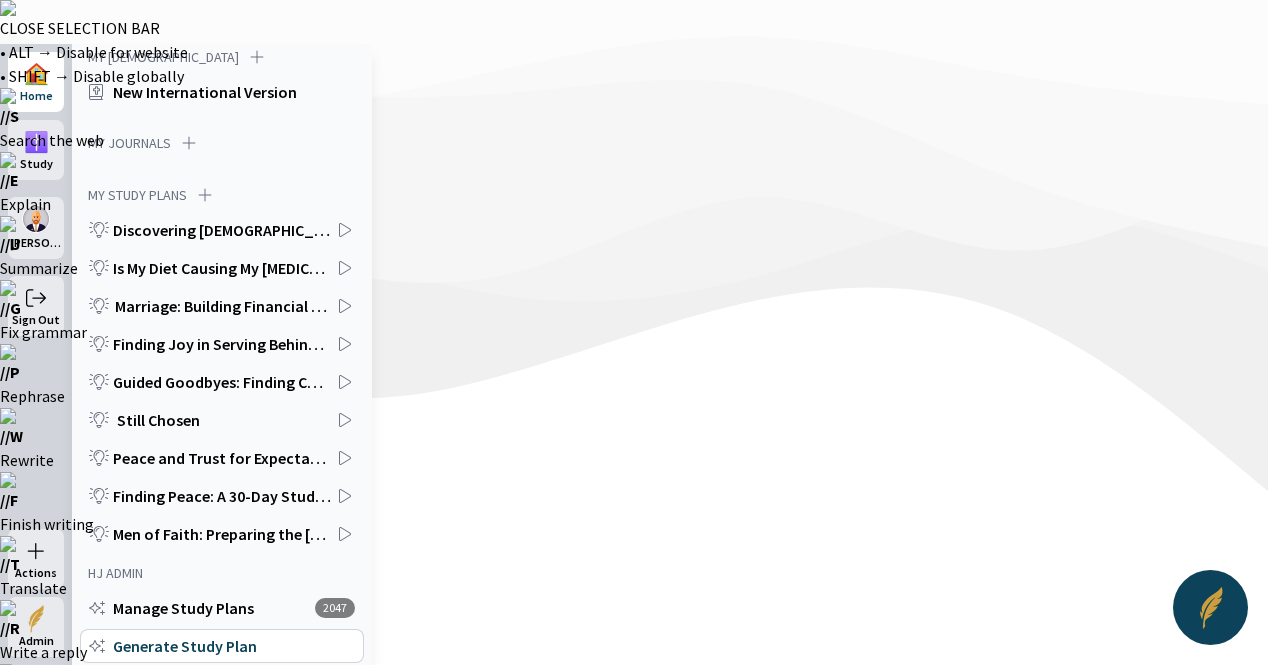 drag, startPoint x: 1021, startPoint y: 328, endPoint x: 950, endPoint y: 323, distance: 71.17584 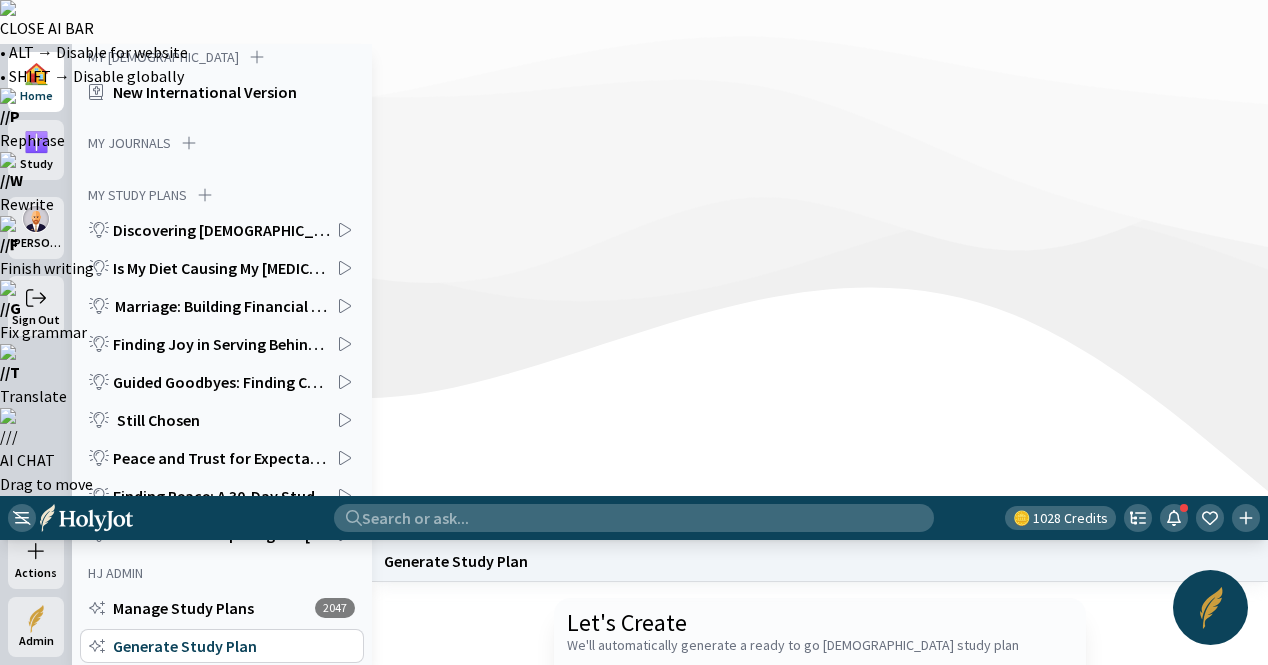 scroll, scrollTop: 0, scrollLeft: 13, axis: horizontal 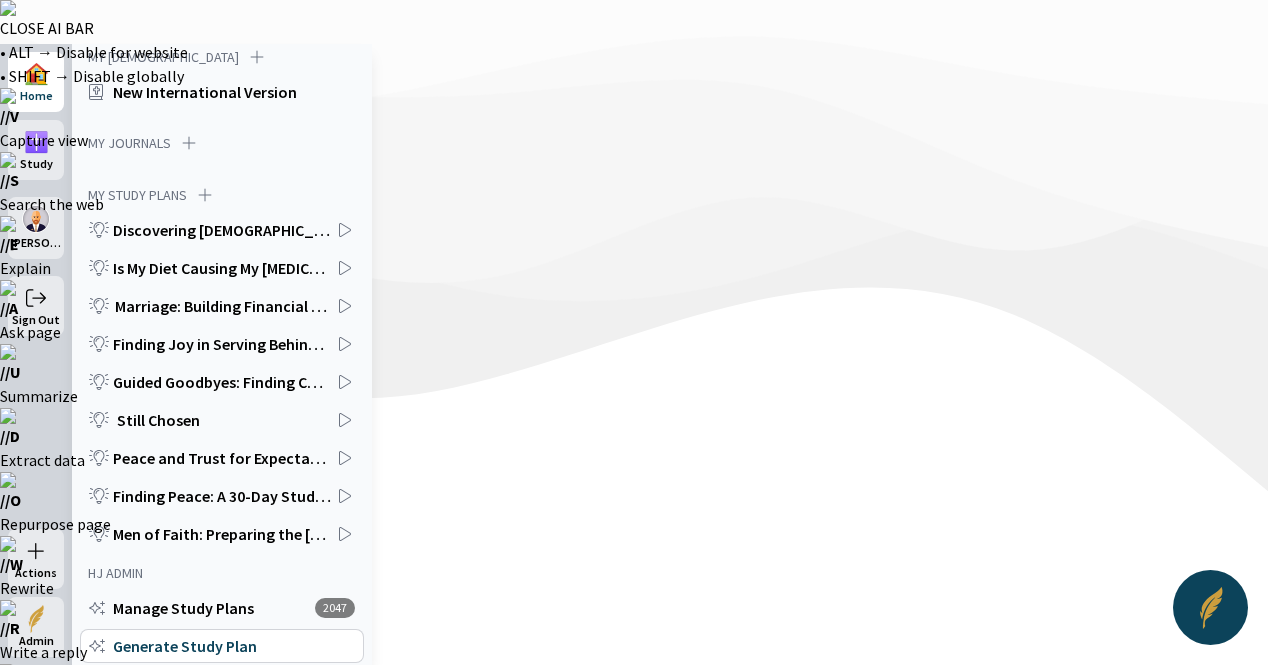 click on "Start a new one" 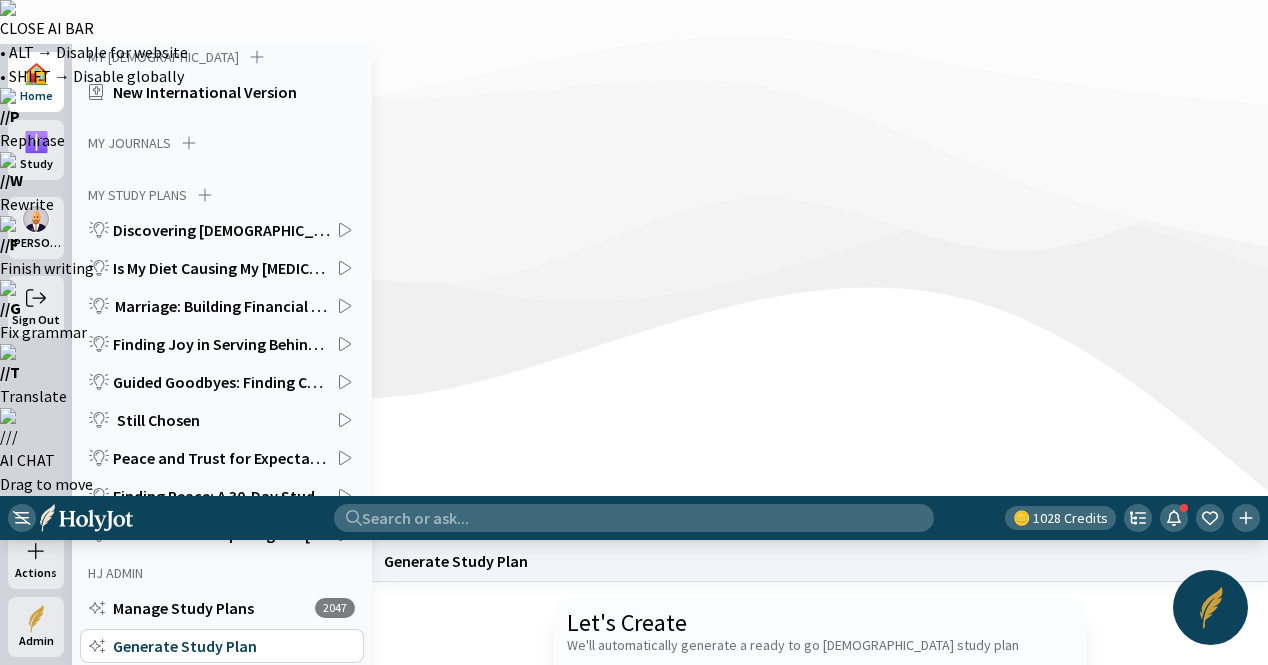 click 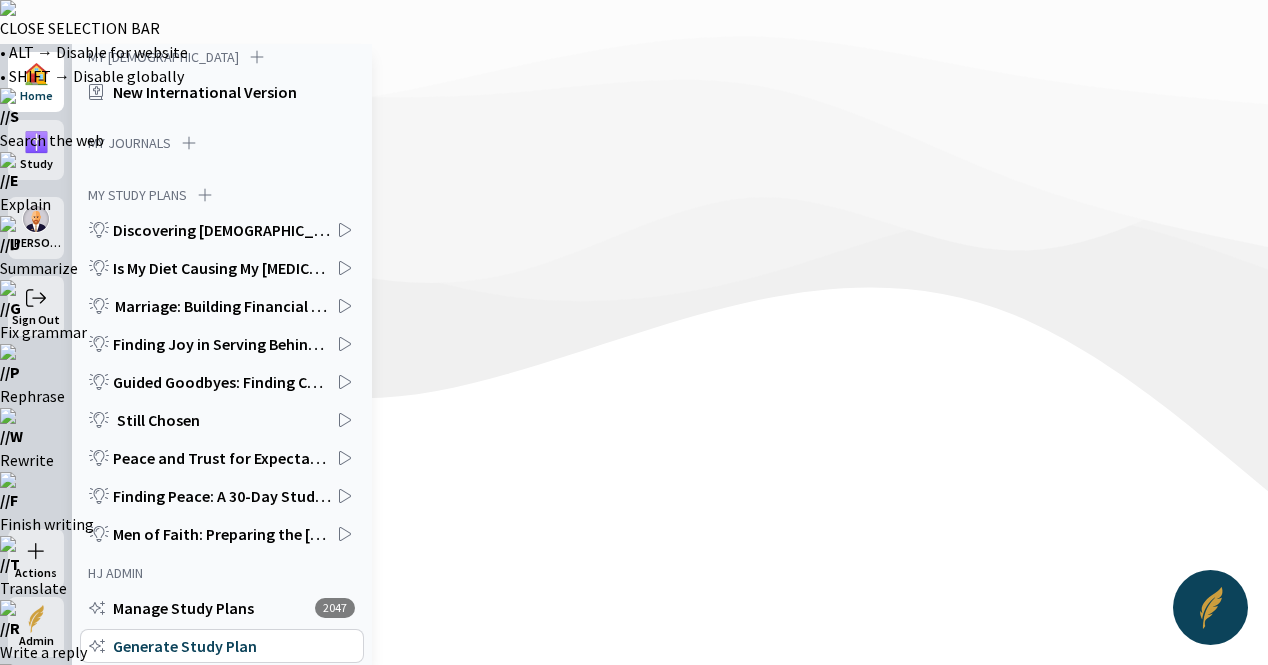 drag, startPoint x: 1016, startPoint y: 326, endPoint x: 954, endPoint y: 318, distance: 62.514 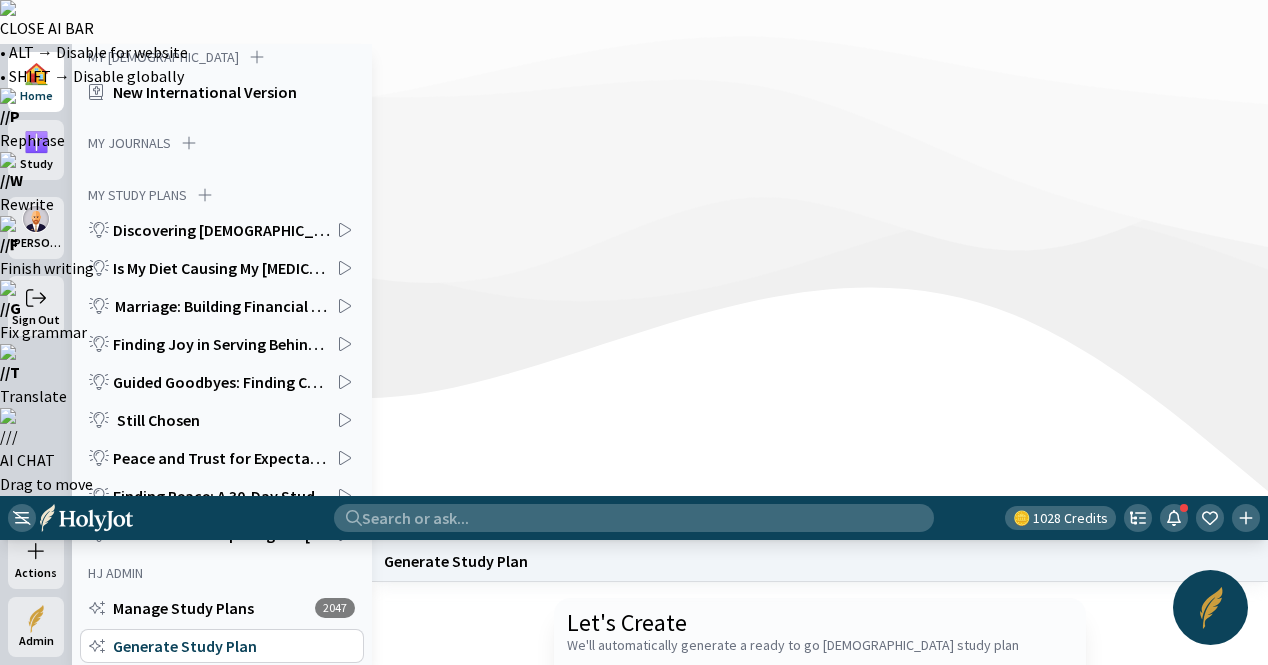 type on "Write me an in-depth [DEMOGRAPHIC_DATA] Study Plan on the Book of [DEMOGRAPHIC_DATA][PERSON_NAME]" 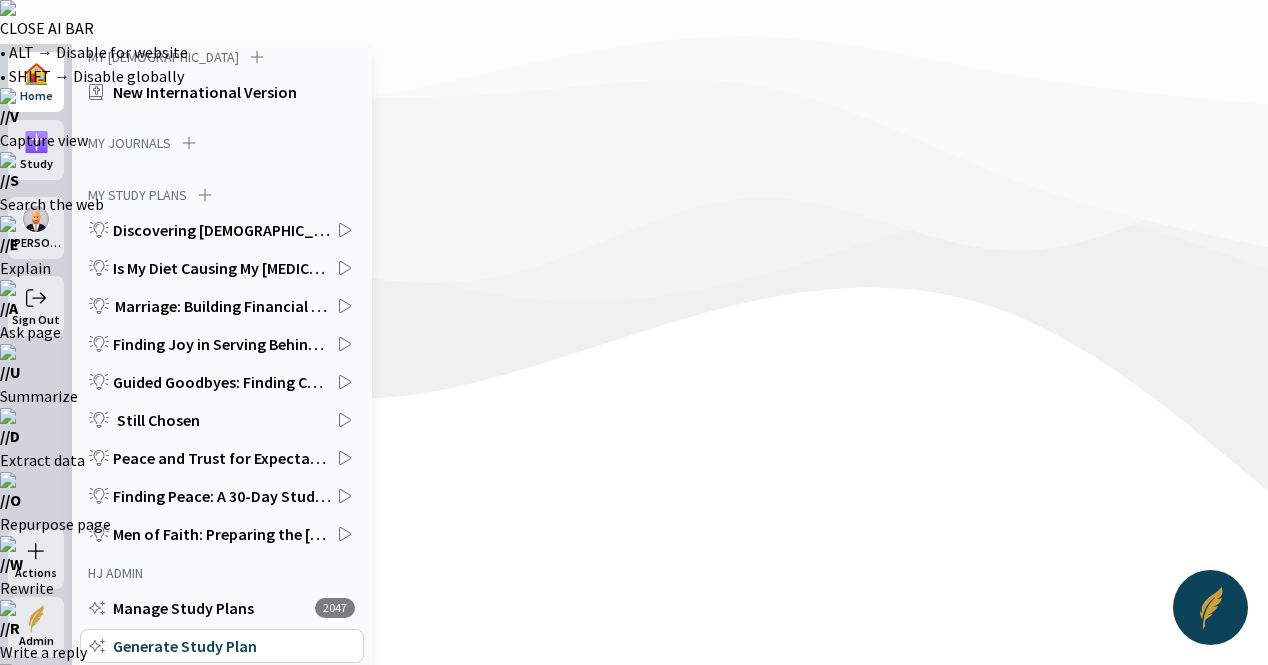 click on "Start a new one" 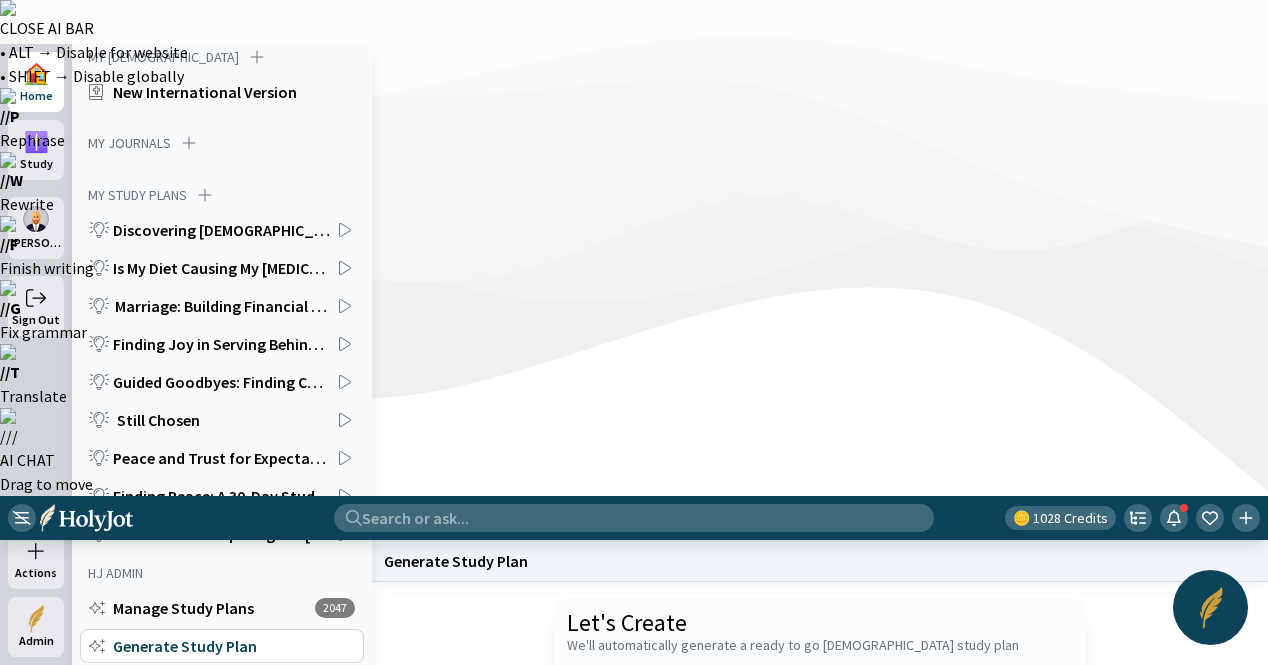 paste on "Write me an in-depth [DEMOGRAPHIC_DATA] Study Plan on the Book of Genesis" 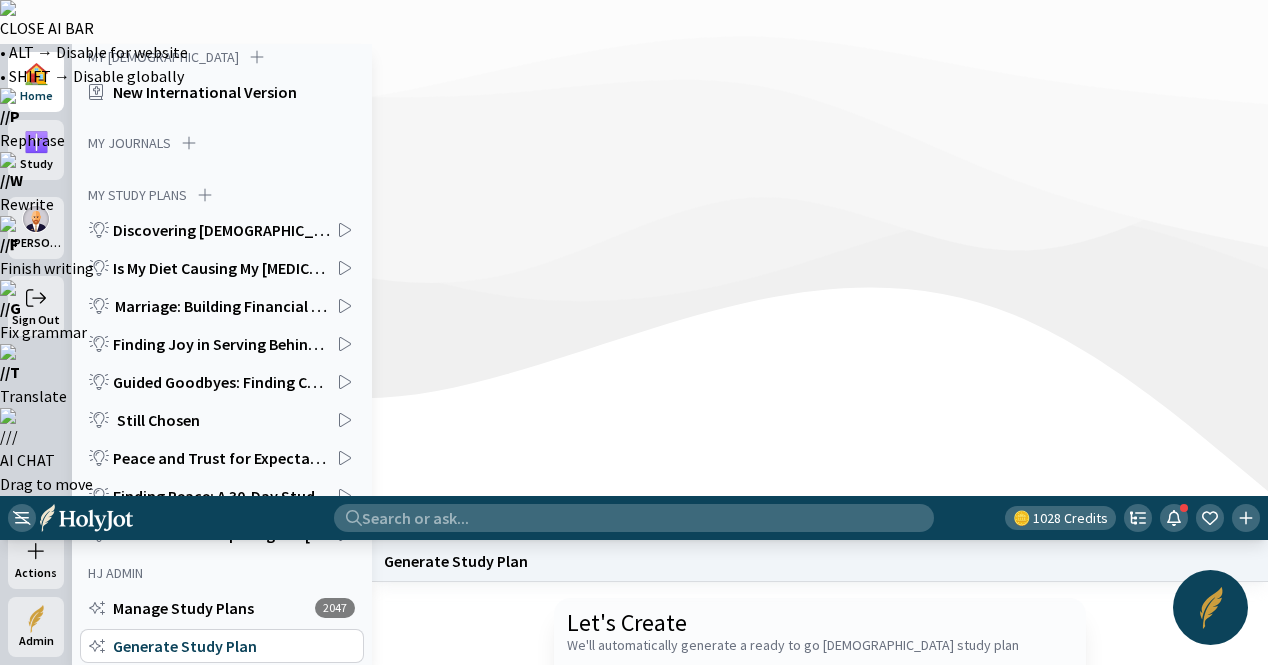 type on "Write me an in-depth [DEMOGRAPHIC_DATA] Study Plan on the Book of [DEMOGRAPHIC_DATA][PERSON_NAME]" 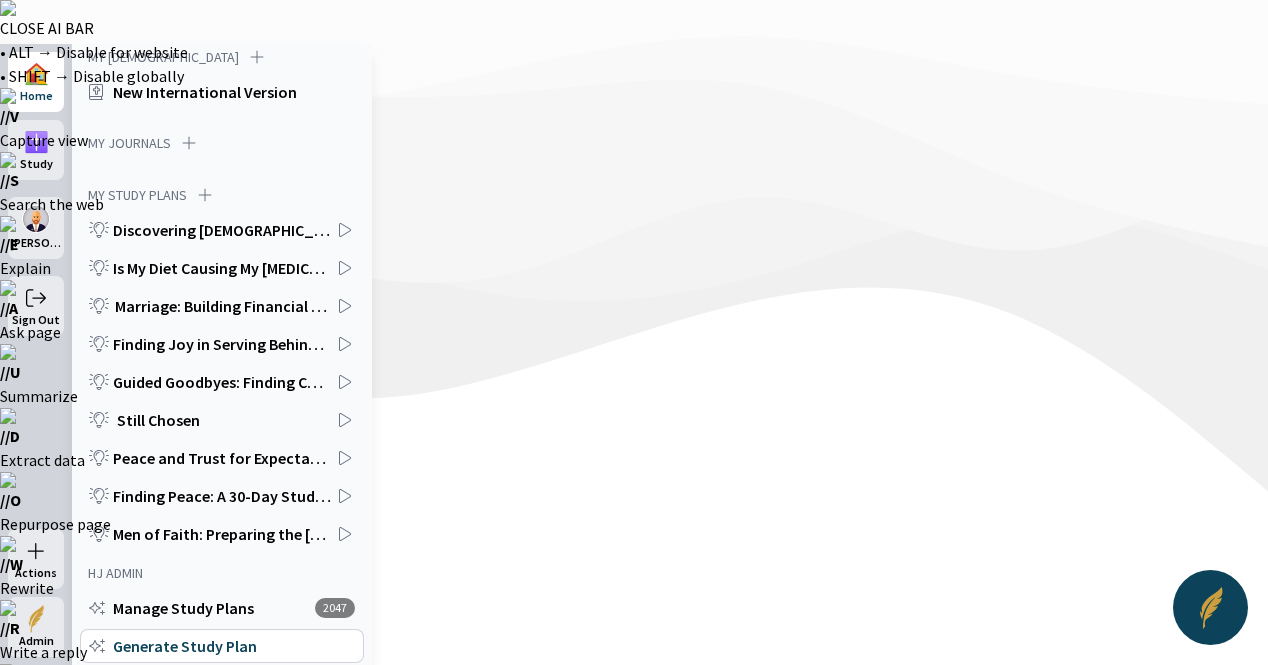 click on "Start a new one" 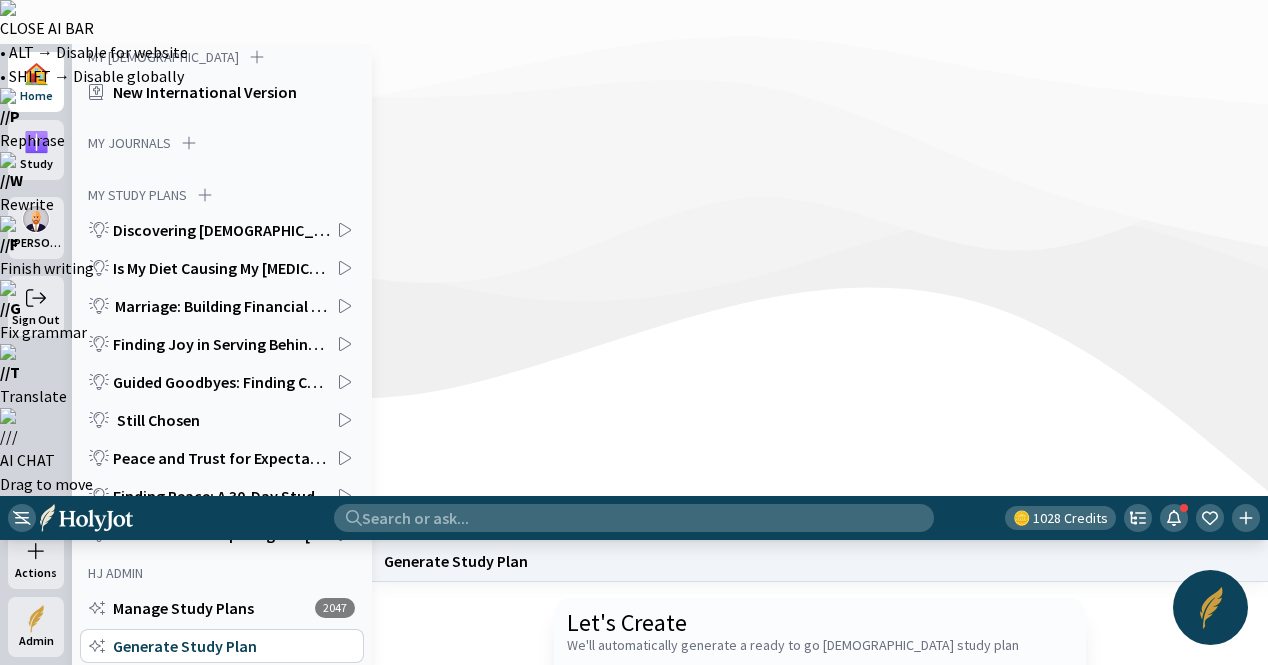 click 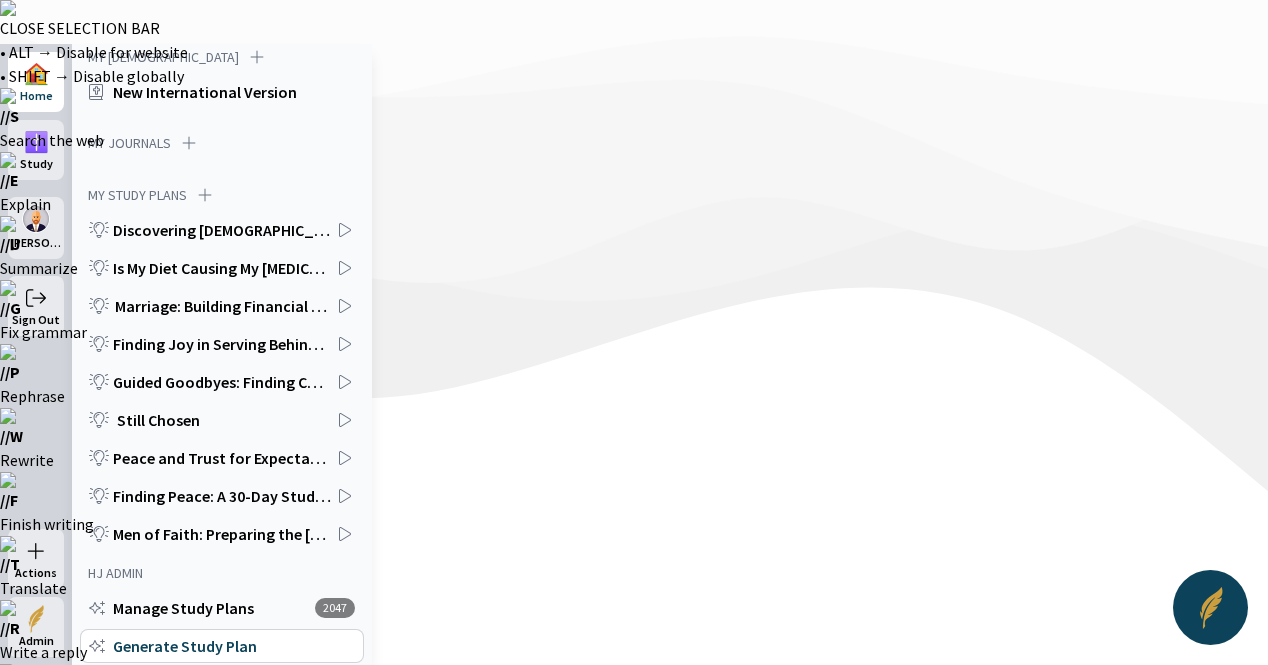 drag, startPoint x: 1016, startPoint y: 323, endPoint x: 956, endPoint y: 322, distance: 60.00833 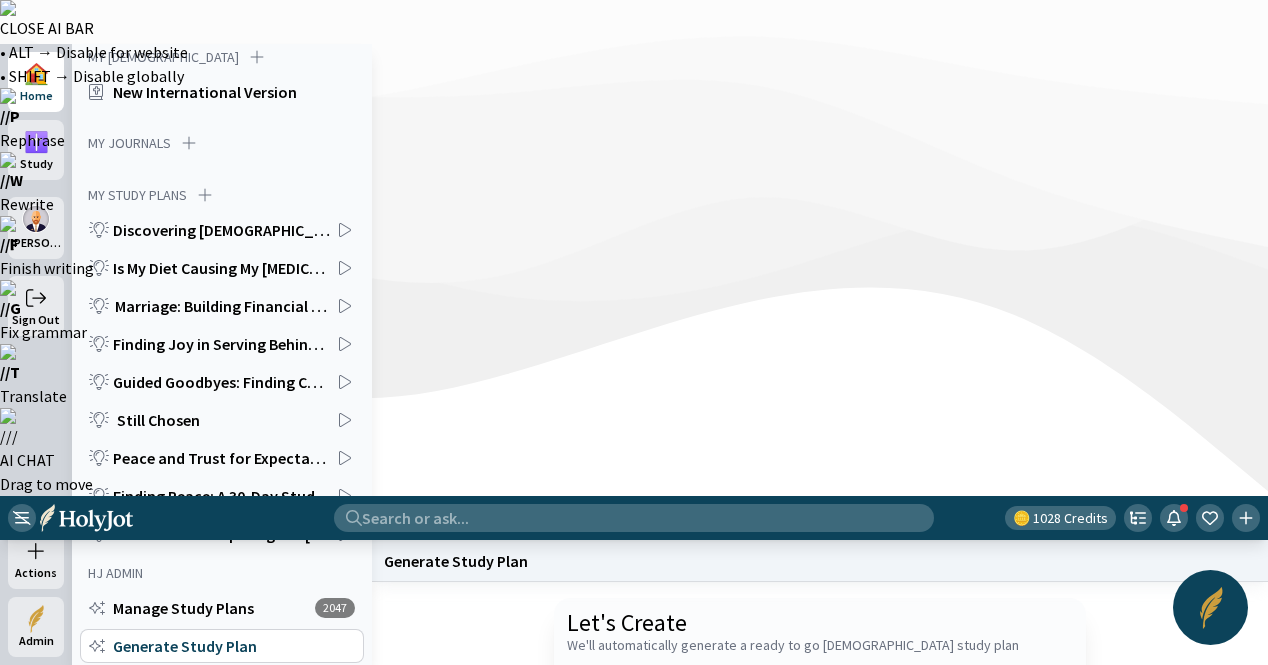 type on "Write me an in-depth [DEMOGRAPHIC_DATA] Study Plan on the Book of [PERSON_NAME]" 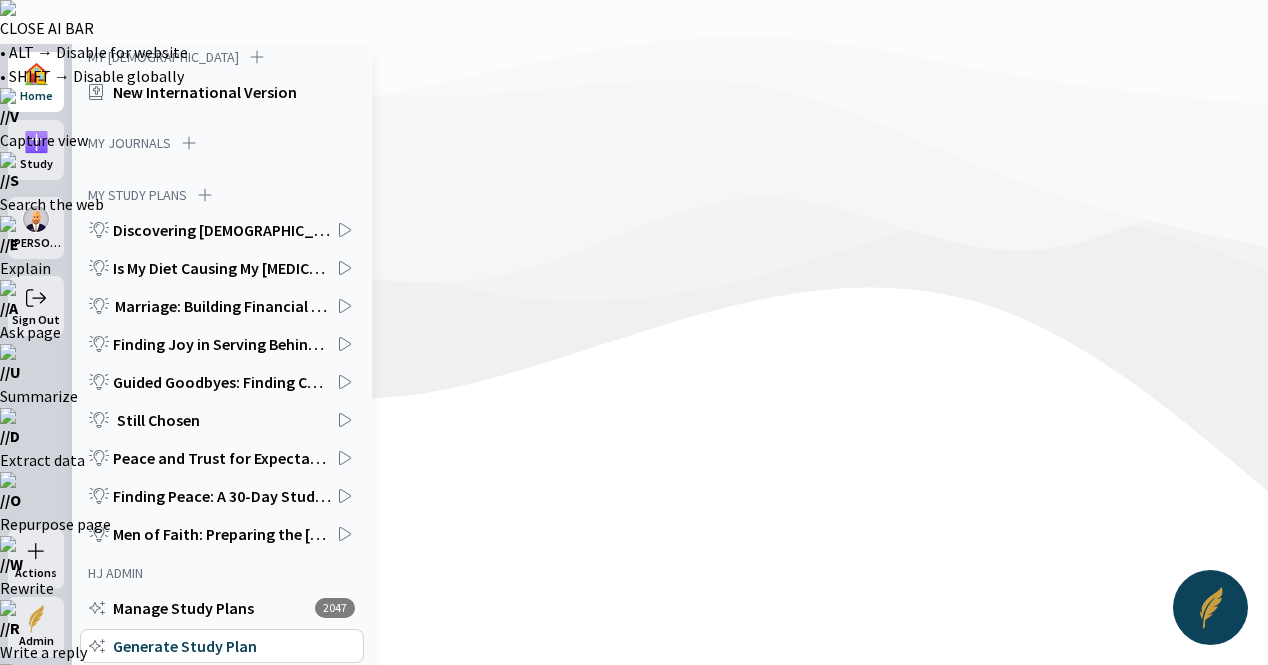 click on "Start a new one" 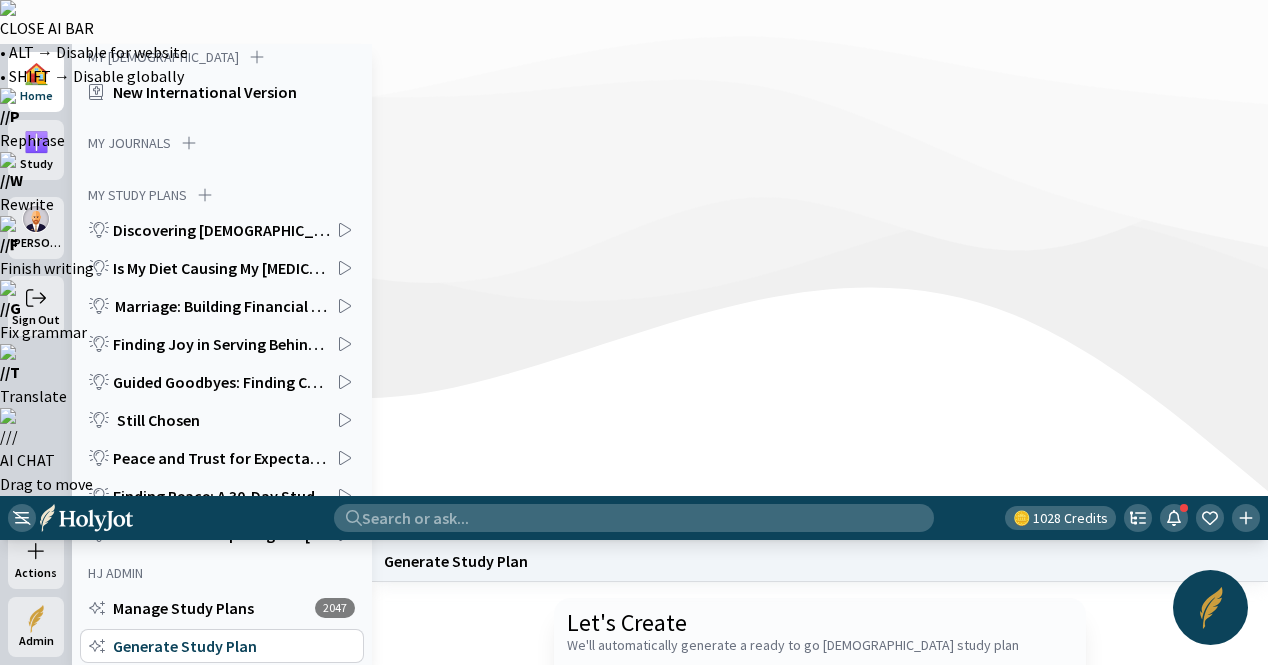 click 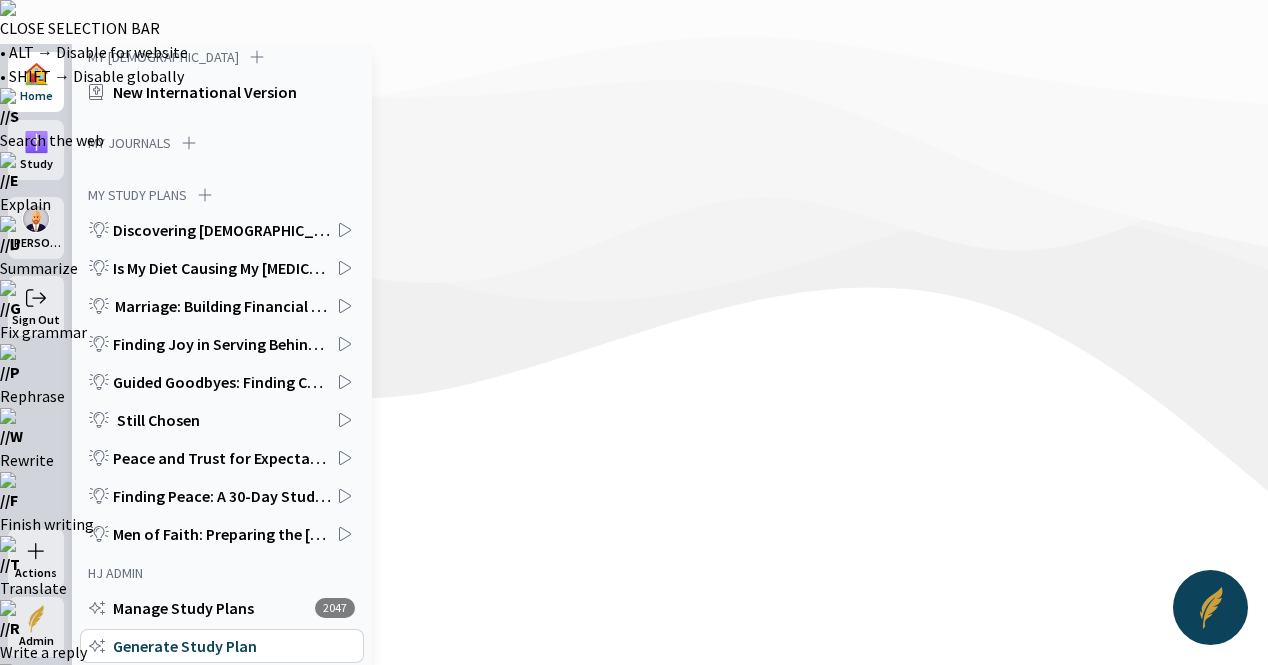 drag, startPoint x: 1029, startPoint y: 331, endPoint x: 952, endPoint y: 325, distance: 77.23341 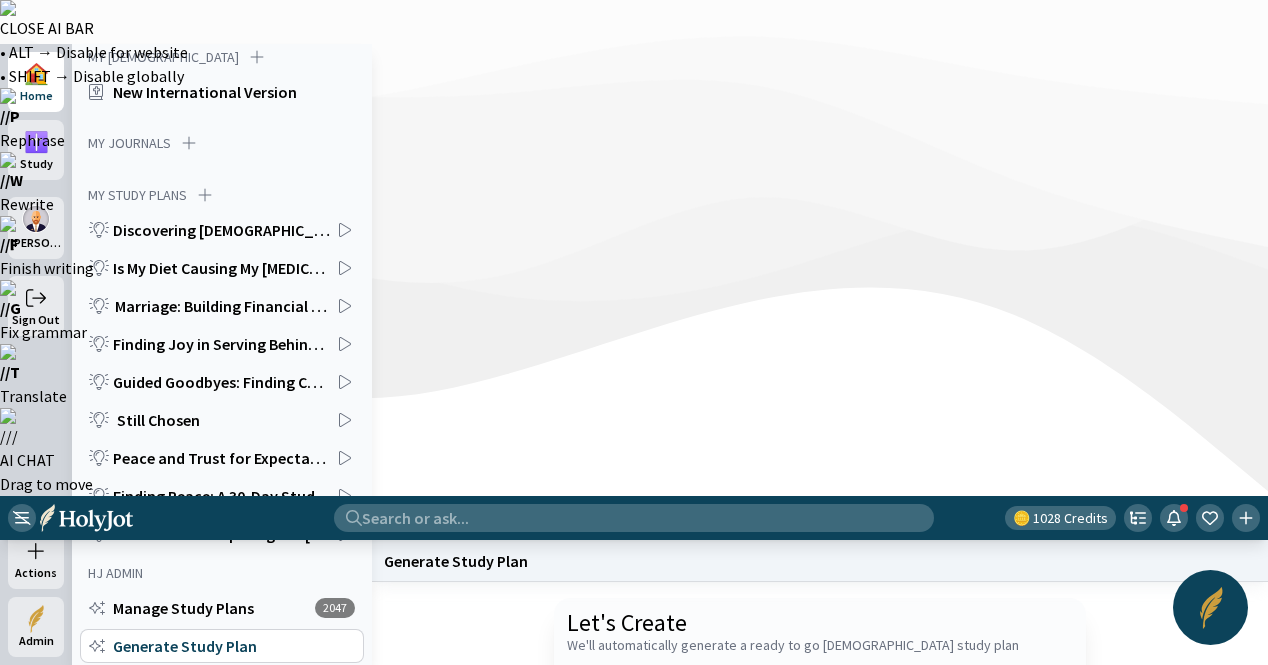 type on "Write me an in-depth [DEMOGRAPHIC_DATA] Study Plan on the Book of Philemon" 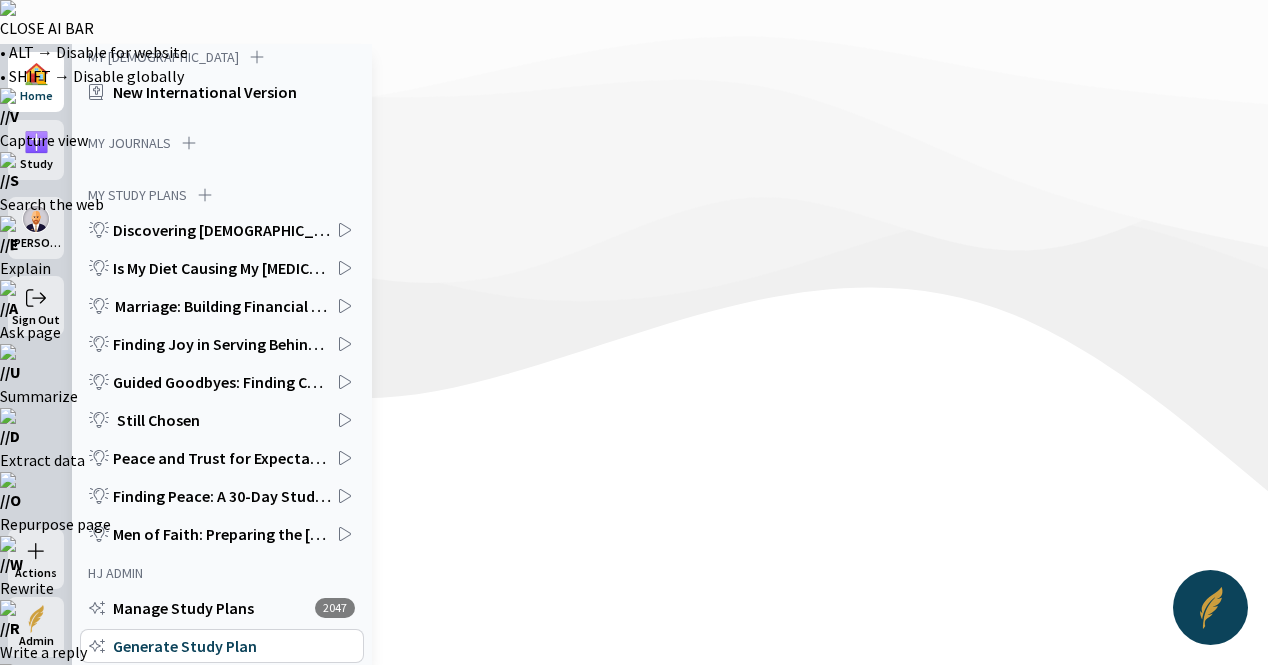 click on "Generate" 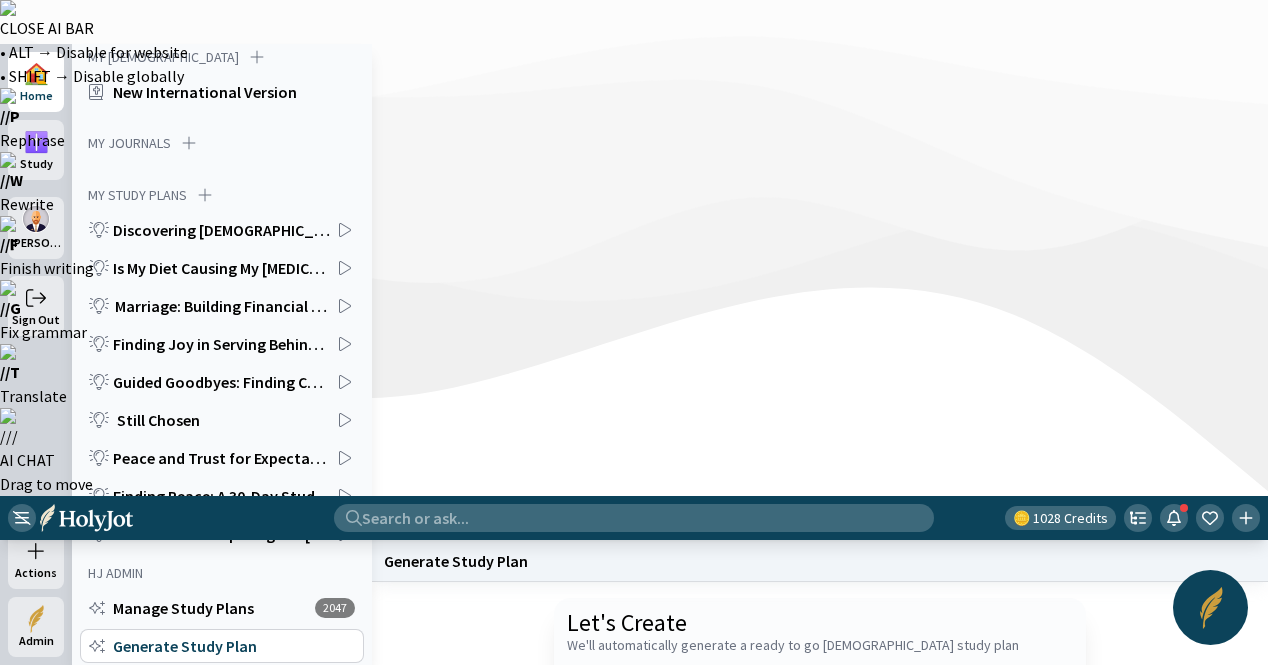 paste on "Write me an in-depth [DEMOGRAPHIC_DATA] Study Plan on the Book of Genesis" 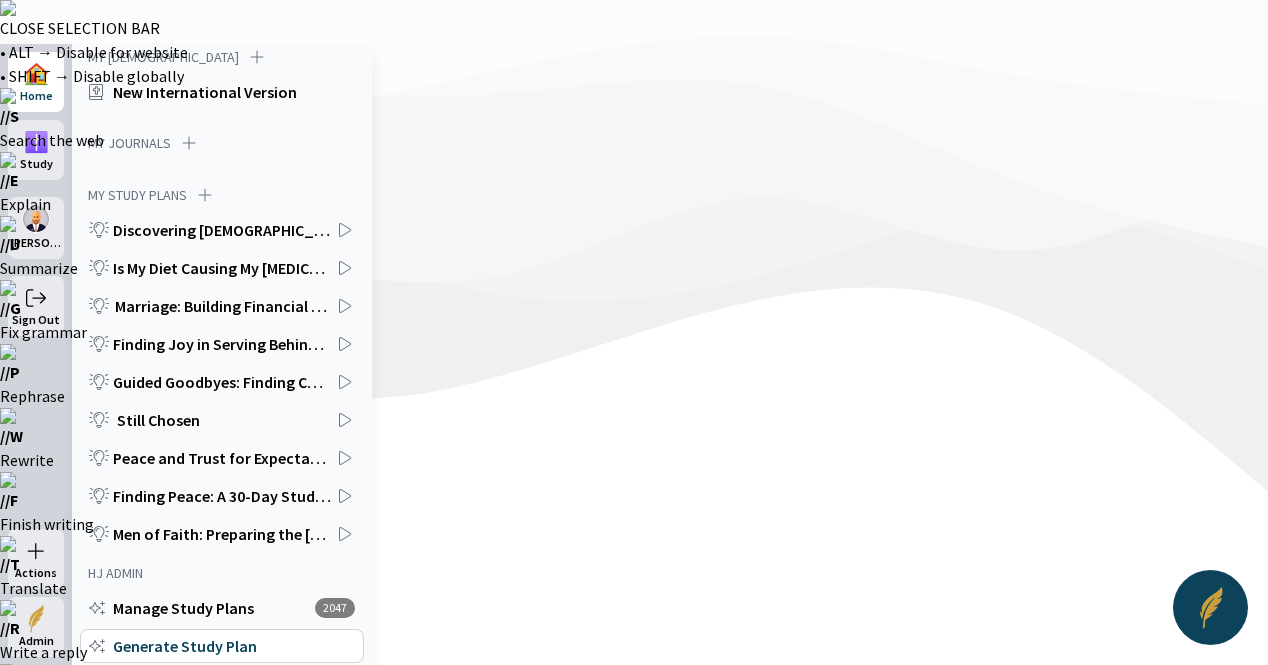 drag, startPoint x: 1014, startPoint y: 329, endPoint x: 954, endPoint y: 328, distance: 60.00833 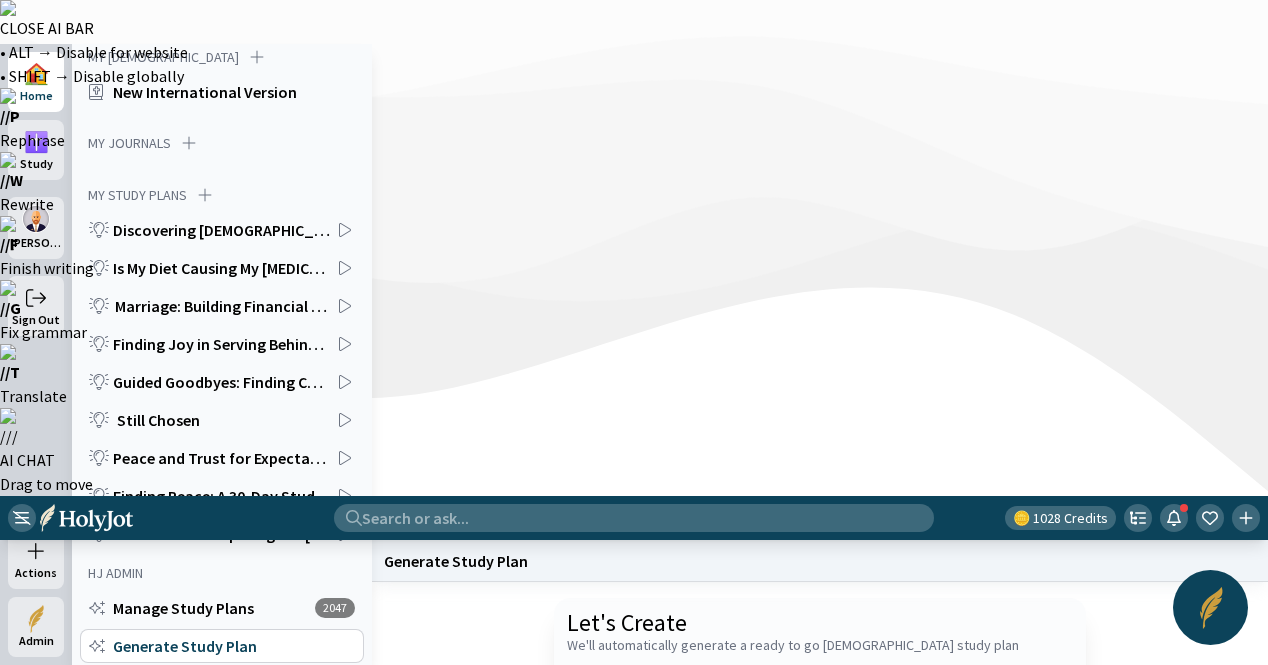 type on "Write me an in-depth [DEMOGRAPHIC_DATA] Study Plan on the Book of [DEMOGRAPHIC_DATA]" 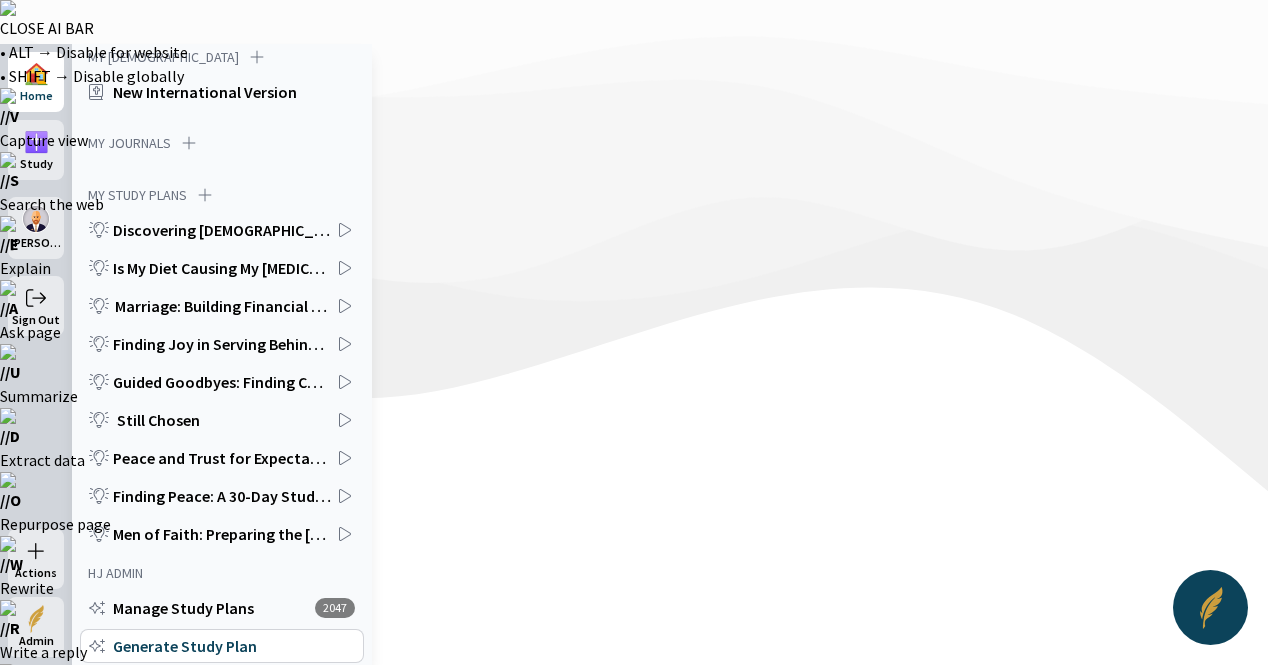 click 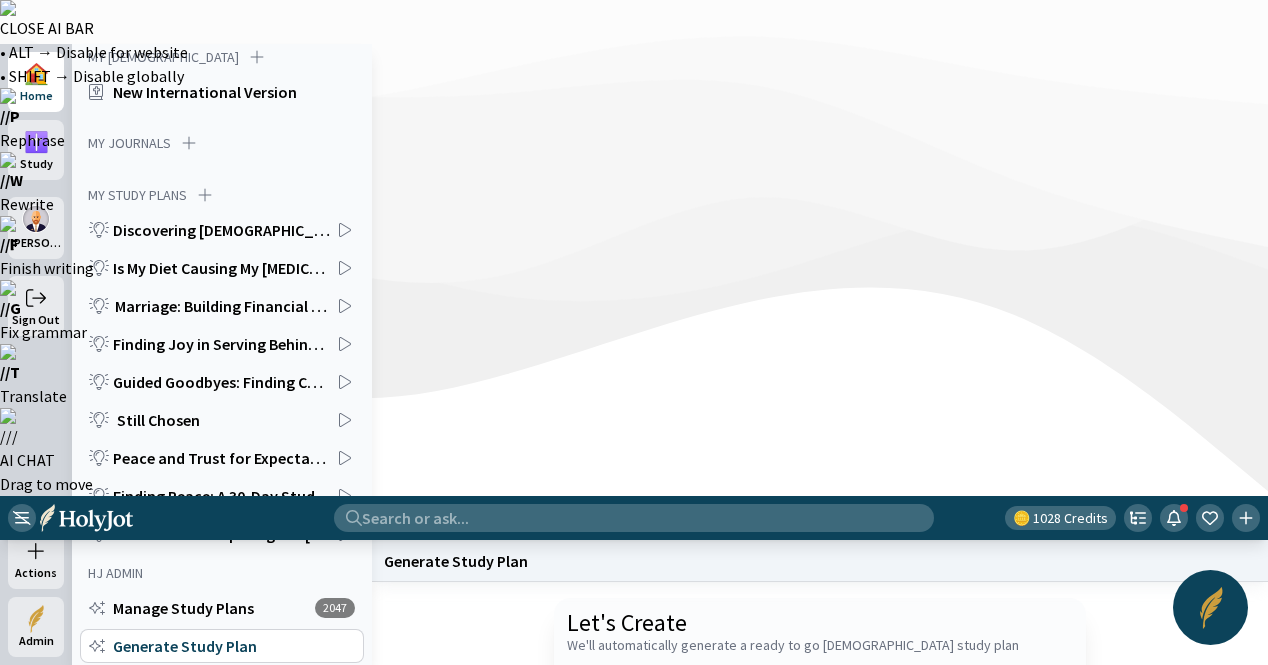 click 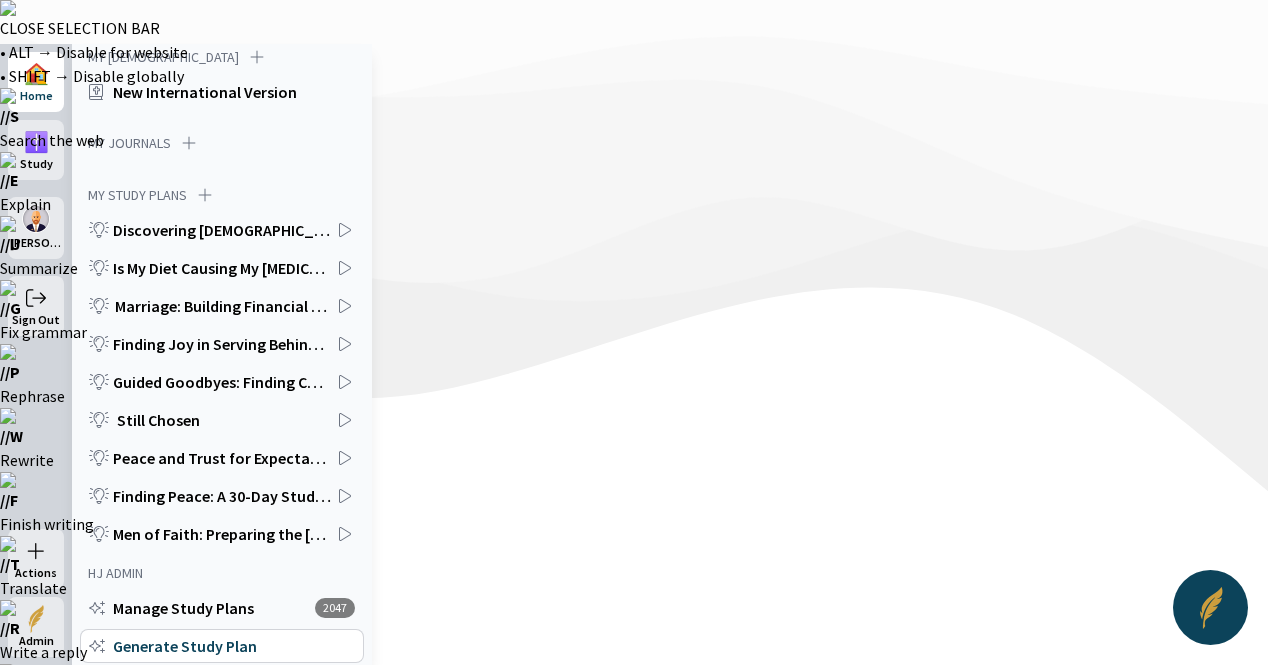 drag, startPoint x: 1017, startPoint y: 323, endPoint x: 954, endPoint y: 320, distance: 63.07139 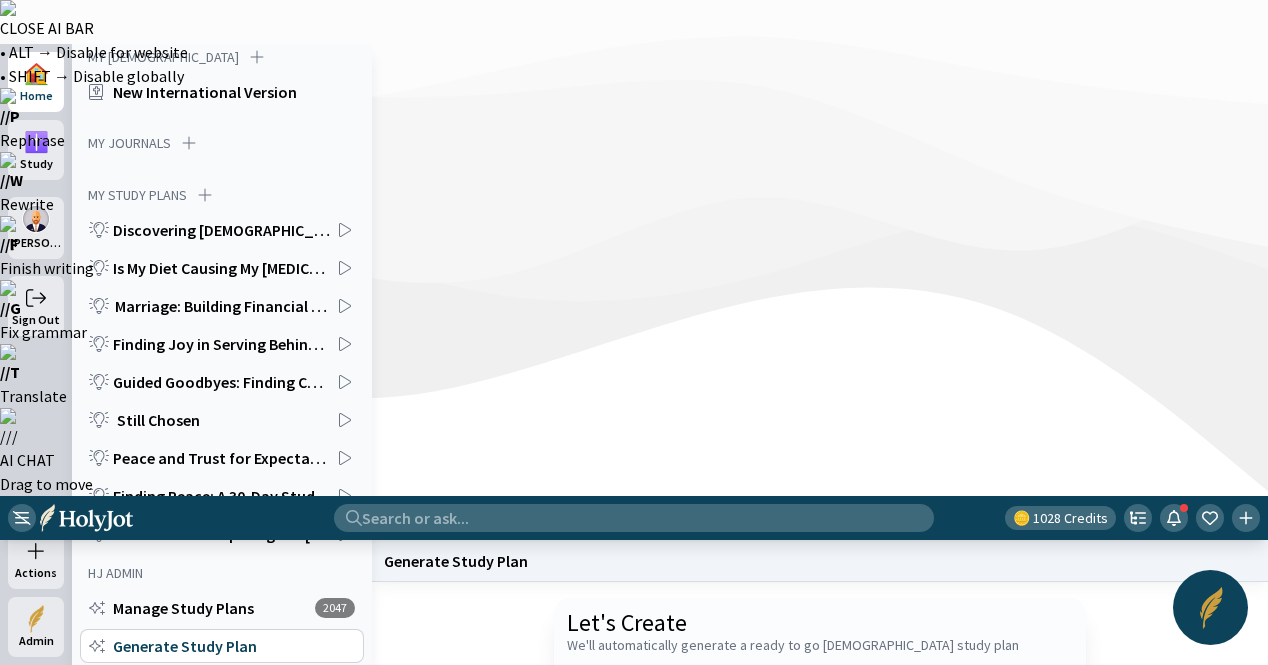 type on "Write me an in-depth [DEMOGRAPHIC_DATA] Study Plan on the Book of [PERSON_NAME]" 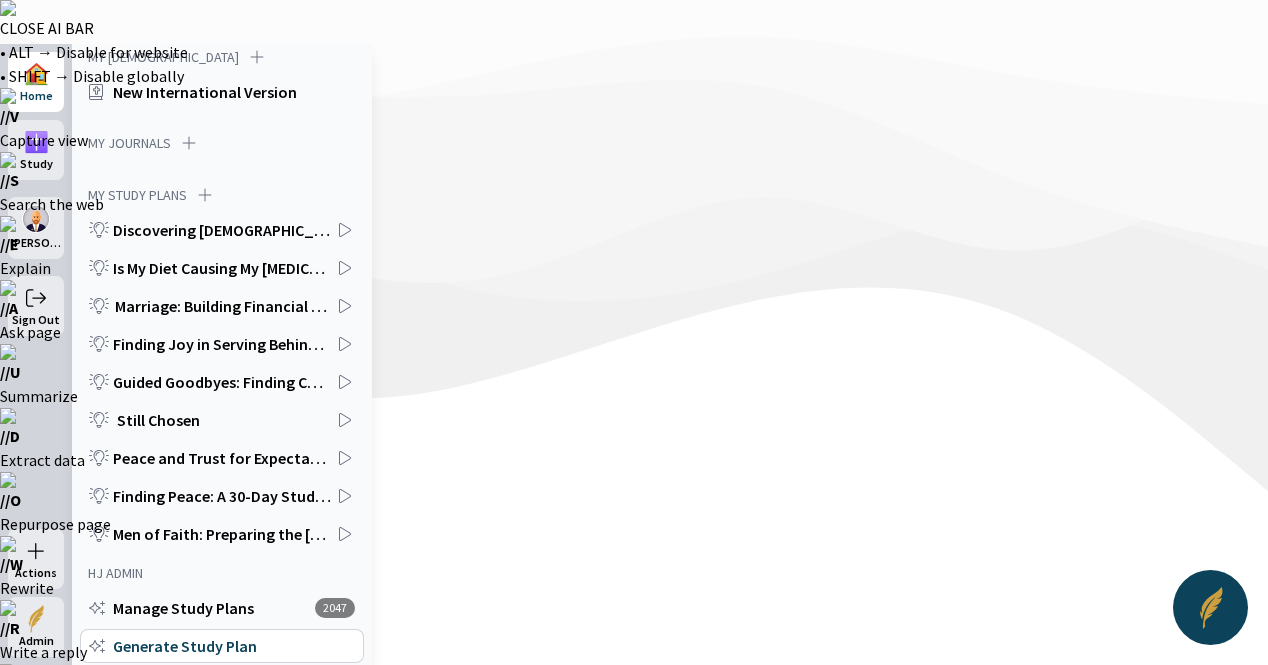 click on "Start a new one" 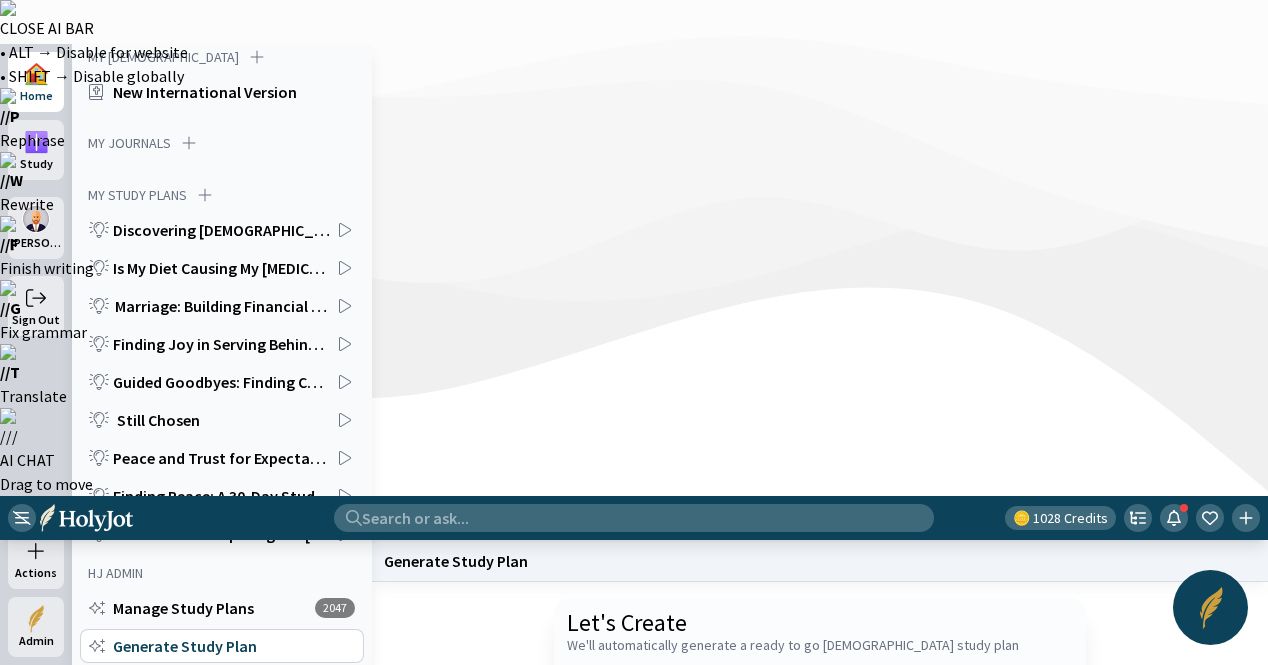 paste on "Write me an in-depth [DEMOGRAPHIC_DATA] Study Plan on the Book of Genesis" 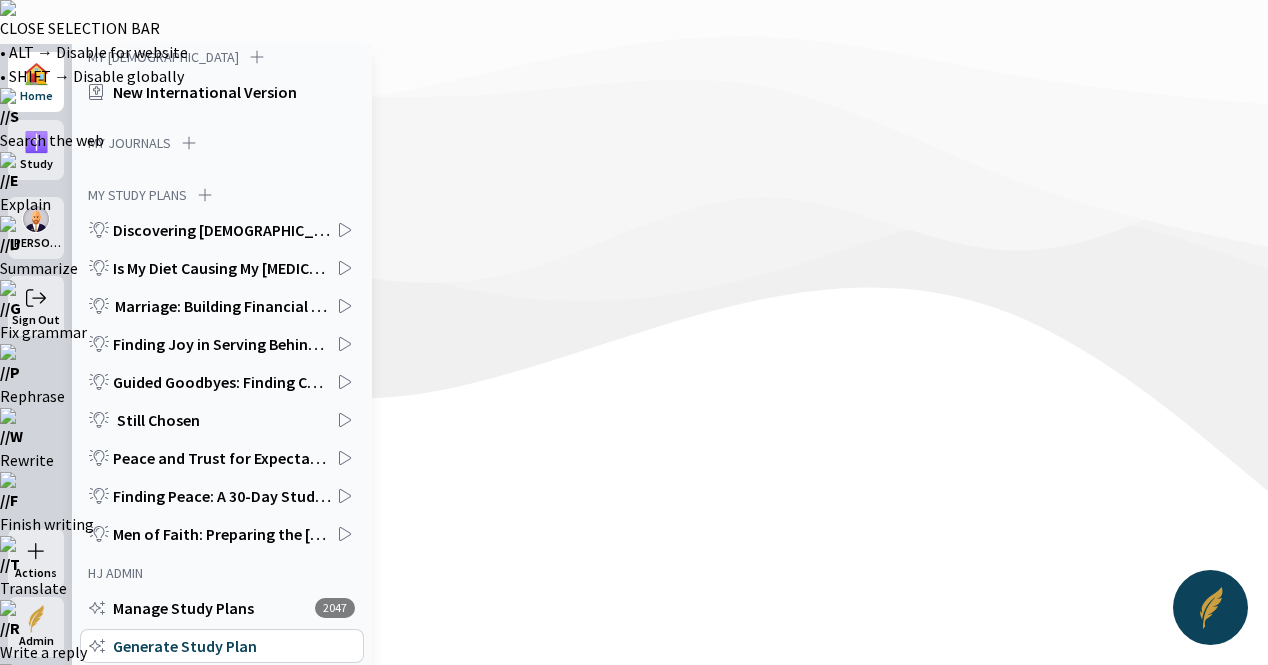 drag, startPoint x: 1025, startPoint y: 323, endPoint x: 956, endPoint y: 321, distance: 69.02898 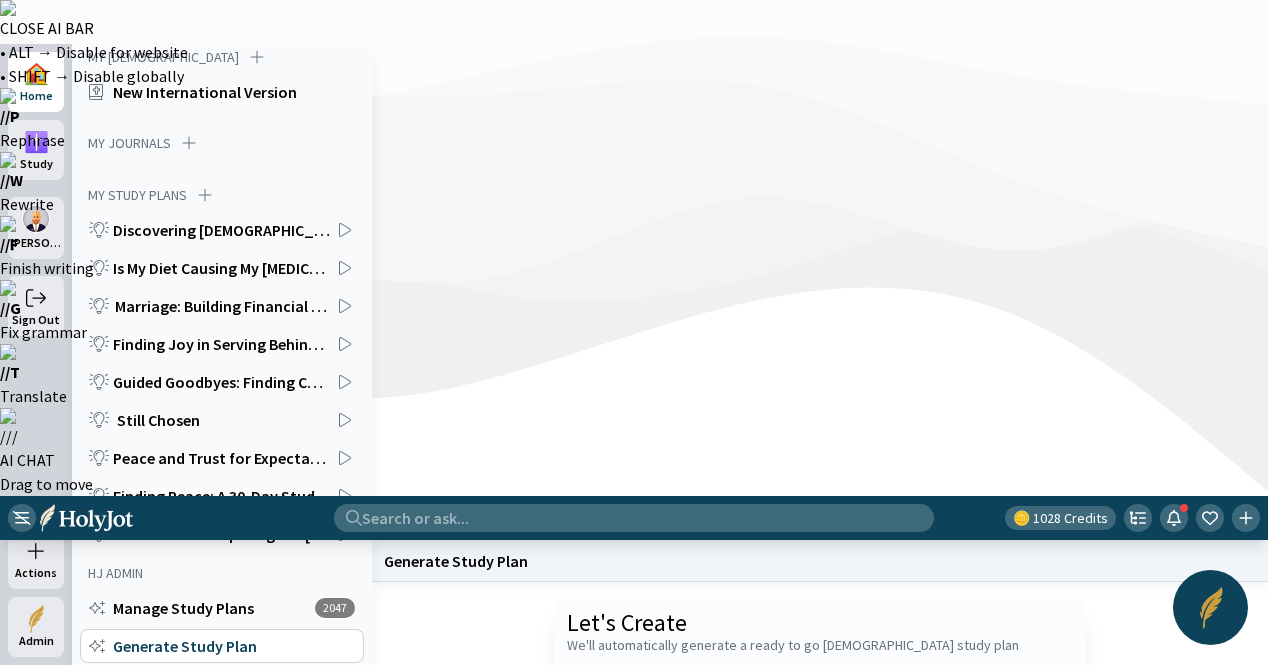 type on "Write me an in-depth [DEMOGRAPHIC_DATA] Study Plan on the Book of 1 [PERSON_NAME]" 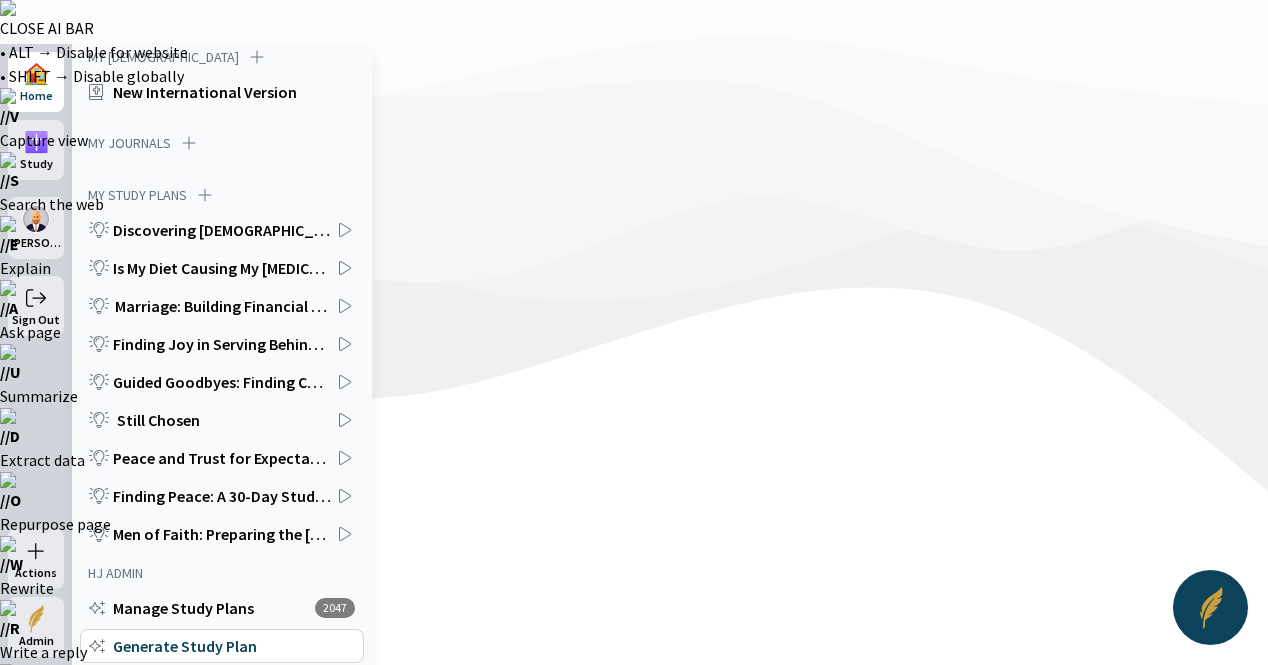 click on "Start a new one" 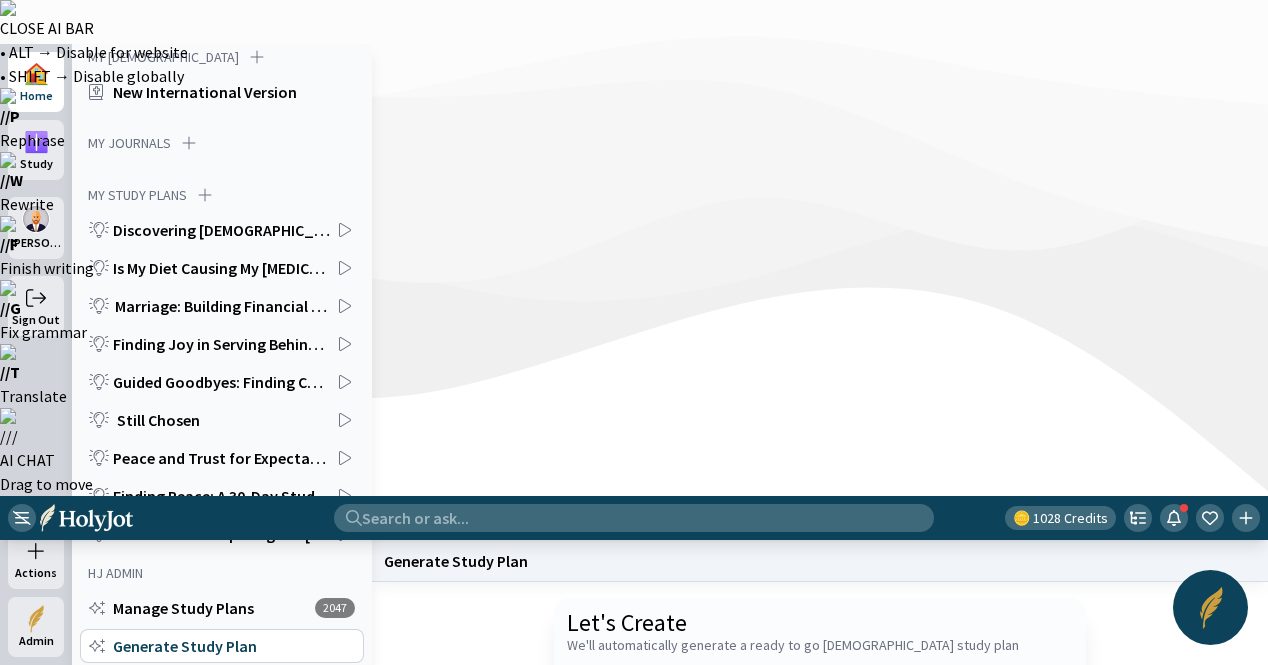 click 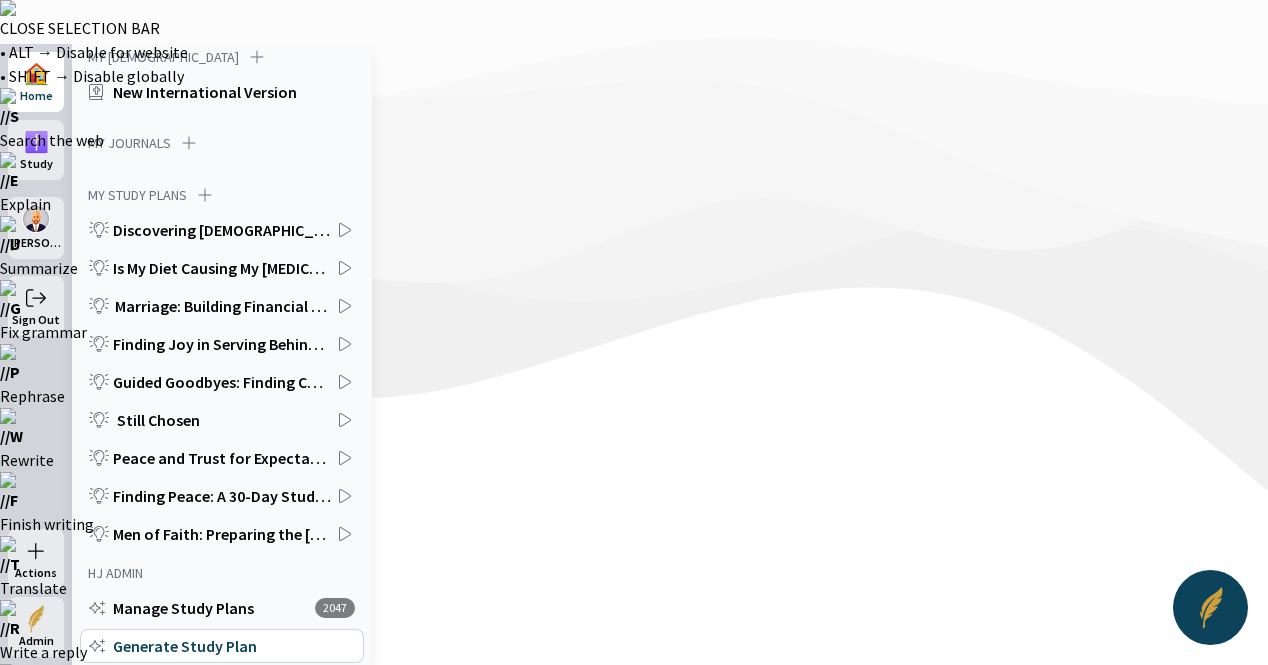 drag, startPoint x: 1034, startPoint y: 333, endPoint x: 956, endPoint y: 327, distance: 78.23043 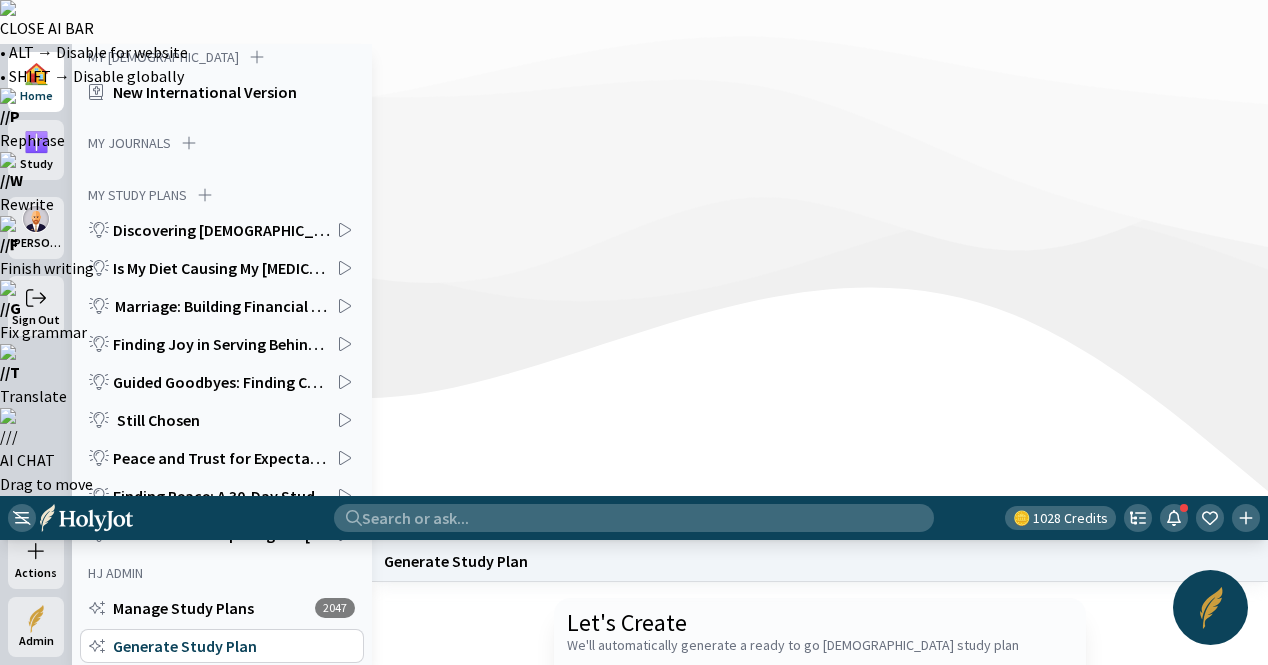 type on "Write me an in-depth [DEMOGRAPHIC_DATA] Study Plan on the Book of 2 [PERSON_NAME]" 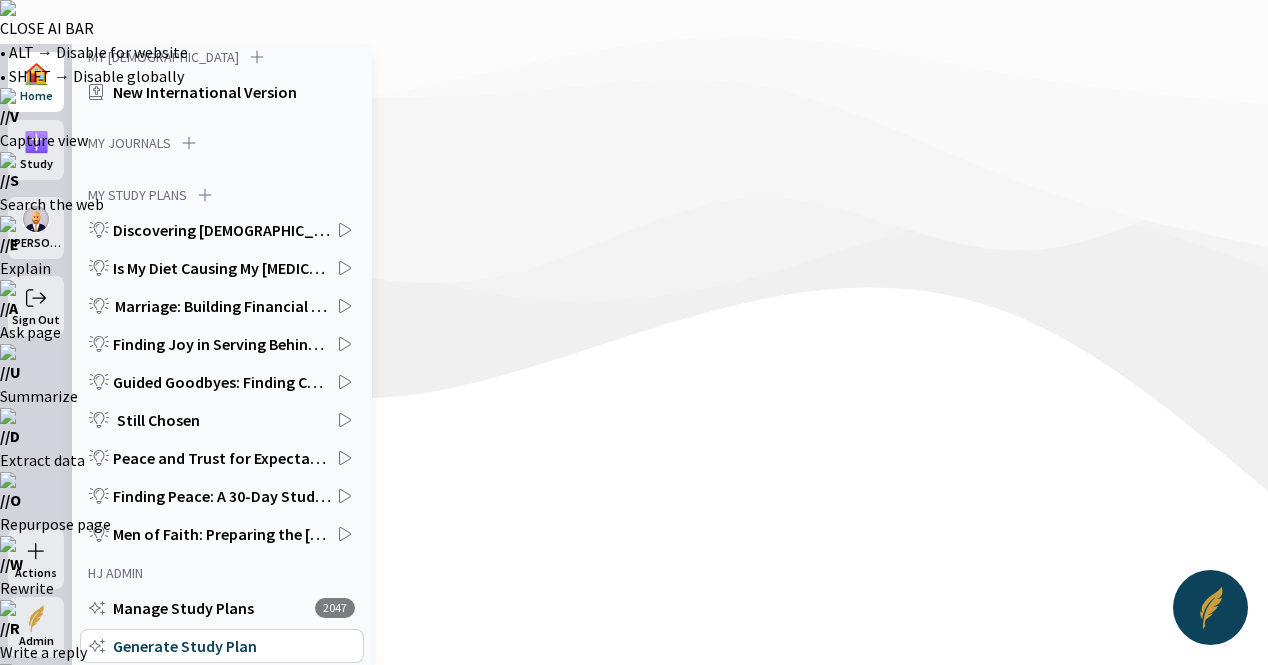 click on "Start a new one" 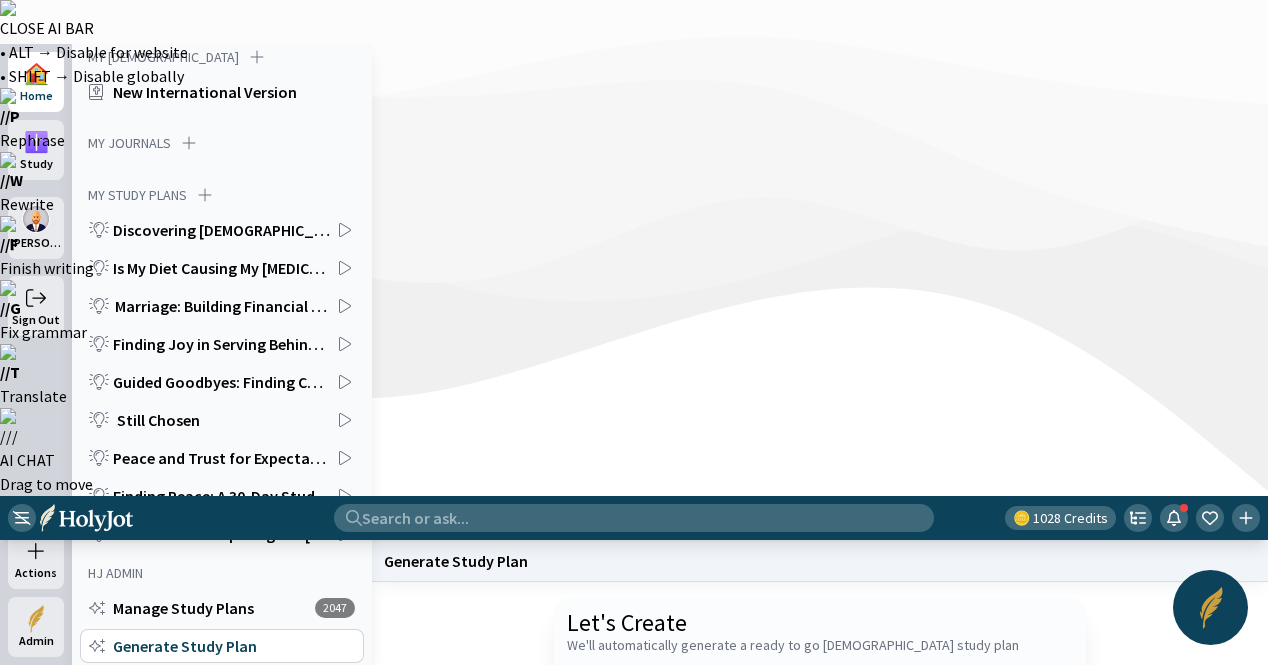 paste on "Write me an in-depth [DEMOGRAPHIC_DATA] Study Plan on the Book of Genesis" 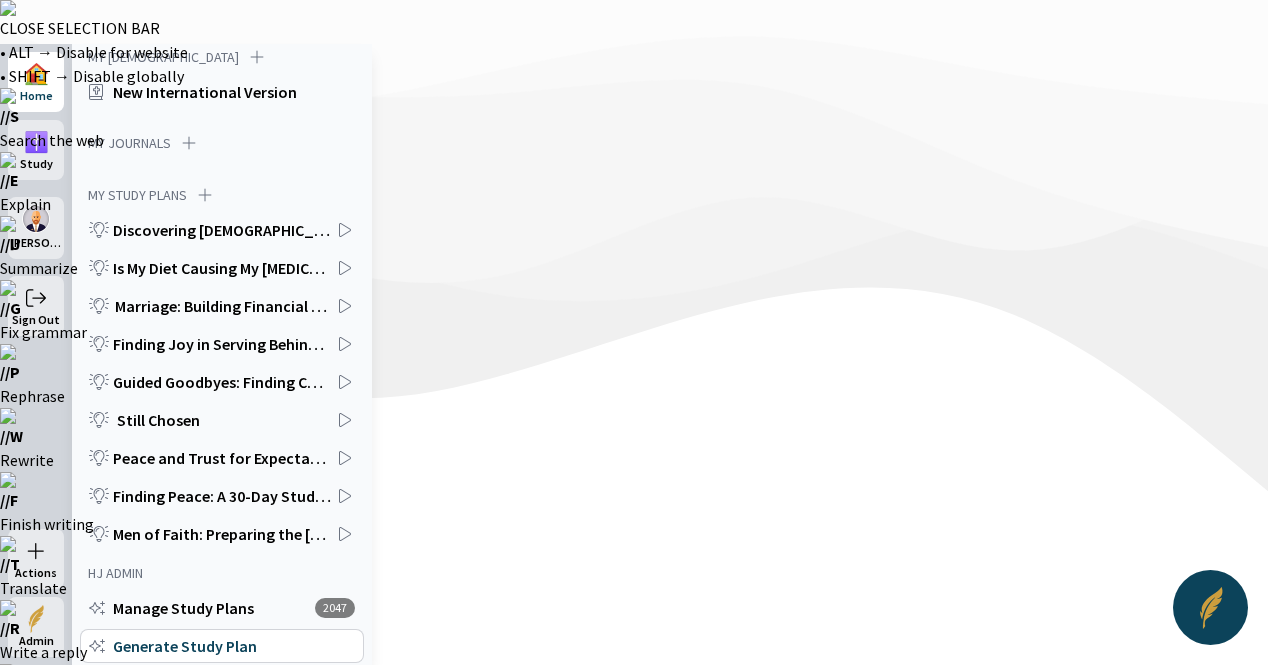 drag, startPoint x: 1024, startPoint y: 329, endPoint x: 954, endPoint y: 321, distance: 70.45566 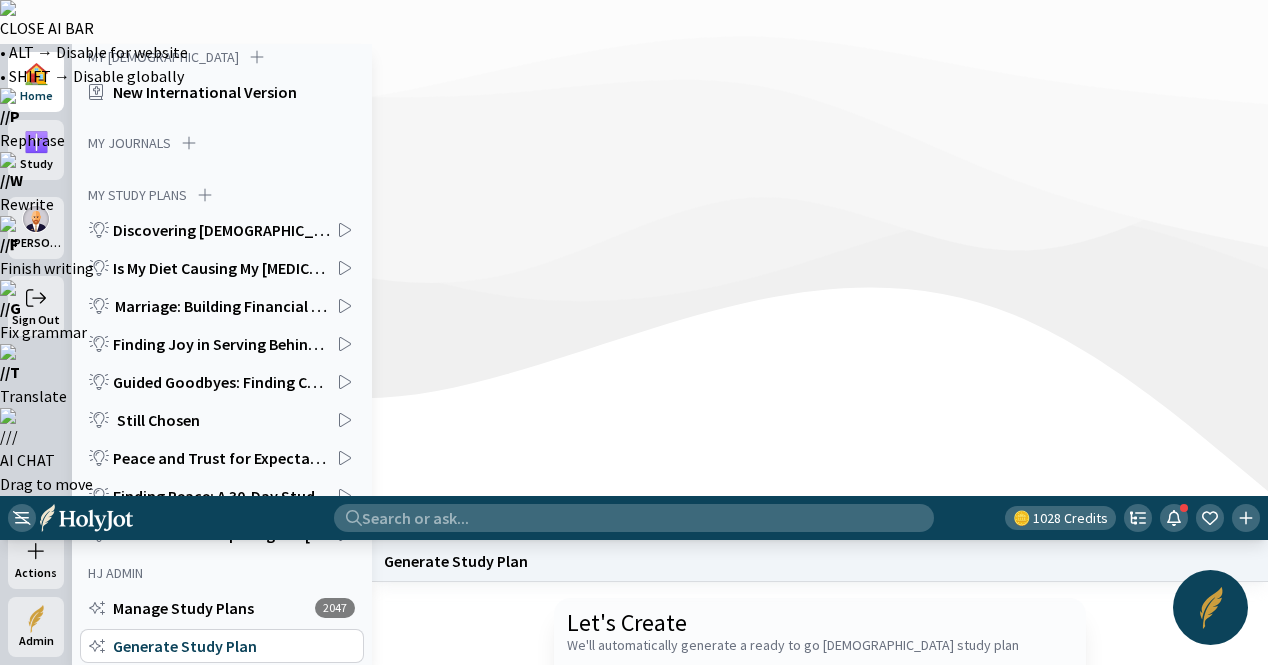 type on "Write me an in-depth [DEMOGRAPHIC_DATA] Study Plan on the Book of 1 [PERSON_NAME]" 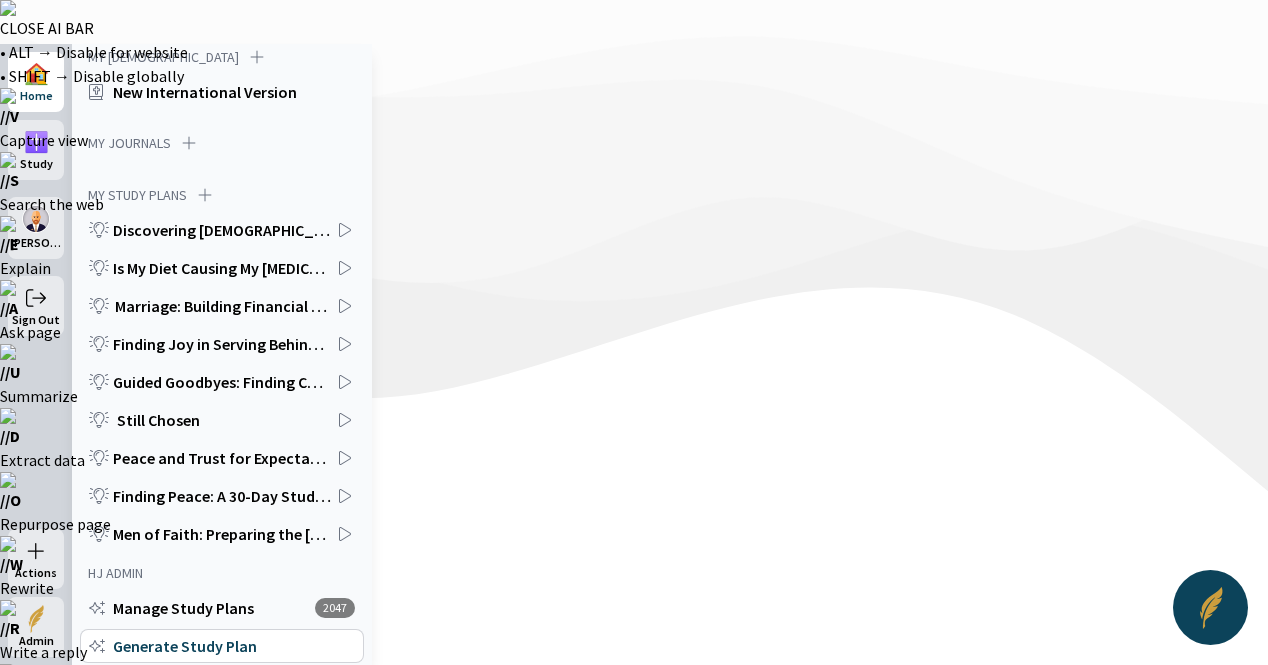 click on "Start a new one" 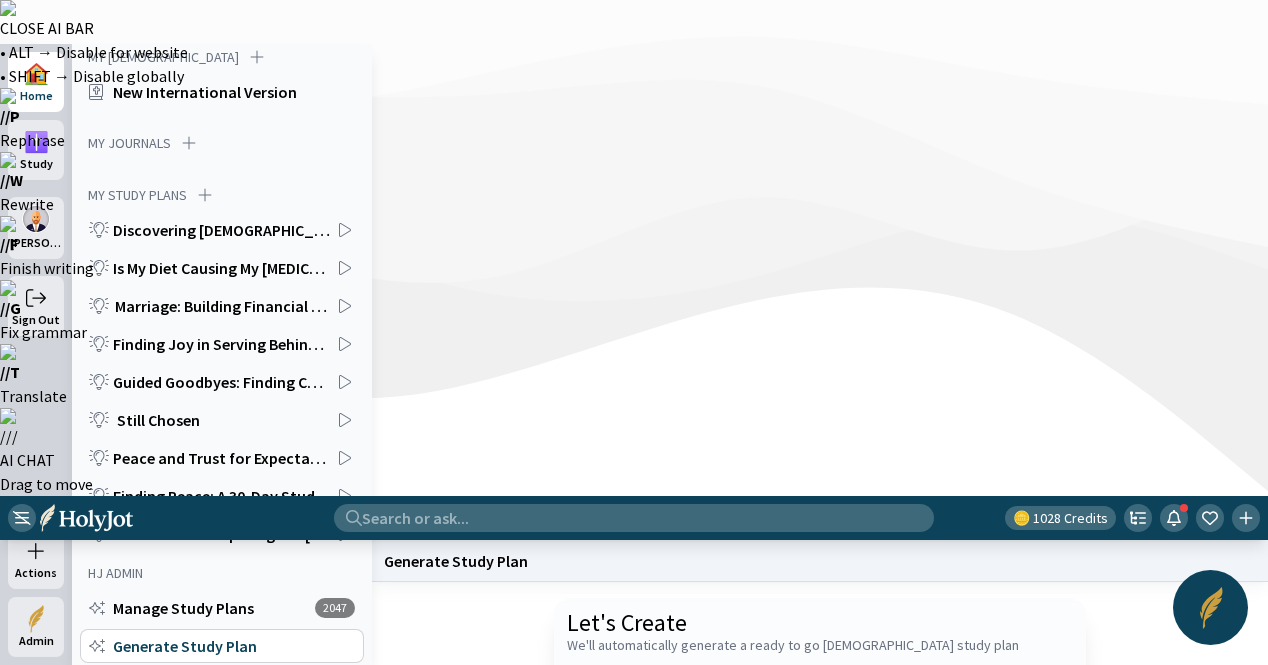 paste on "Write me an in-depth [DEMOGRAPHIC_DATA] Study Plan on the Book of Genesis" 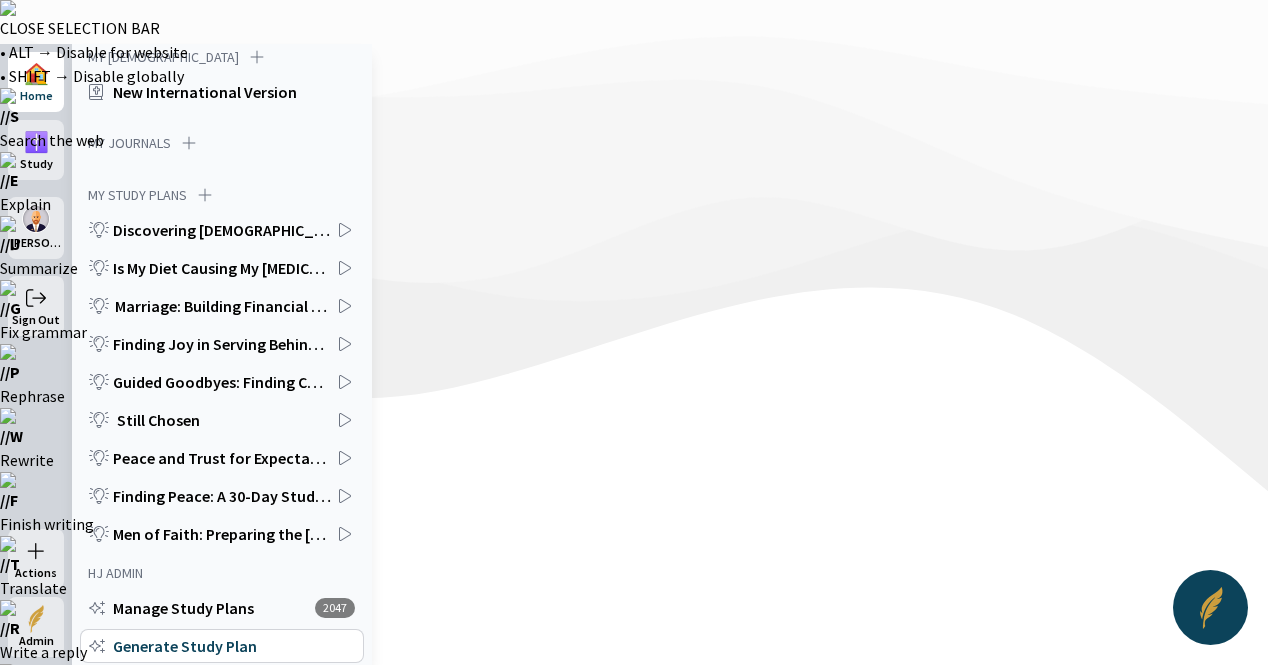 drag, startPoint x: 1020, startPoint y: 328, endPoint x: 953, endPoint y: 323, distance: 67.18631 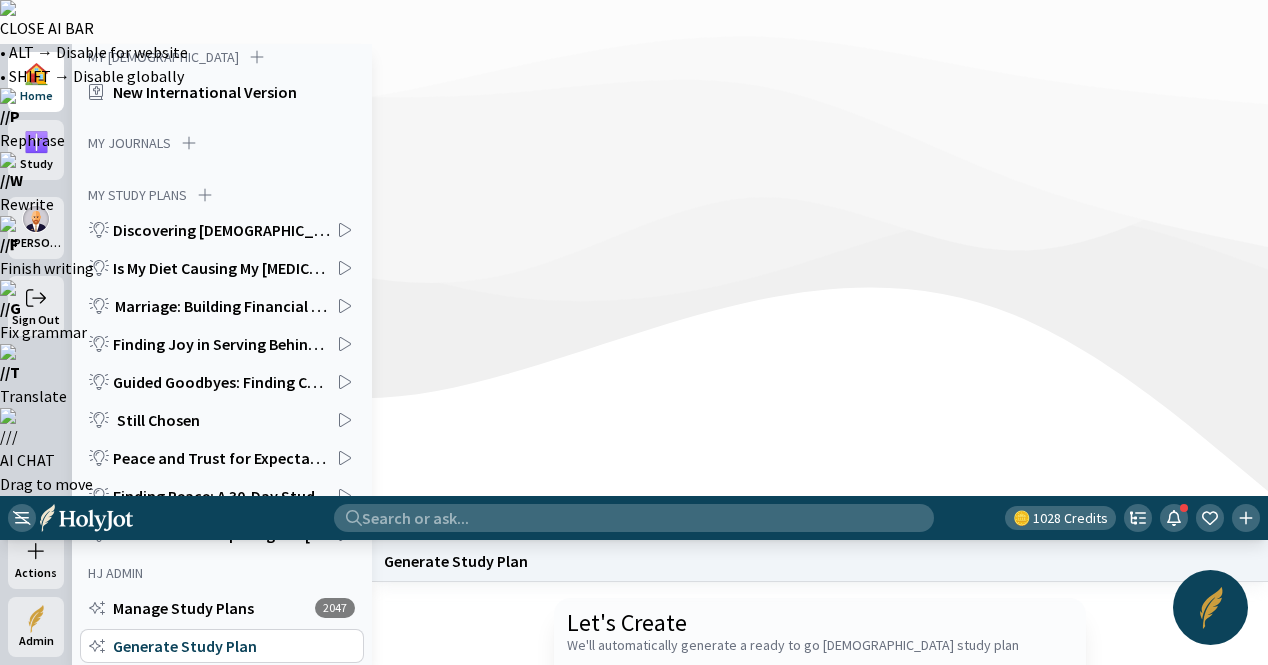 type on "Write me an in-depth [DEMOGRAPHIC_DATA] Study Plan on the Book of 2 [PERSON_NAME]" 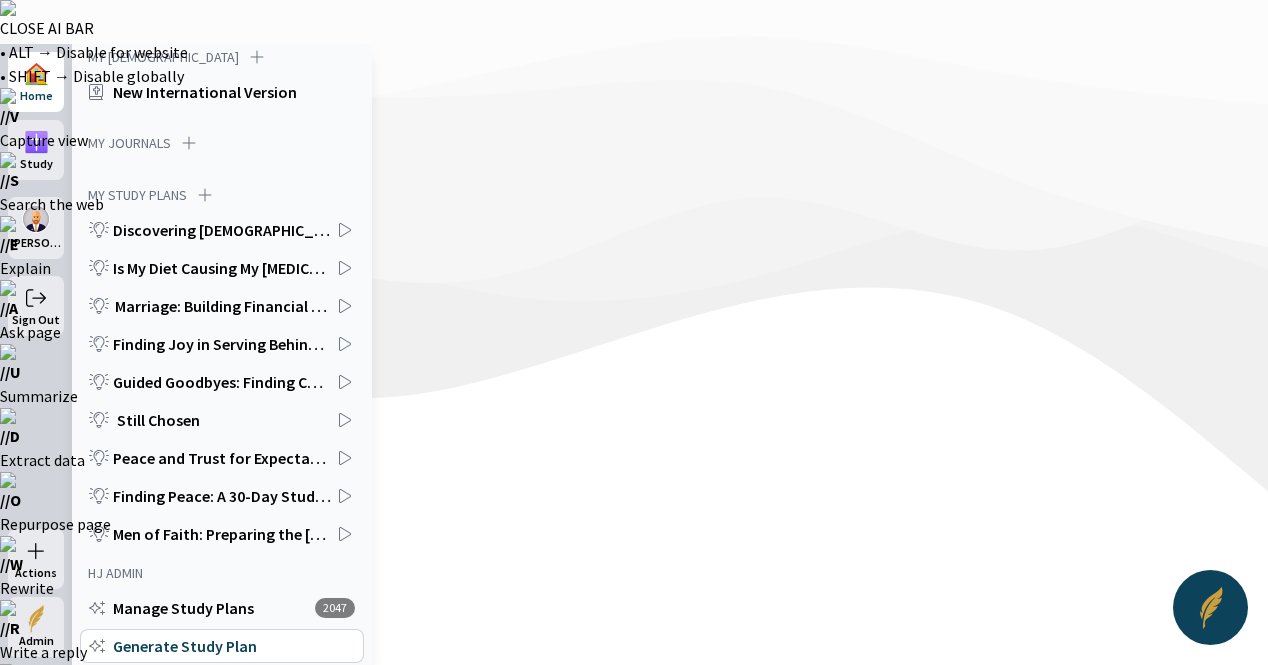 click on "Generate" 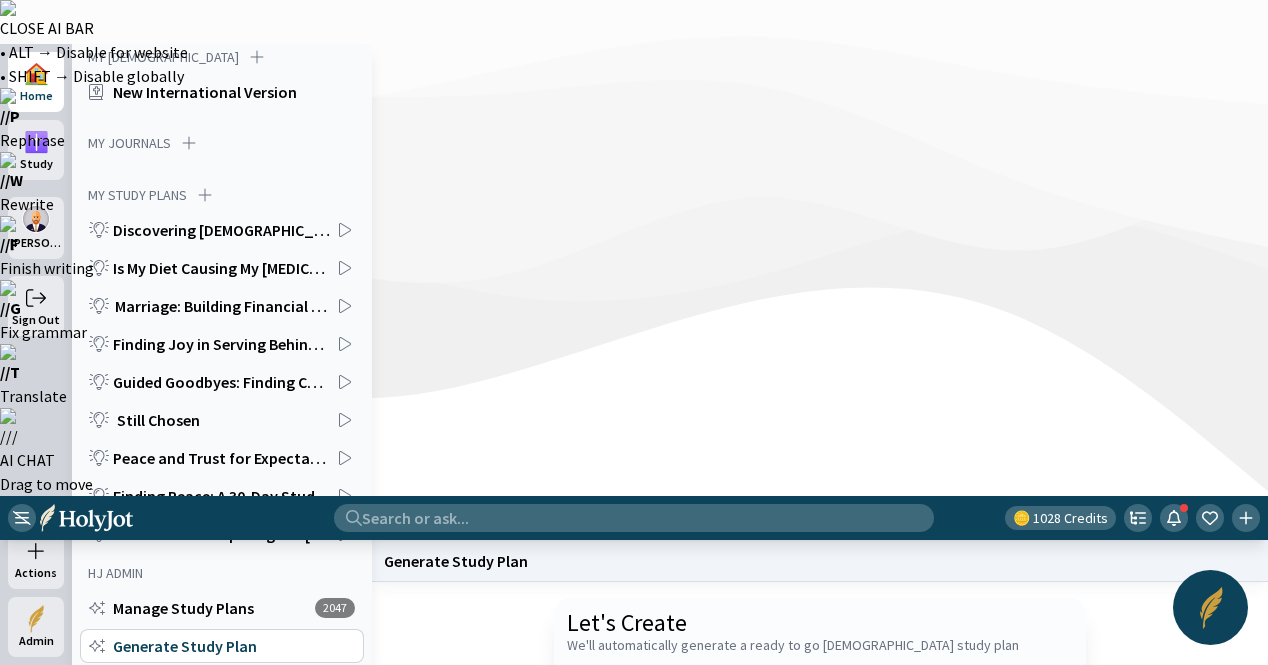 paste on "Write me an in-depth [DEMOGRAPHIC_DATA] Study Plan on the Book of Genesis" 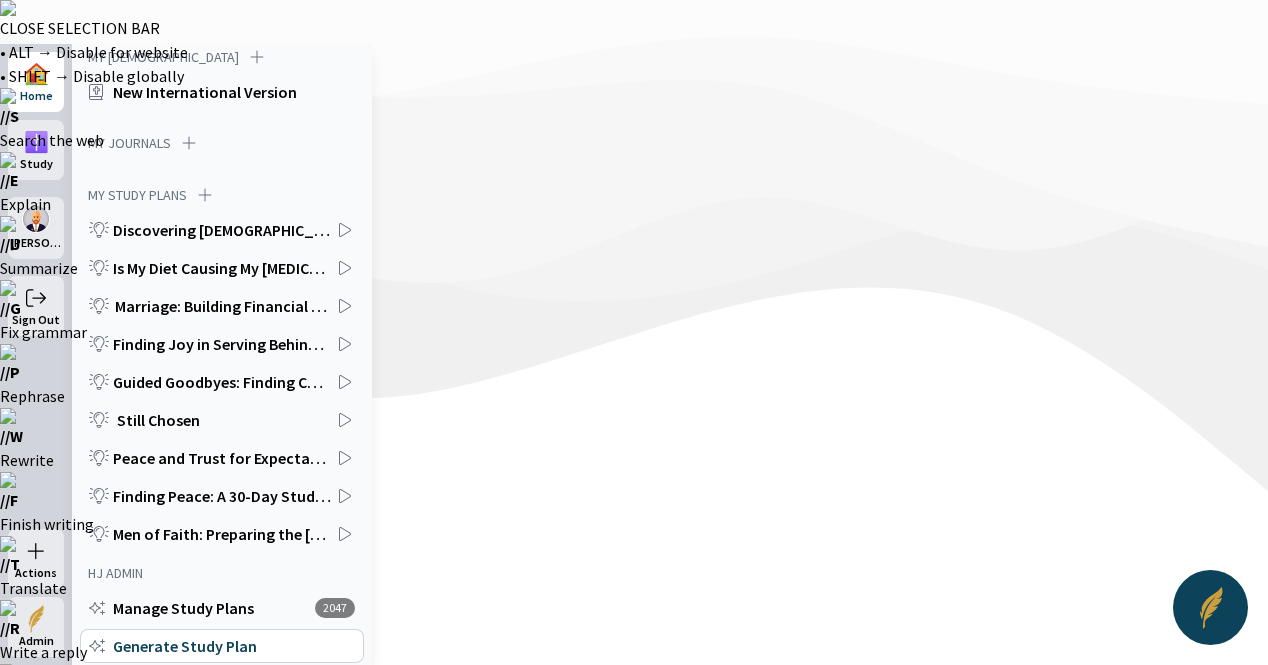 drag, startPoint x: 1025, startPoint y: 326, endPoint x: 955, endPoint y: 322, distance: 70.11419 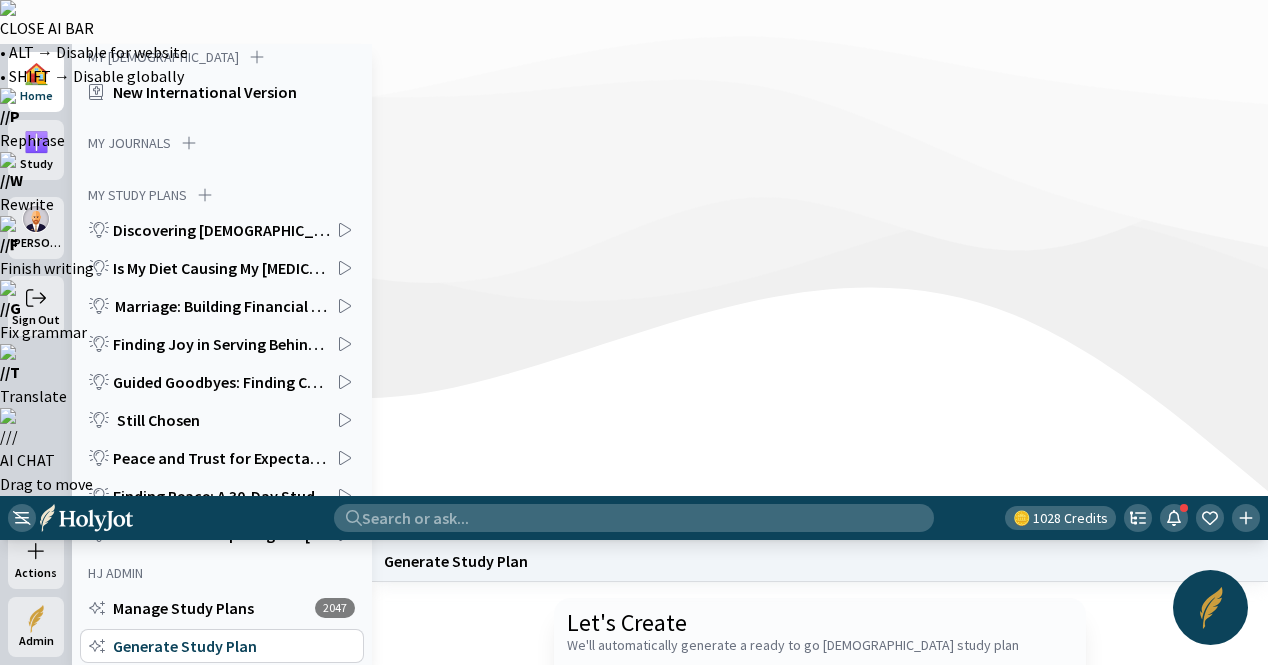 type on "Write me an in-depth [DEMOGRAPHIC_DATA] Study Plan on the Book of 3 [PERSON_NAME]" 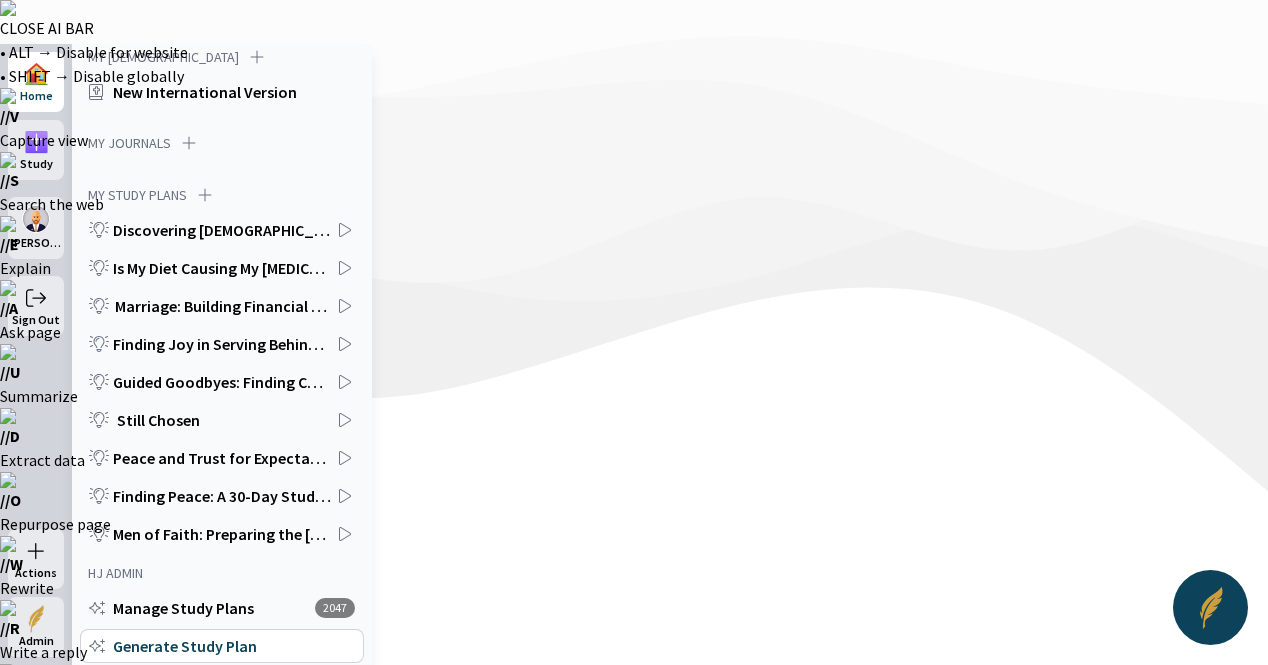 click on "Start a new one" 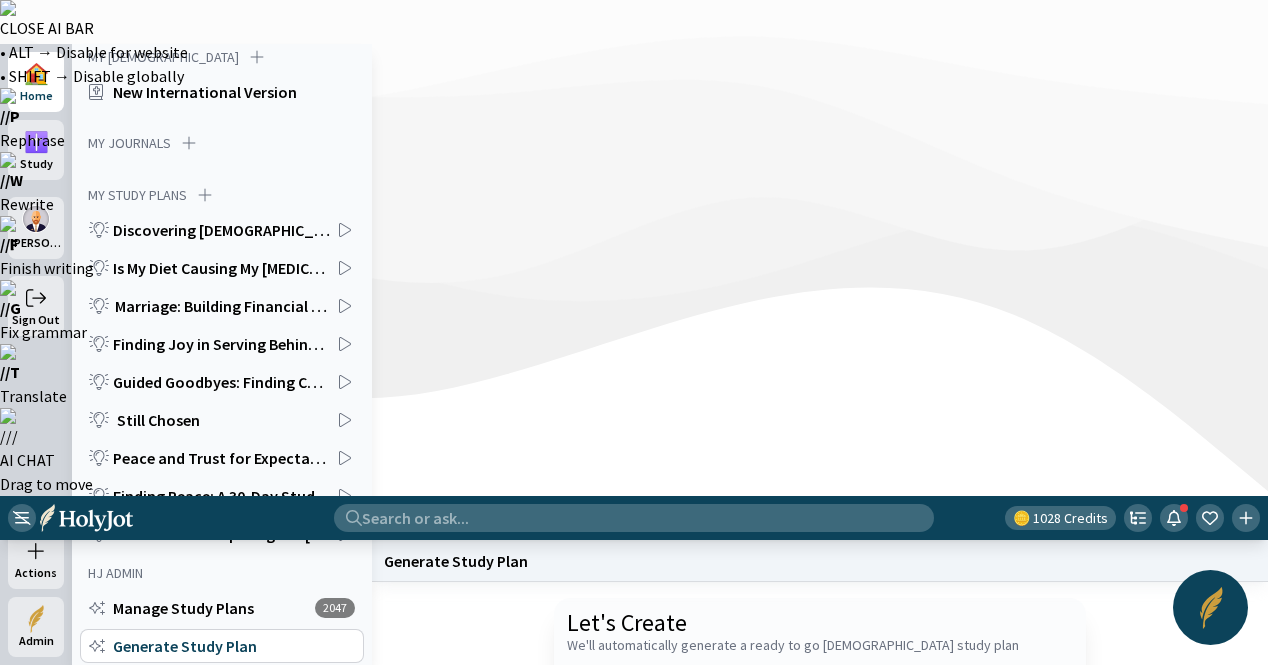 paste on "Write me an in-depth [DEMOGRAPHIC_DATA] Study Plan on the Book of Genesis" 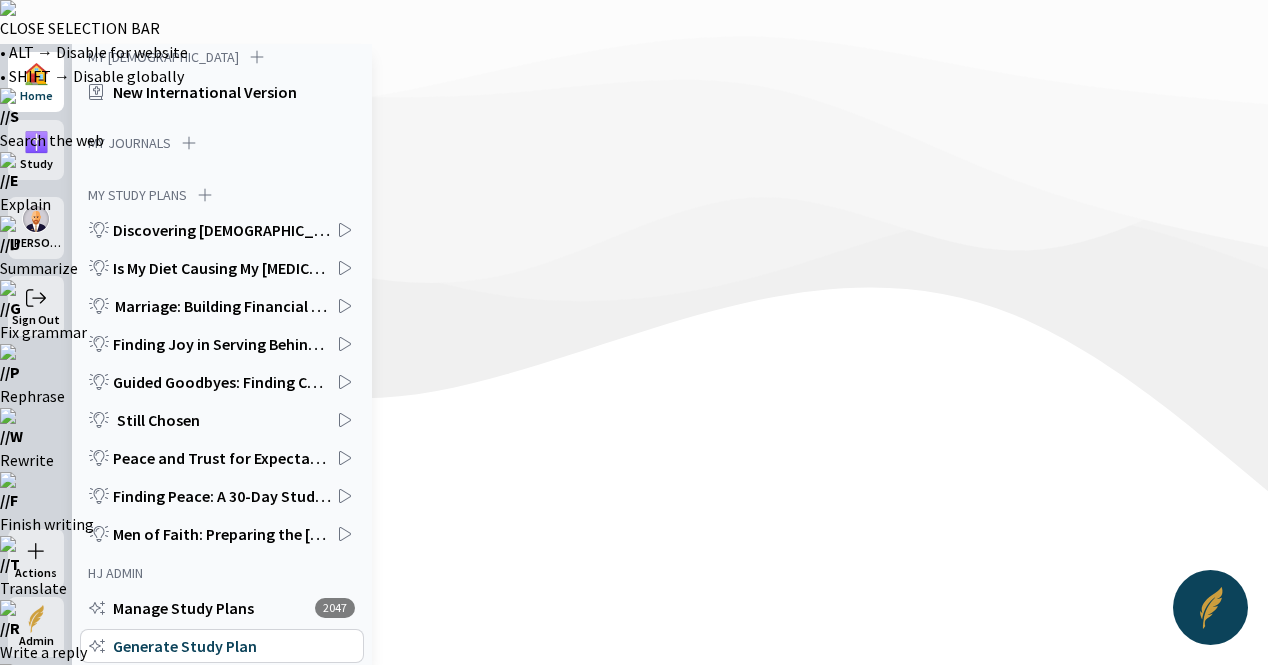 drag, startPoint x: 1032, startPoint y: 321, endPoint x: 951, endPoint y: 326, distance: 81.154175 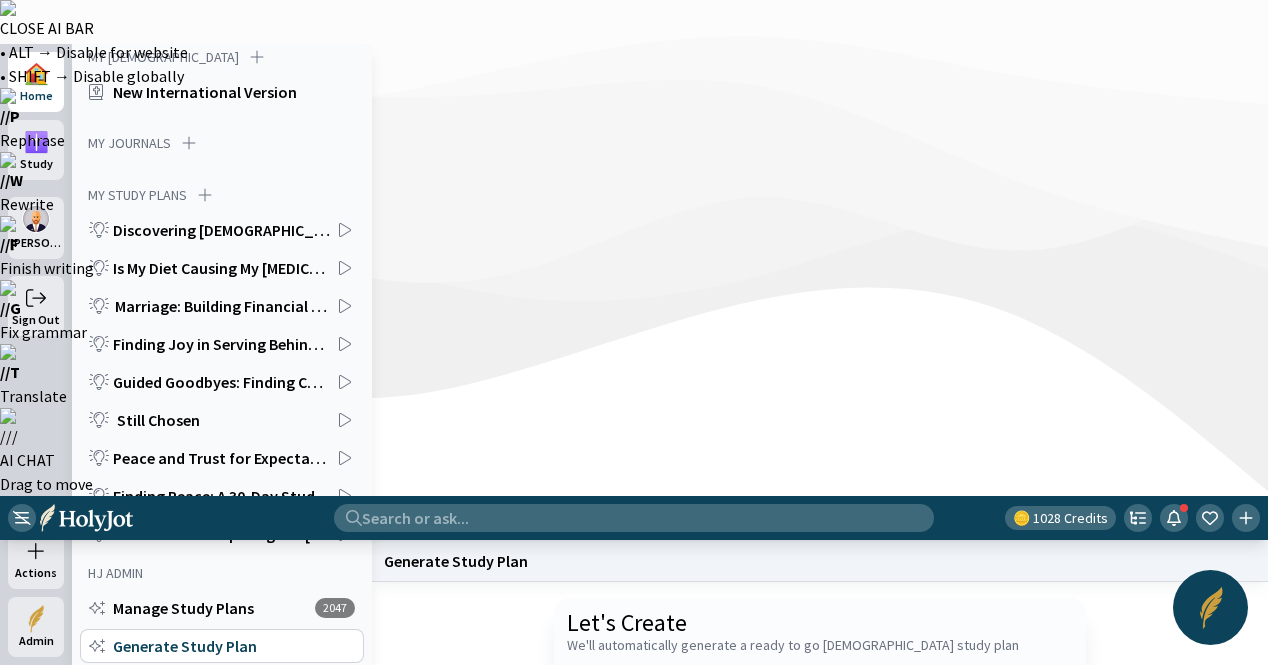type on "Write me an in-depth [DEMOGRAPHIC_DATA] Study Plan on the Book of [DEMOGRAPHIC_DATA]" 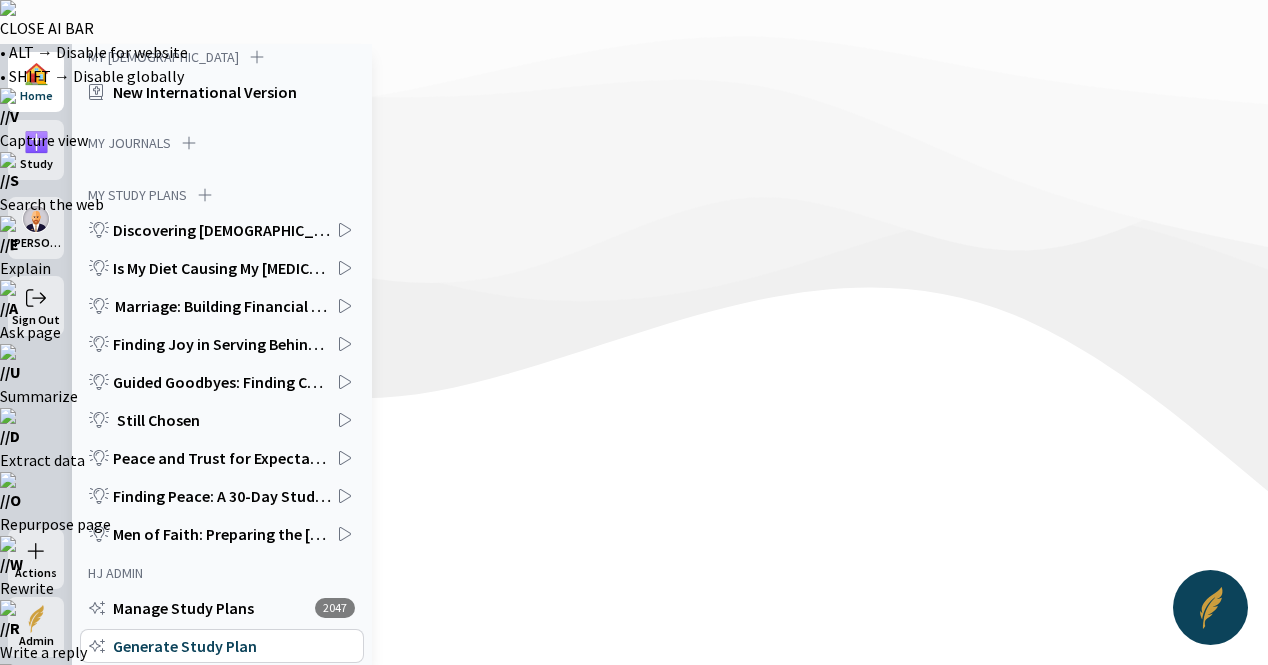 click on "Generate" 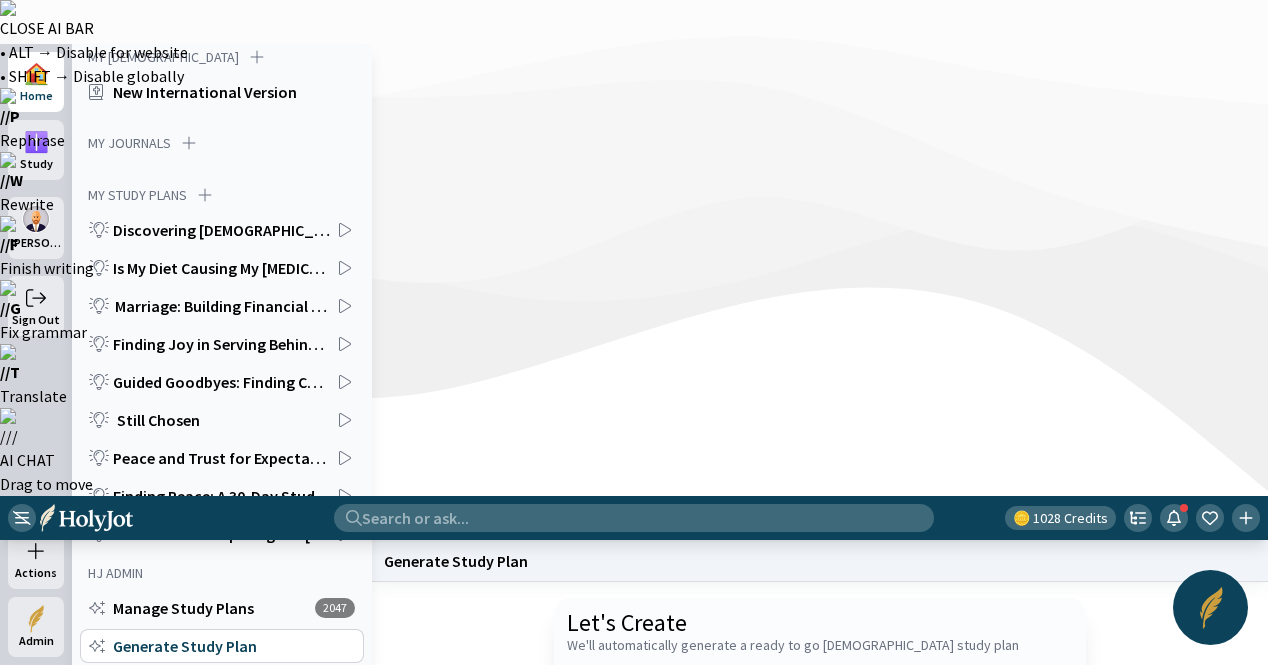 click on "30" at bounding box center (948, 889) 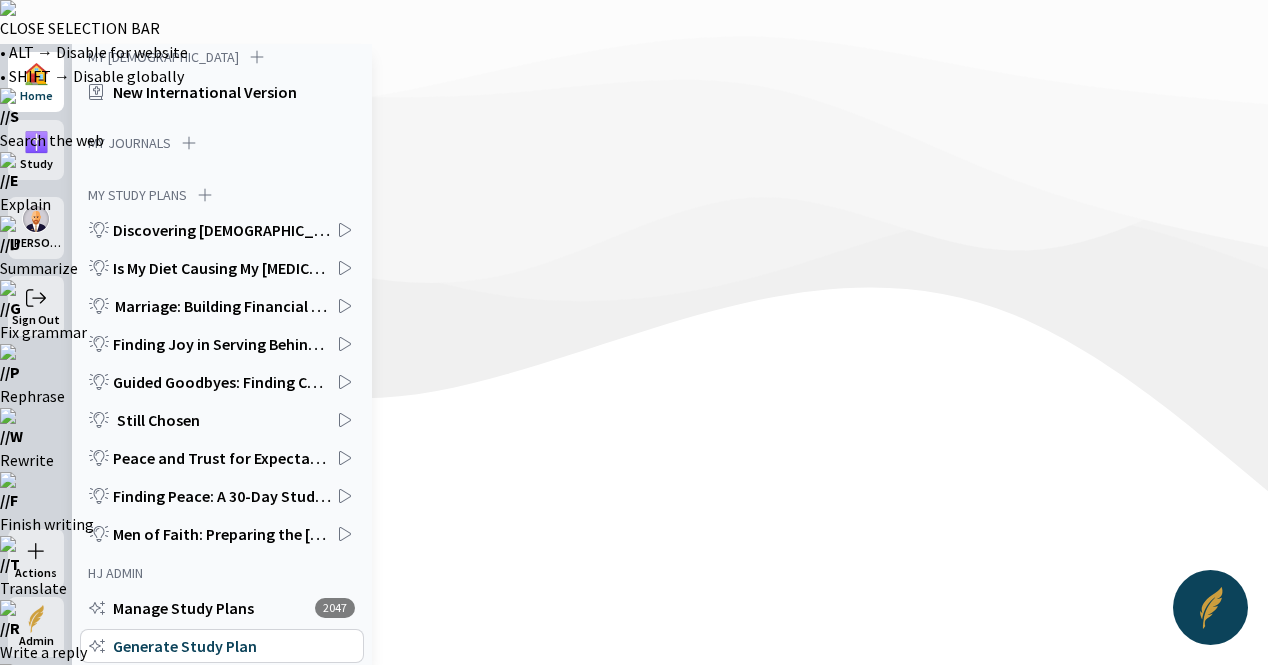 drag, startPoint x: 1024, startPoint y: 325, endPoint x: 952, endPoint y: 325, distance: 72 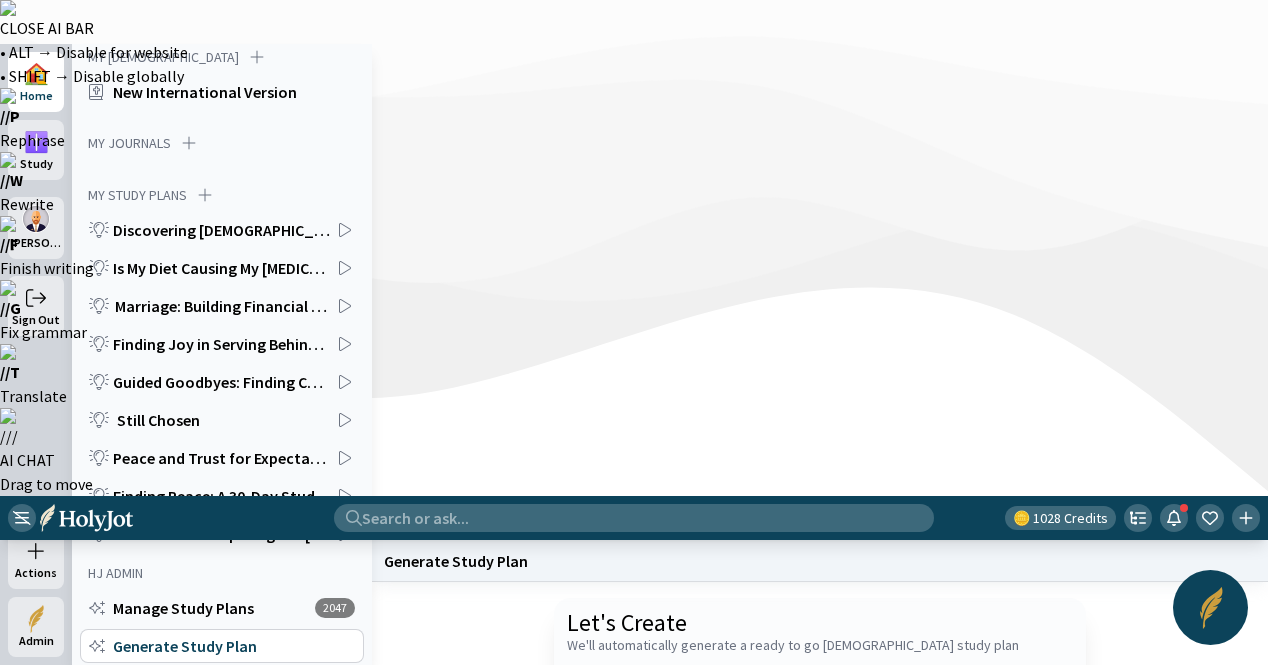 type on "Write me an in-depth [DEMOGRAPHIC_DATA] Study Plan on the Book of Revelation" 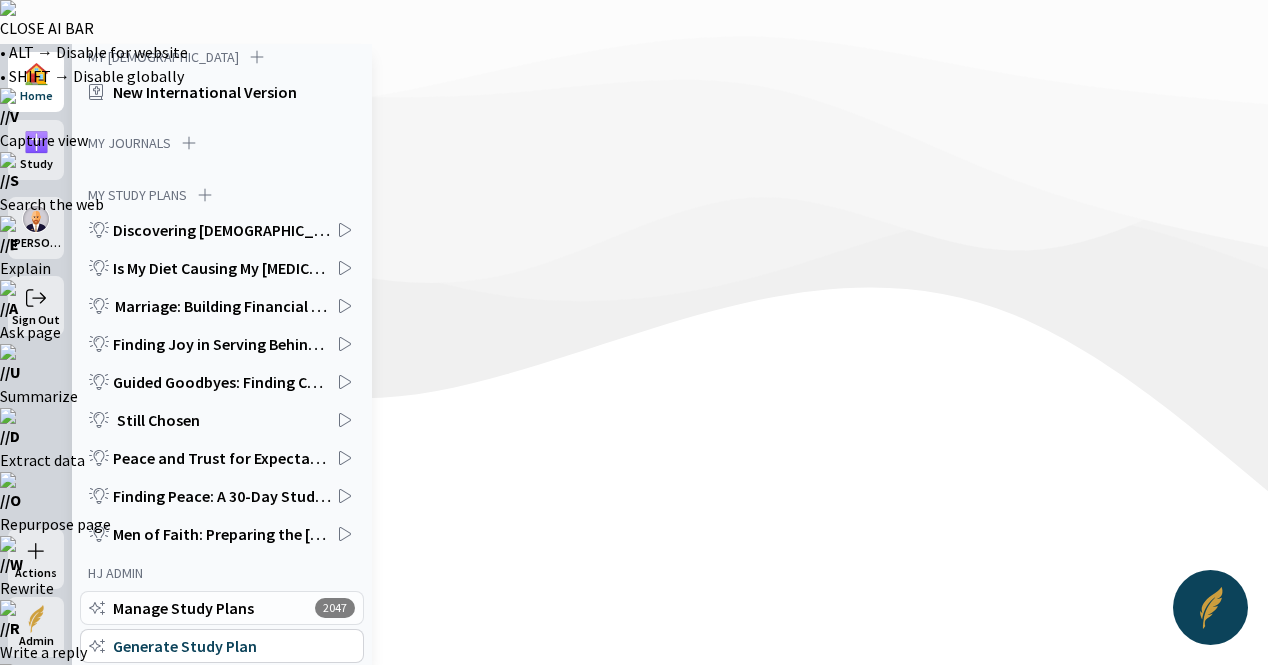 click on "Manage Study Plans" 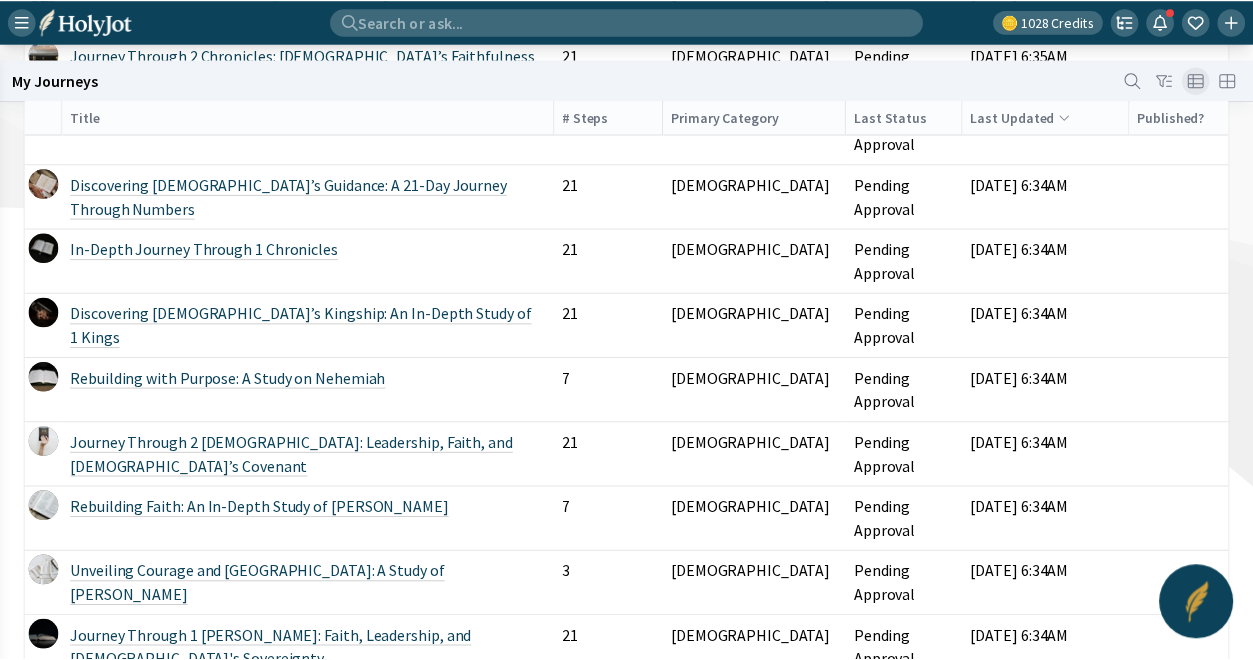 scroll, scrollTop: 4039, scrollLeft: 0, axis: vertical 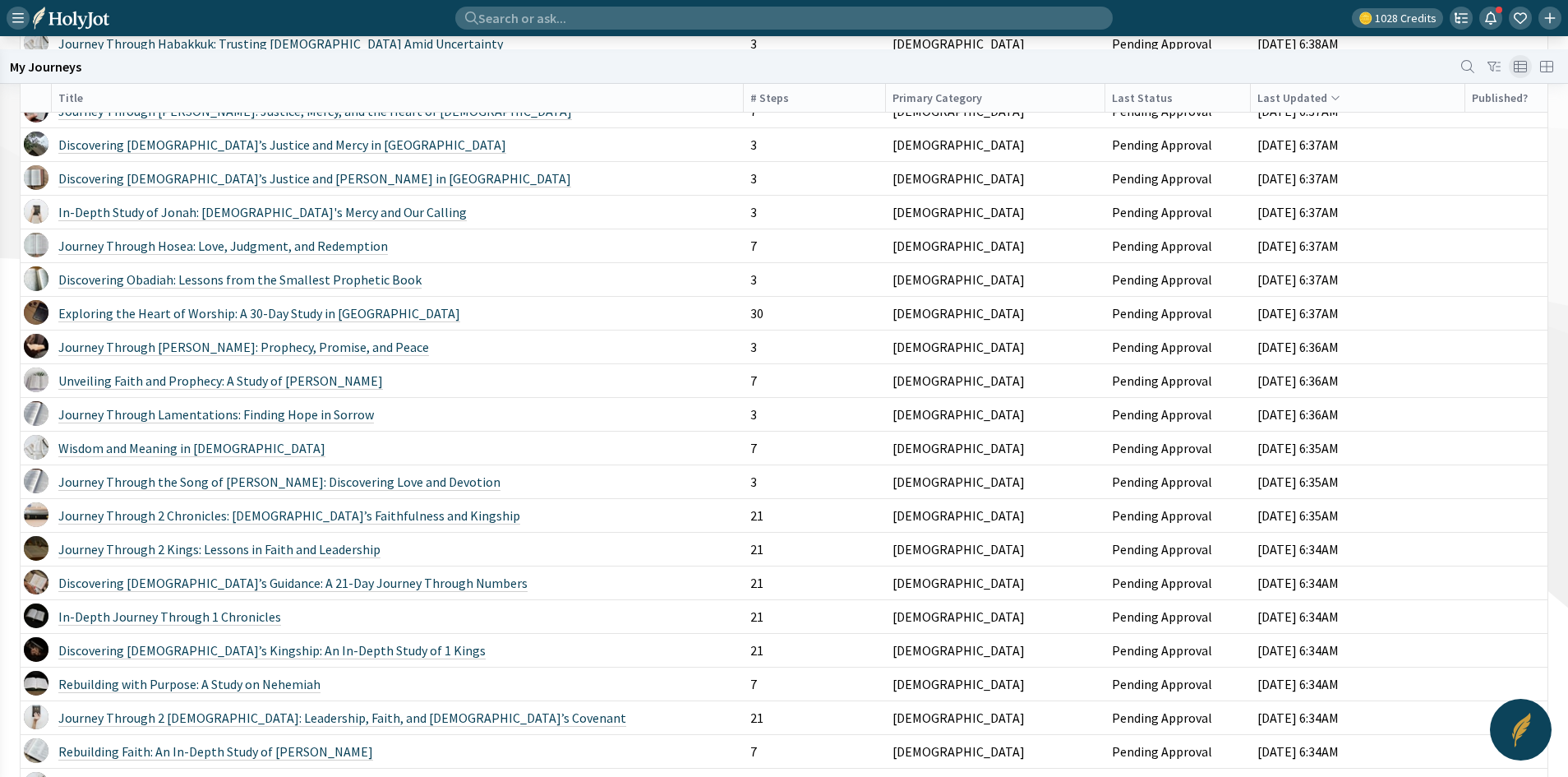 click on "Journey Through Genesis: Foundations of Faith" 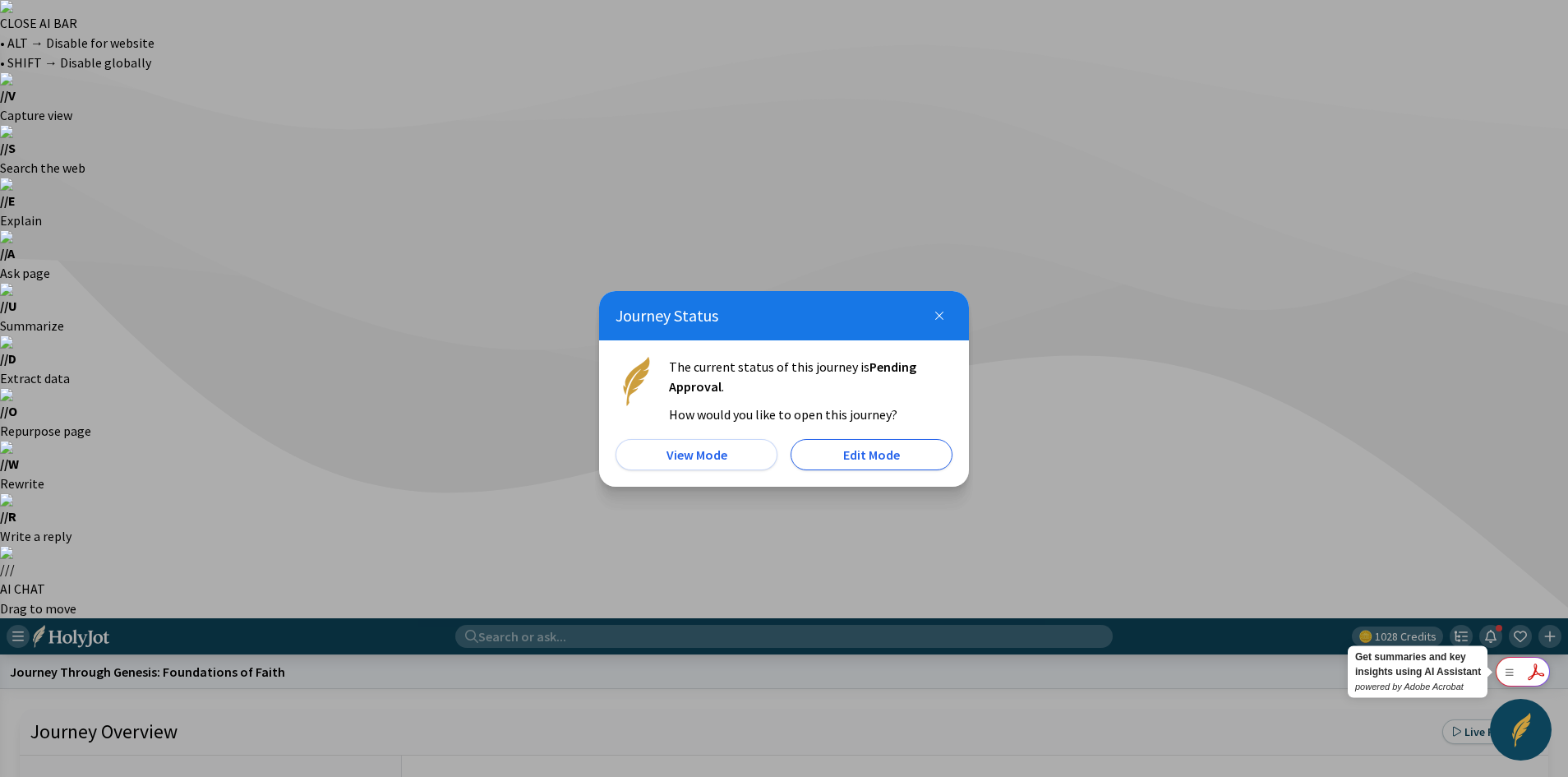 click on "Edit Mode" at bounding box center [871, 455] 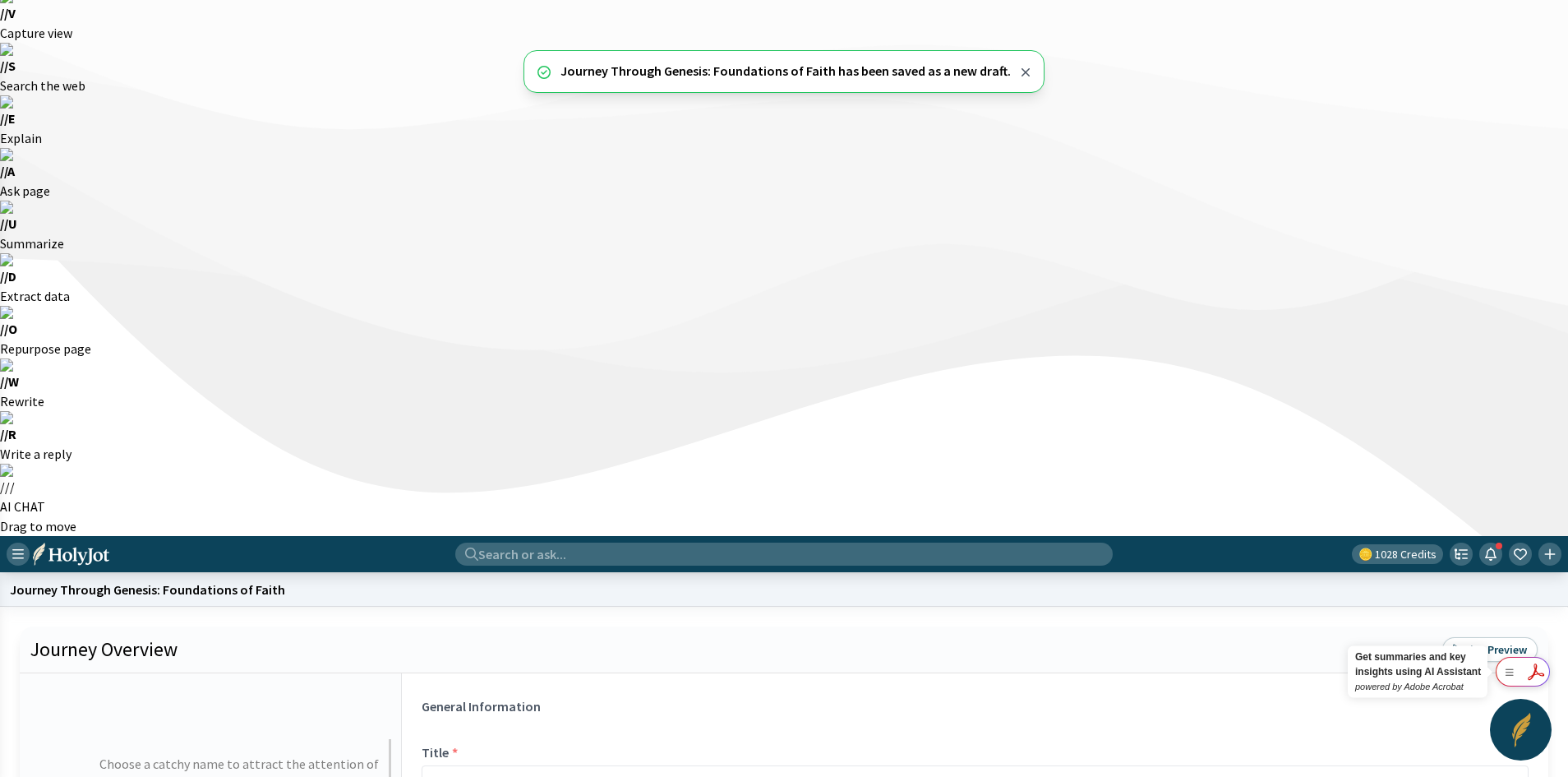 scroll, scrollTop: 0, scrollLeft: 0, axis: both 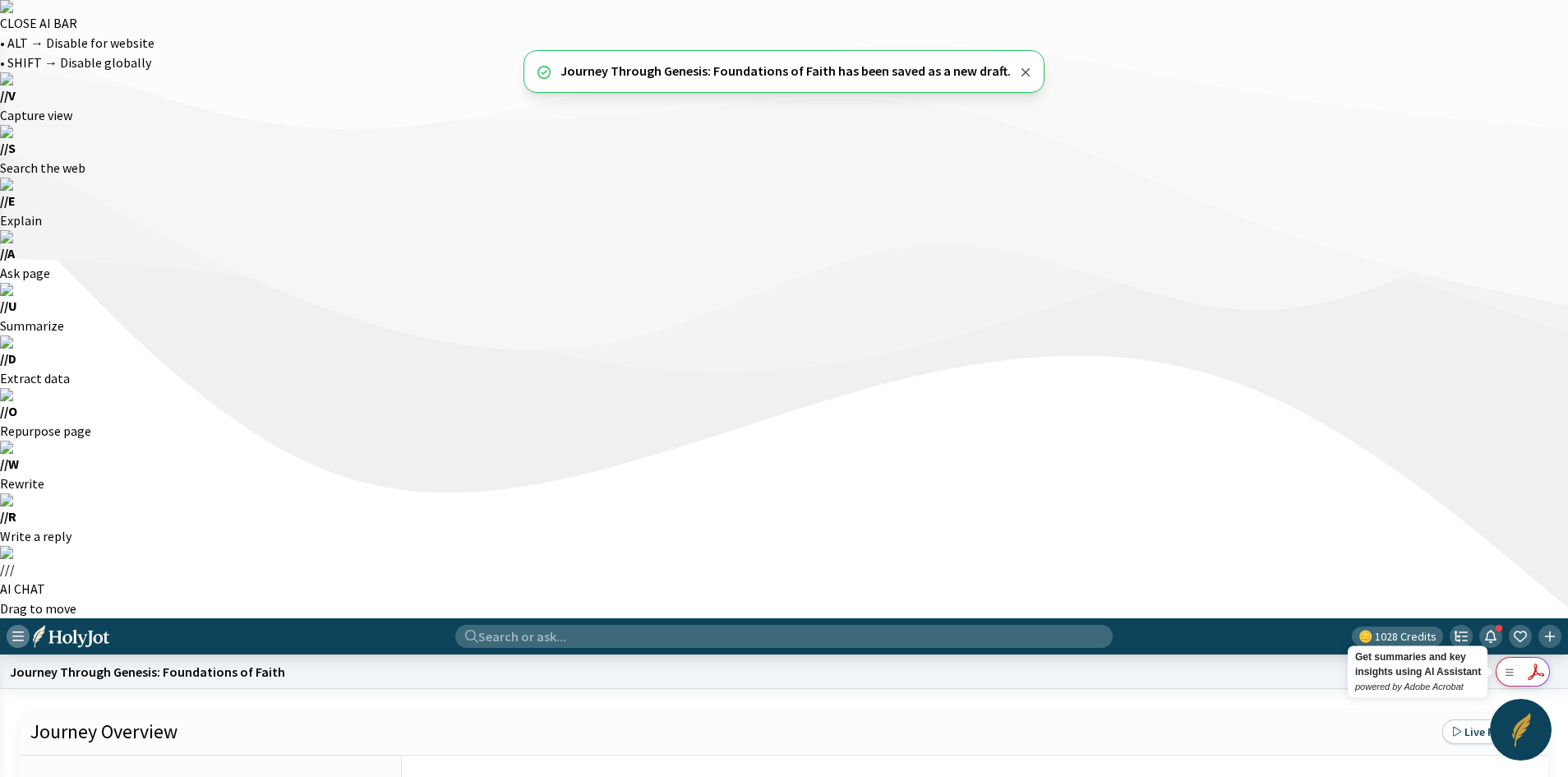 click at bounding box center (18, 636) 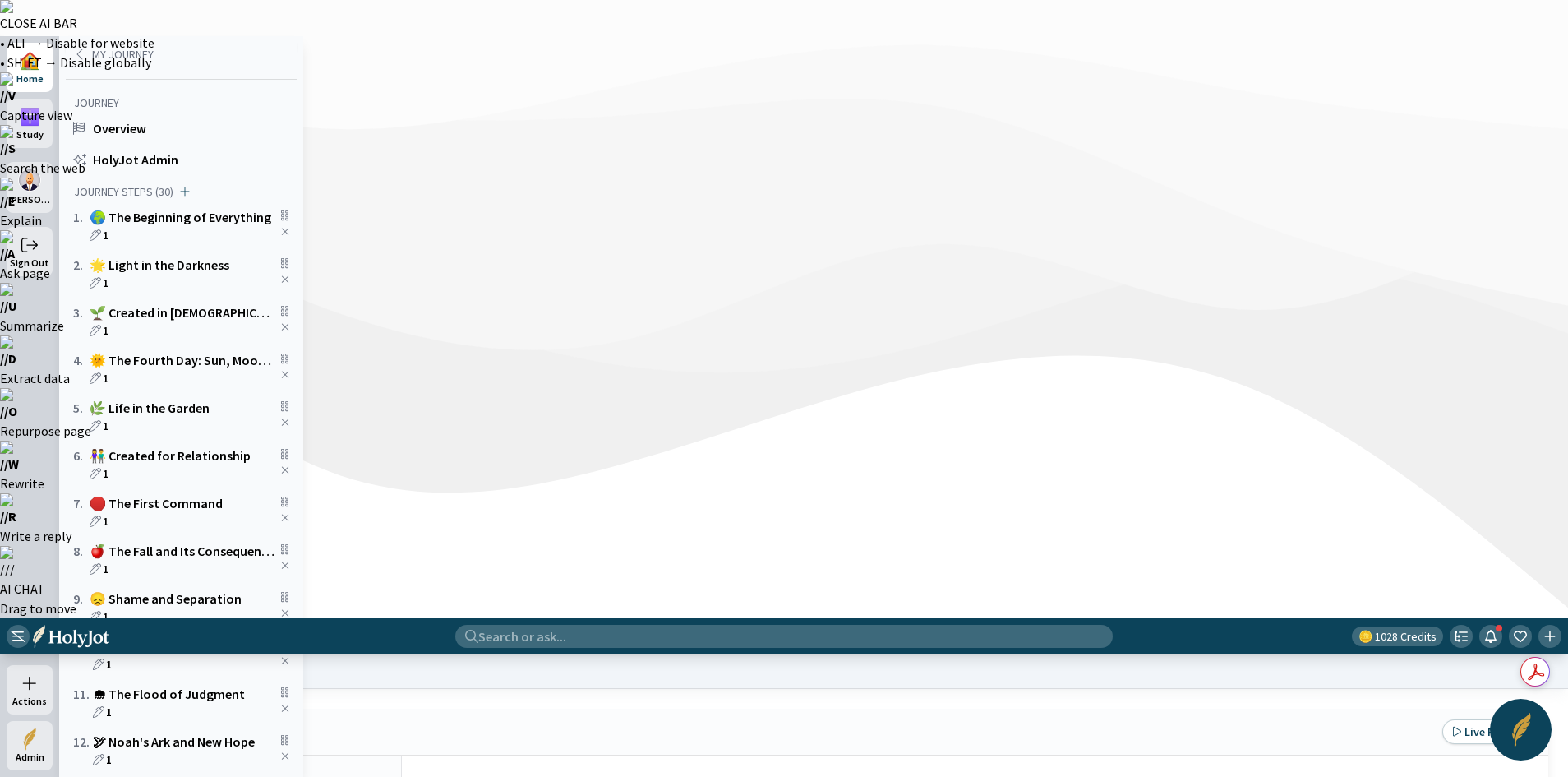 scroll, scrollTop: 0, scrollLeft: 0, axis: both 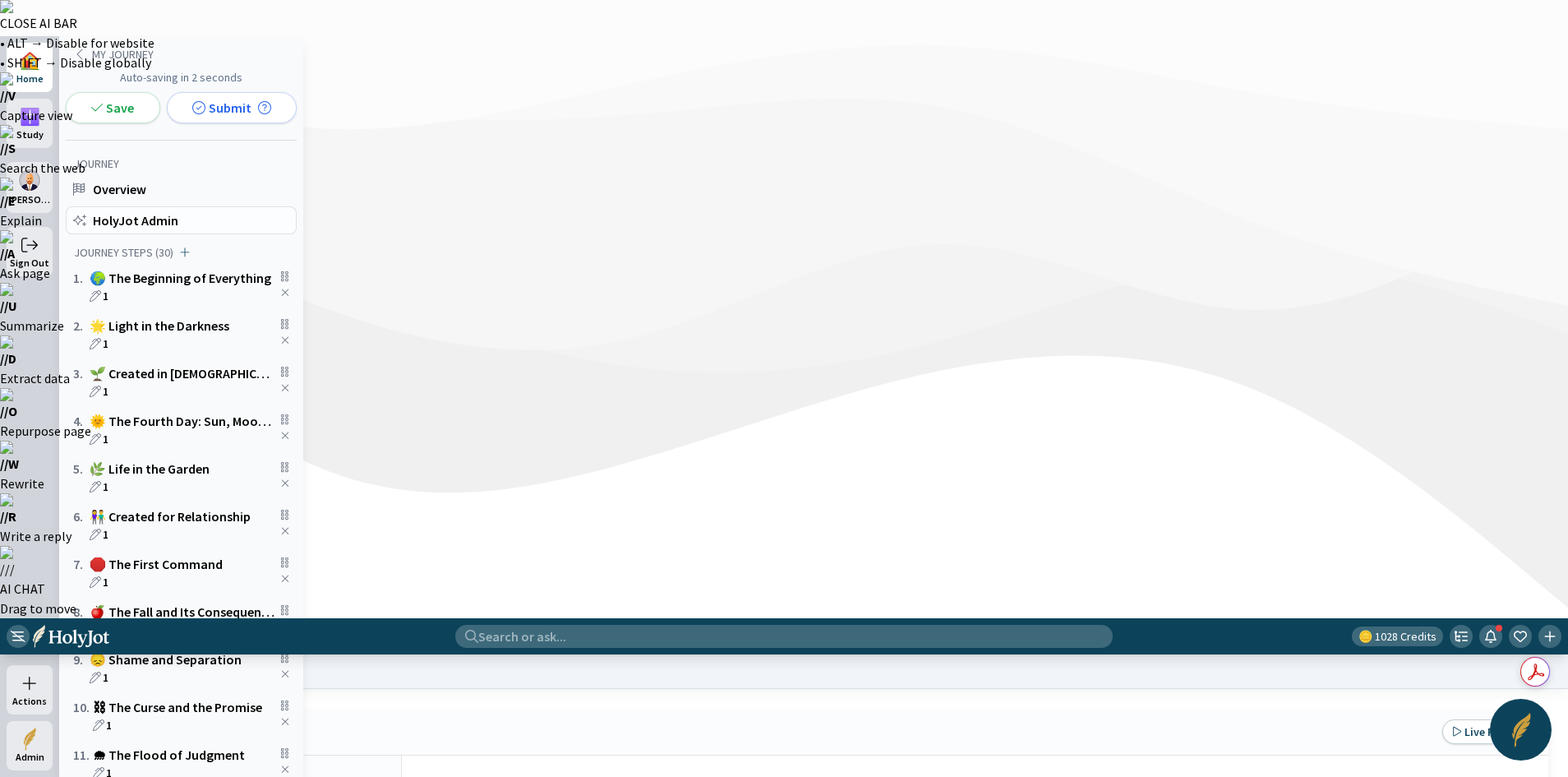 click on "HolyJot Admin" 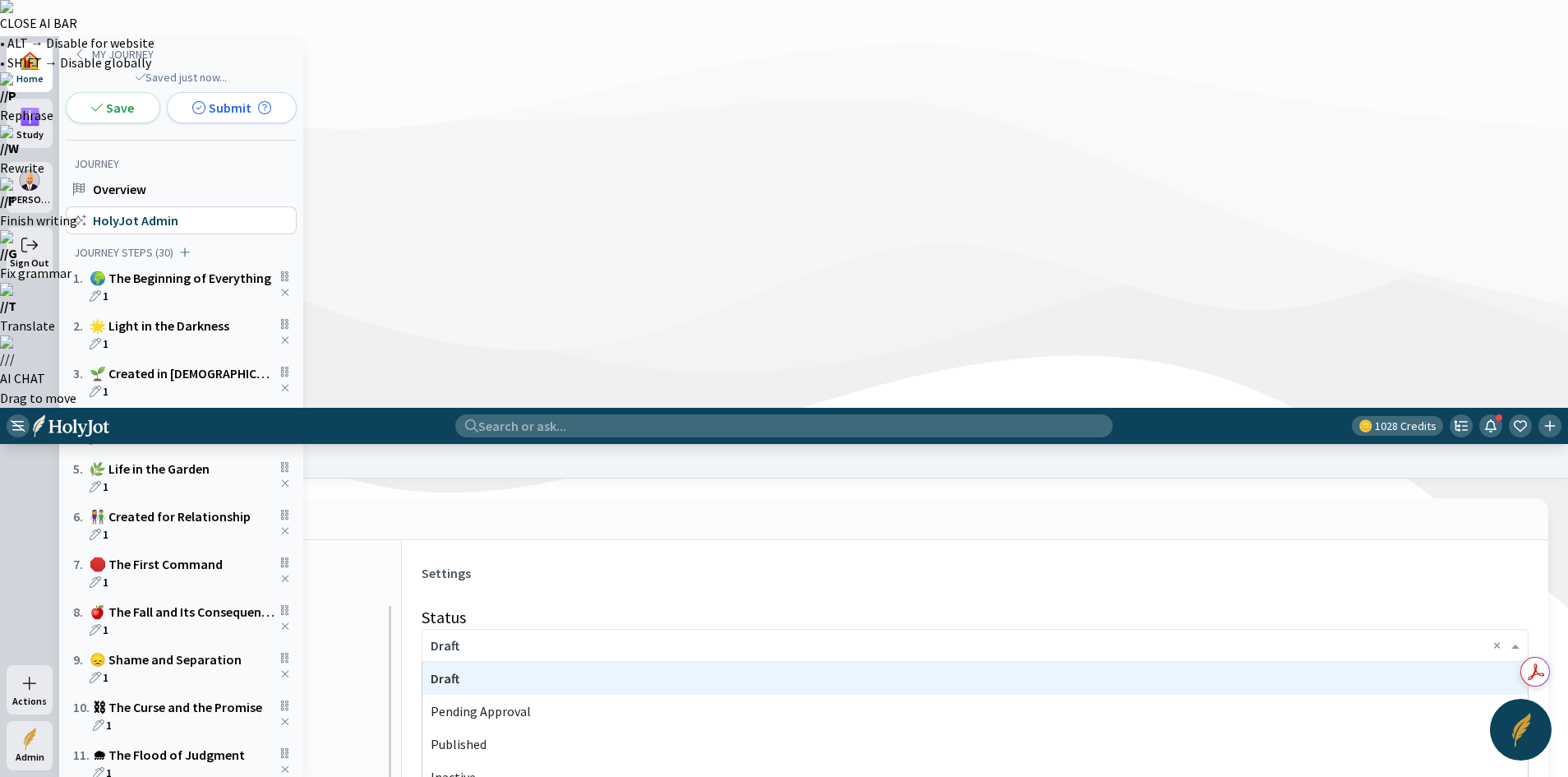 click 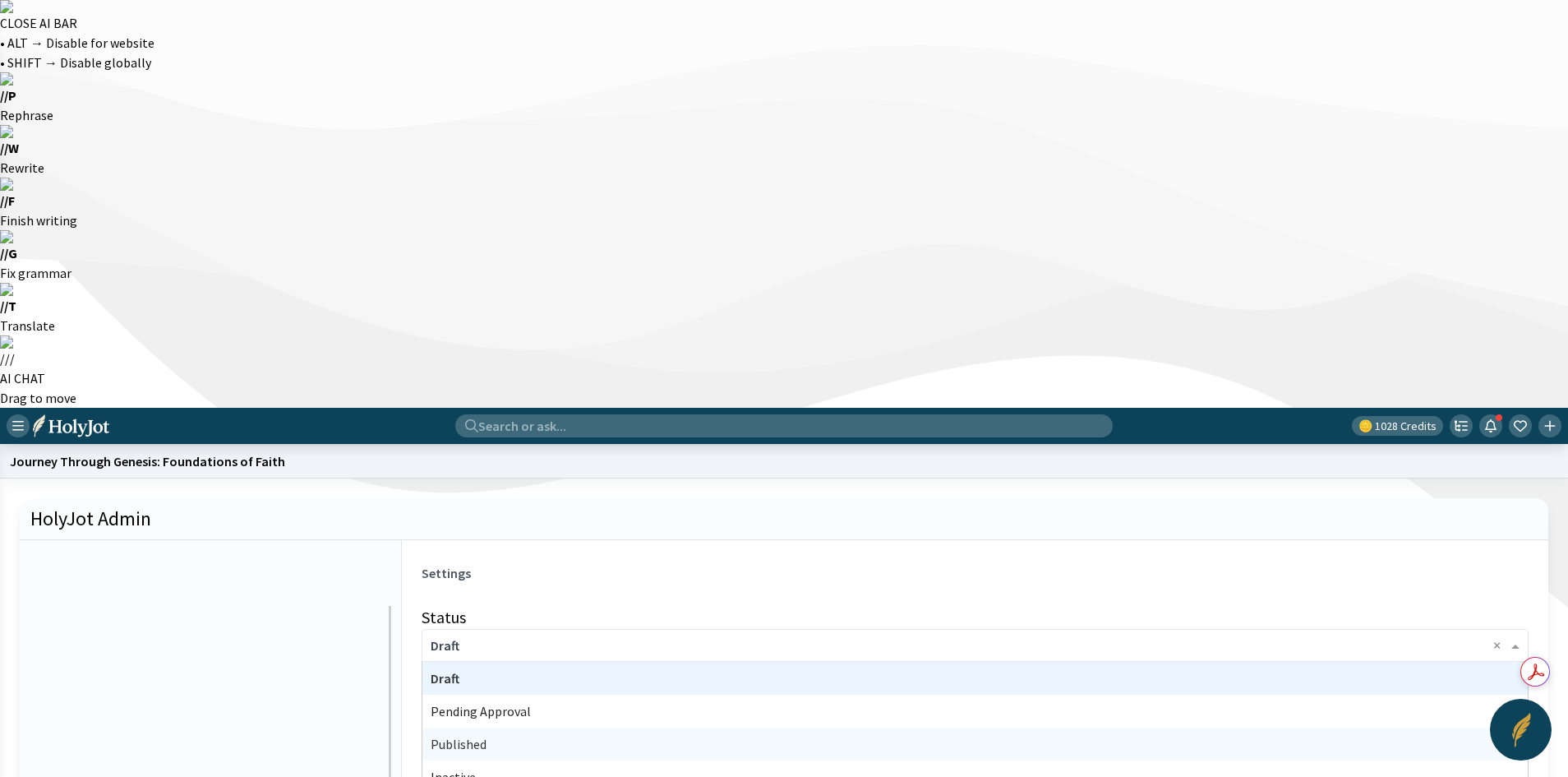 click on "Published" at bounding box center (975, 744) 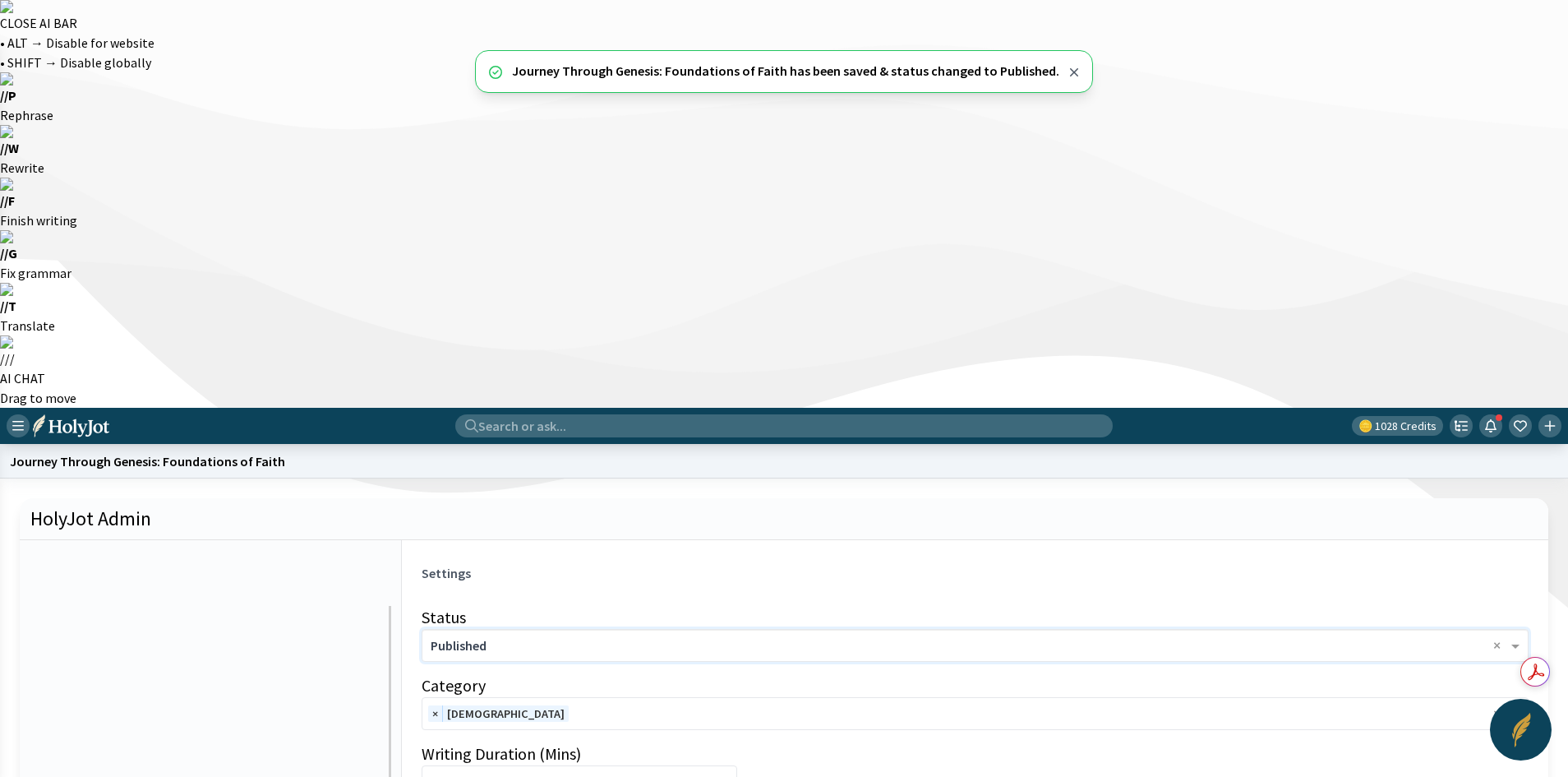 click 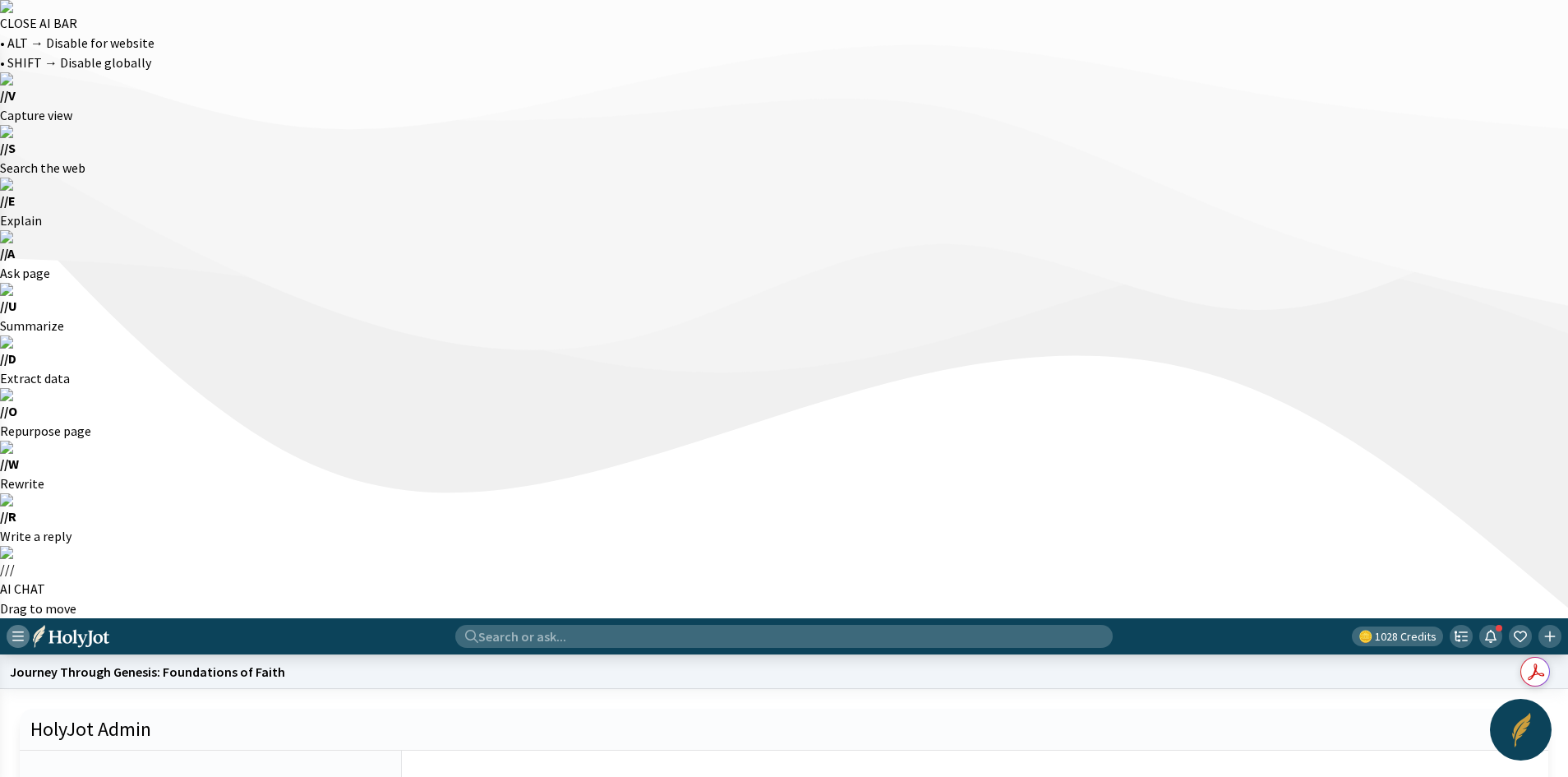 click 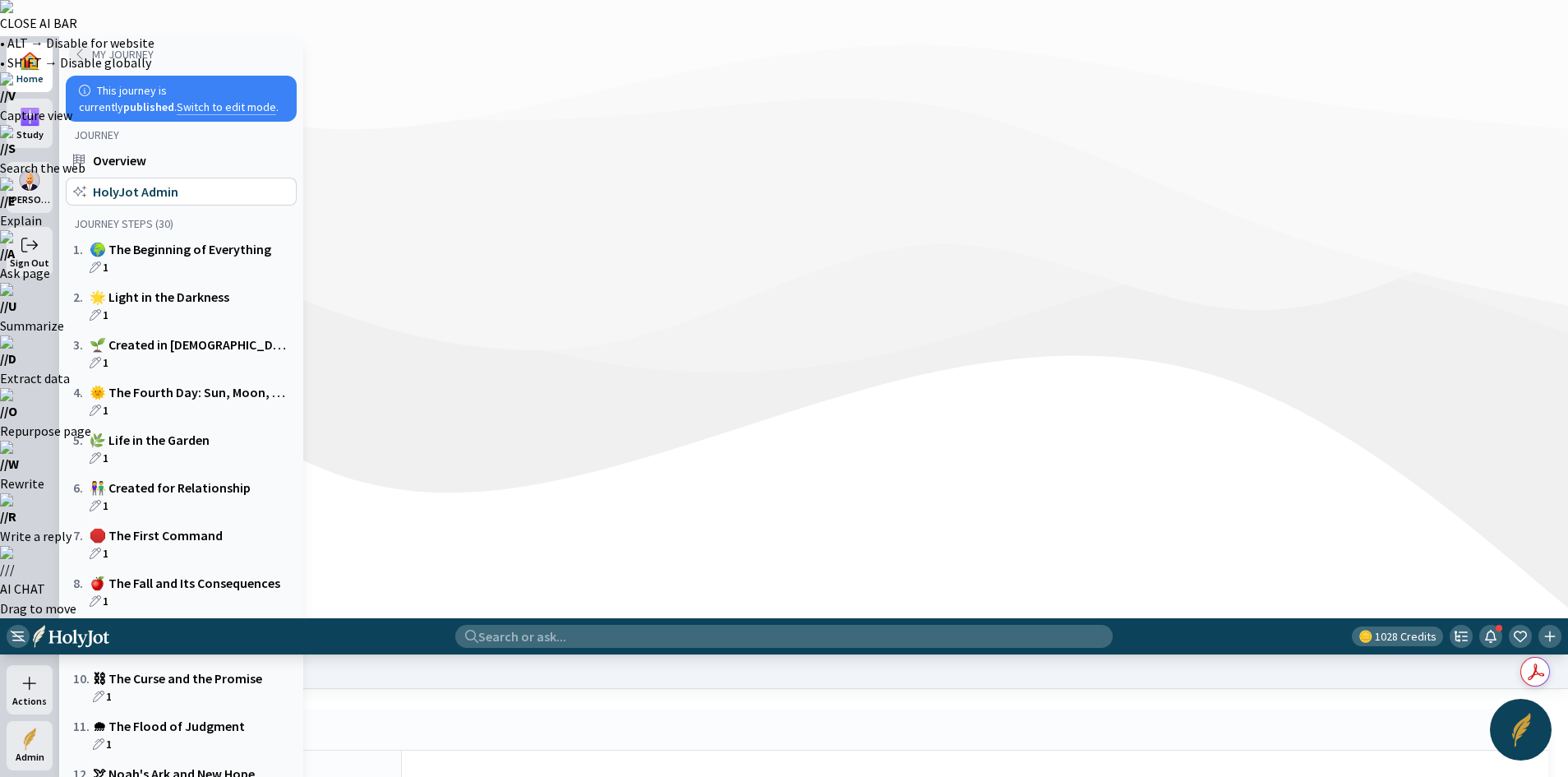 click 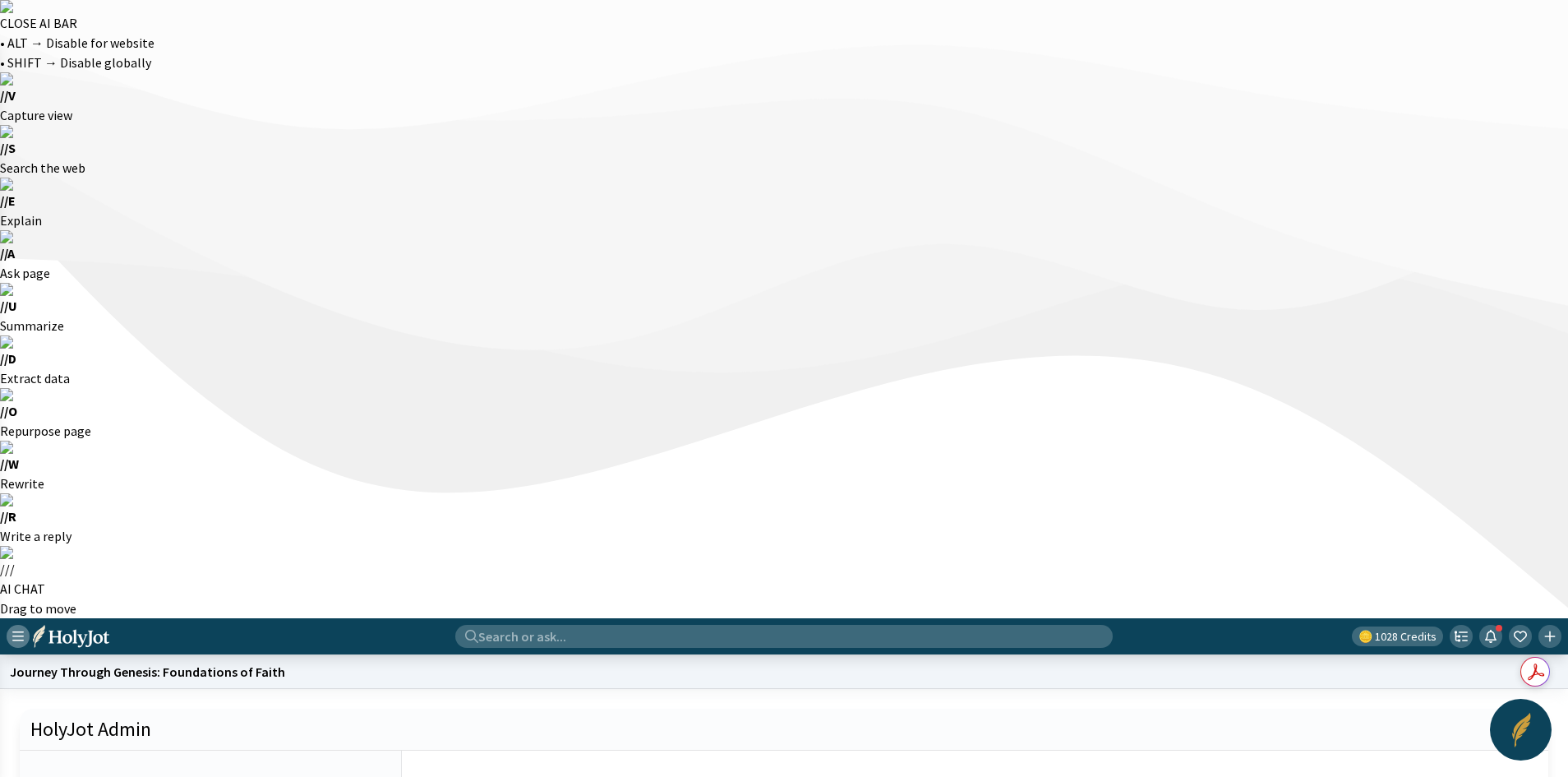 click at bounding box center [18, 636] 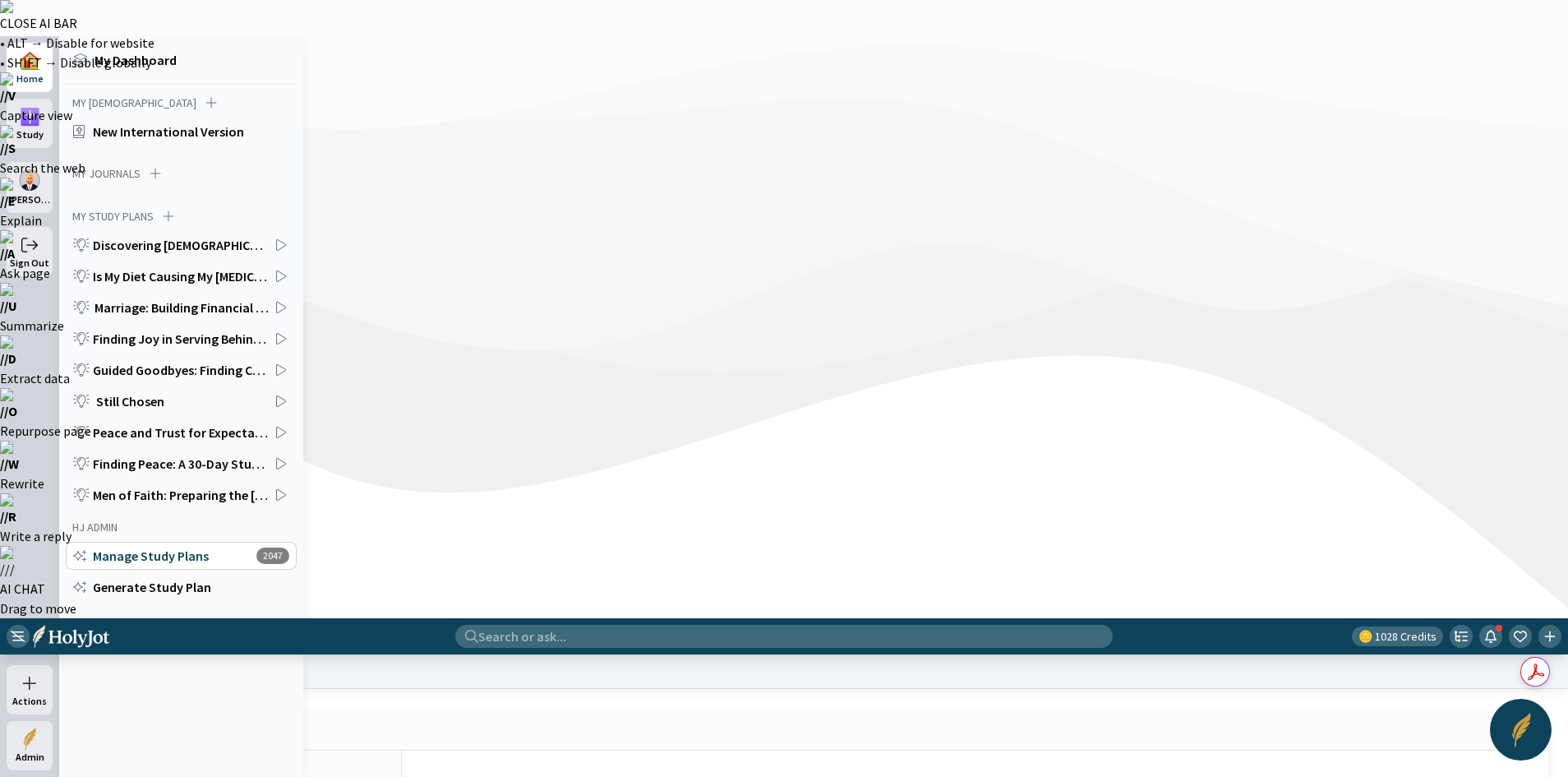 click on "Manage Study Plans" 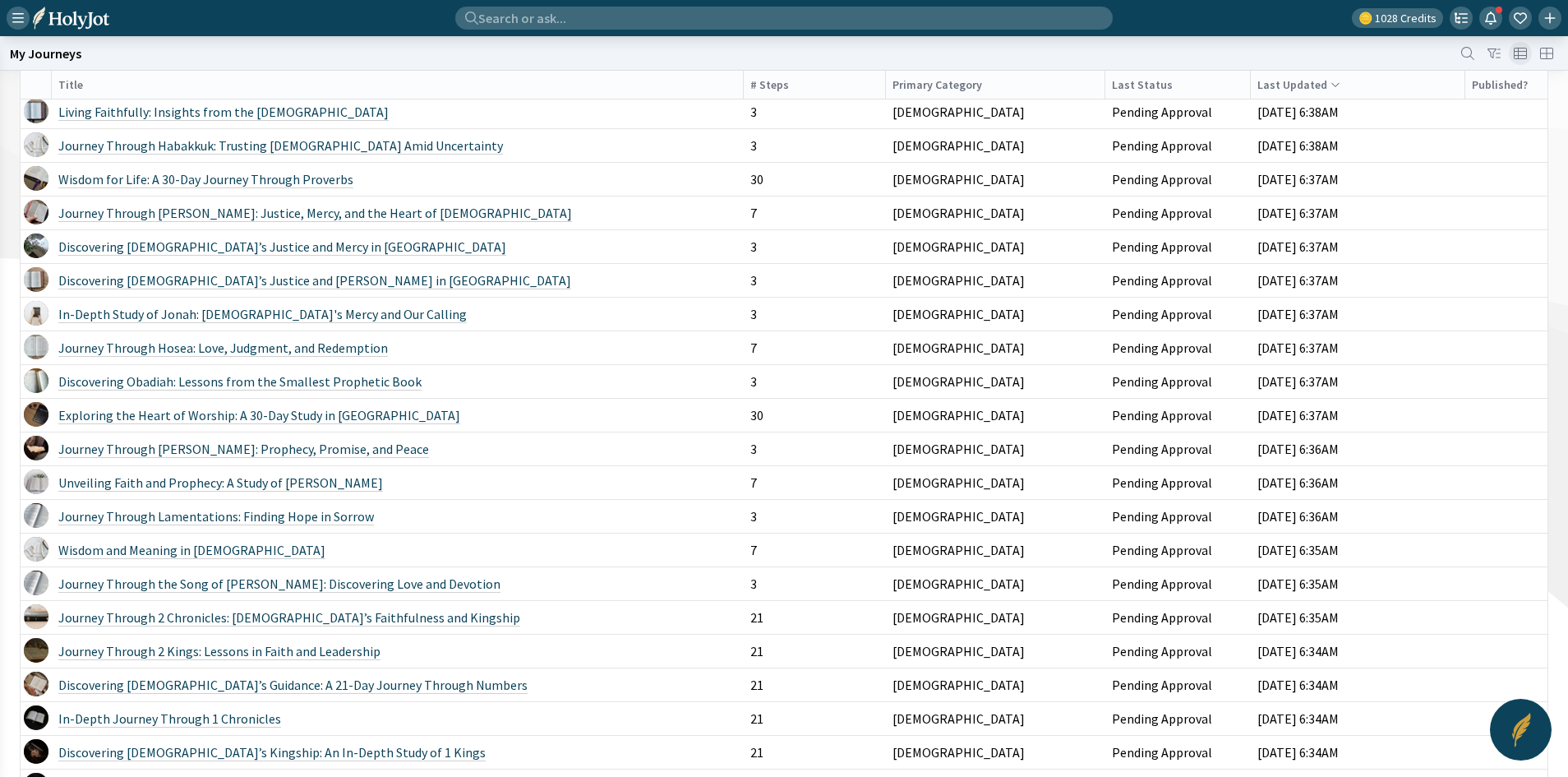 scroll, scrollTop: 1852, scrollLeft: 0, axis: vertical 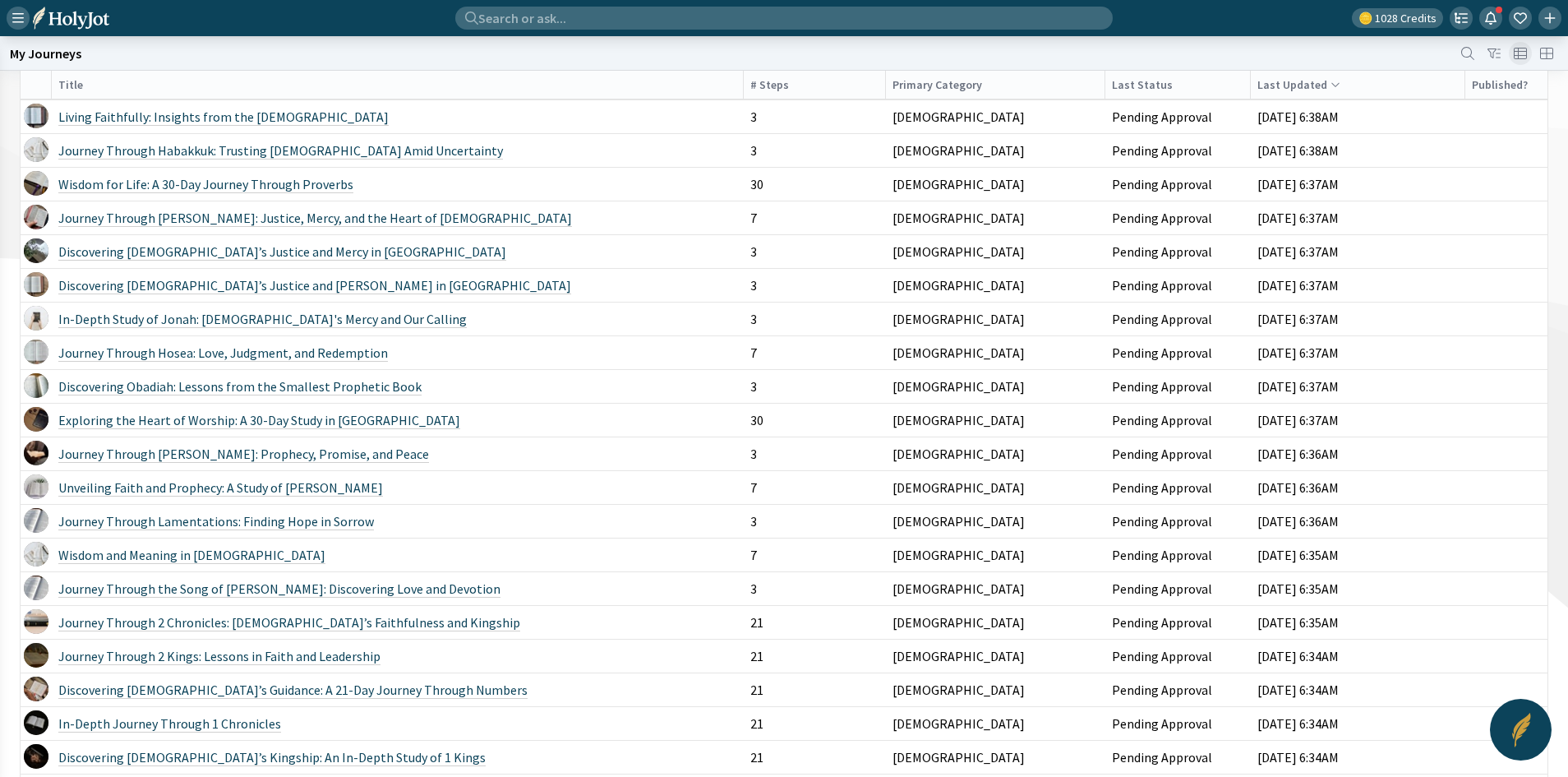 click on "Journey Through Exodus: [DEMOGRAPHIC_DATA]’s Power and Provision" 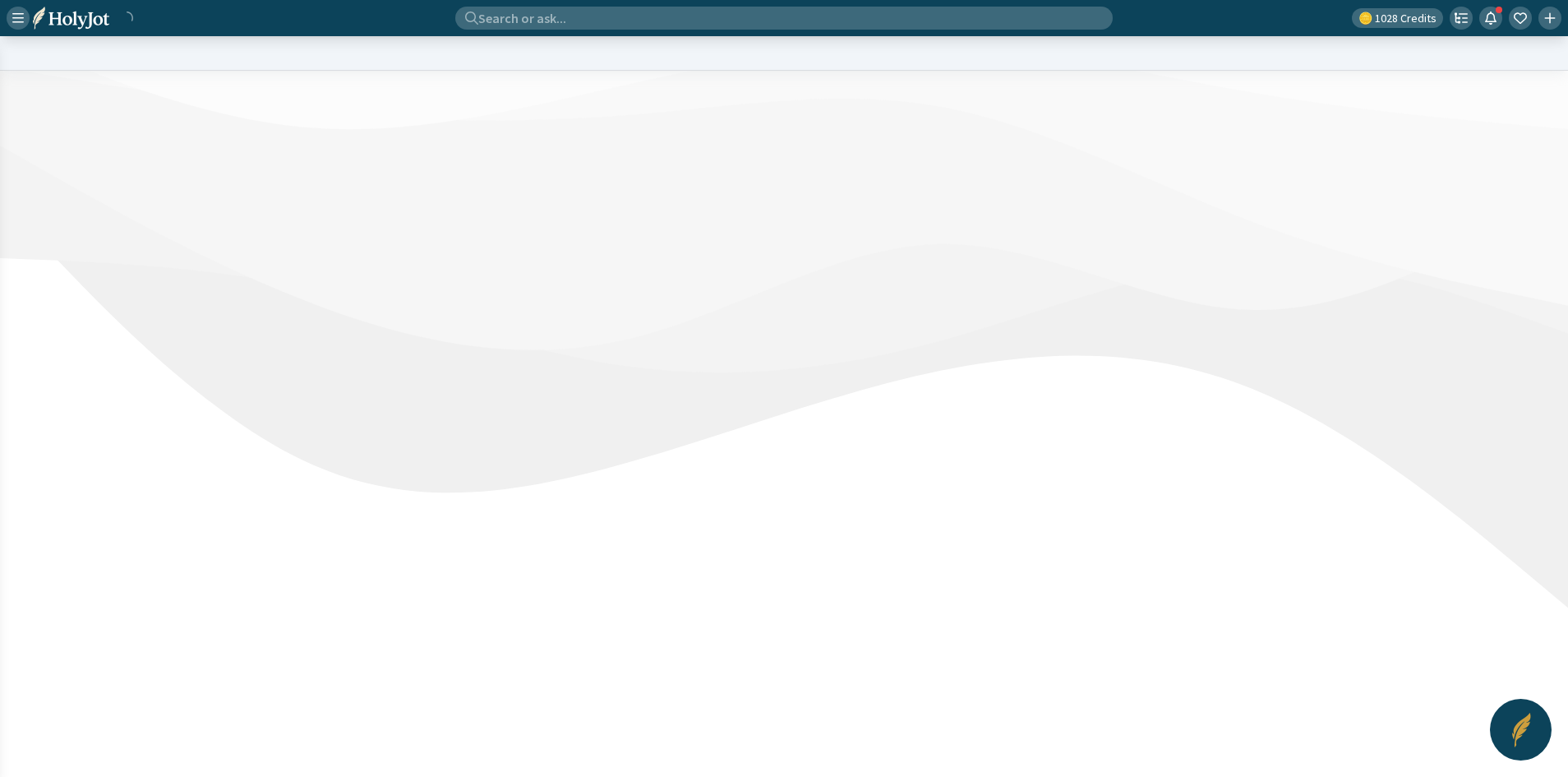 scroll, scrollTop: 0, scrollLeft: 0, axis: both 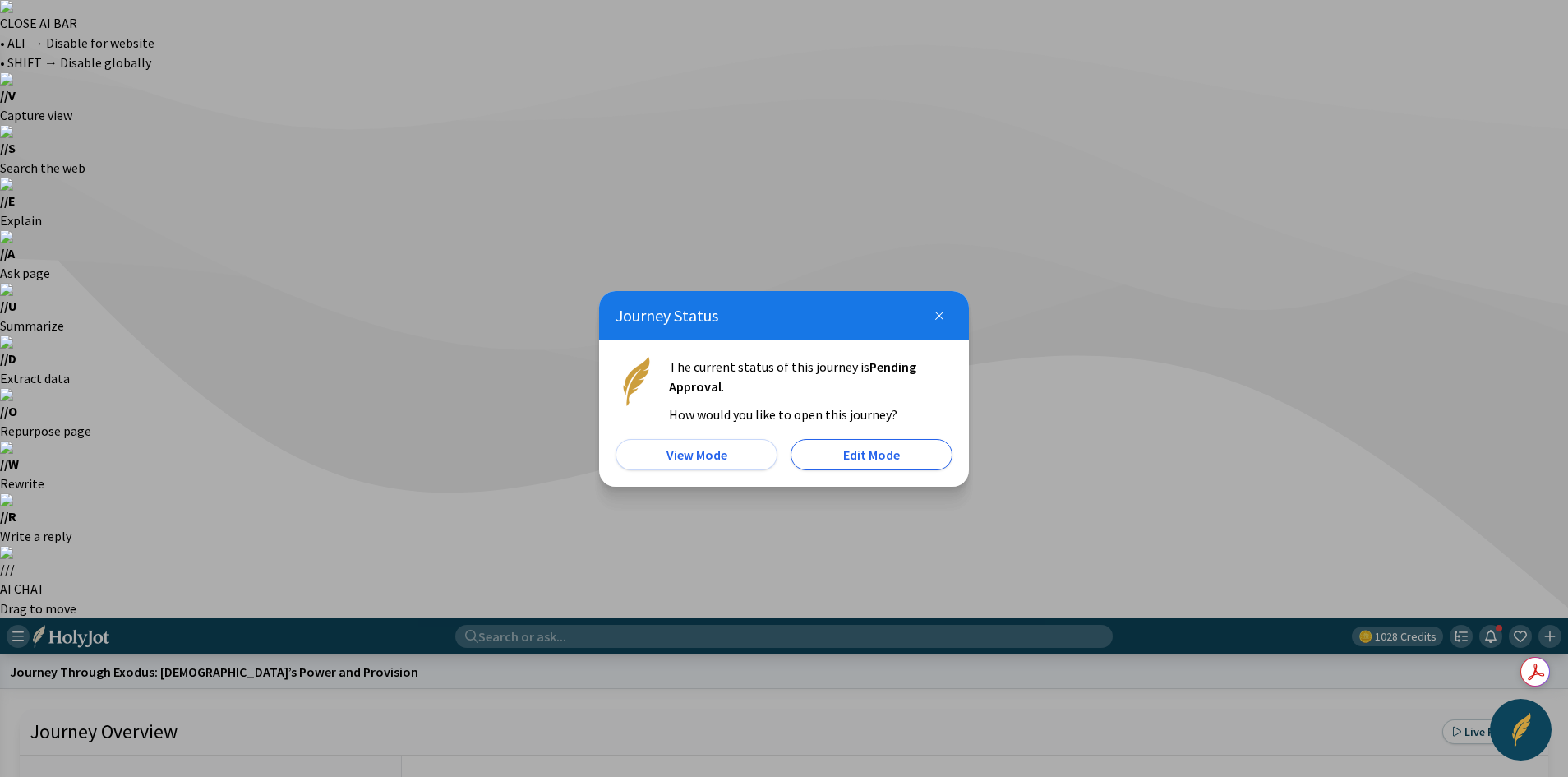 click on "Edit Mode" at bounding box center (871, 455) 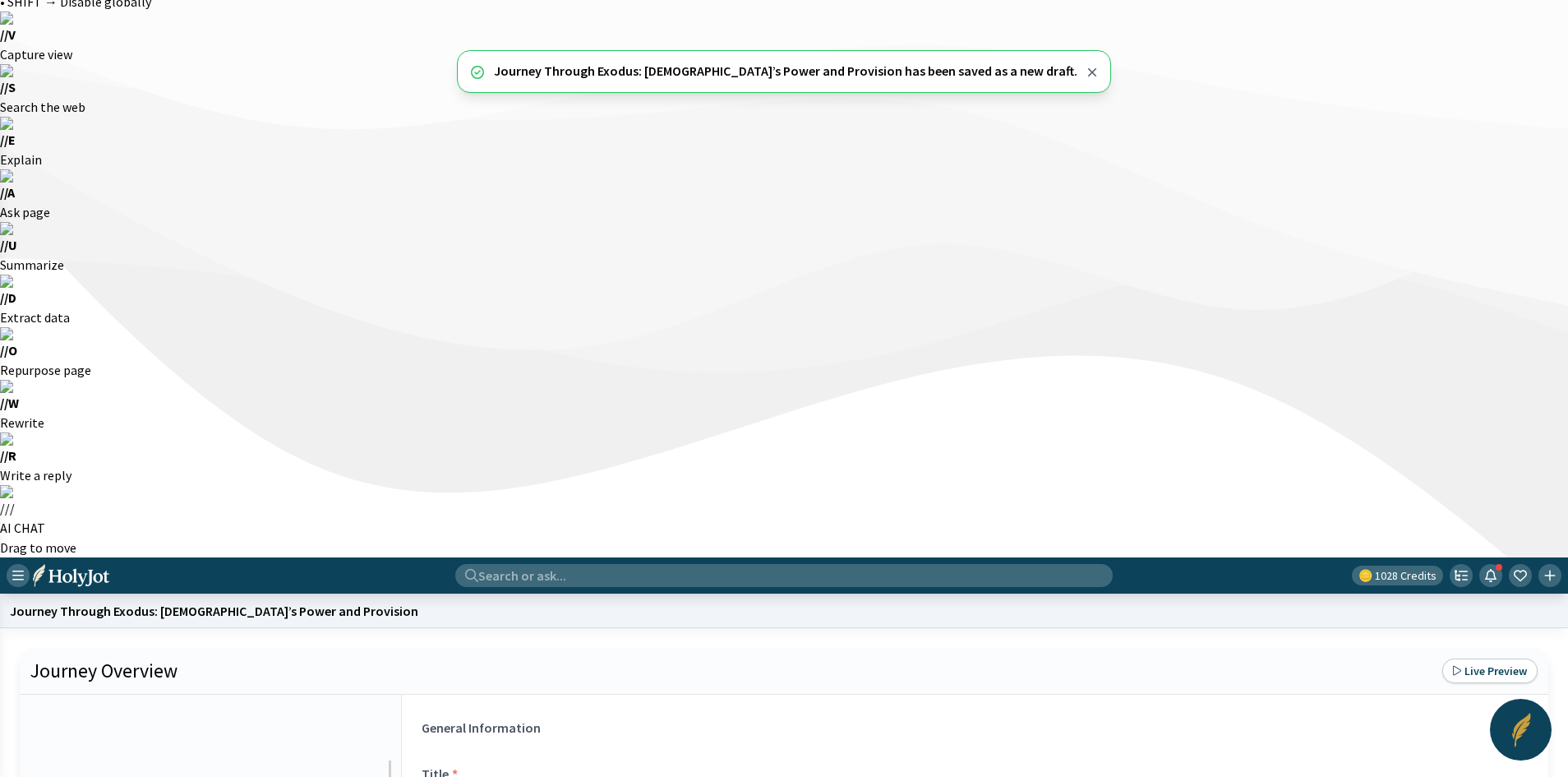 scroll, scrollTop: 0, scrollLeft: 0, axis: both 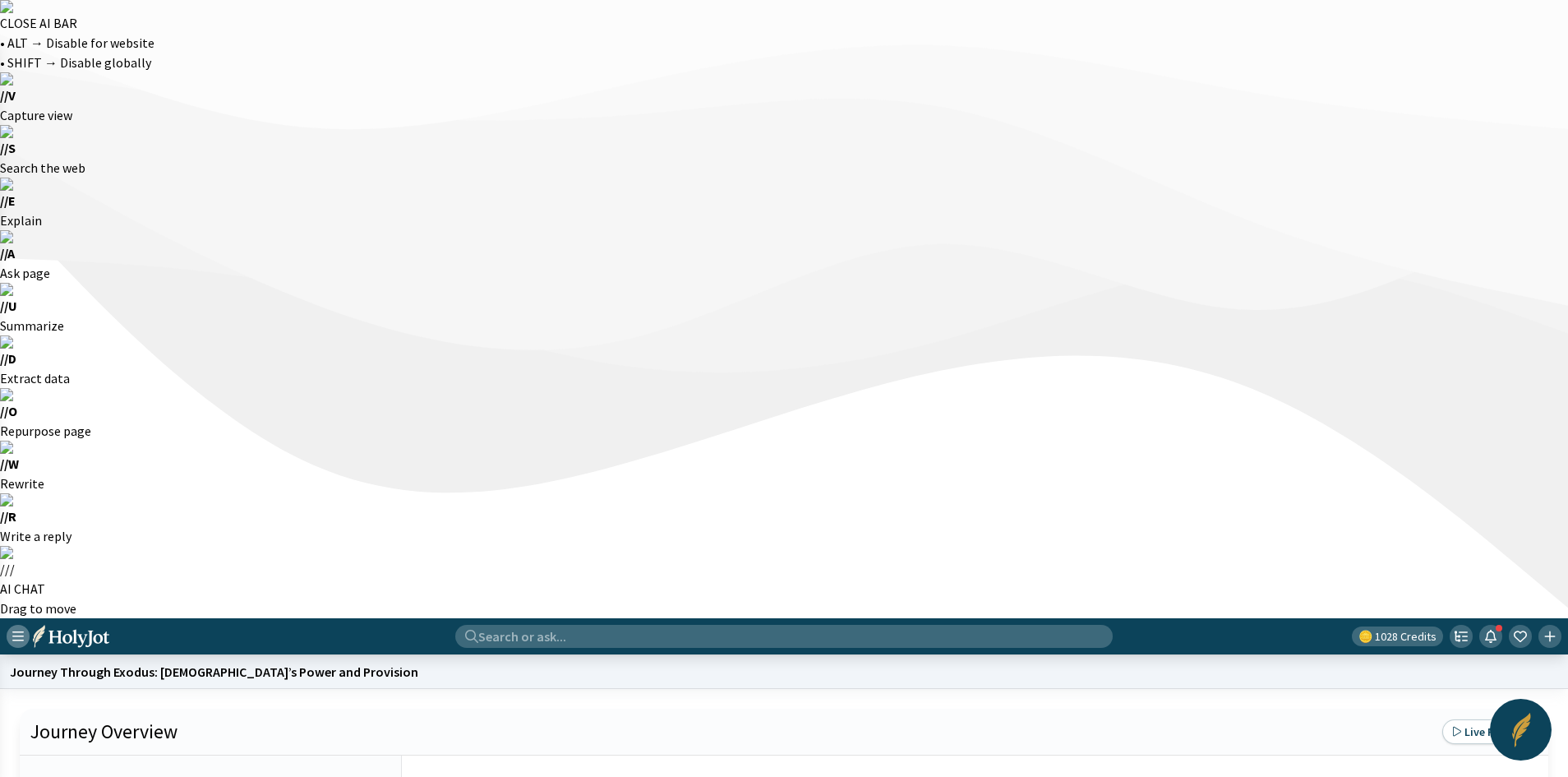 click at bounding box center (18, 636) 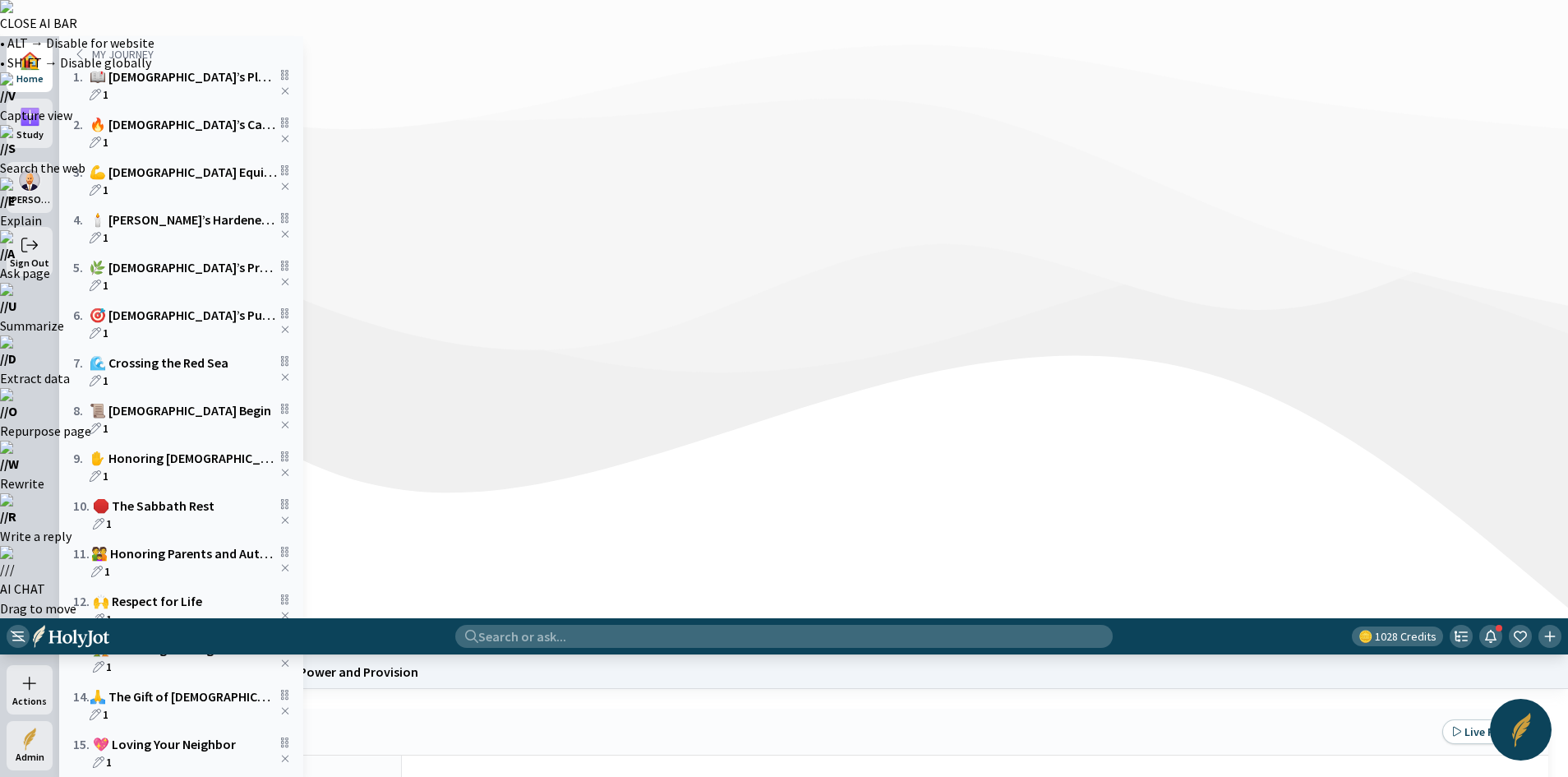 scroll, scrollTop: 0, scrollLeft: 0, axis: both 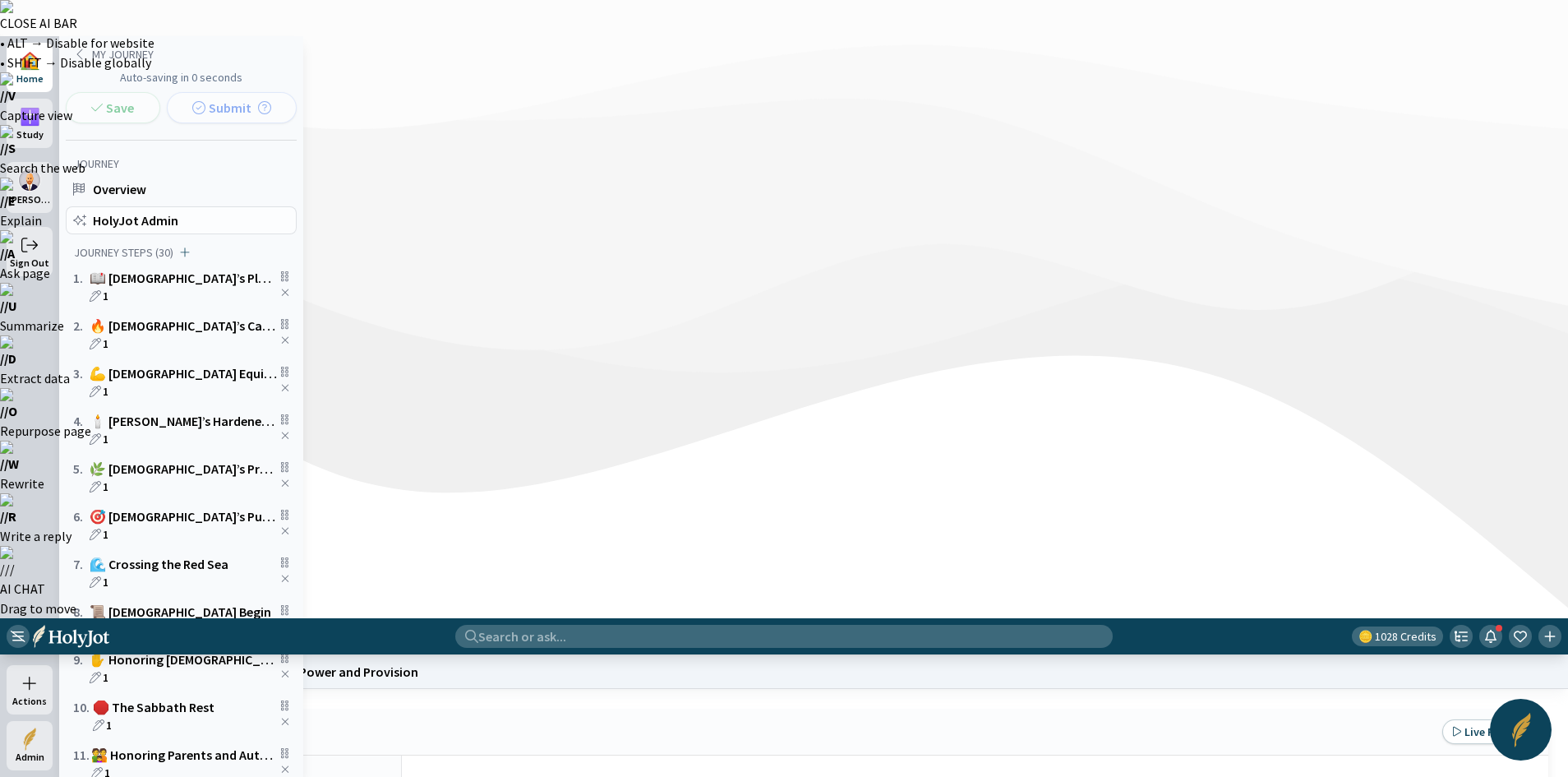 click on "HolyJot Admin" 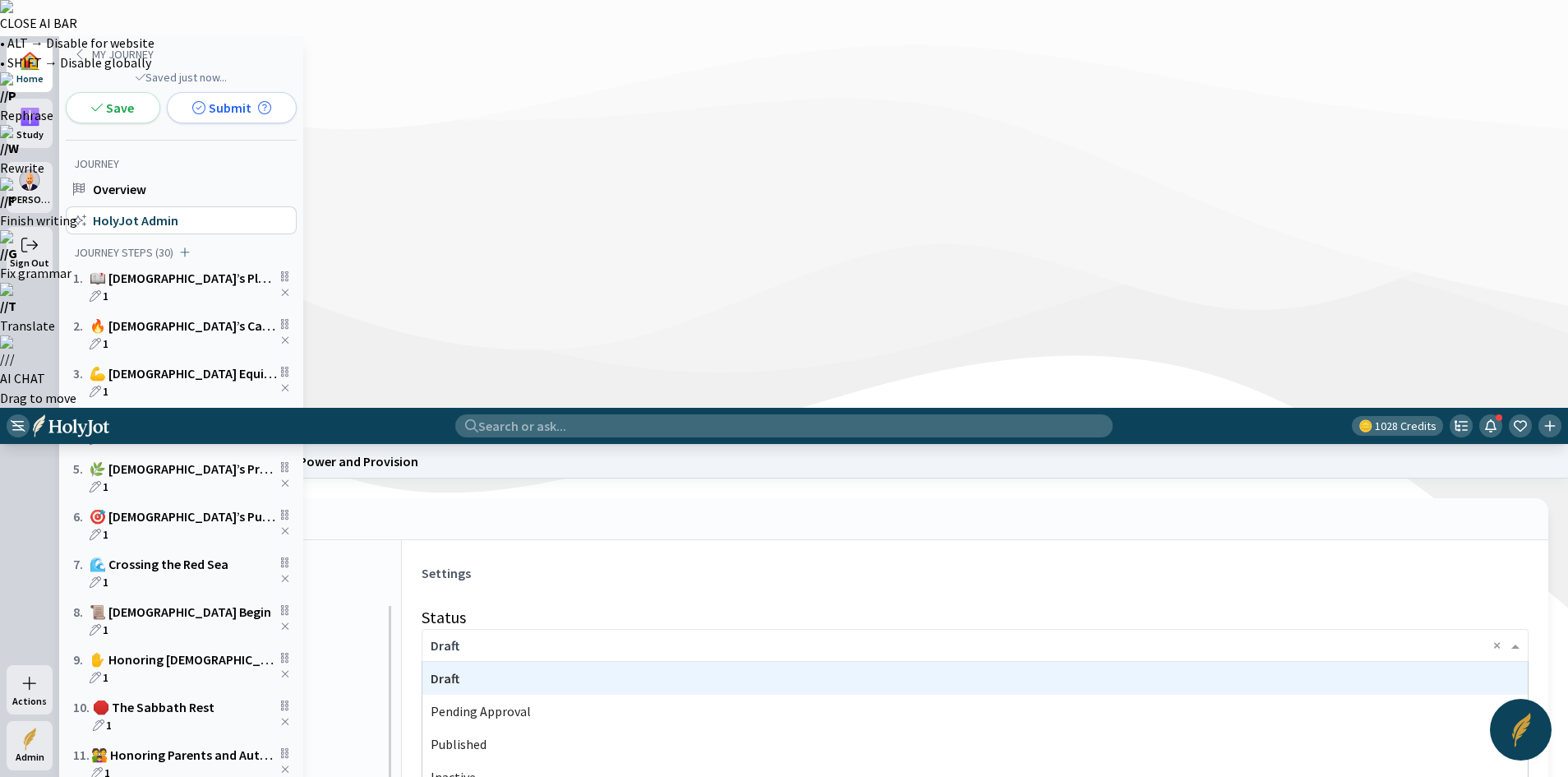 click 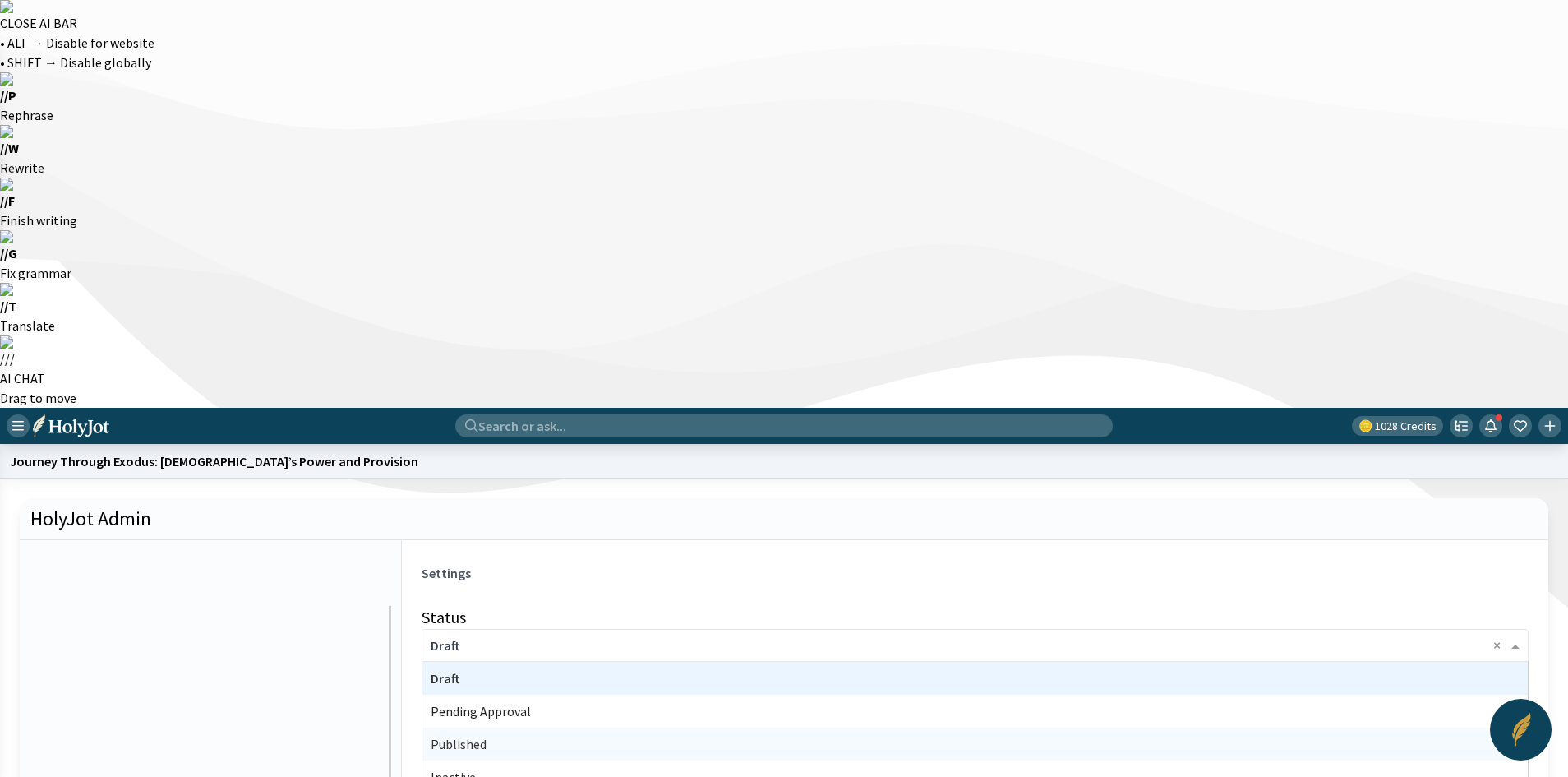 click on "Published" at bounding box center (459, 744) 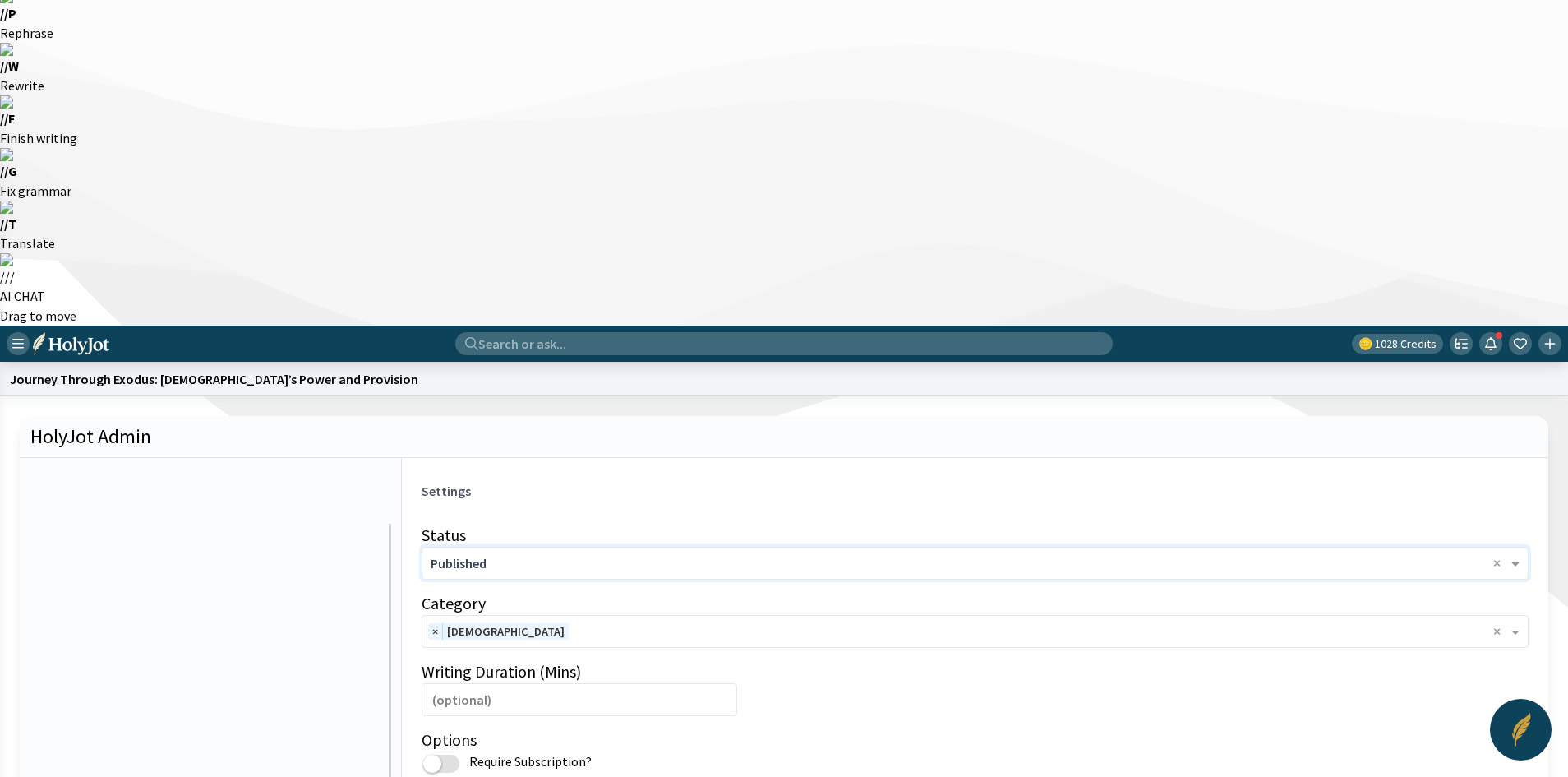 scroll, scrollTop: 0, scrollLeft: 0, axis: both 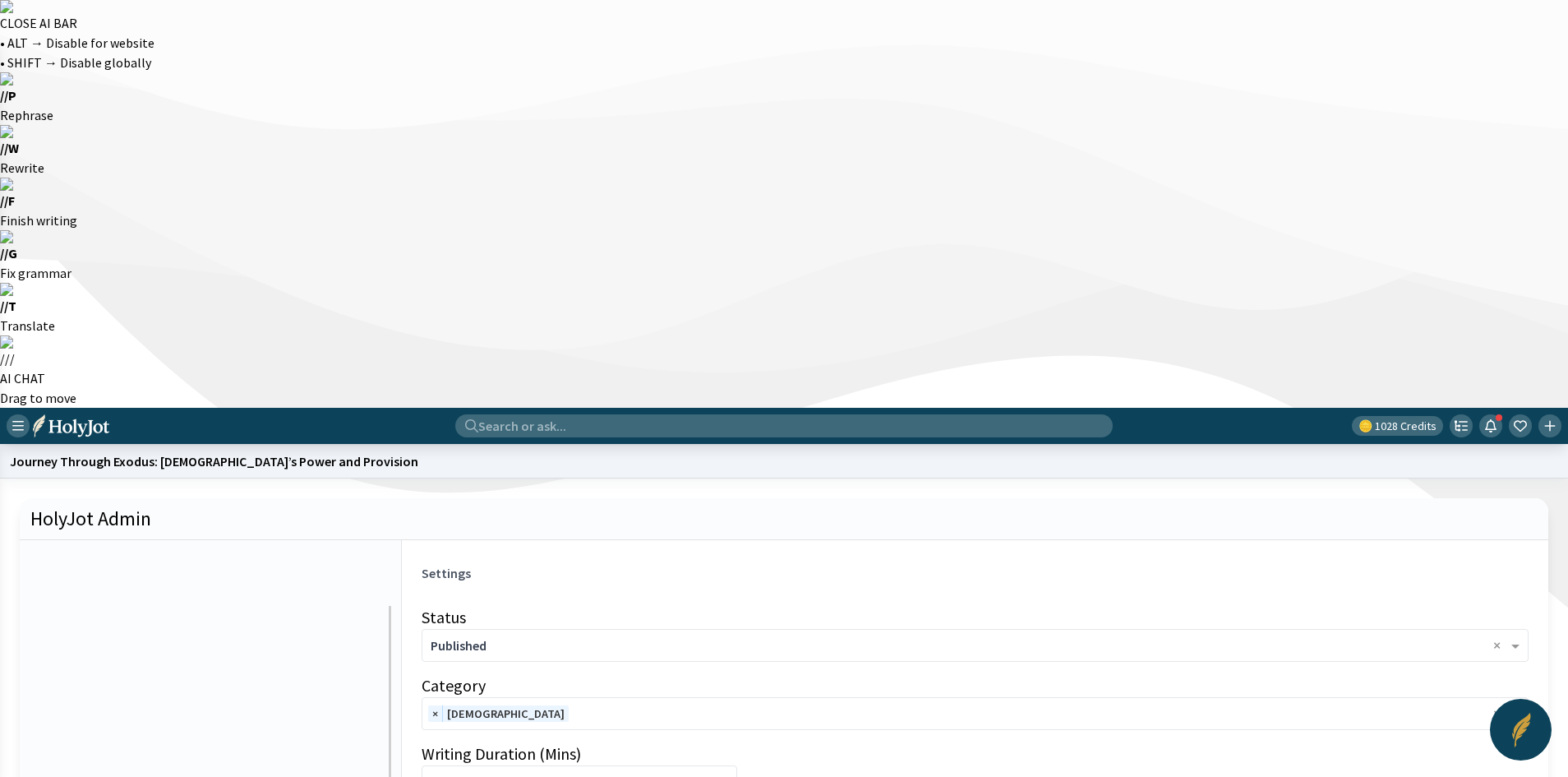 click on "Search or ask...   🪙 1028 Credits" at bounding box center (784, 426) 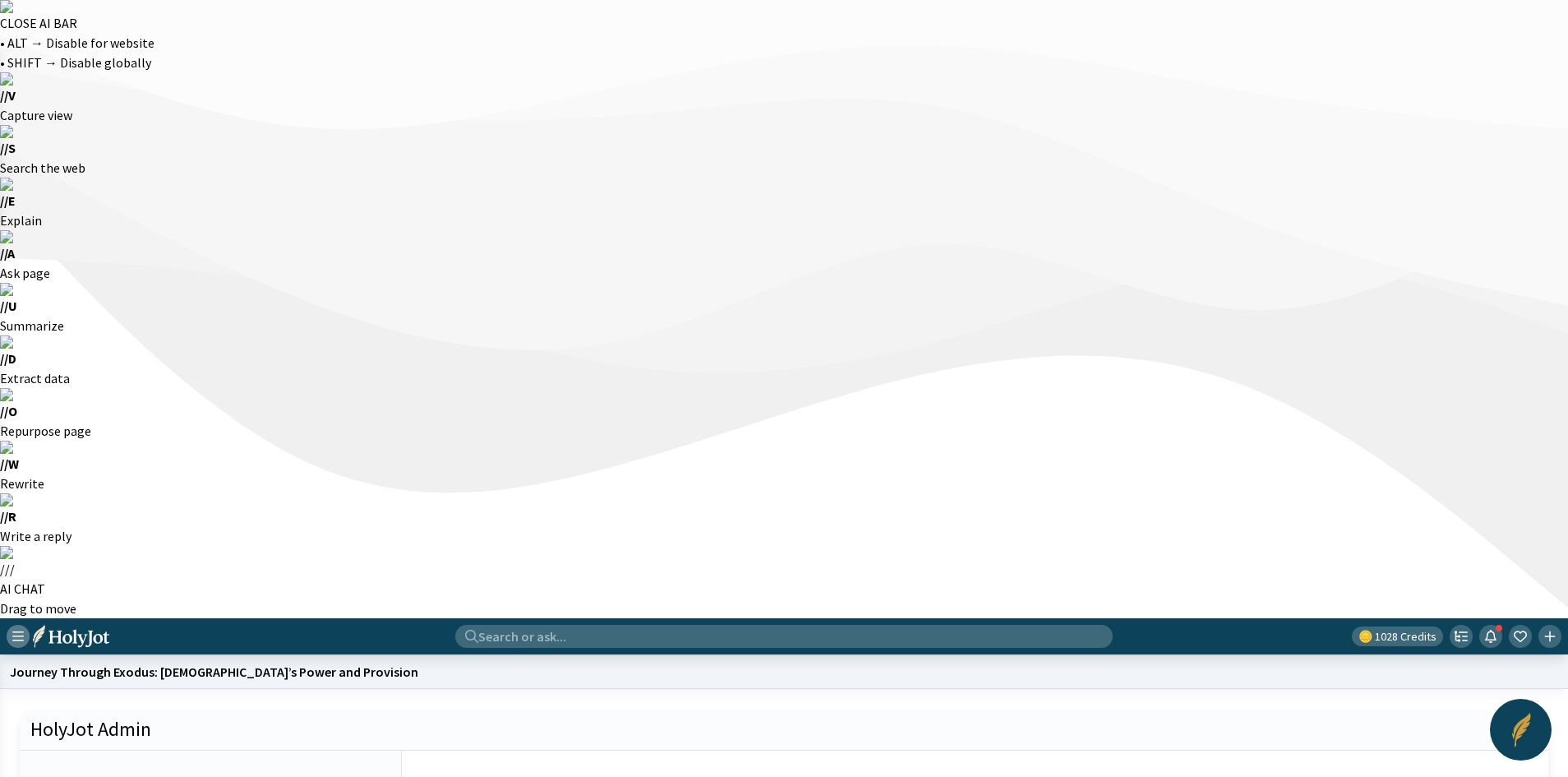 click at bounding box center (18, 636) 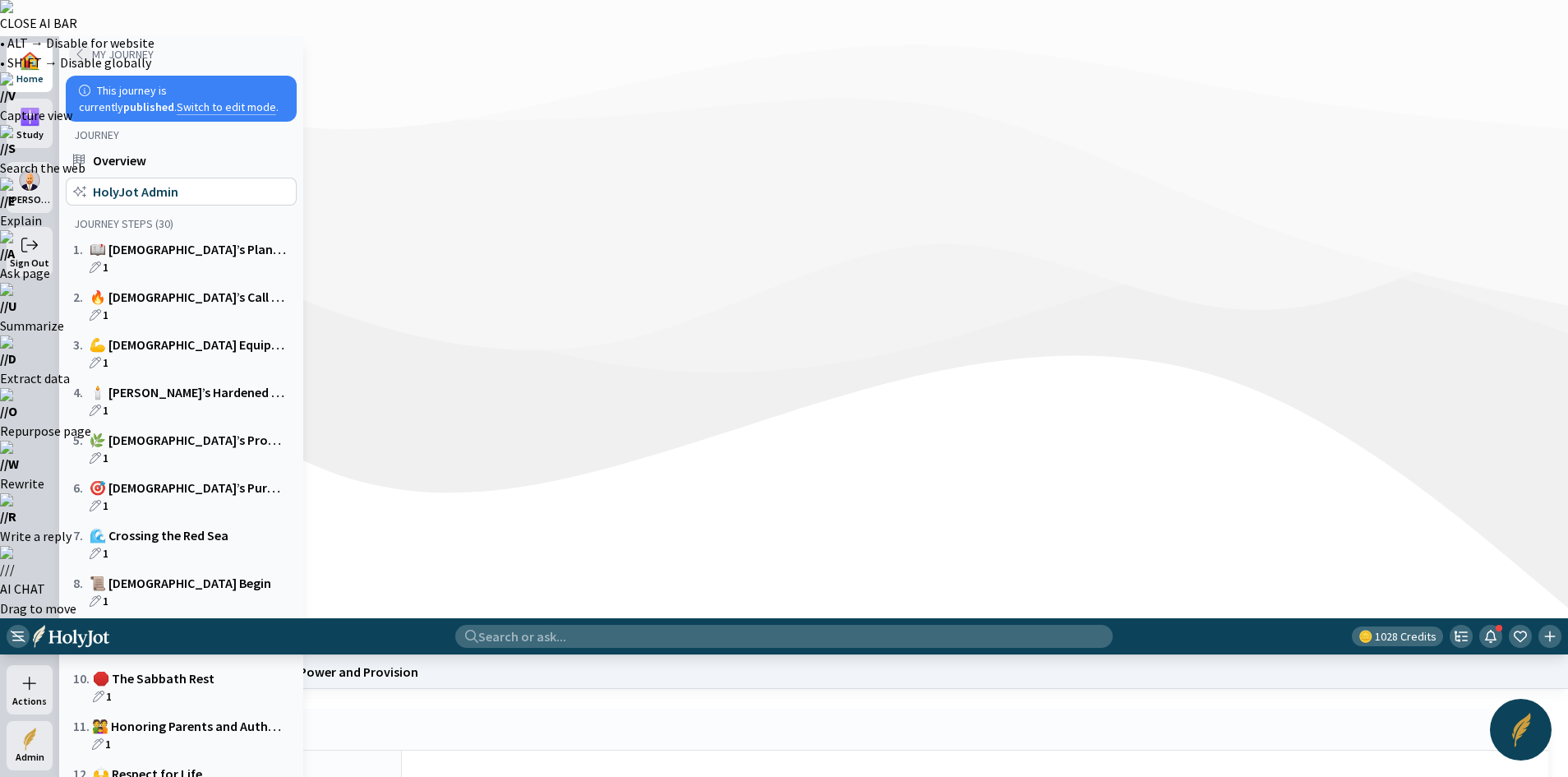 click 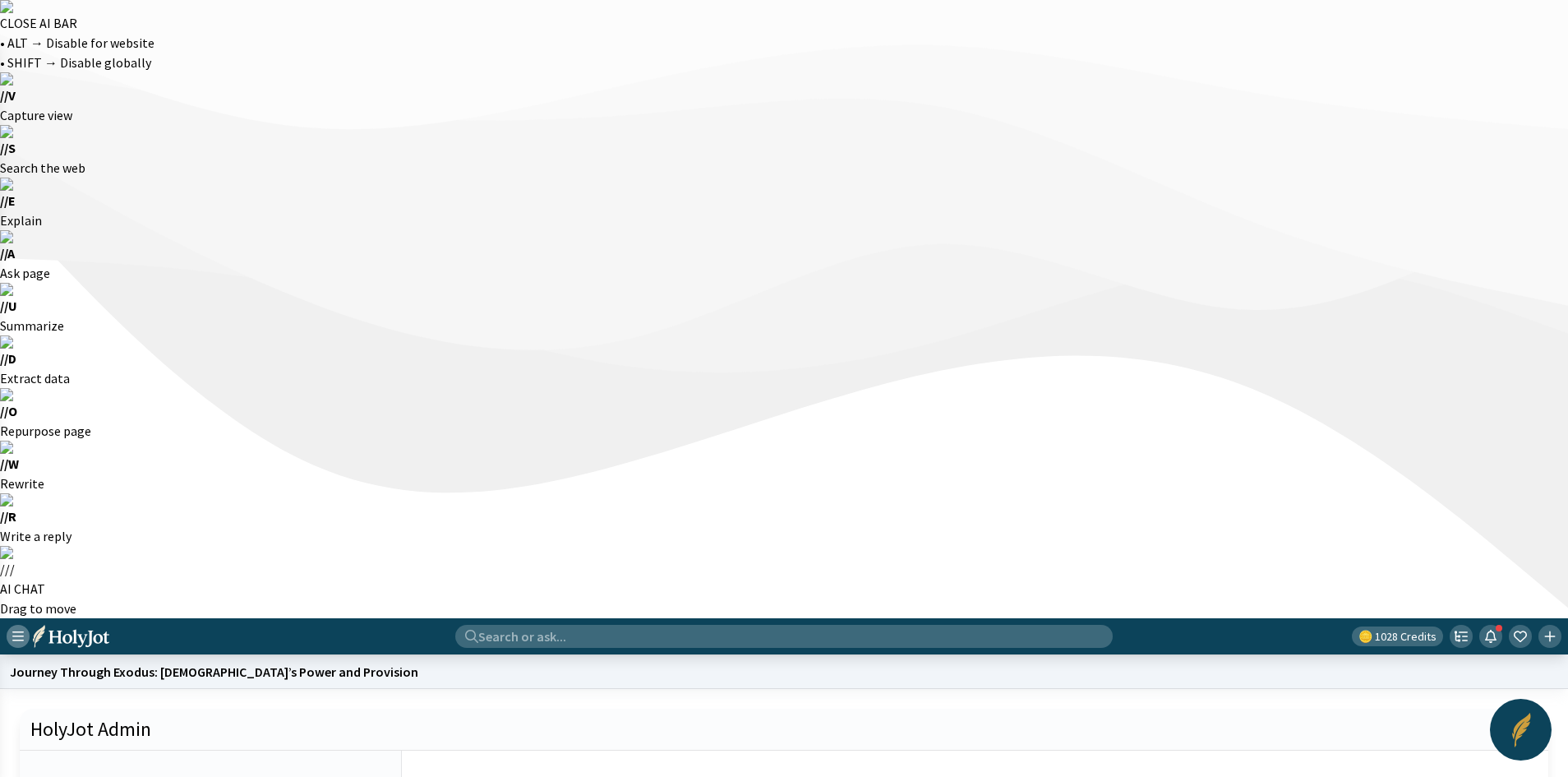 click 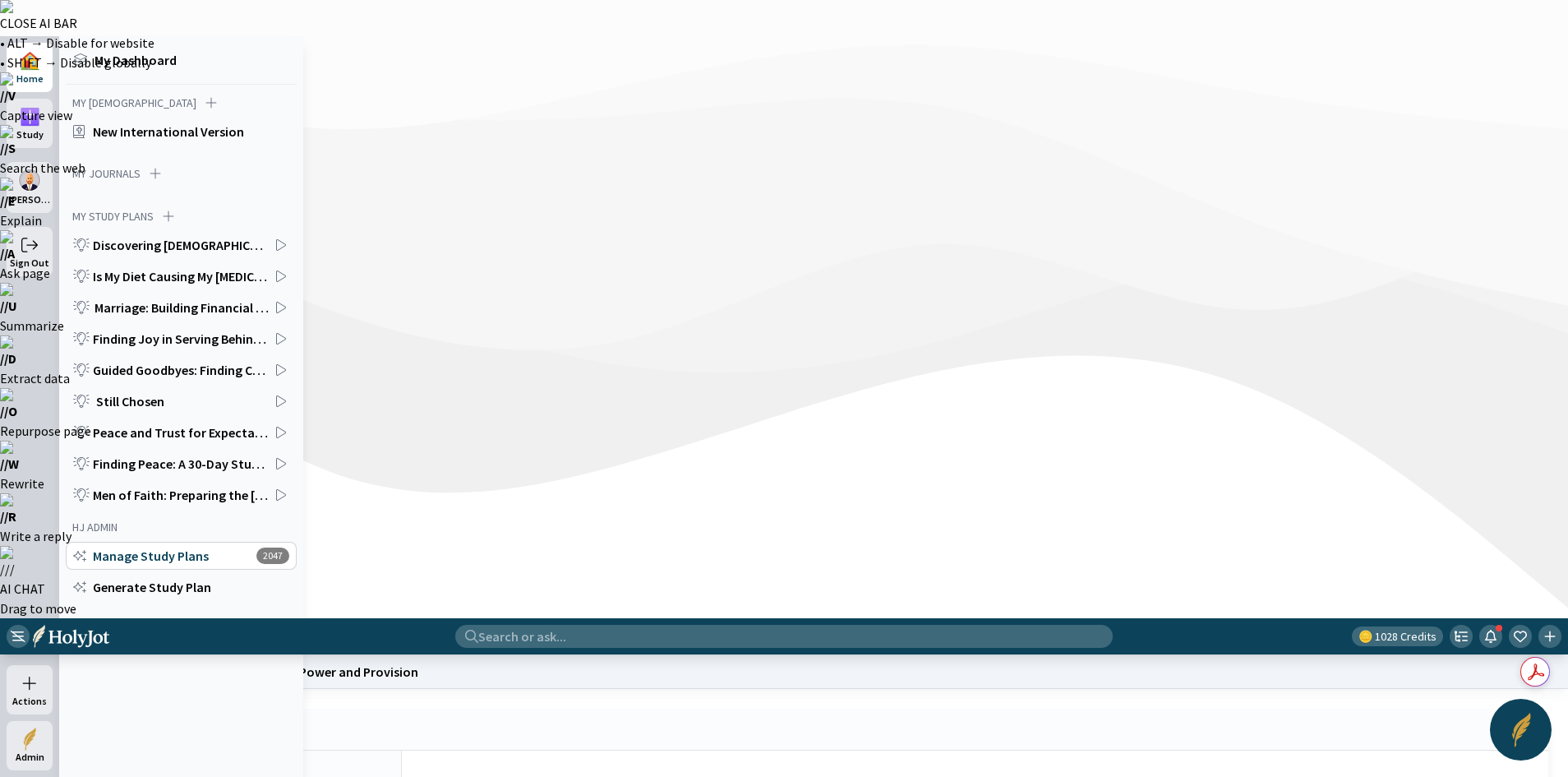 click on "Manage Study Plans" 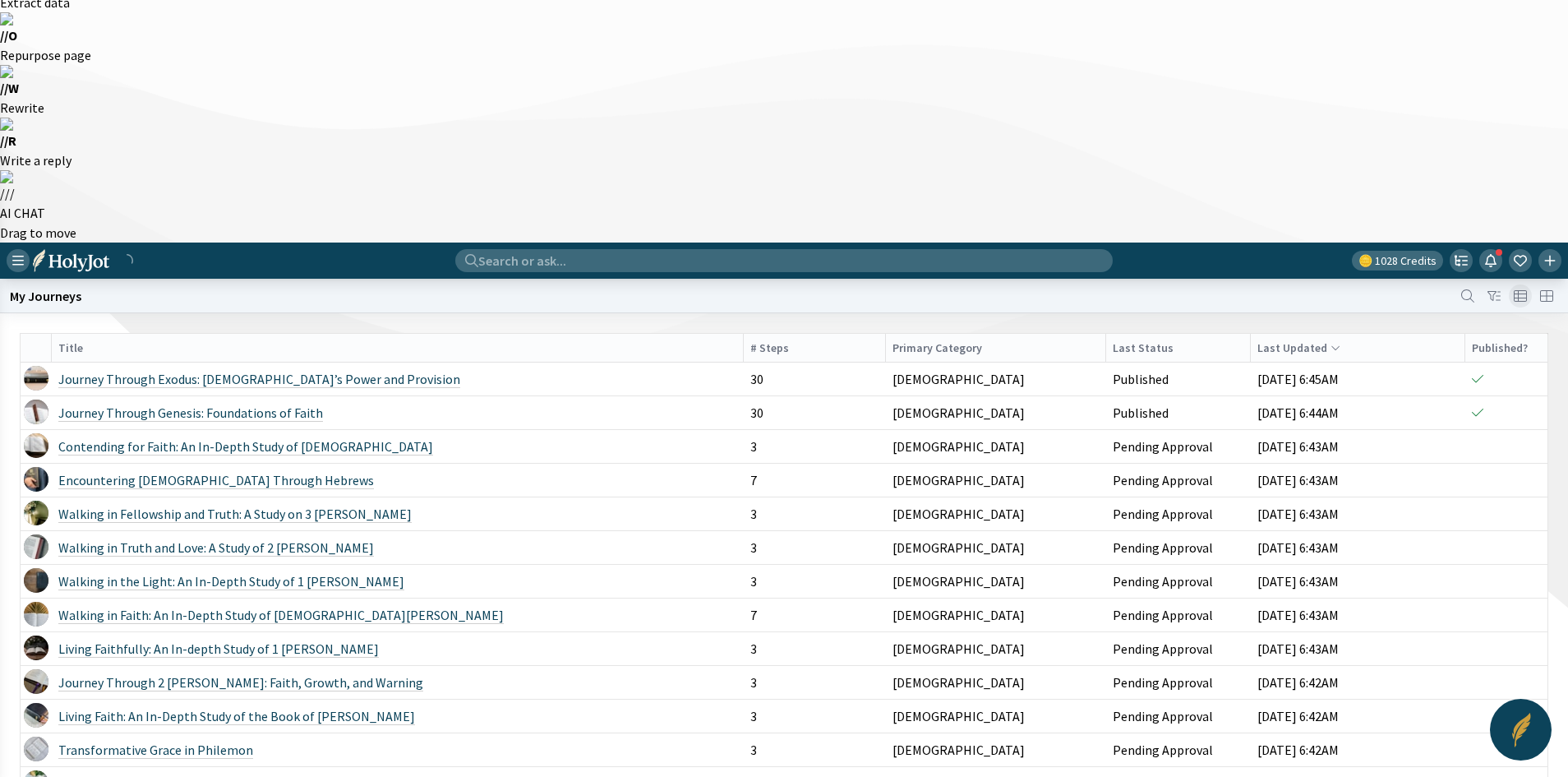 scroll, scrollTop: 47, scrollLeft: 0, axis: vertical 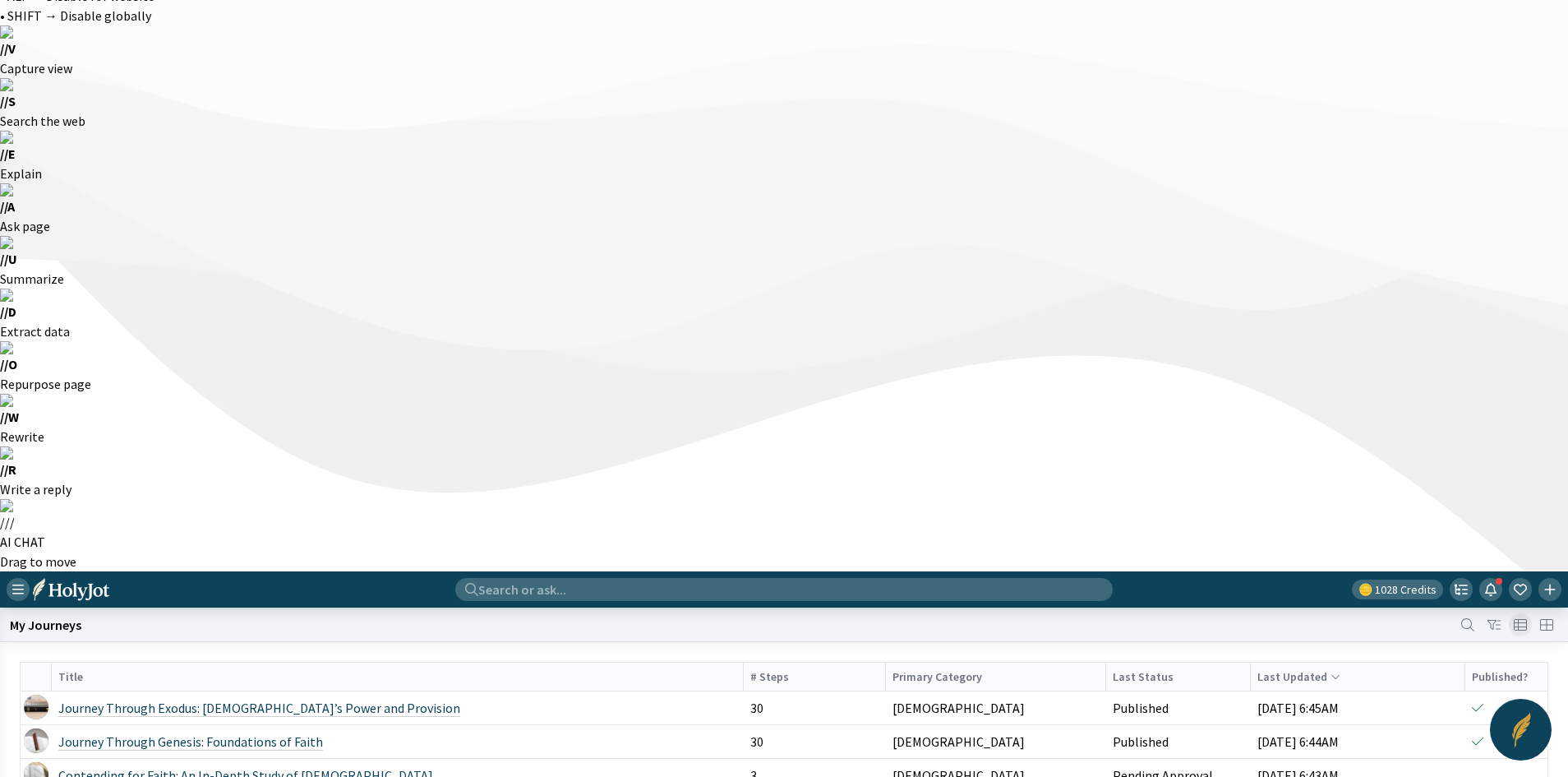 type 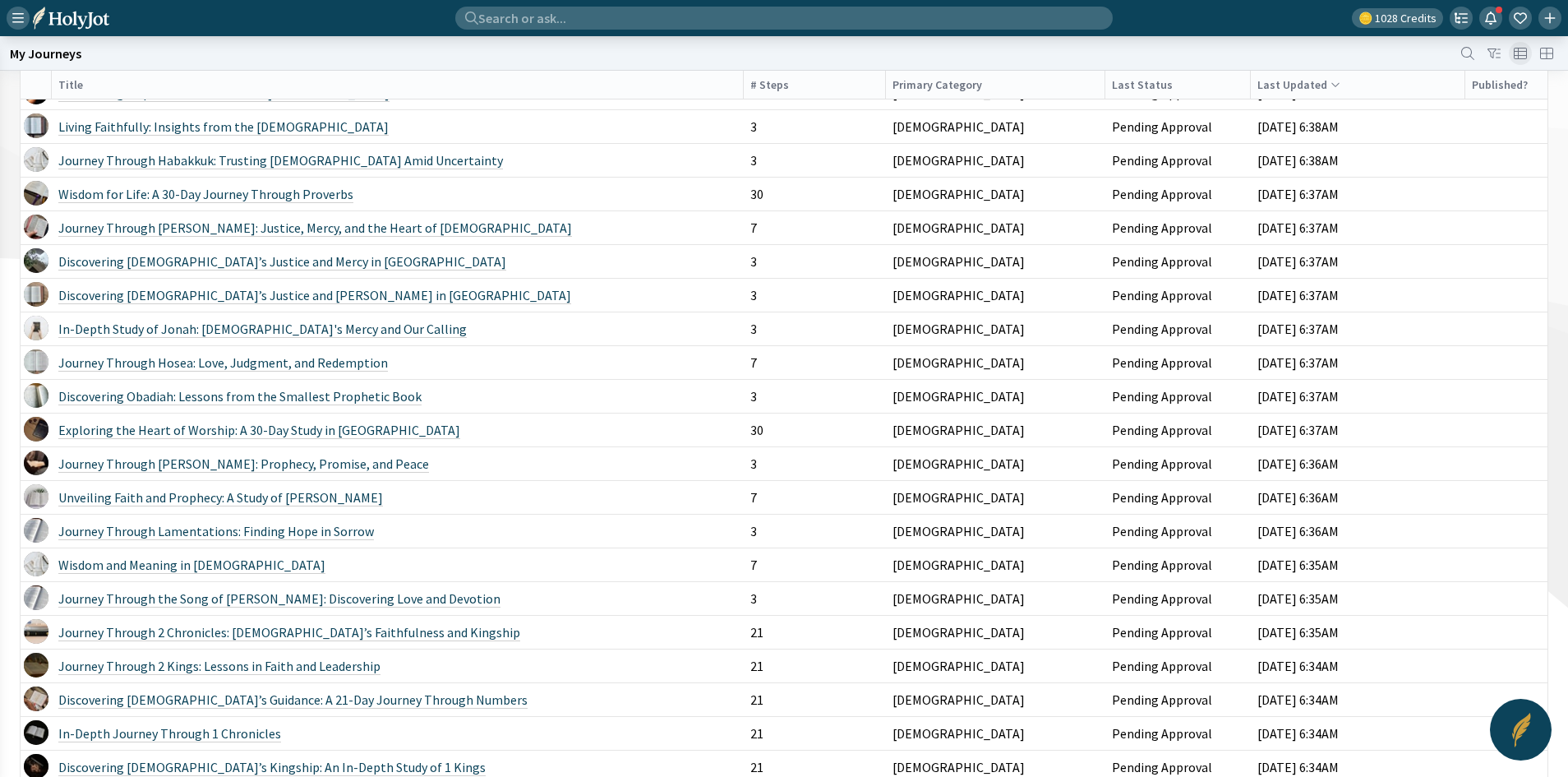 scroll, scrollTop: 1852, scrollLeft: 0, axis: vertical 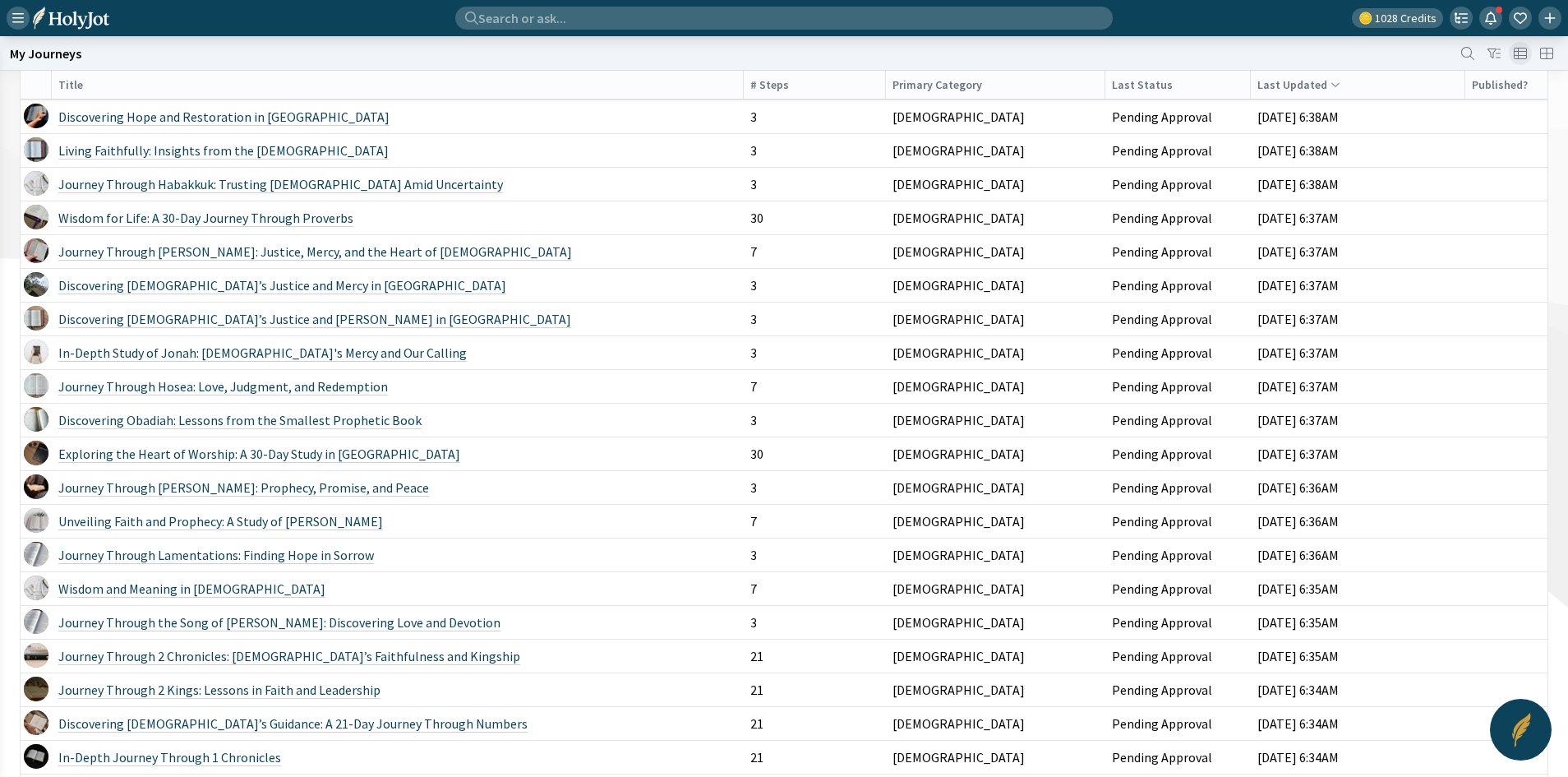 click on "Living Holy: An In-Depth Study of Leviticus" 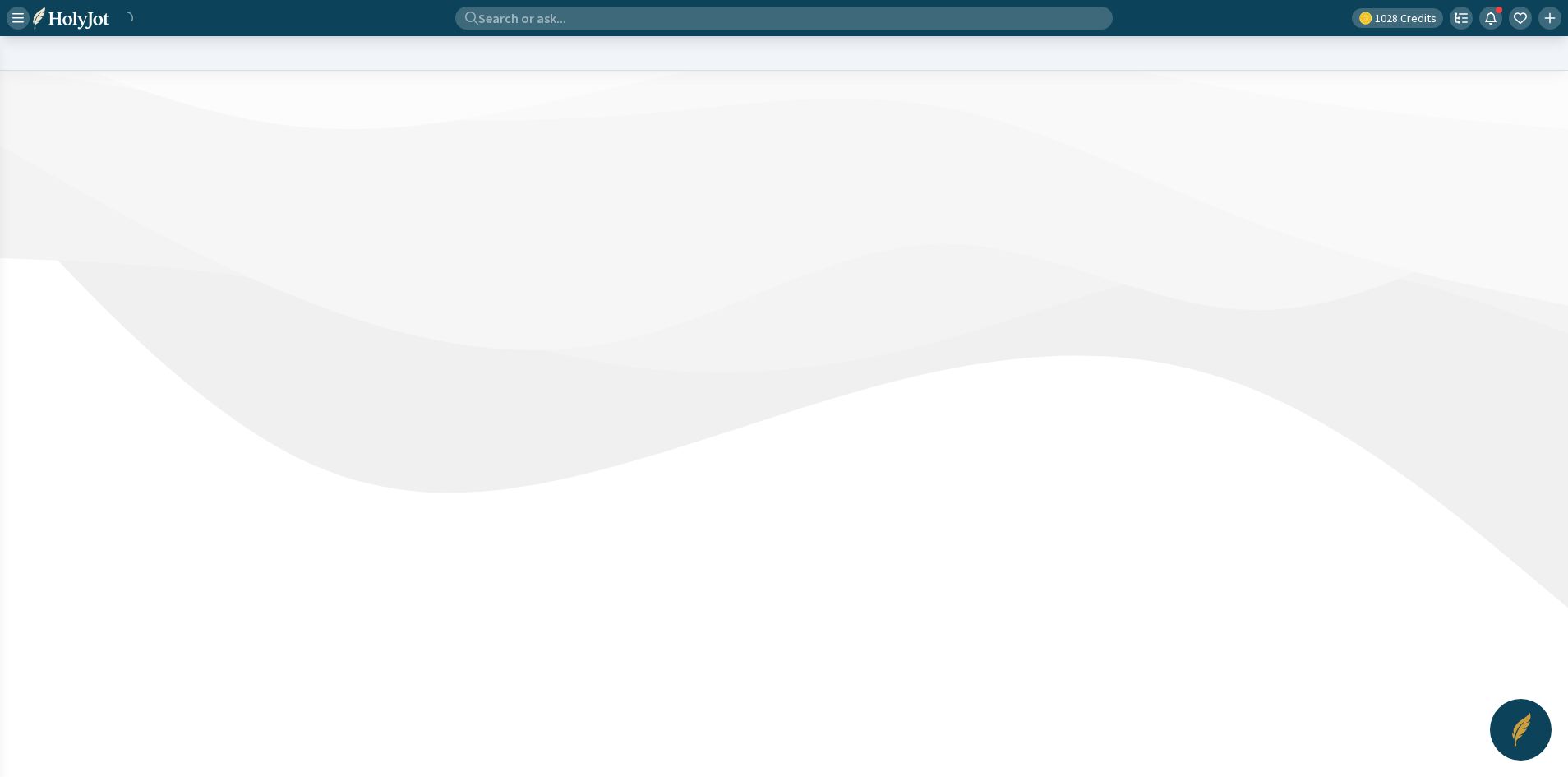scroll, scrollTop: 0, scrollLeft: 0, axis: both 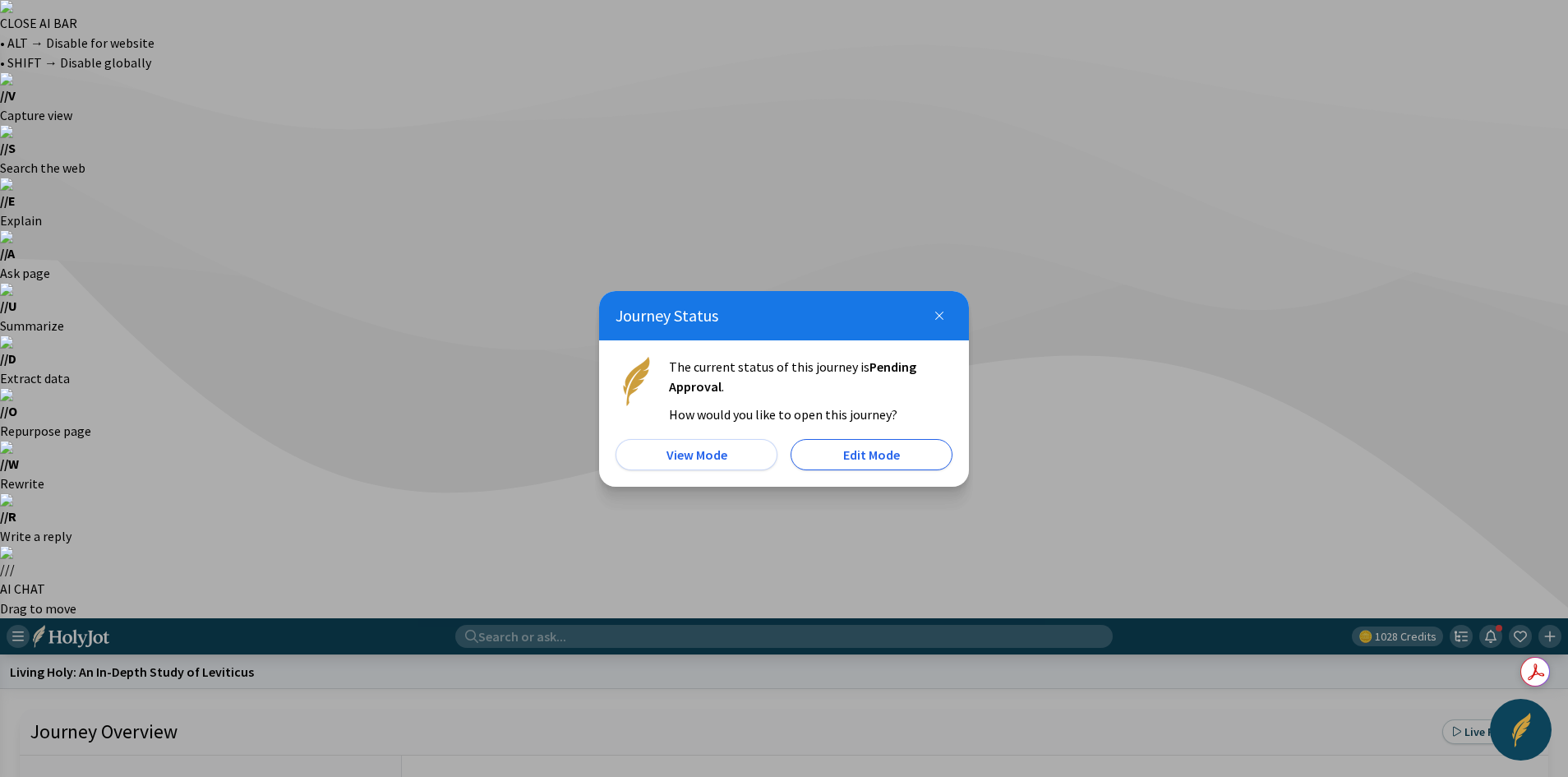 click on "Edit Mode" at bounding box center (871, 455) 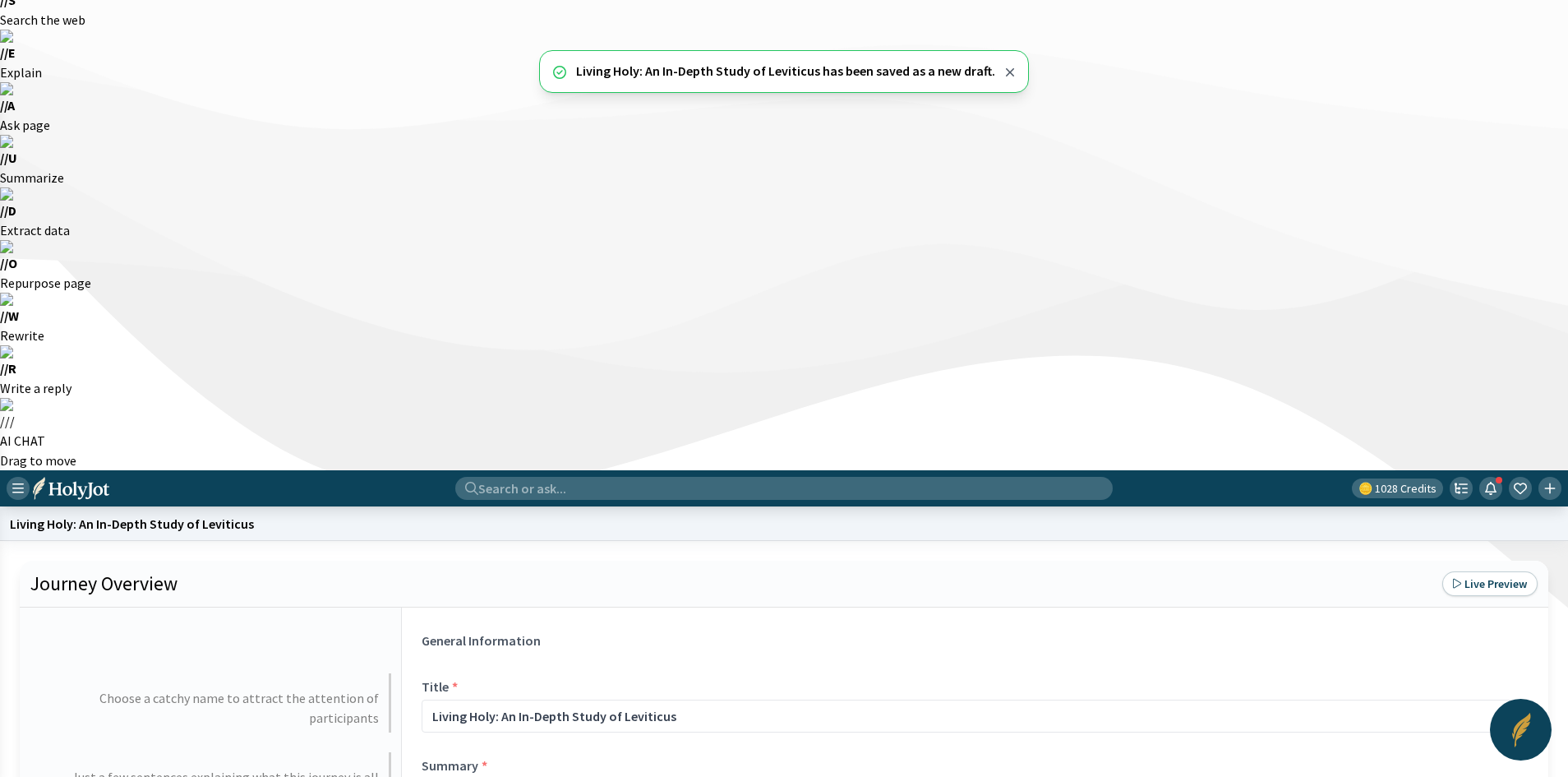 scroll, scrollTop: 0, scrollLeft: 0, axis: both 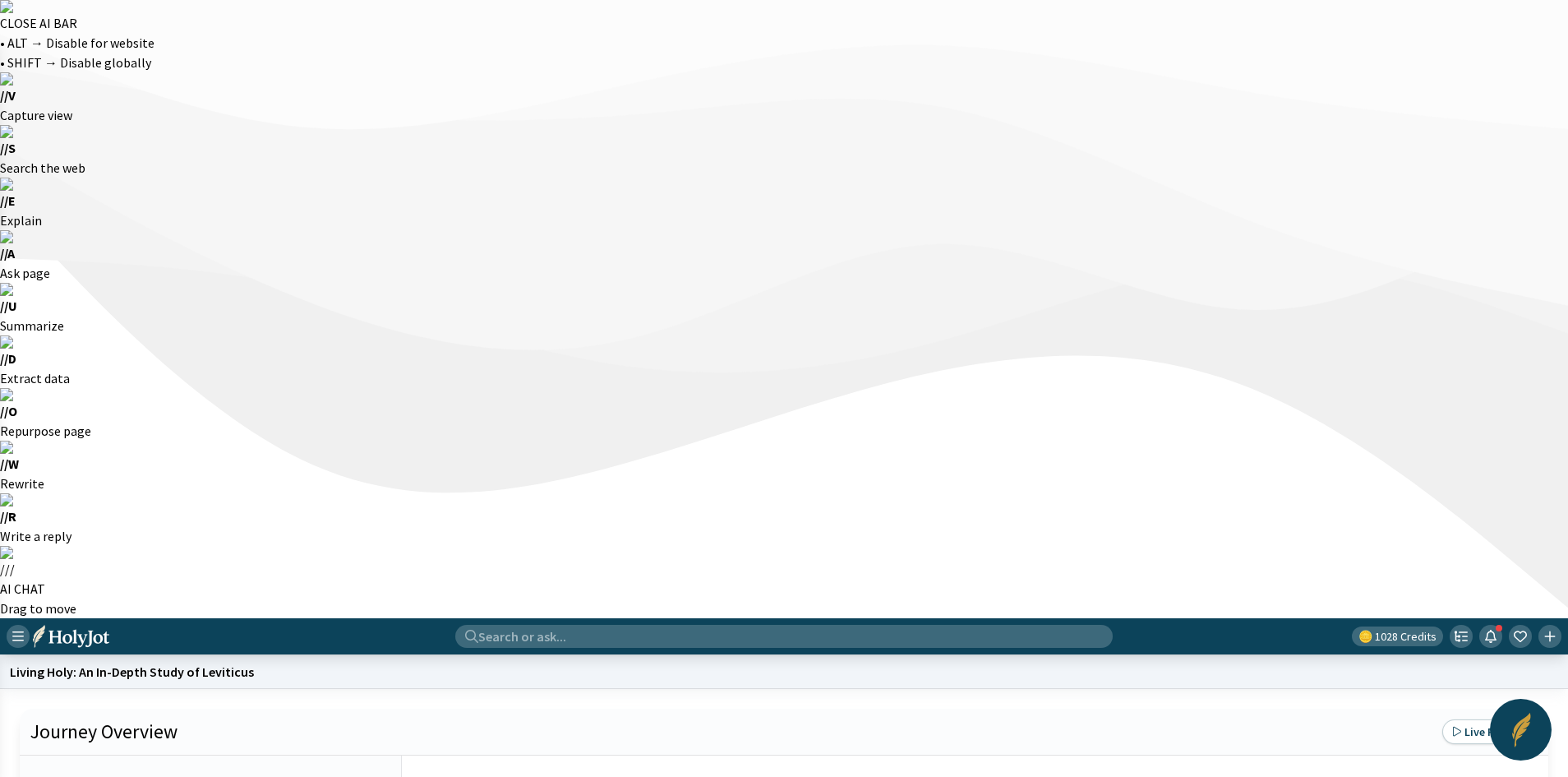 click on "Search or ask...   🪙 1028 Credits" at bounding box center (784, 636) 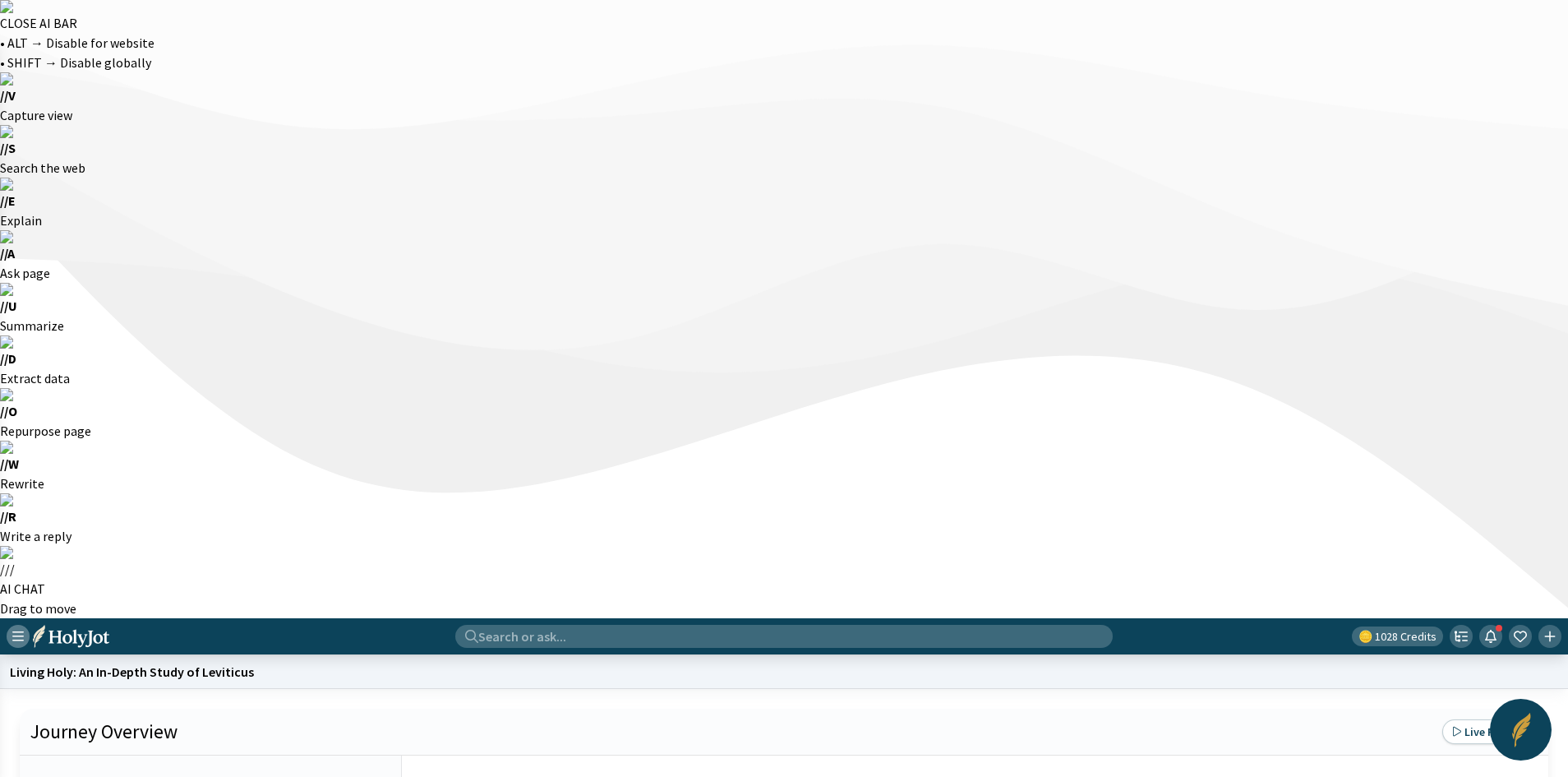 click 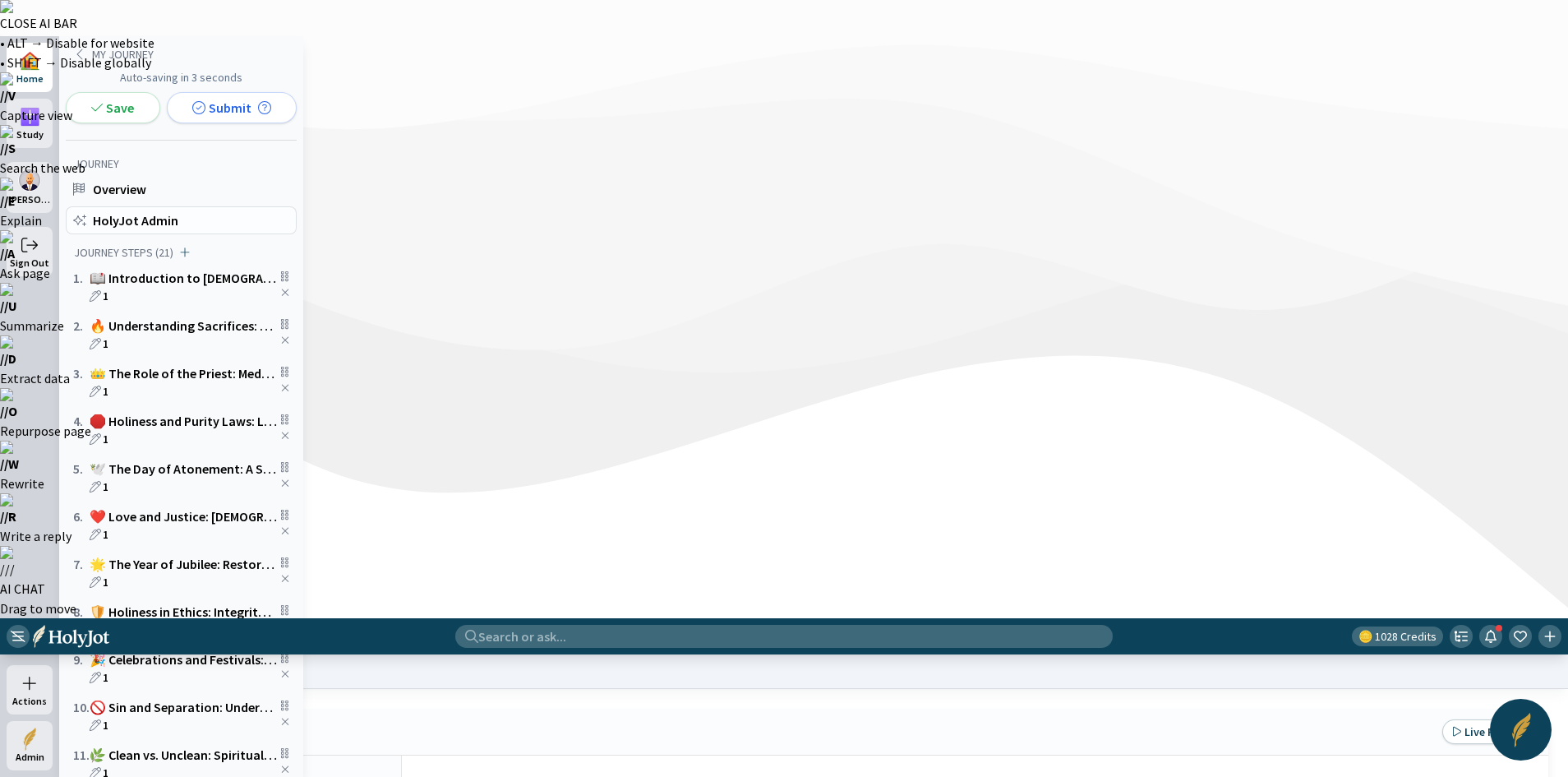 click on "HolyJot Admin" 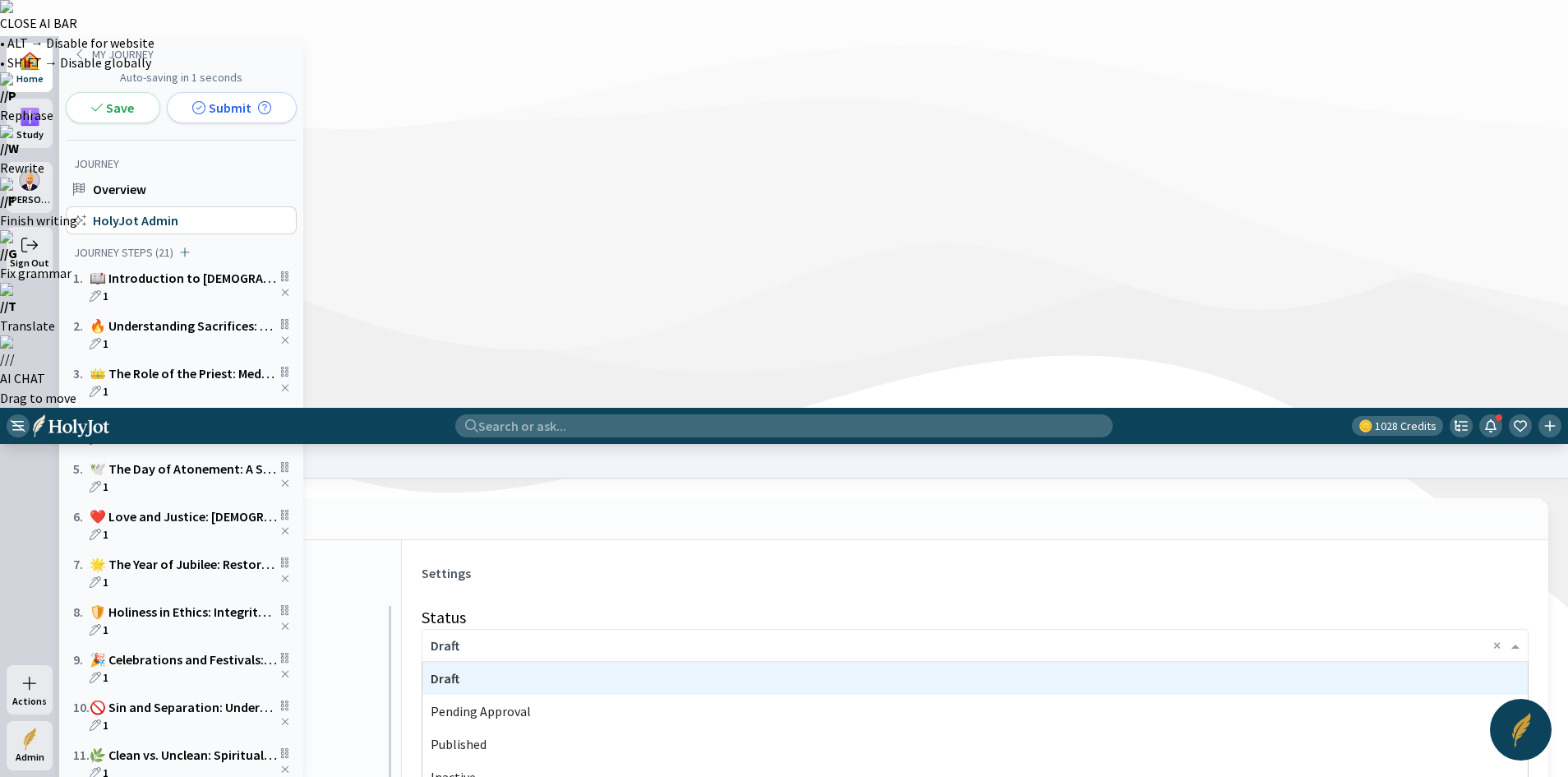 click on "× Draft" 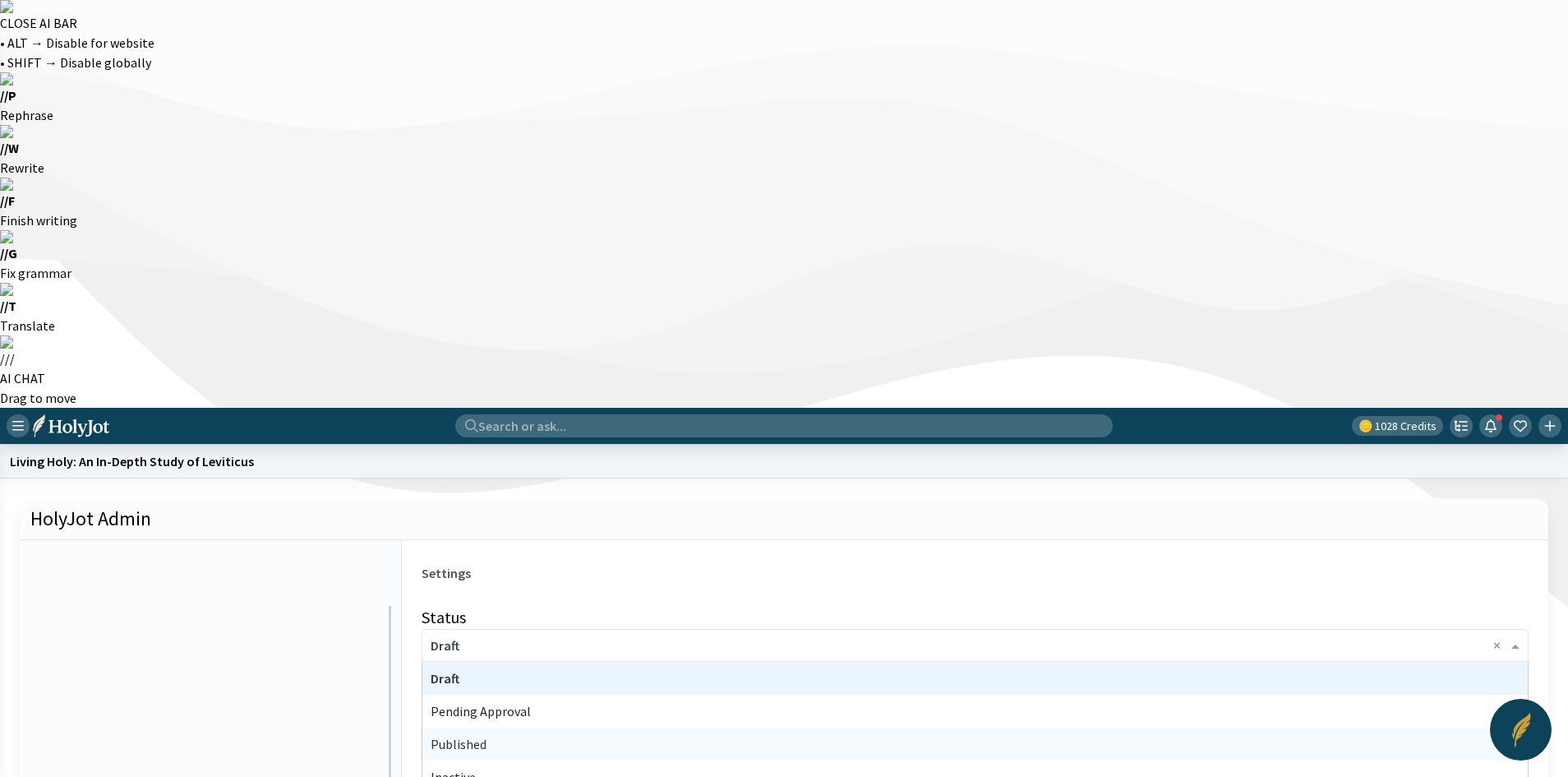 click on "Published" at bounding box center [975, 744] 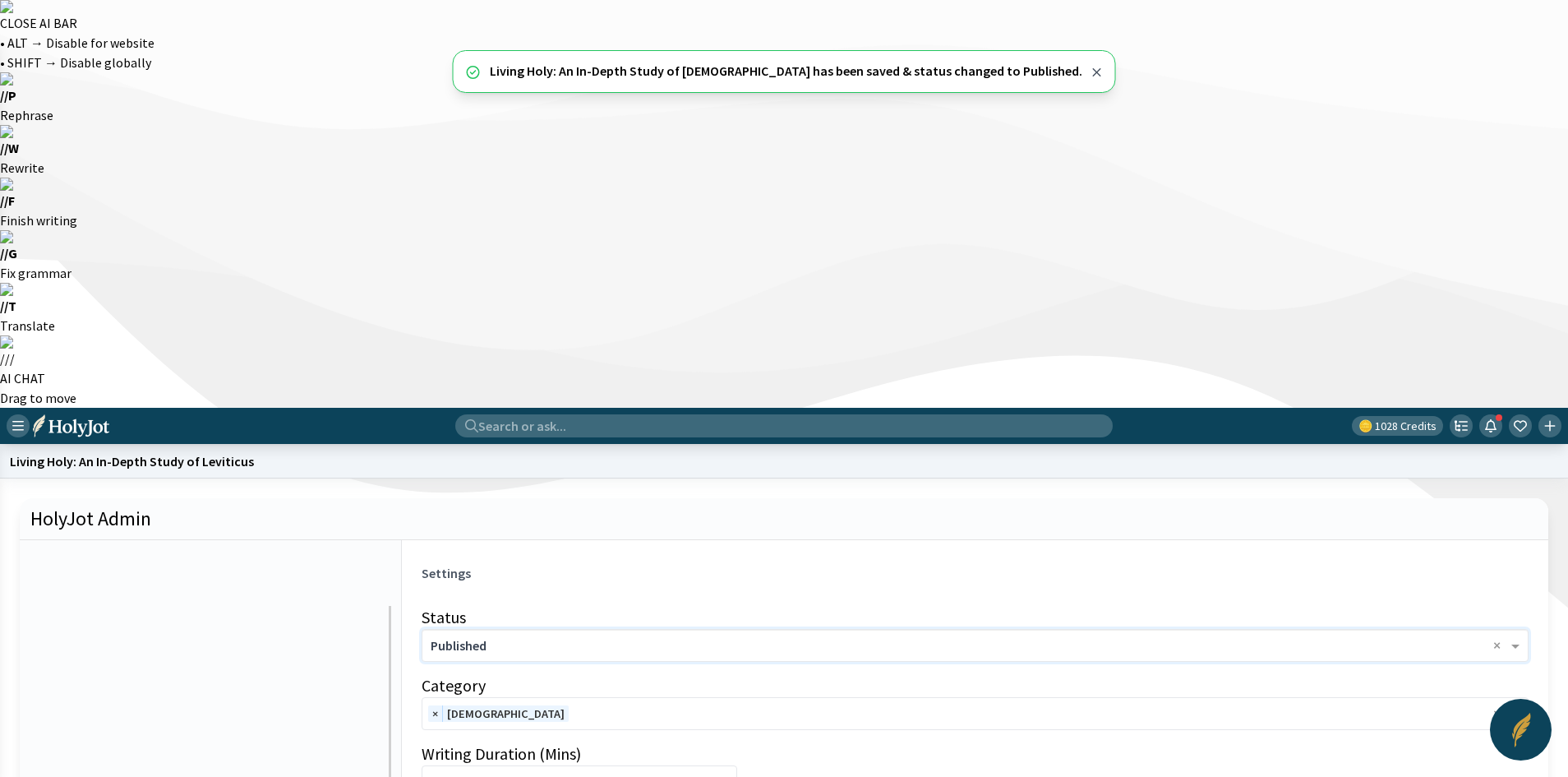 click 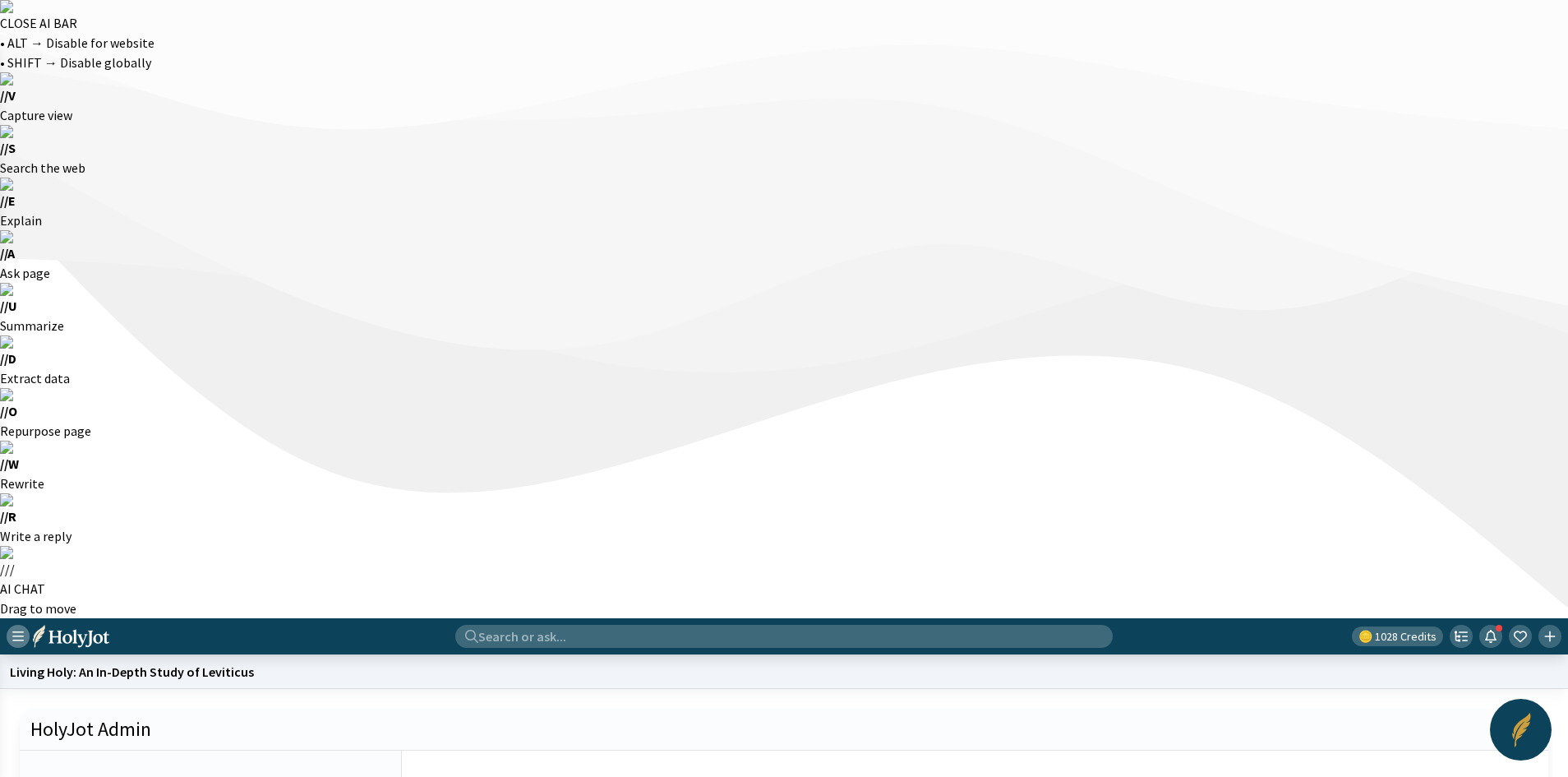 click at bounding box center (18, 636) 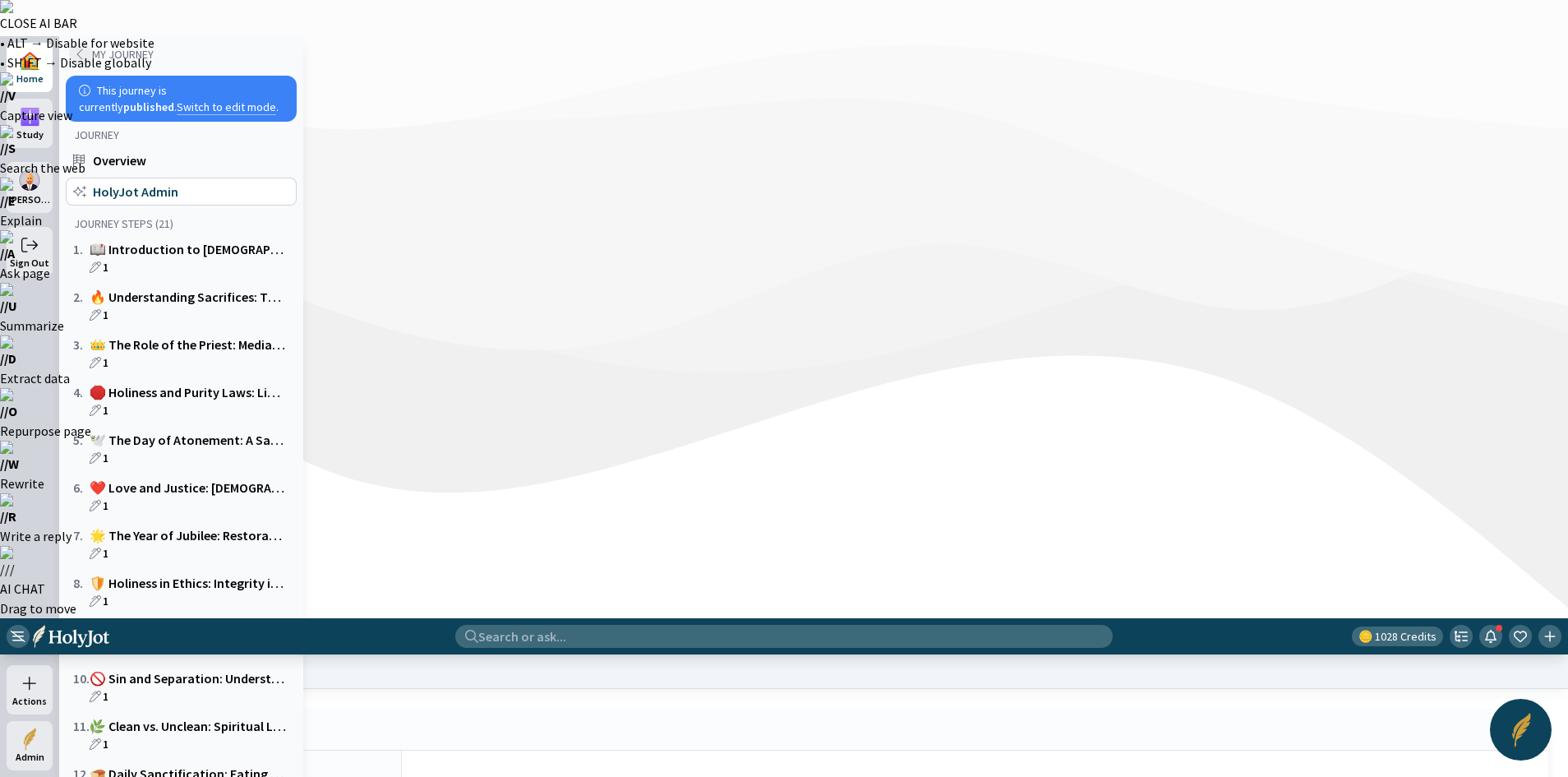 click 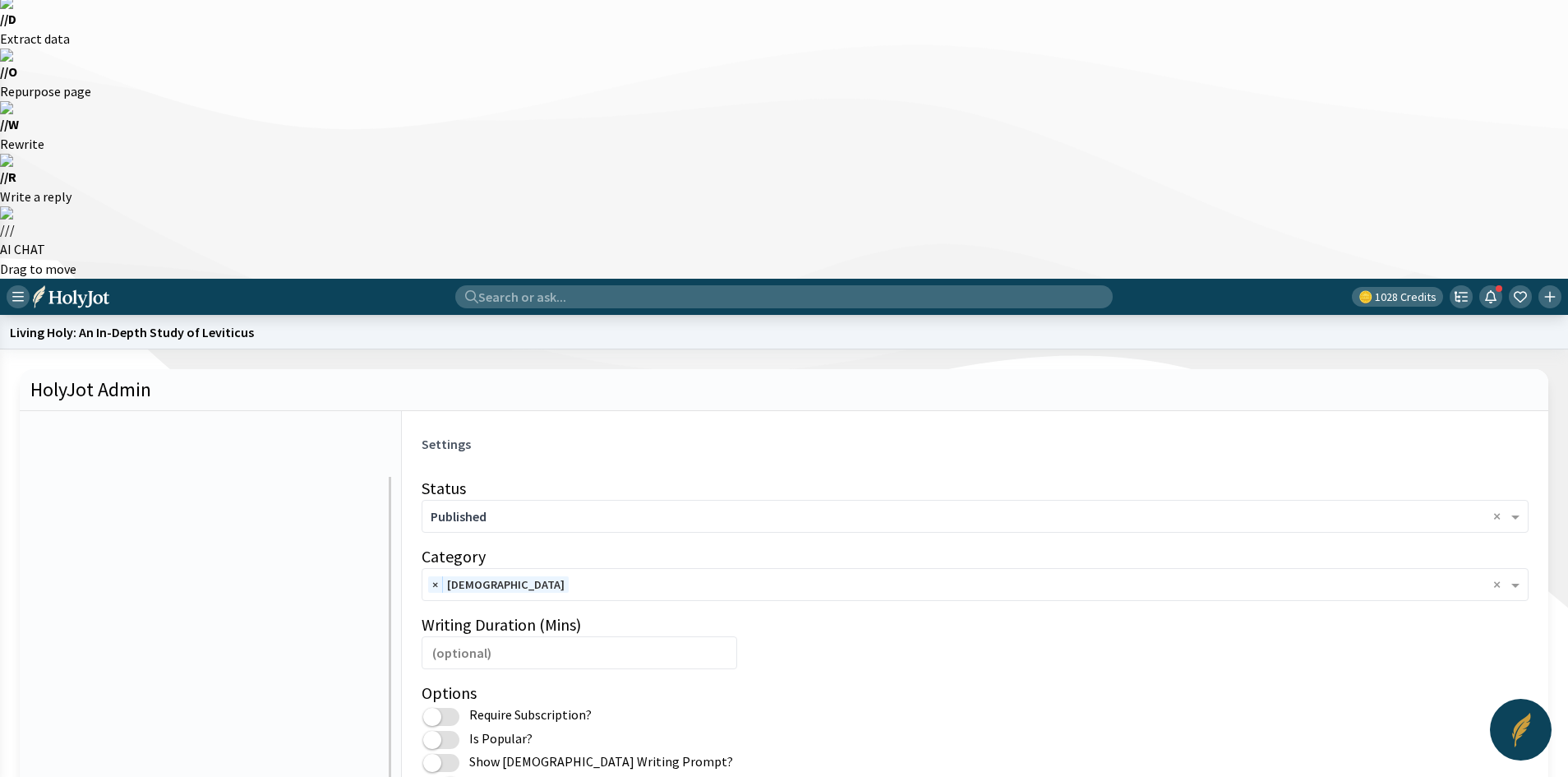 scroll, scrollTop: 0, scrollLeft: 0, axis: both 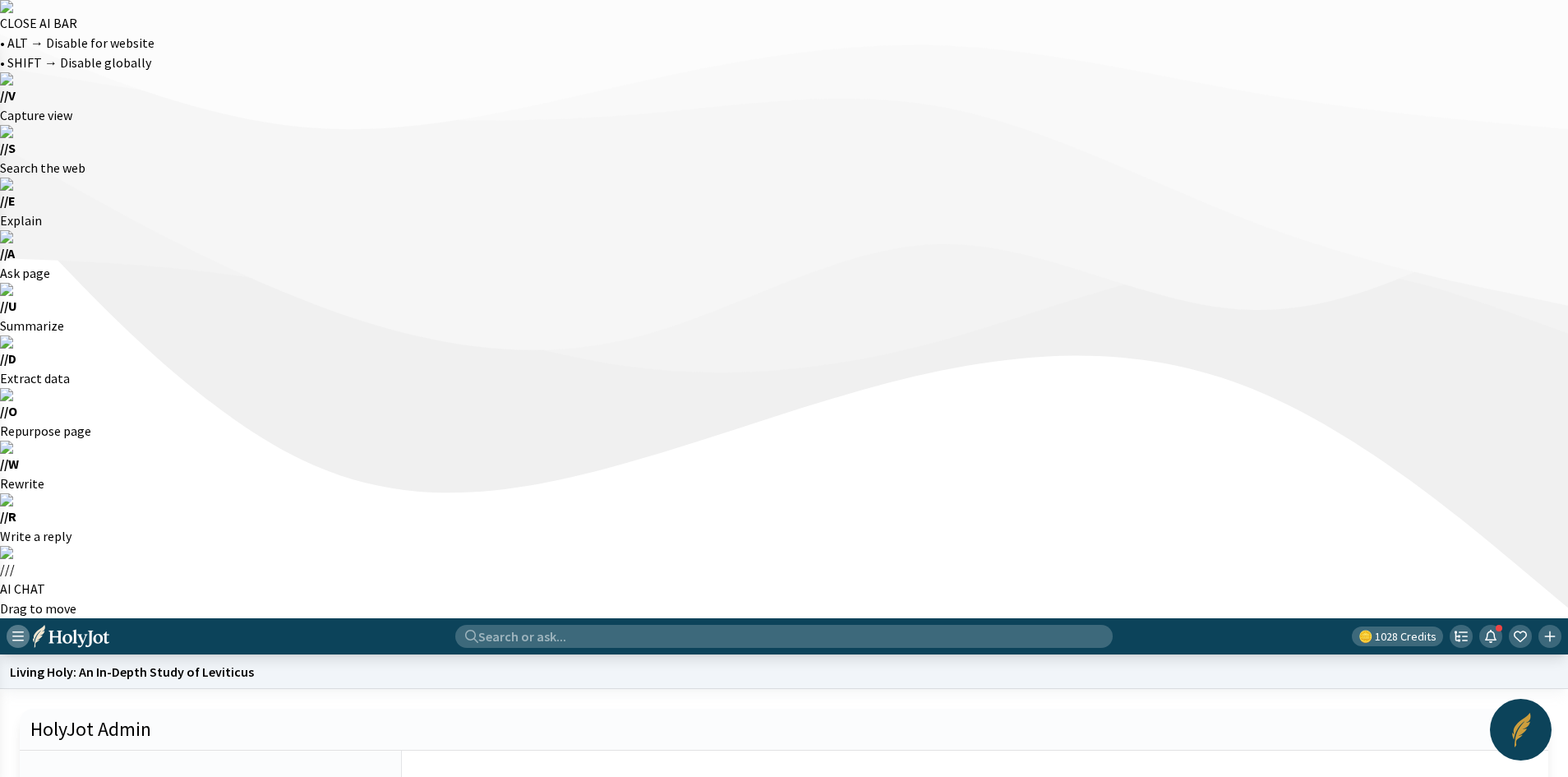click 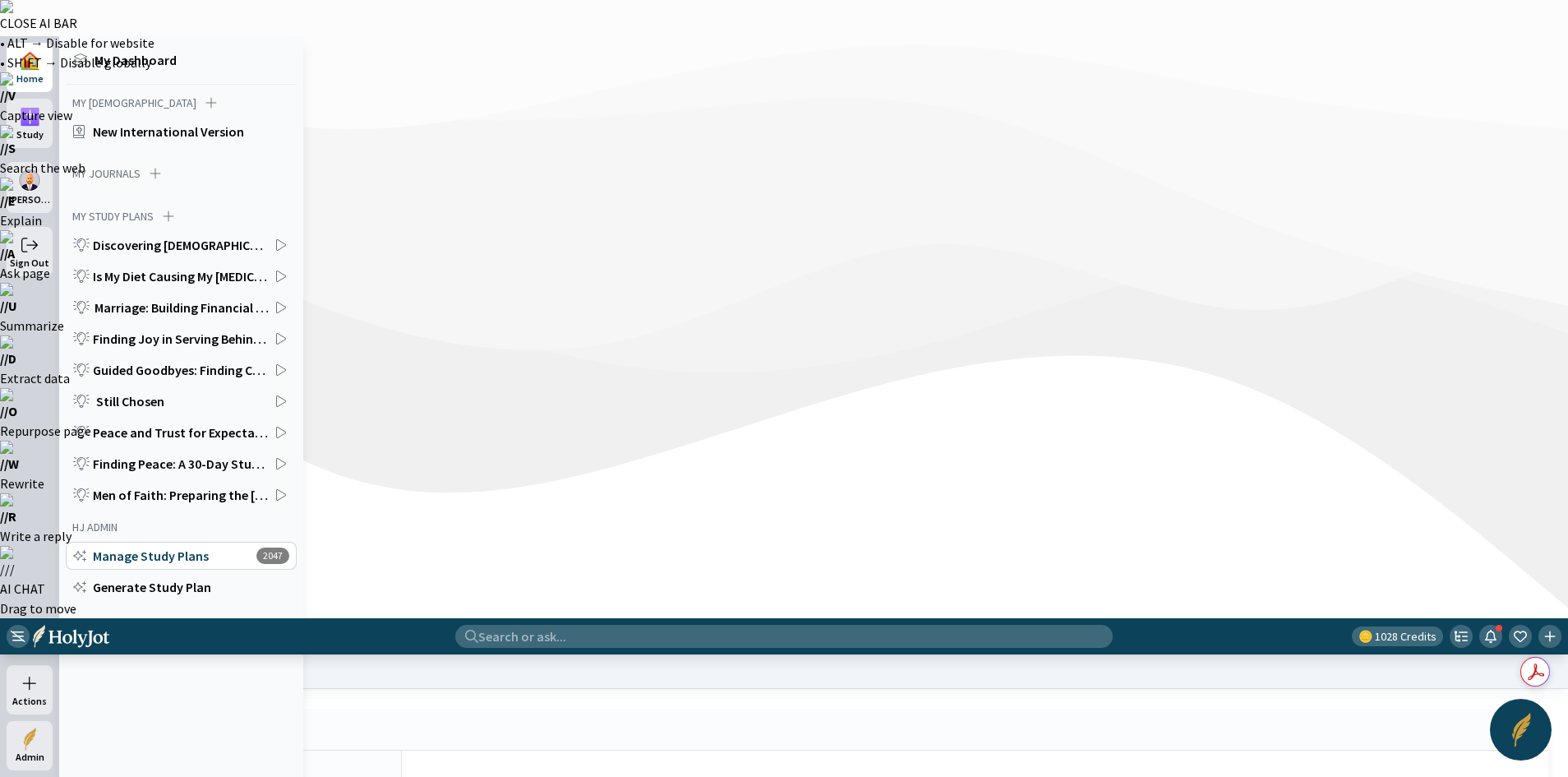 click on "Manage Study Plans" 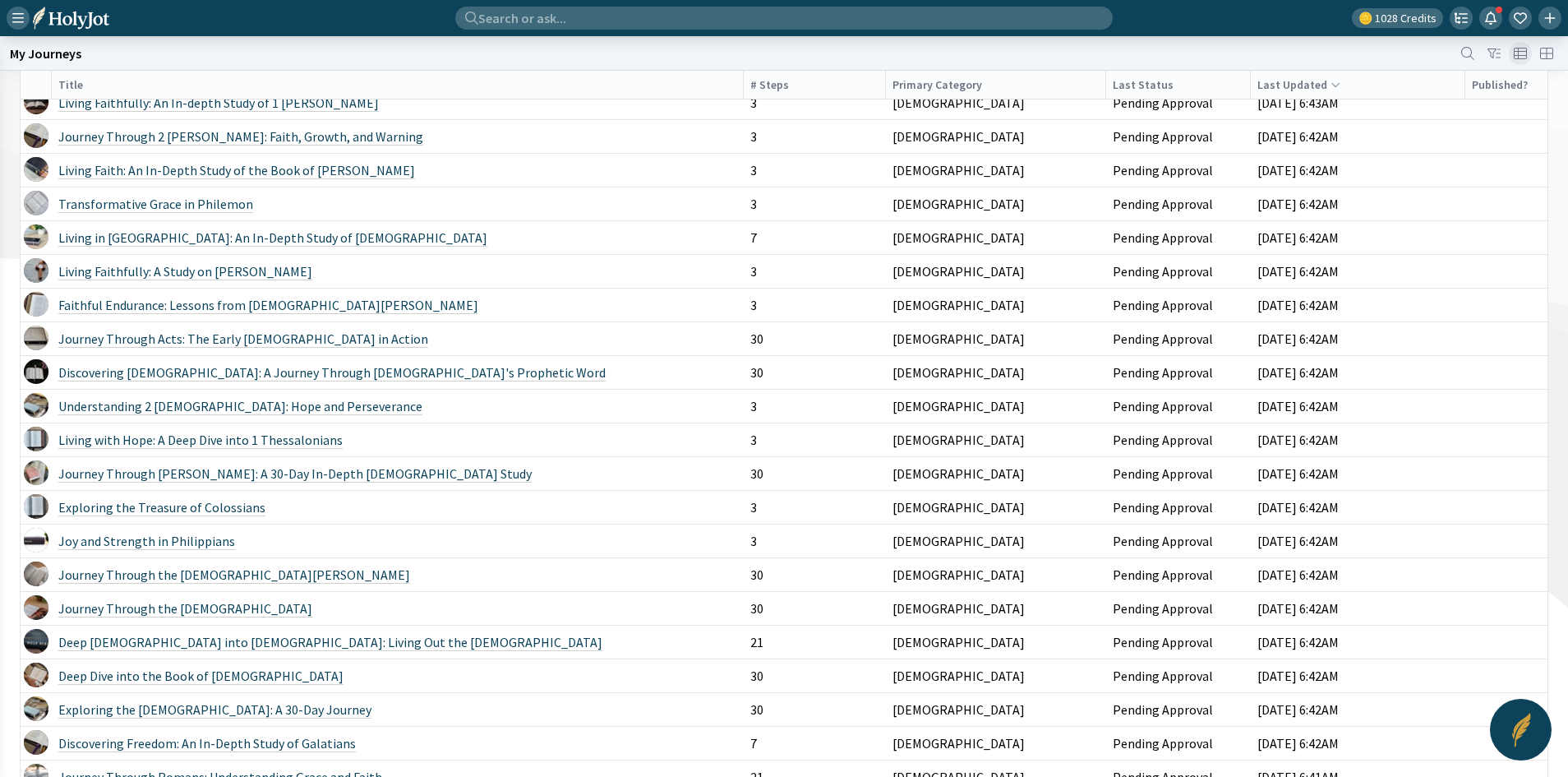 scroll, scrollTop: 1169, scrollLeft: 0, axis: vertical 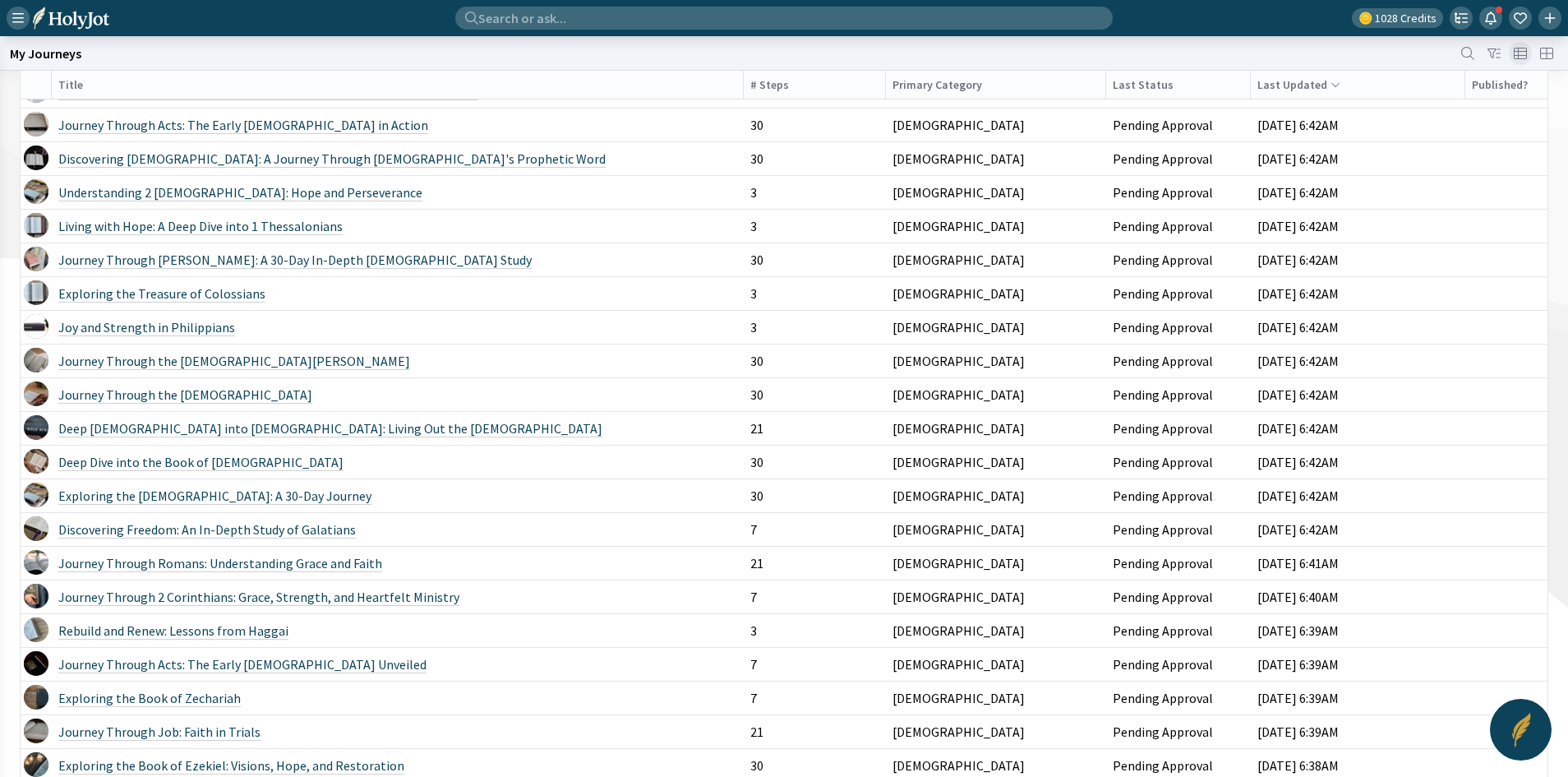 click on "Exploring the Heart of Worship: A 30-Day Study in [GEOGRAPHIC_DATA]" 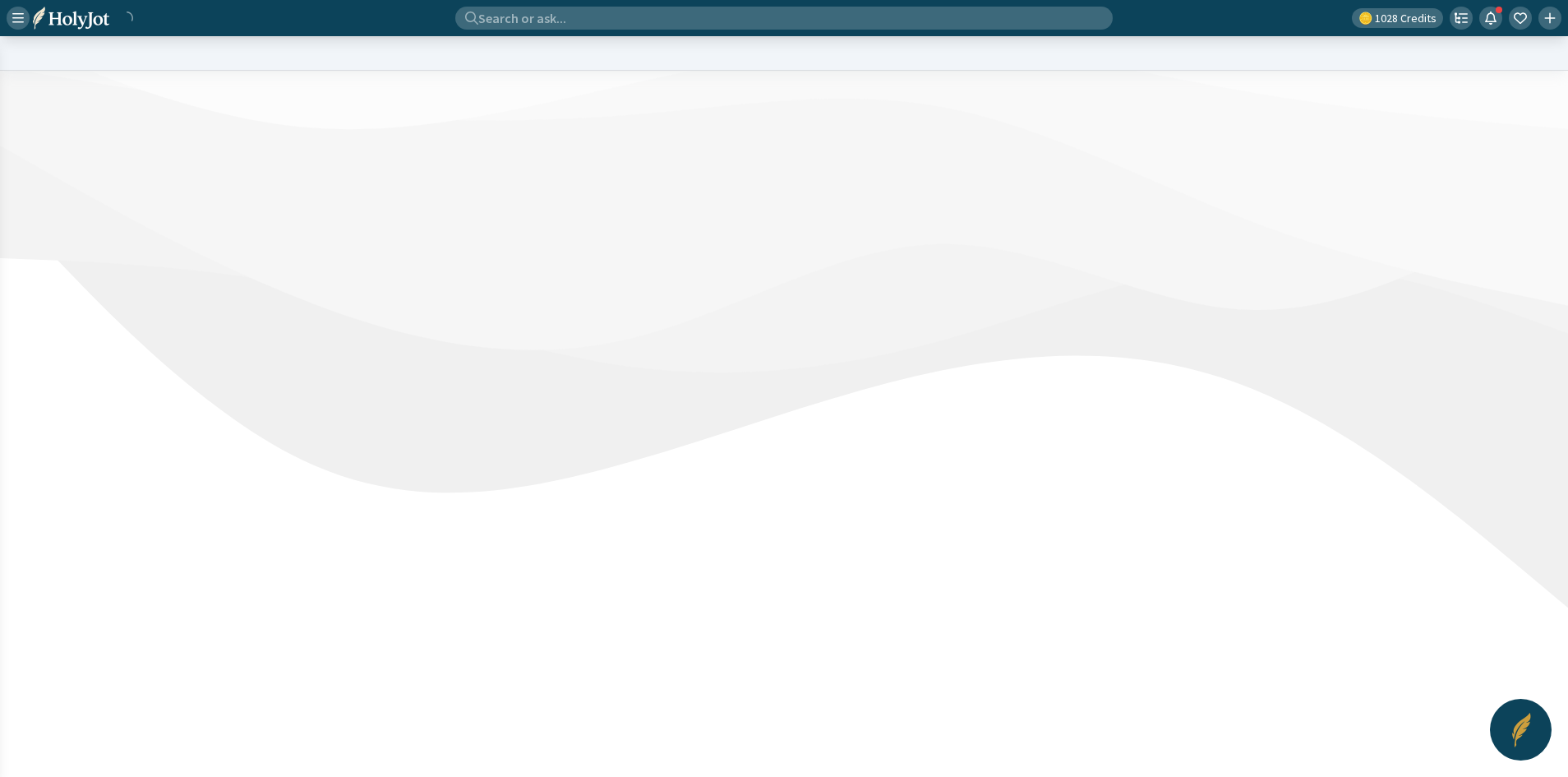 scroll, scrollTop: 0, scrollLeft: 0, axis: both 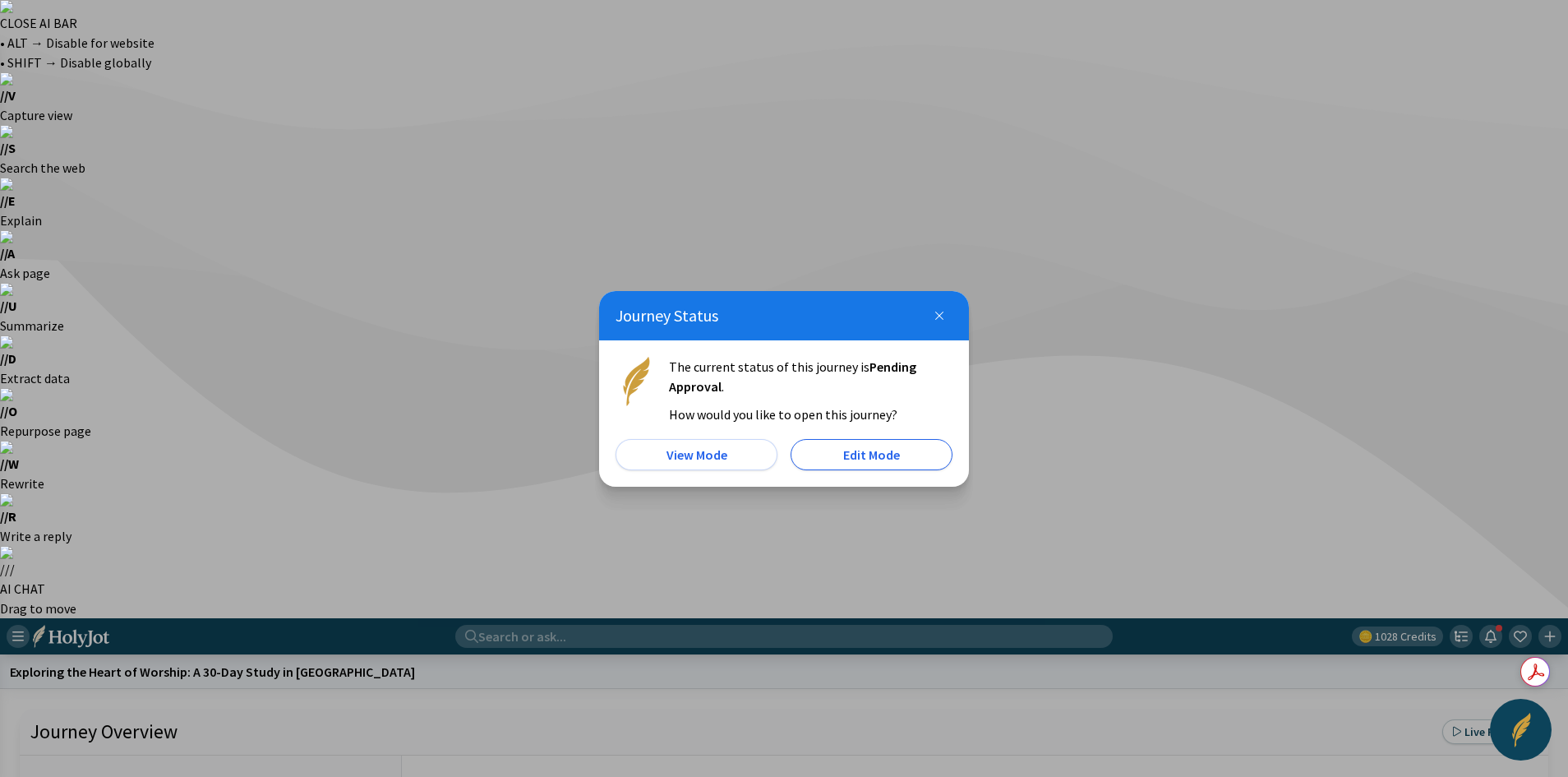 click on "Edit Mode" at bounding box center (871, 455) 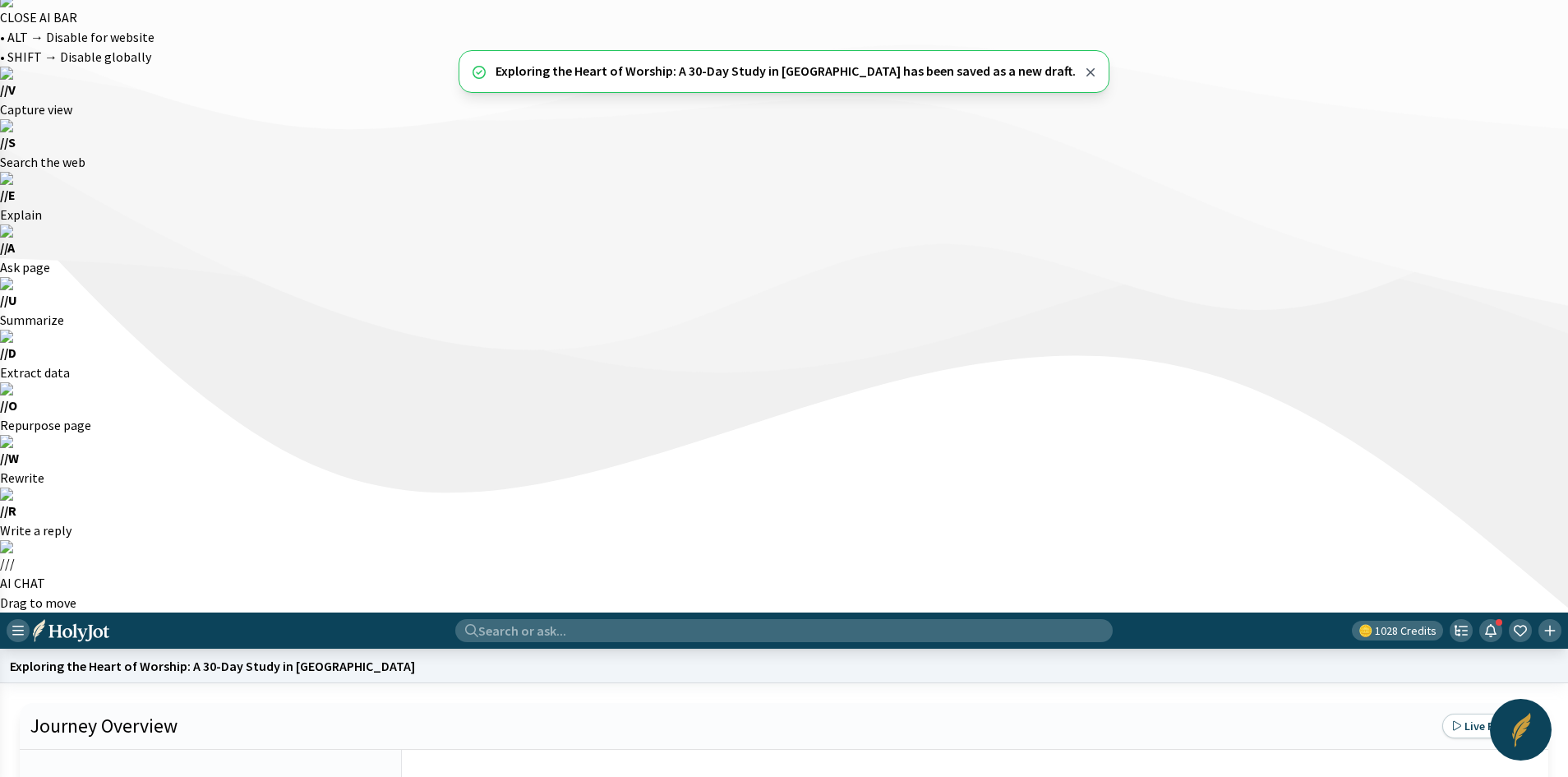 scroll, scrollTop: 0, scrollLeft: 0, axis: both 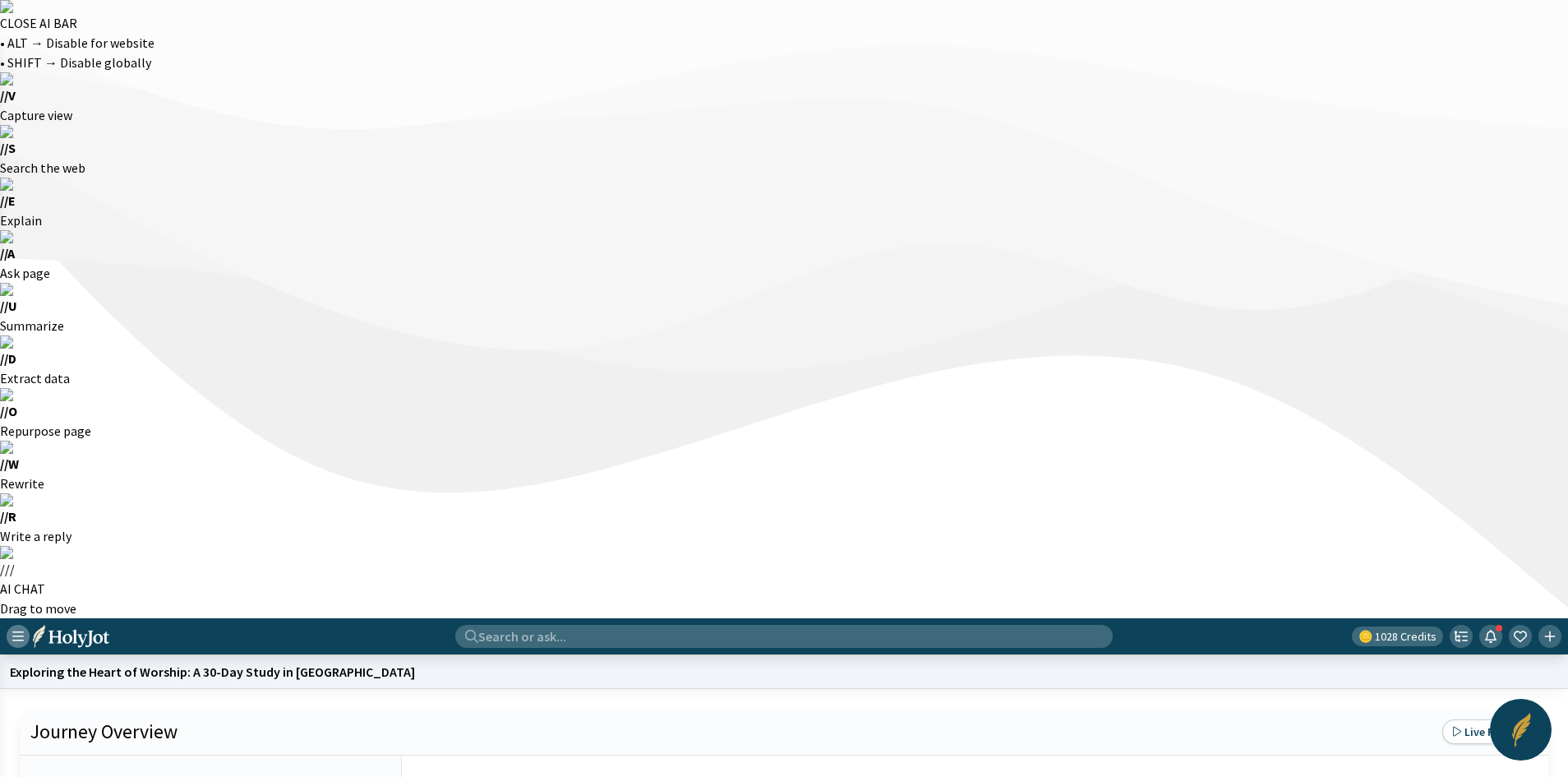 click 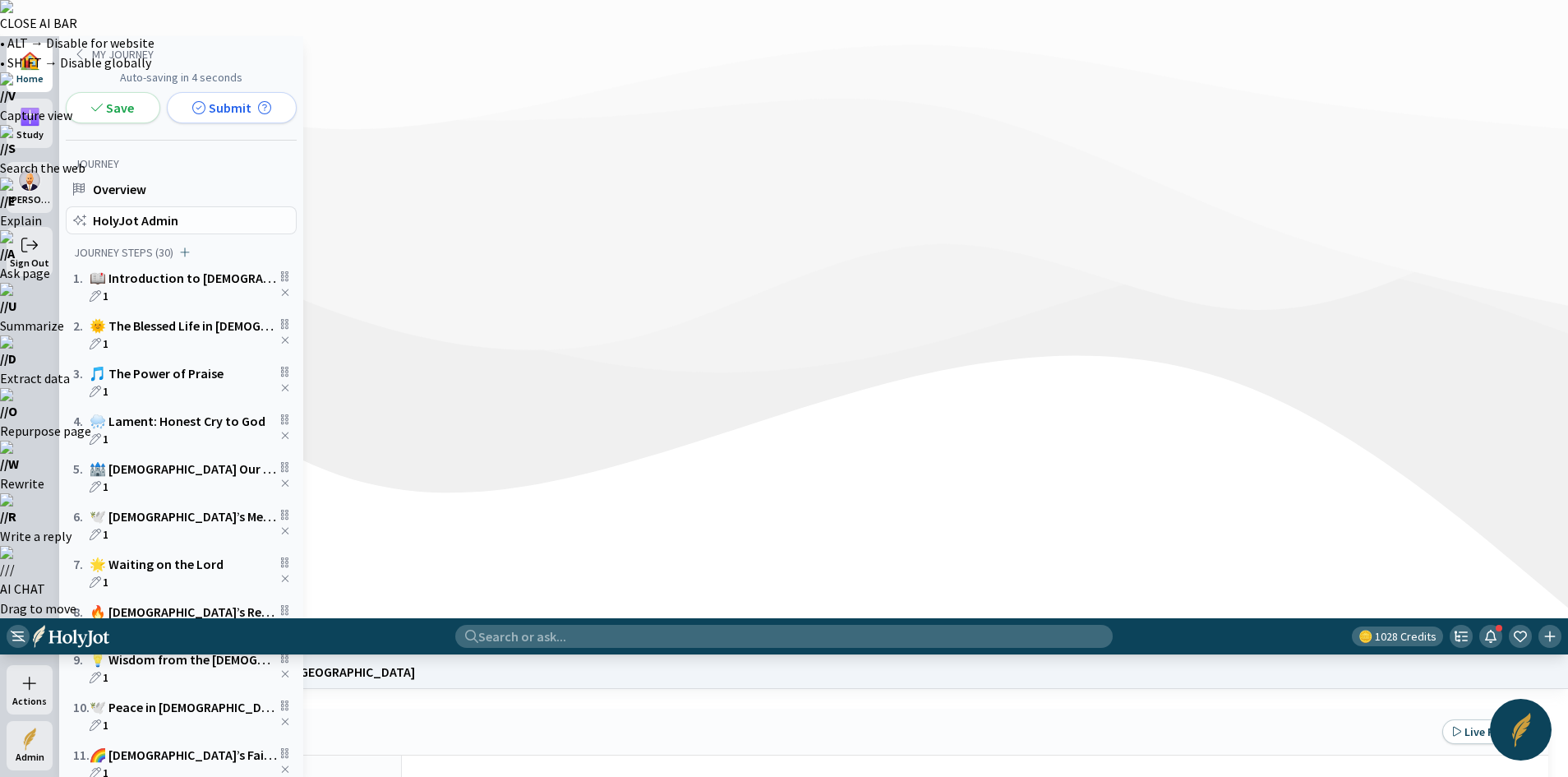 click on "HolyJot Admin" 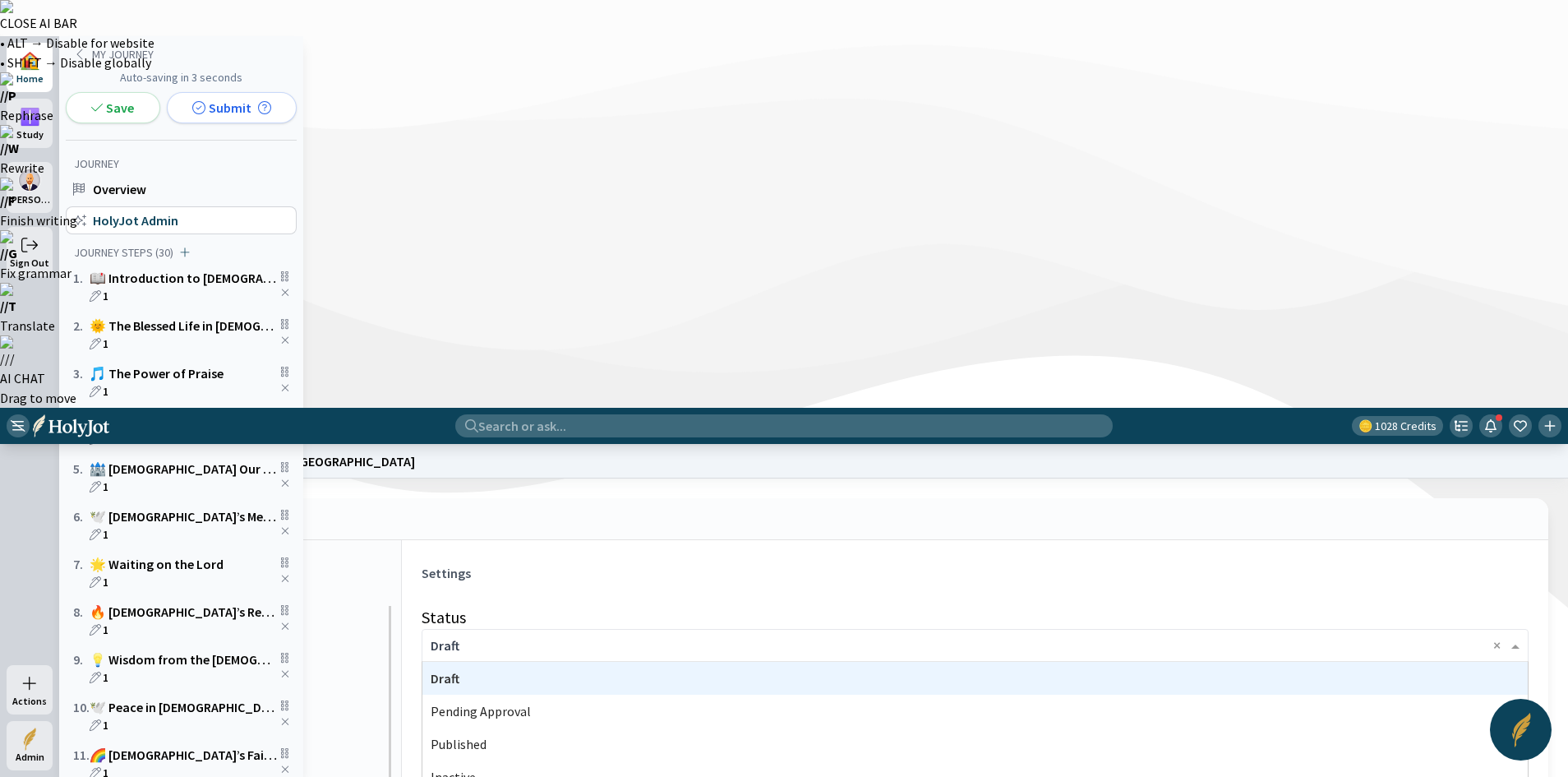 click 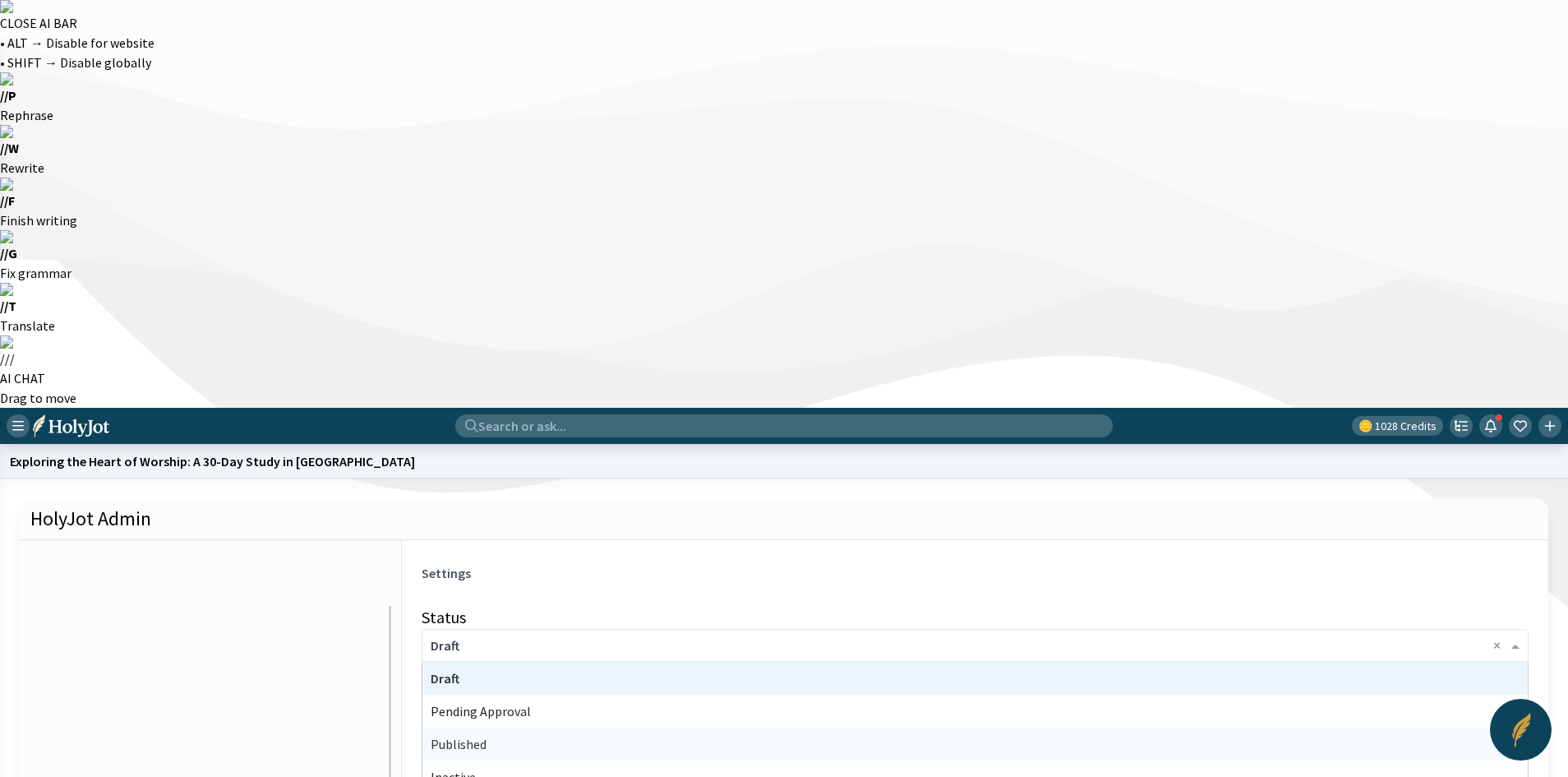 click on "Published" at bounding box center [459, 744] 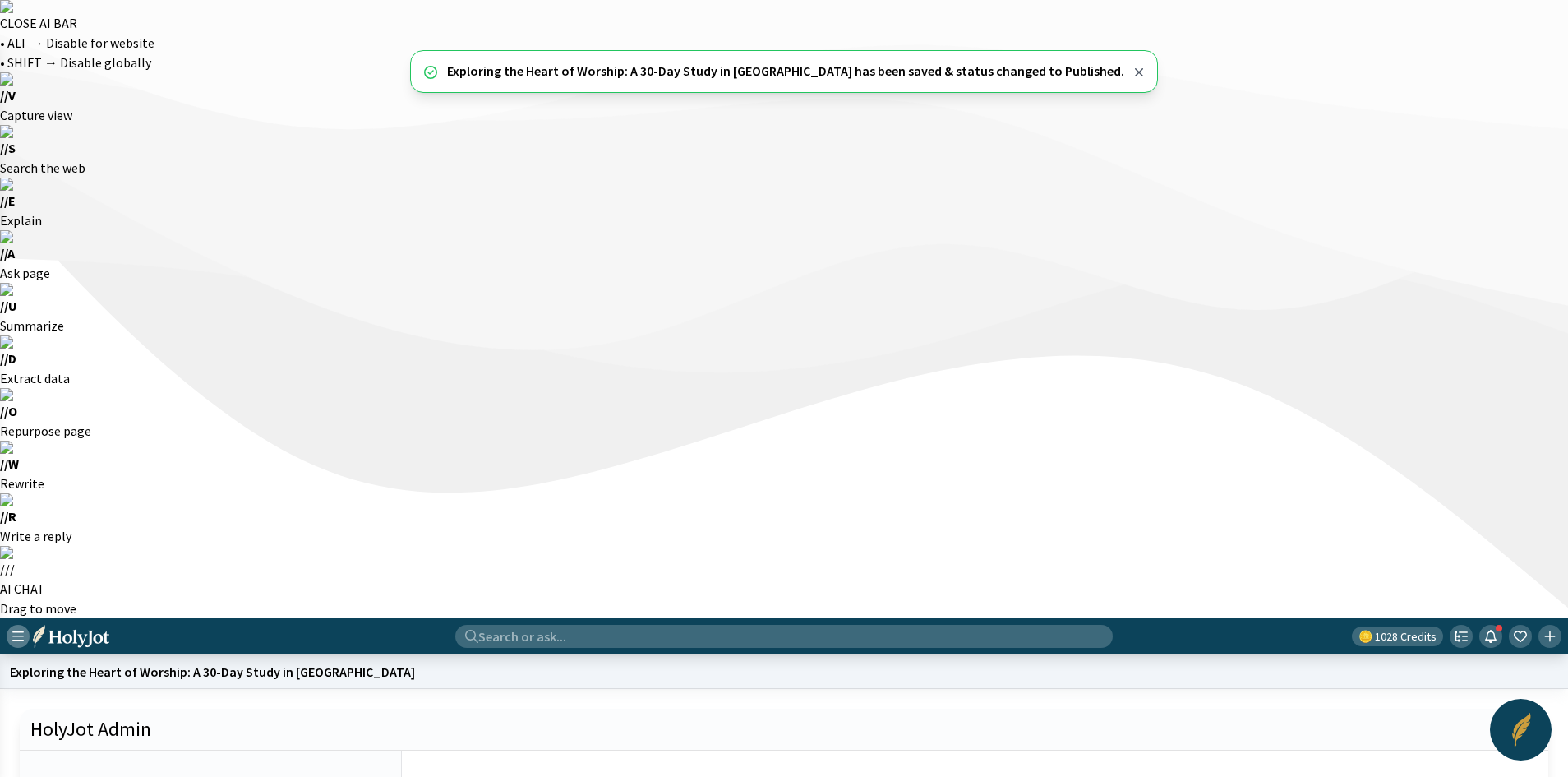 click 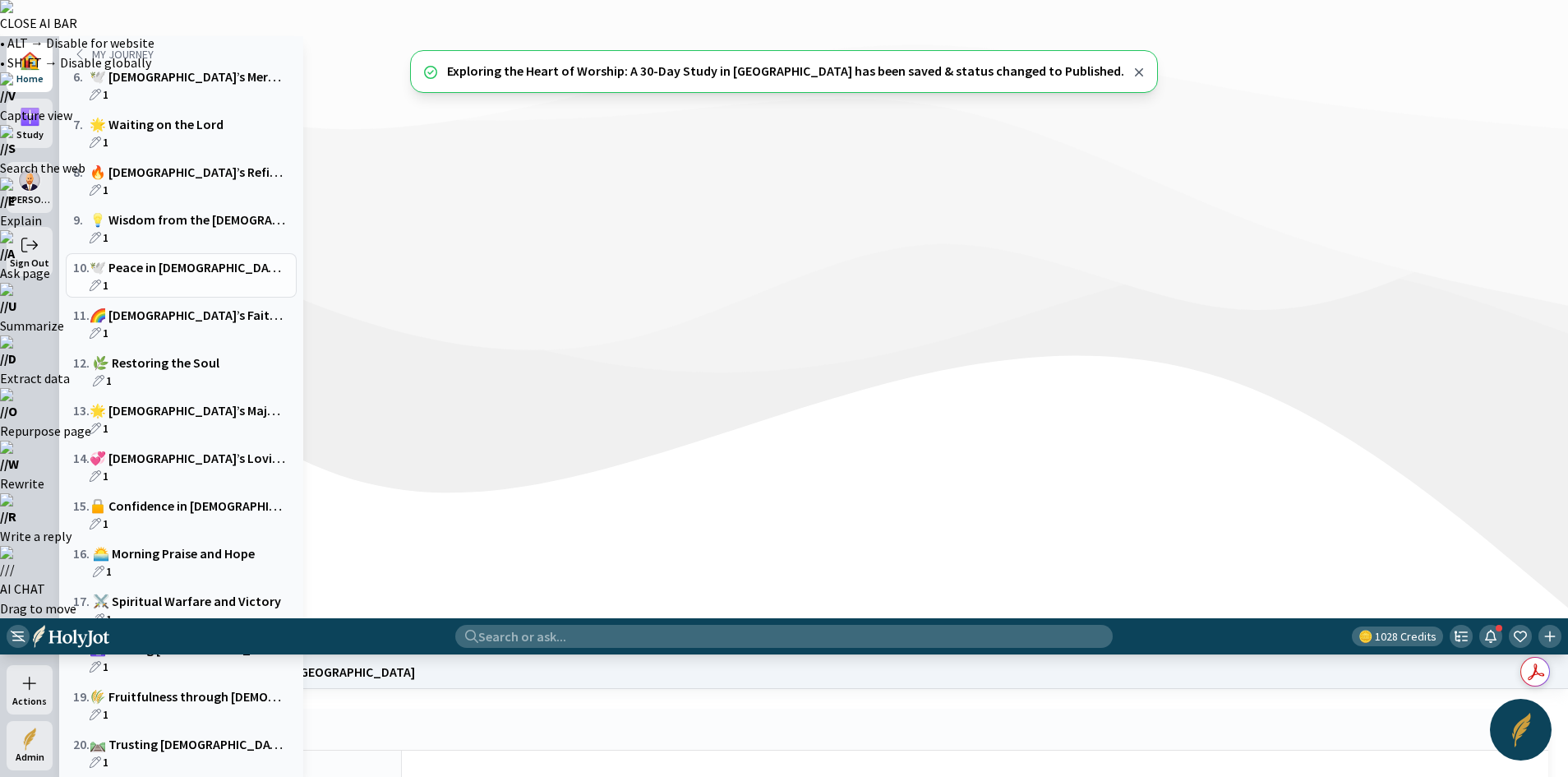 scroll, scrollTop: 0, scrollLeft: 0, axis: both 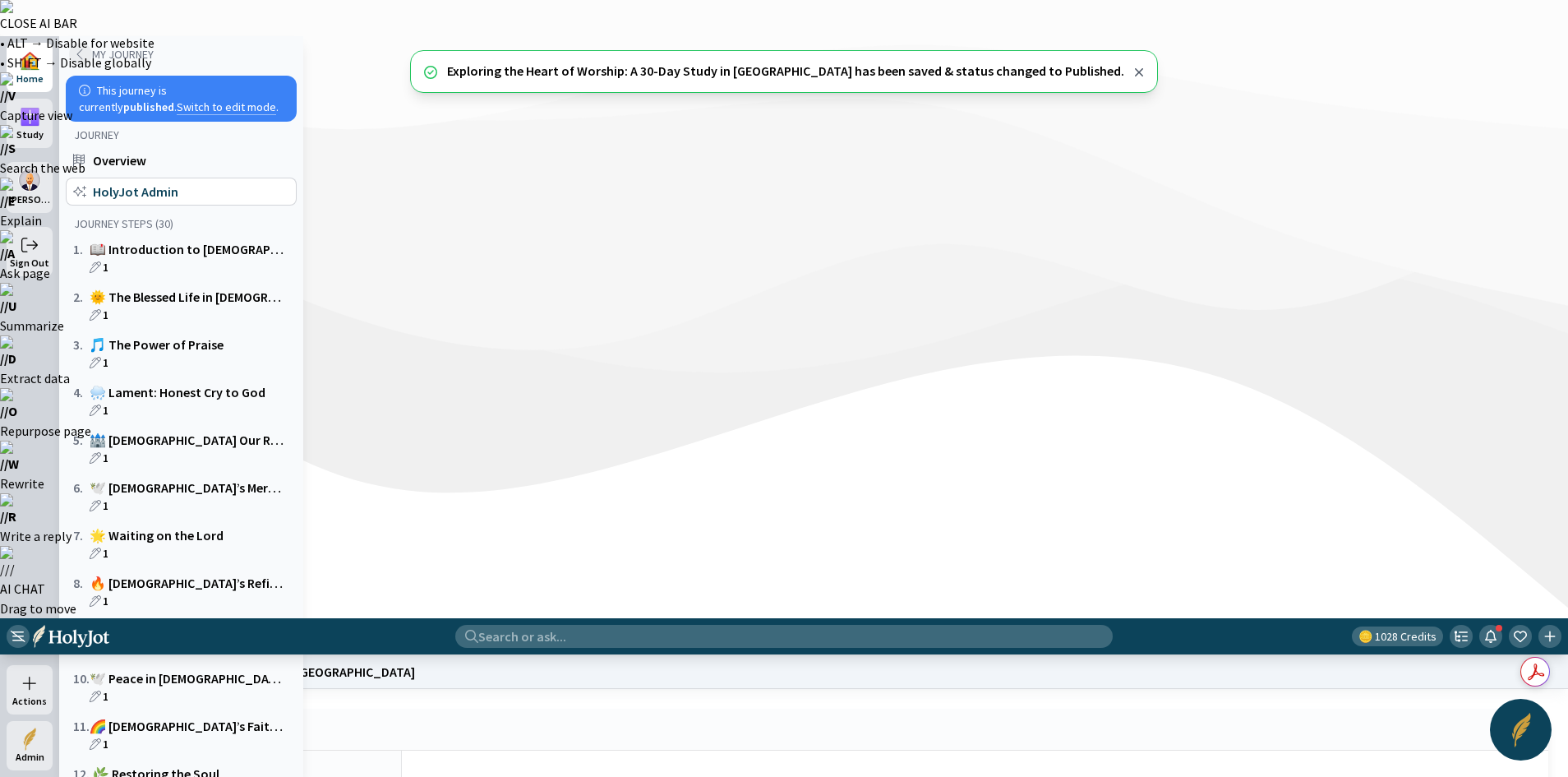 click 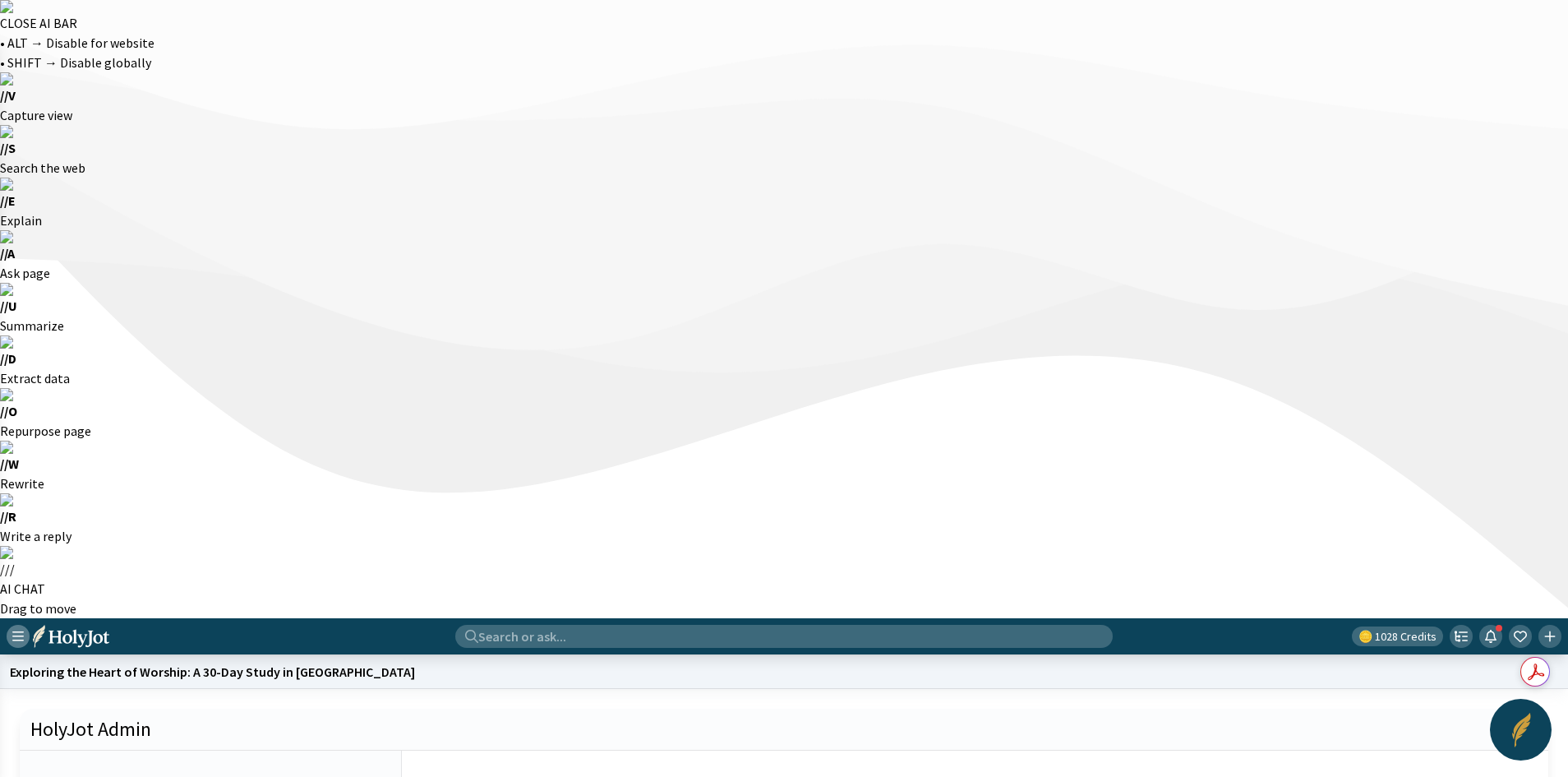 click at bounding box center (18, 636) 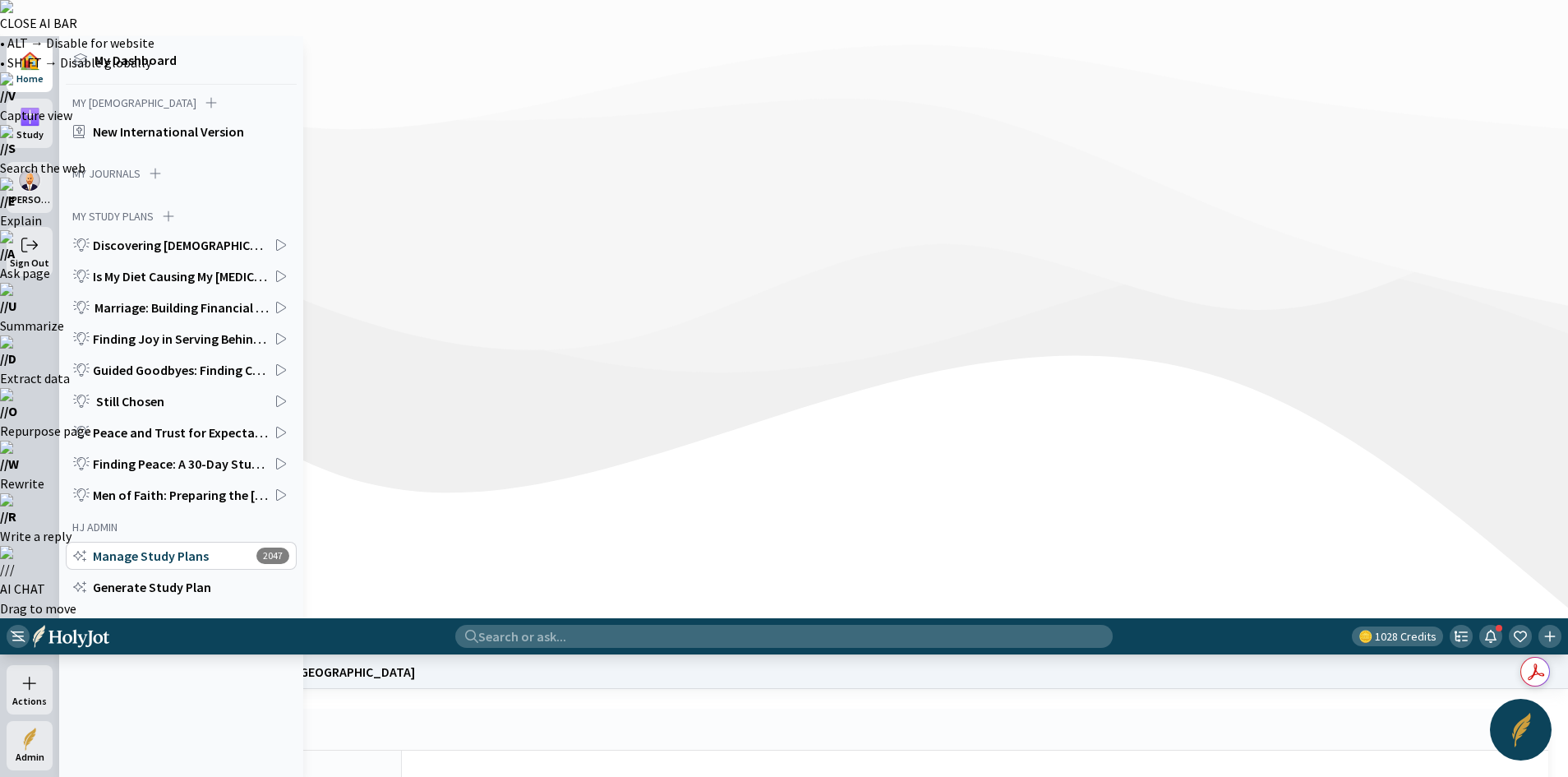click on "Manage Study Plans" 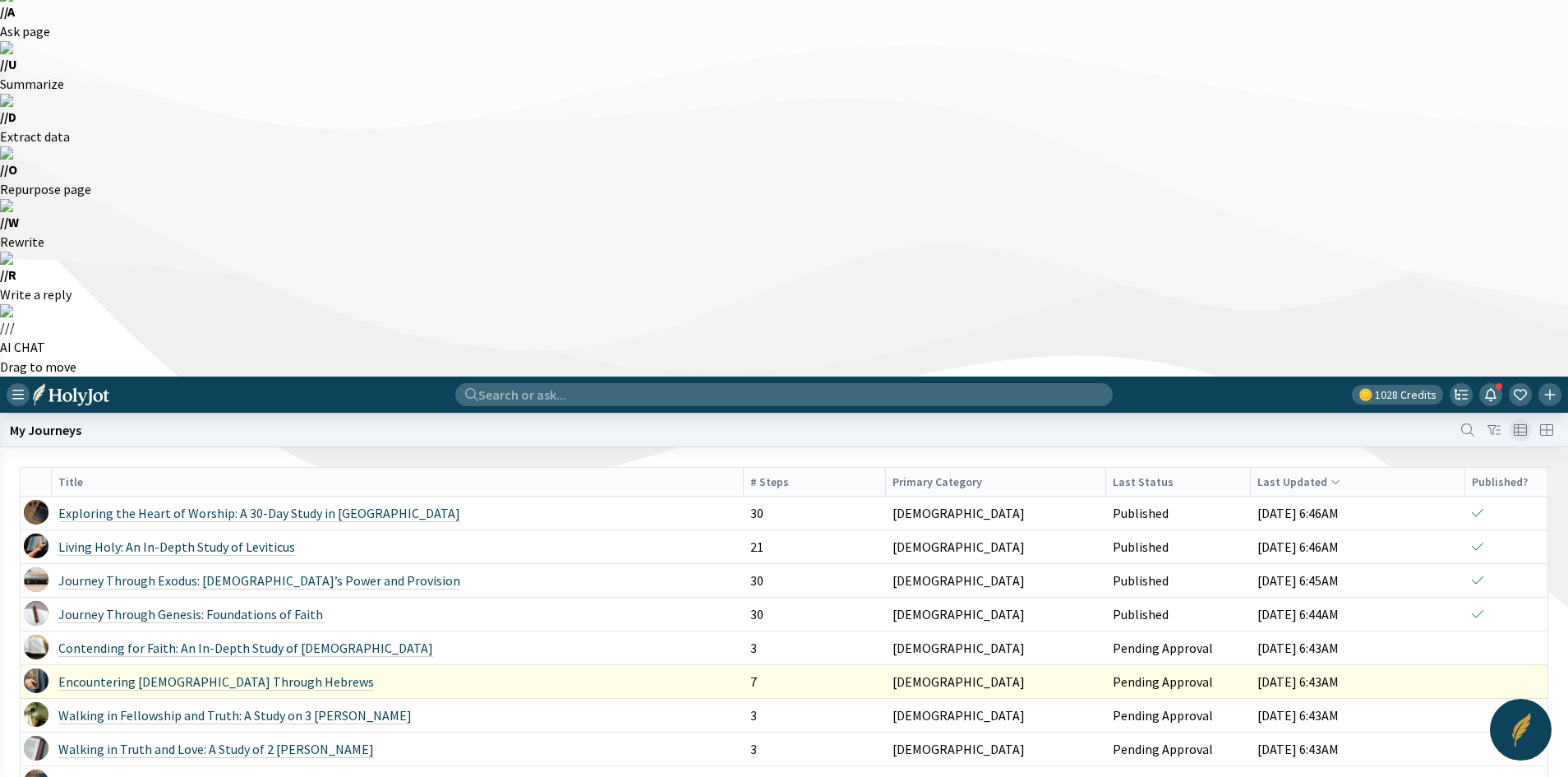 scroll, scrollTop: 247, scrollLeft: 0, axis: vertical 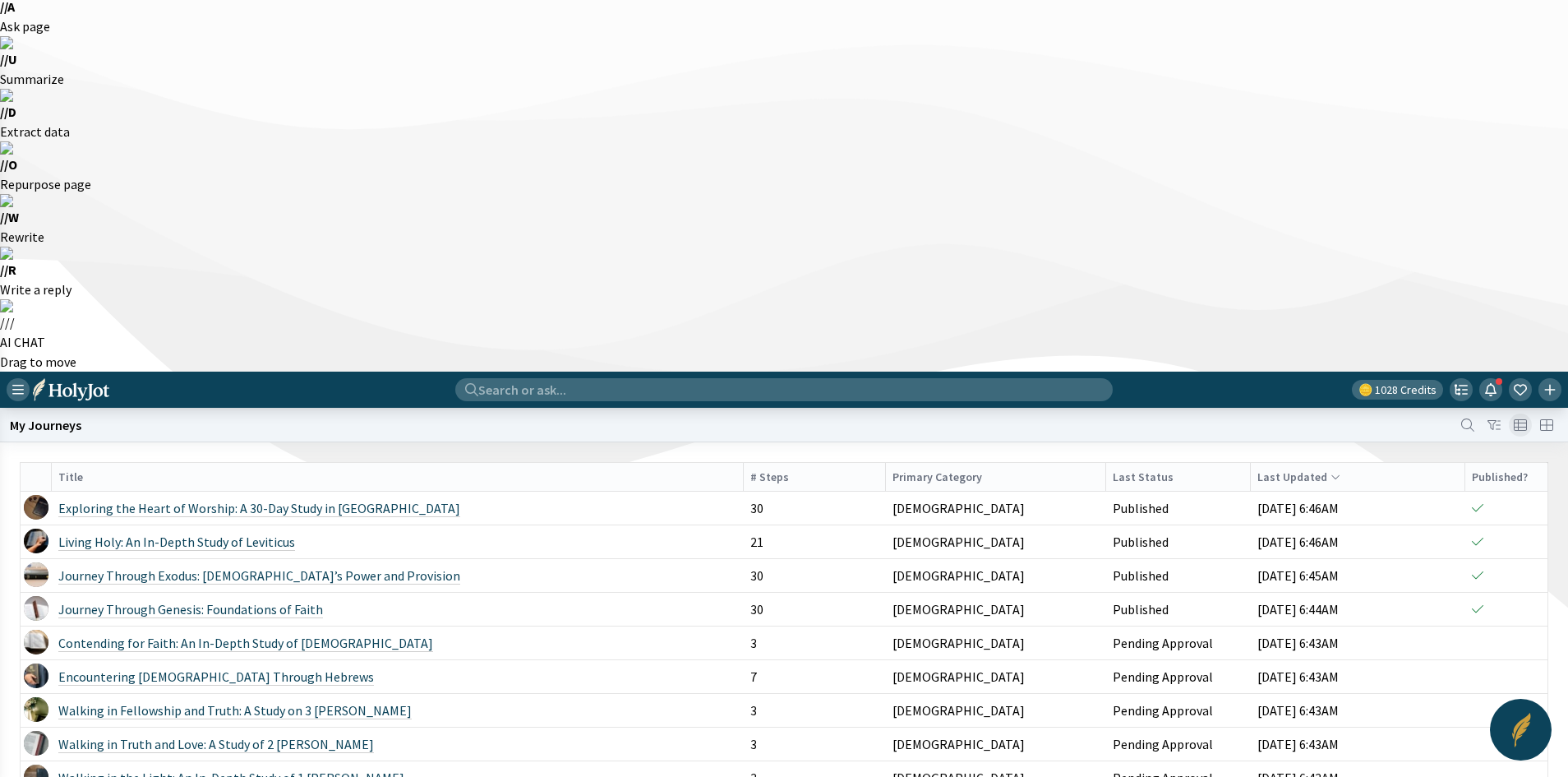click on "Journey Through Acts: The Early [DEMOGRAPHIC_DATA] in Action" 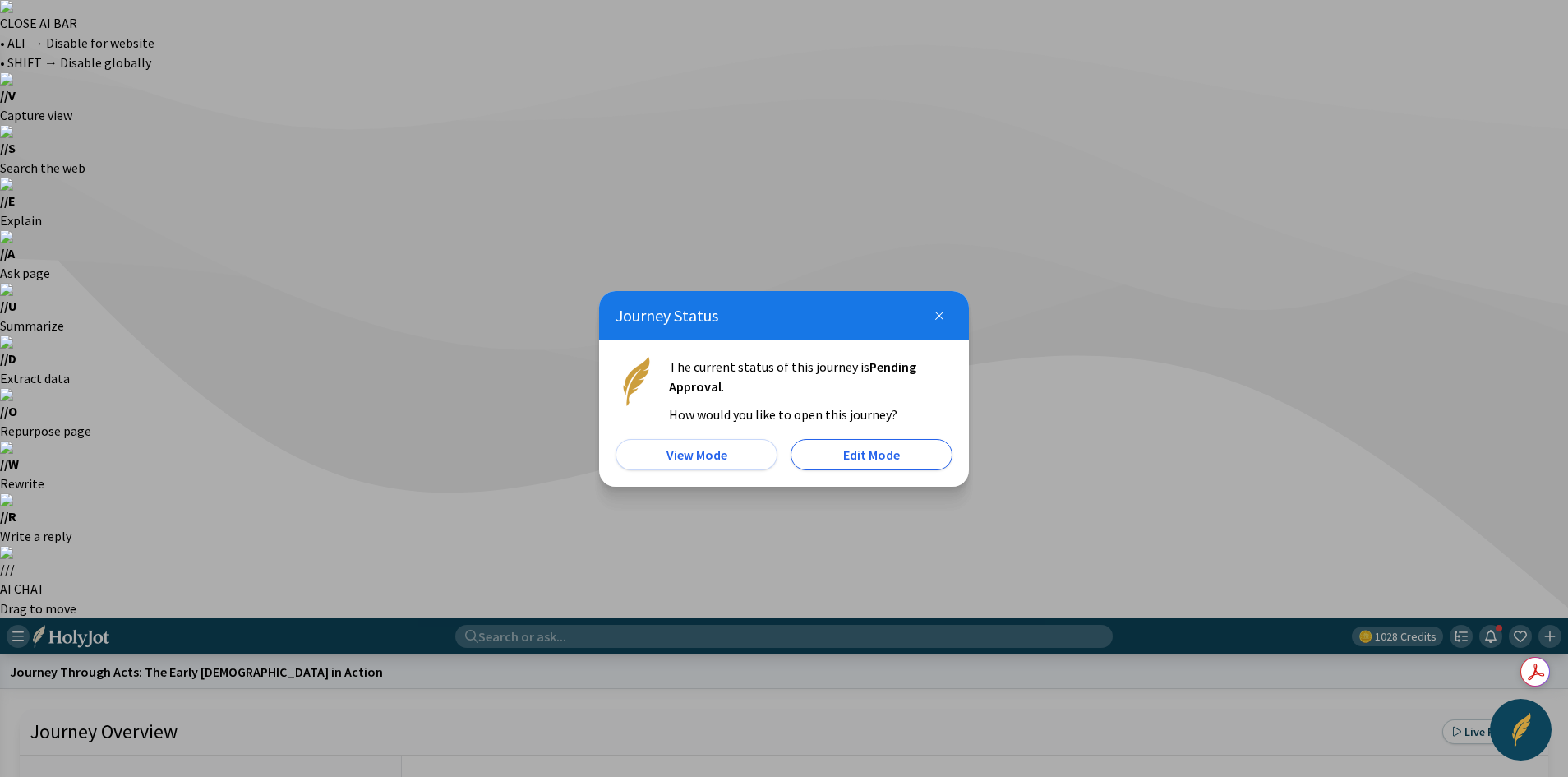 click on "Edit Mode" at bounding box center (871, 455) 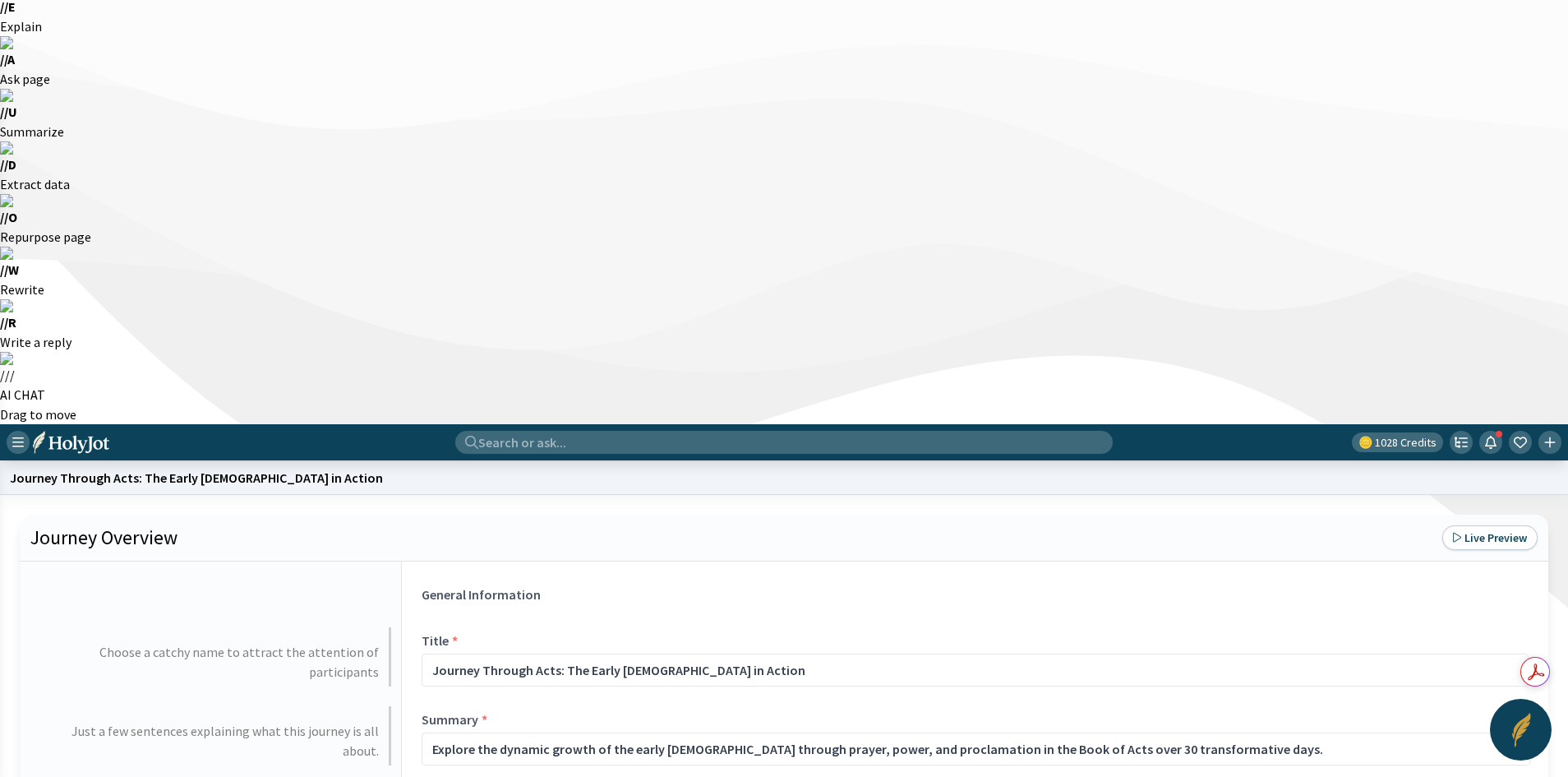 scroll, scrollTop: 0, scrollLeft: 0, axis: both 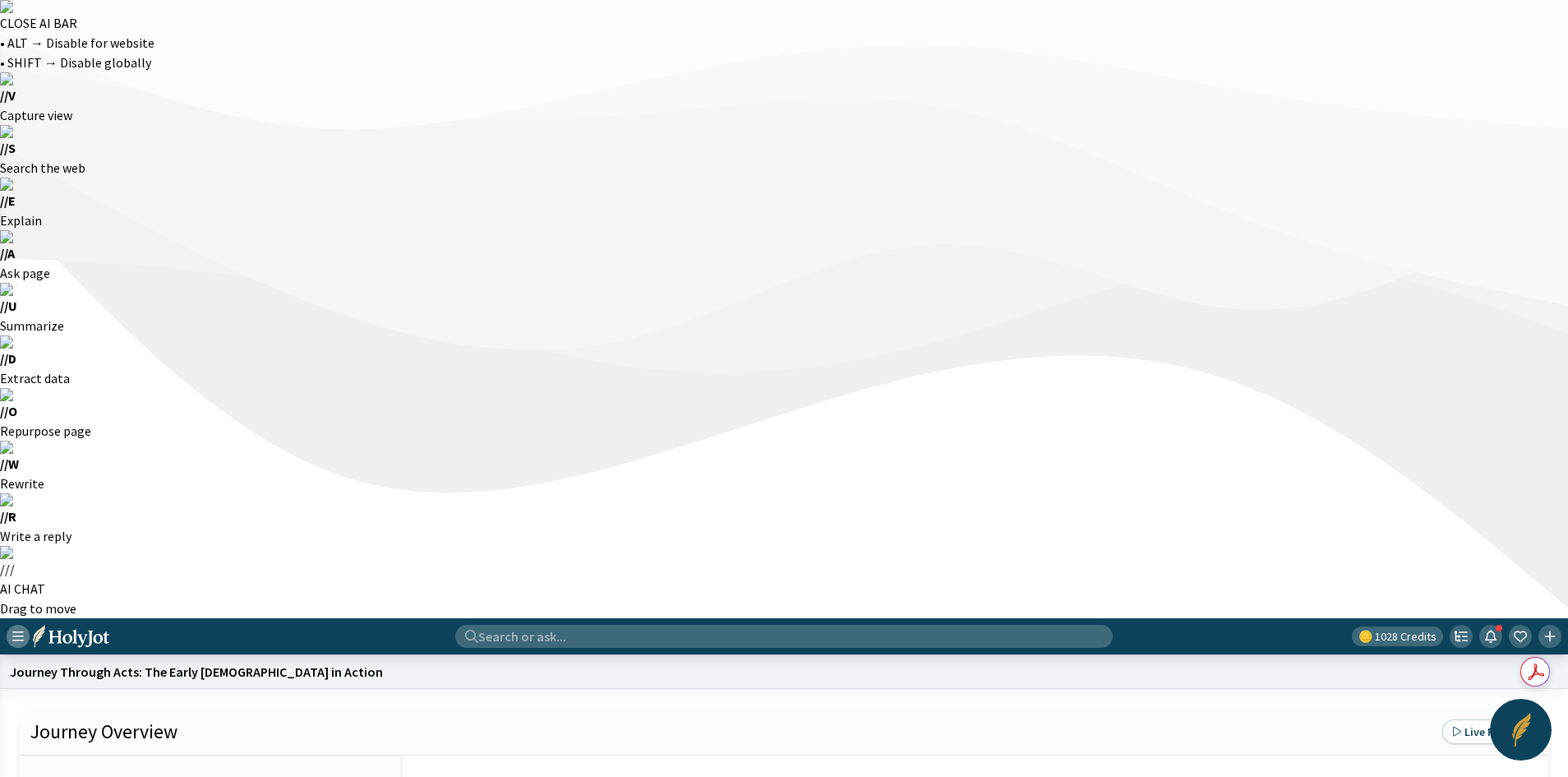 click 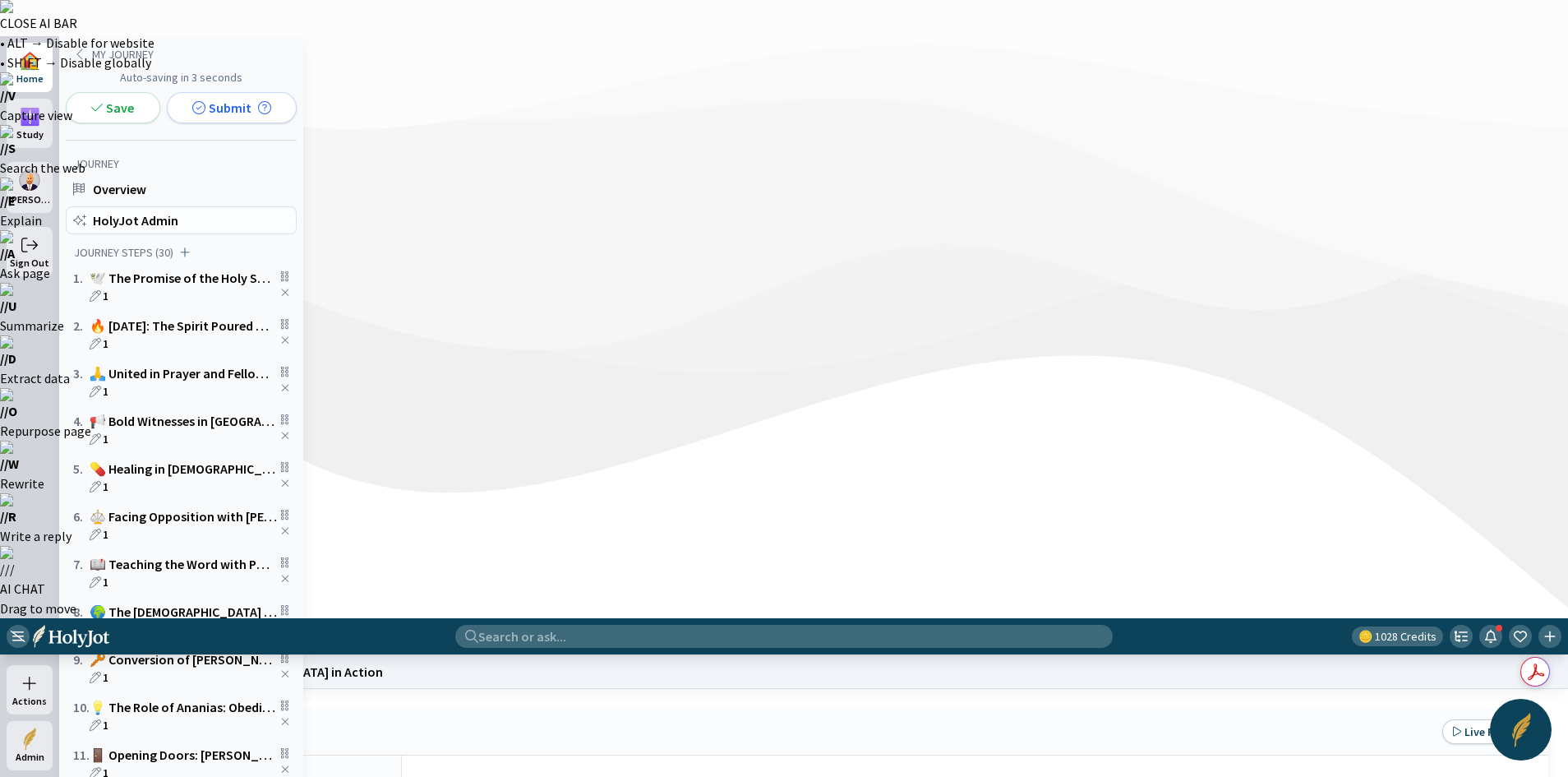 click on "HolyJot Admin" 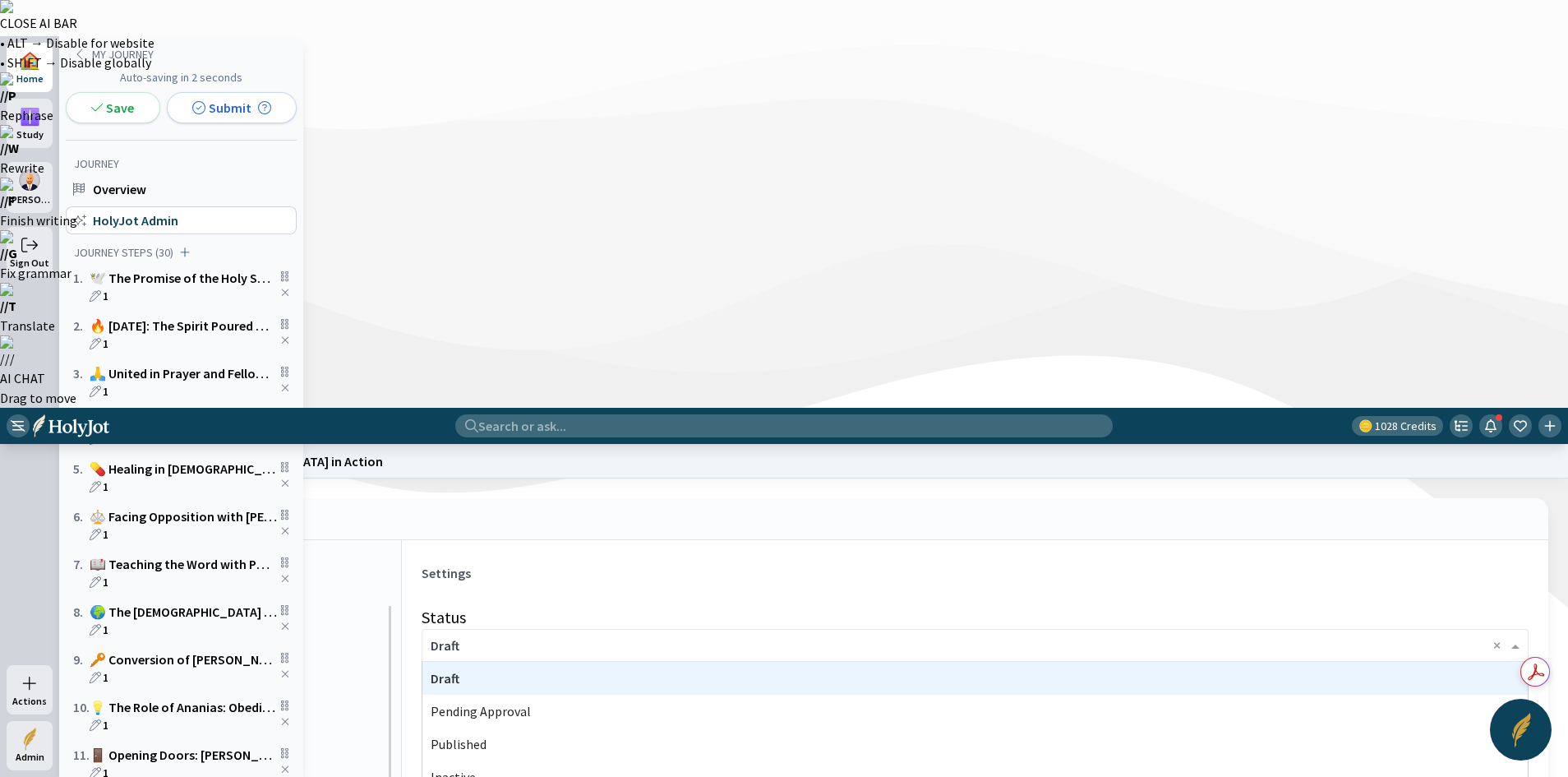 click on "× Draft ×" 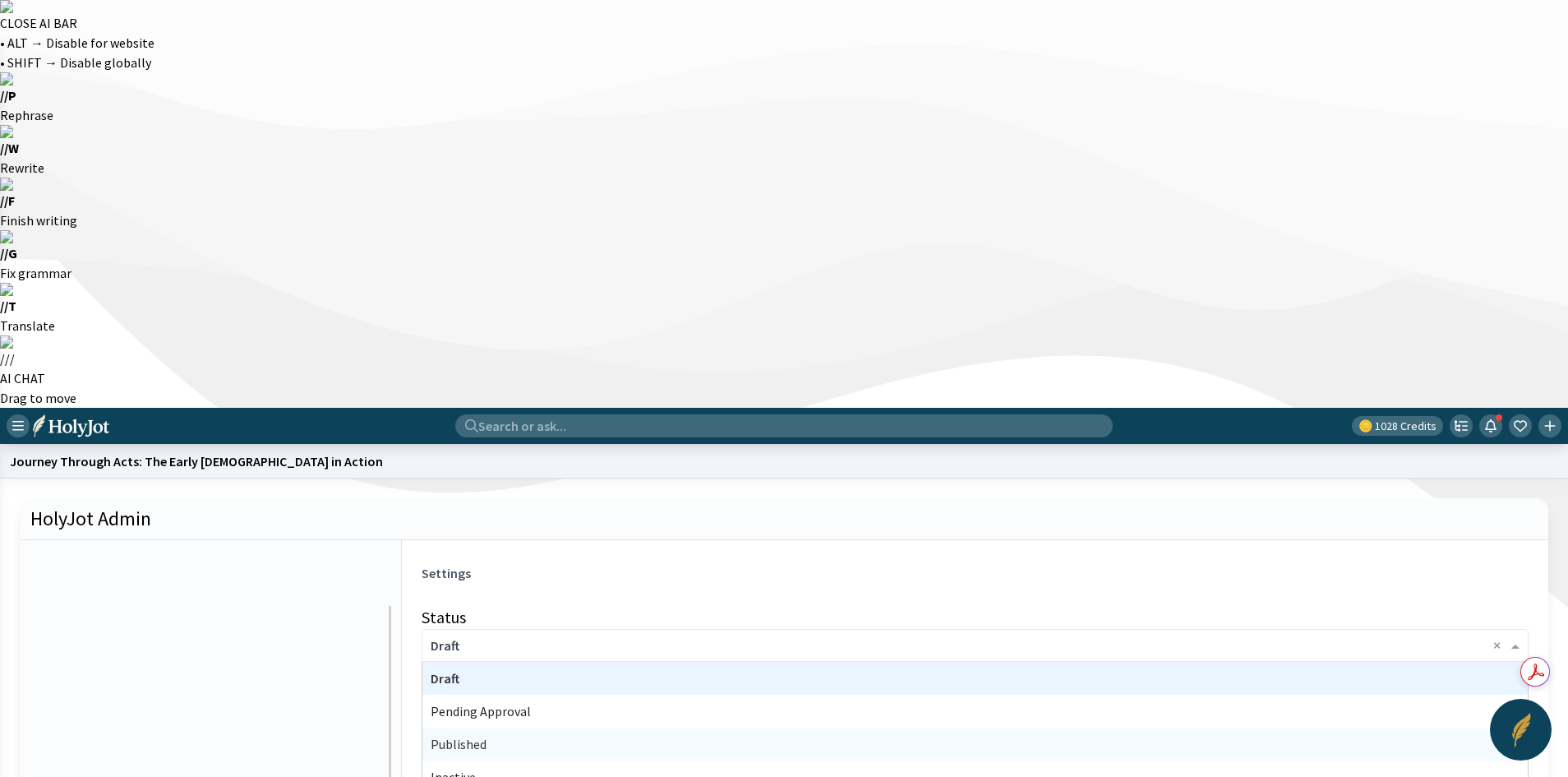 click on "Published" at bounding box center (975, 744) 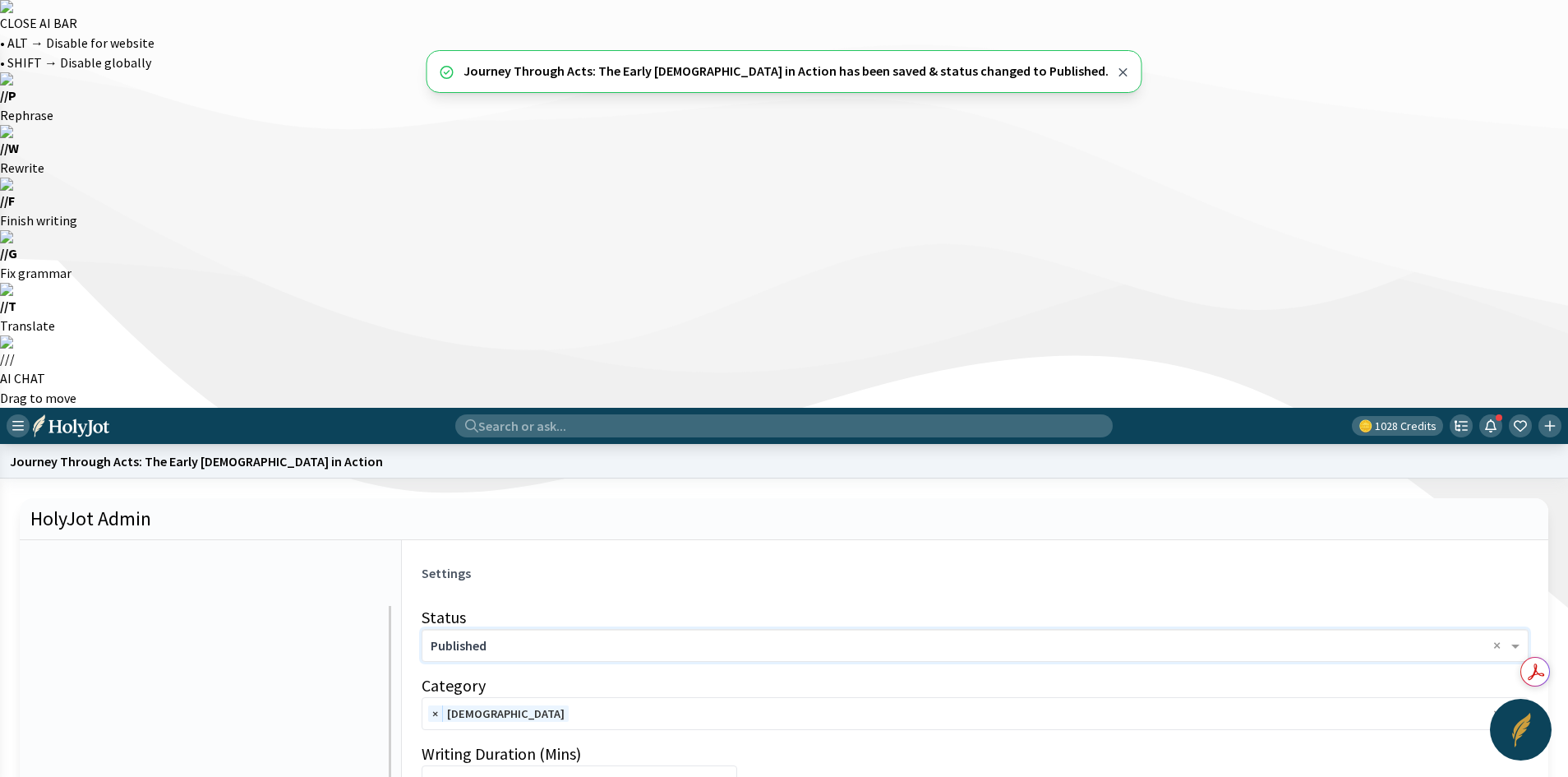 click 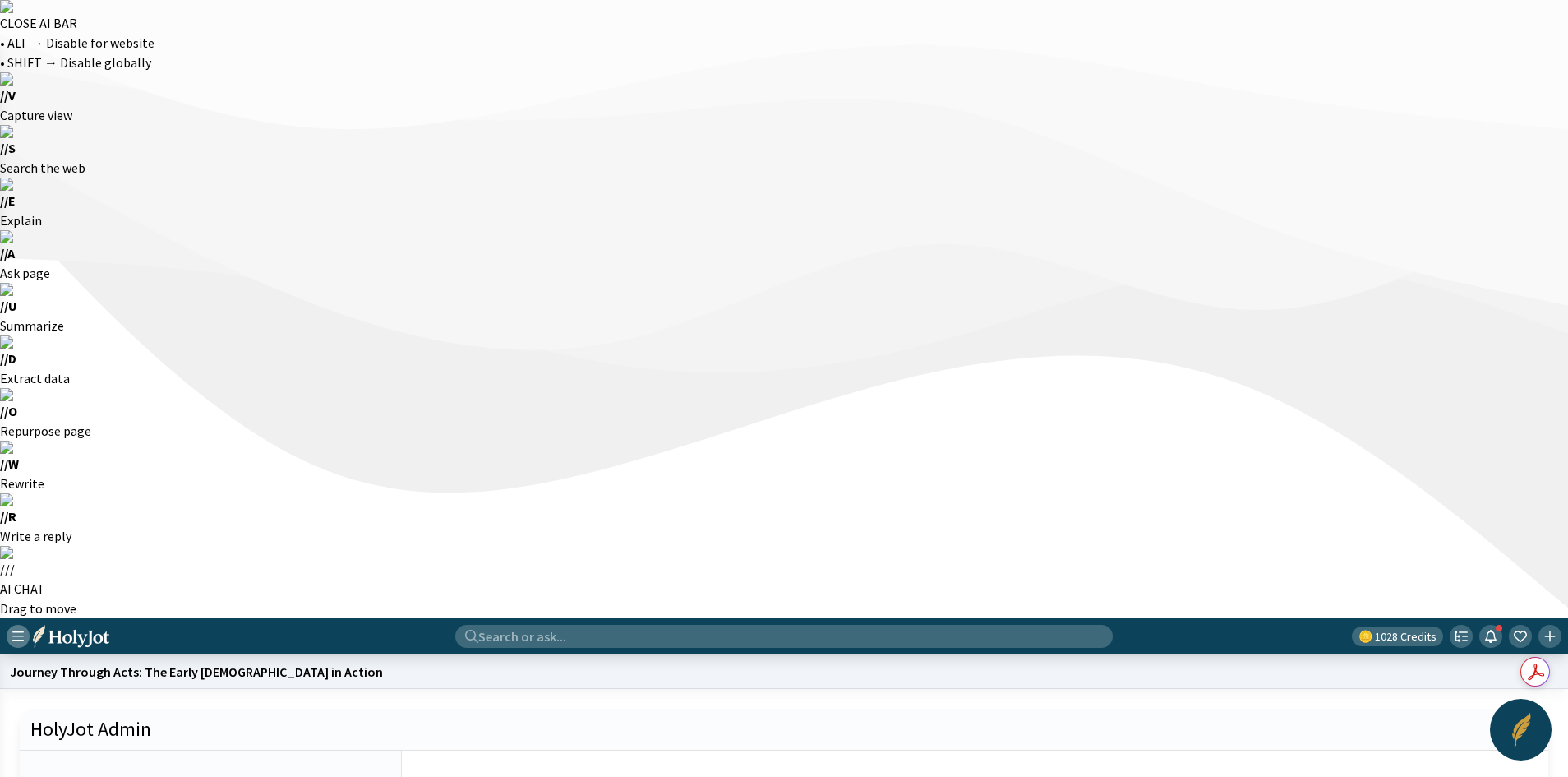 click 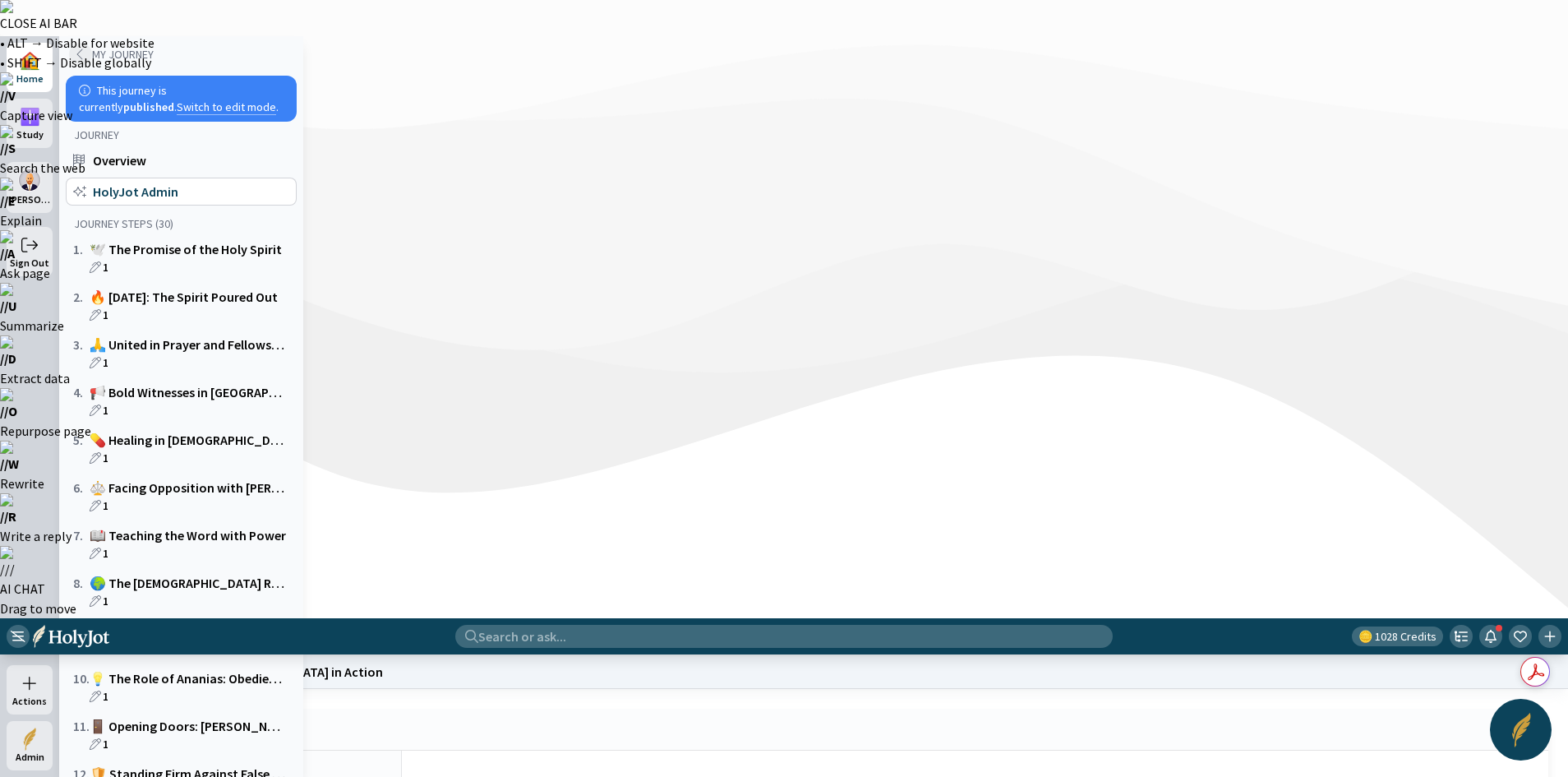 click 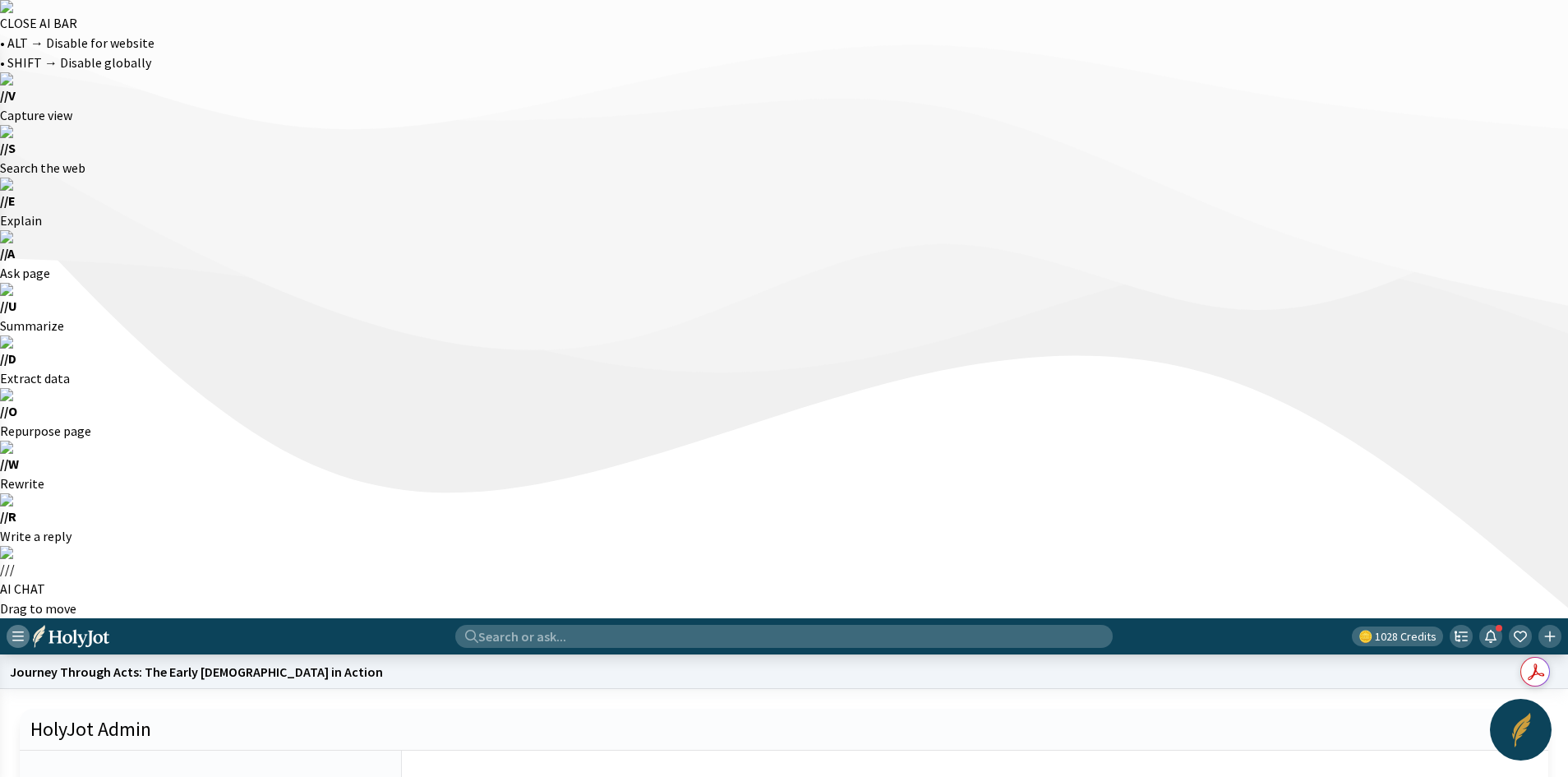 click 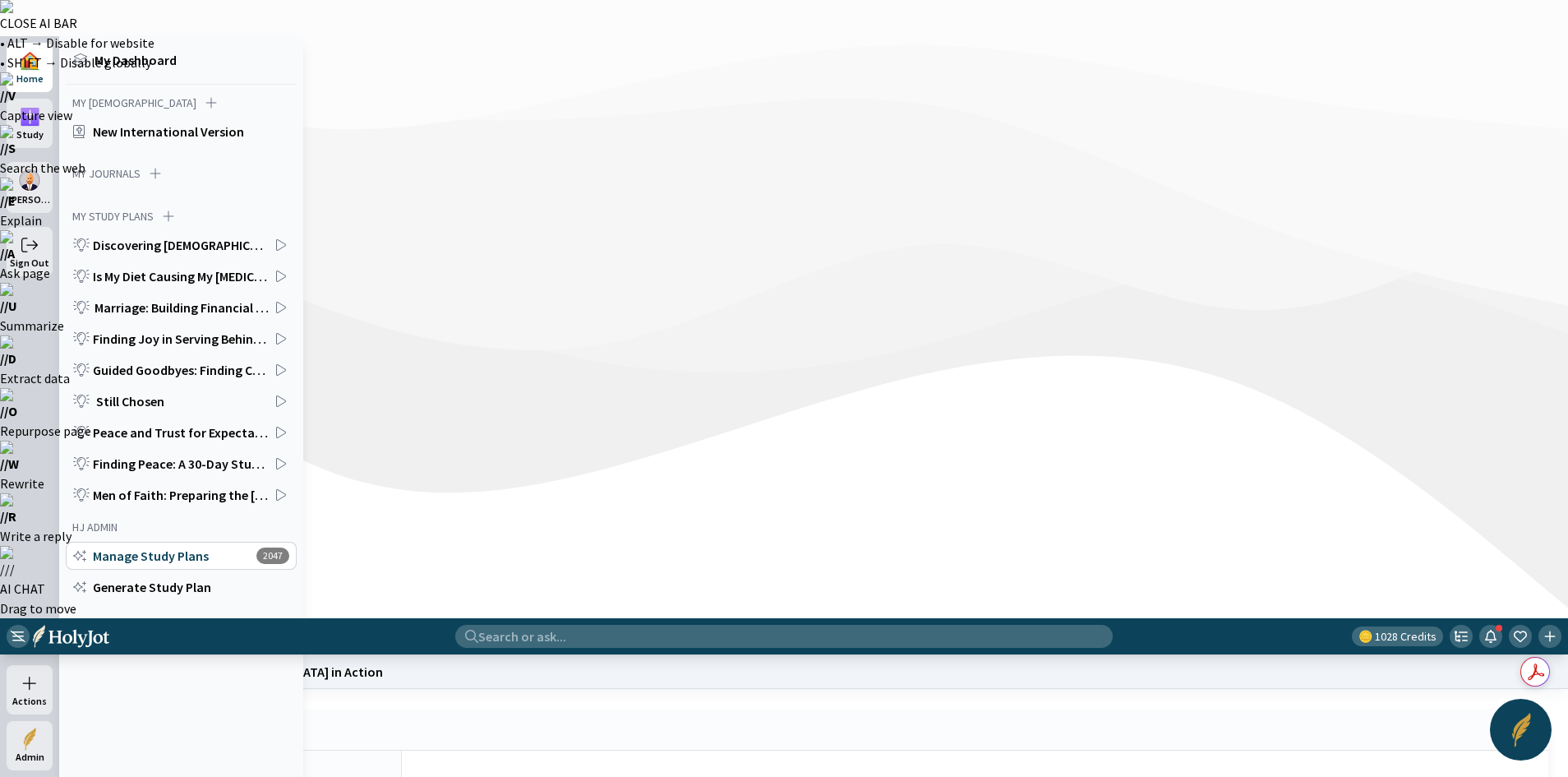 click on "Manage Study Plans" 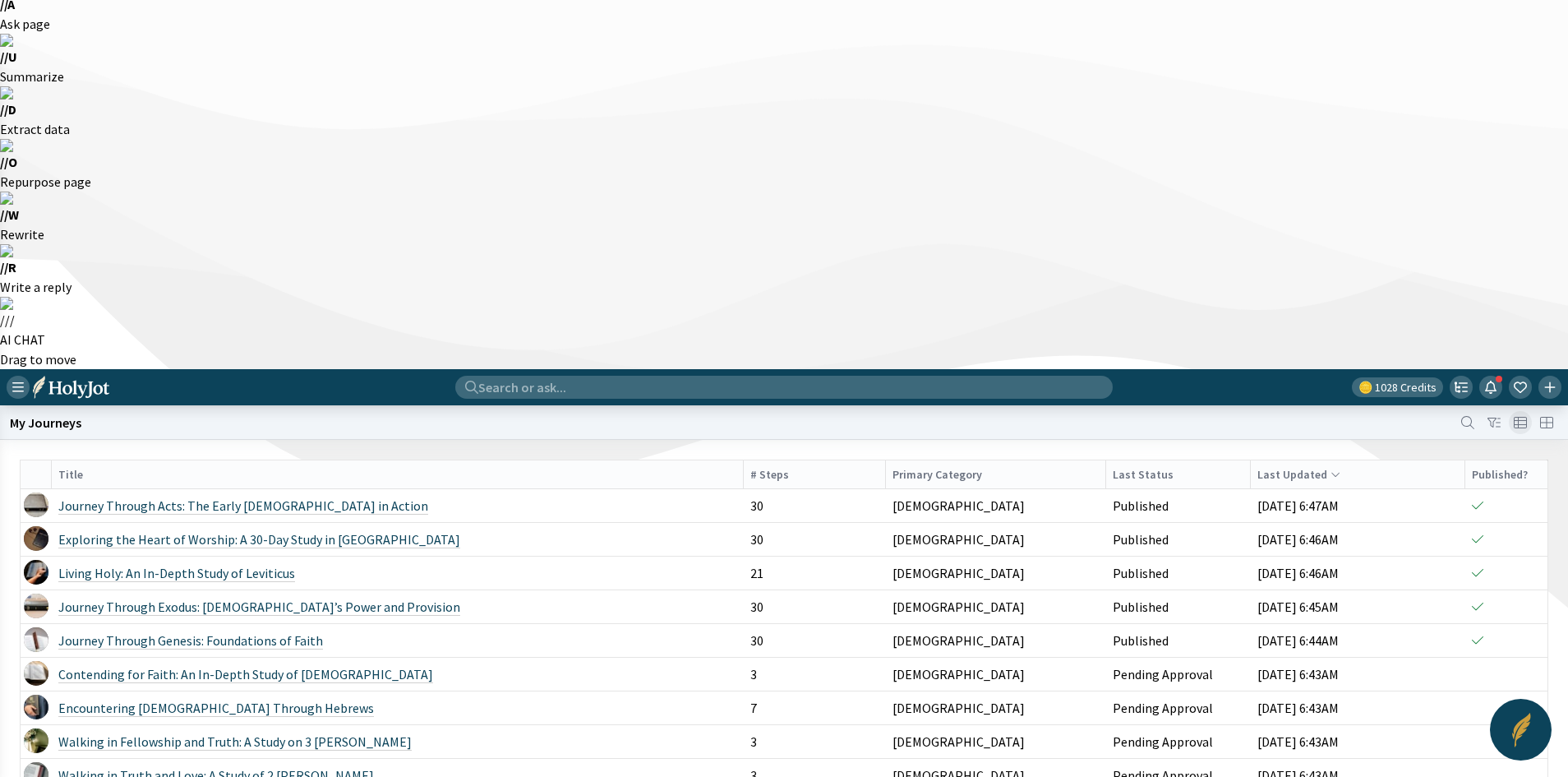 scroll, scrollTop: 329, scrollLeft: 0, axis: vertical 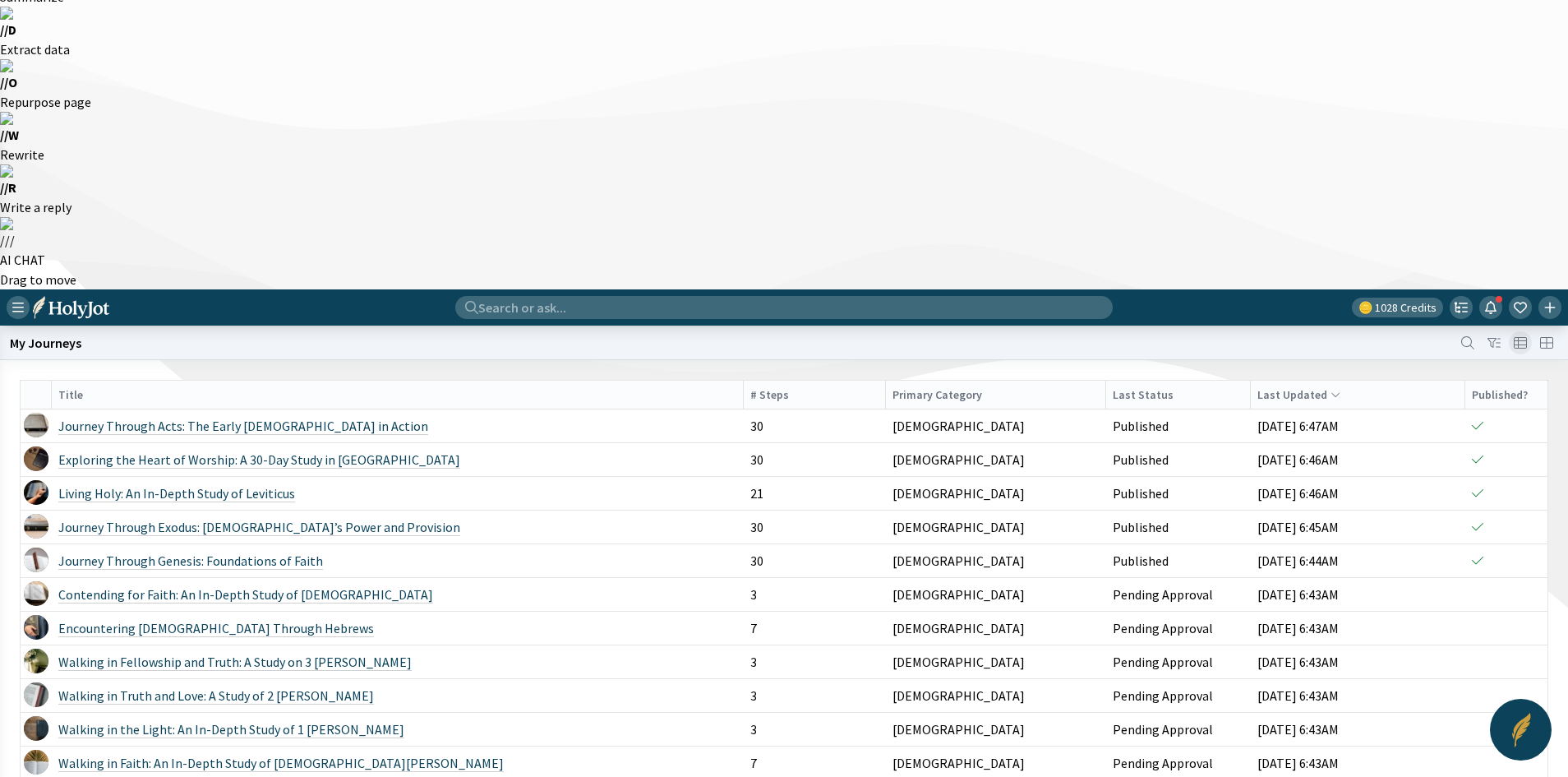 click on "Discovering [DEMOGRAPHIC_DATA]: A Journey Through [DEMOGRAPHIC_DATA]'s Prophetic Word" 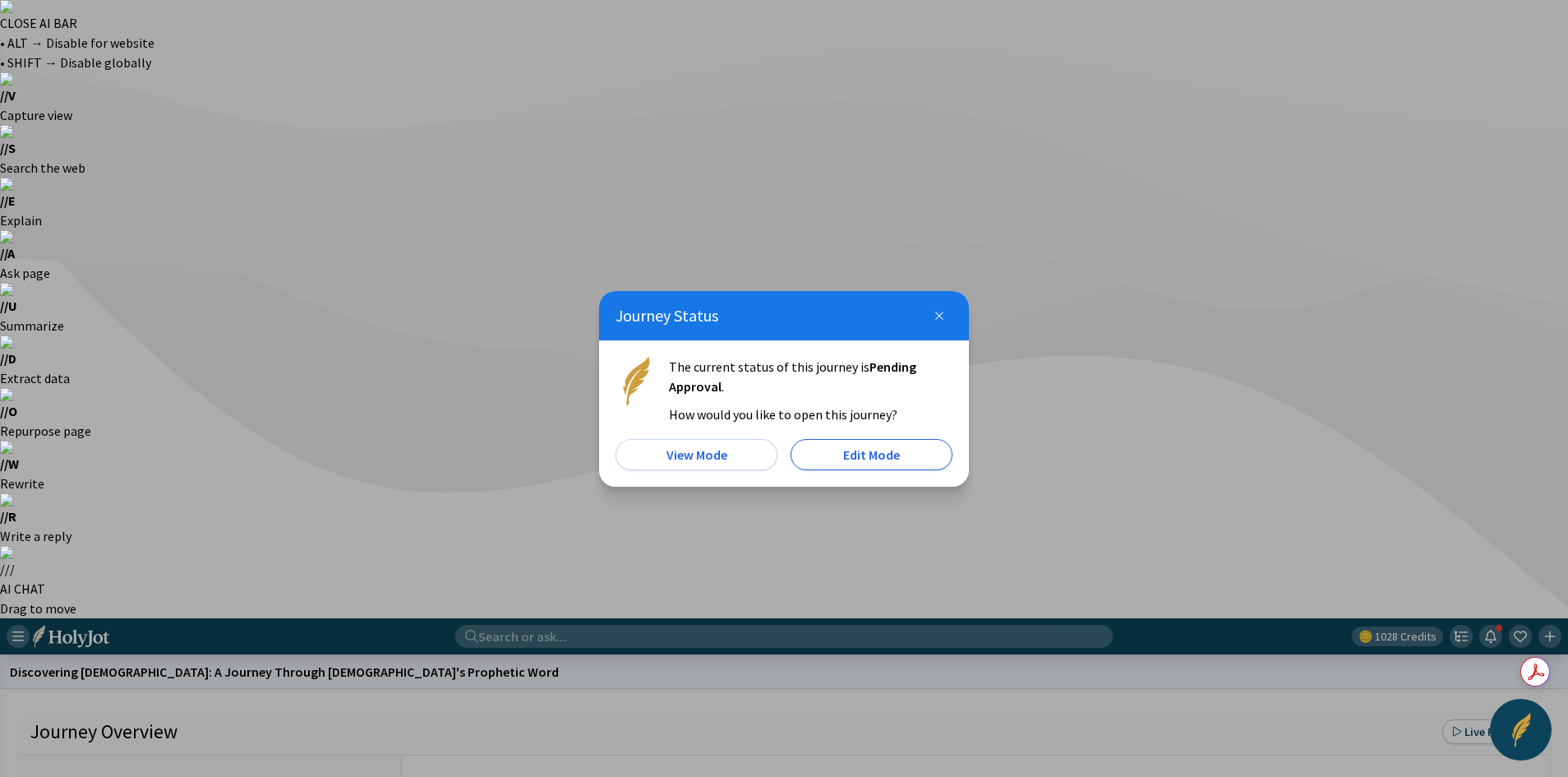 click on "Edit Mode" at bounding box center [871, 455] 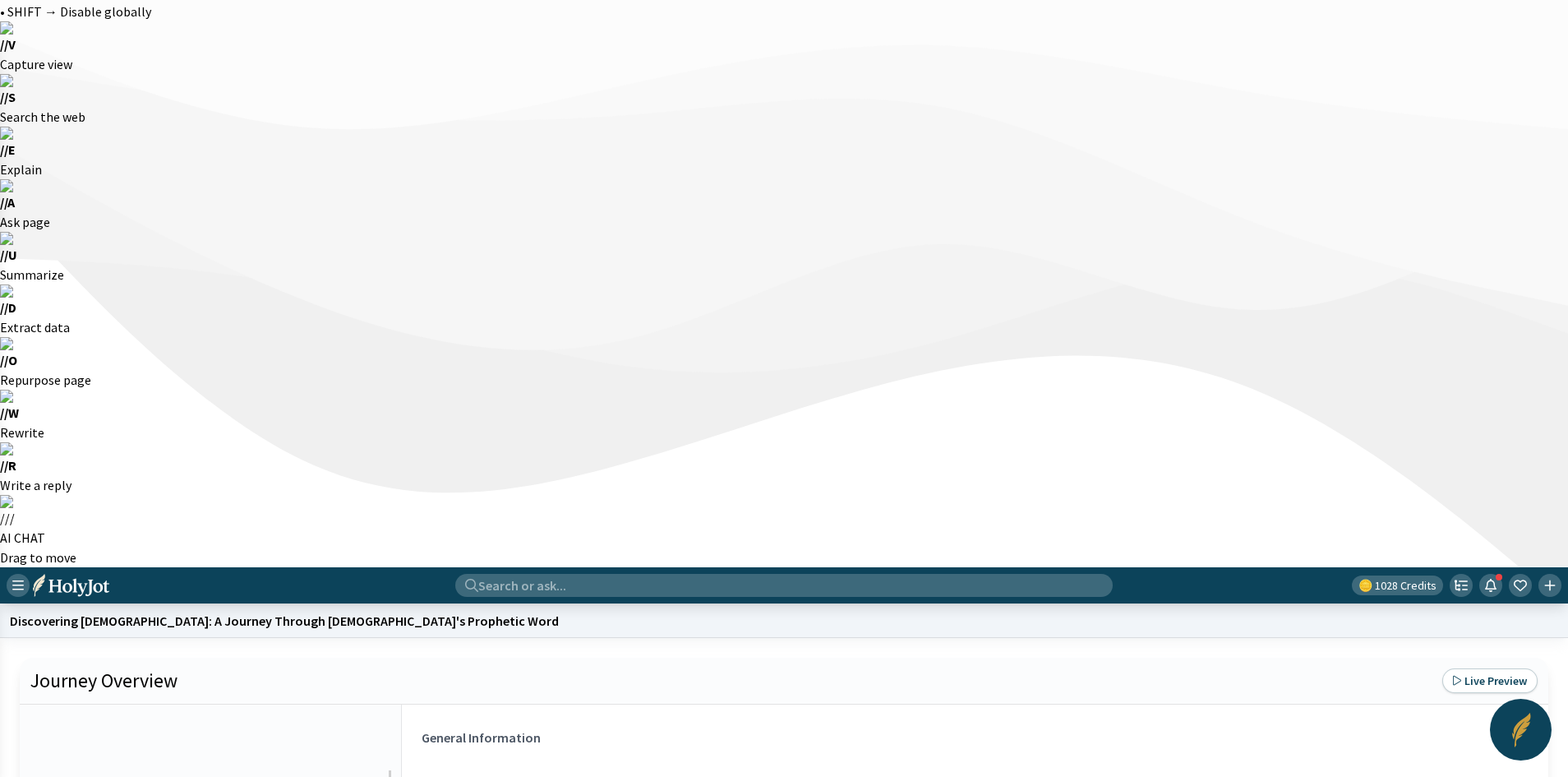 scroll, scrollTop: 0, scrollLeft: 0, axis: both 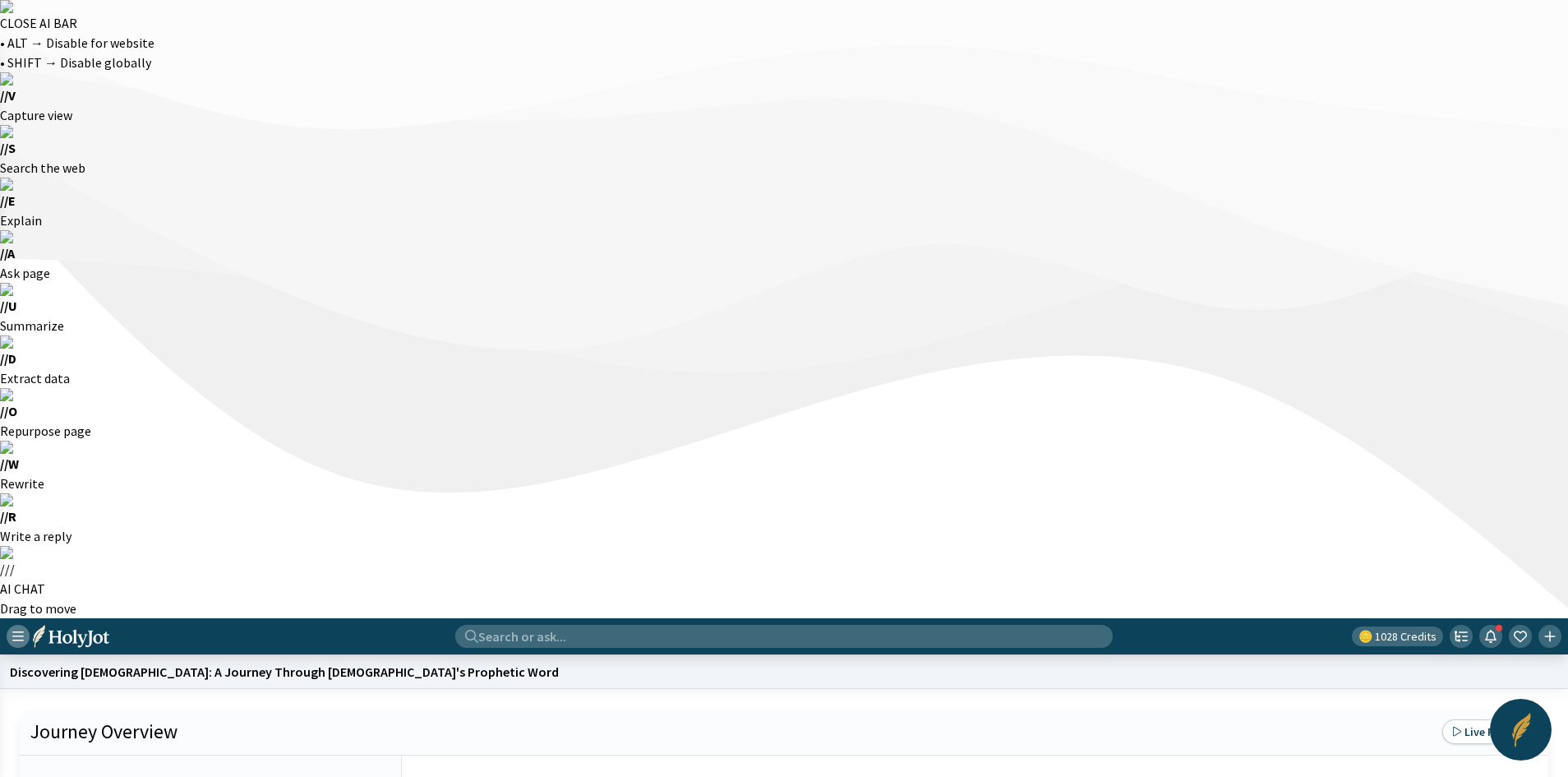 click 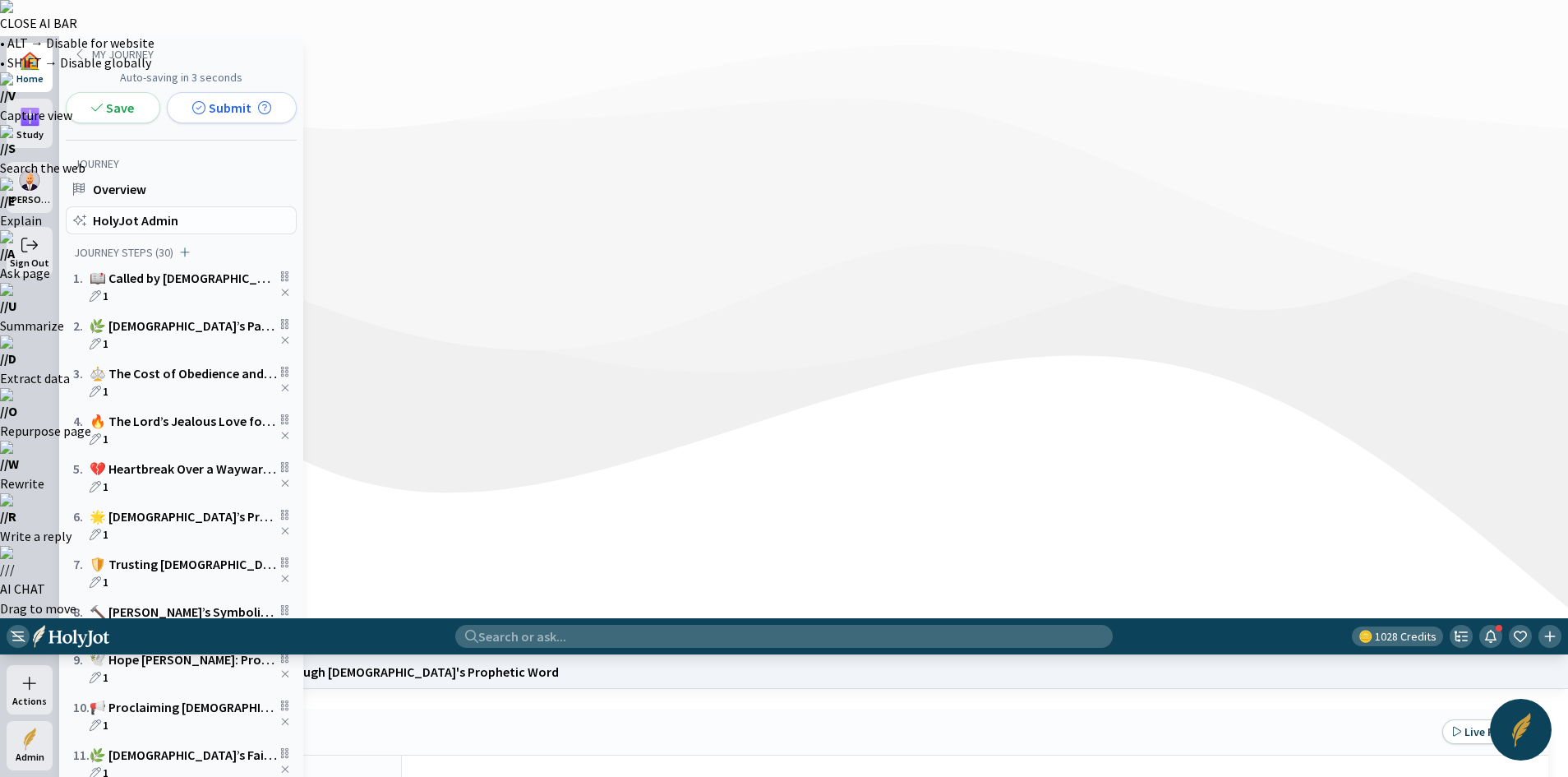 click on "HolyJot Admin" 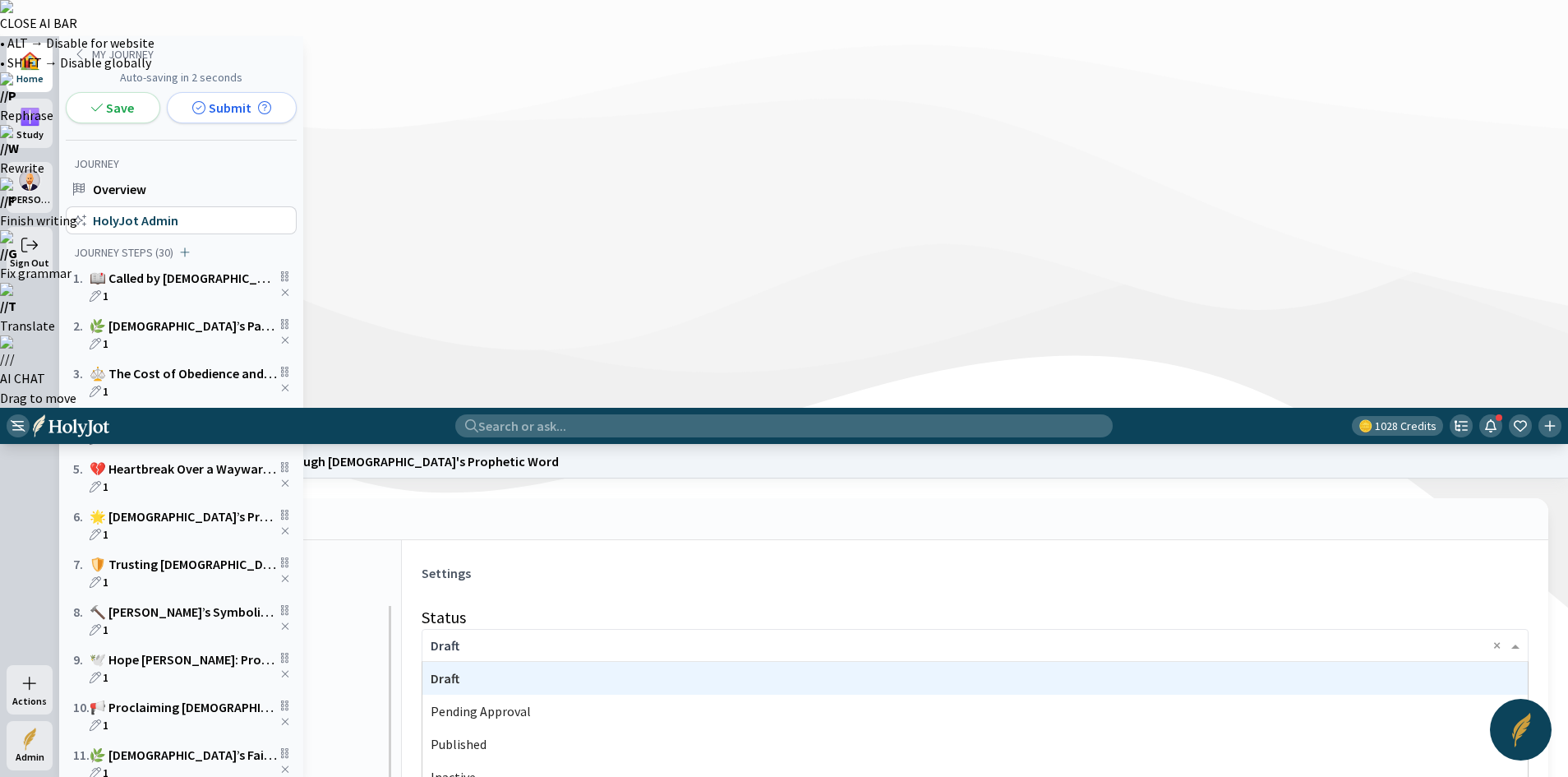 click 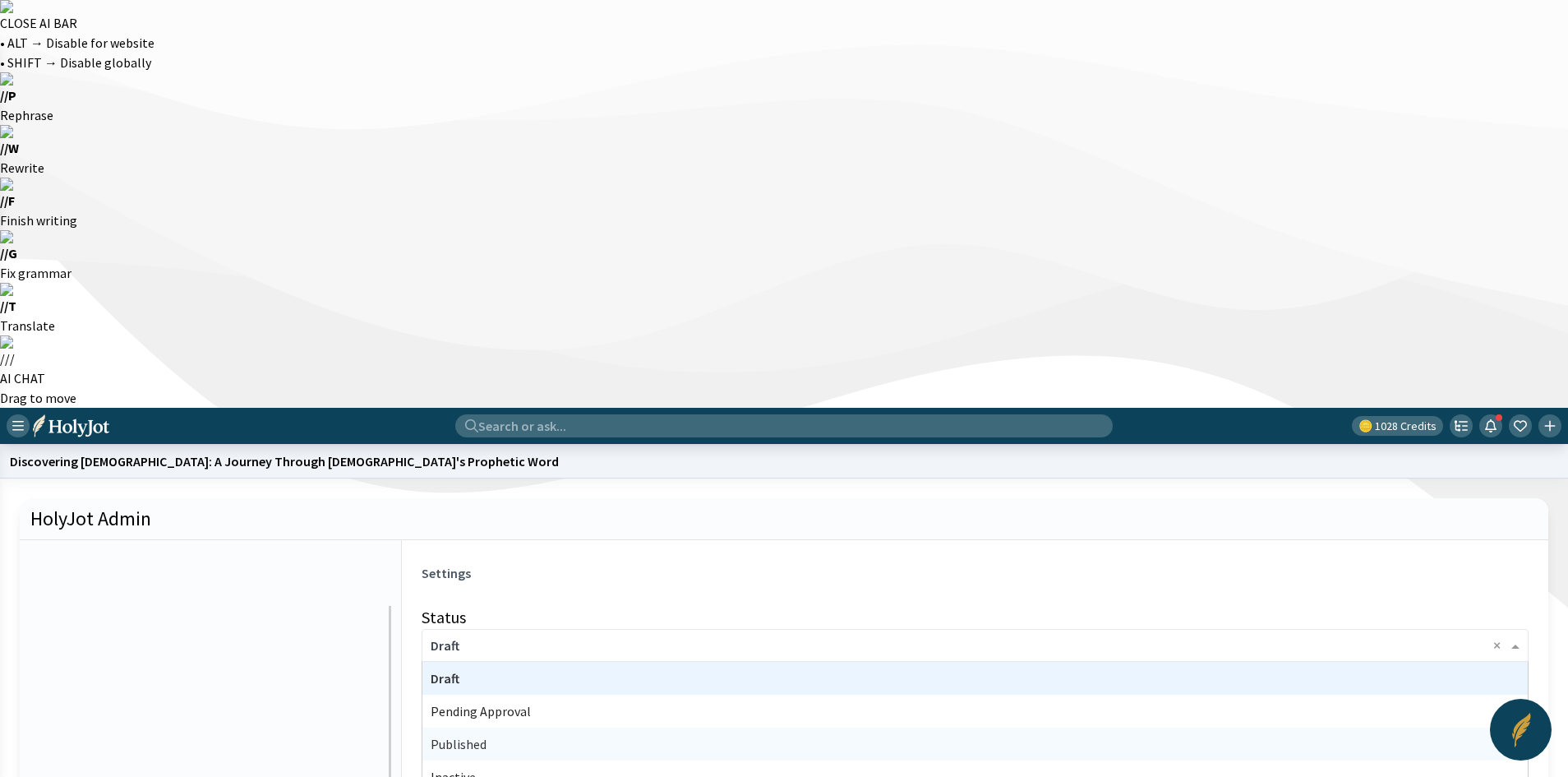 click on "Published" at bounding box center [975, 744] 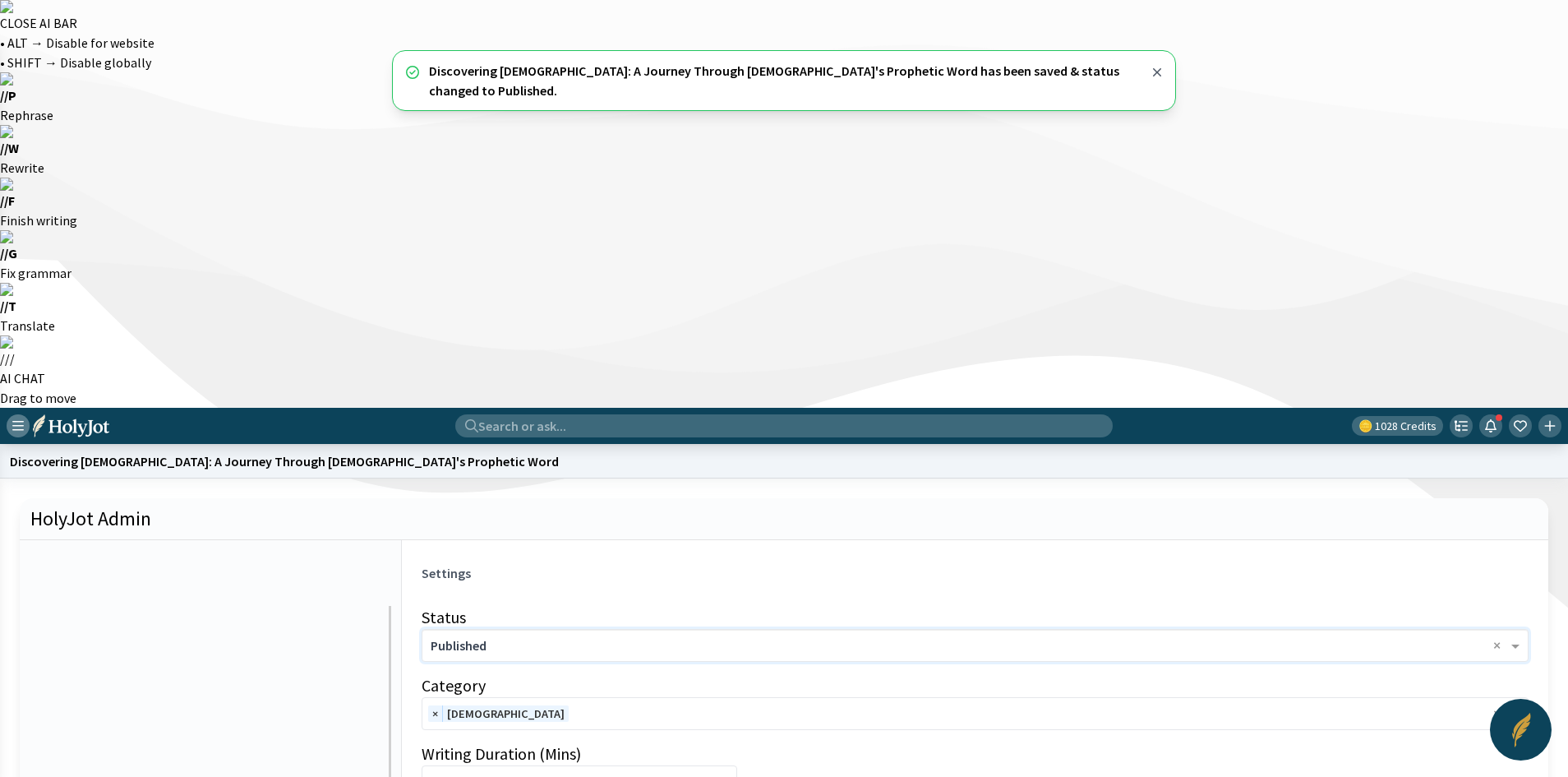 click 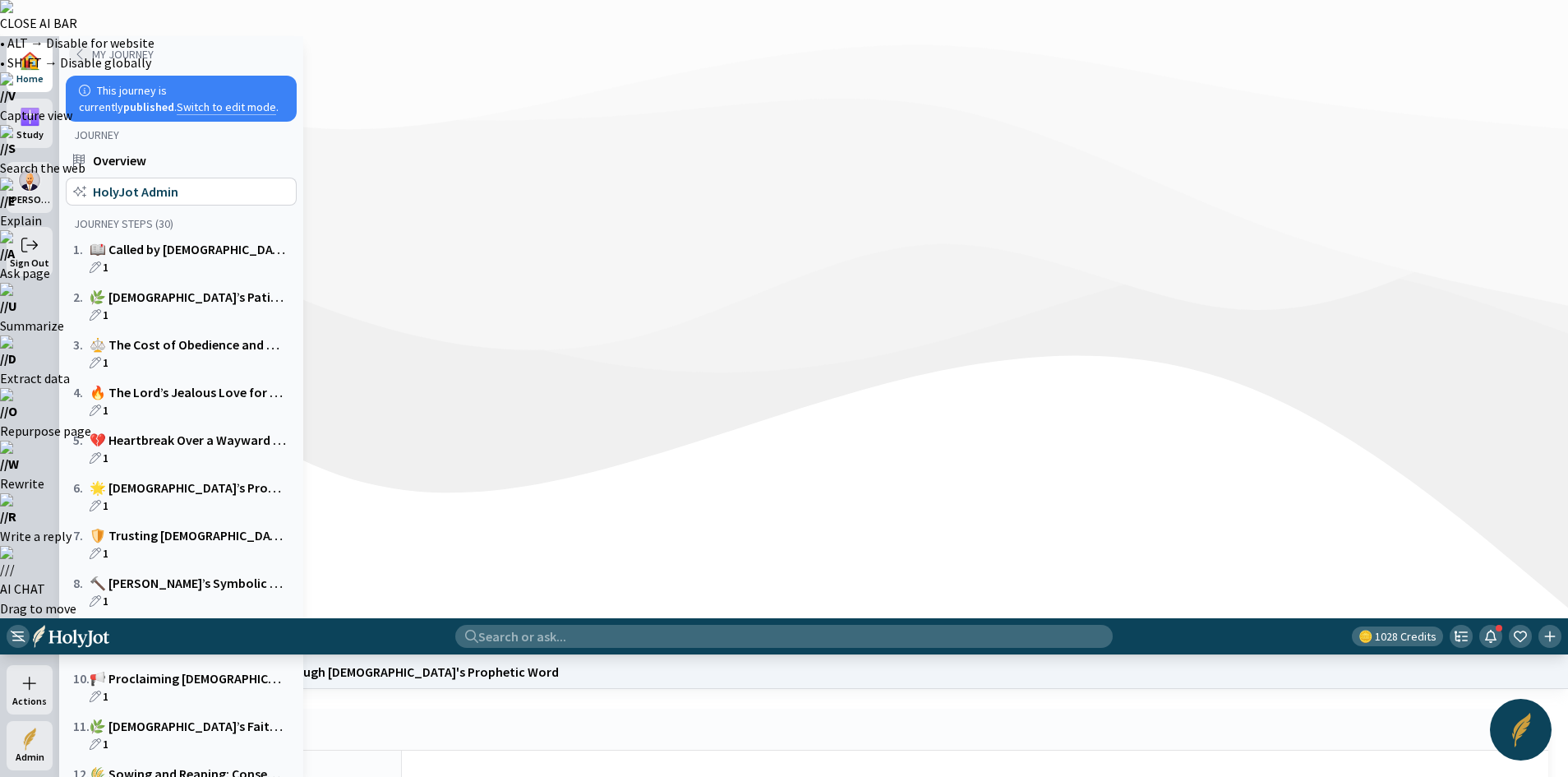 click 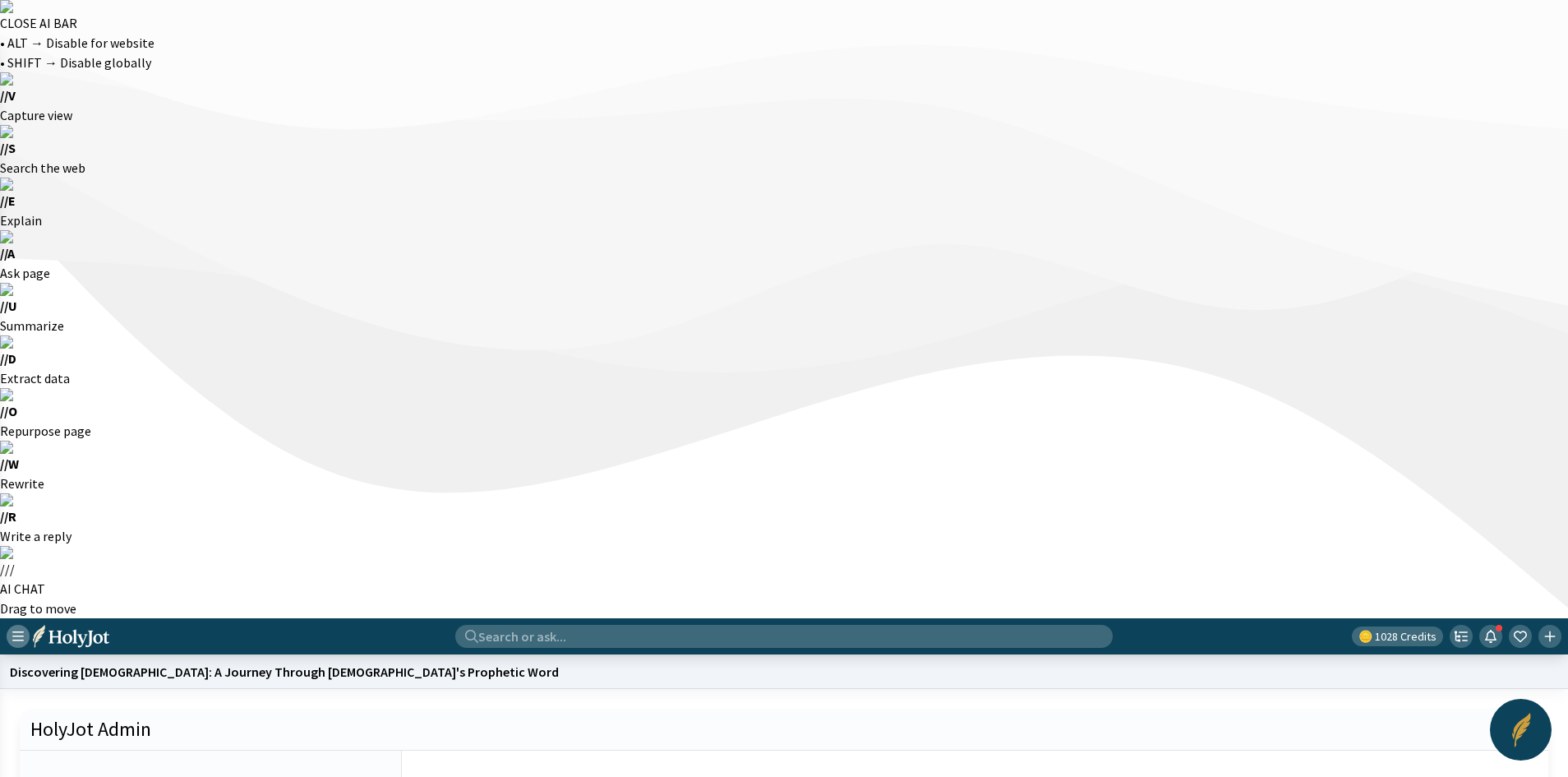 click 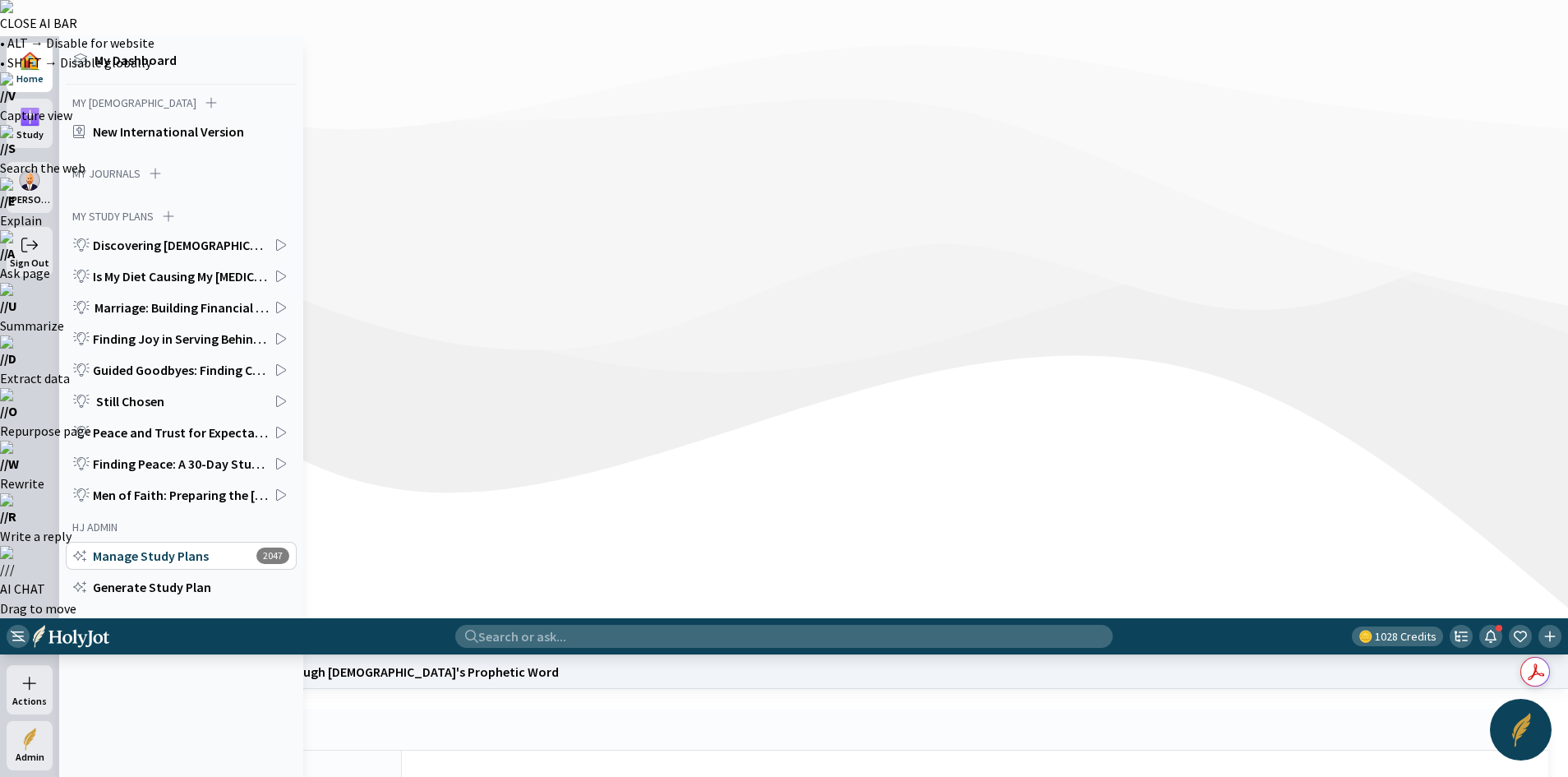 click on "Manage Study Plans" 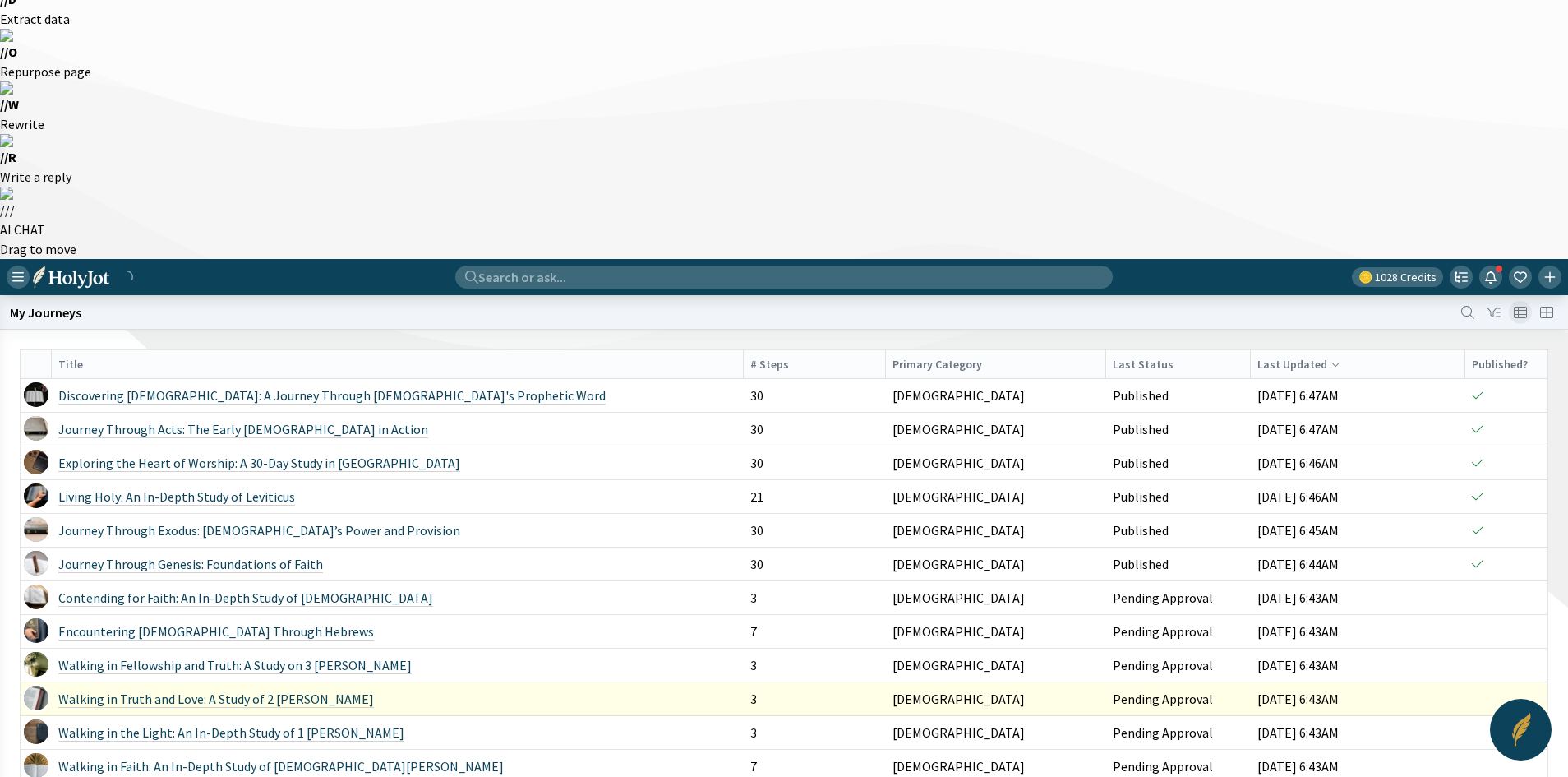 scroll, scrollTop: 376, scrollLeft: 0, axis: vertical 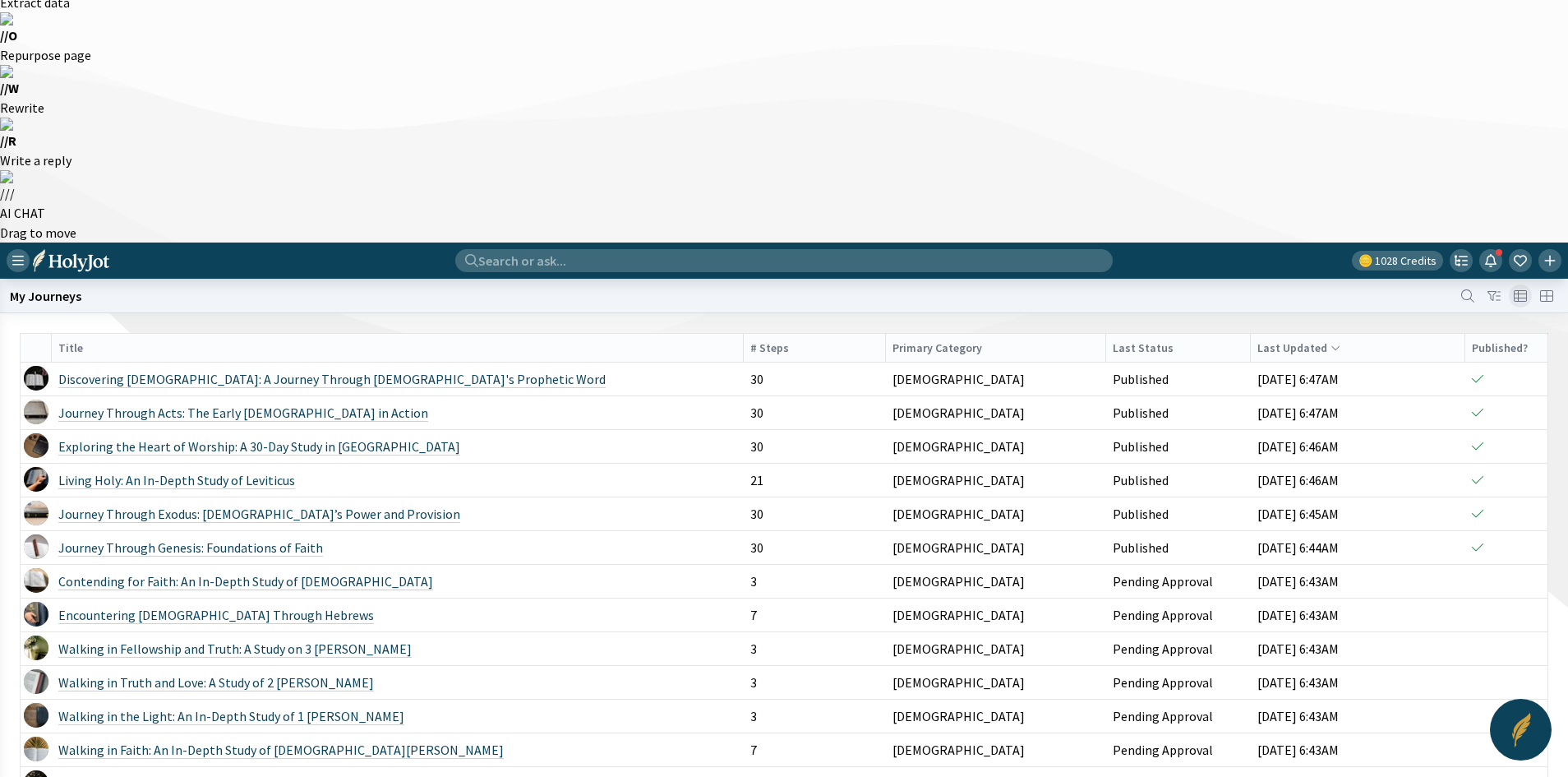 click on "Journey Through [PERSON_NAME]: A 30-Day In-Depth [DEMOGRAPHIC_DATA] Study" 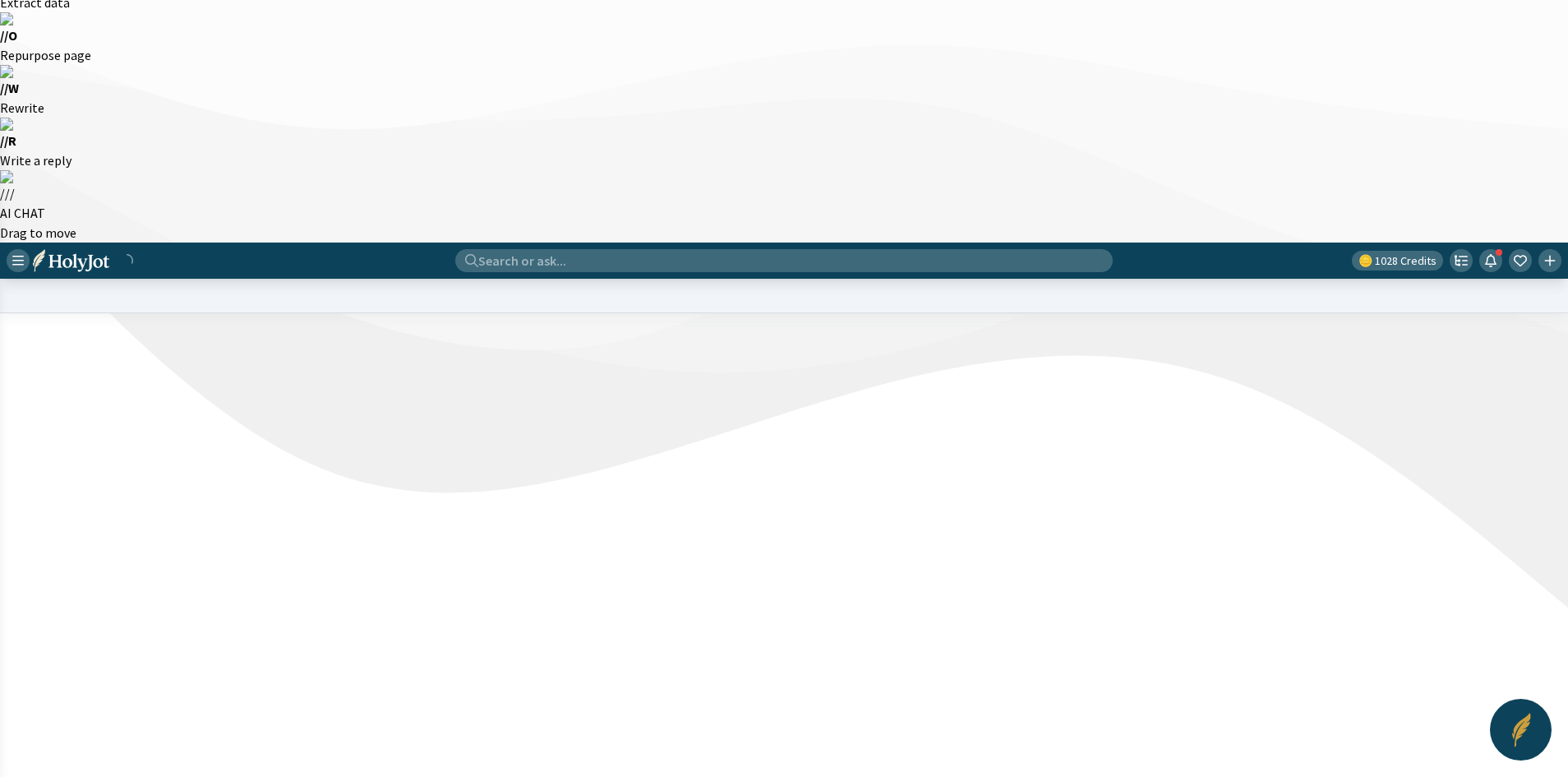 scroll, scrollTop: 0, scrollLeft: 0, axis: both 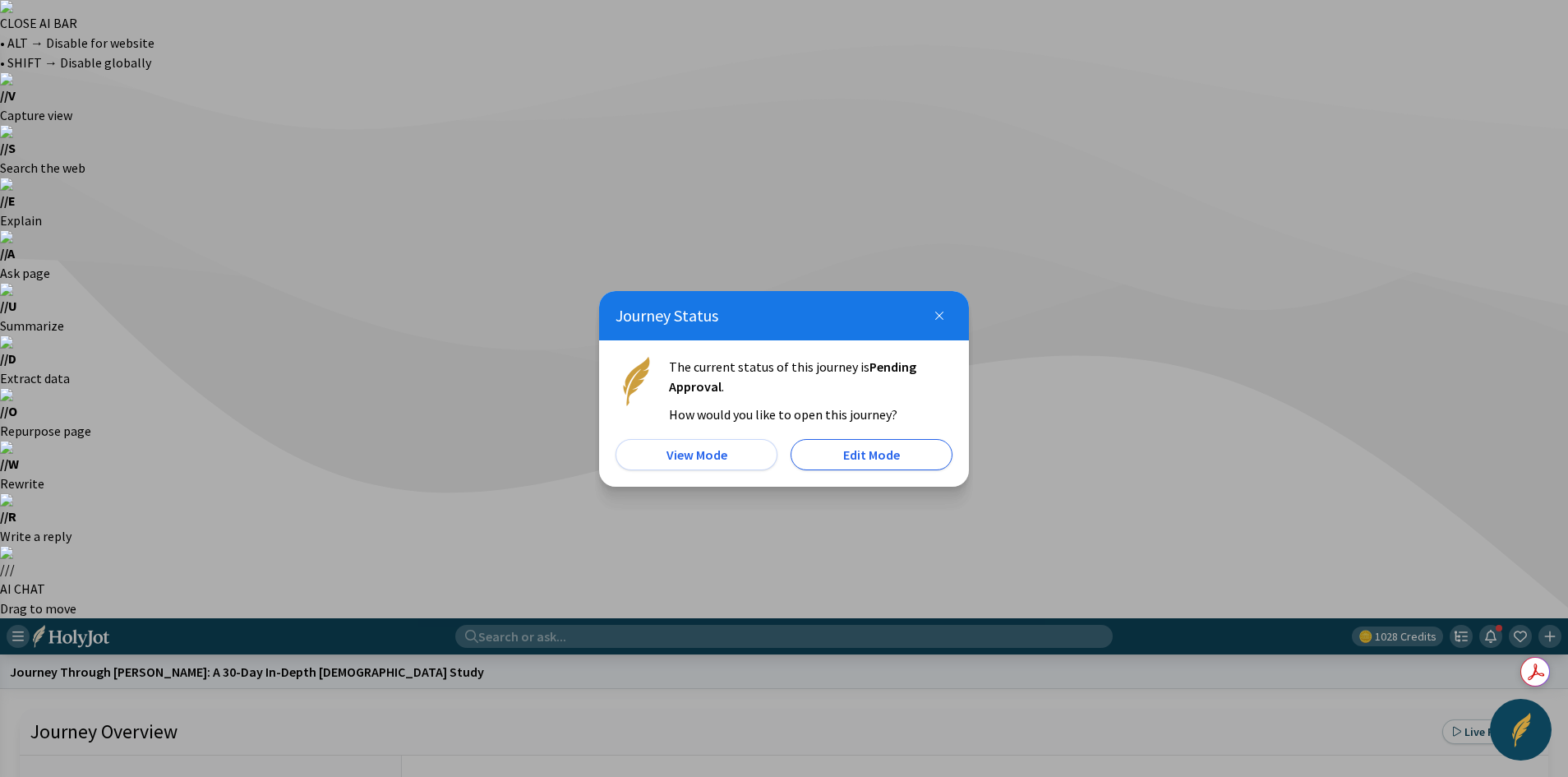 click on "Edit Mode" at bounding box center (871, 455) 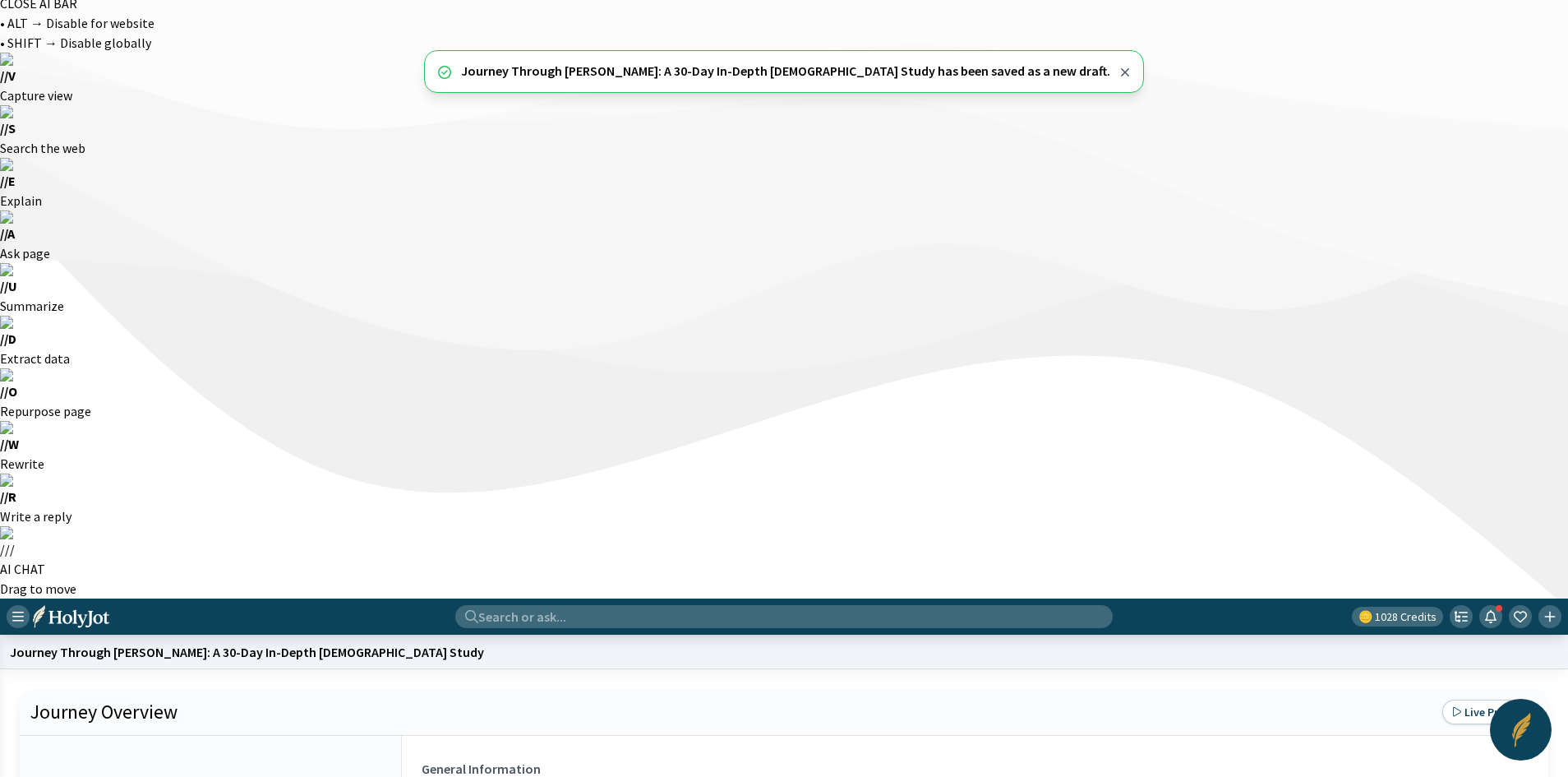 scroll, scrollTop: 0, scrollLeft: 0, axis: both 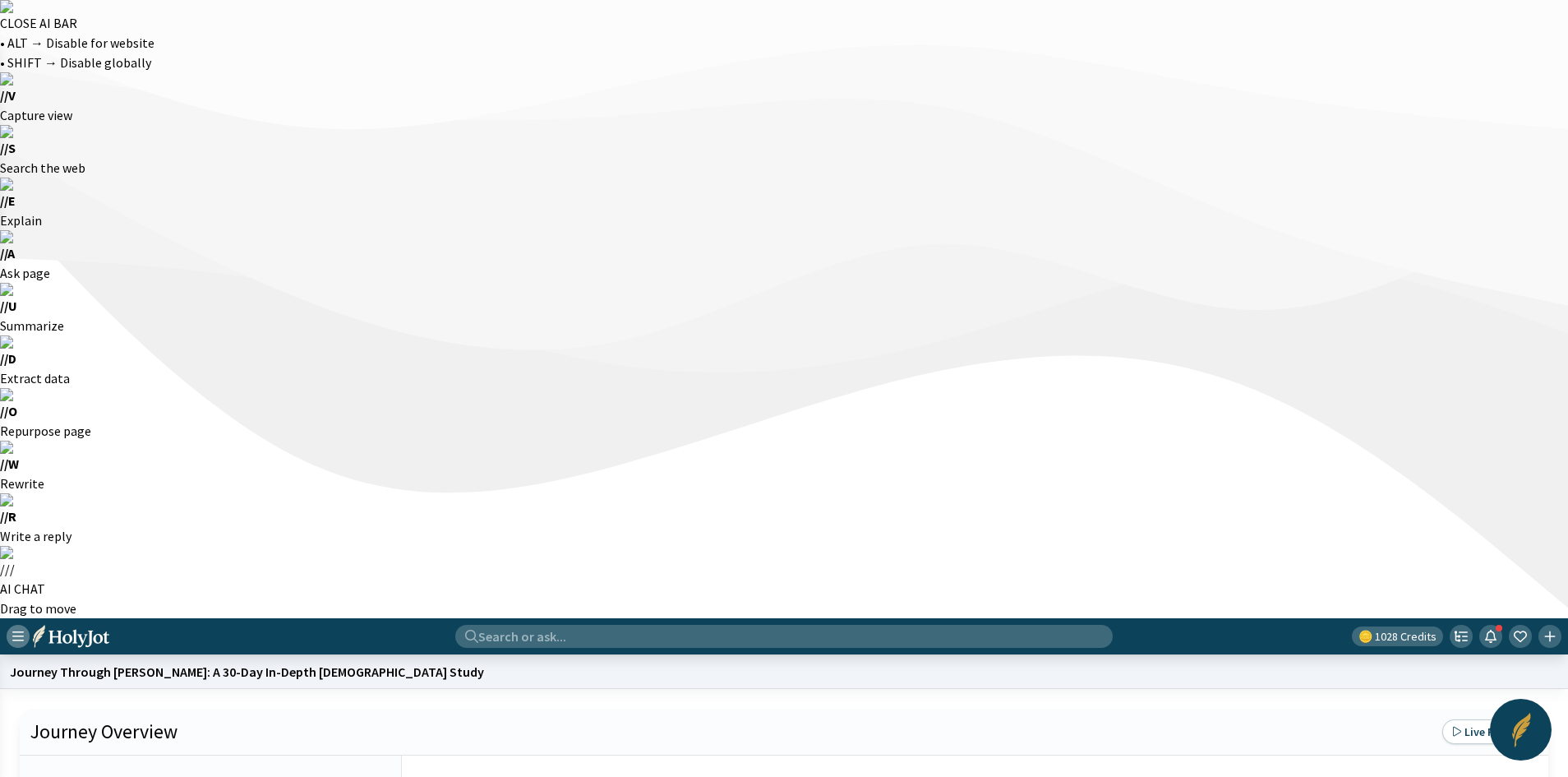 click at bounding box center [18, 636] 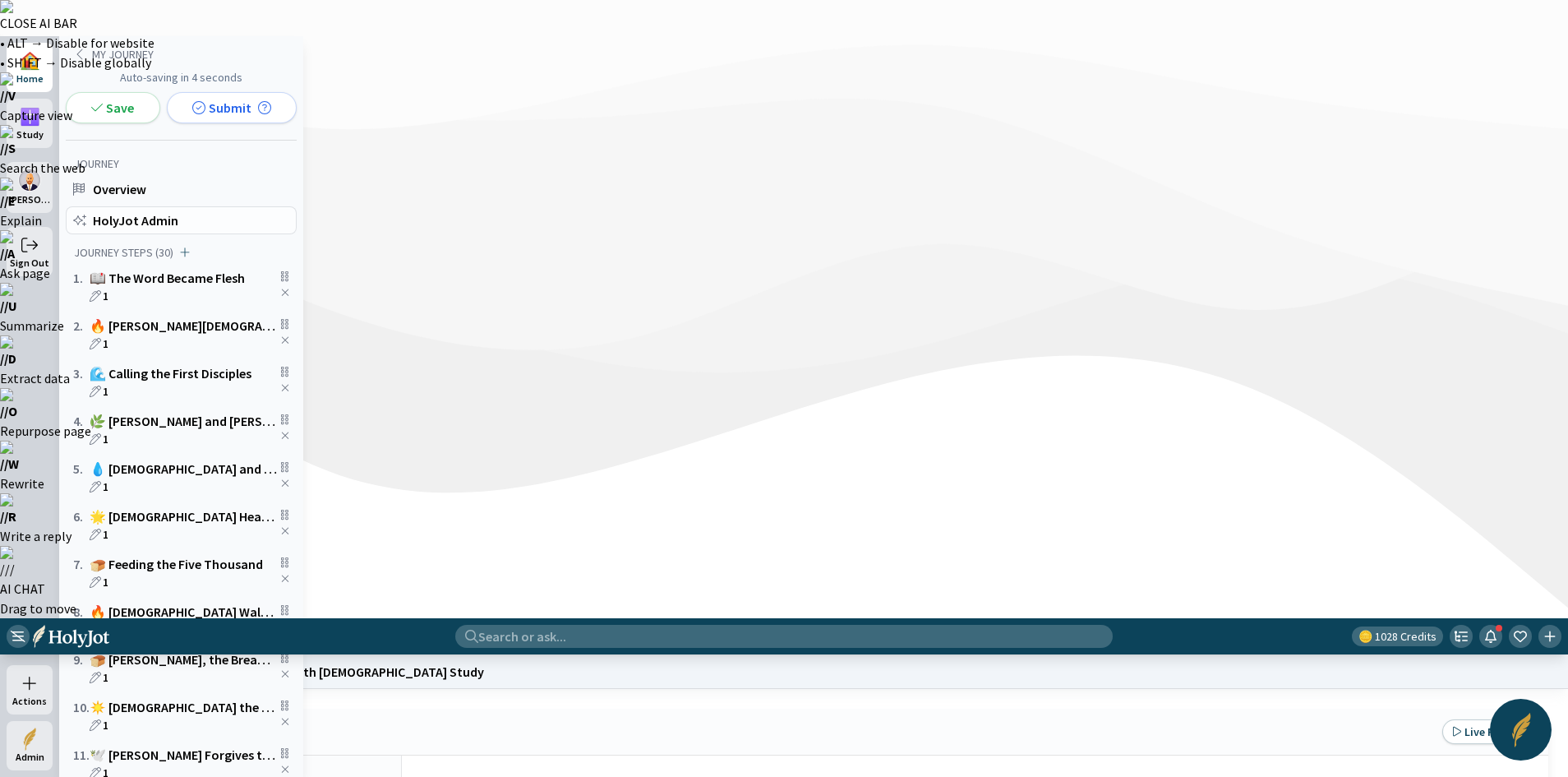 click on "HolyJot Admin" 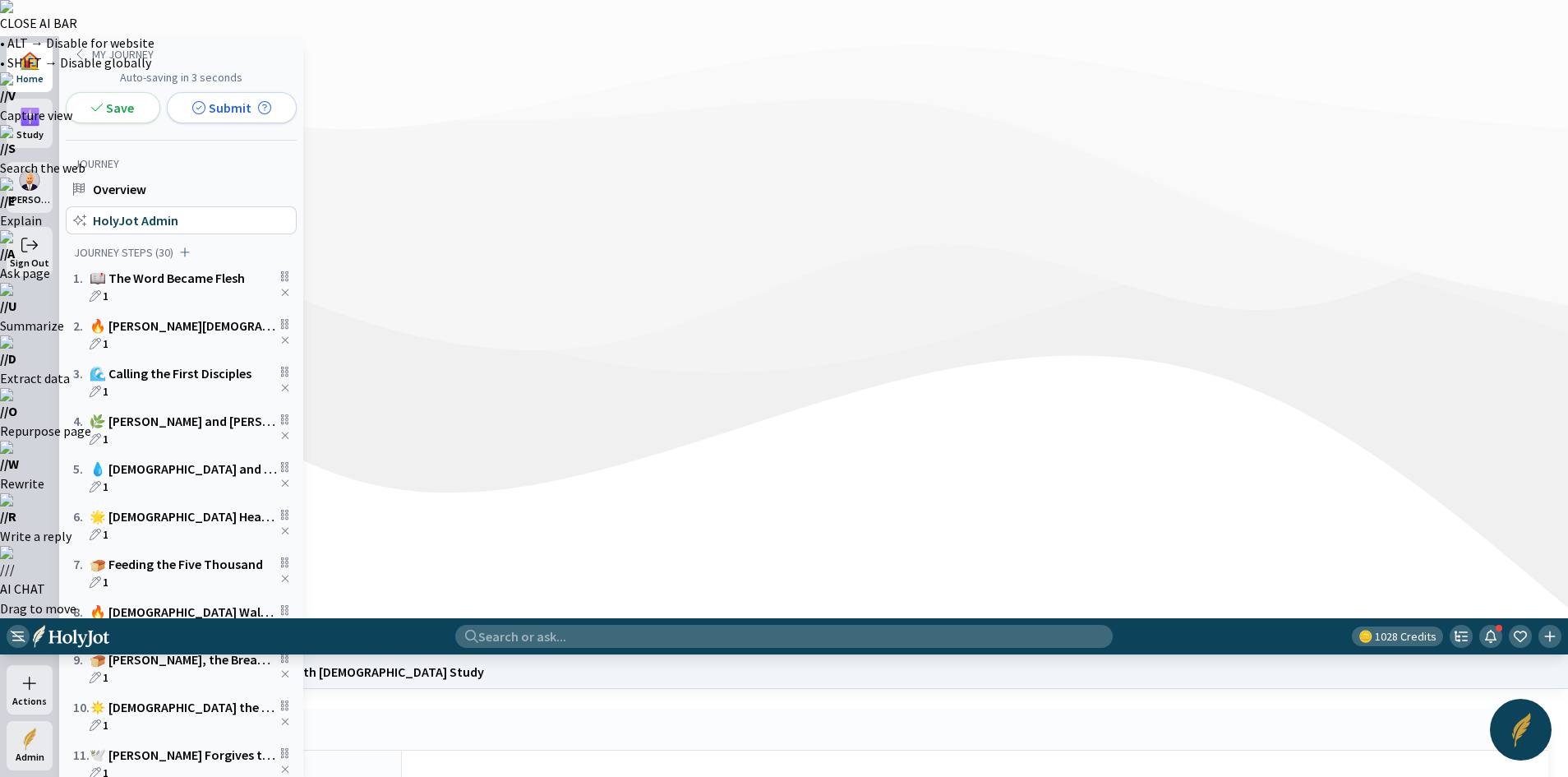 click 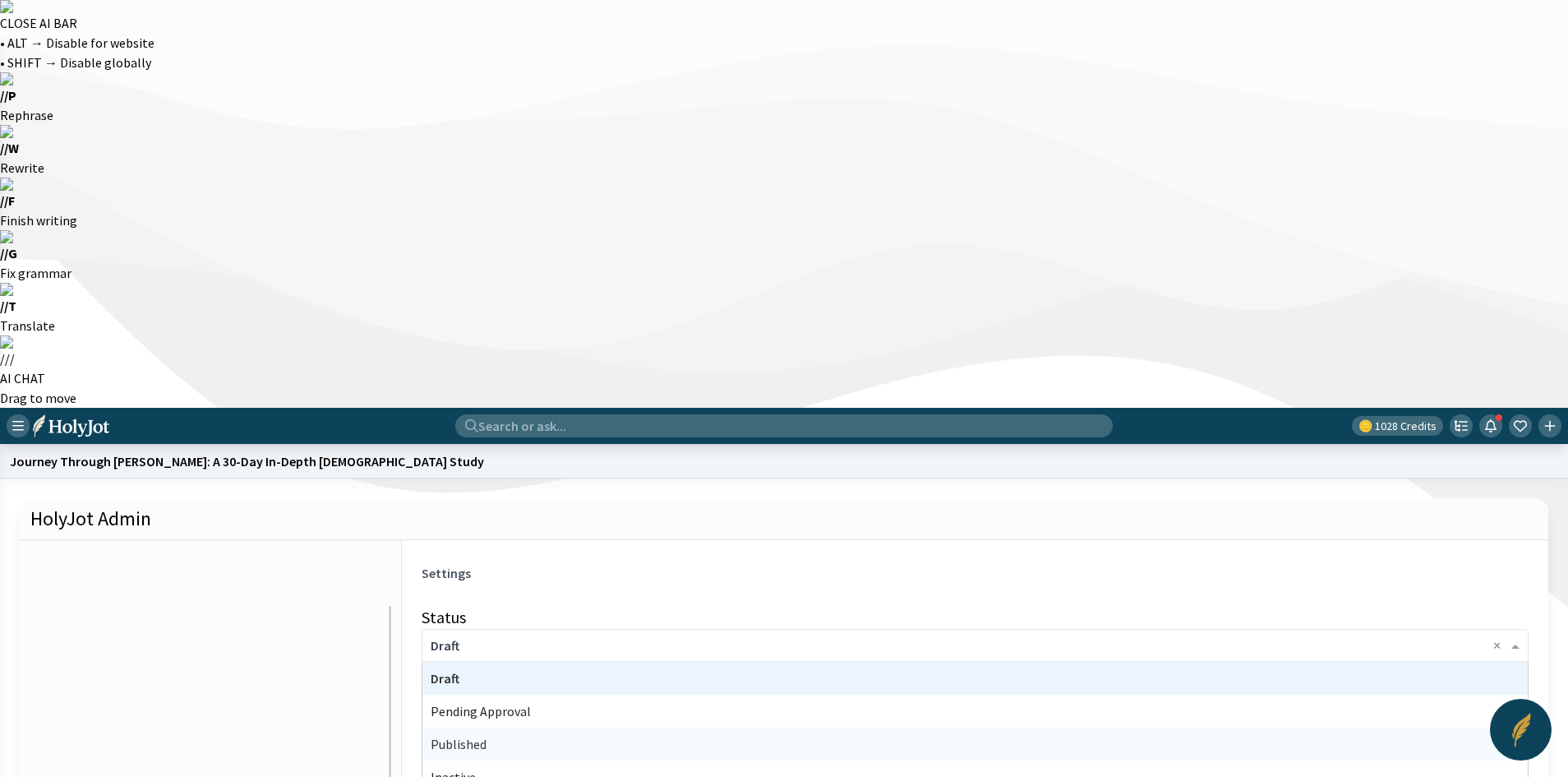 click on "Published" at bounding box center (459, 744) 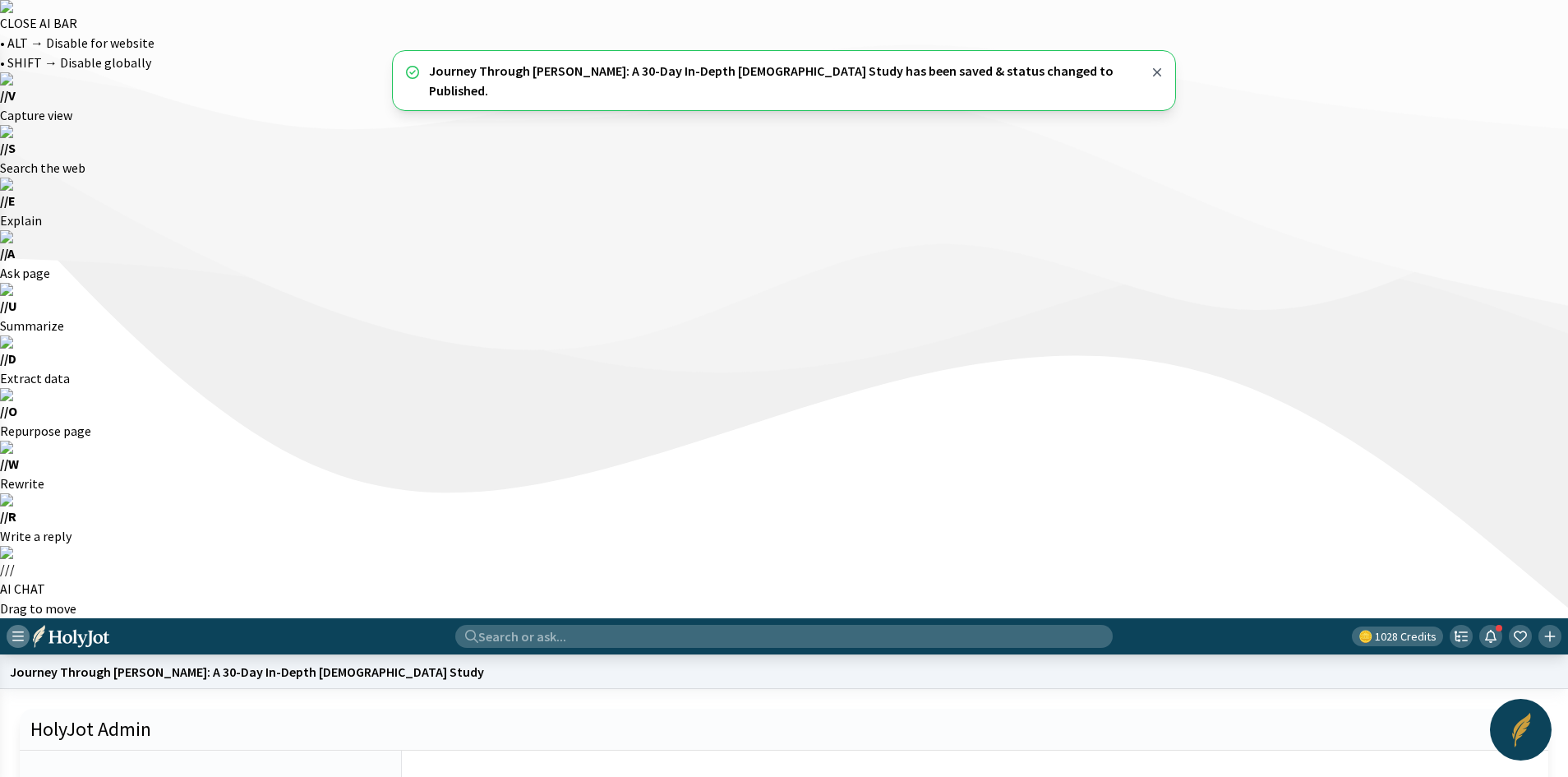 click at bounding box center (18, 636) 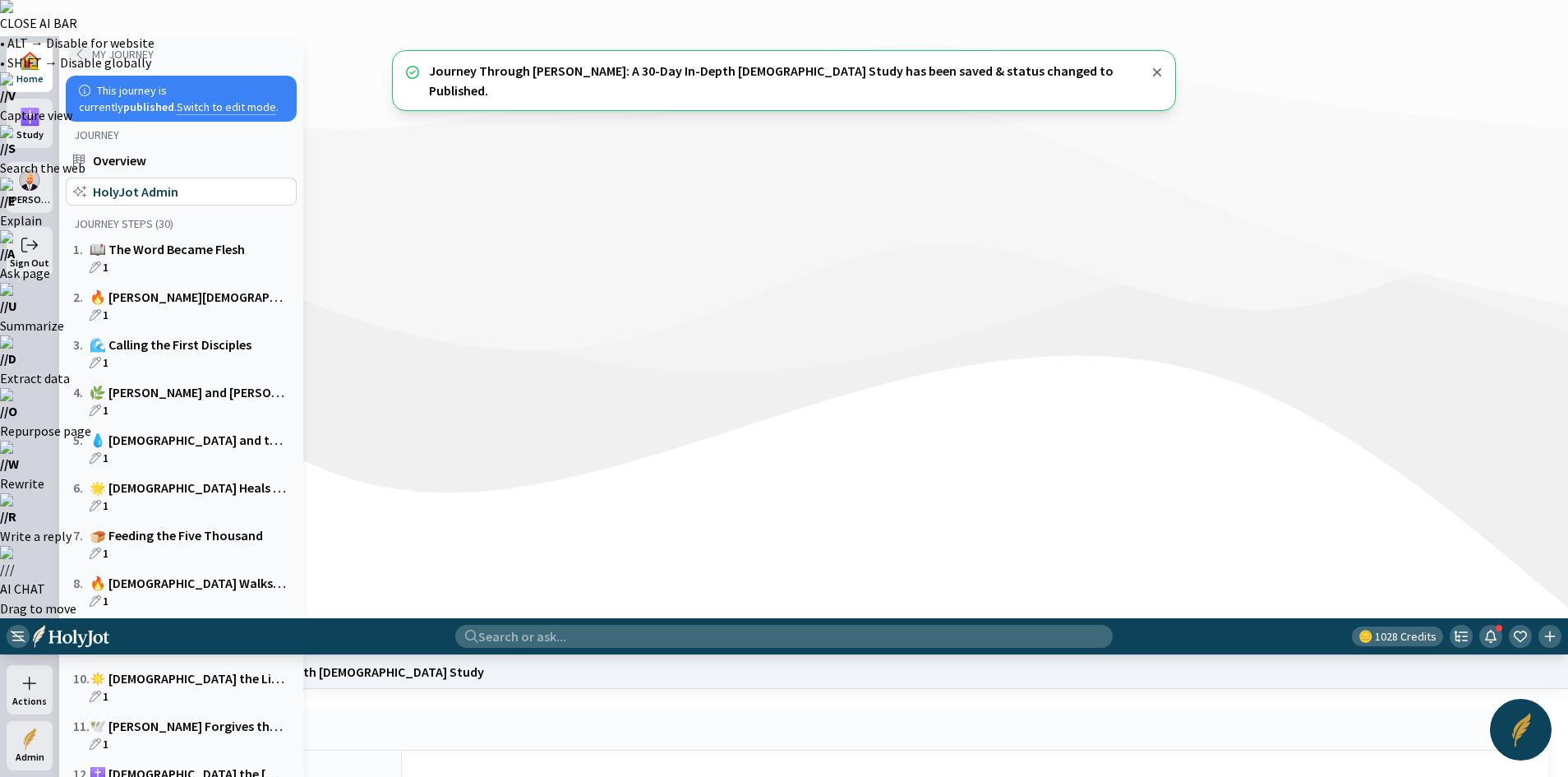 click 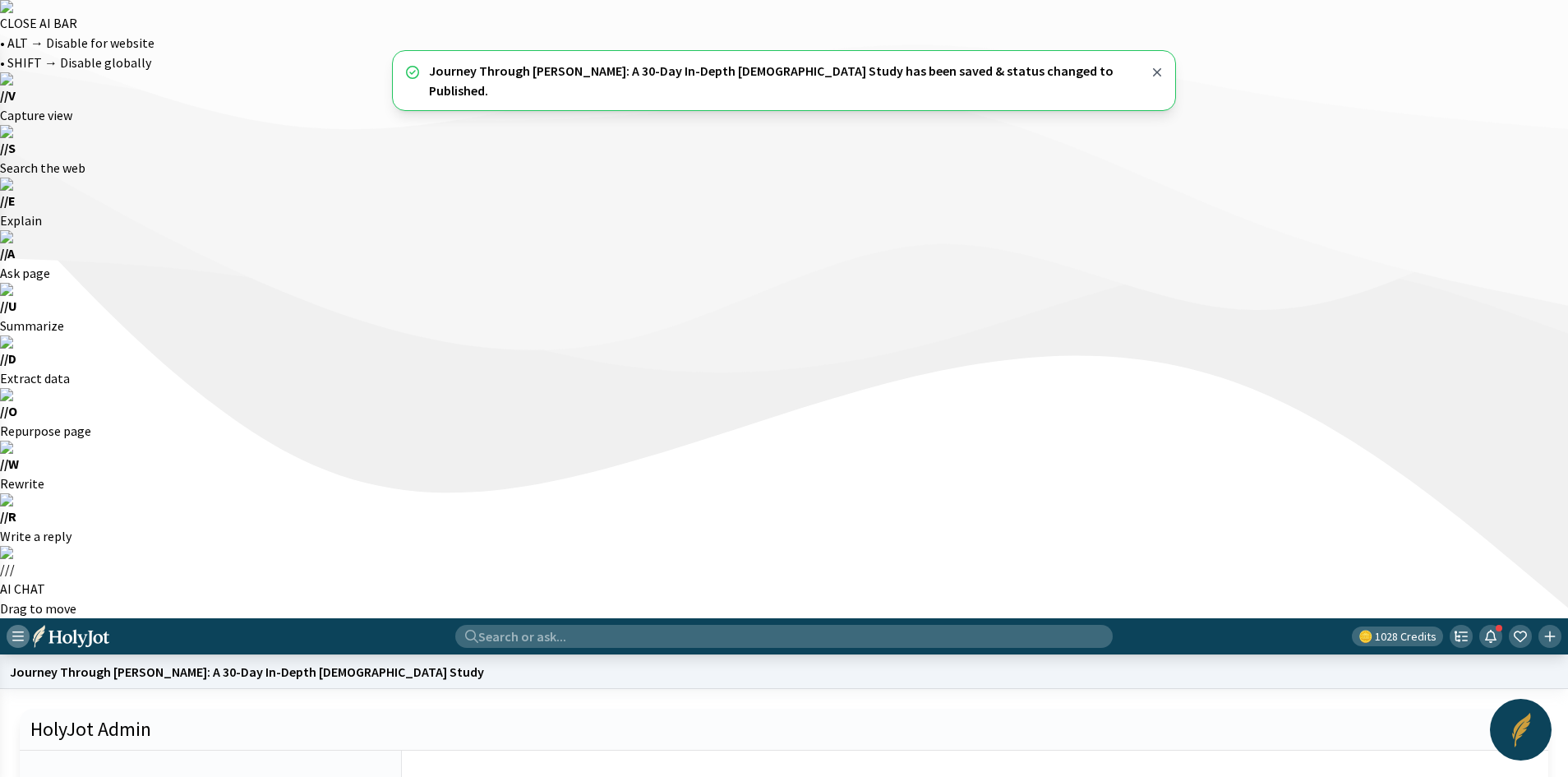 click 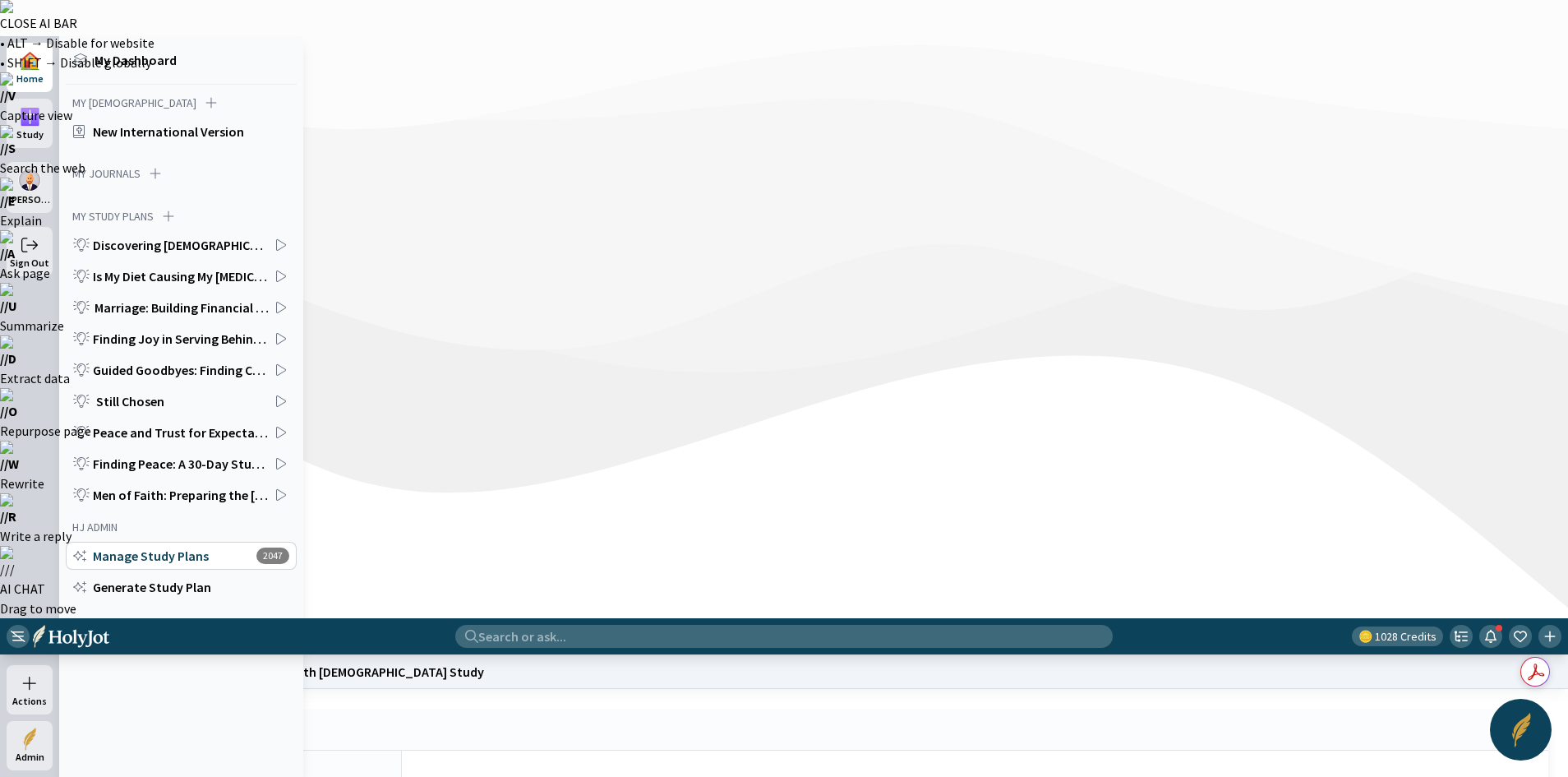 click on "Manage Study Plans" 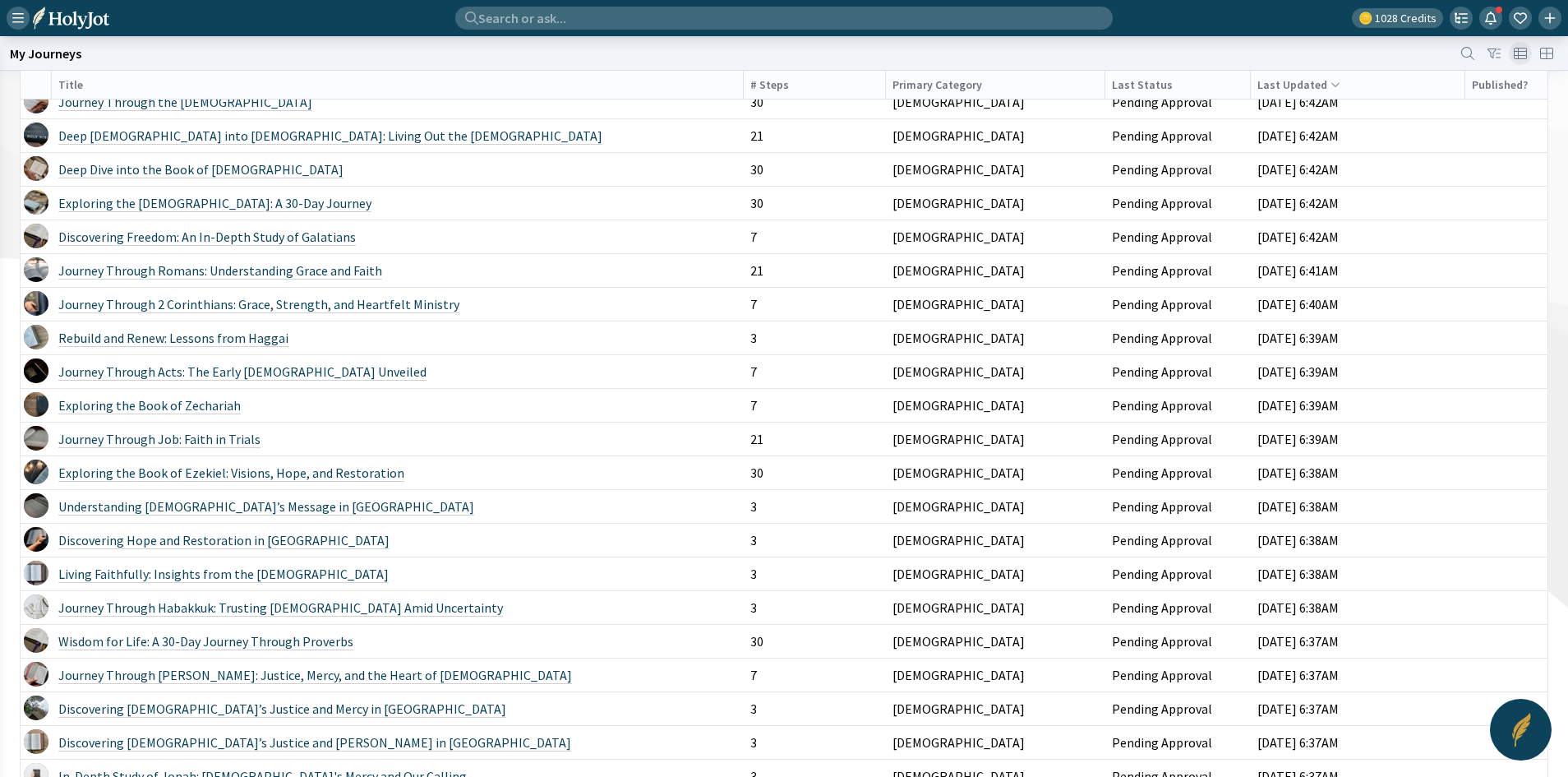 scroll, scrollTop: 1441, scrollLeft: 0, axis: vertical 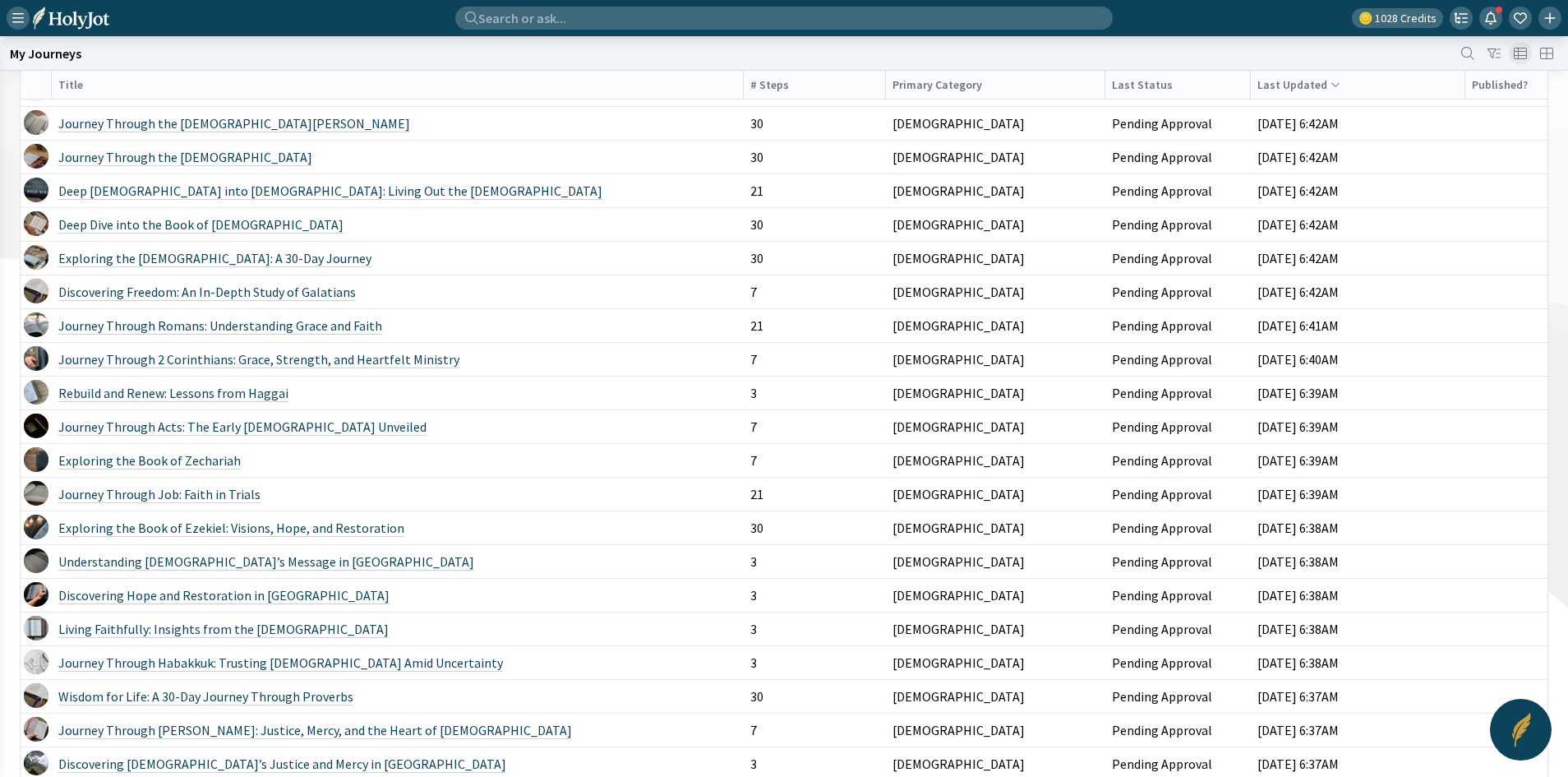 click on "Journey Through [PERSON_NAME]: Prophecy, Promise, and Peace" 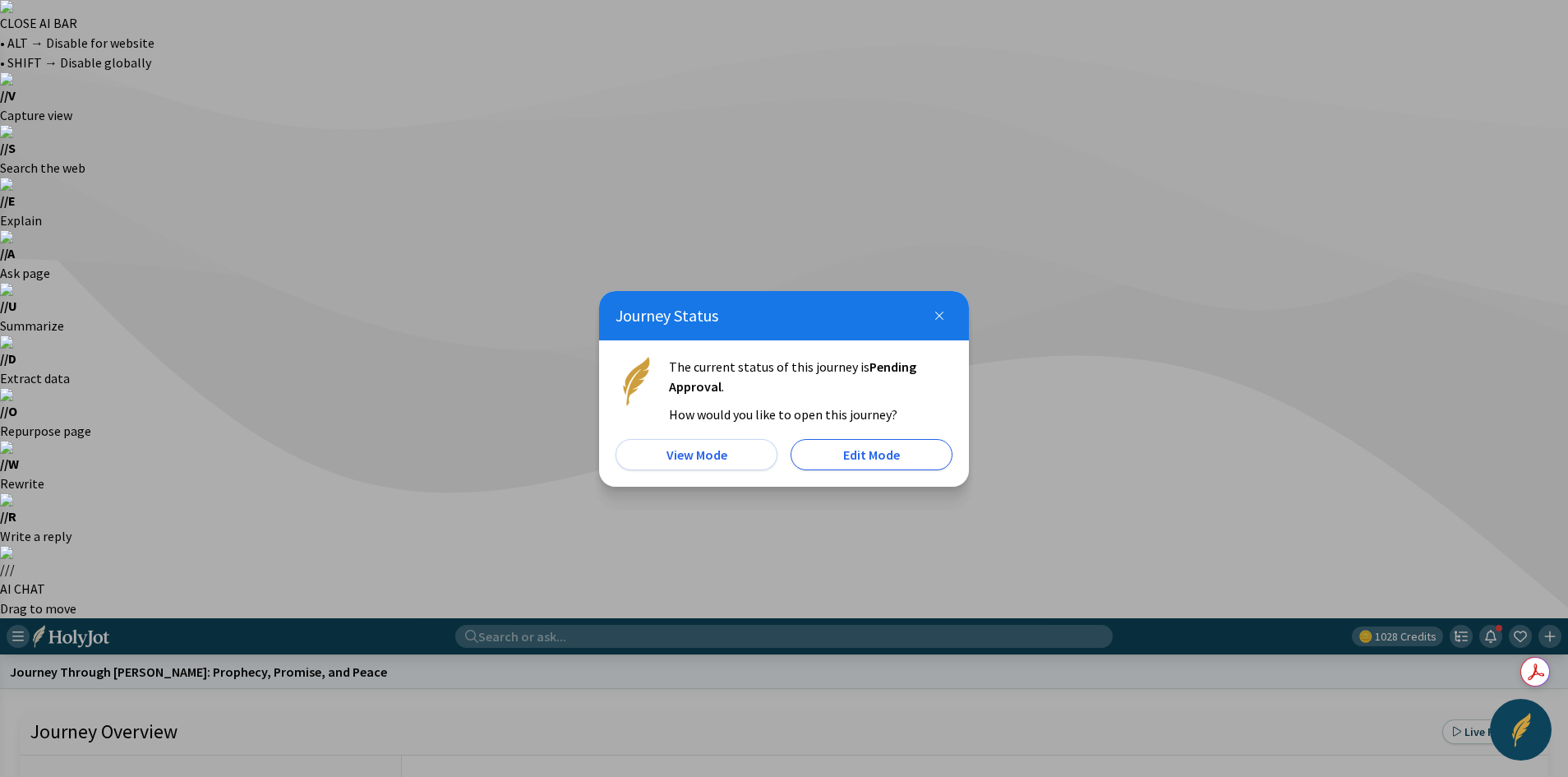 click on "Edit Mode" at bounding box center [871, 455] 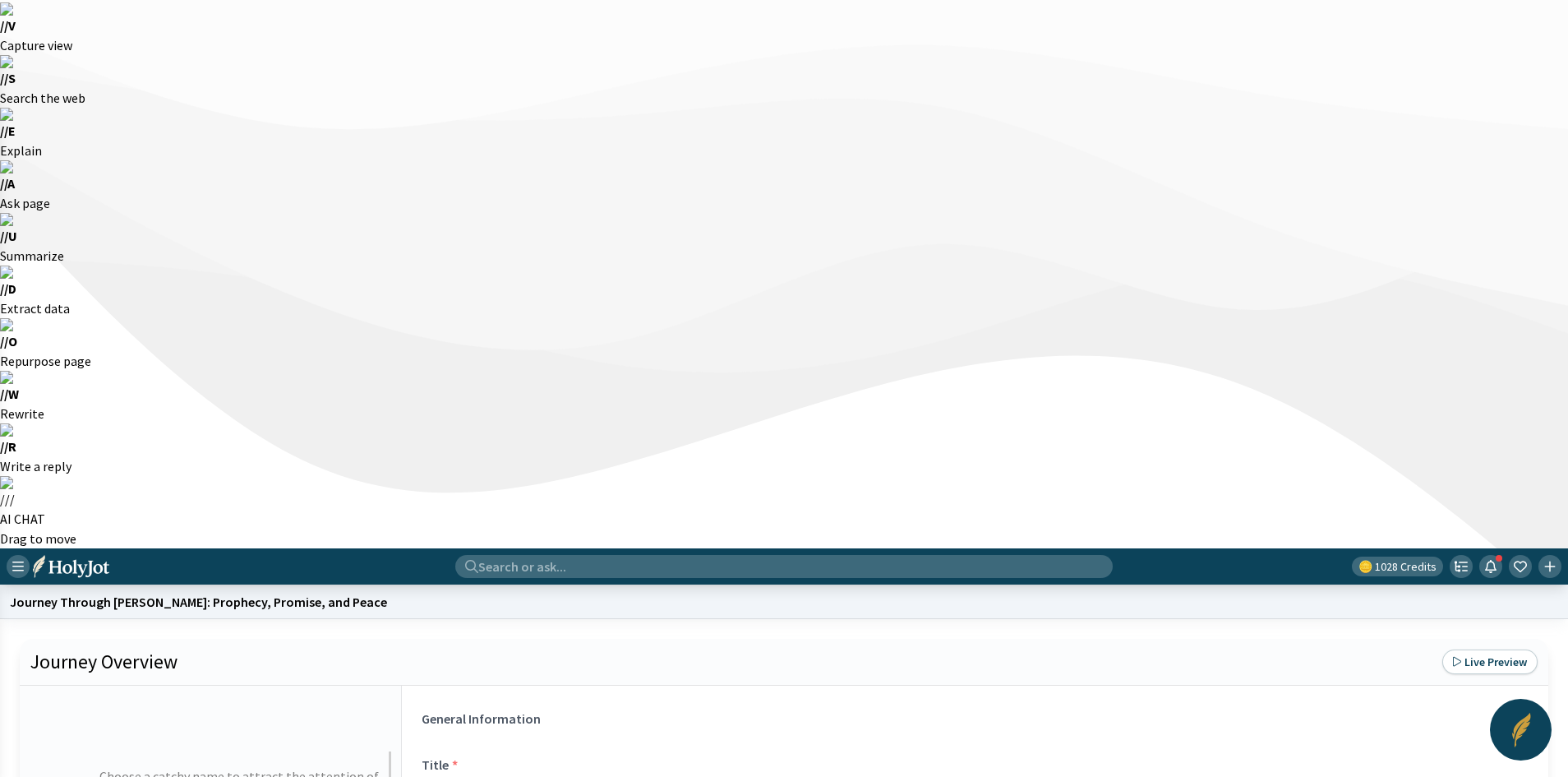 scroll, scrollTop: 0, scrollLeft: 0, axis: both 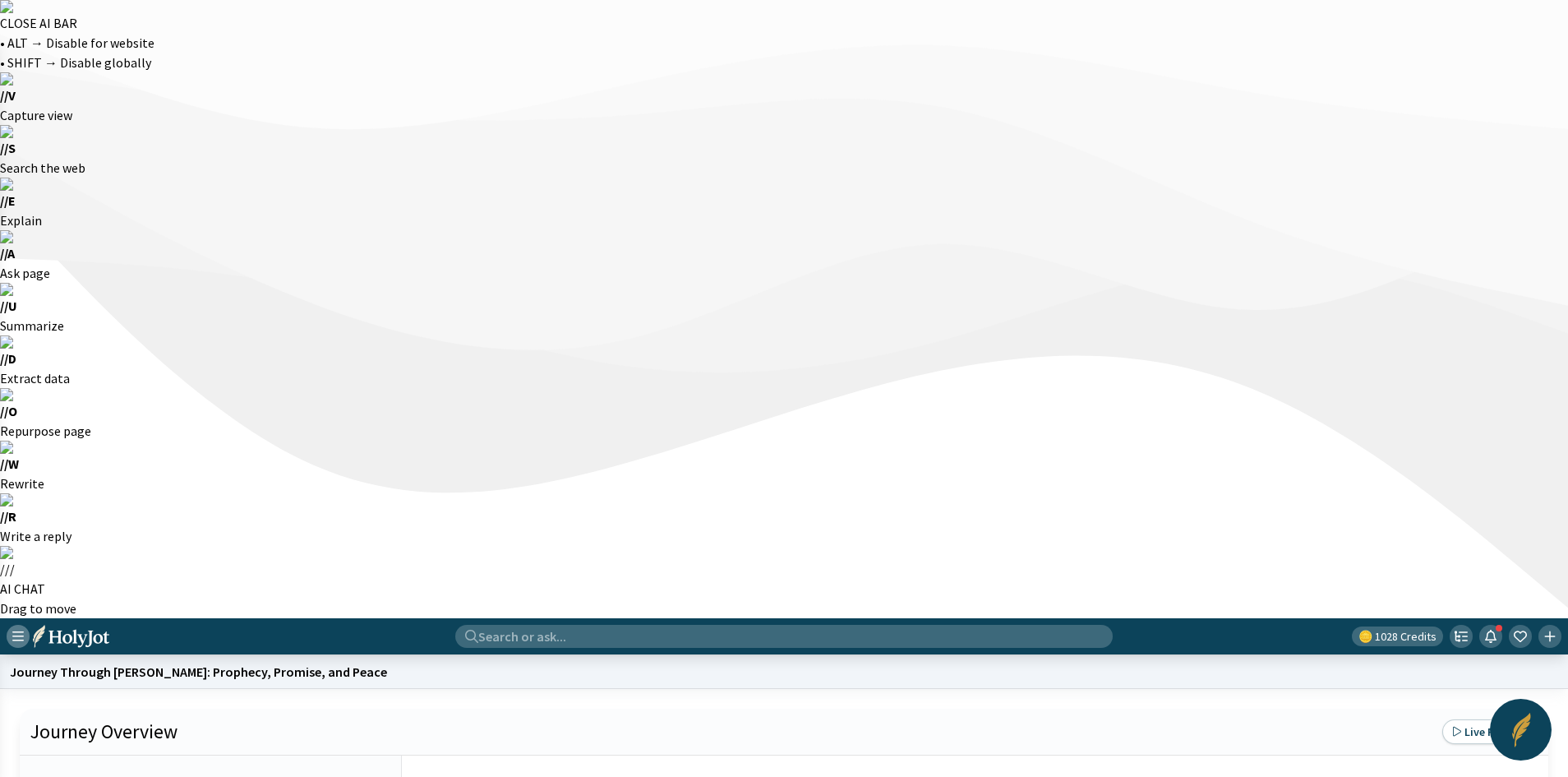click 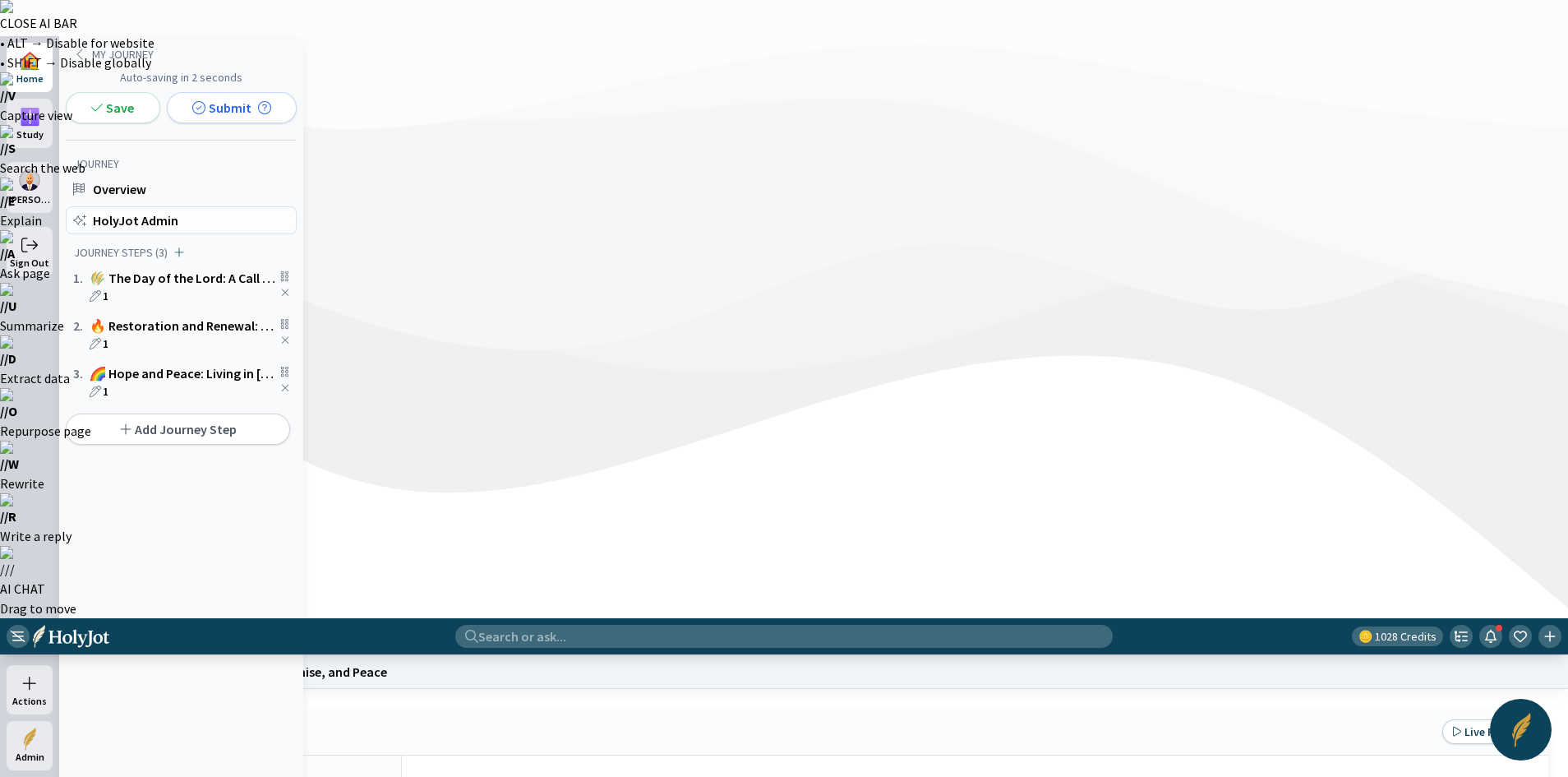click on "HolyJot Admin" 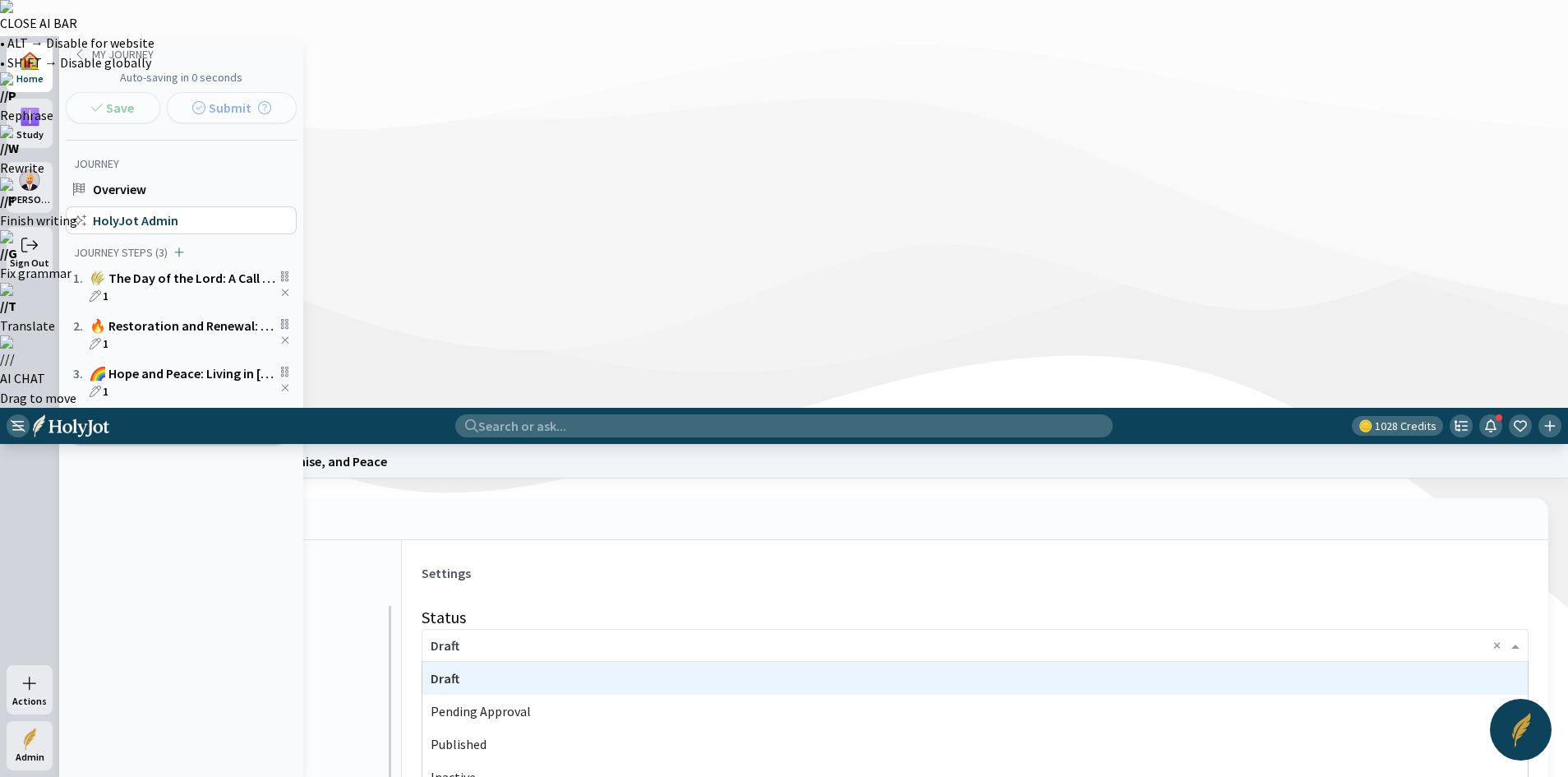 click 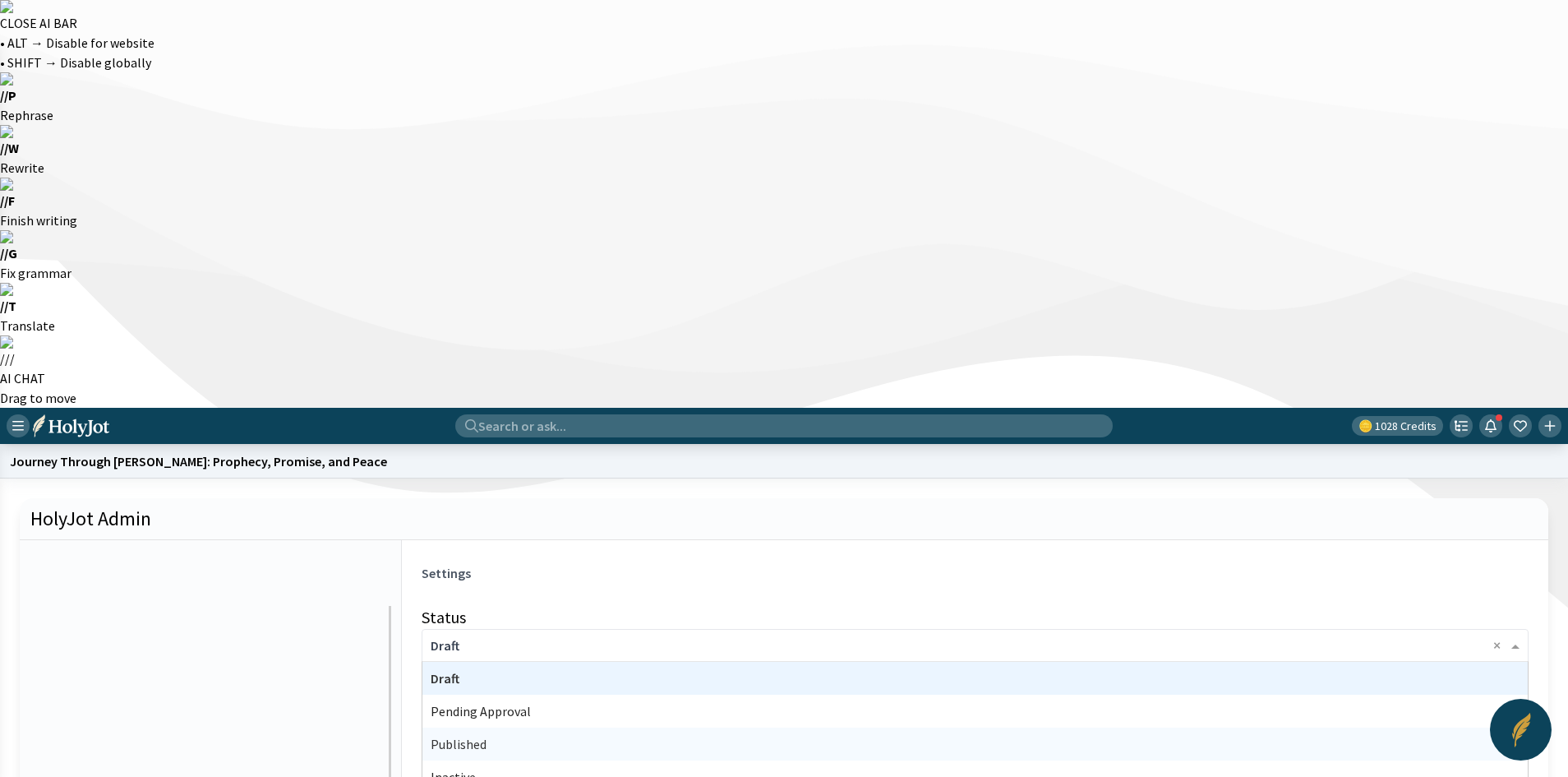 click on "Published" at bounding box center (459, 744) 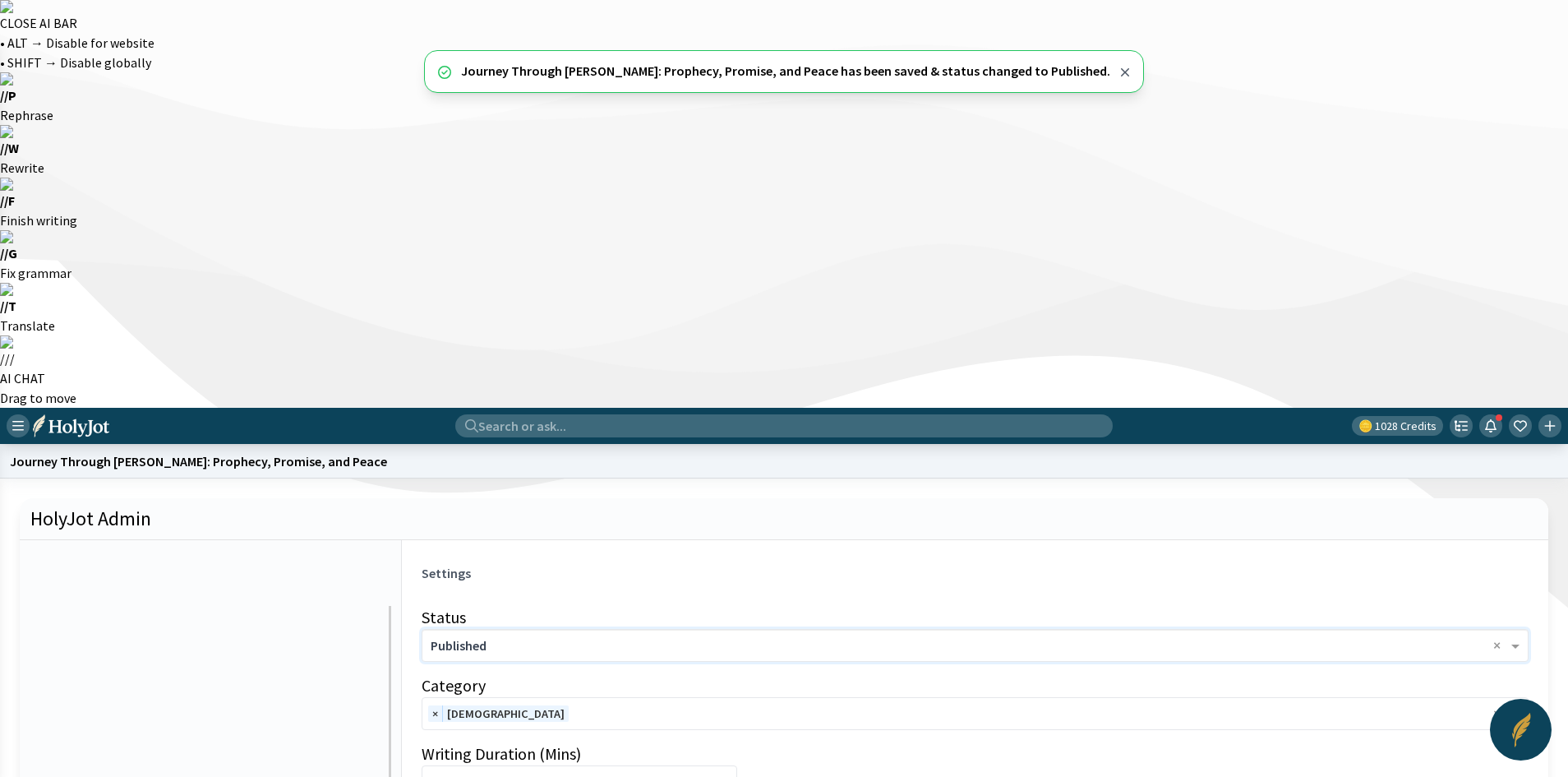 click 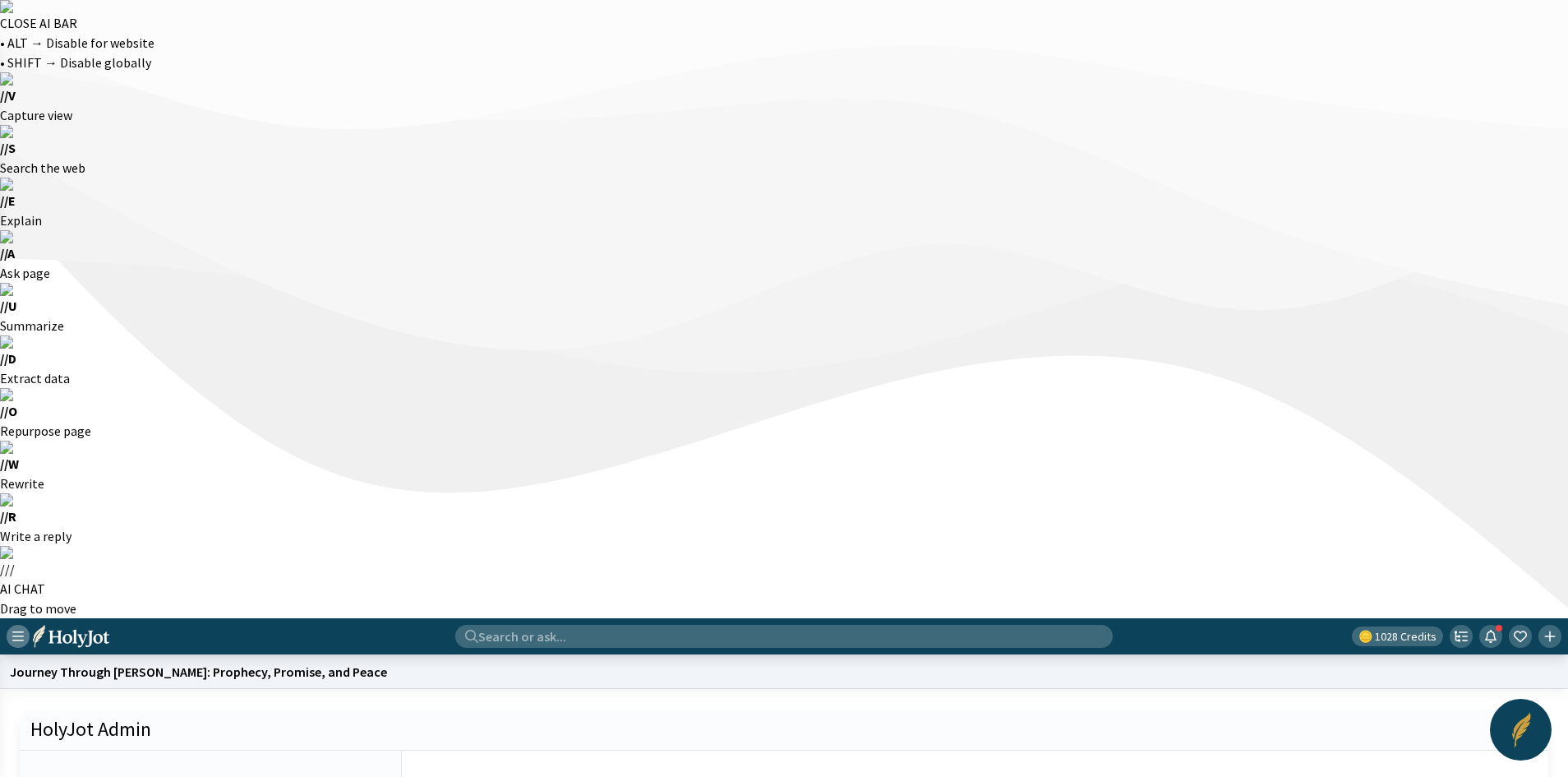click 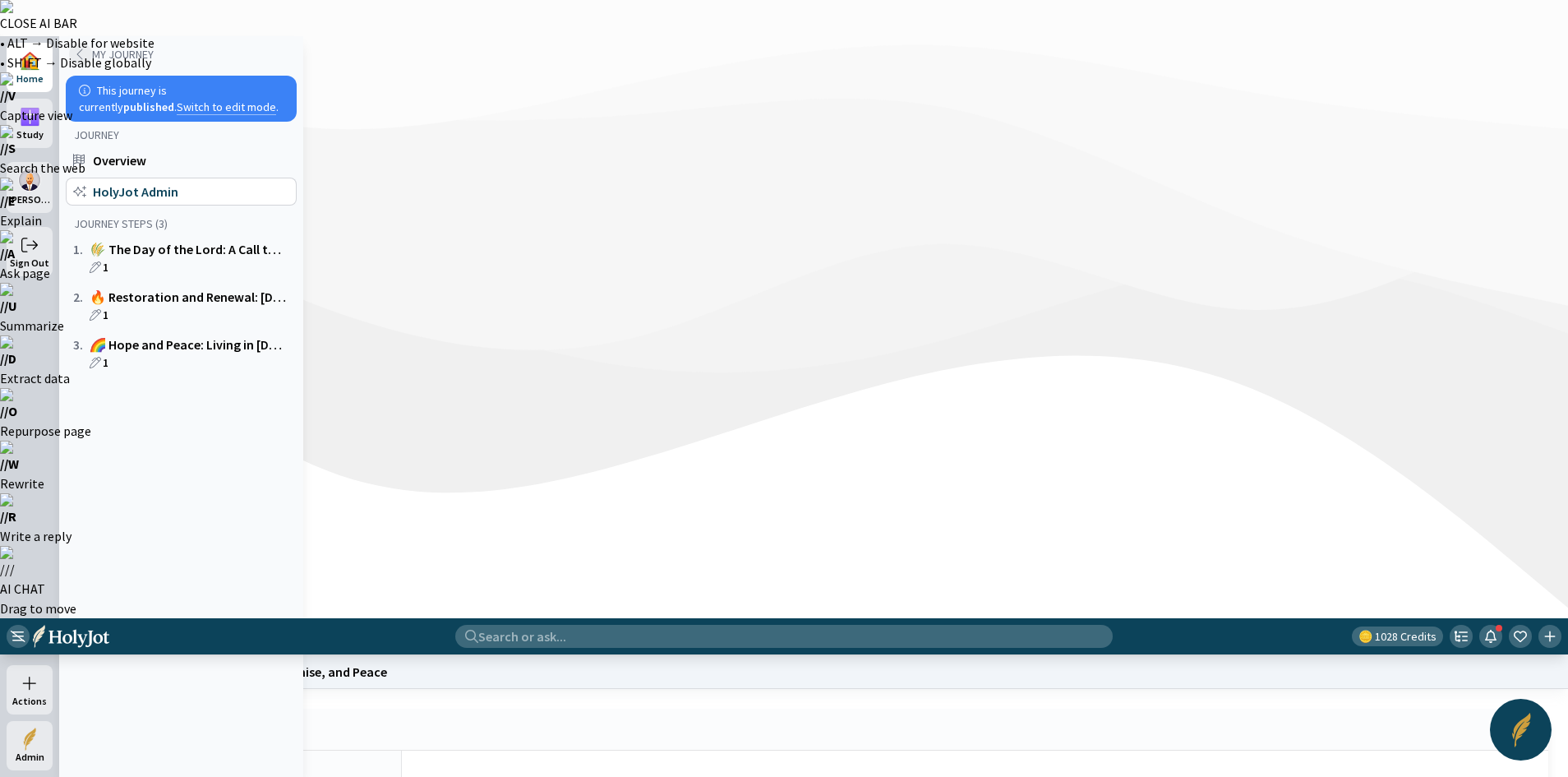 click 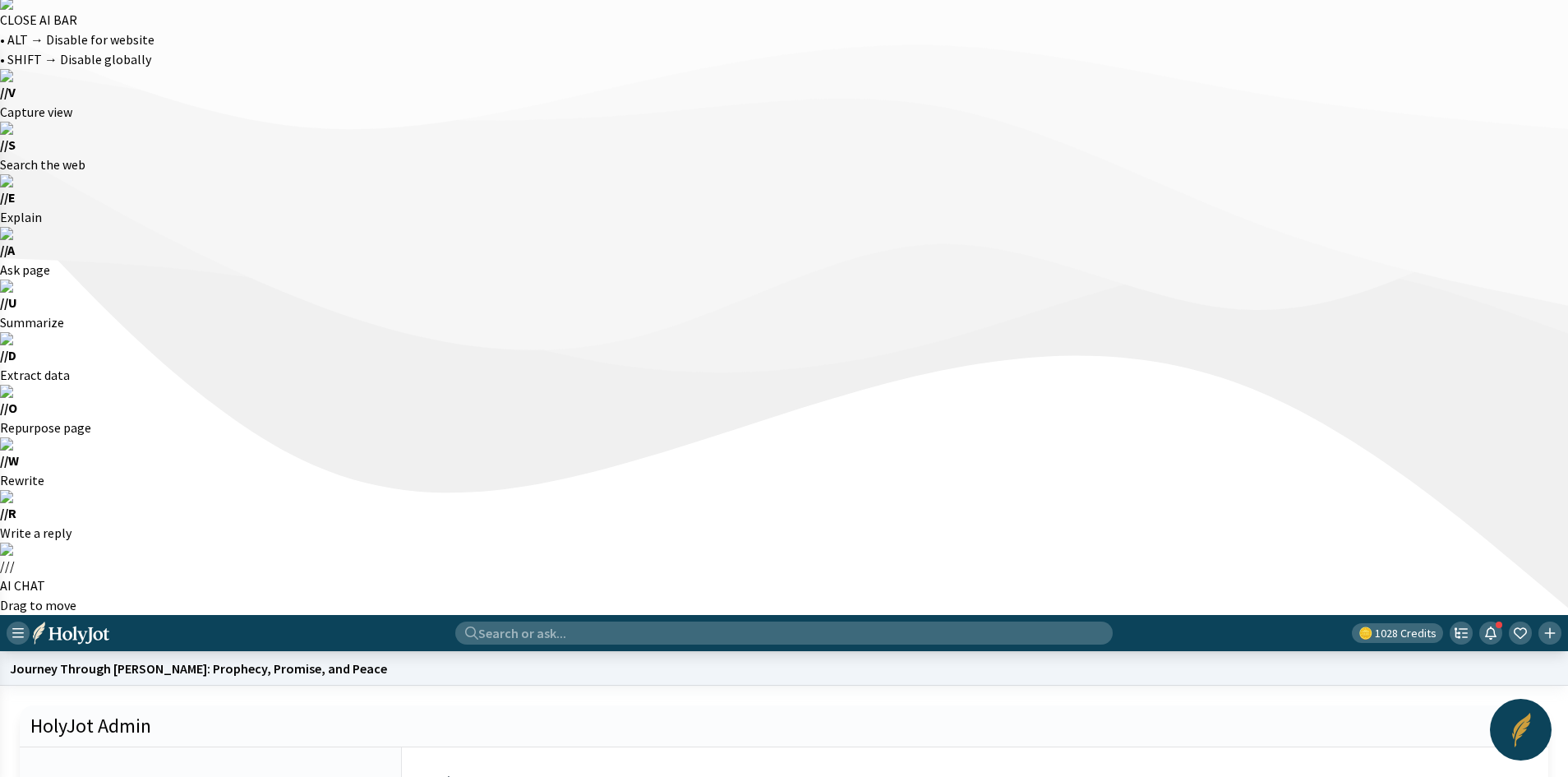 scroll, scrollTop: 0, scrollLeft: 0, axis: both 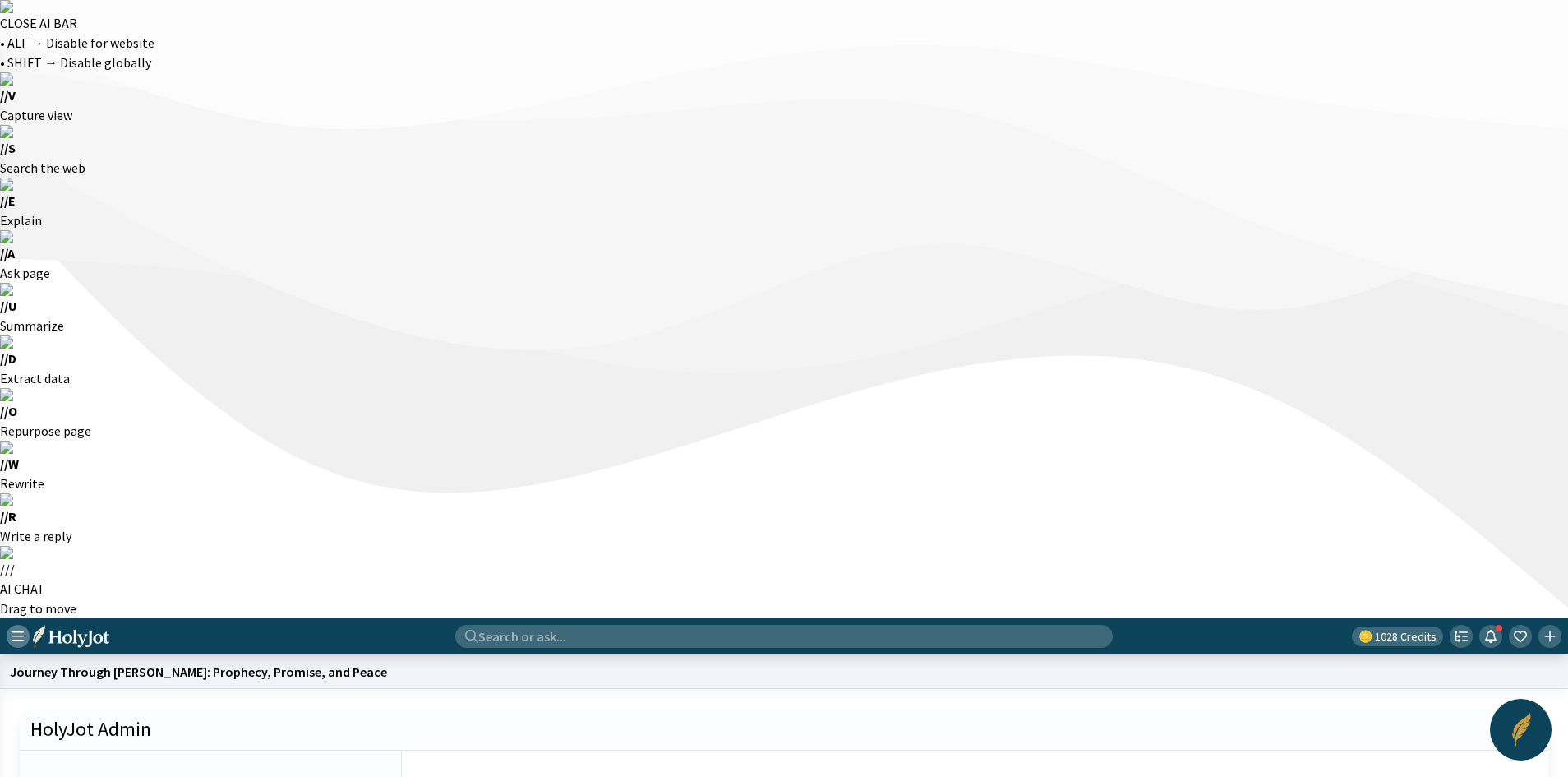 click 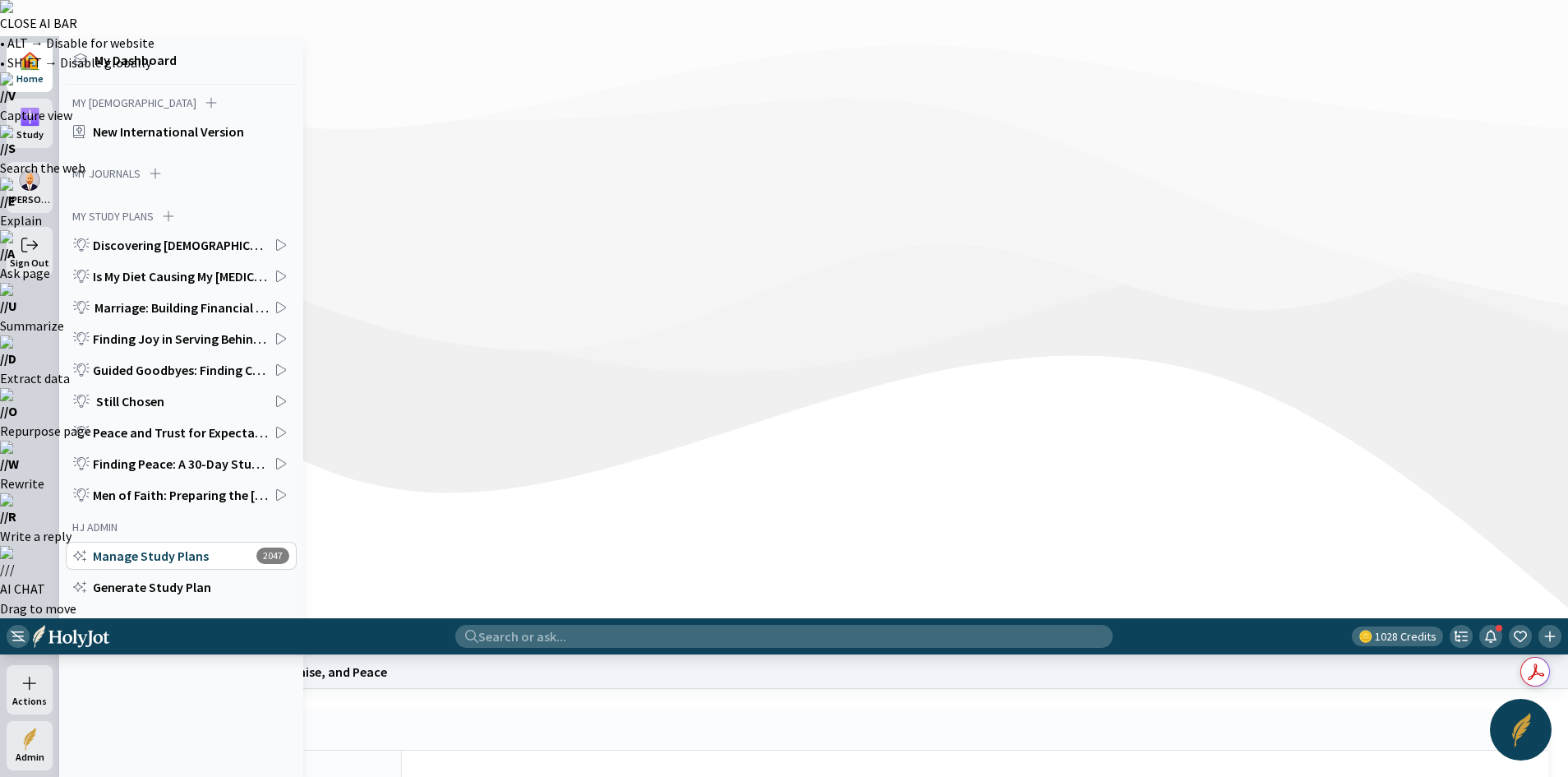 click on "Manage Study Plans" 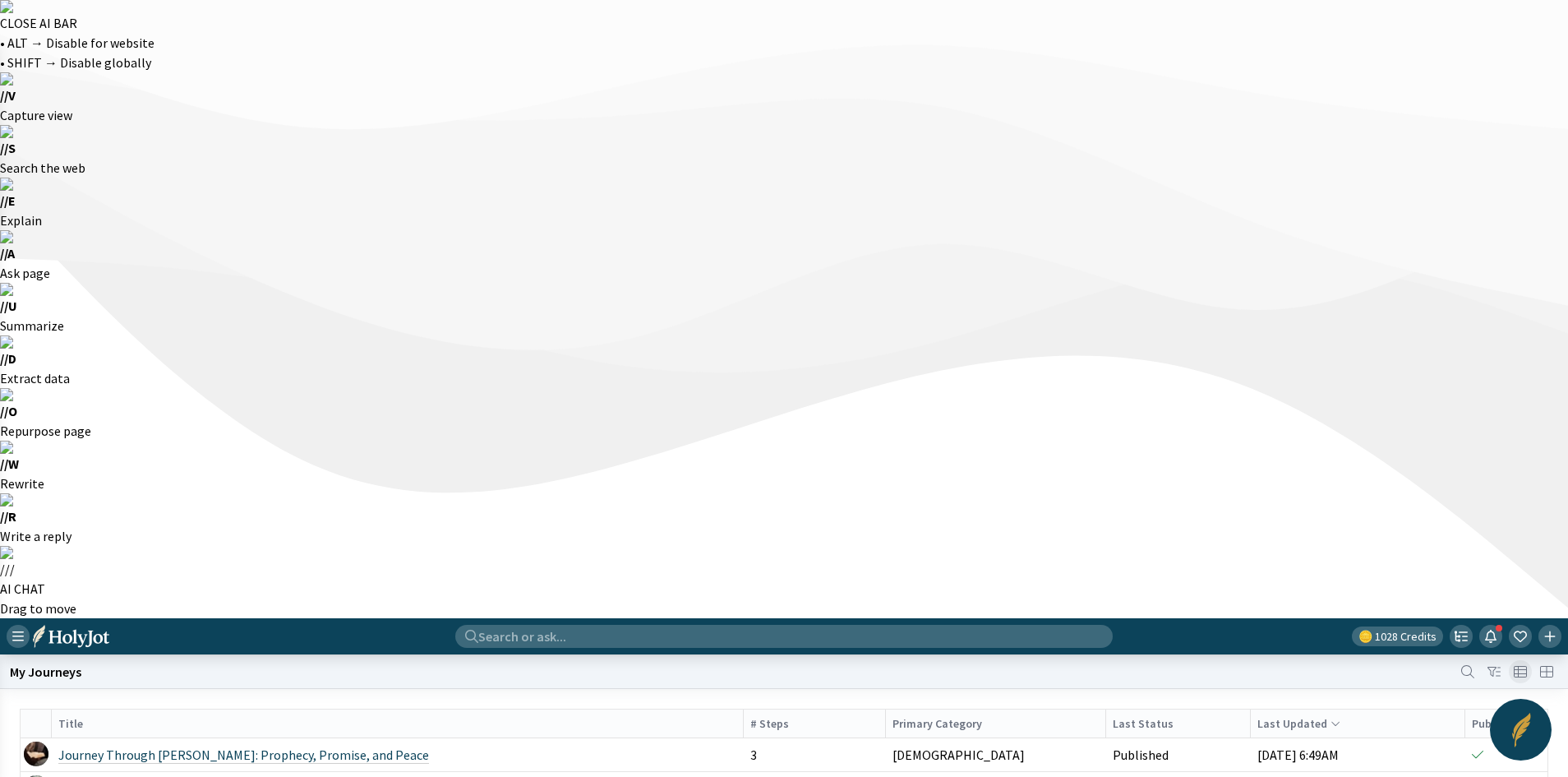 click on "Journey Through Exodus: [DEMOGRAPHIC_DATA]’s Power and Provision" 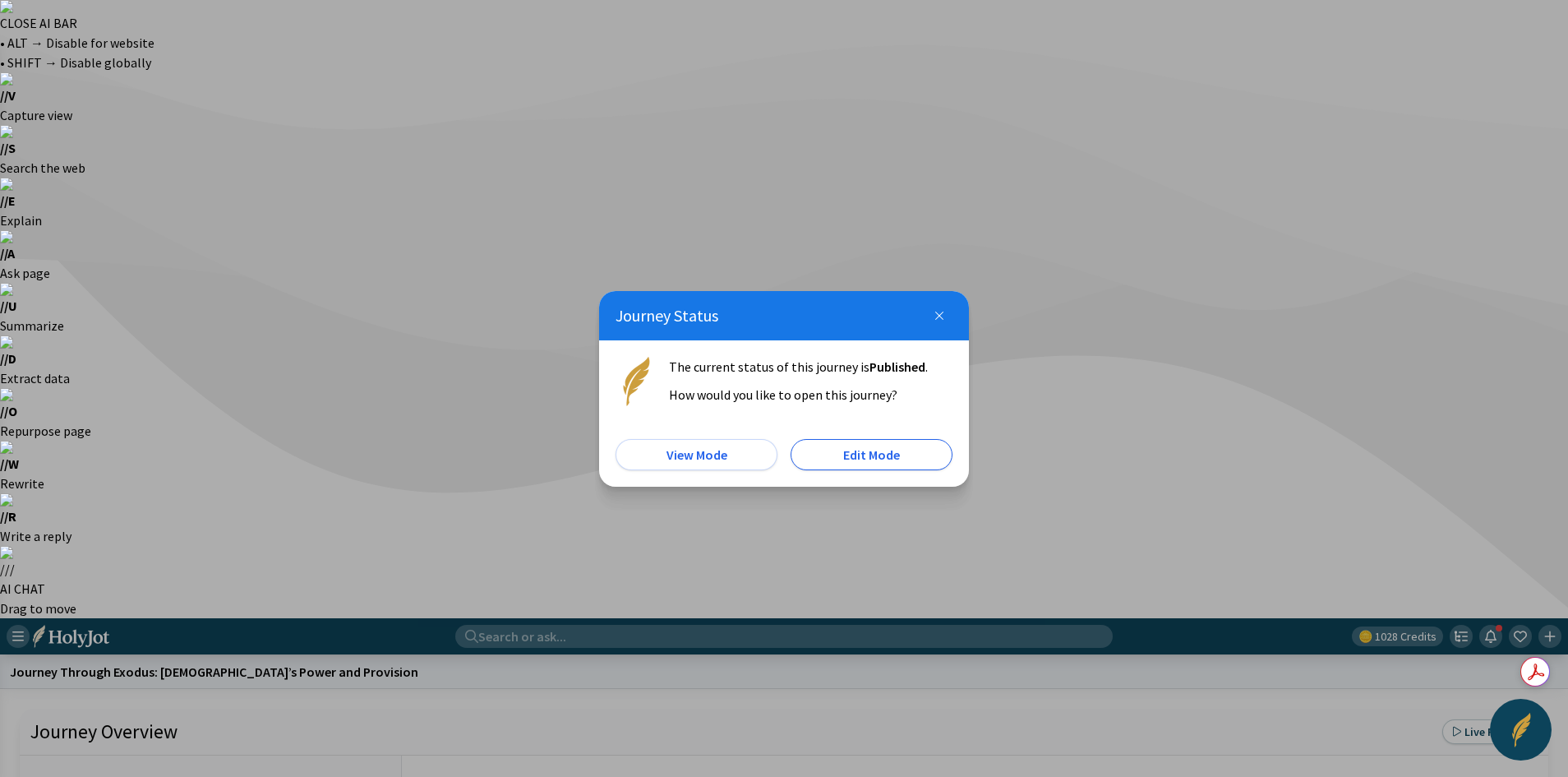 click on "Edit Mode" at bounding box center [871, 455] 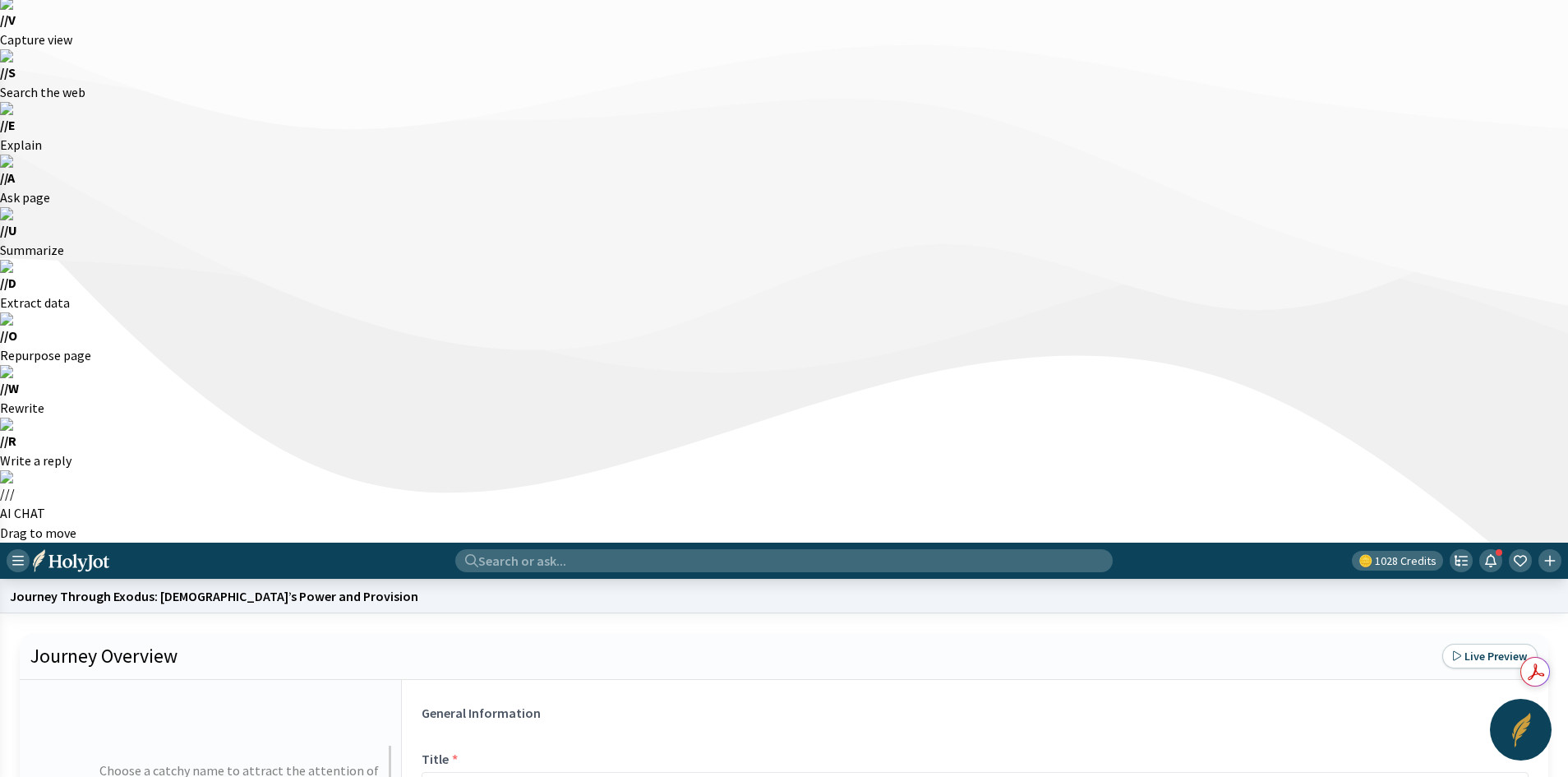 scroll, scrollTop: 0, scrollLeft: 0, axis: both 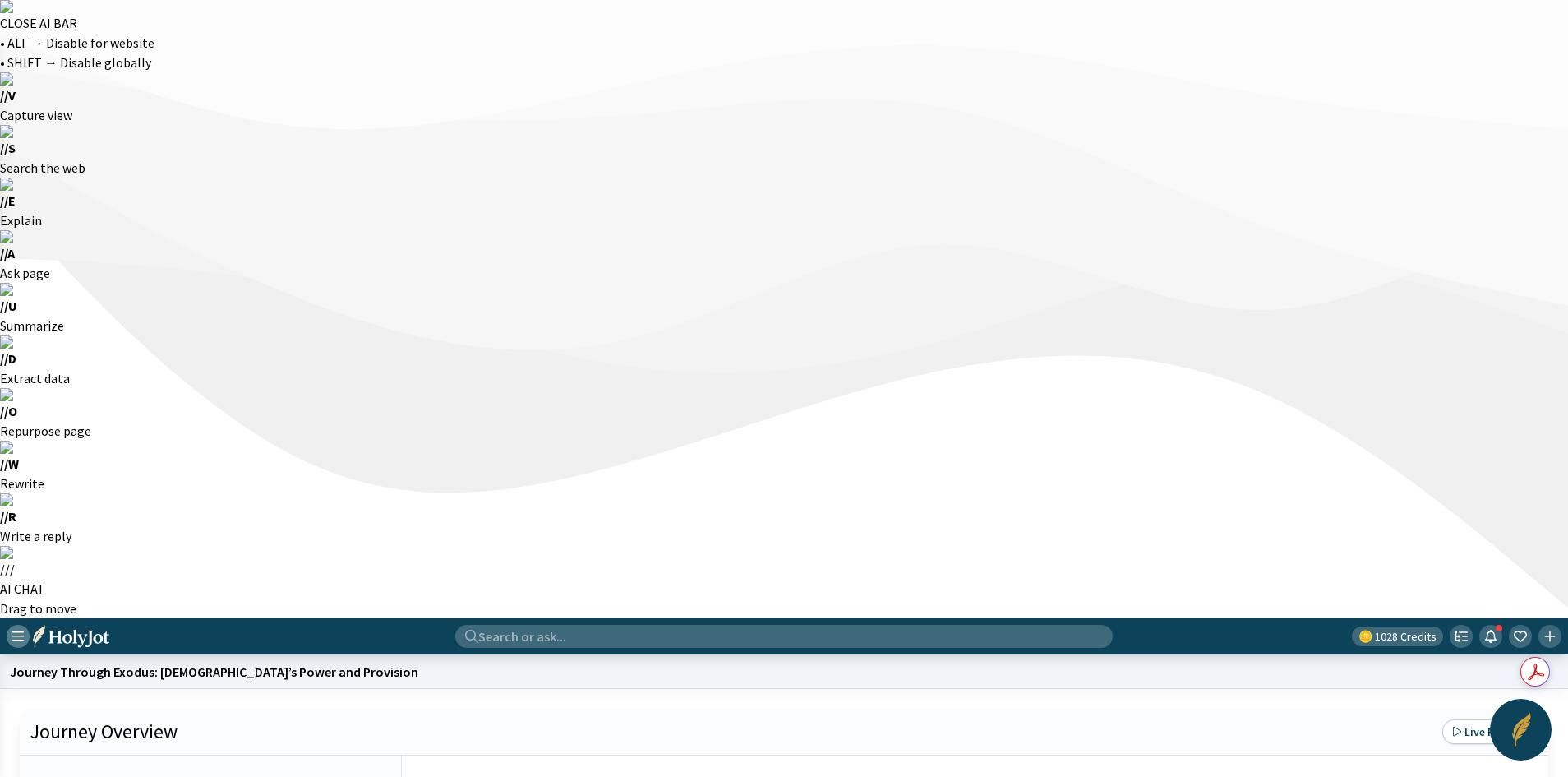 click at bounding box center (18, 636) 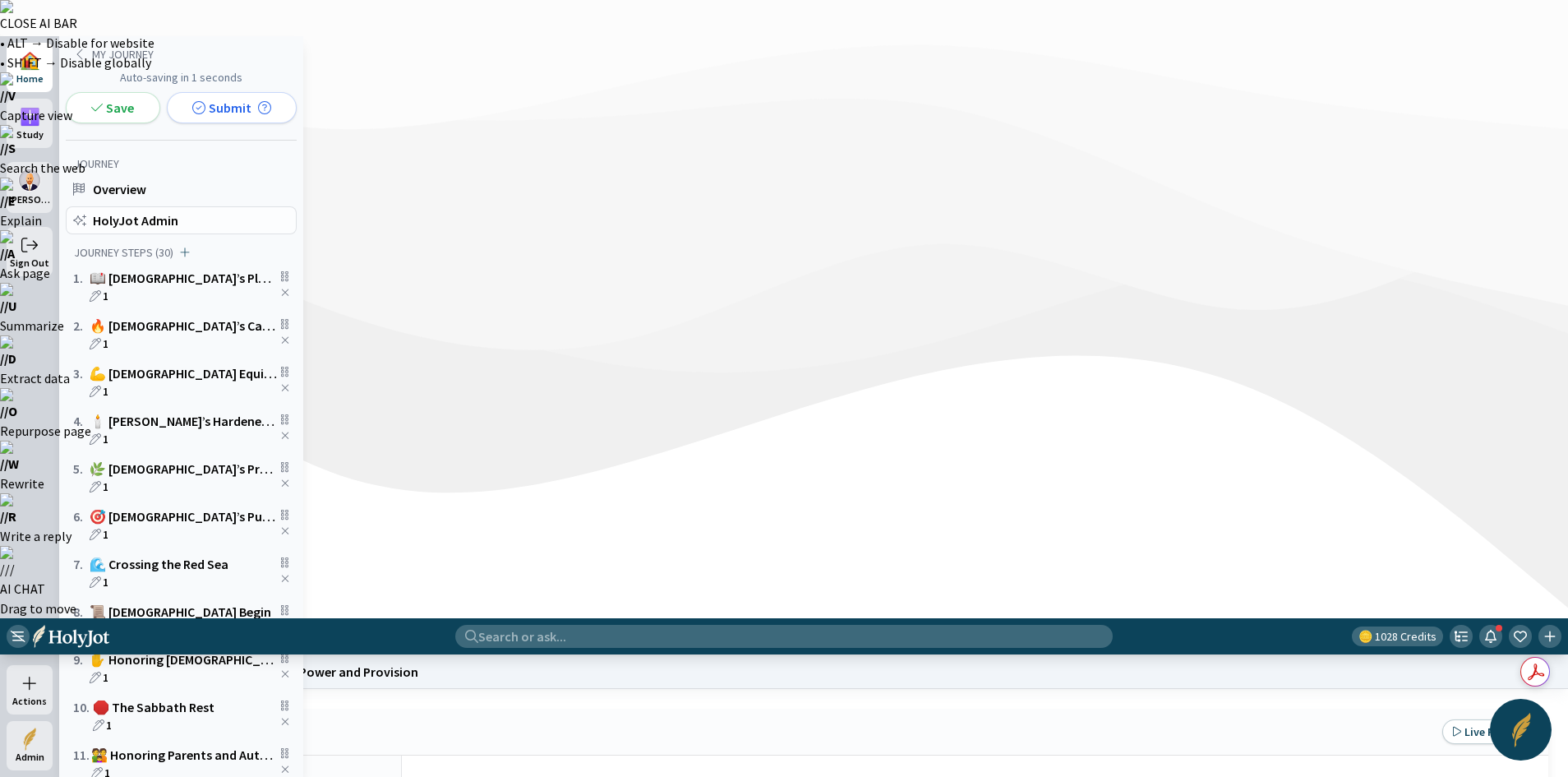 click on "HolyJot Admin" 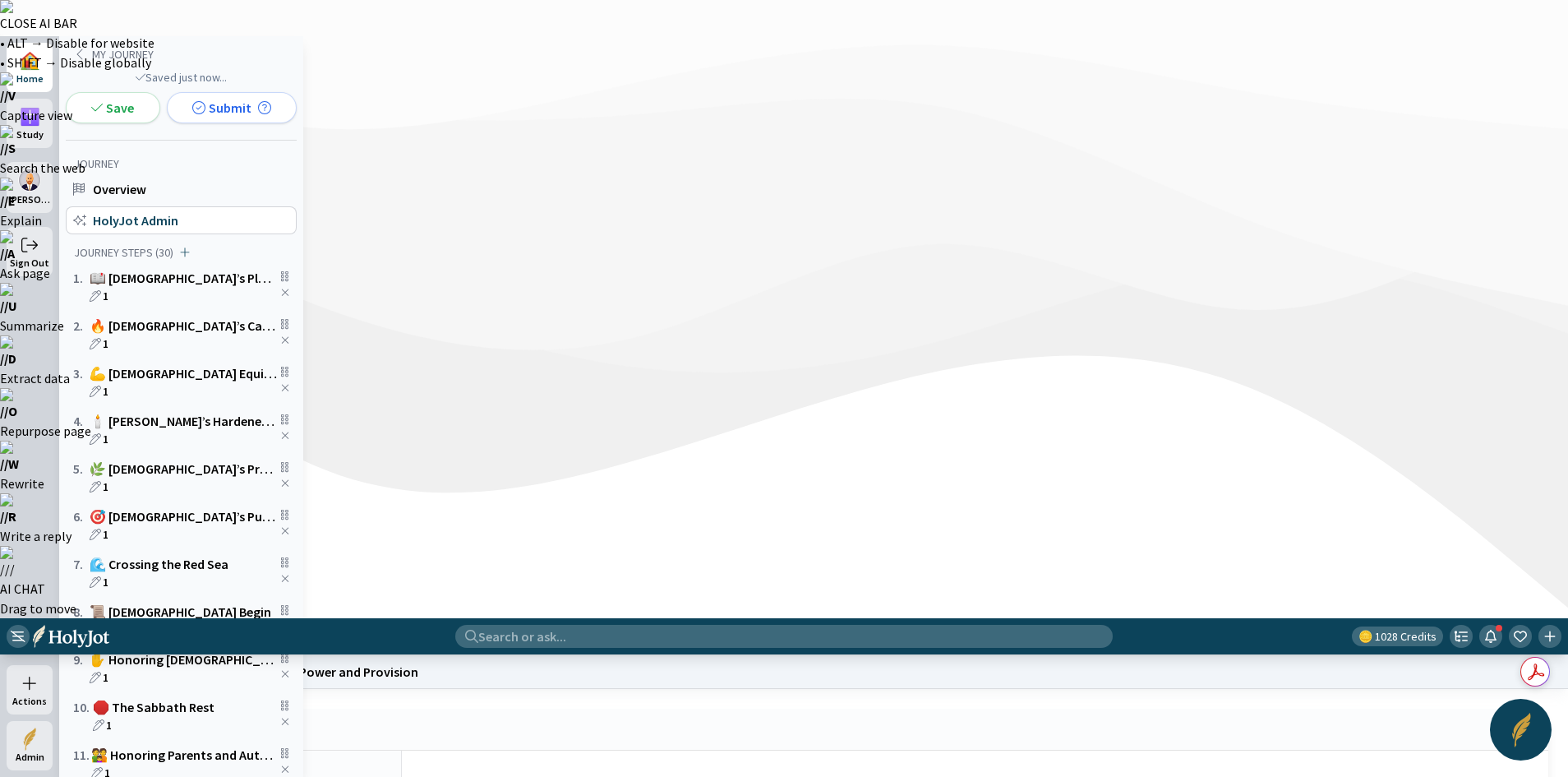 click 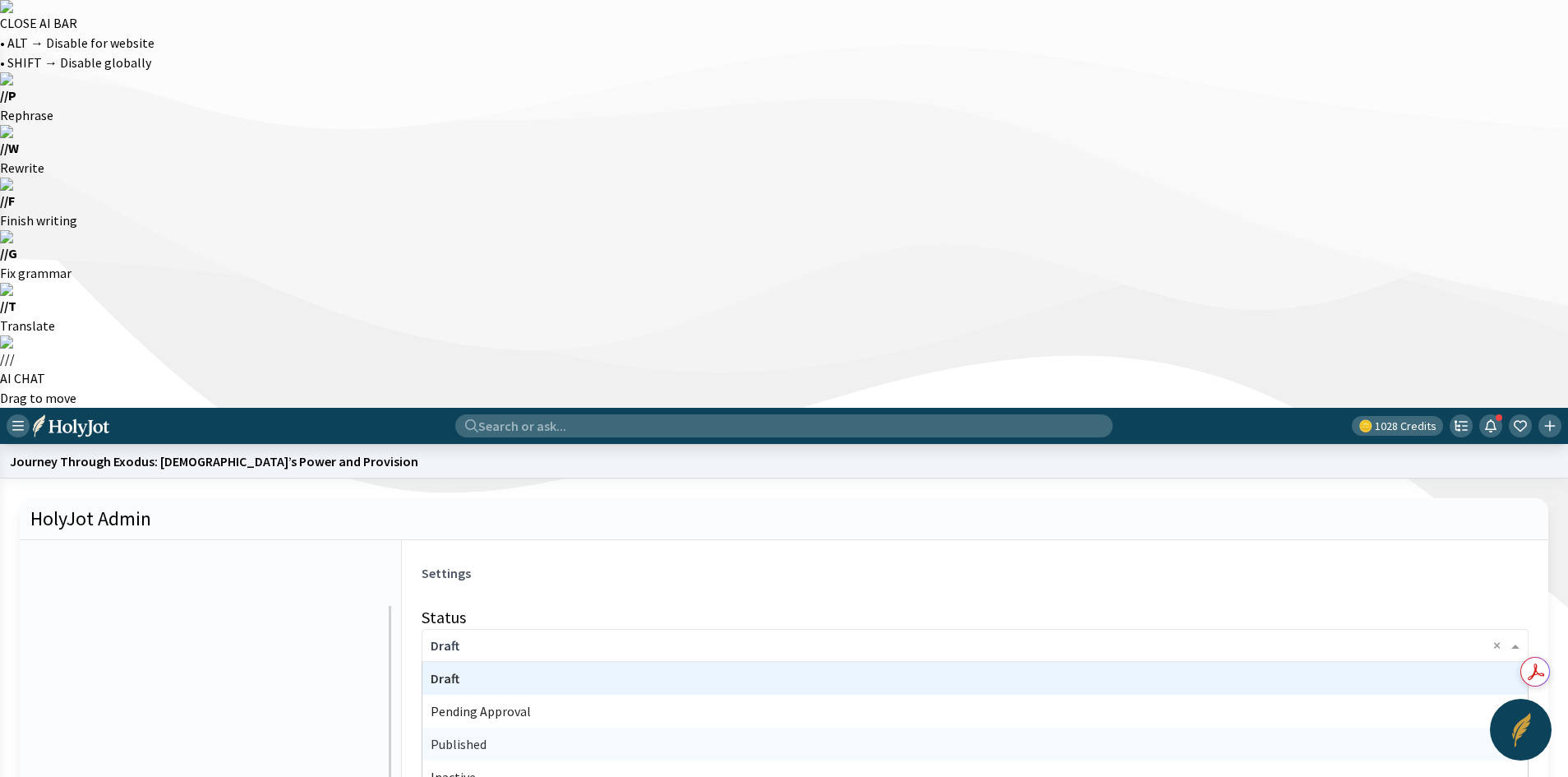 click on "Published" at bounding box center [459, 744] 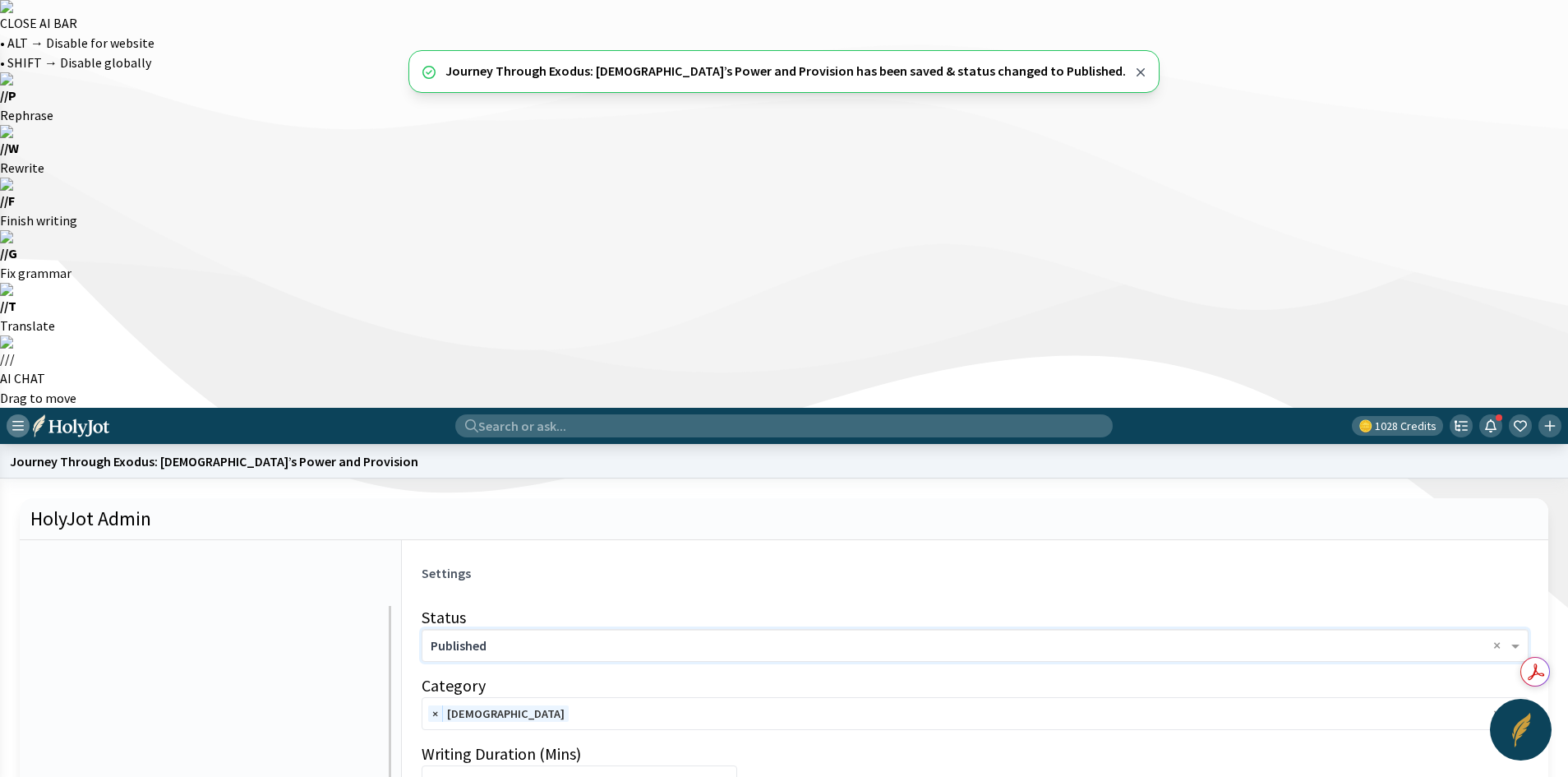 click at bounding box center (18, 426) 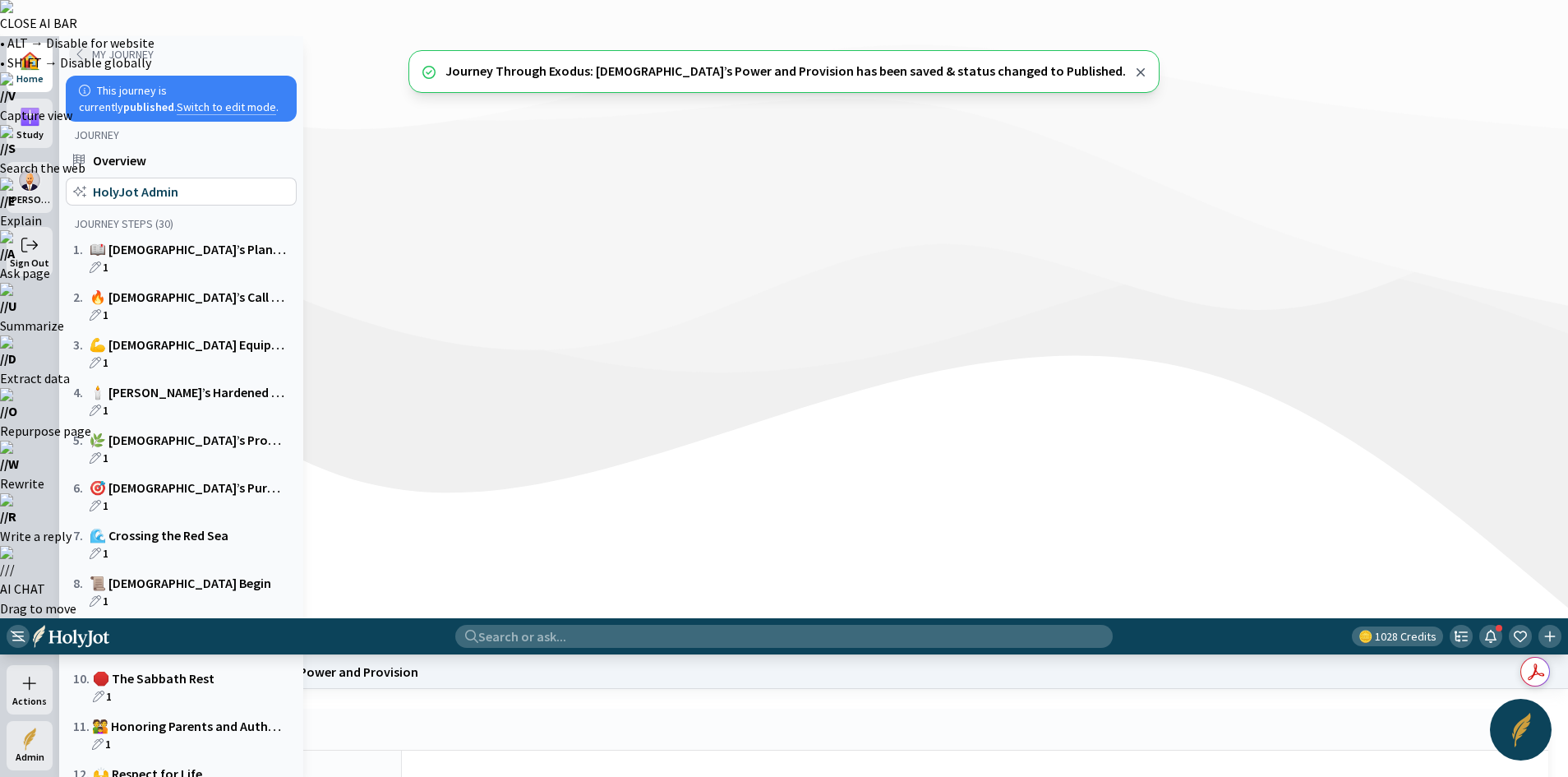 click 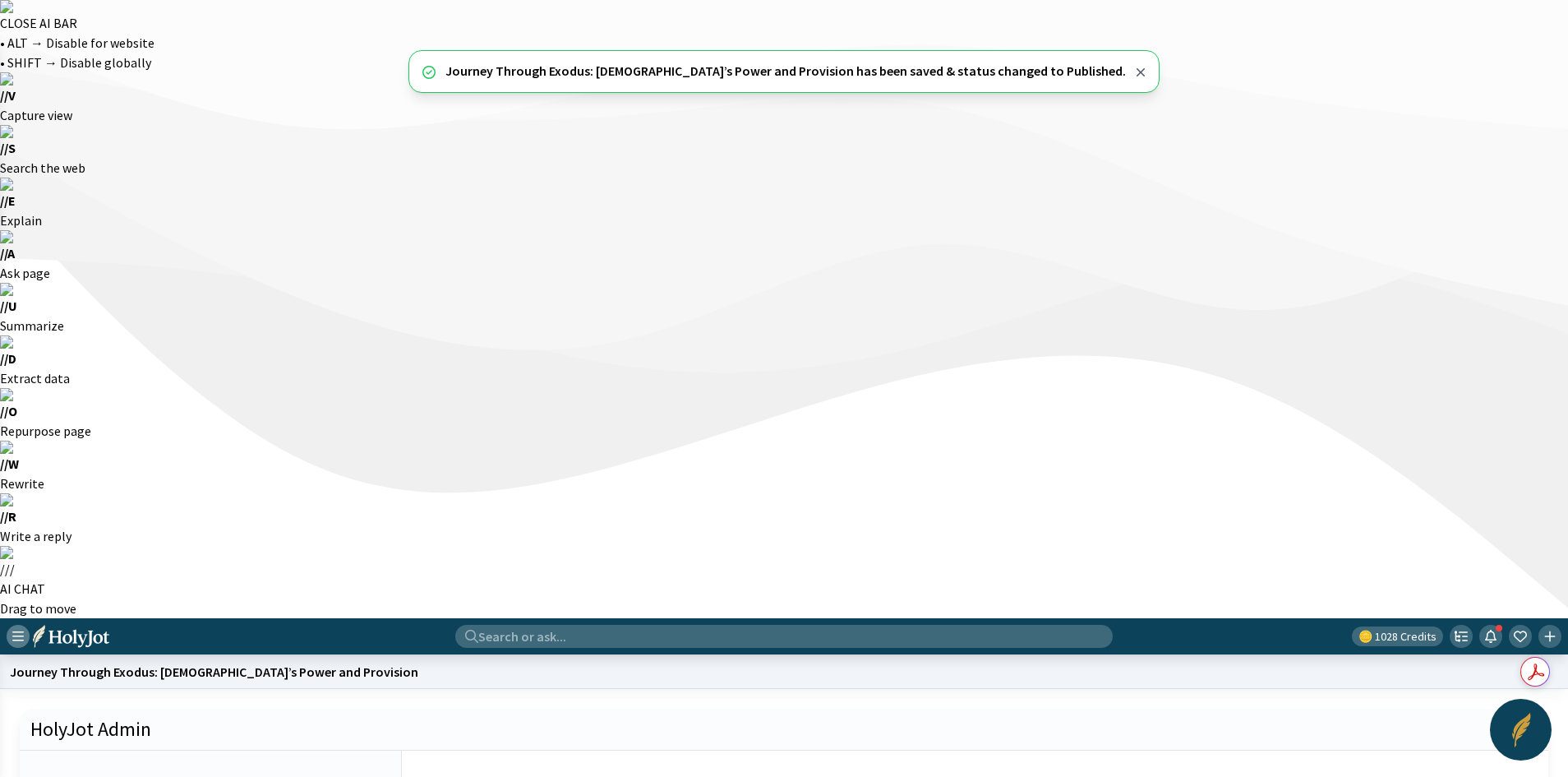 click at bounding box center [18, 636] 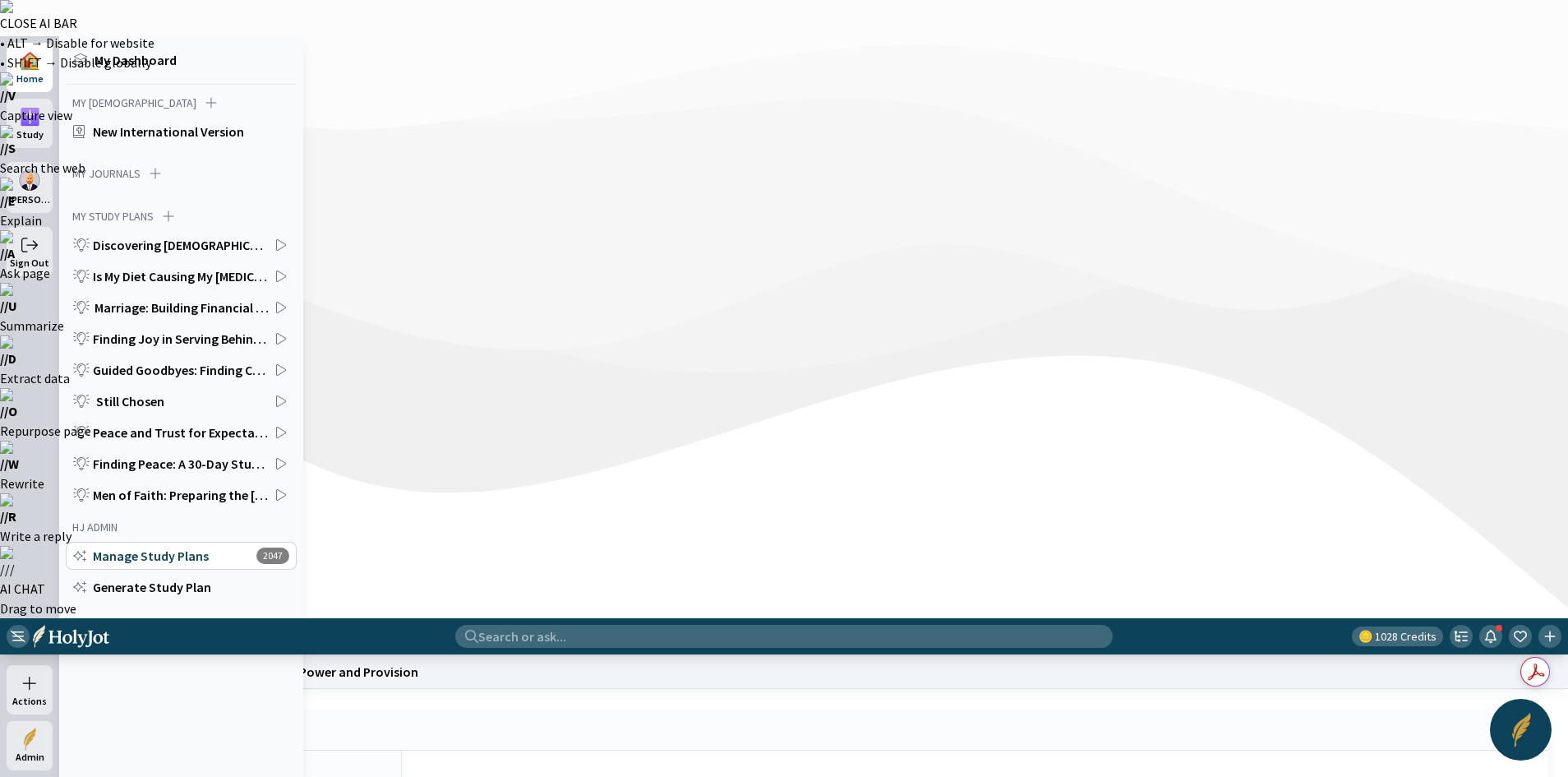 click on "Manage Study Plans" 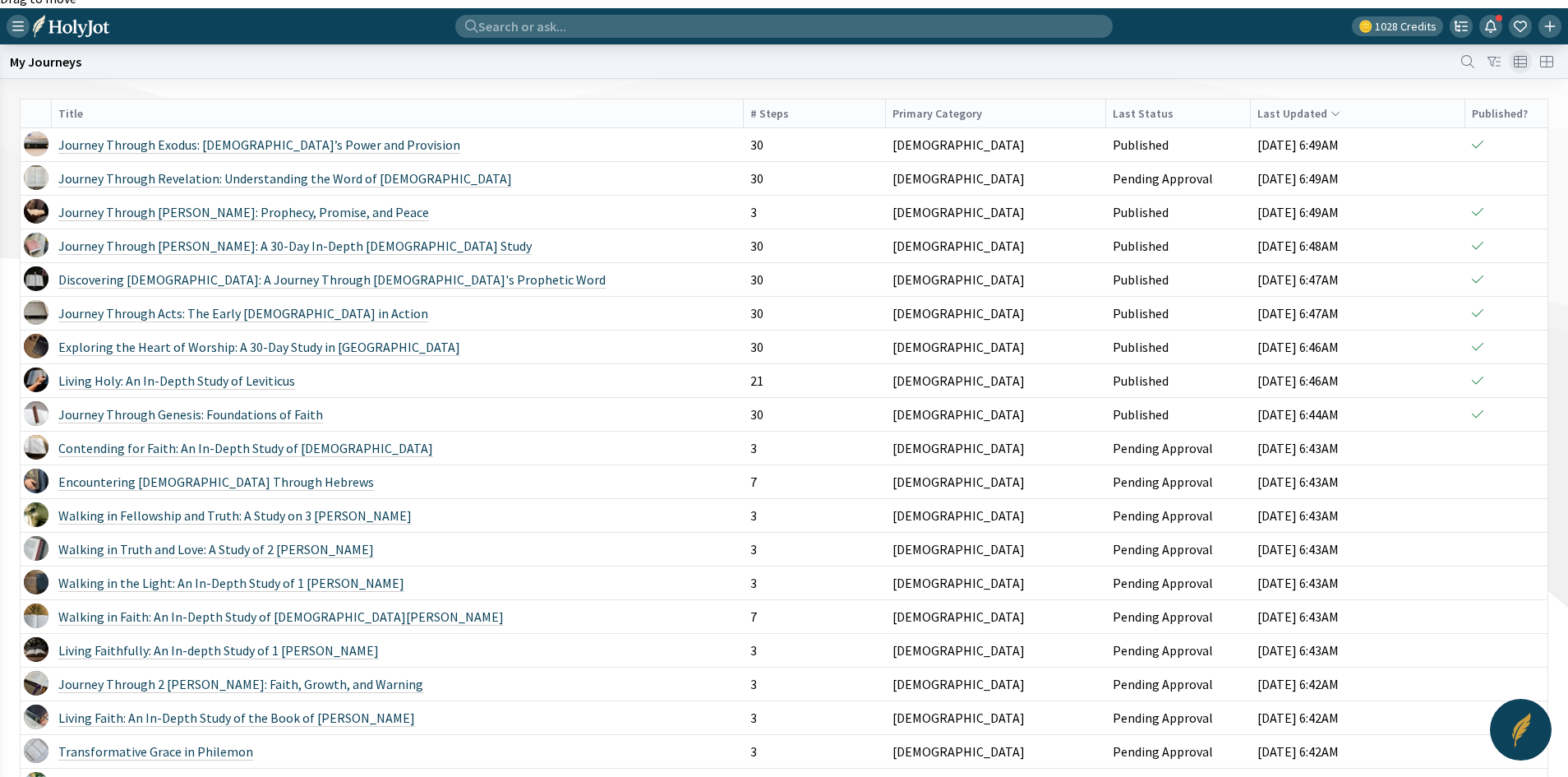 scroll, scrollTop: 622, scrollLeft: 0, axis: vertical 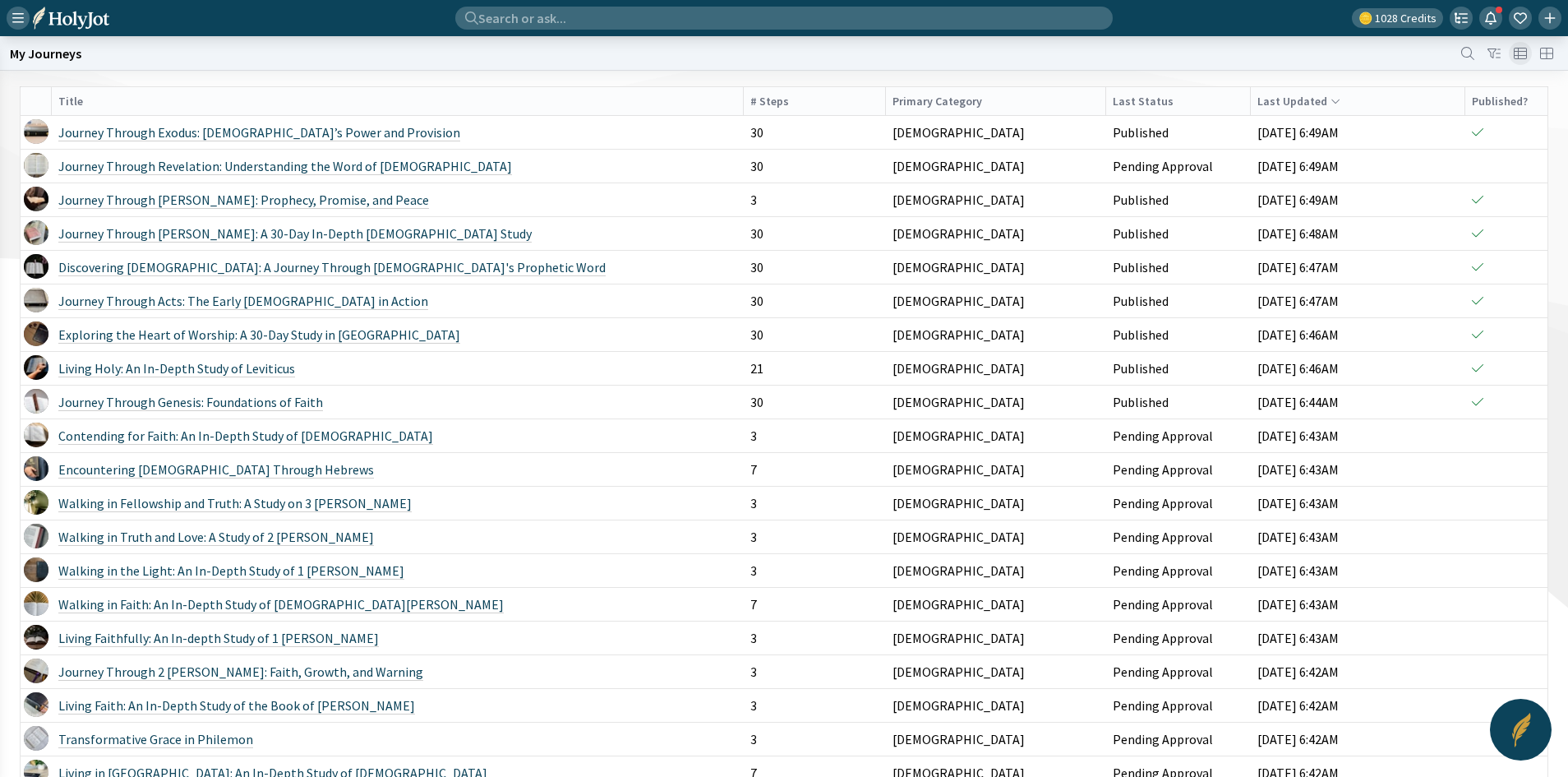 click on "Deep Dive into the Book of [DEMOGRAPHIC_DATA]" 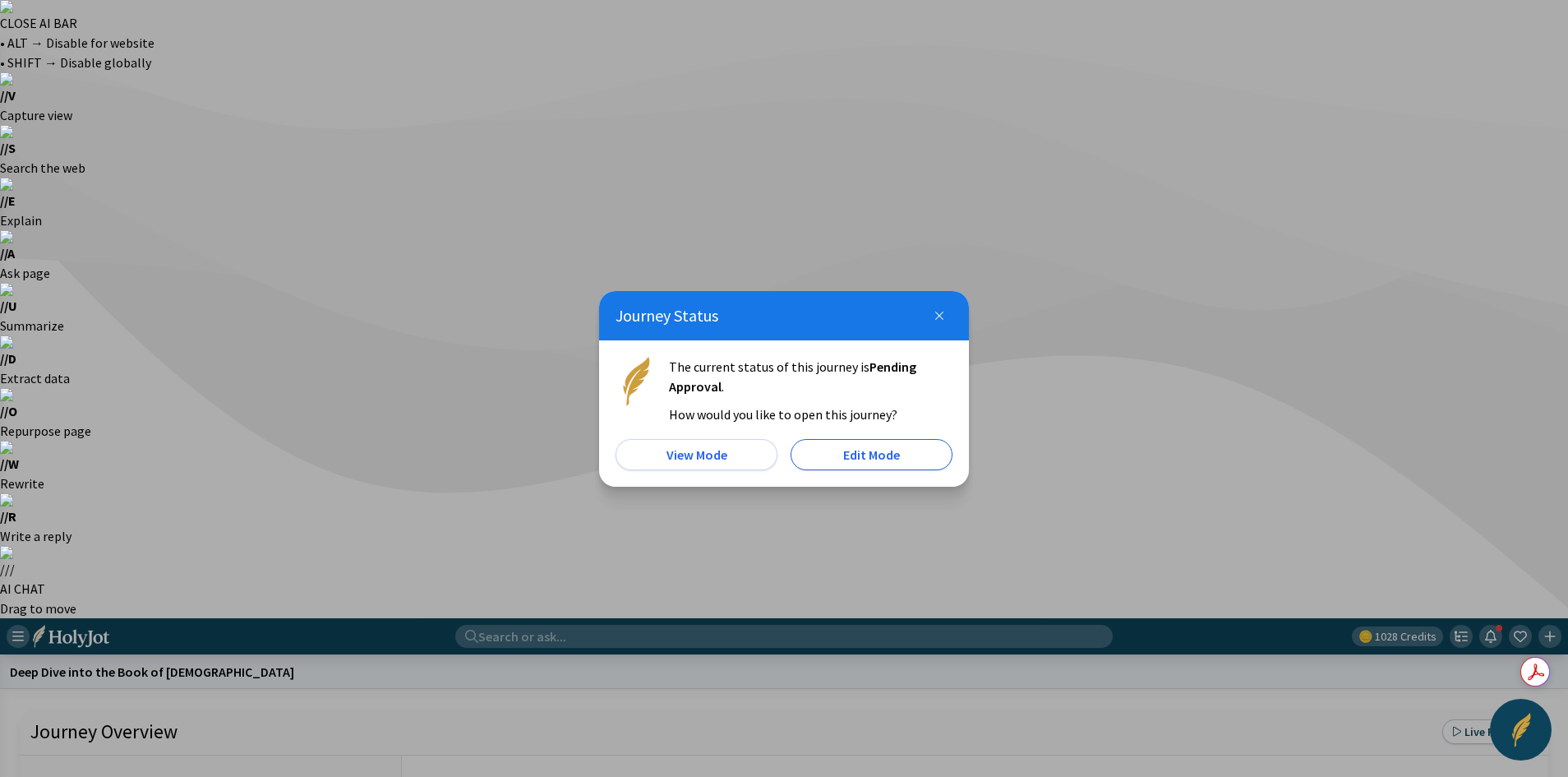 click on "Edit Mode" at bounding box center [871, 455] 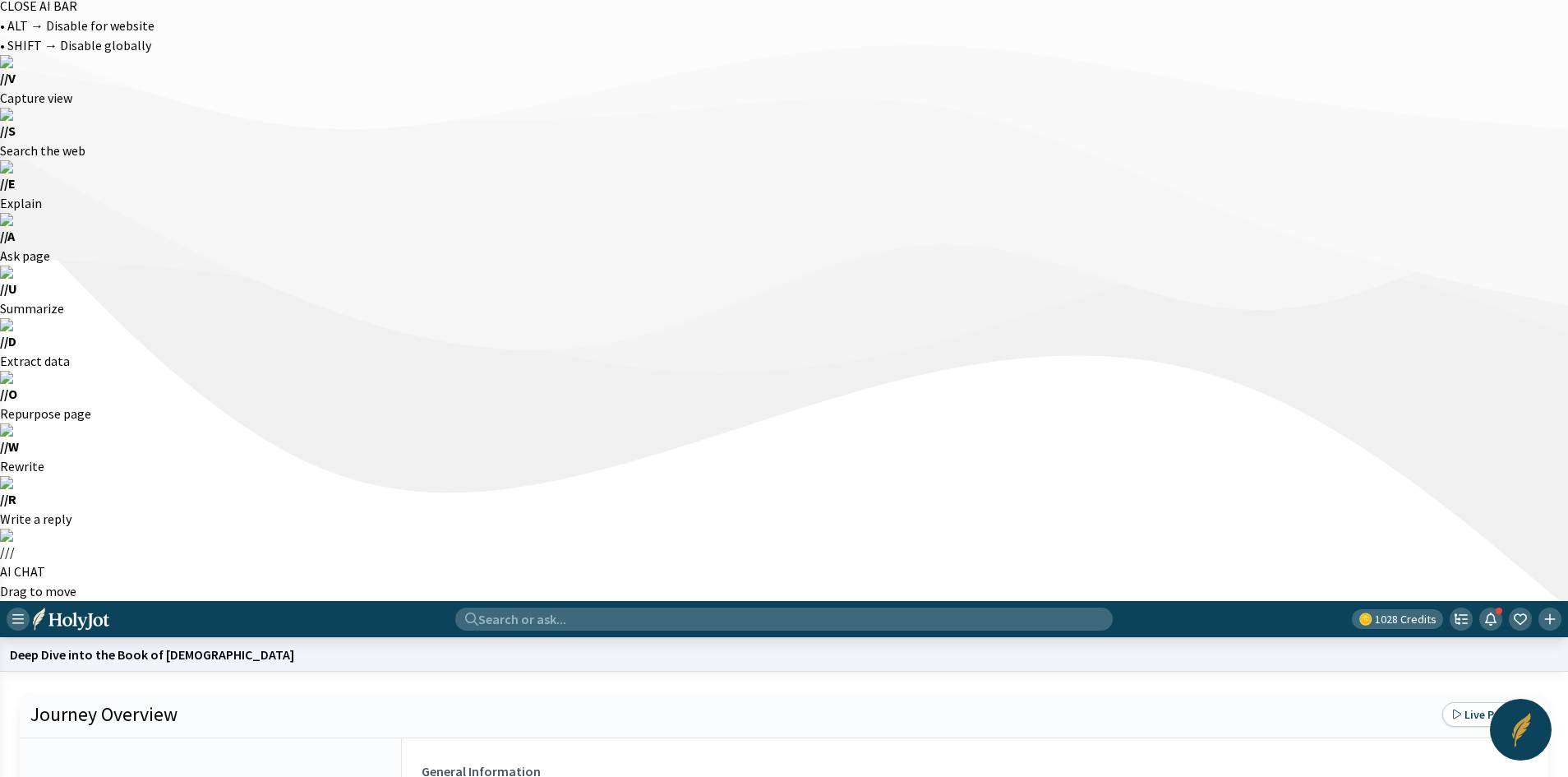 scroll, scrollTop: 0, scrollLeft: 0, axis: both 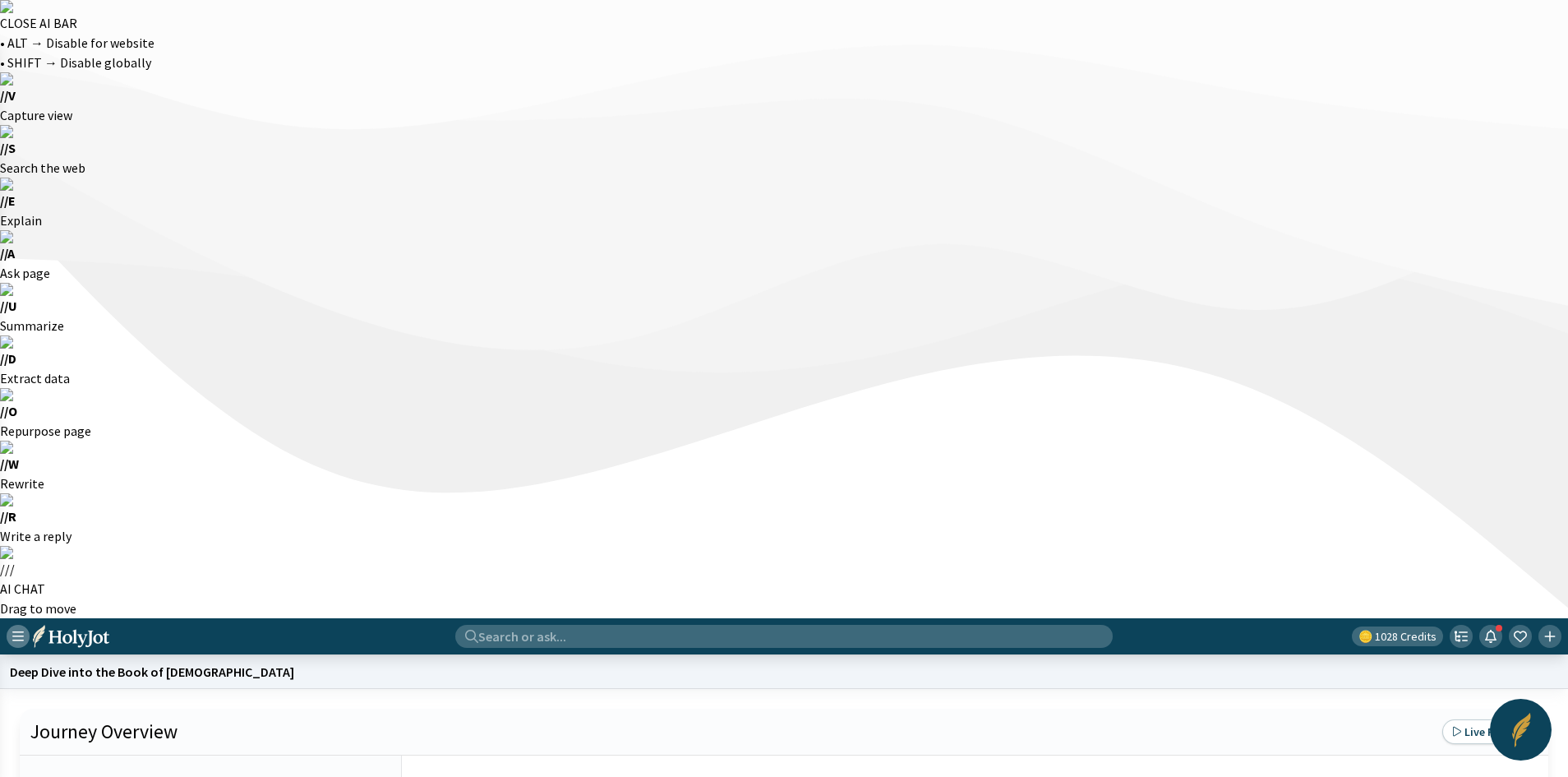 click 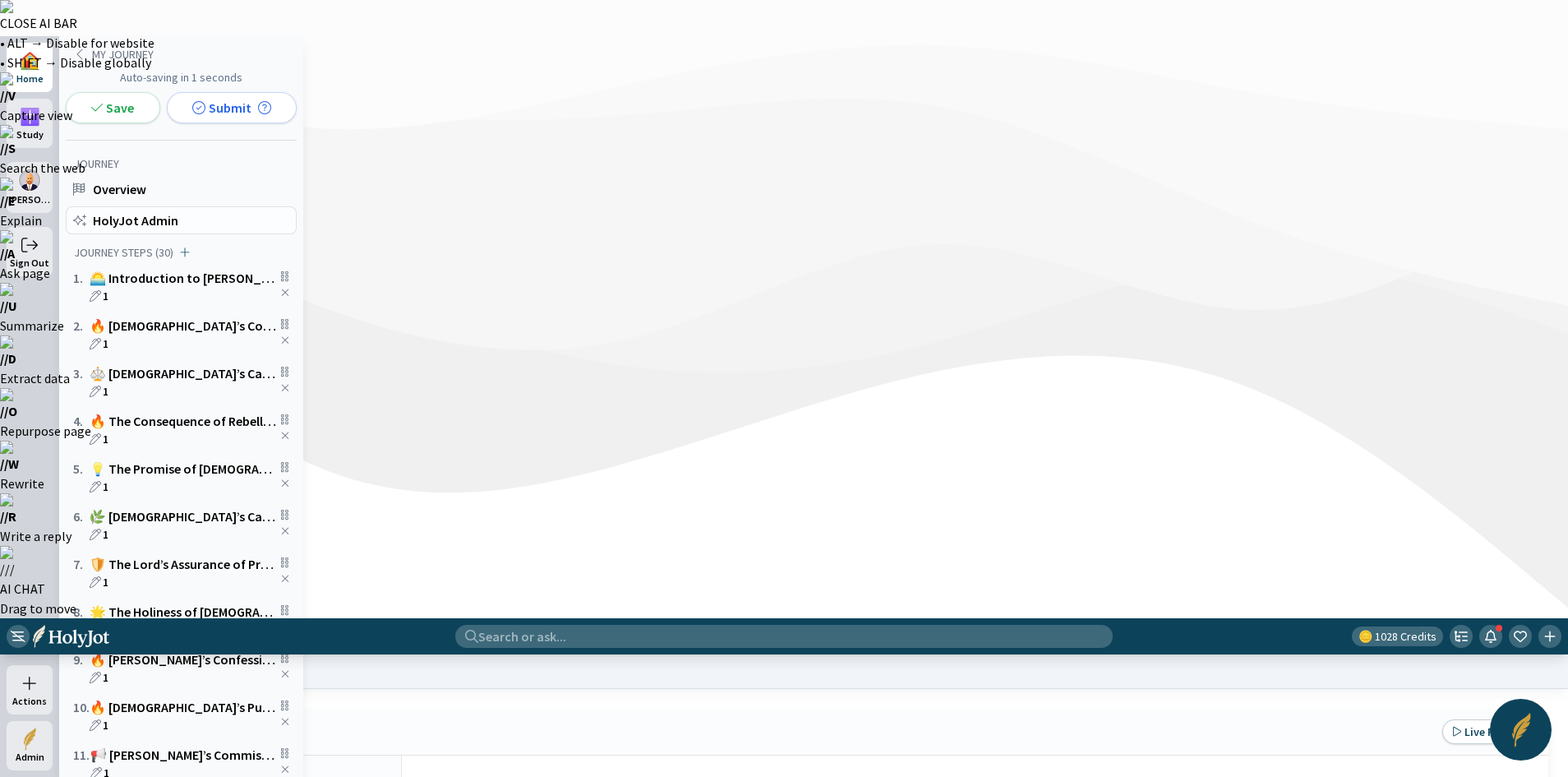click on "HolyJot Admin" 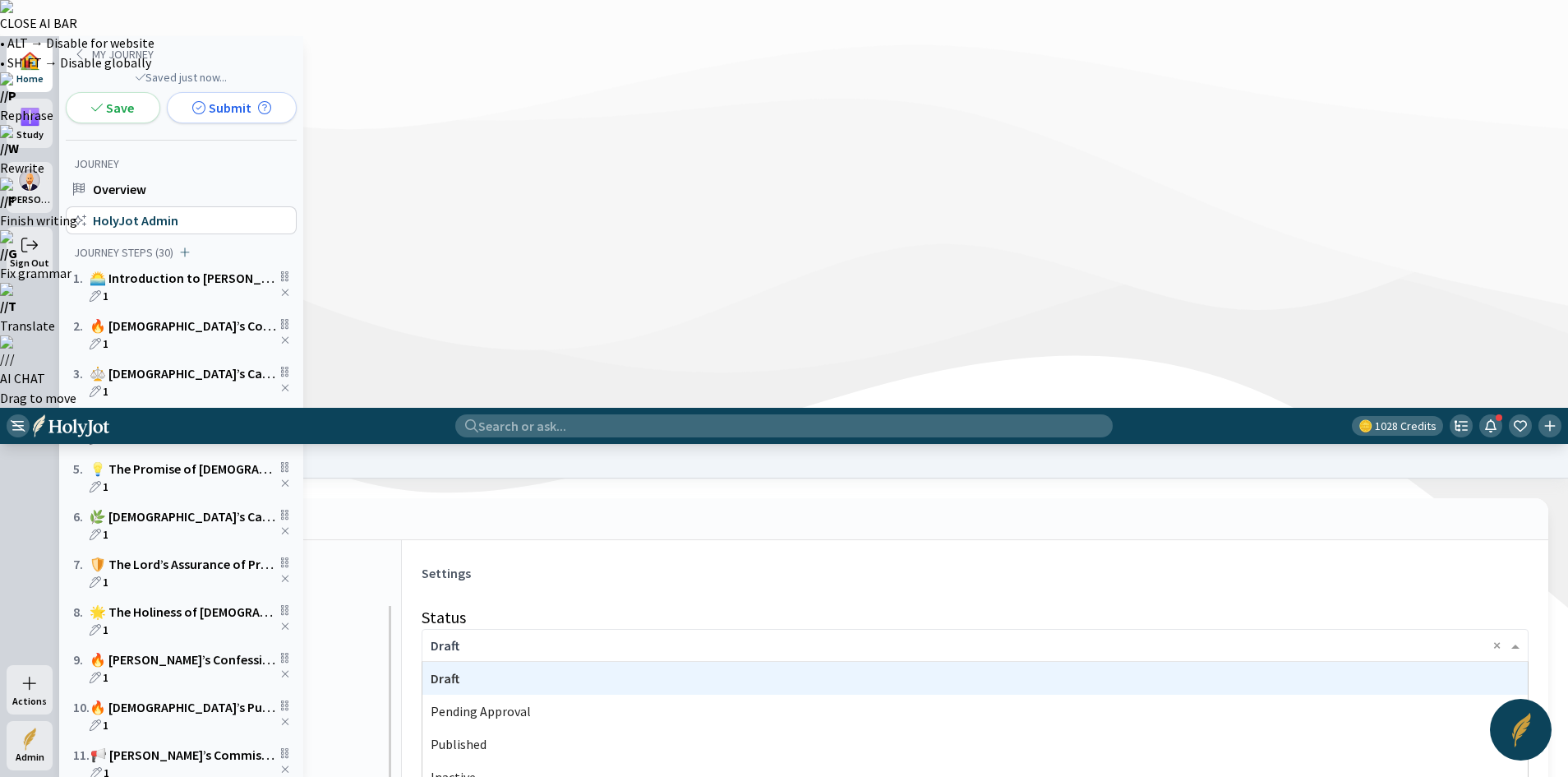 click 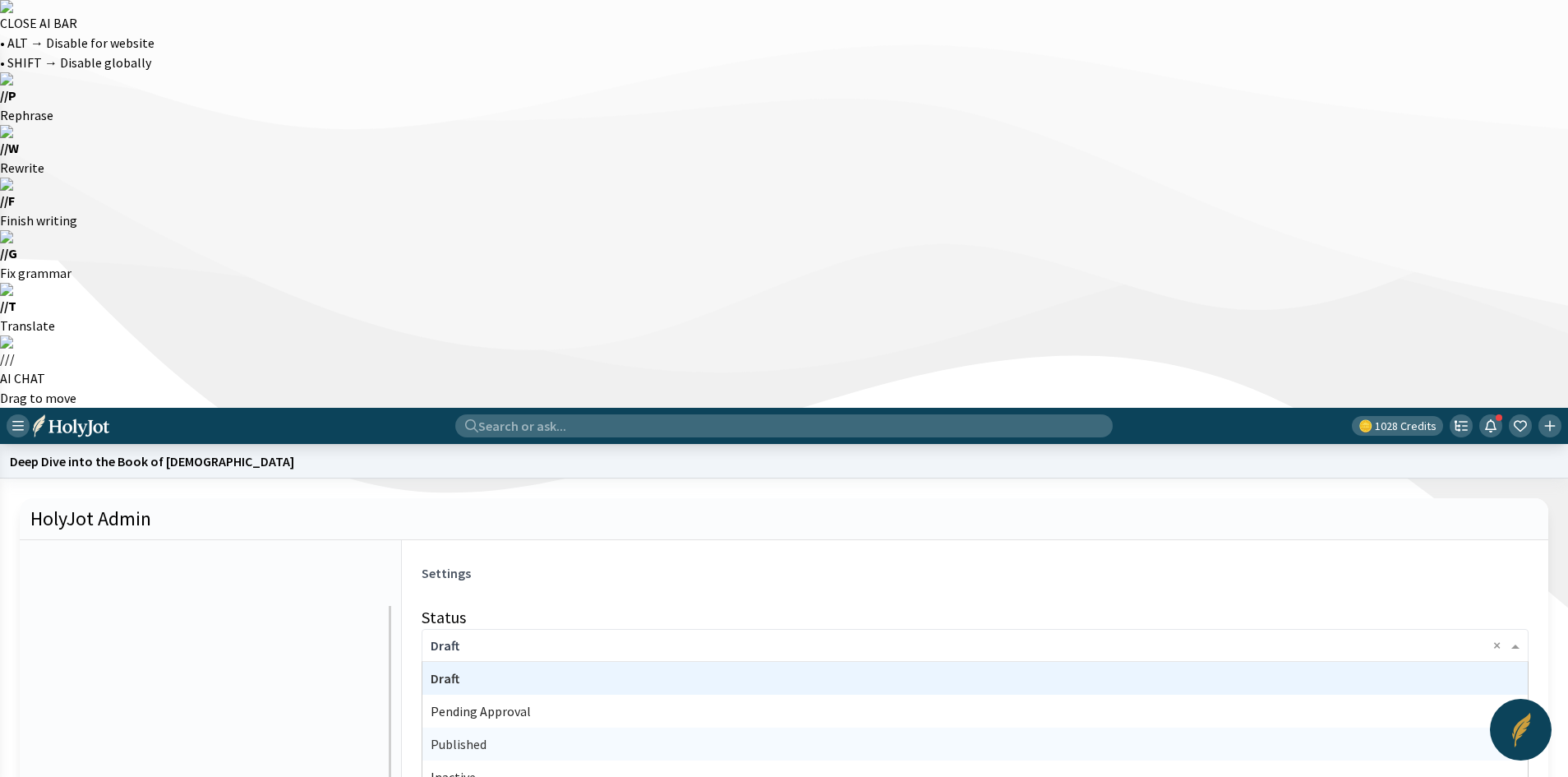 click on "Published" at bounding box center [459, 744] 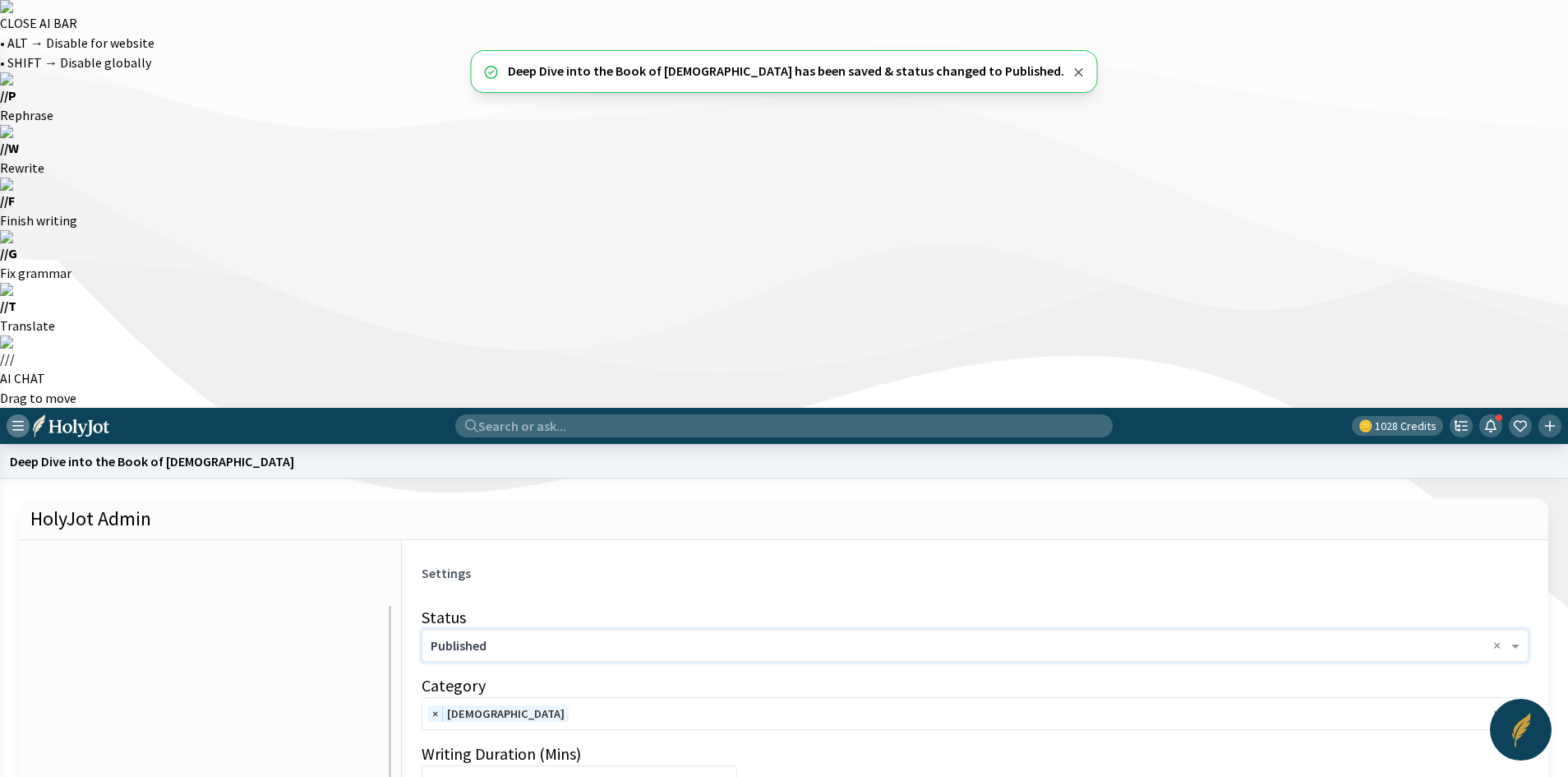 click at bounding box center (18, 426) 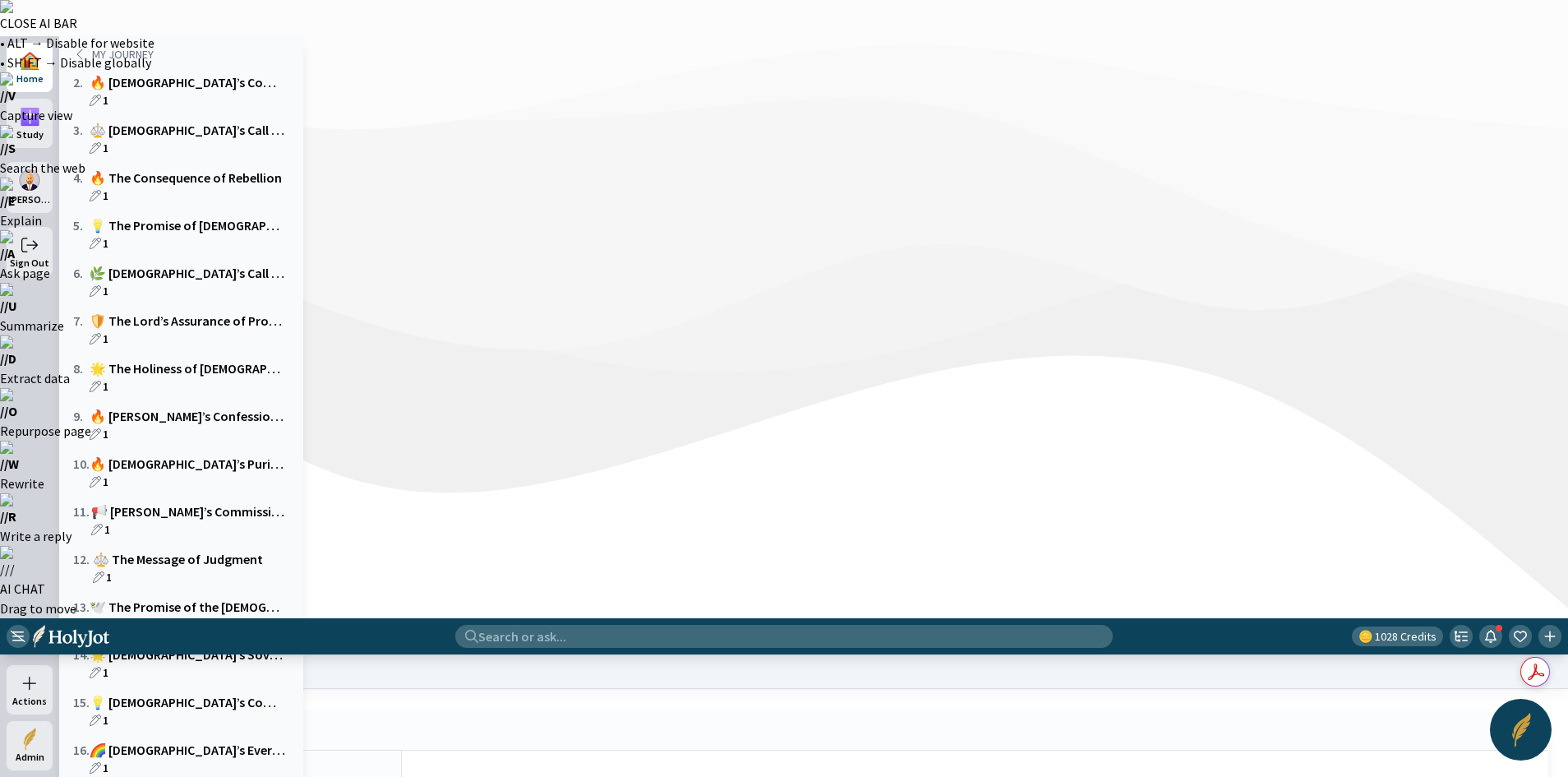 scroll, scrollTop: 0, scrollLeft: 0, axis: both 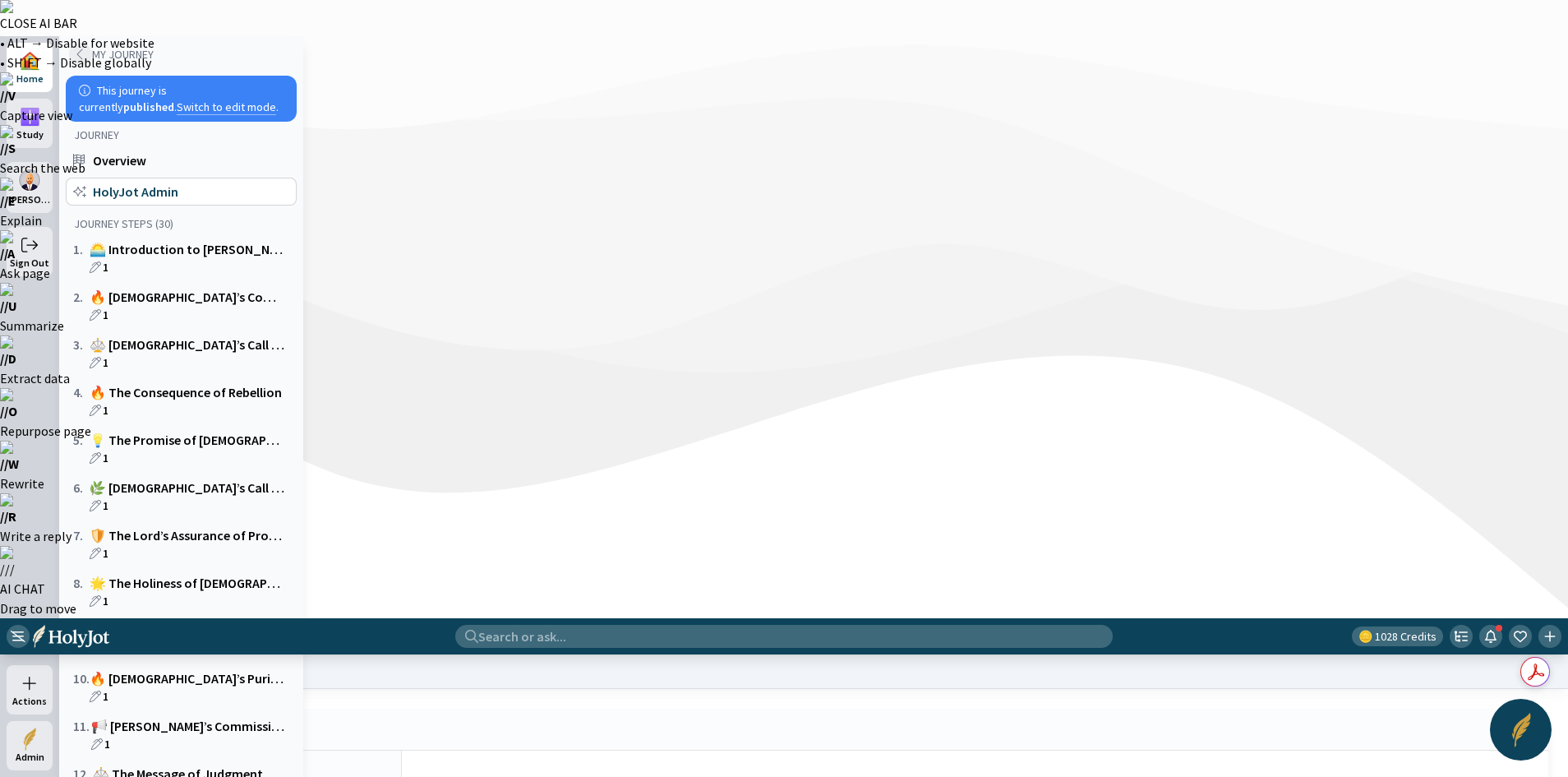 click 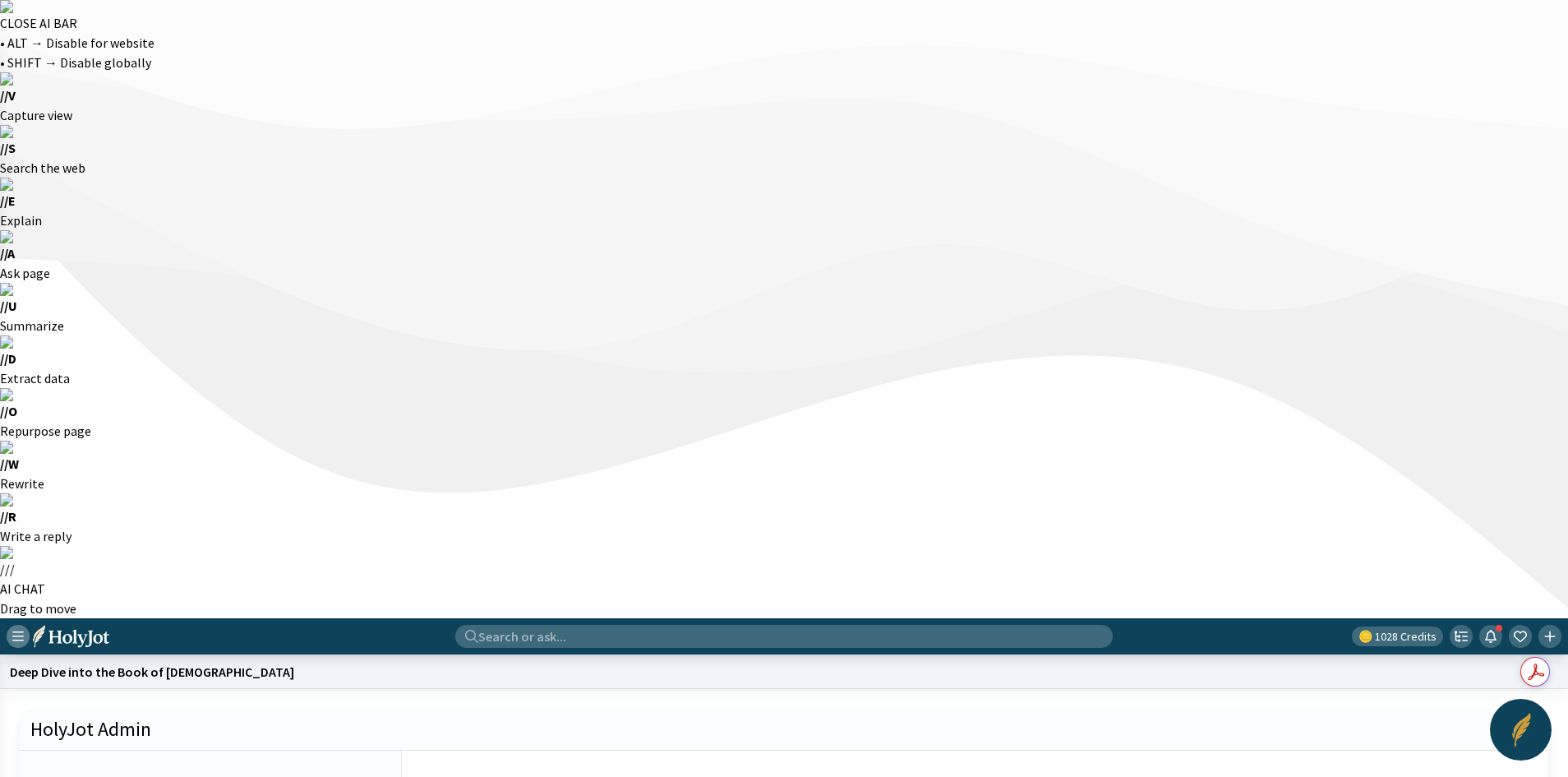 click 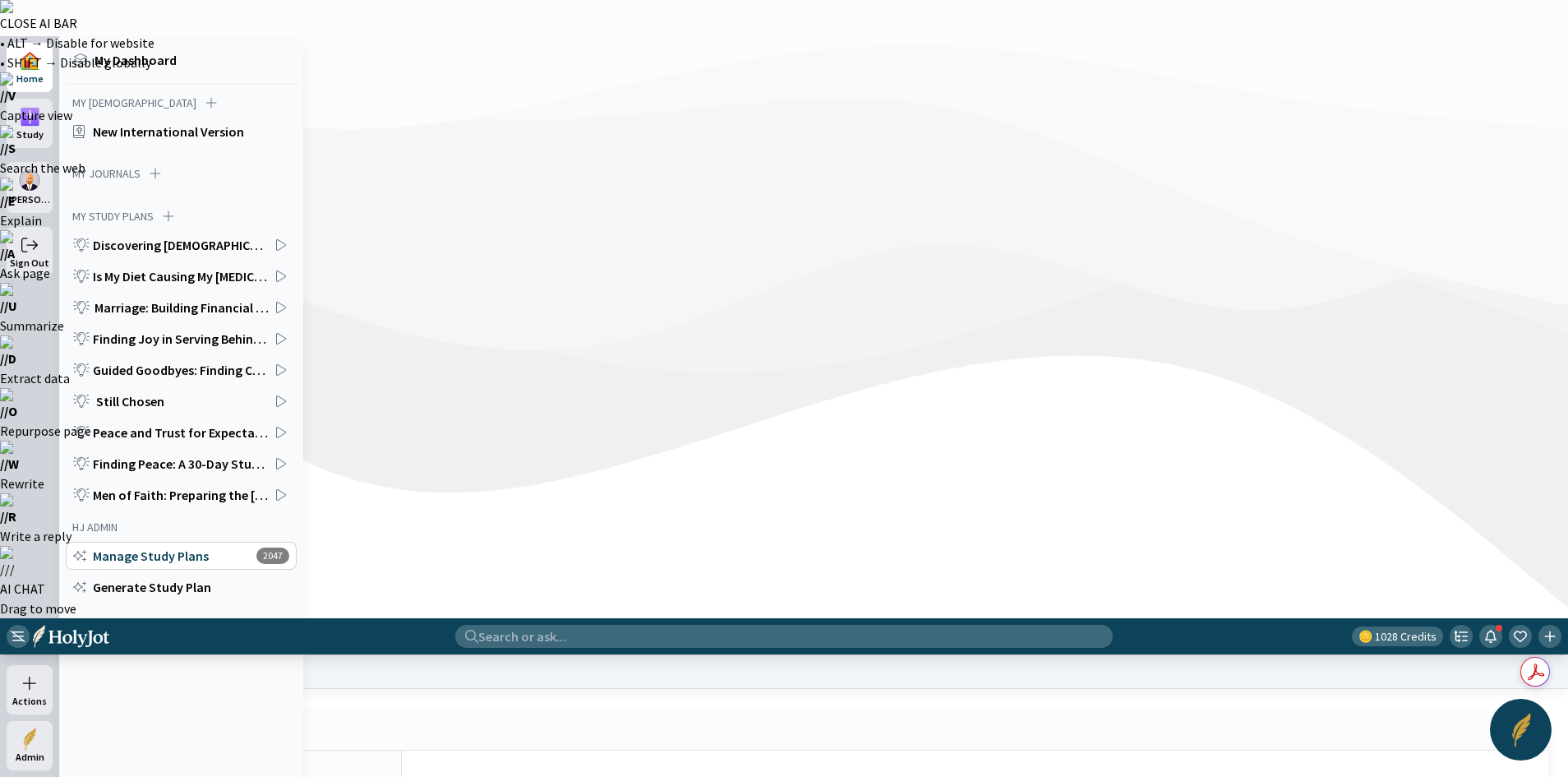 click on "Manage Study Plans" 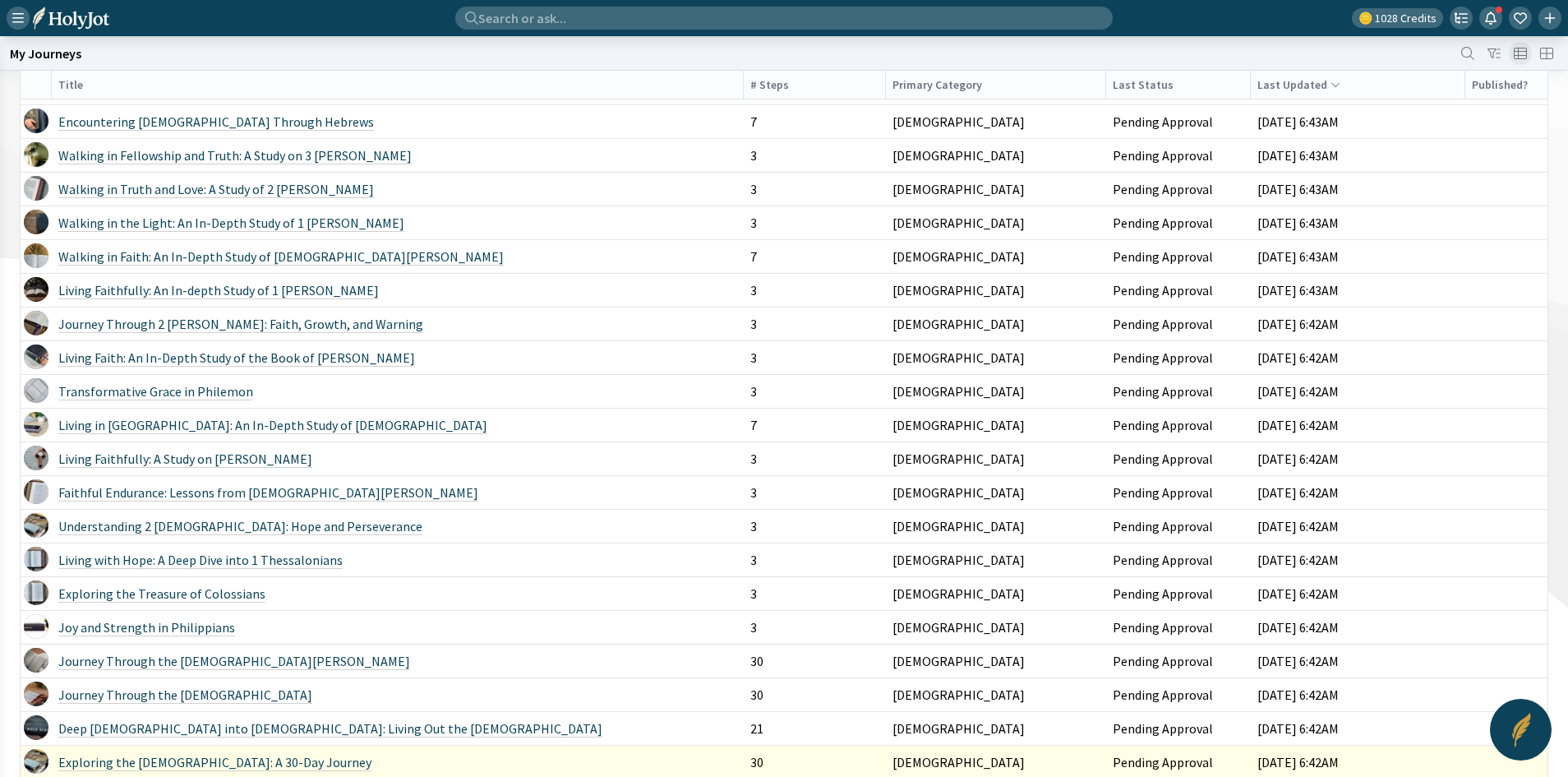 scroll, scrollTop: 1005, scrollLeft: 0, axis: vertical 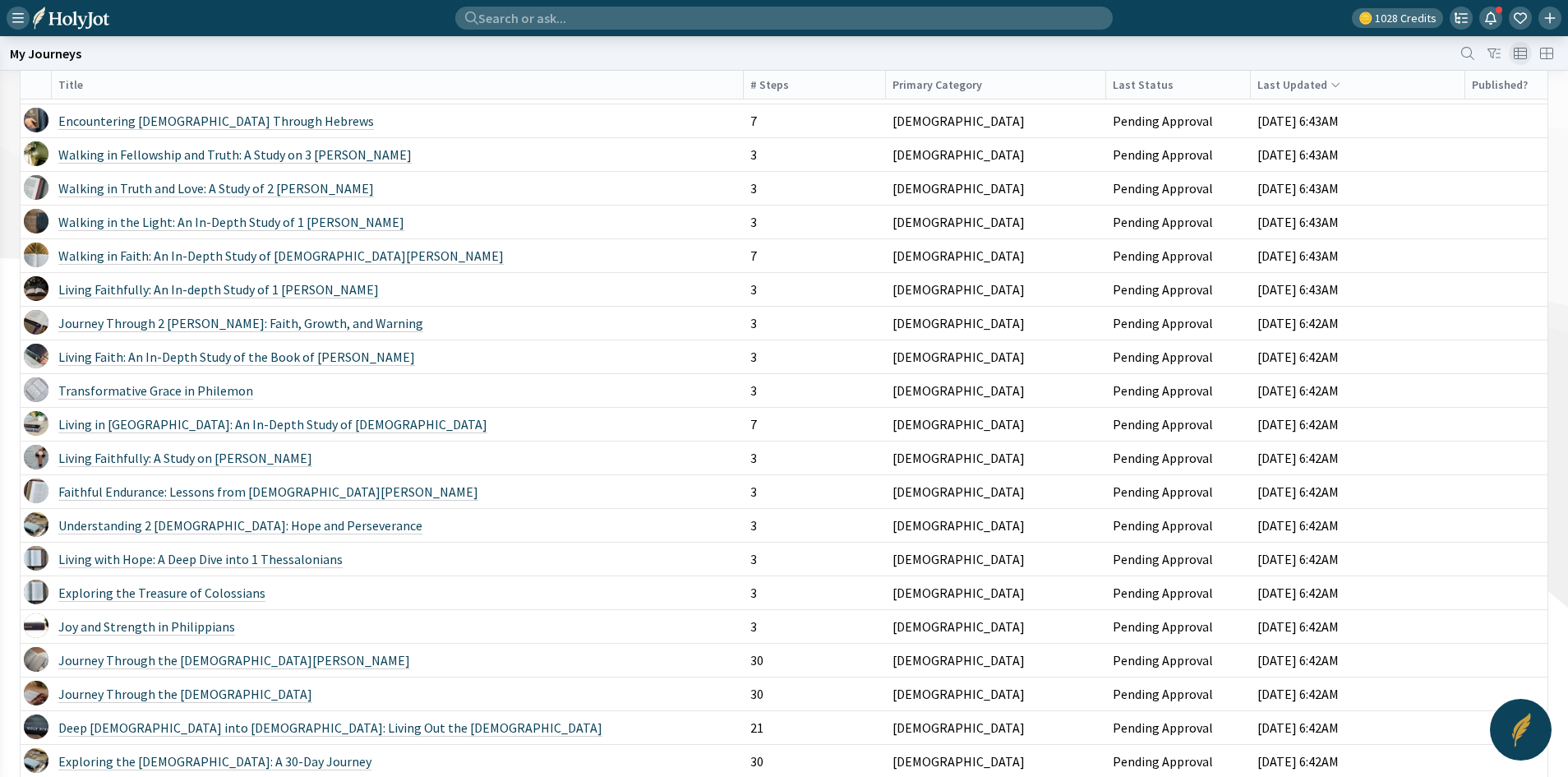 click on "Exploring the Book of Ezekiel: Visions, Hope, and Restoration" 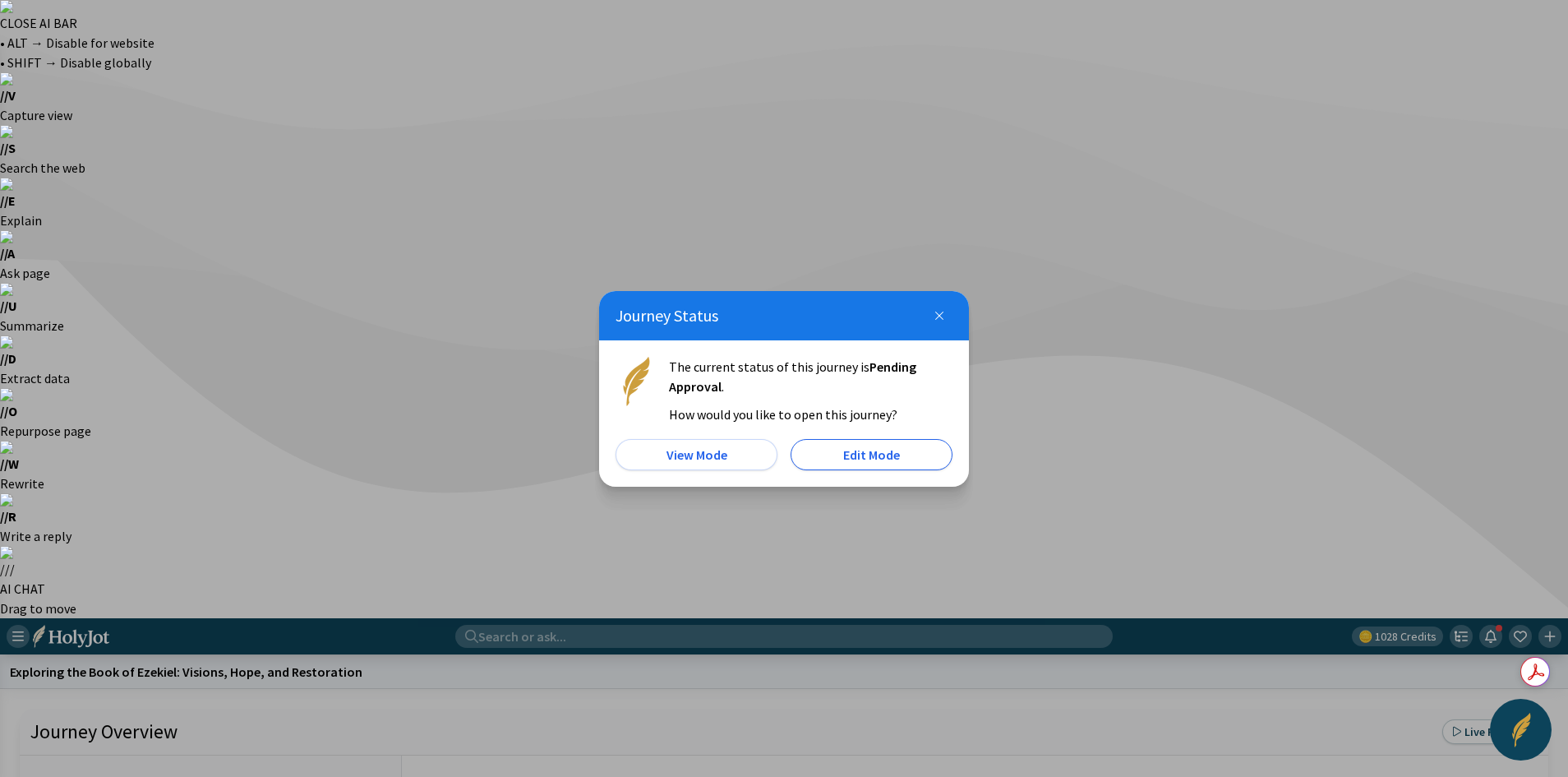 click on "Edit Mode" at bounding box center [871, 455] 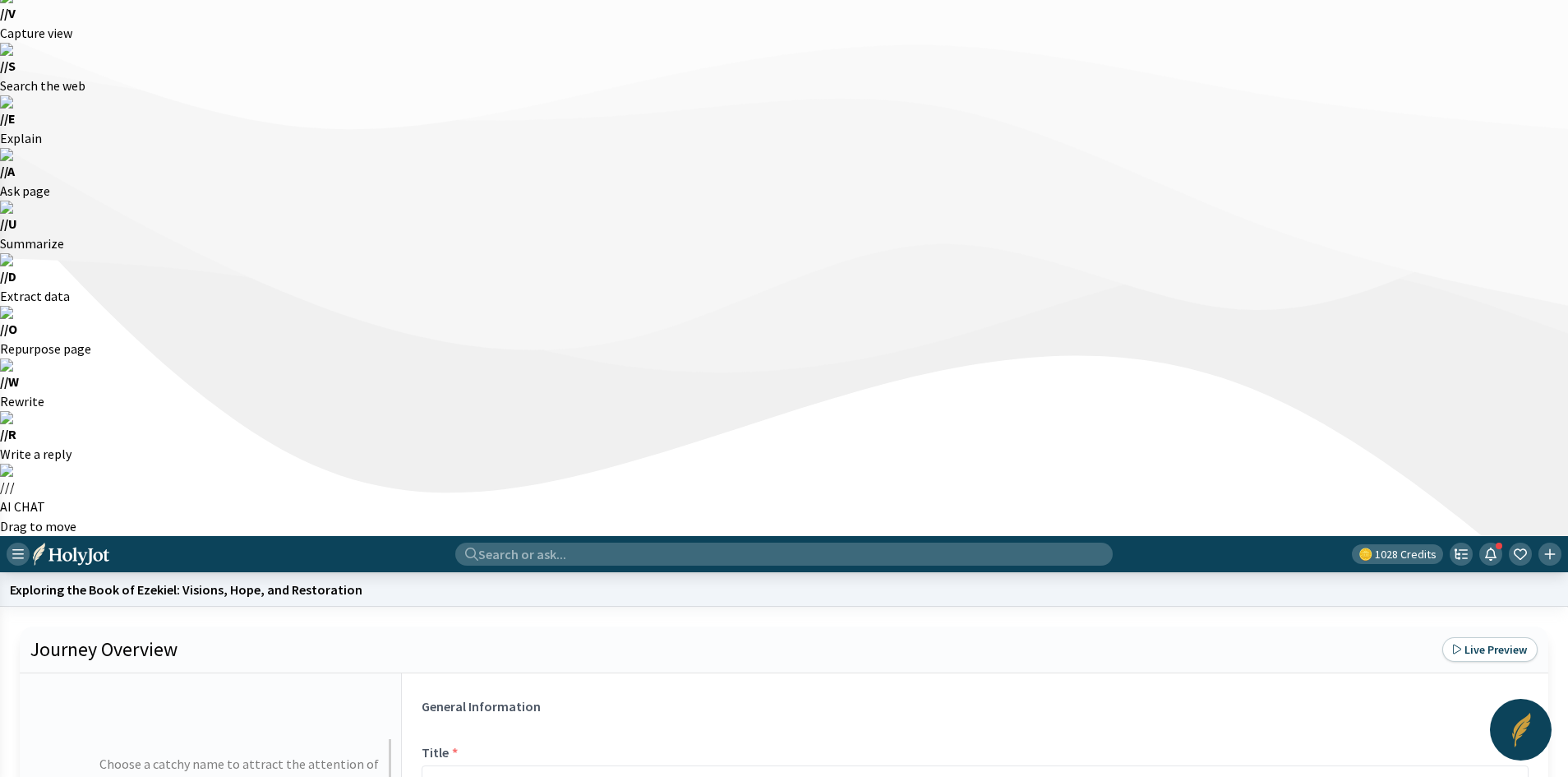 scroll, scrollTop: 0, scrollLeft: 0, axis: both 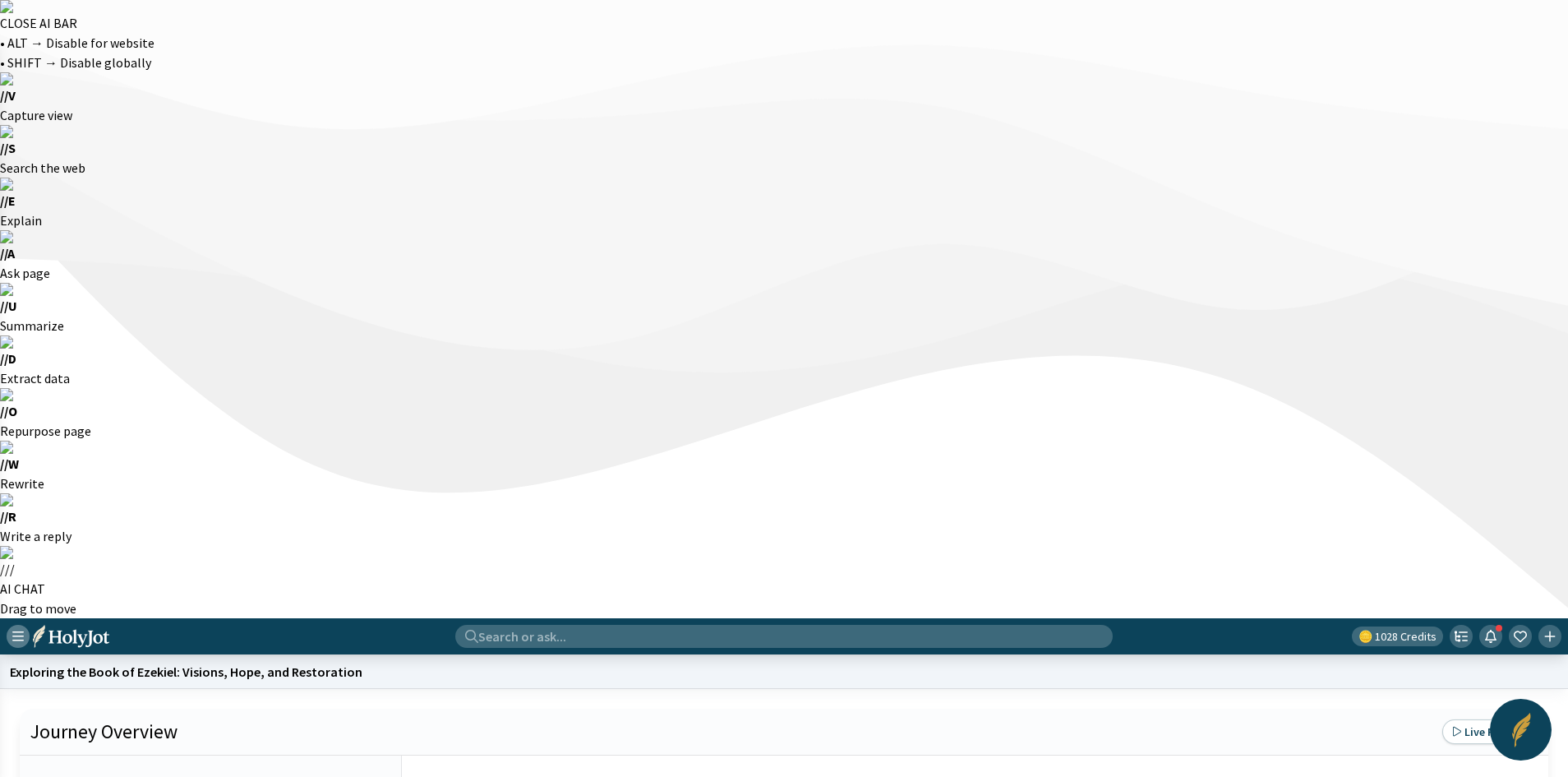 click 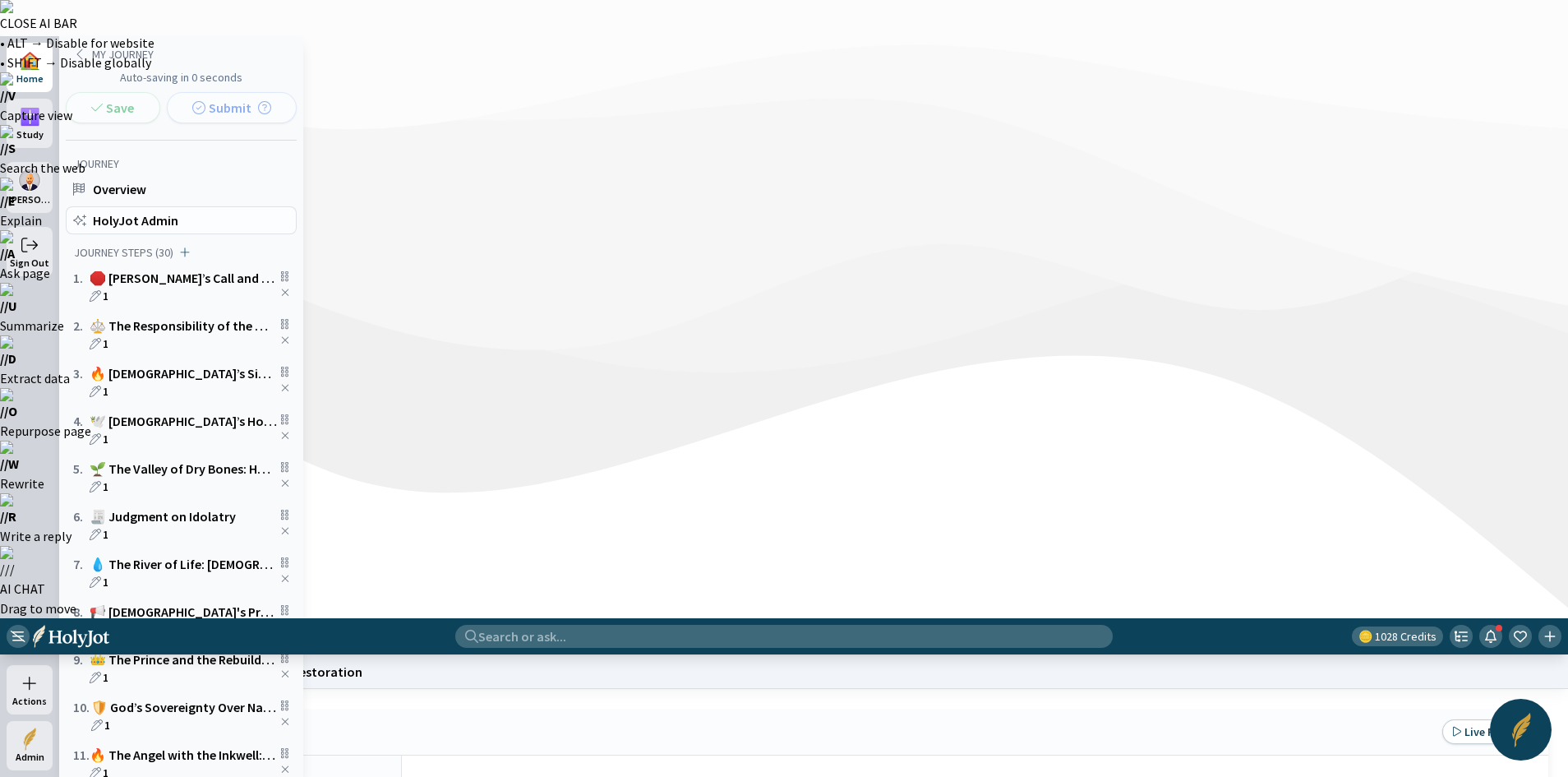 click on "HolyJot Admin" 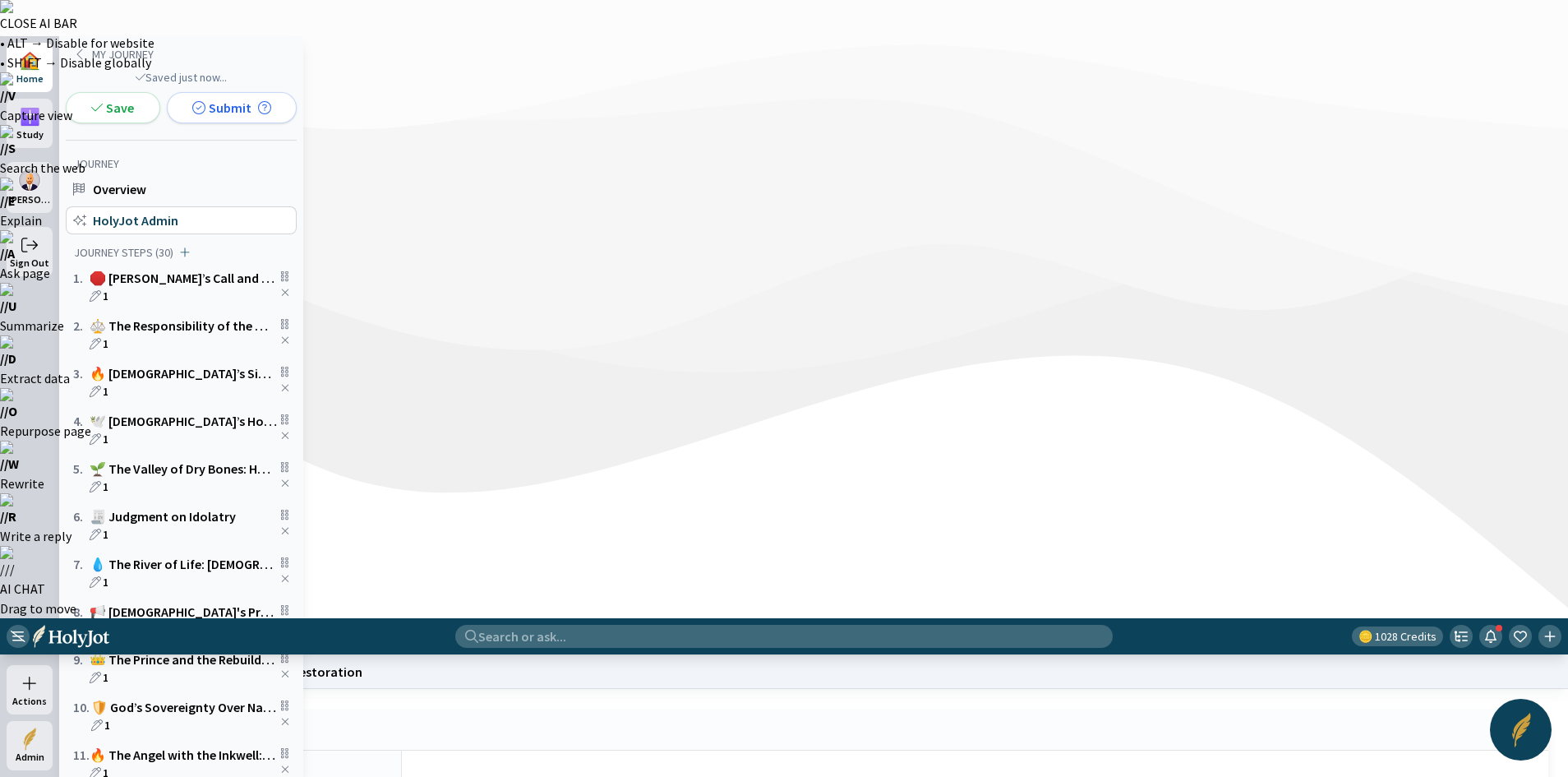 click 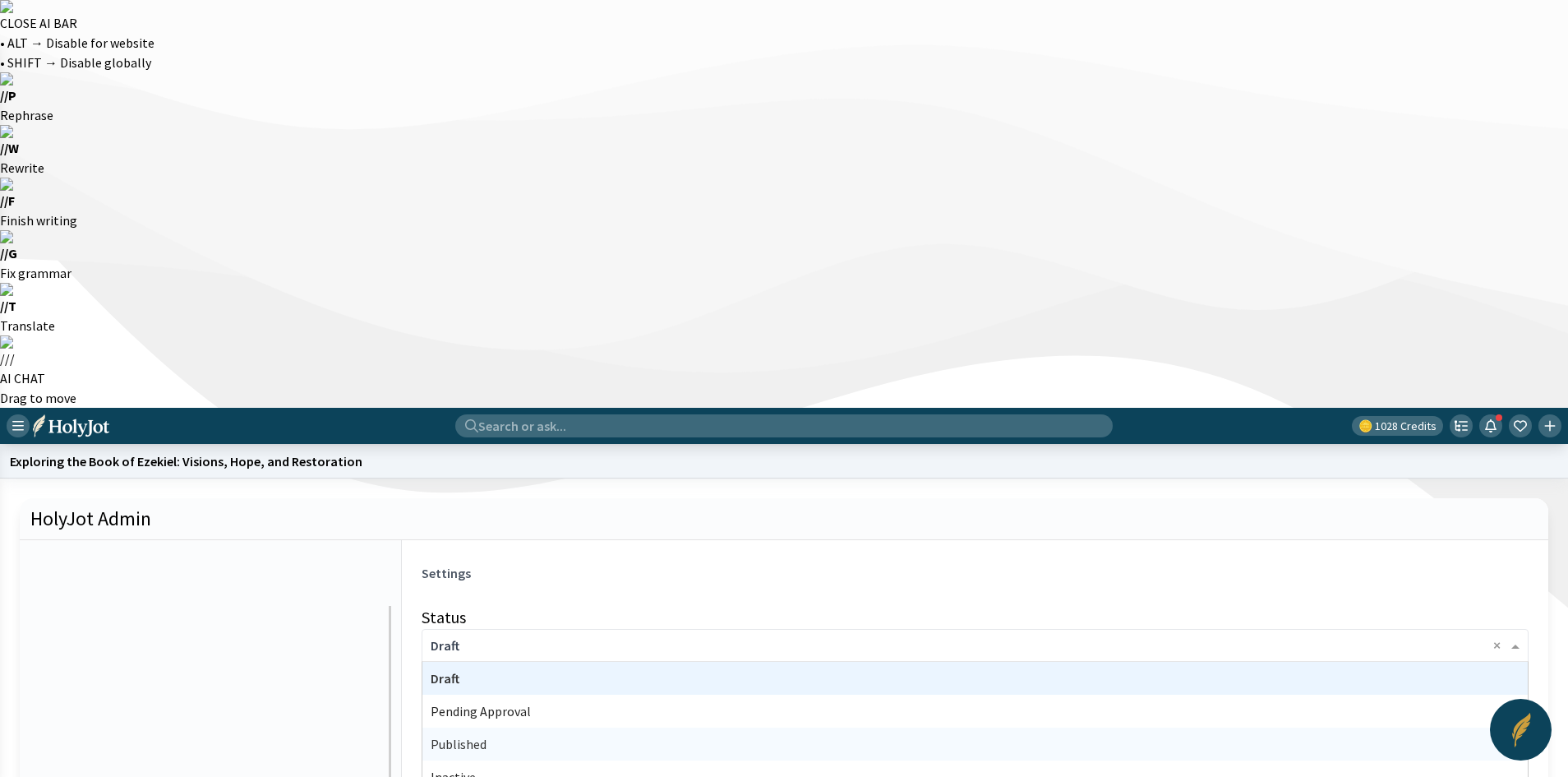click on "Published" at bounding box center (975, 744) 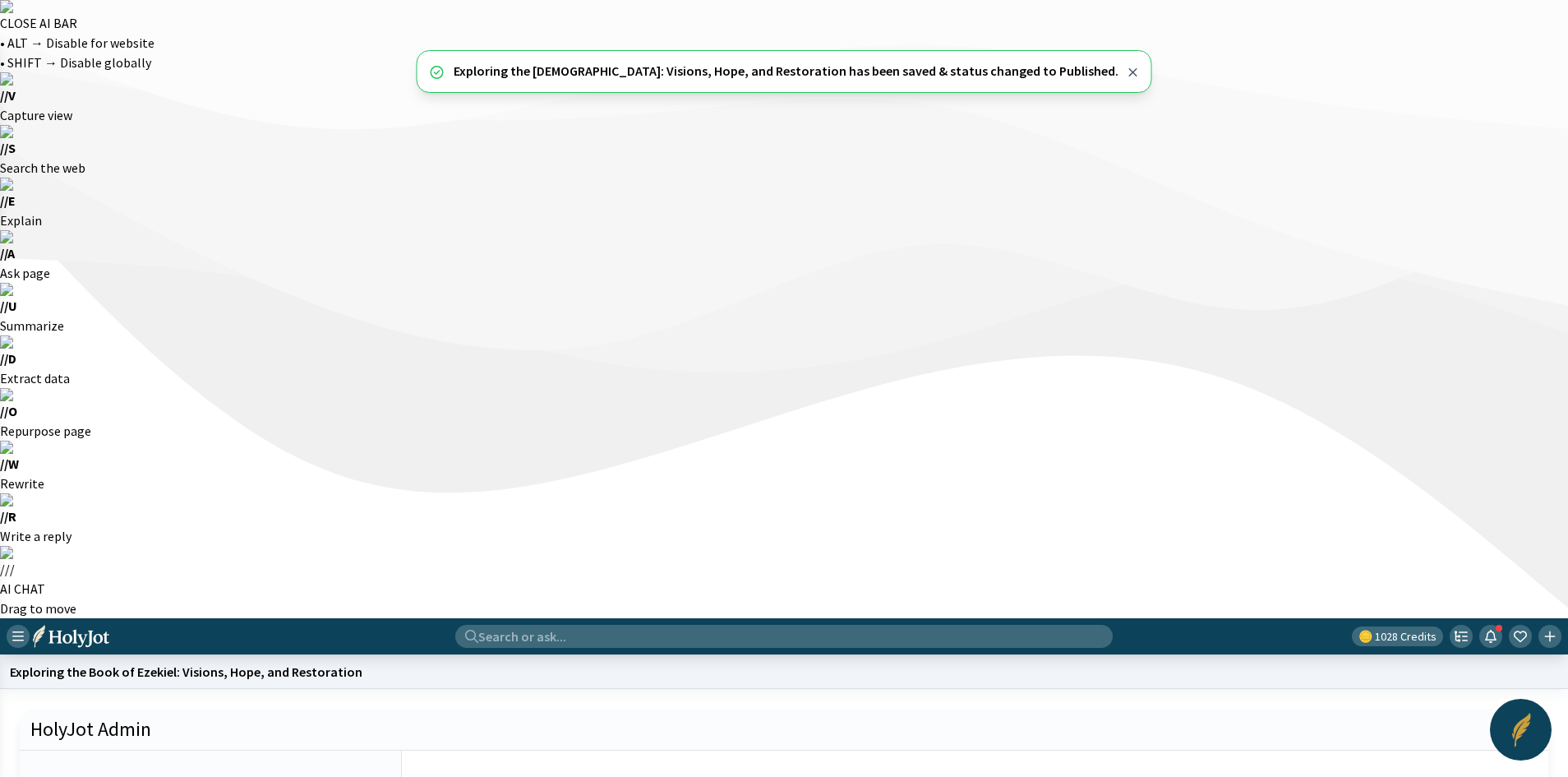 click 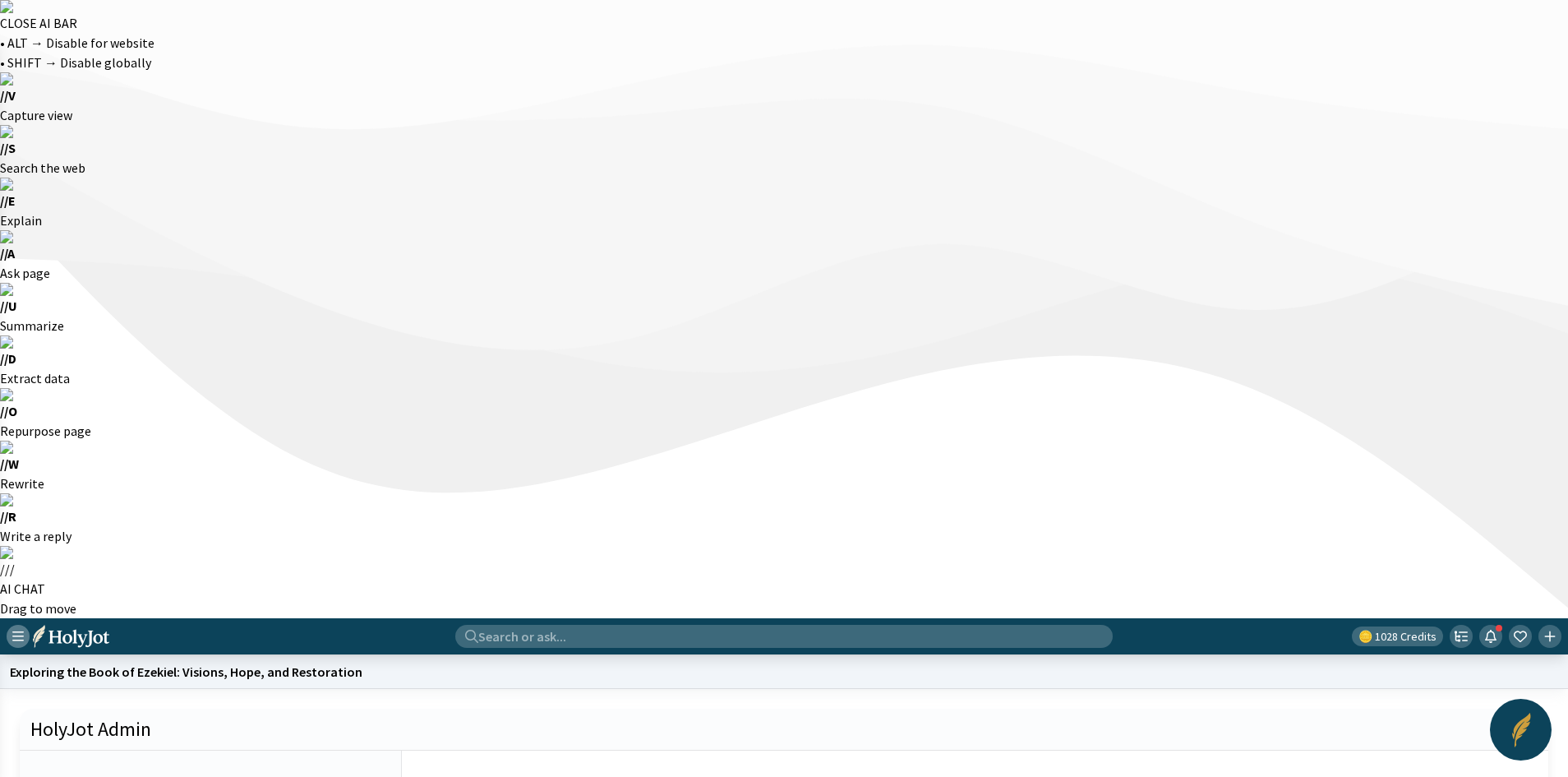 click at bounding box center (18, 636) 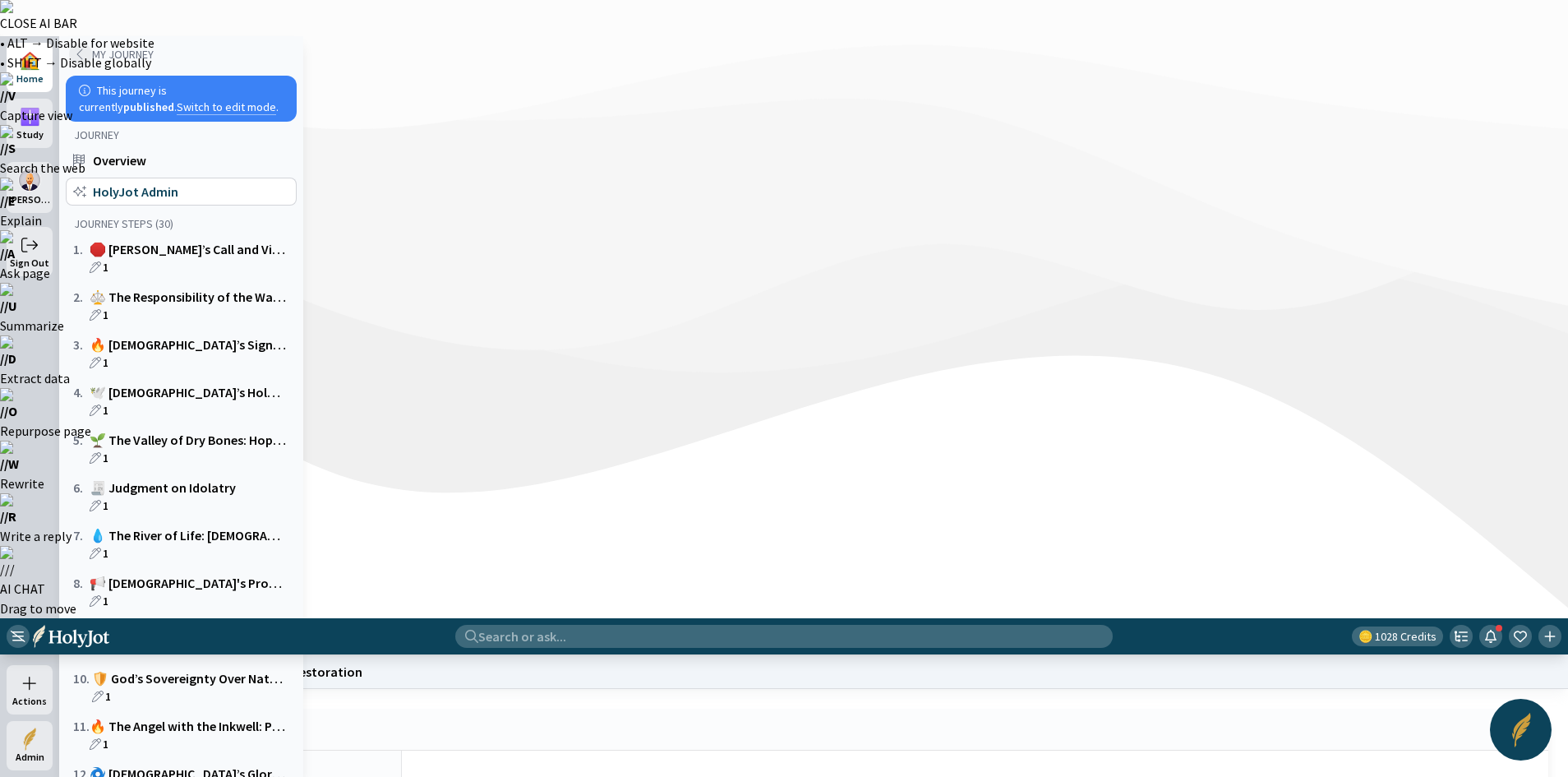 click 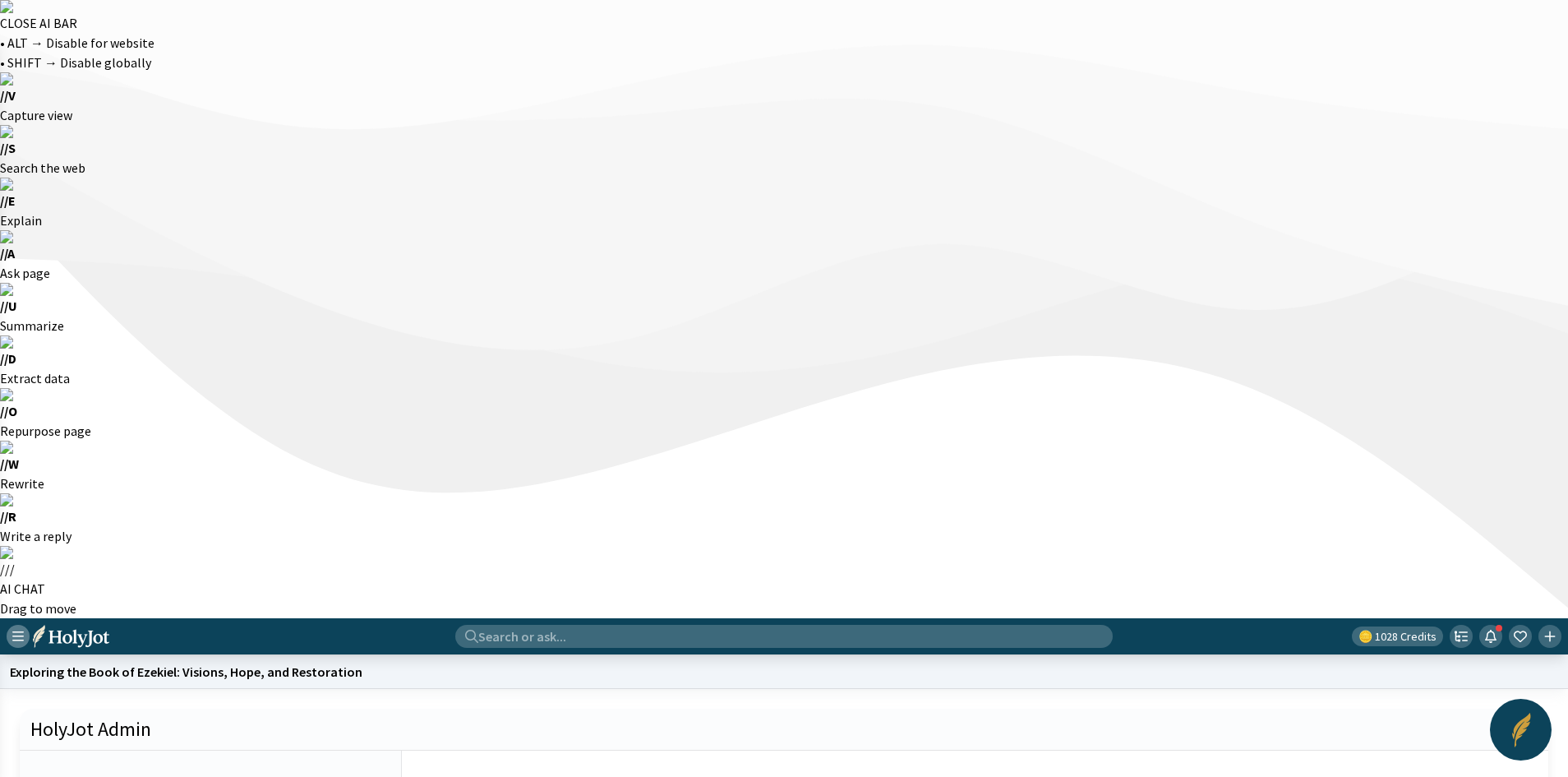 click 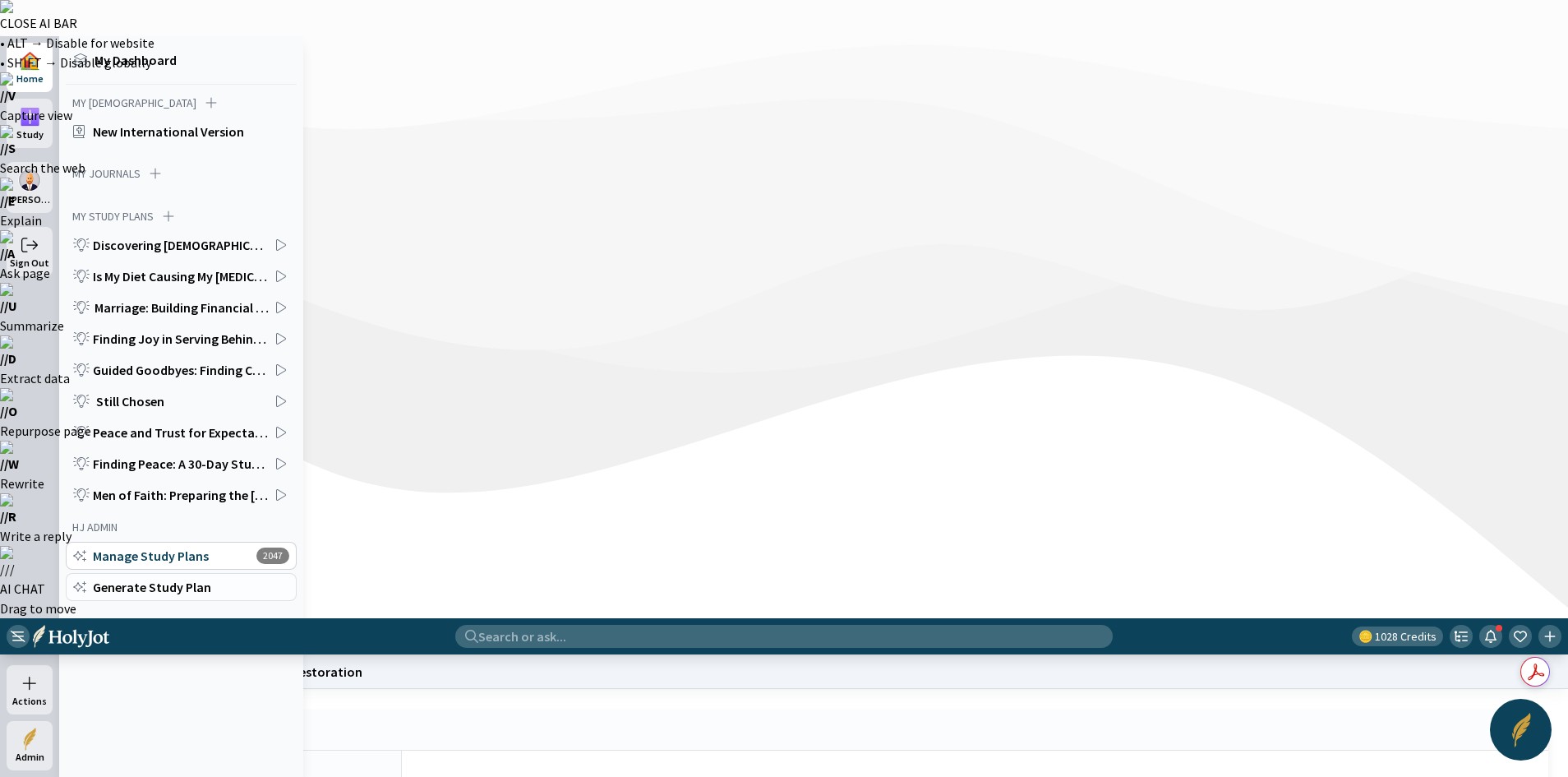click on "Generate Study Plan" 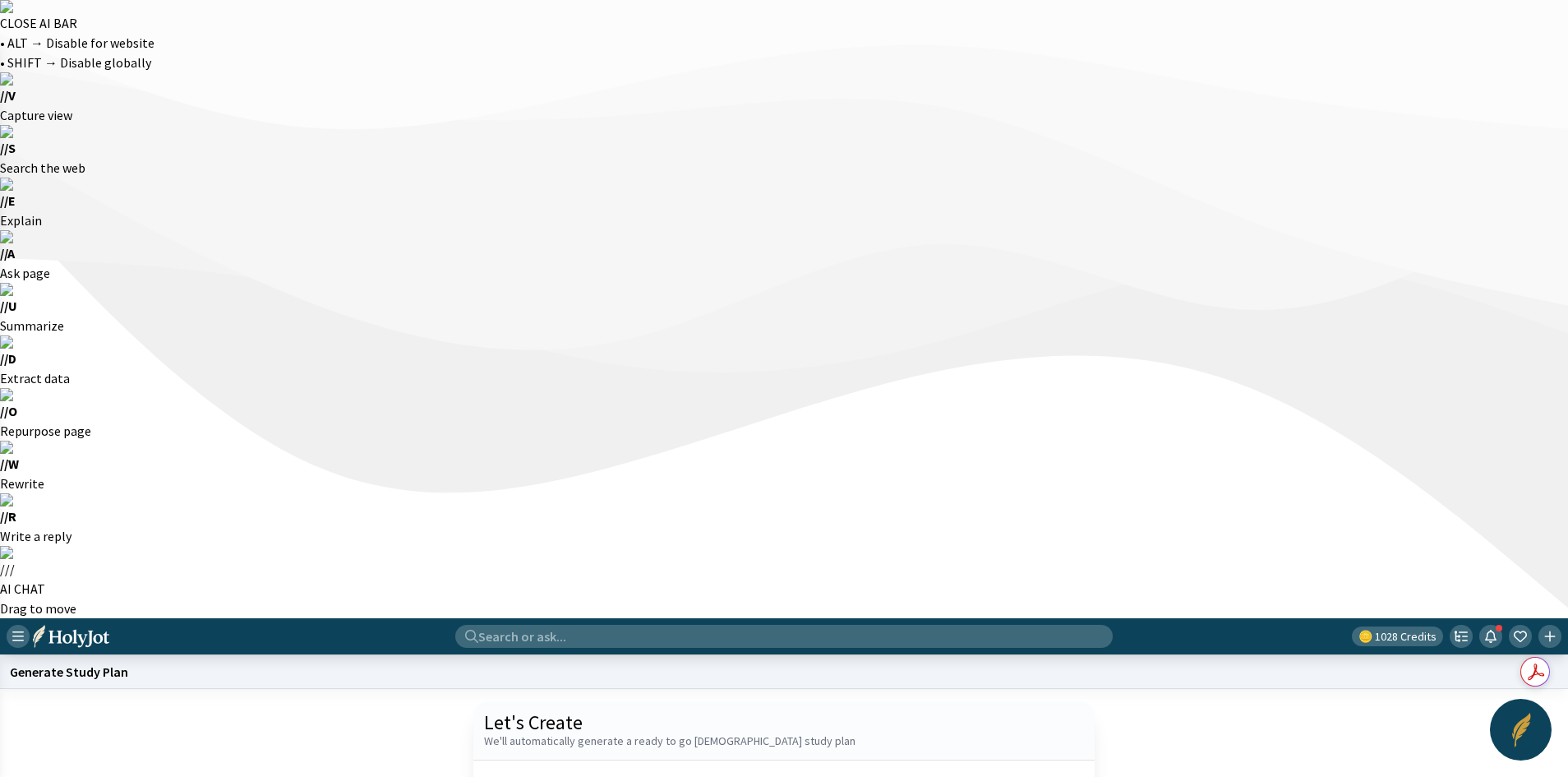 click 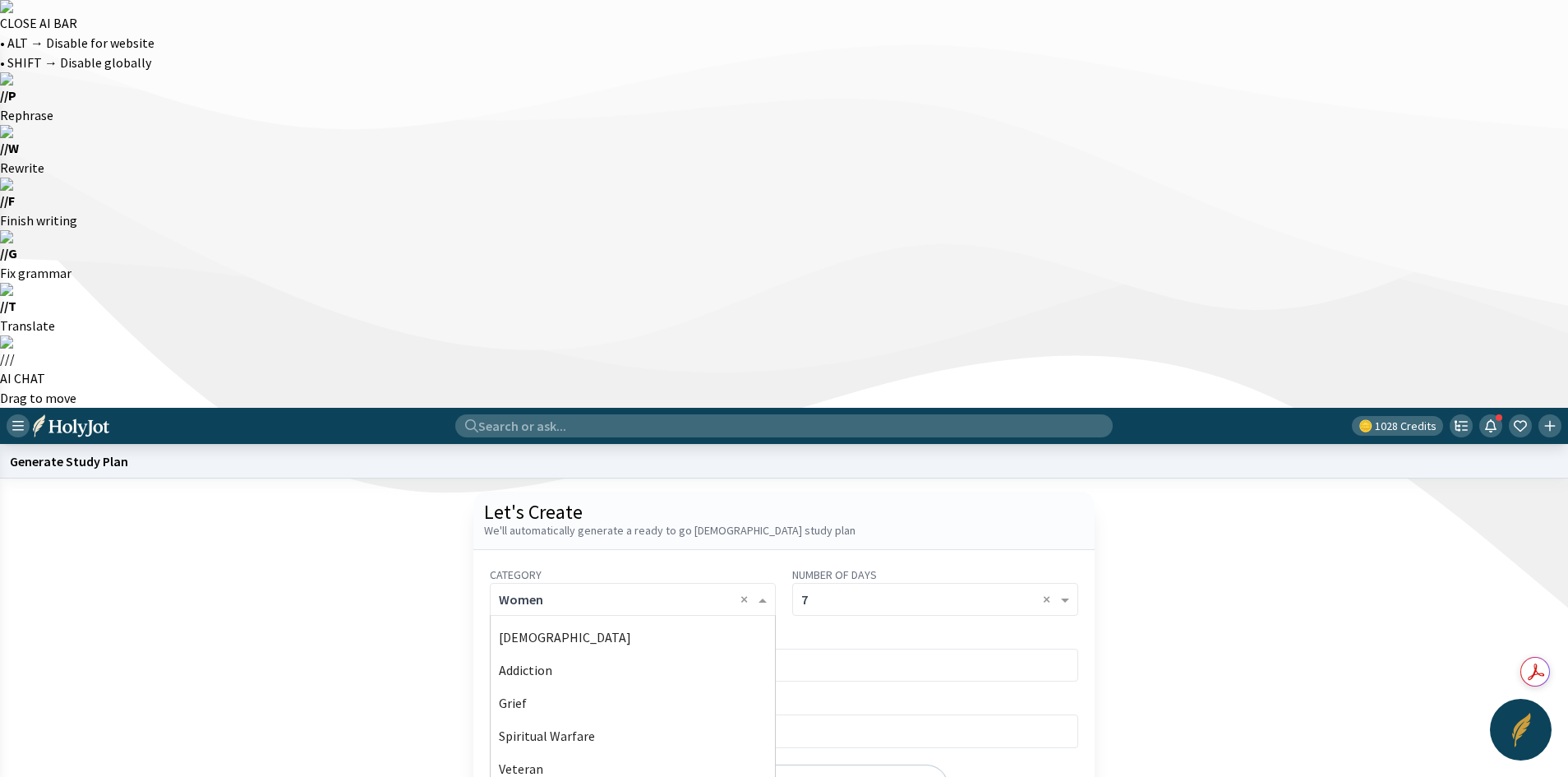 scroll, scrollTop: 428, scrollLeft: 0, axis: vertical 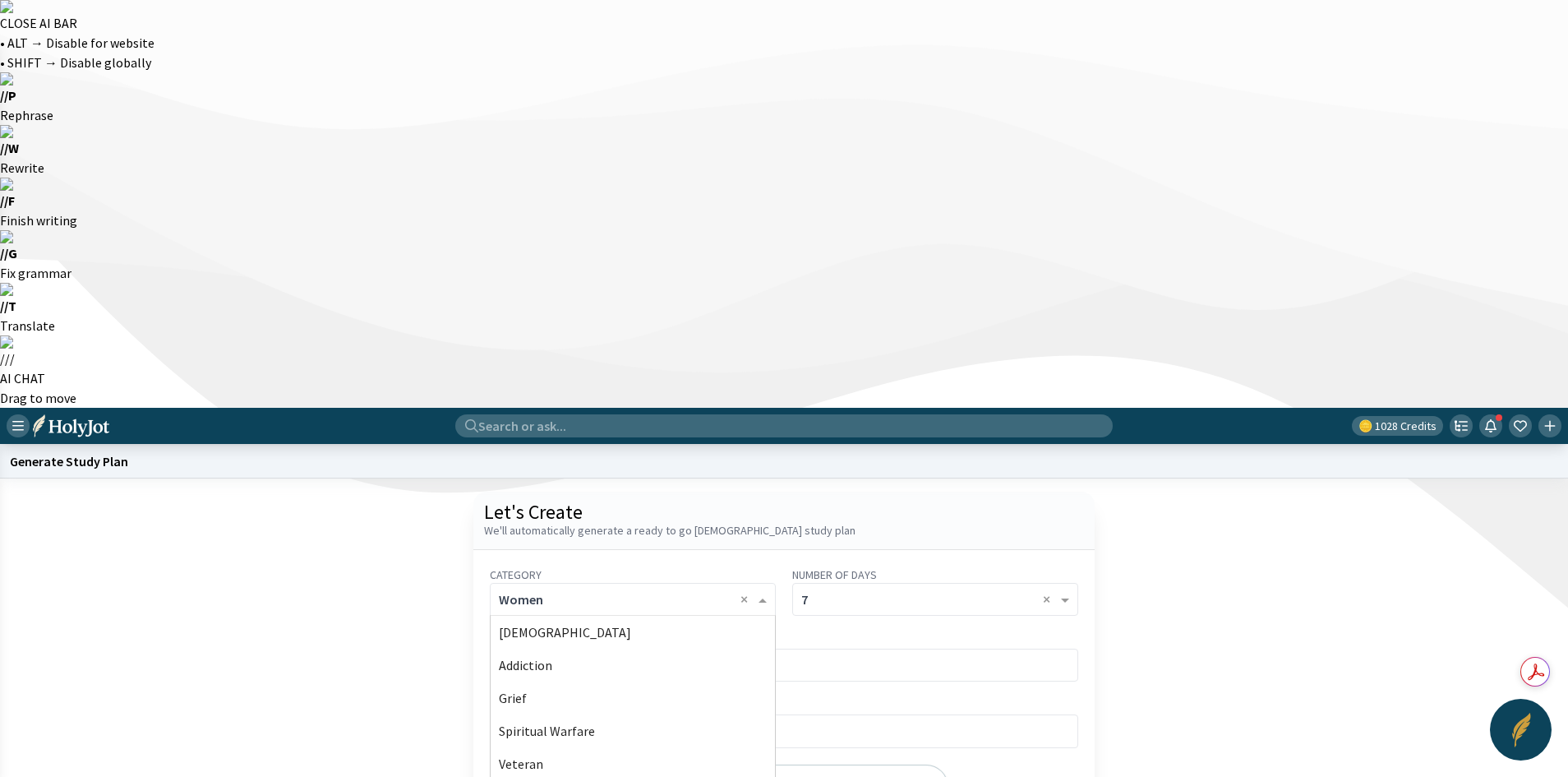 click on "[DEMOGRAPHIC_DATA]" at bounding box center [633, 797] 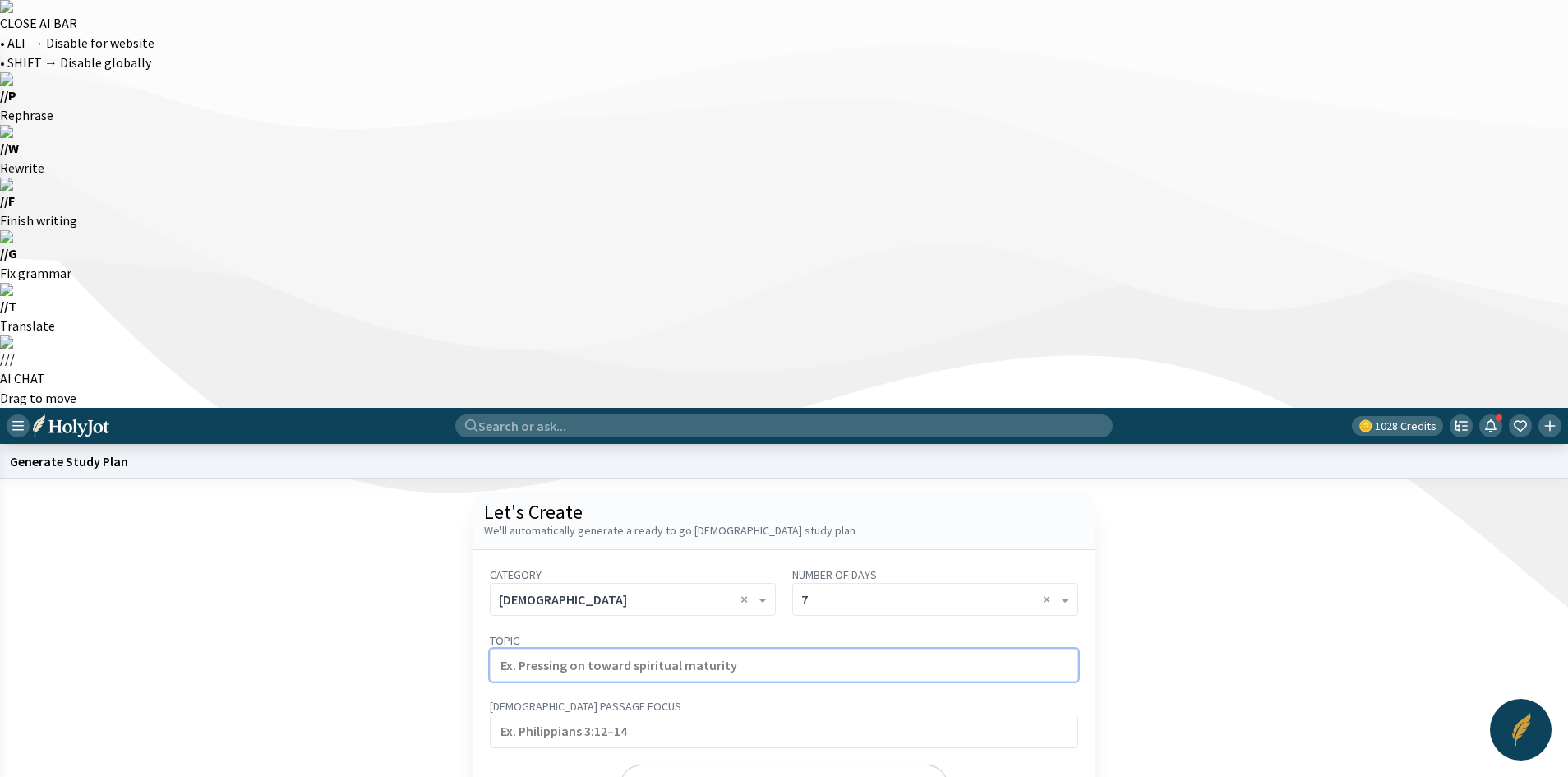 click 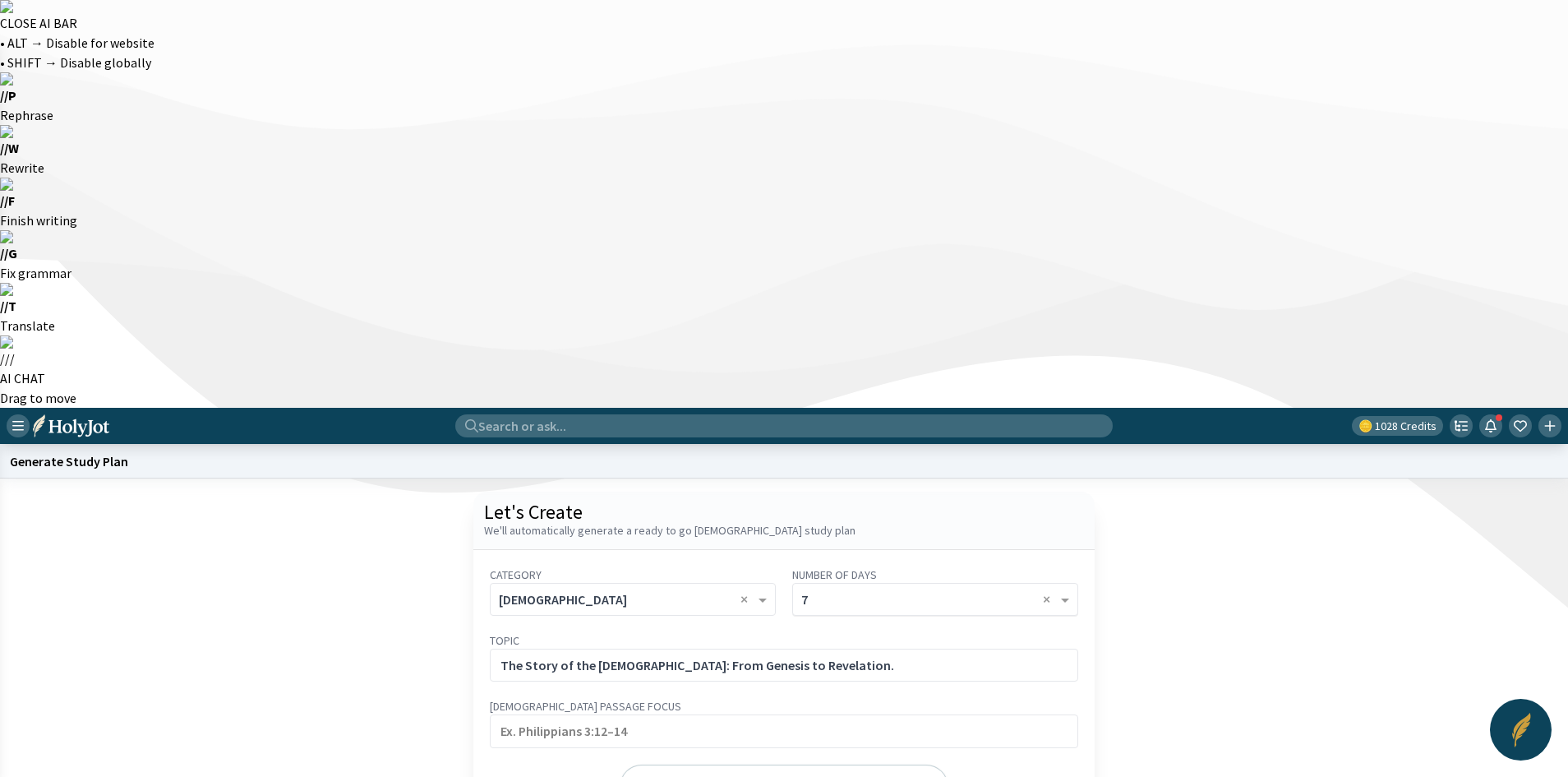 click on "× 7" 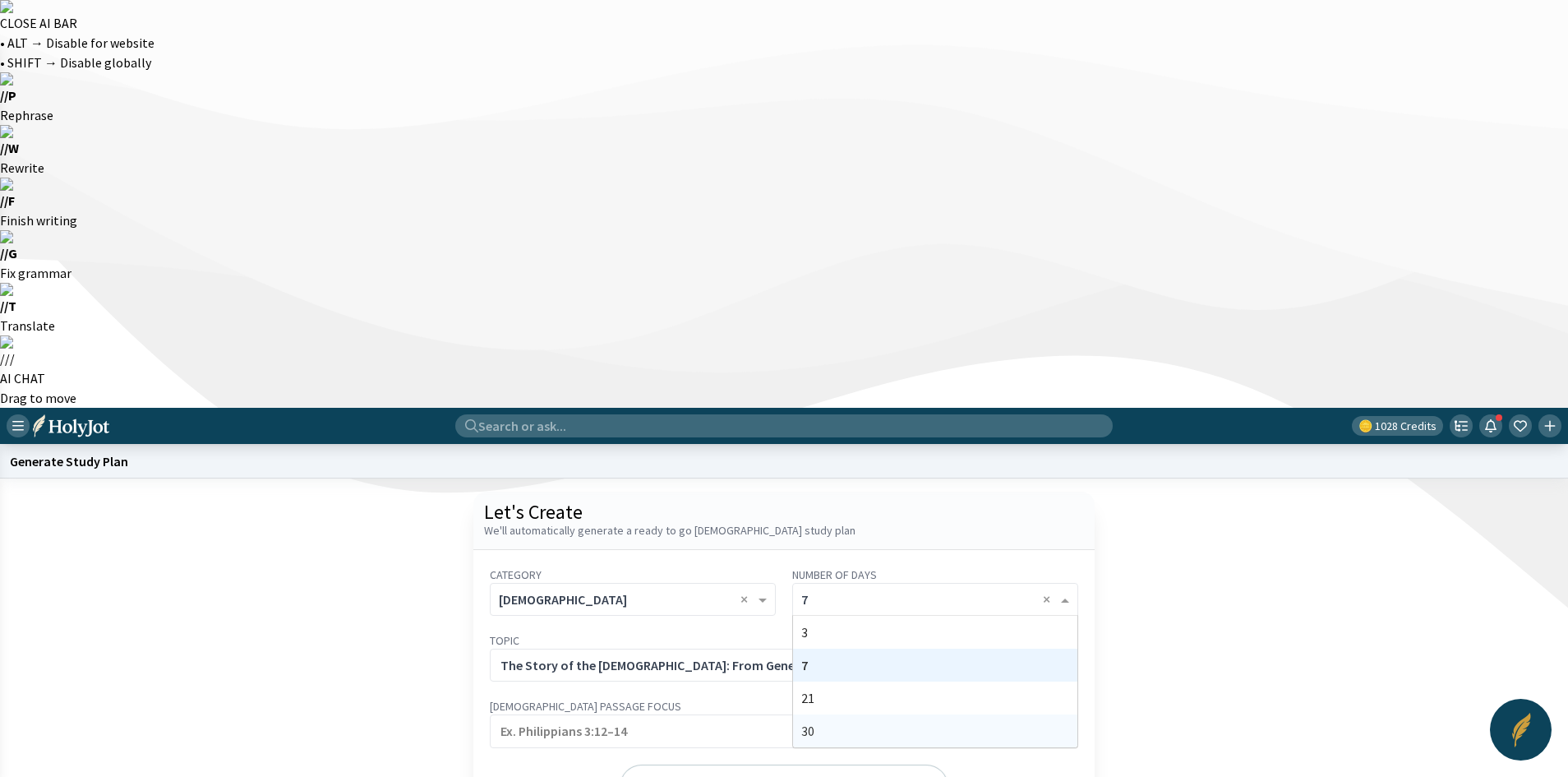 click on "30" at bounding box center [935, 731] 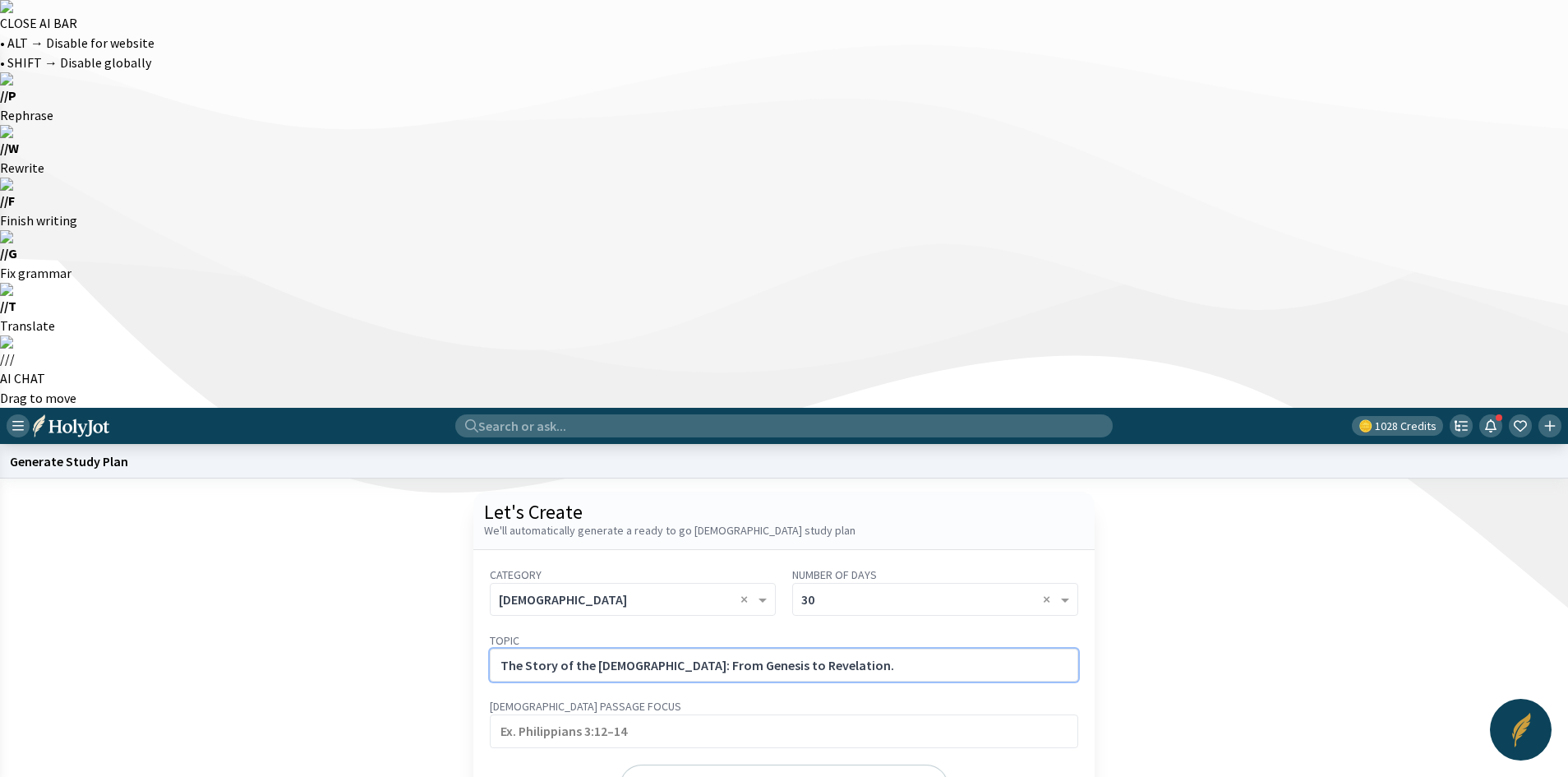 click on "The Story of the [DEMOGRAPHIC_DATA]: From Genesis to Revelation." 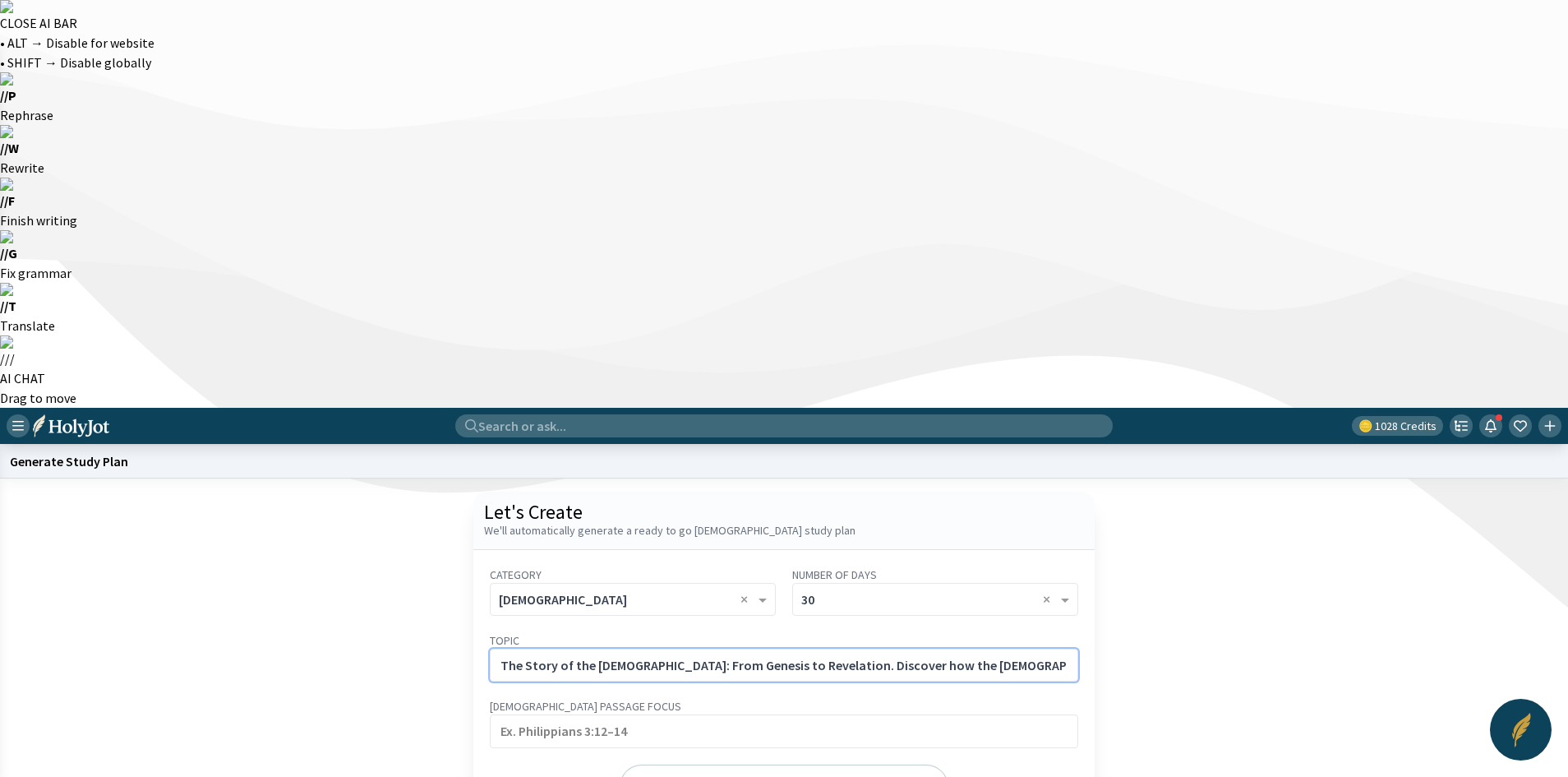 scroll, scrollTop: 0, scrollLeft: 354, axis: horizontal 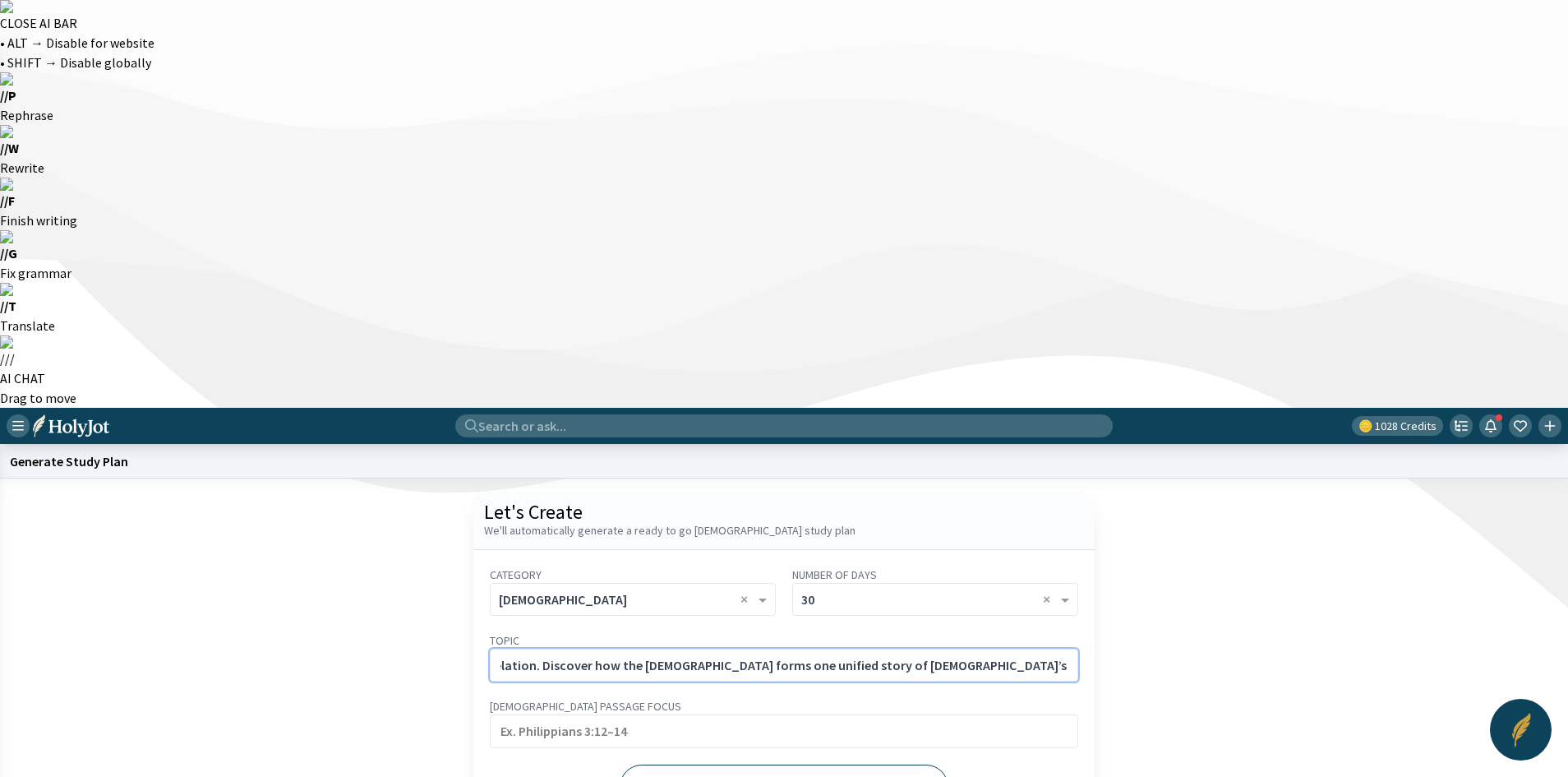 type on "The Story of the [DEMOGRAPHIC_DATA]: From Genesis to Revelation. Discover how the [DEMOGRAPHIC_DATA] forms one unified story of [DEMOGRAPHIC_DATA]’s redemption—from creation to the cross to [DEMOGRAPHIC_DATA][PERSON_NAME] return." 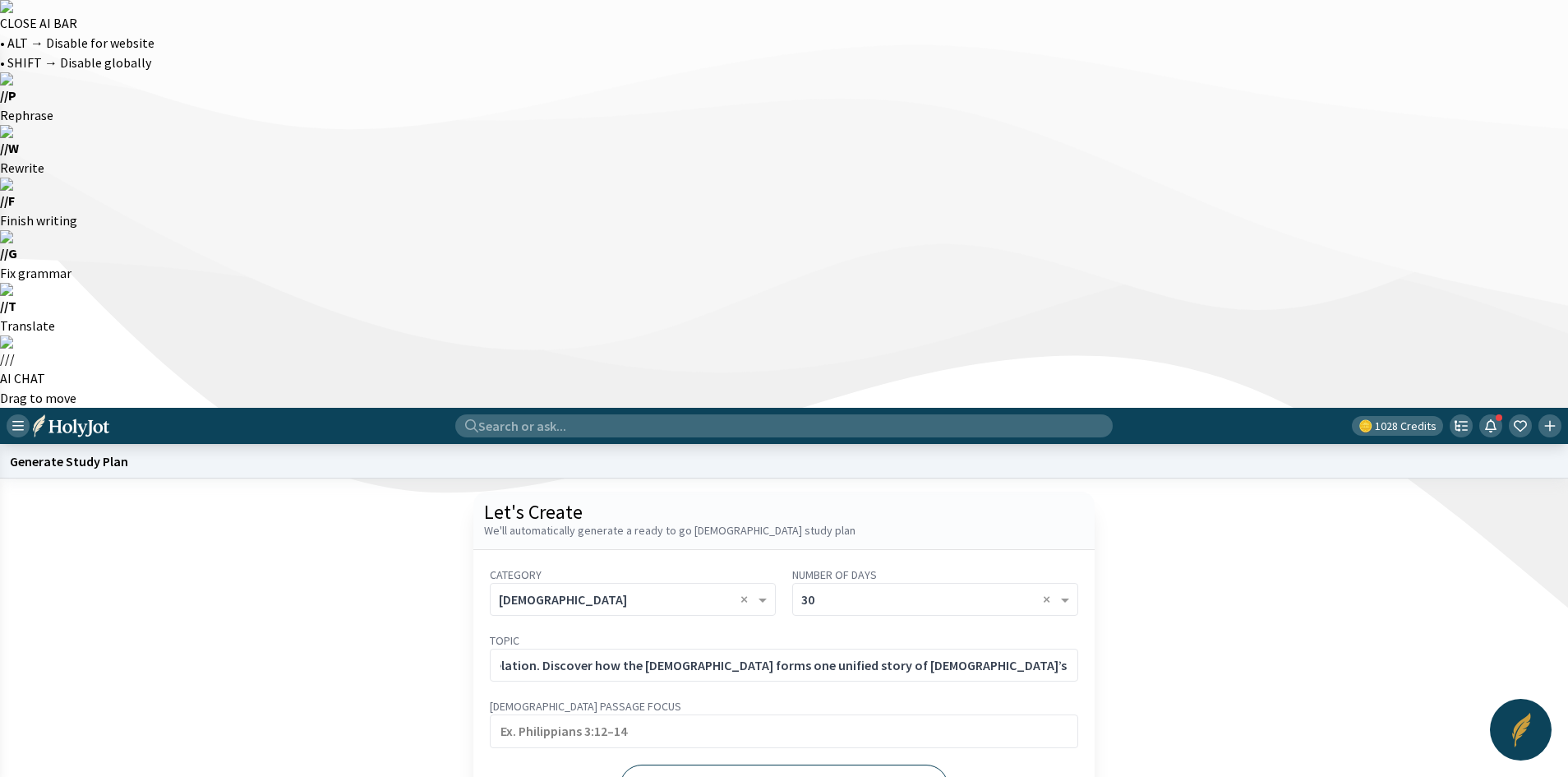 click on "Generate" 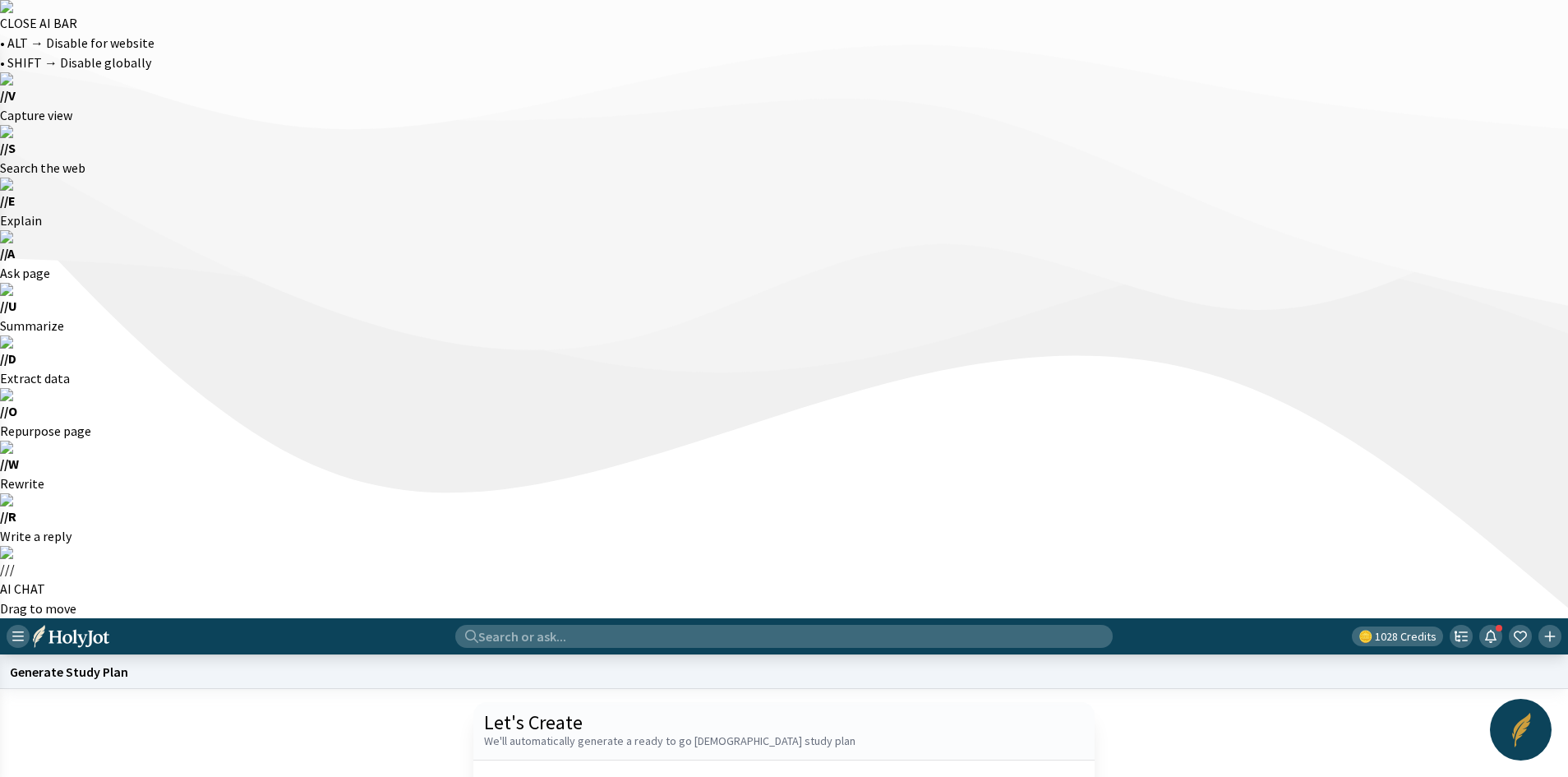 click on "Start a new one" 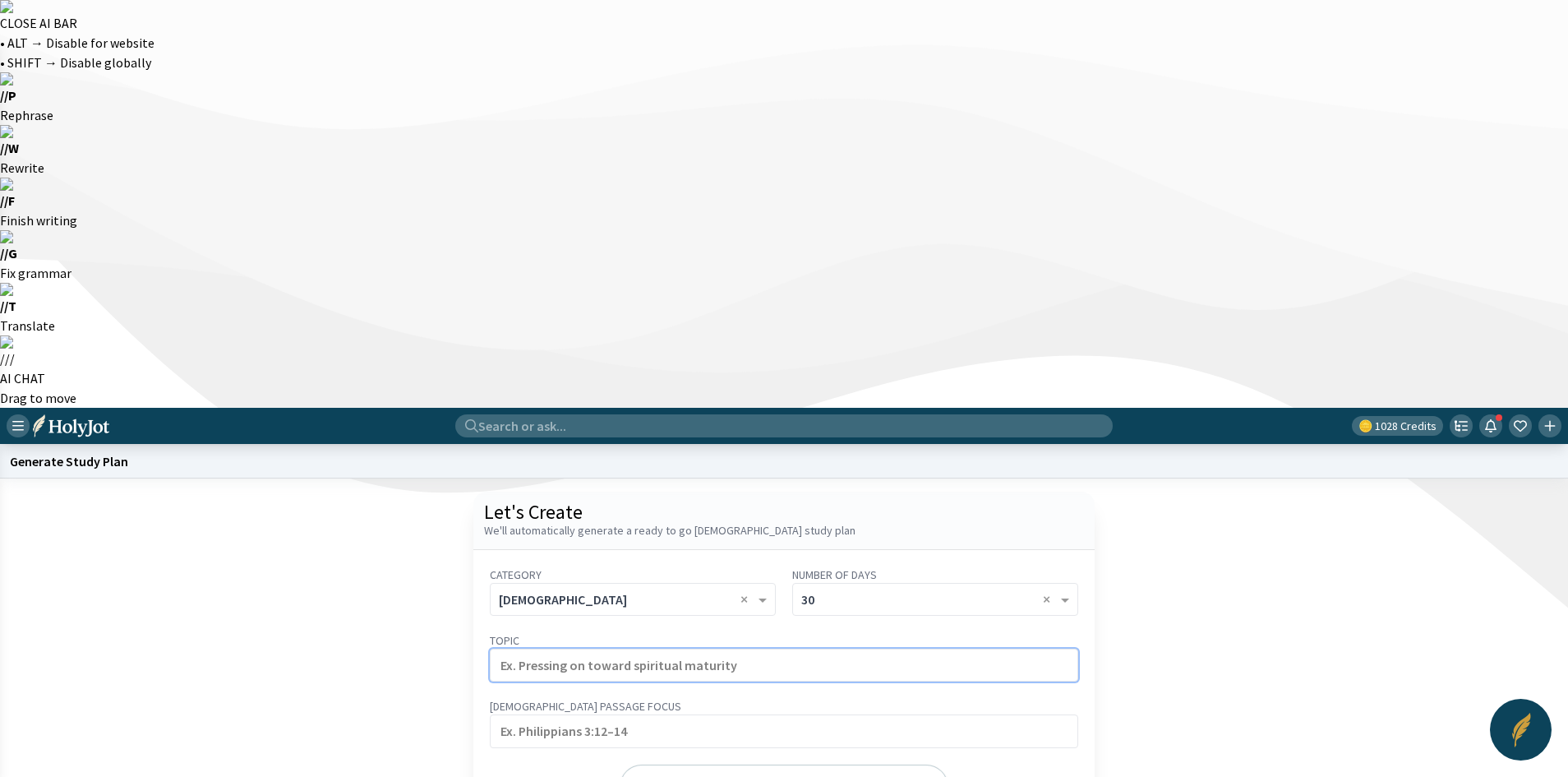 paste on "How to Read the [DEMOGRAPHIC_DATA] with Understanding" 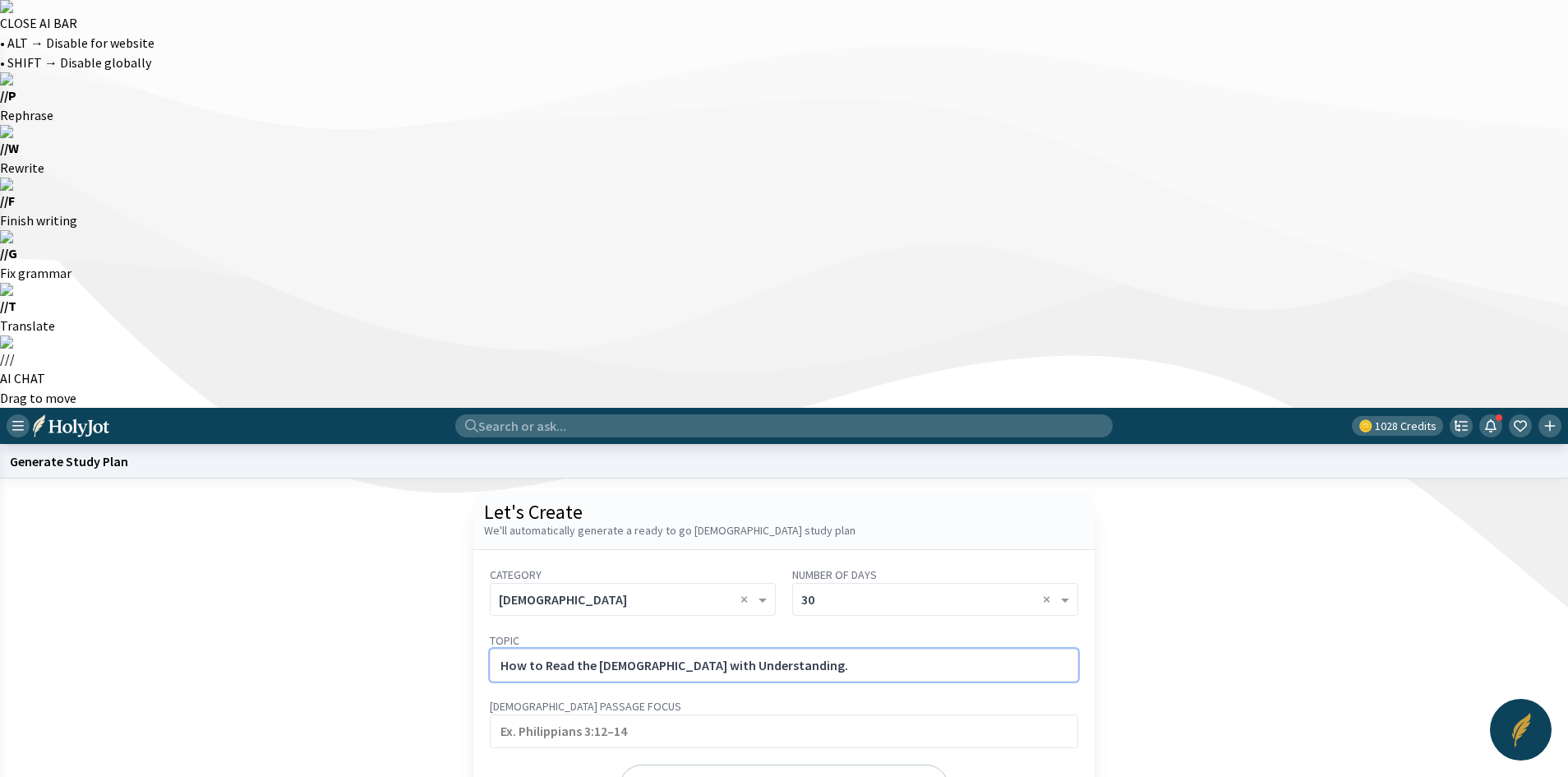 click on "How to Read the [DEMOGRAPHIC_DATA] with Understanding." 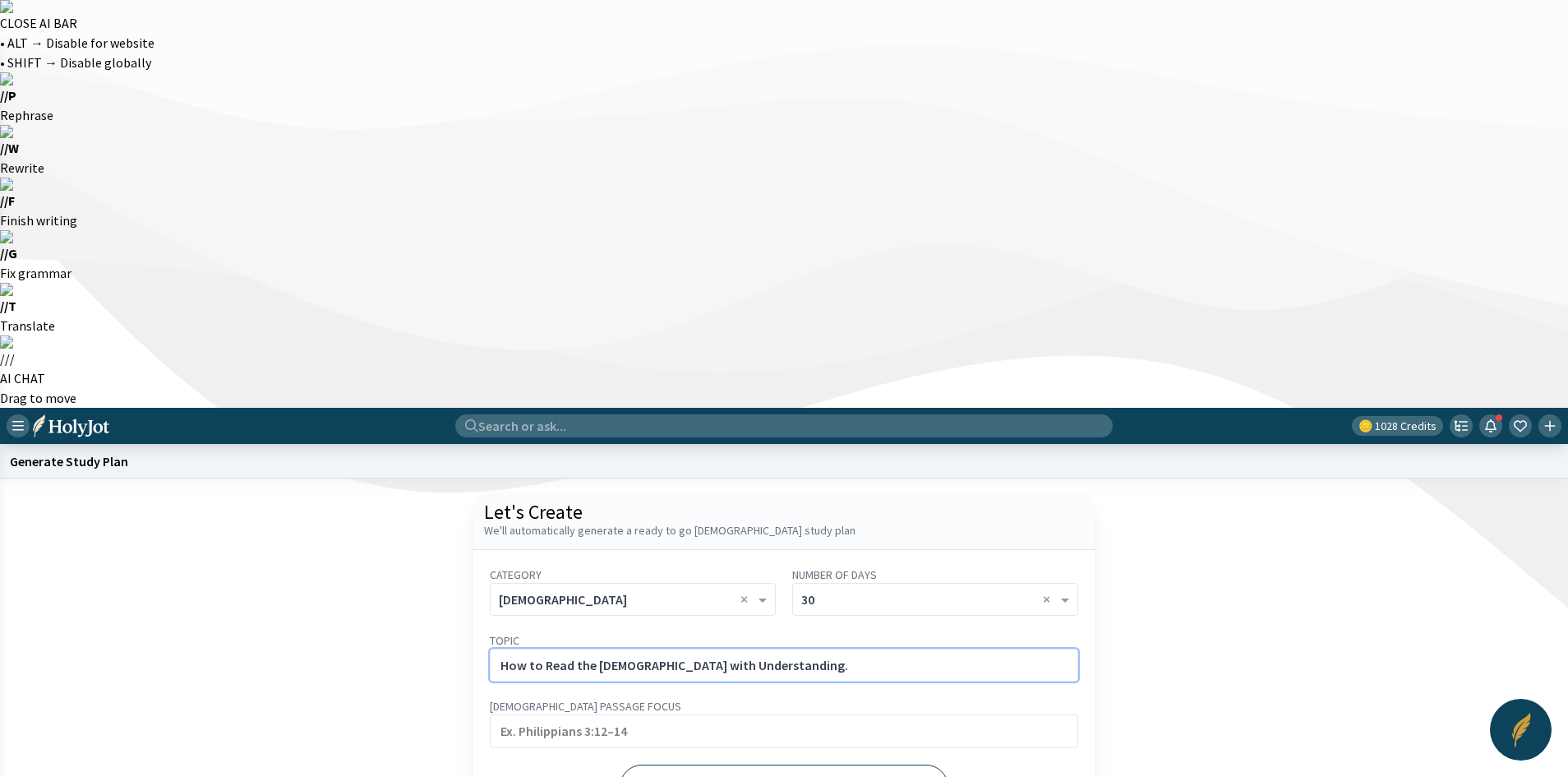 paste on "Learn key principles for interpreting [DEMOGRAPHIC_DATA] faithfully, including context, genre, and the role of the [DEMOGRAPHIC_DATA]." 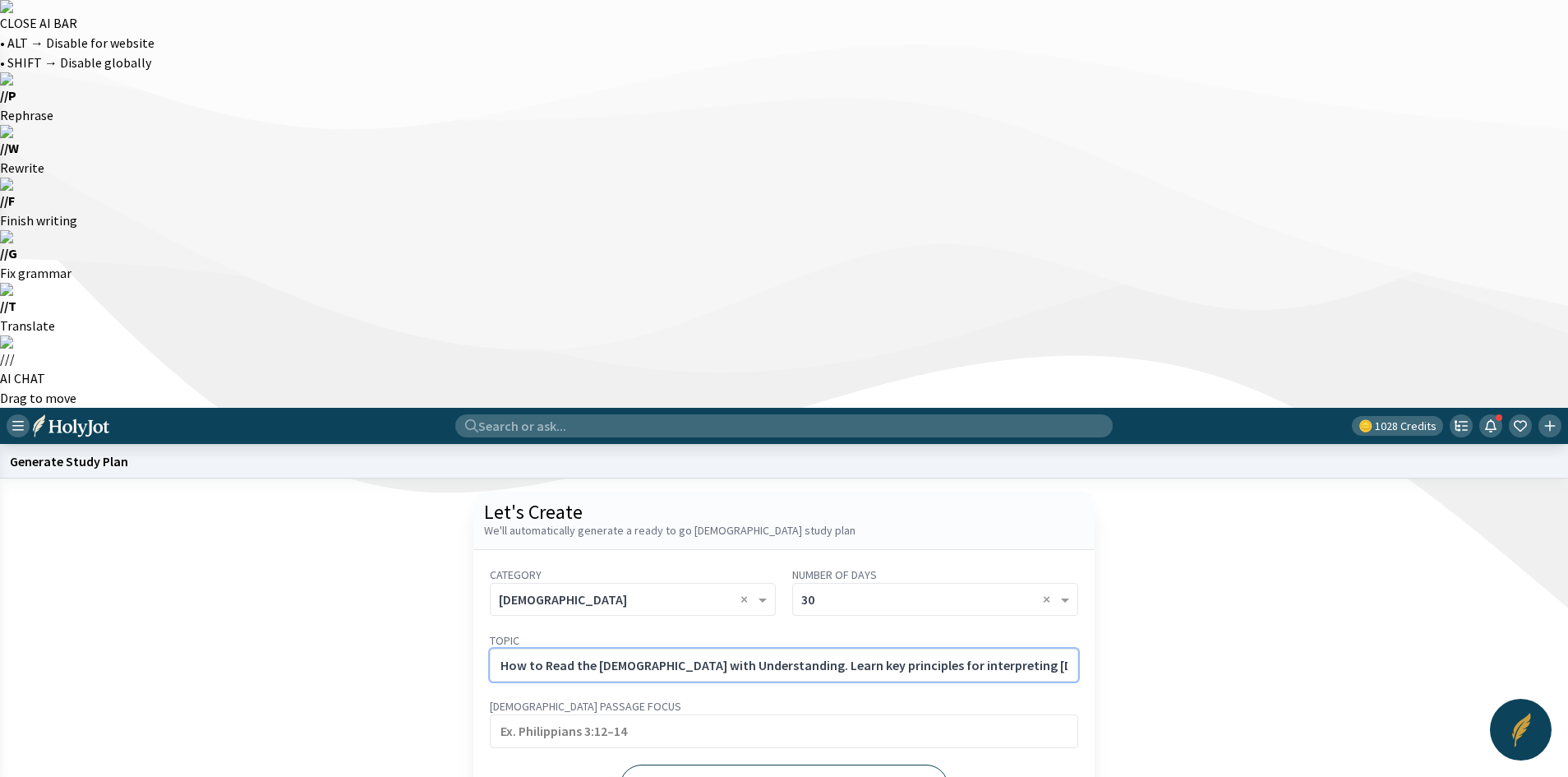 scroll, scrollTop: 0, scrollLeft: 306, axis: horizontal 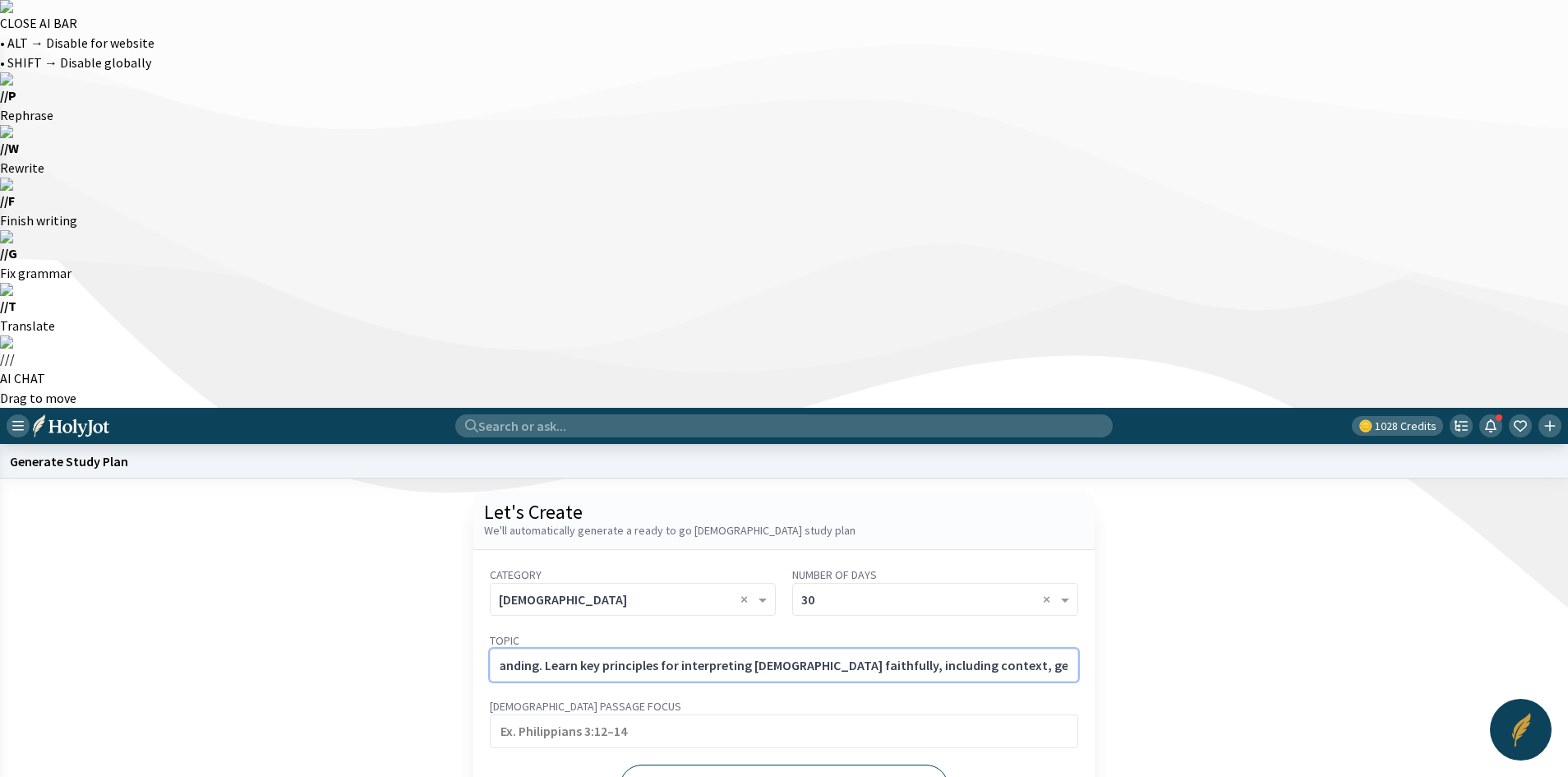 type on "How to Read the [DEMOGRAPHIC_DATA] with Understanding. Learn key principles for interpreting [DEMOGRAPHIC_DATA] faithfully, including context, genre, and the role of the [DEMOGRAPHIC_DATA]." 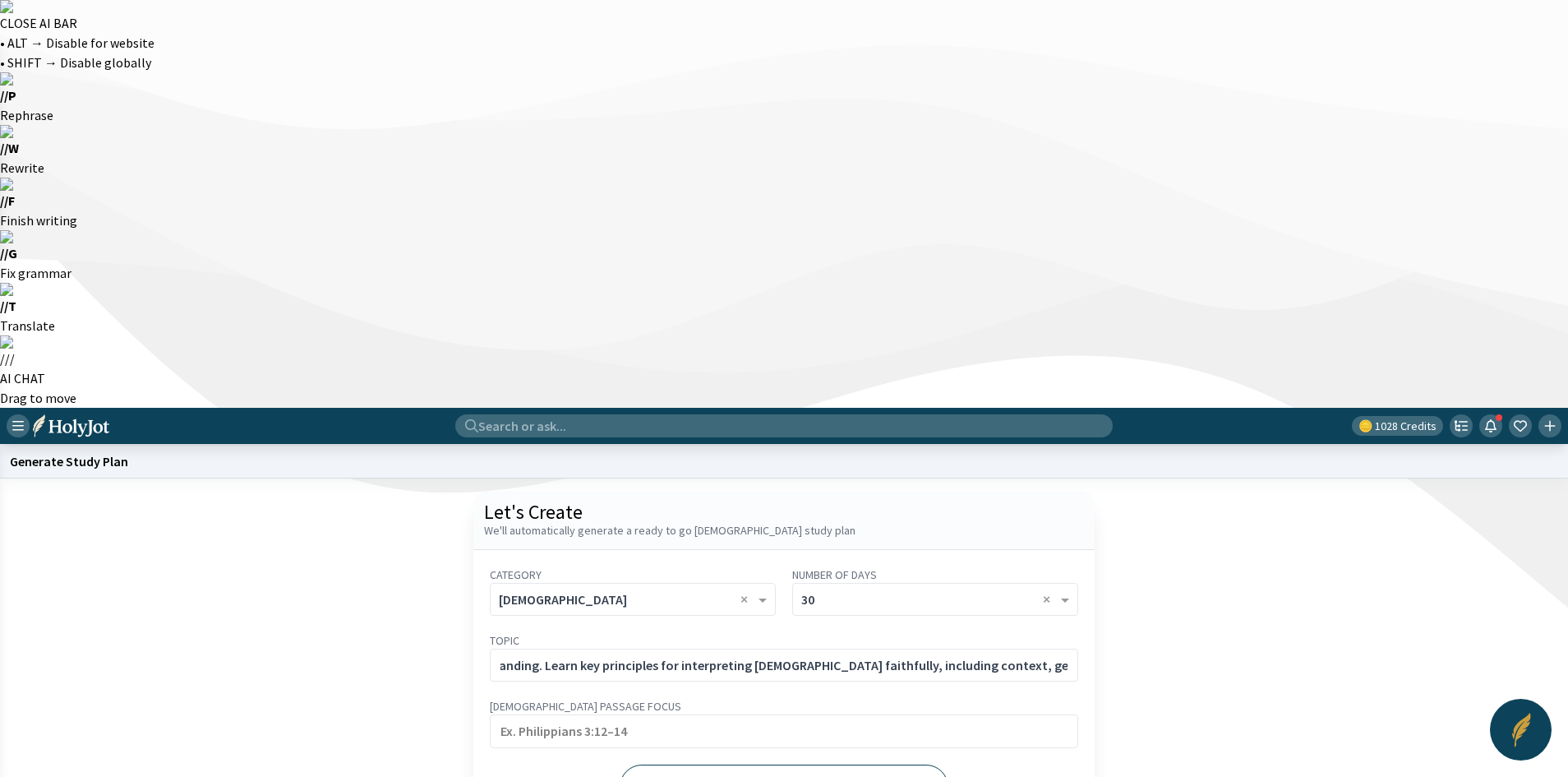 click 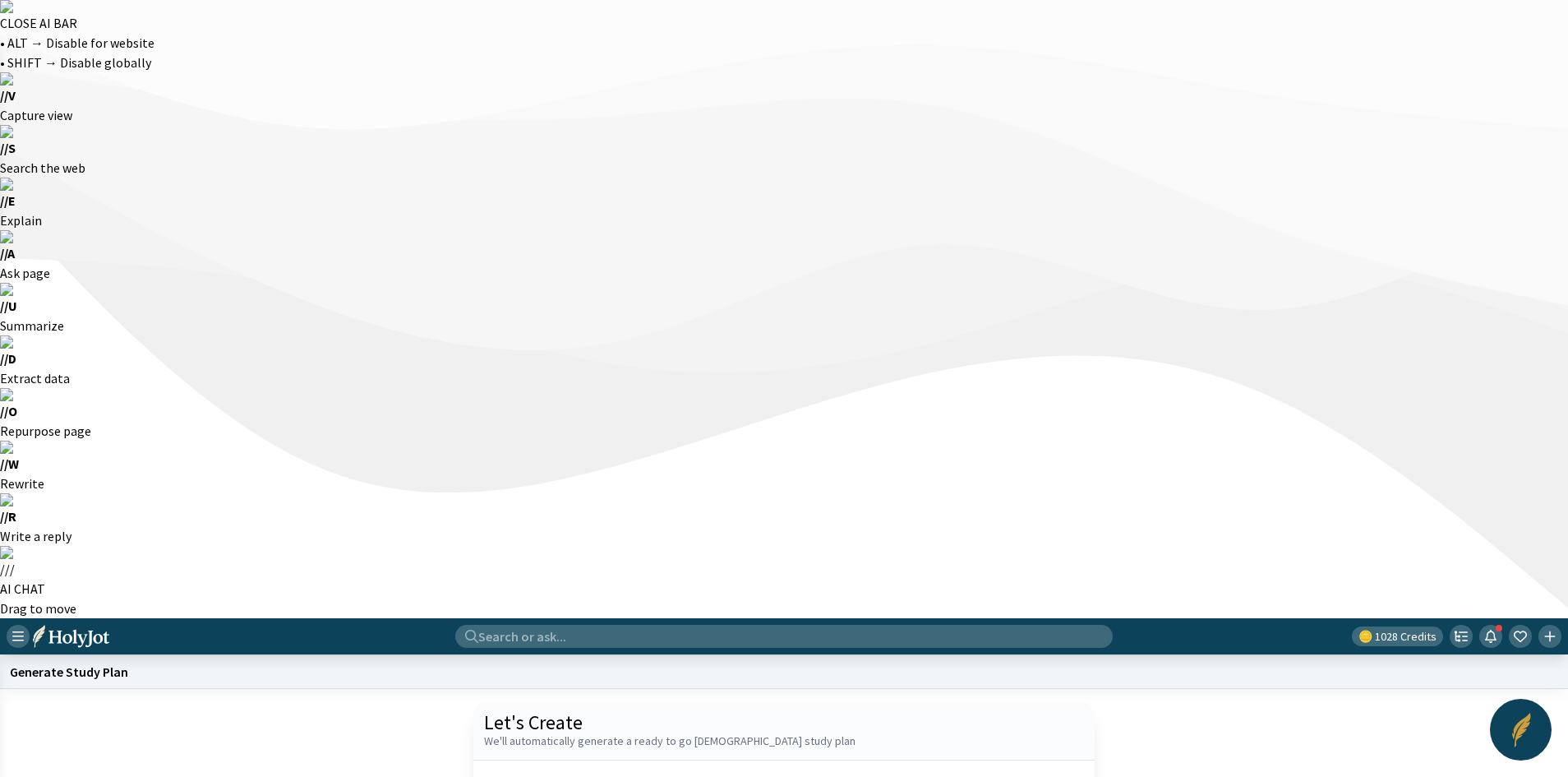 click on "Start a new one" 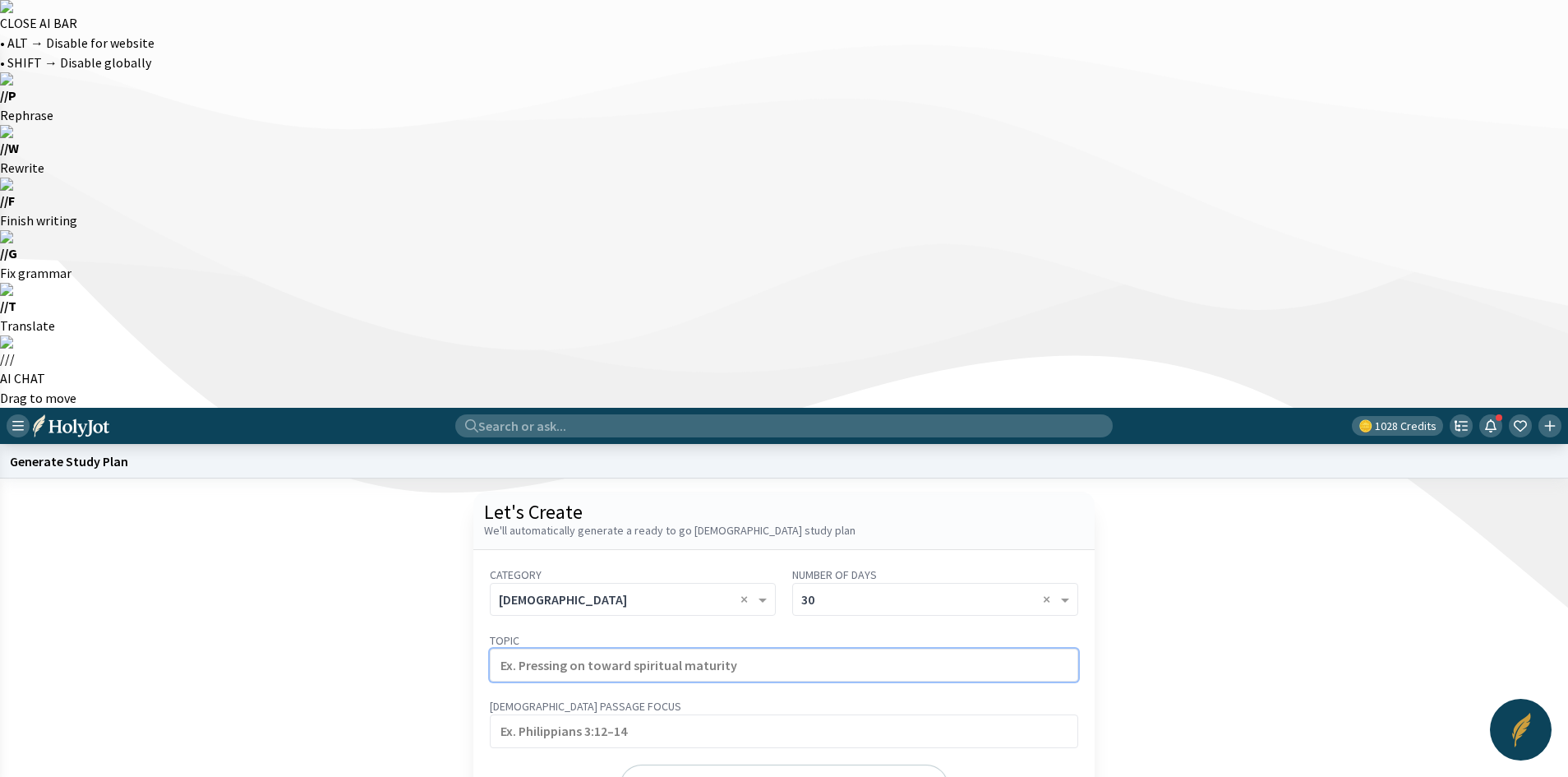 click 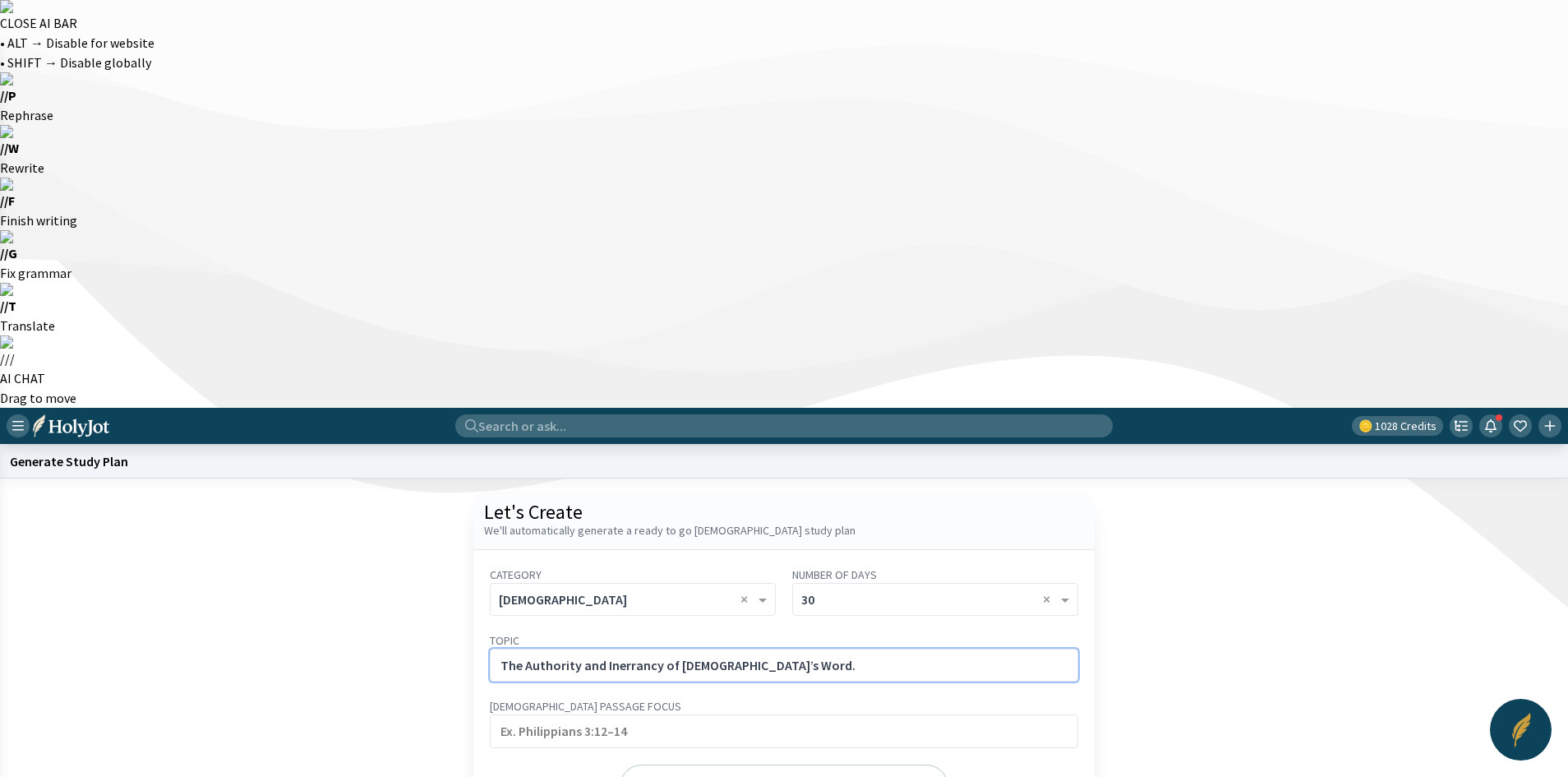 click on "The Authority and Inerrancy of [DEMOGRAPHIC_DATA]’s Word." 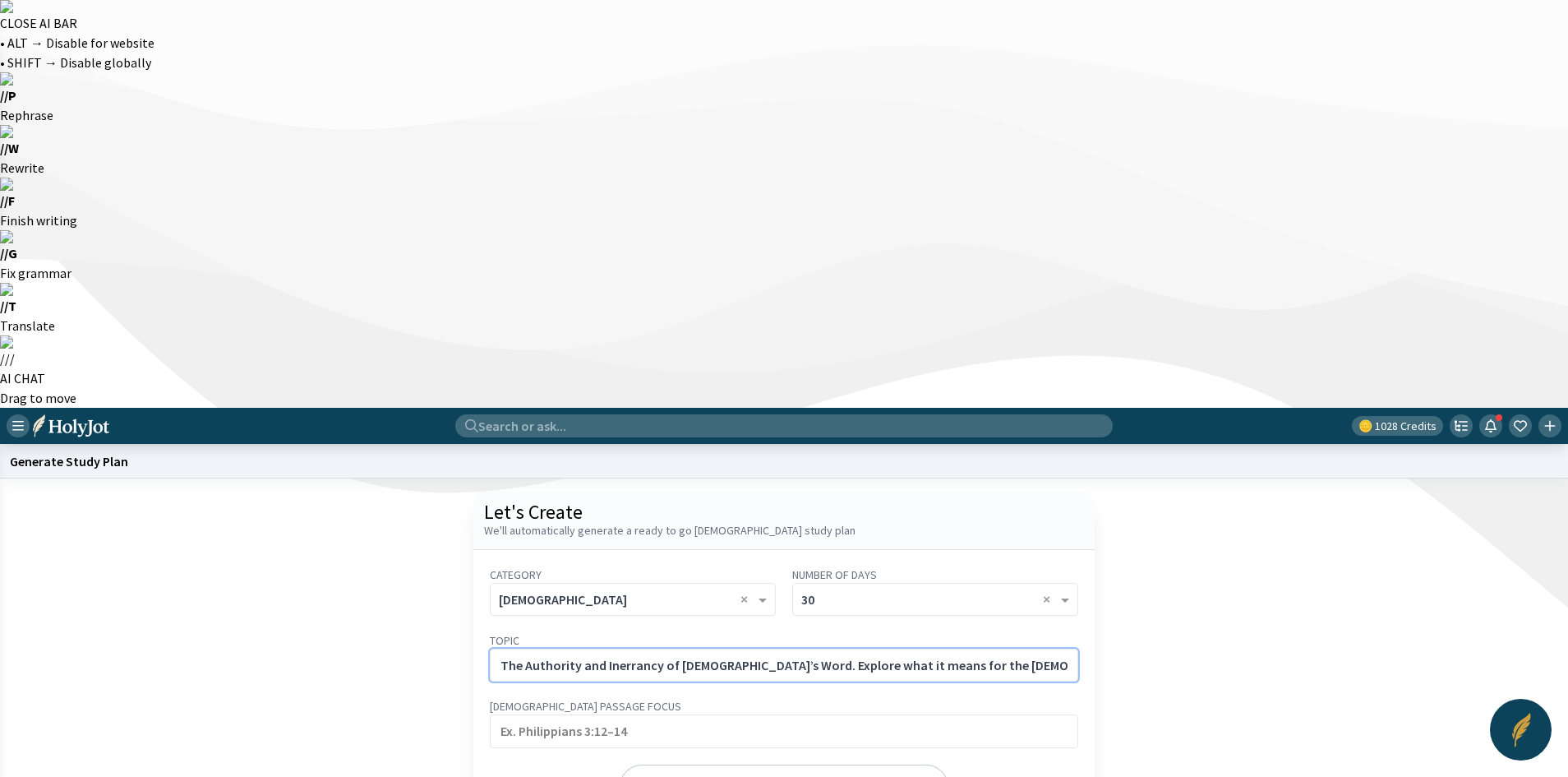 scroll, scrollTop: 0, scrollLeft: 253, axis: horizontal 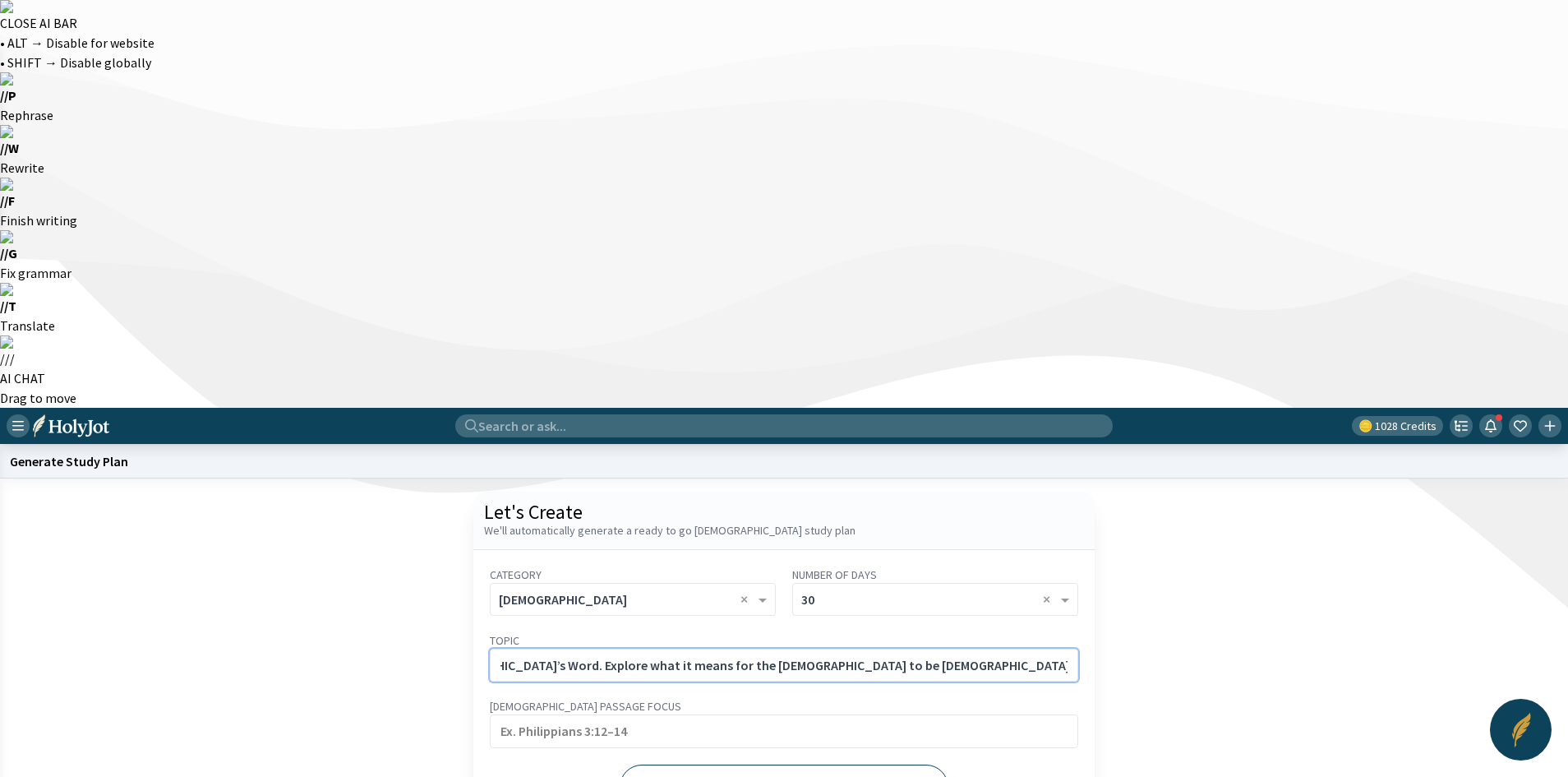type on "The Authority and Inerrancy of [DEMOGRAPHIC_DATA]’s Word. Explore what it means for the [DEMOGRAPHIC_DATA] to be [DEMOGRAPHIC_DATA]-breathed, infallible, and trustworthy in every area of life." 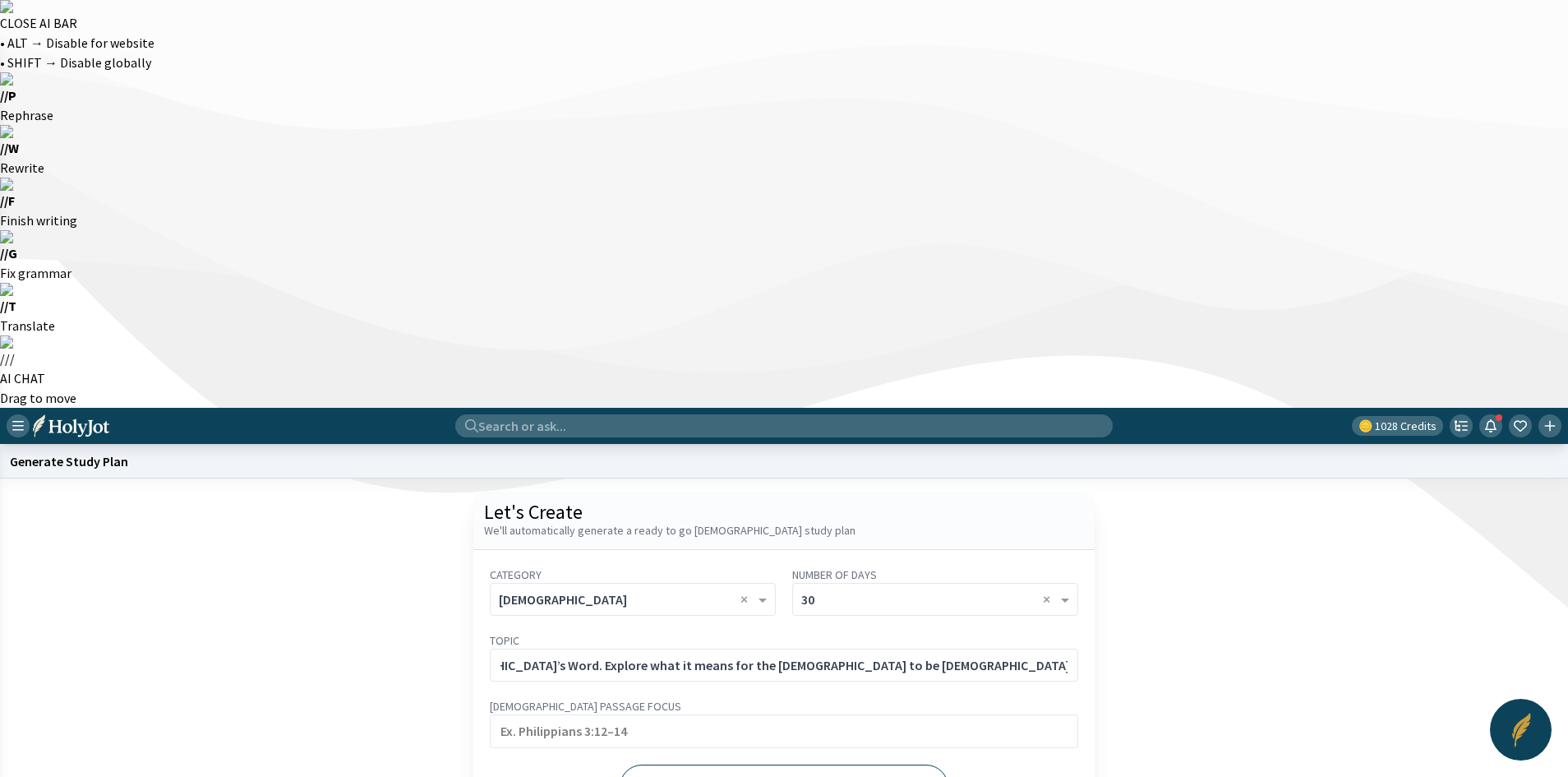 scroll, scrollTop: 0, scrollLeft: 0, axis: both 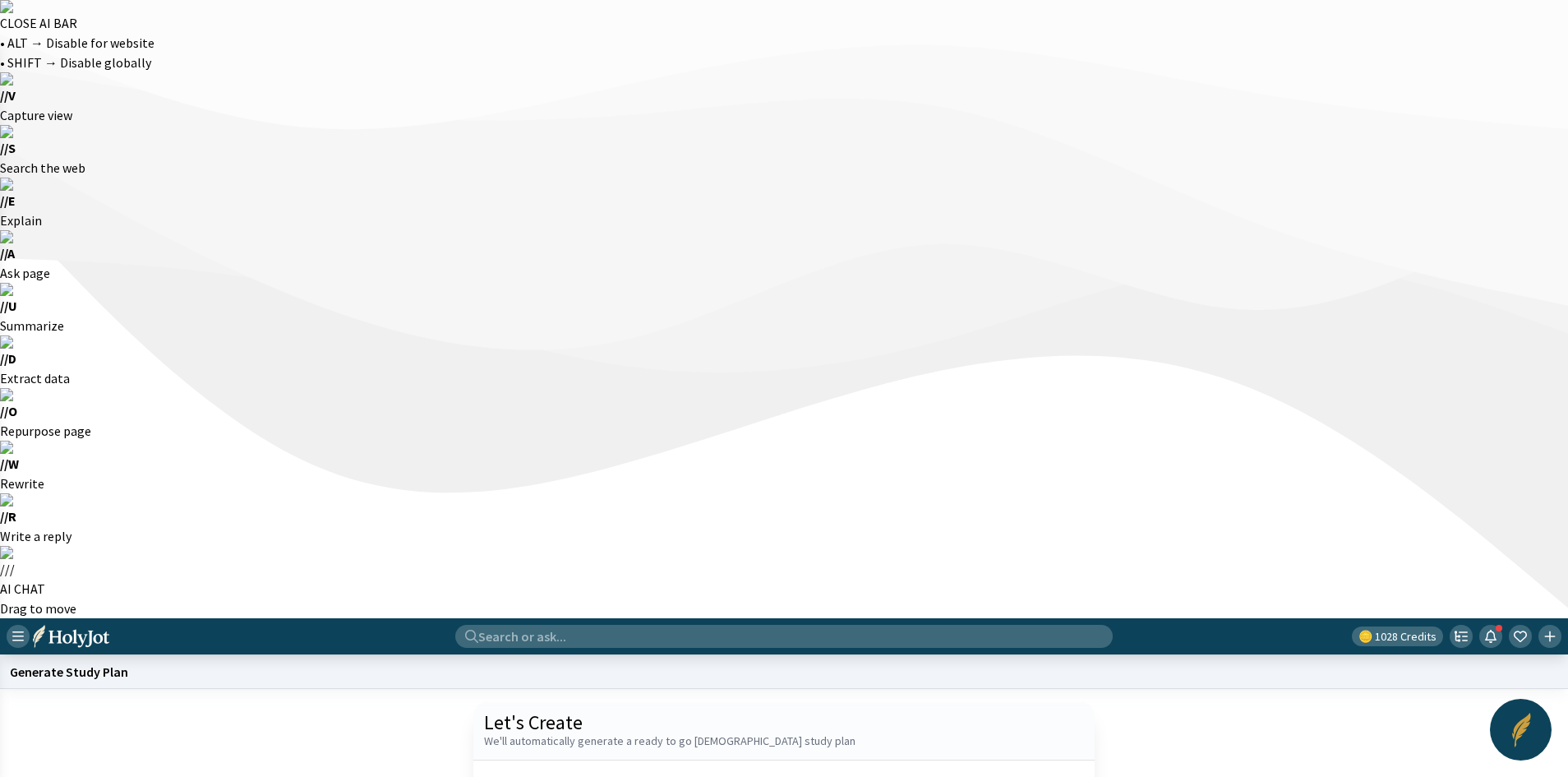 click on "Generate" 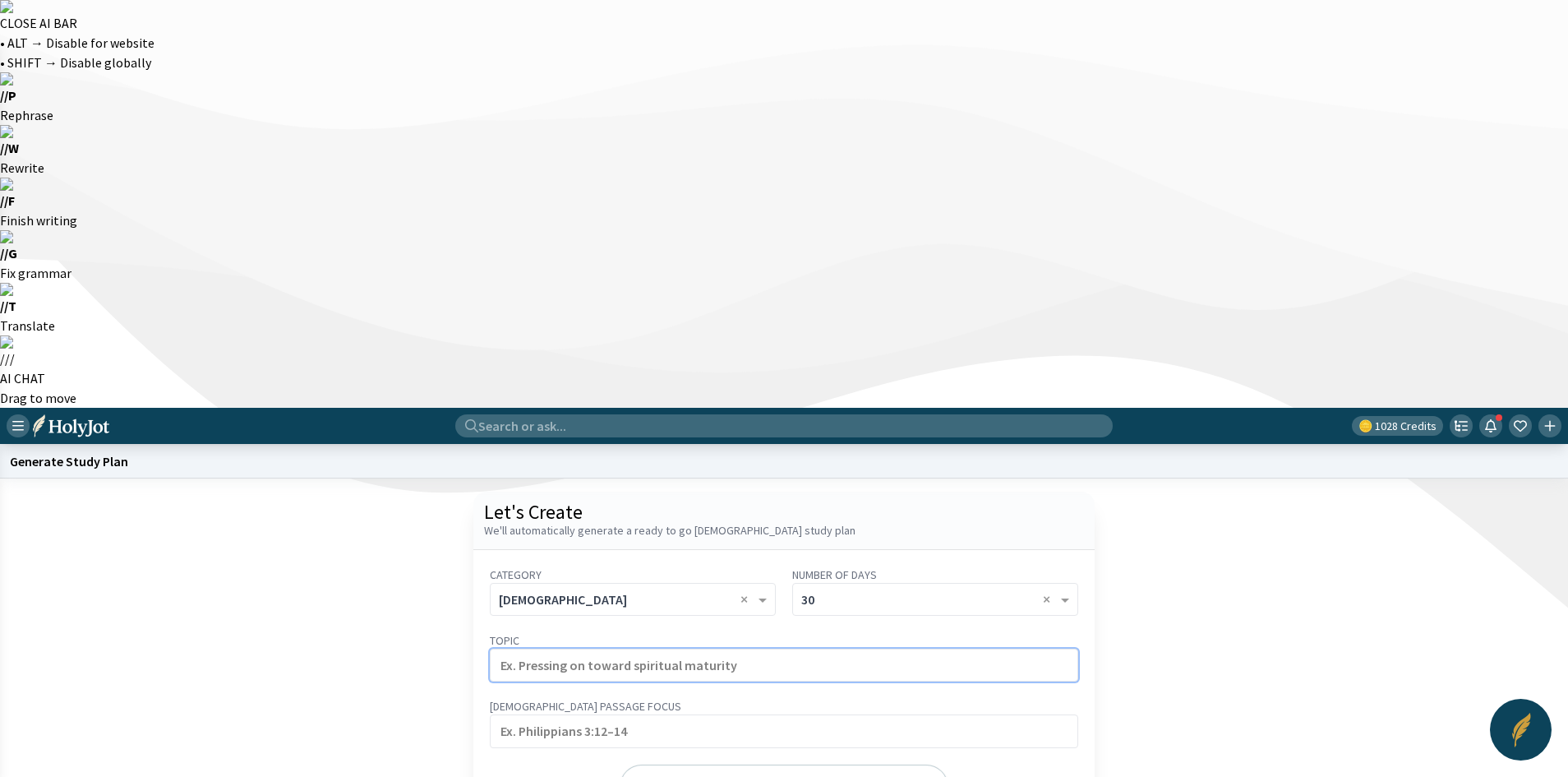 paste on "The [DEMOGRAPHIC_DATA]’s Grand Narrative: Creation, Fall, Redemption, Restoration" 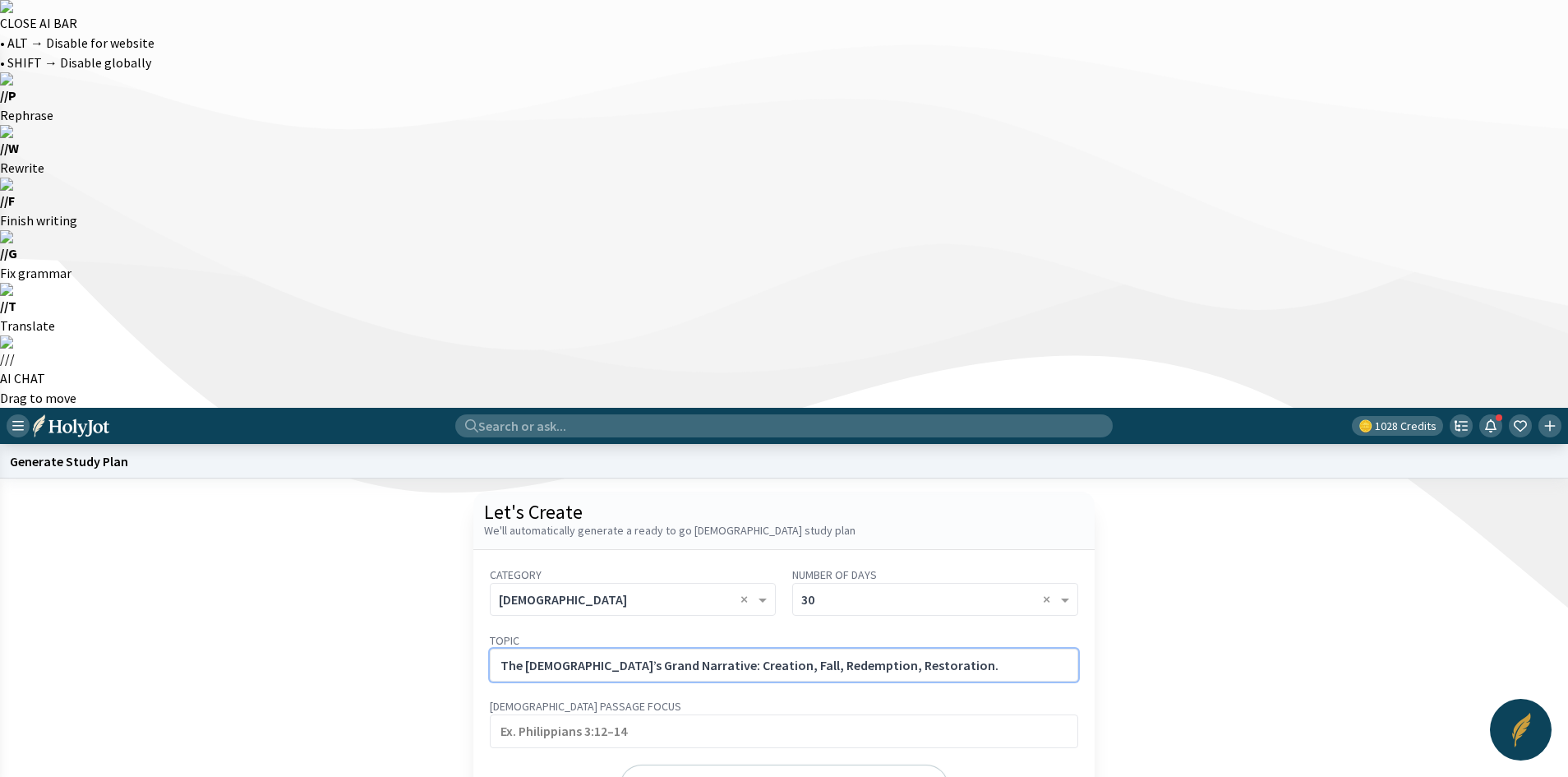 click on "The [DEMOGRAPHIC_DATA]’s Grand Narrative: Creation, Fall, Redemption, Restoration." 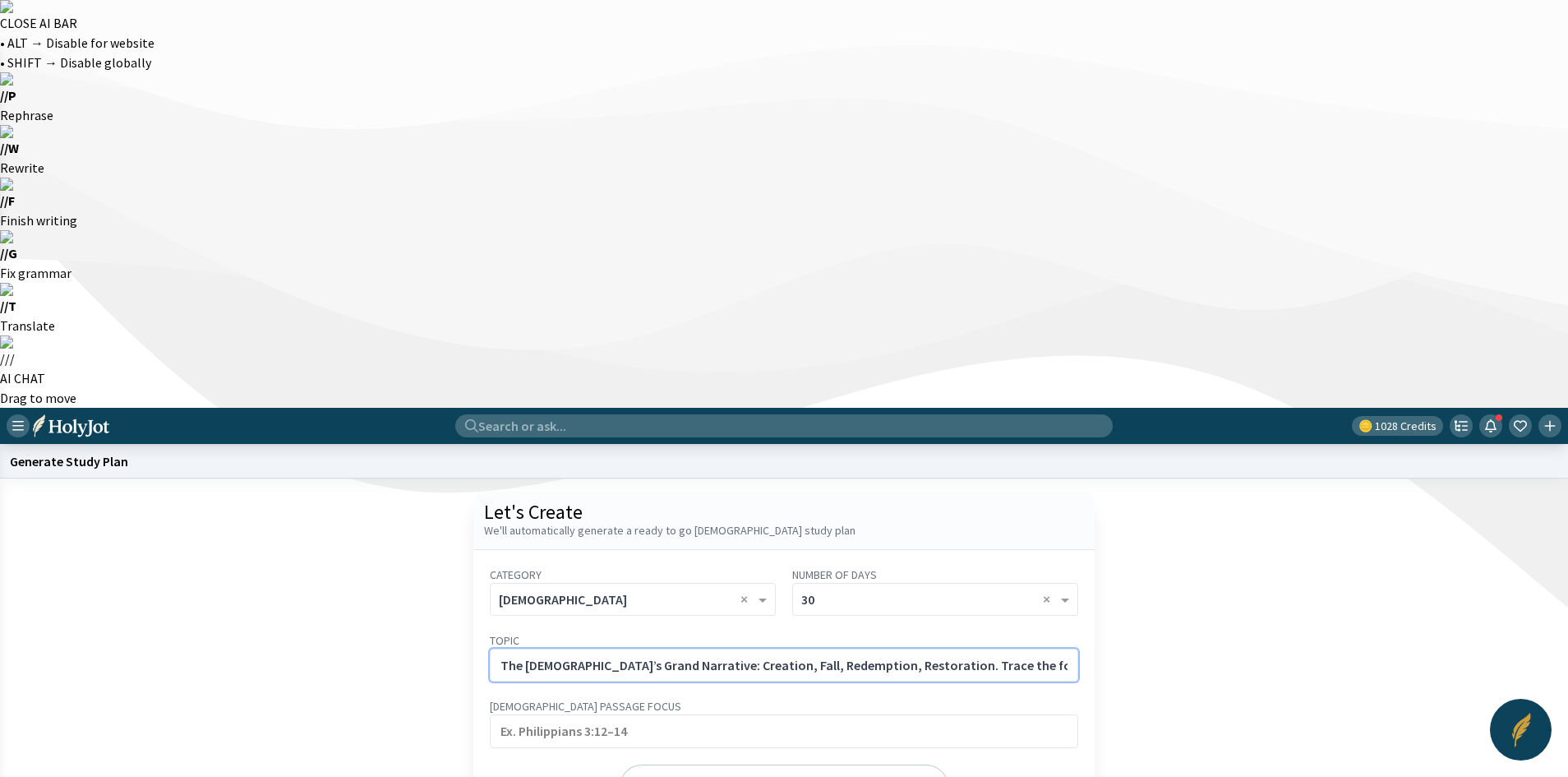 scroll, scrollTop: 0, scrollLeft: 376, axis: horizontal 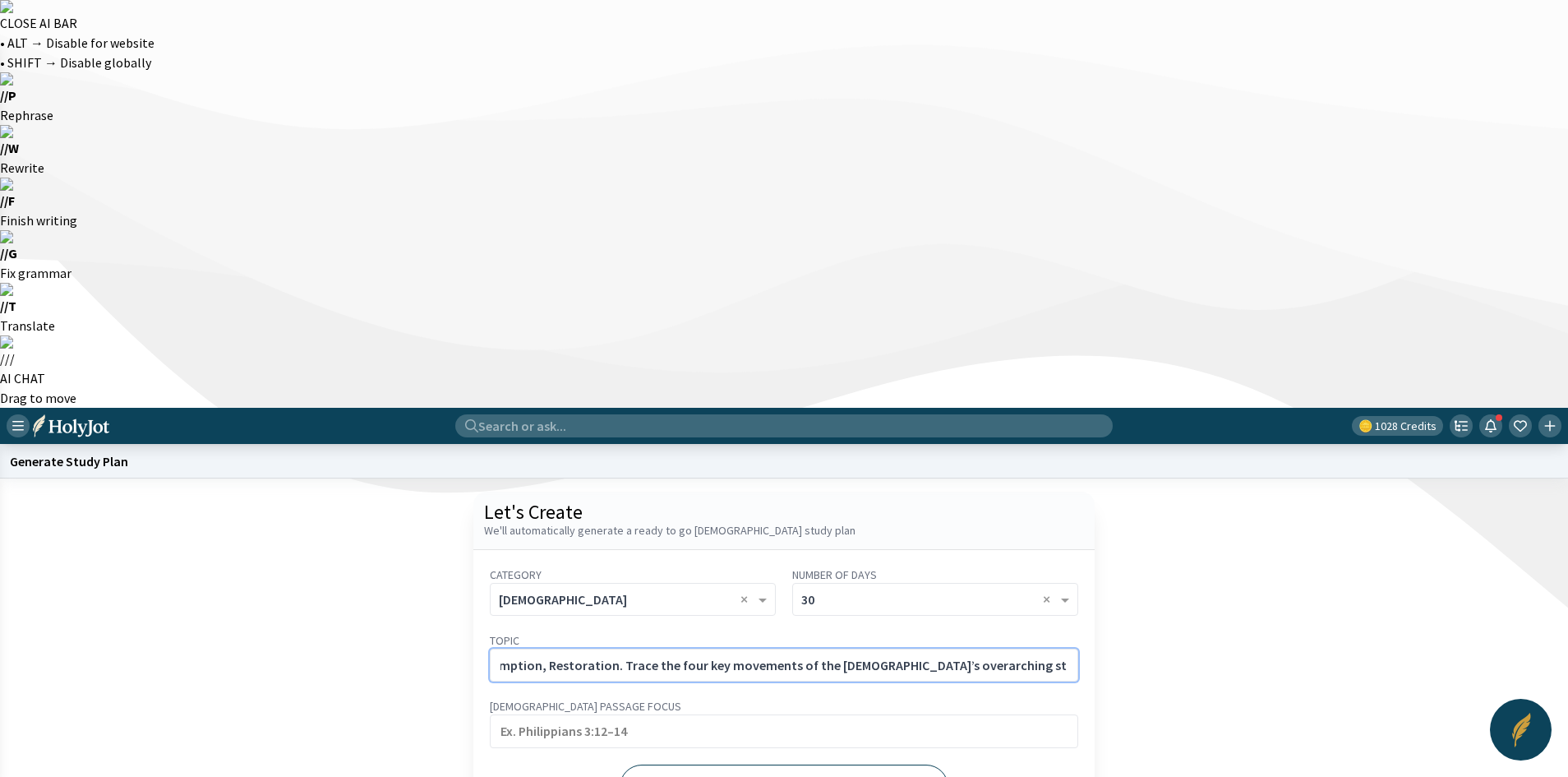 type on "The [DEMOGRAPHIC_DATA]’s Grand Narrative: Creation, Fall, Redemption, Restoration. Trace the four key movements of the [DEMOGRAPHIC_DATA]’s overarching story and how they shape your worldview." 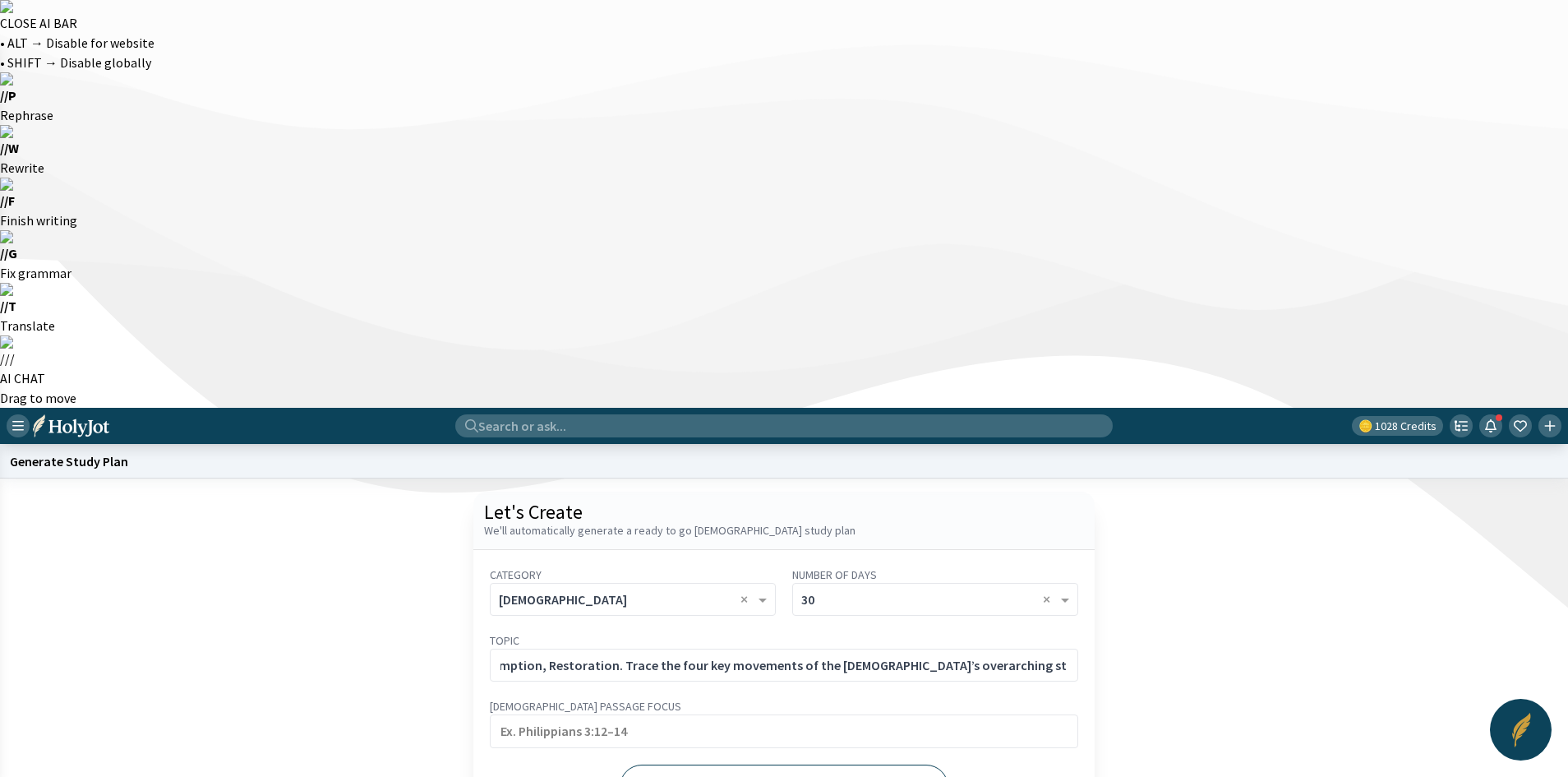 scroll, scrollTop: 0, scrollLeft: 0, axis: both 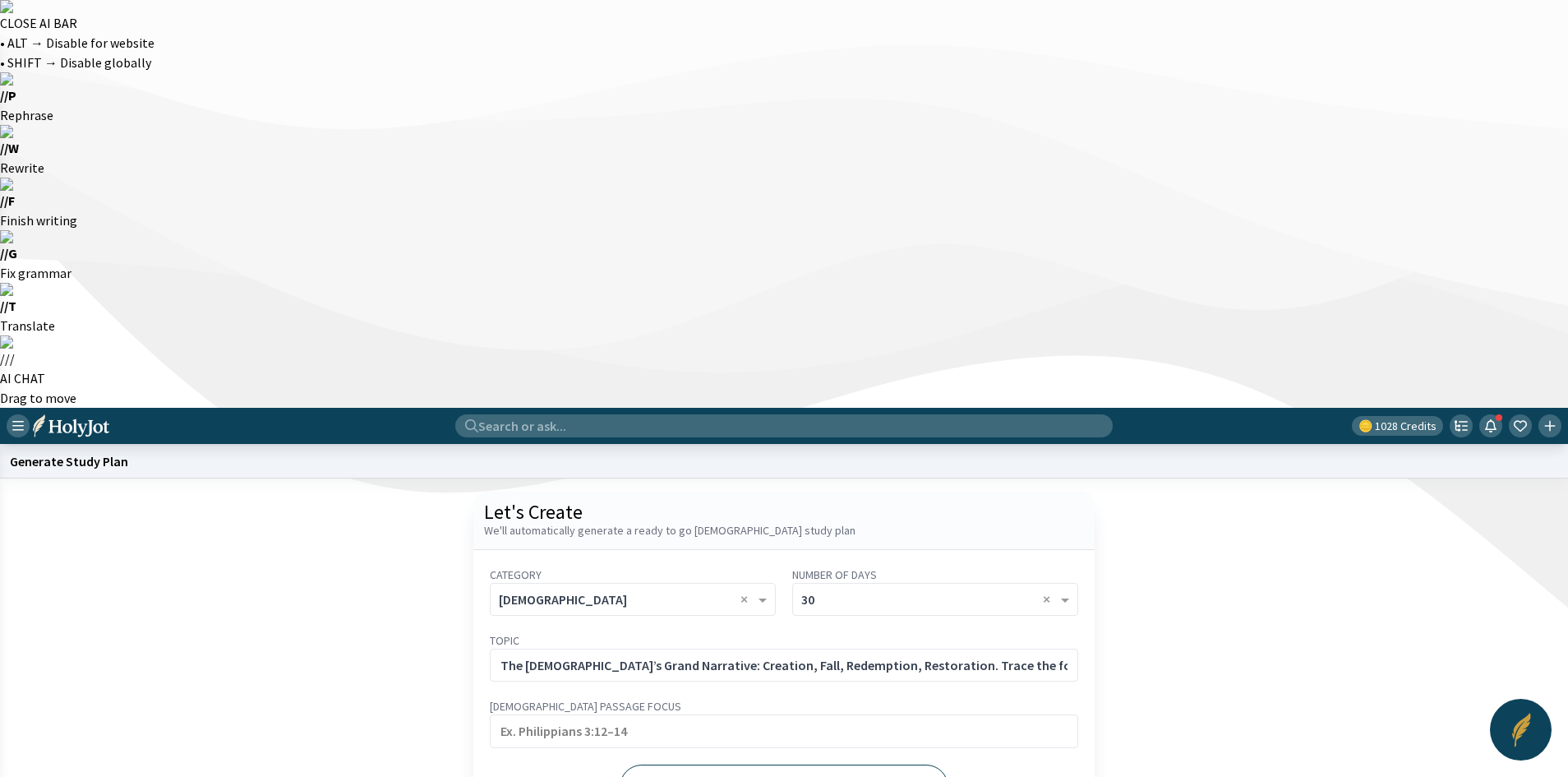click on "Generate" 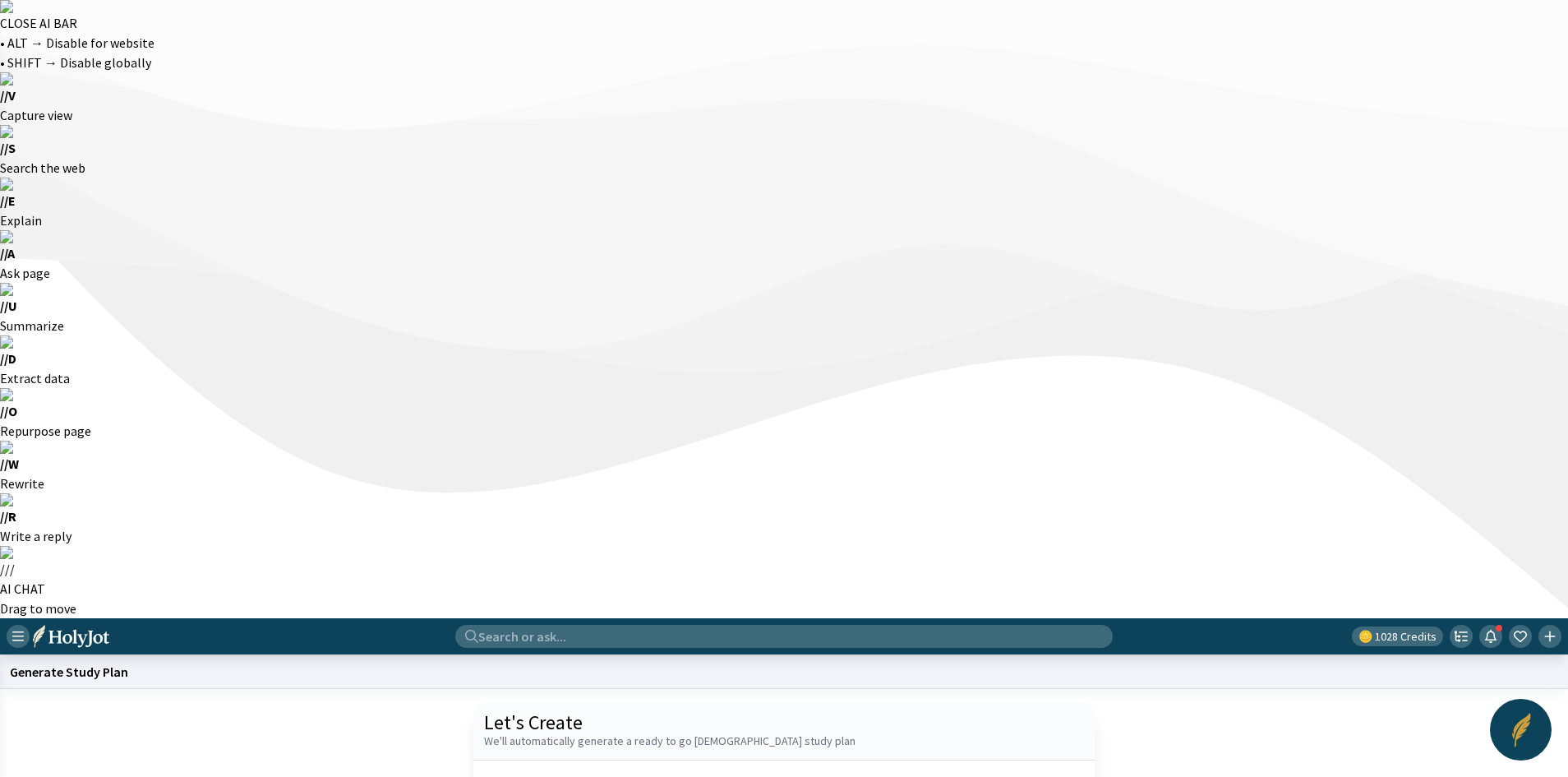 click on "Start a new one" 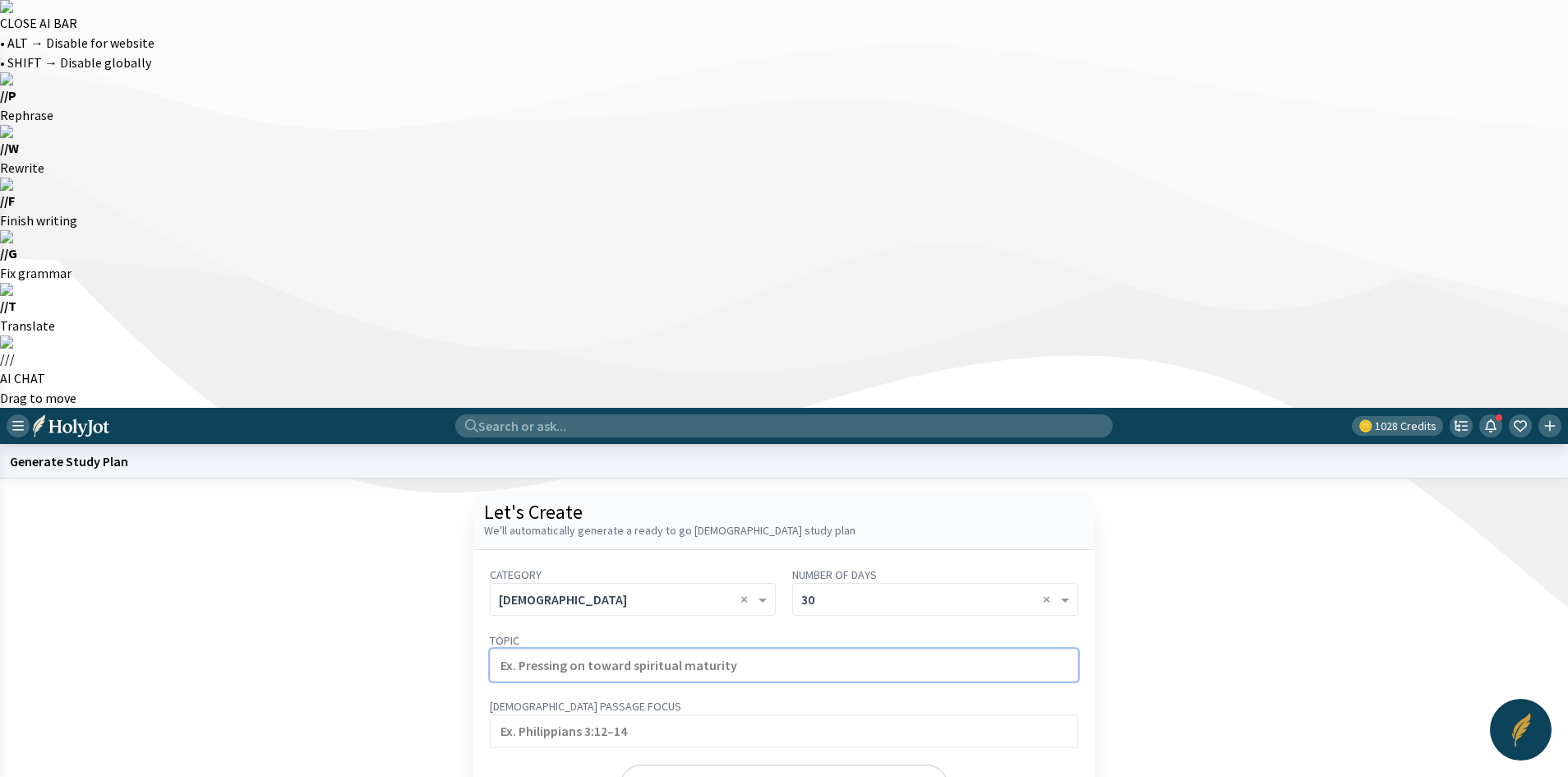 paste on "[DEMOGRAPHIC_DATA] in Every Book of the [DEMOGRAPHIC_DATA]" 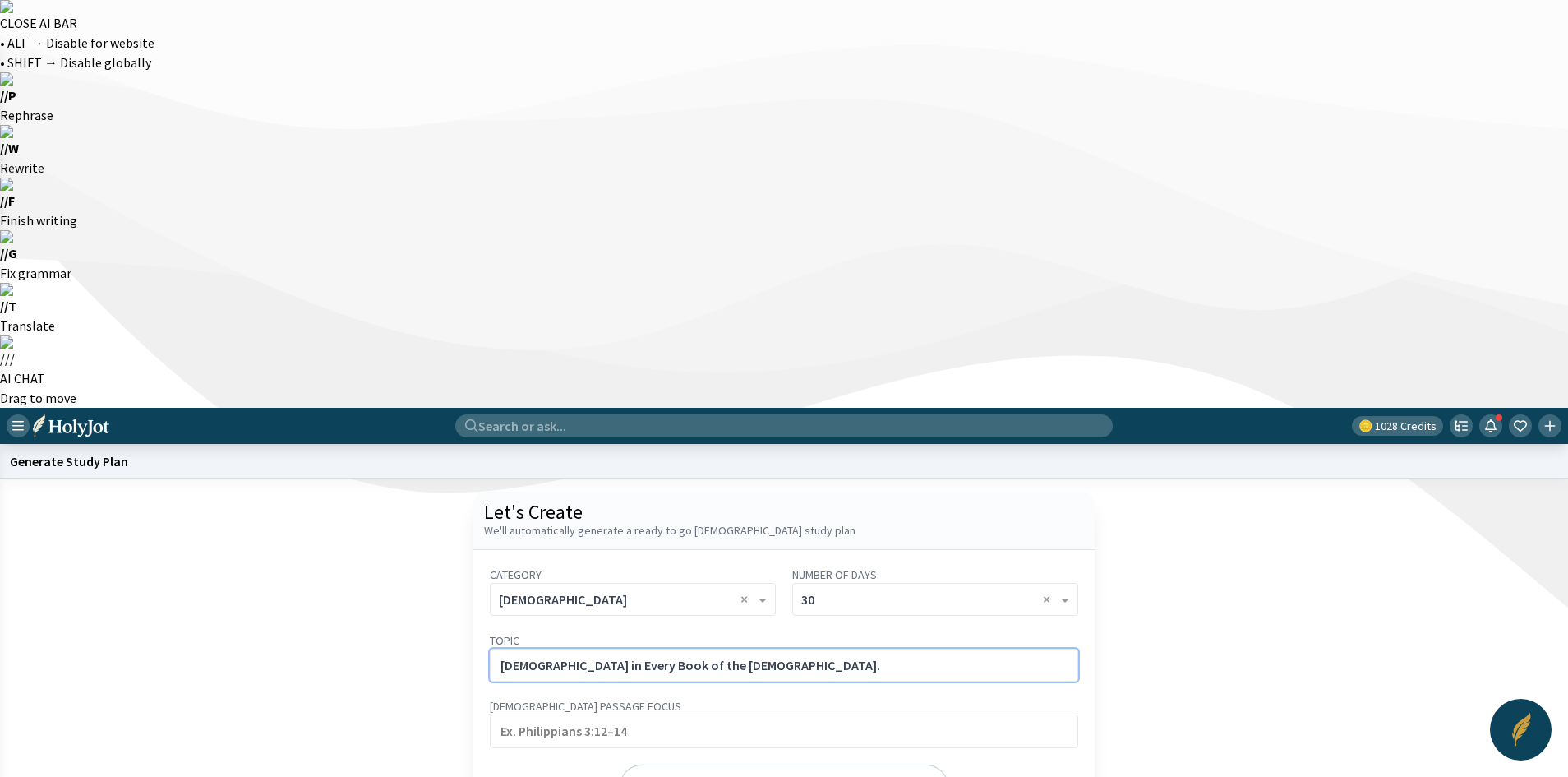 click on "[DEMOGRAPHIC_DATA] in Every Book of the [DEMOGRAPHIC_DATA]." 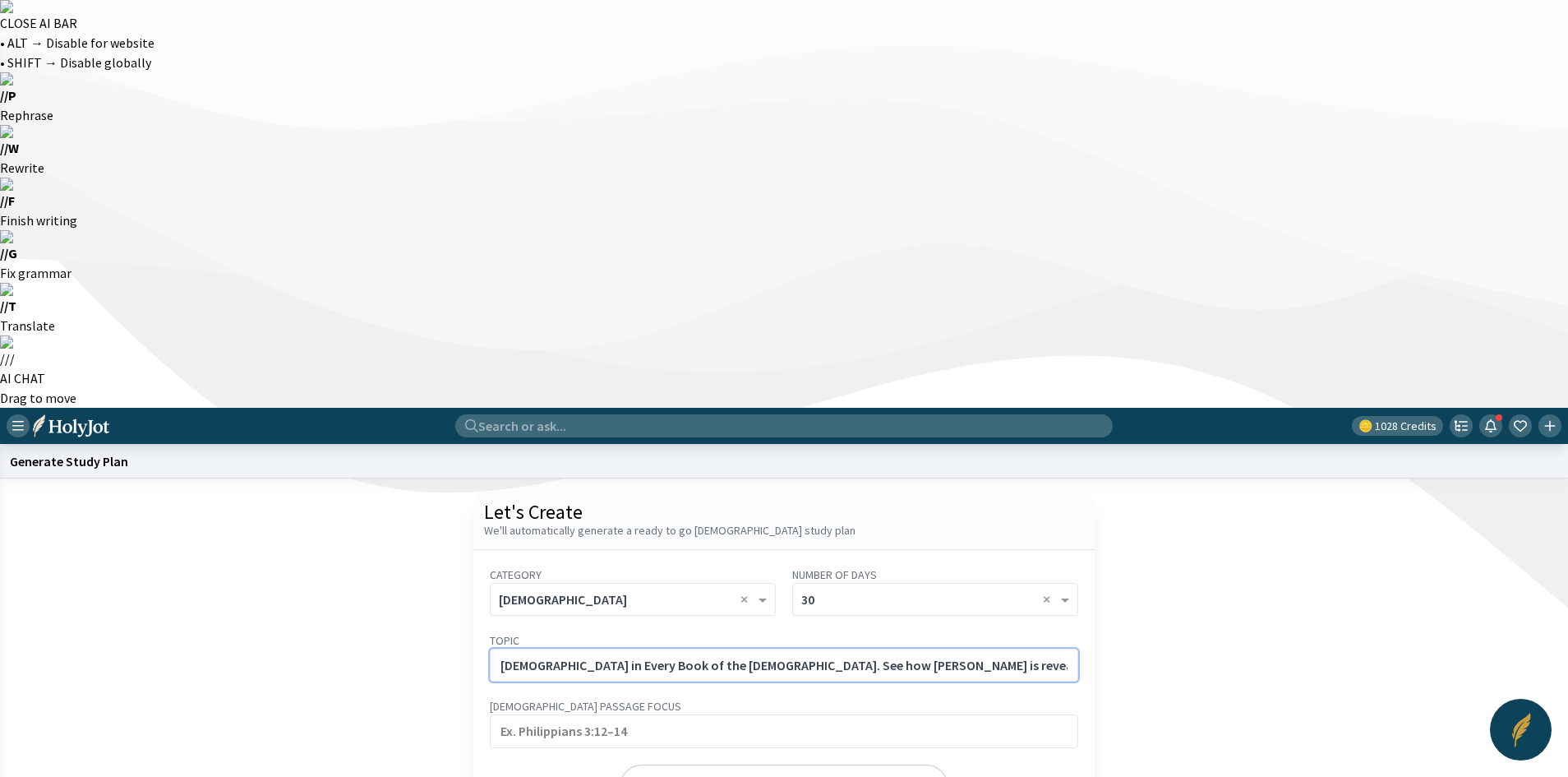 scroll, scrollTop: 0, scrollLeft: 145, axis: horizontal 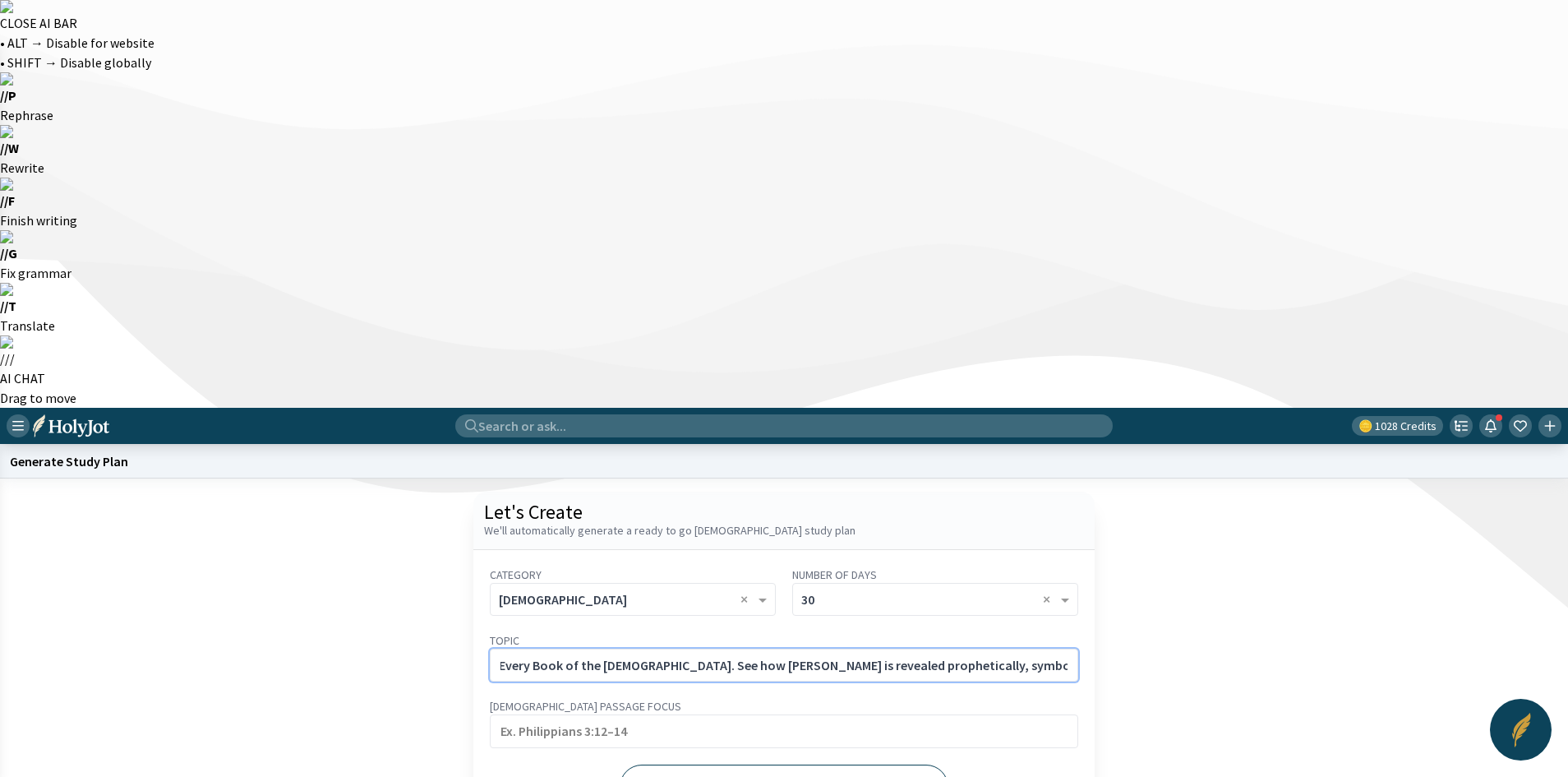 type on "[DEMOGRAPHIC_DATA] in Every Book of the [DEMOGRAPHIC_DATA]. See how [PERSON_NAME] is revealed prophetically, symbolically, and directly in all 66 books of [DEMOGRAPHIC_DATA]." 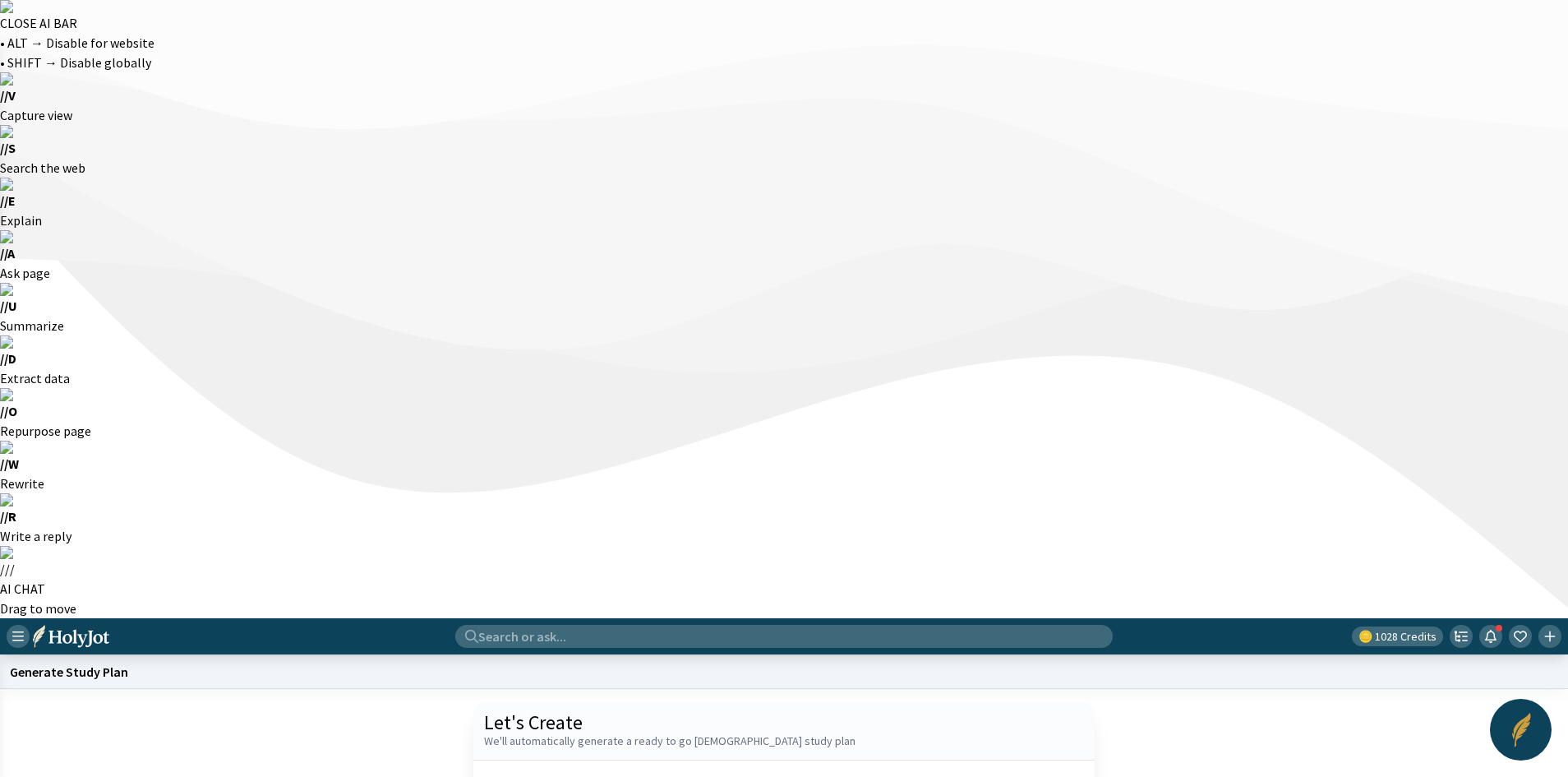 click on "Generate" 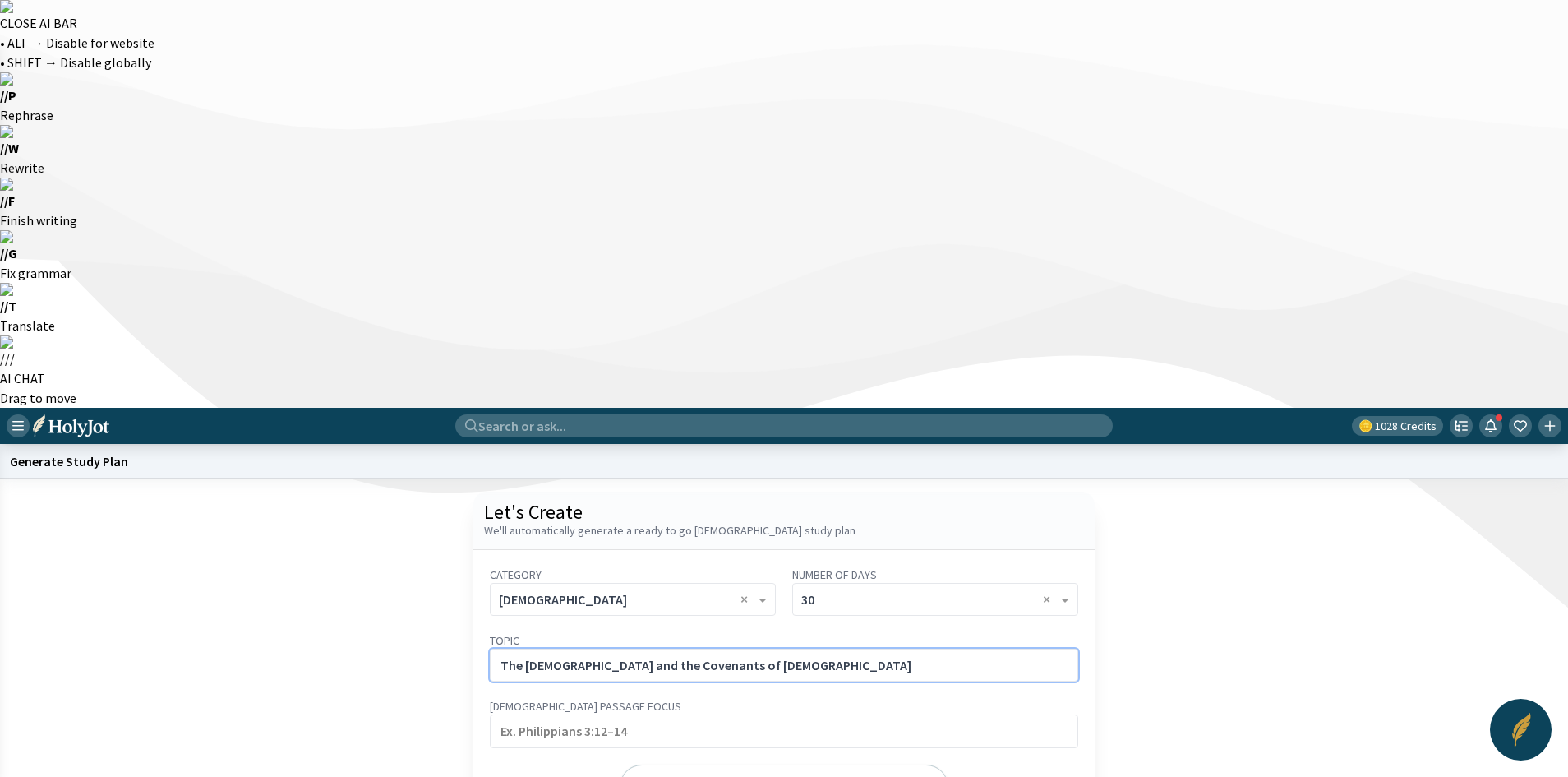 click on "The [DEMOGRAPHIC_DATA] and the Covenants of [DEMOGRAPHIC_DATA]" 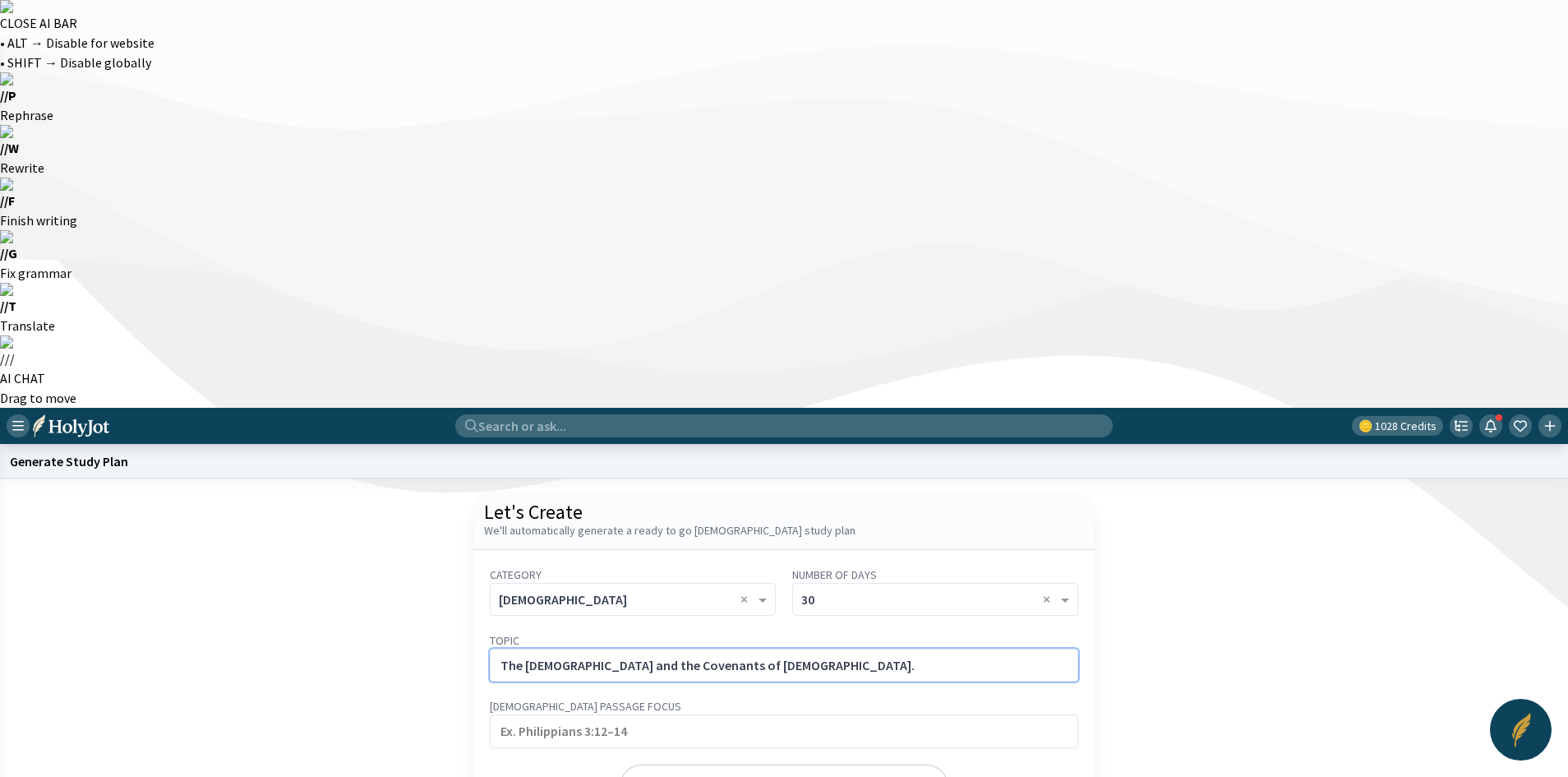 paste on "Unpack the covenants [DEMOGRAPHIC_DATA] made with [PERSON_NAME], [PERSON_NAME], [PERSON_NAME], [DEMOGRAPHIC_DATA][PERSON_NAME][DEMOGRAPHIC_DATA], and the New Covenant in [DEMOGRAPHIC_DATA]." 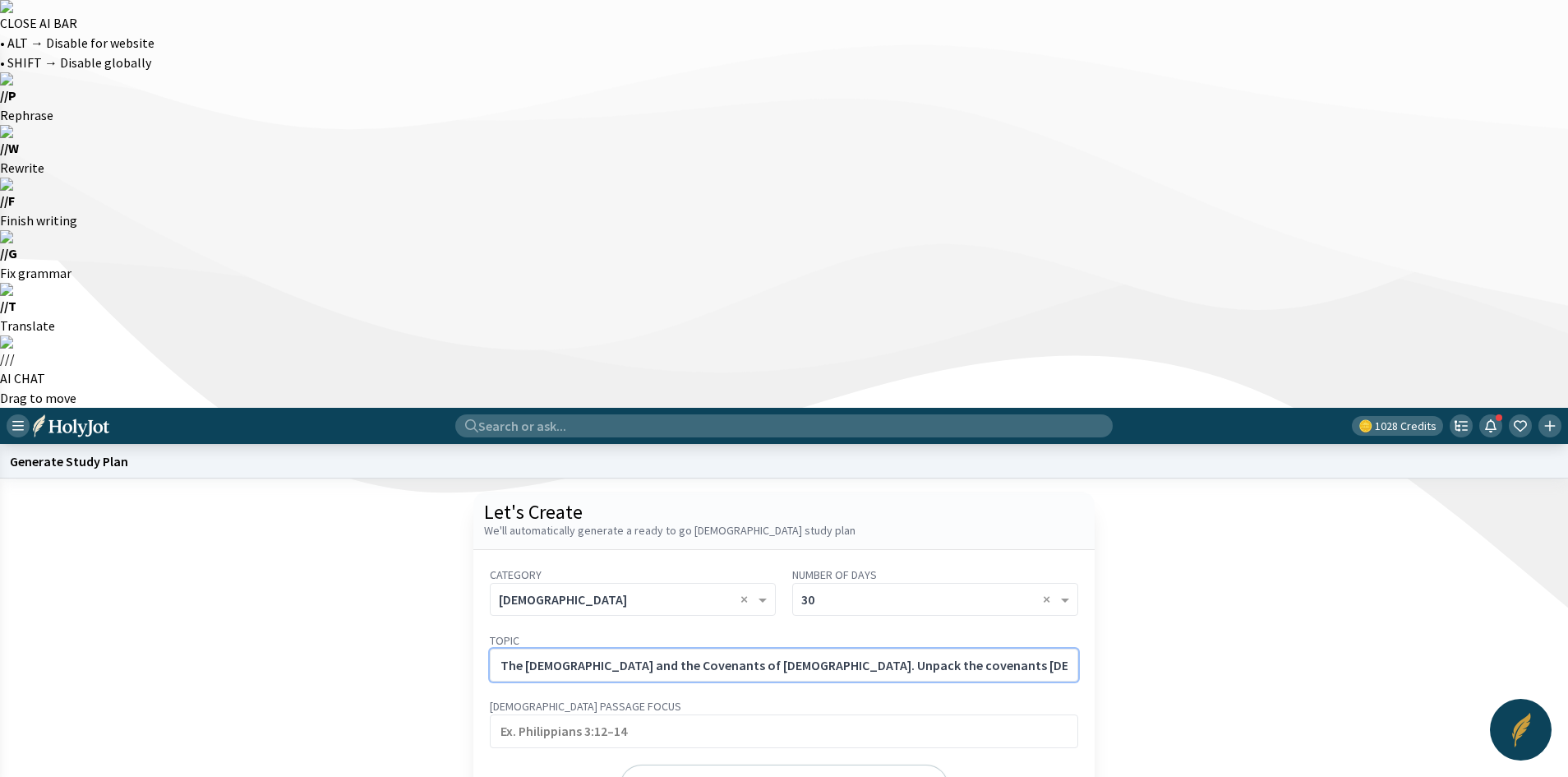 scroll, scrollTop: 0, scrollLeft: 247, axis: horizontal 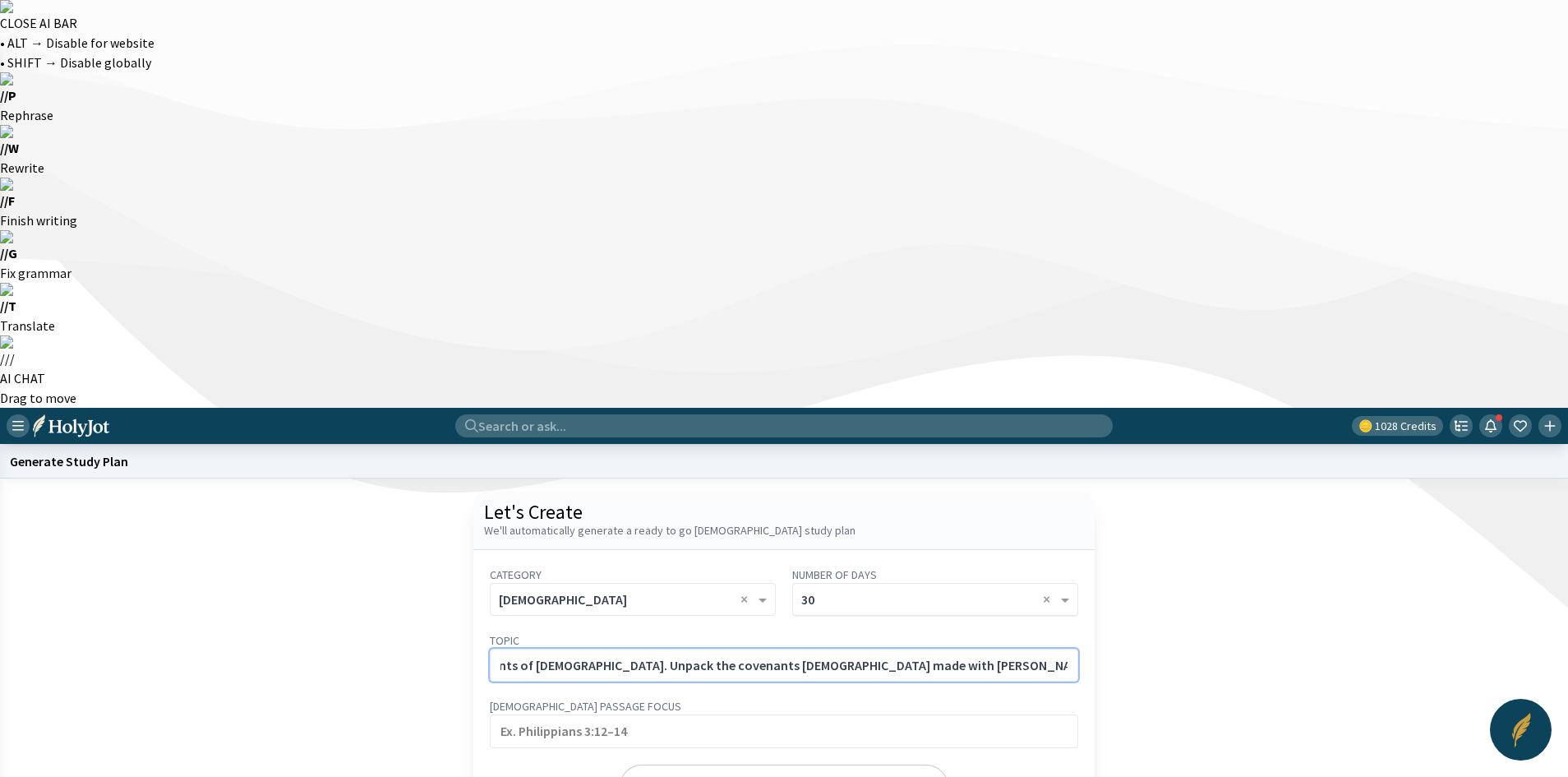type on "The [DEMOGRAPHIC_DATA] and the Covenants of [DEMOGRAPHIC_DATA]. Unpack the covenants [DEMOGRAPHIC_DATA] made with [PERSON_NAME], [PERSON_NAME], [PERSON_NAME], [DEMOGRAPHIC_DATA][PERSON_NAME][DEMOGRAPHIC_DATA], and the New Covenant in [DEMOGRAPHIC_DATA]." 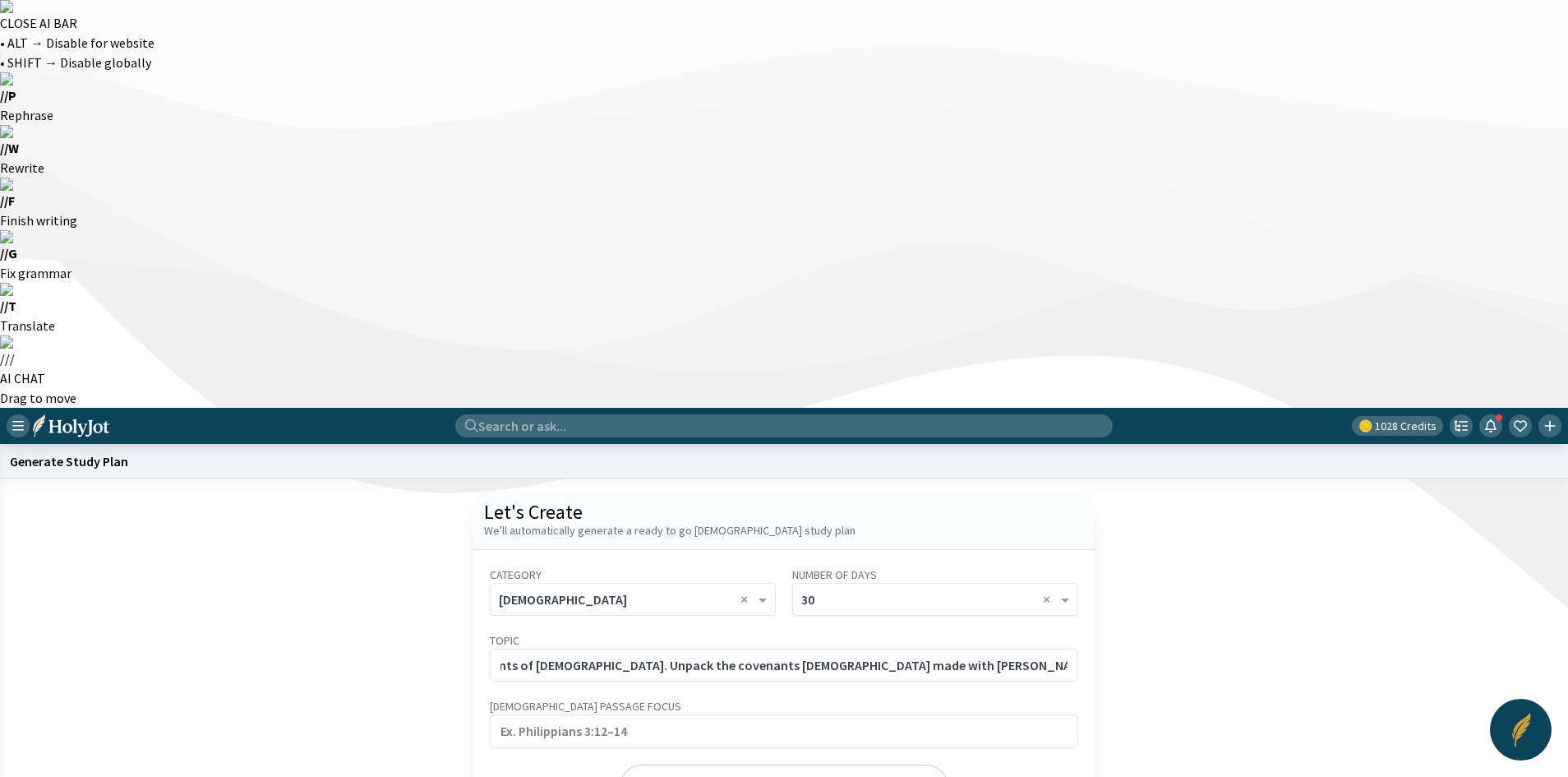 click 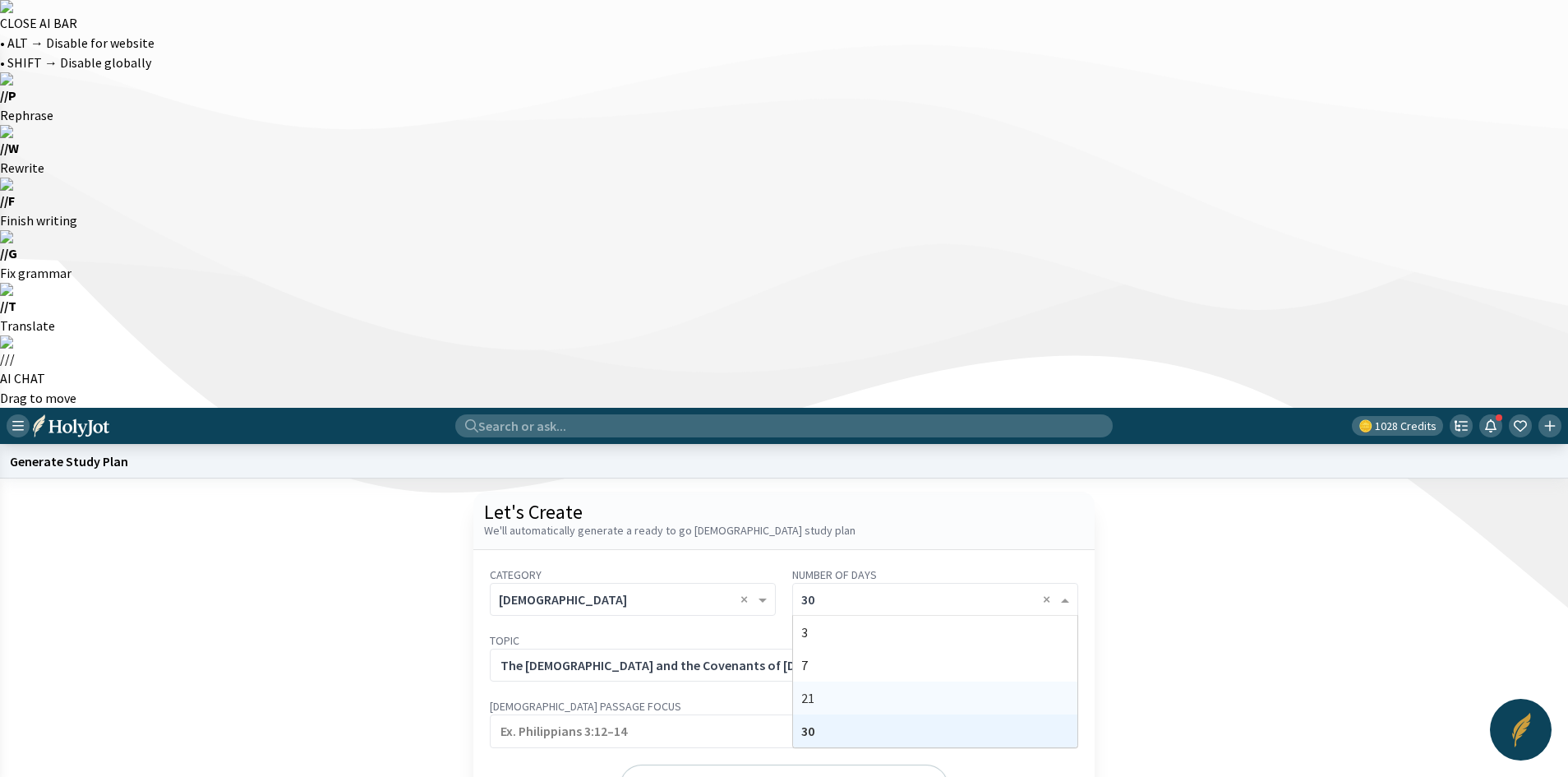 click on "21" at bounding box center (935, 698) 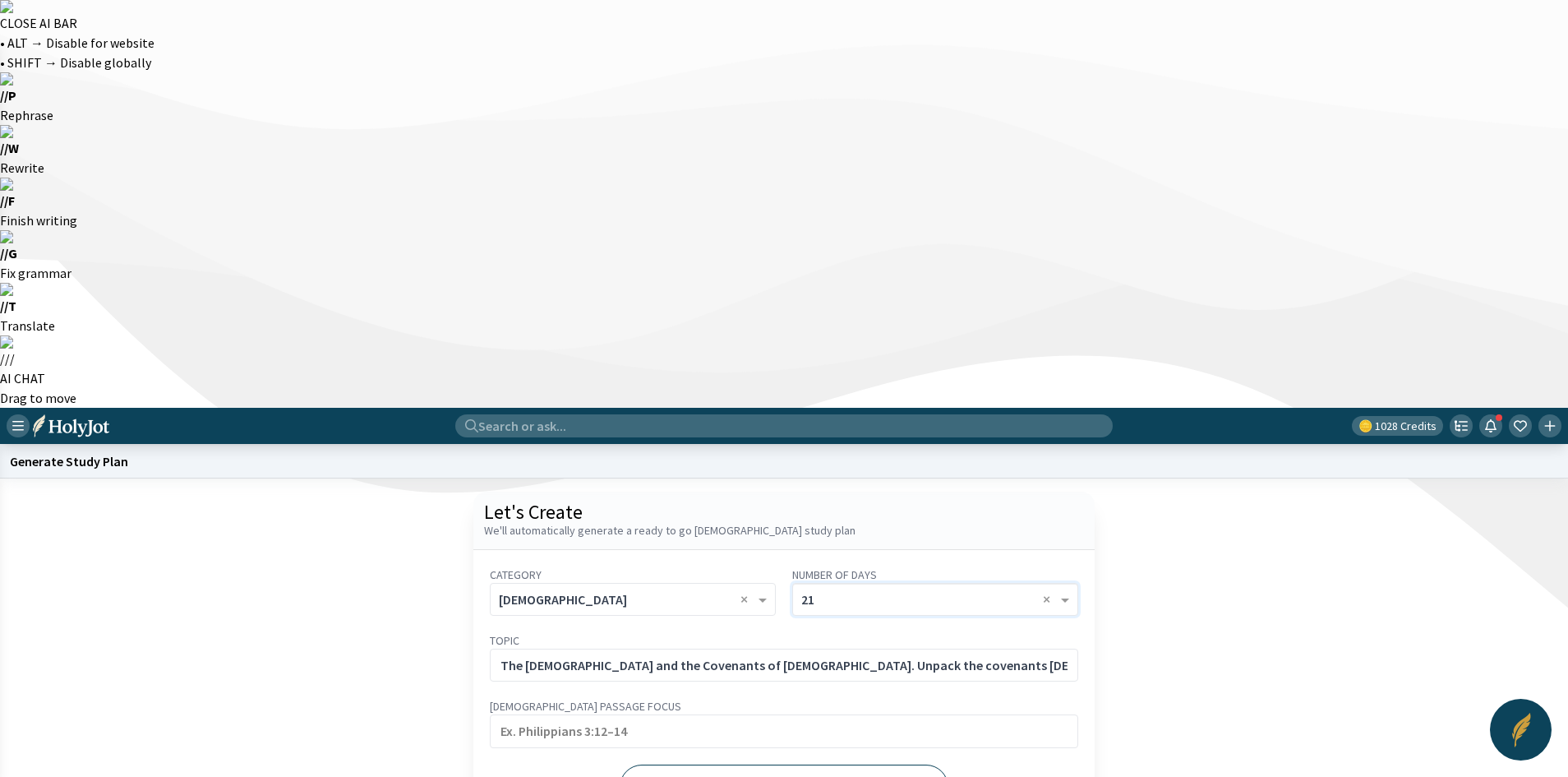 click on "Generate" 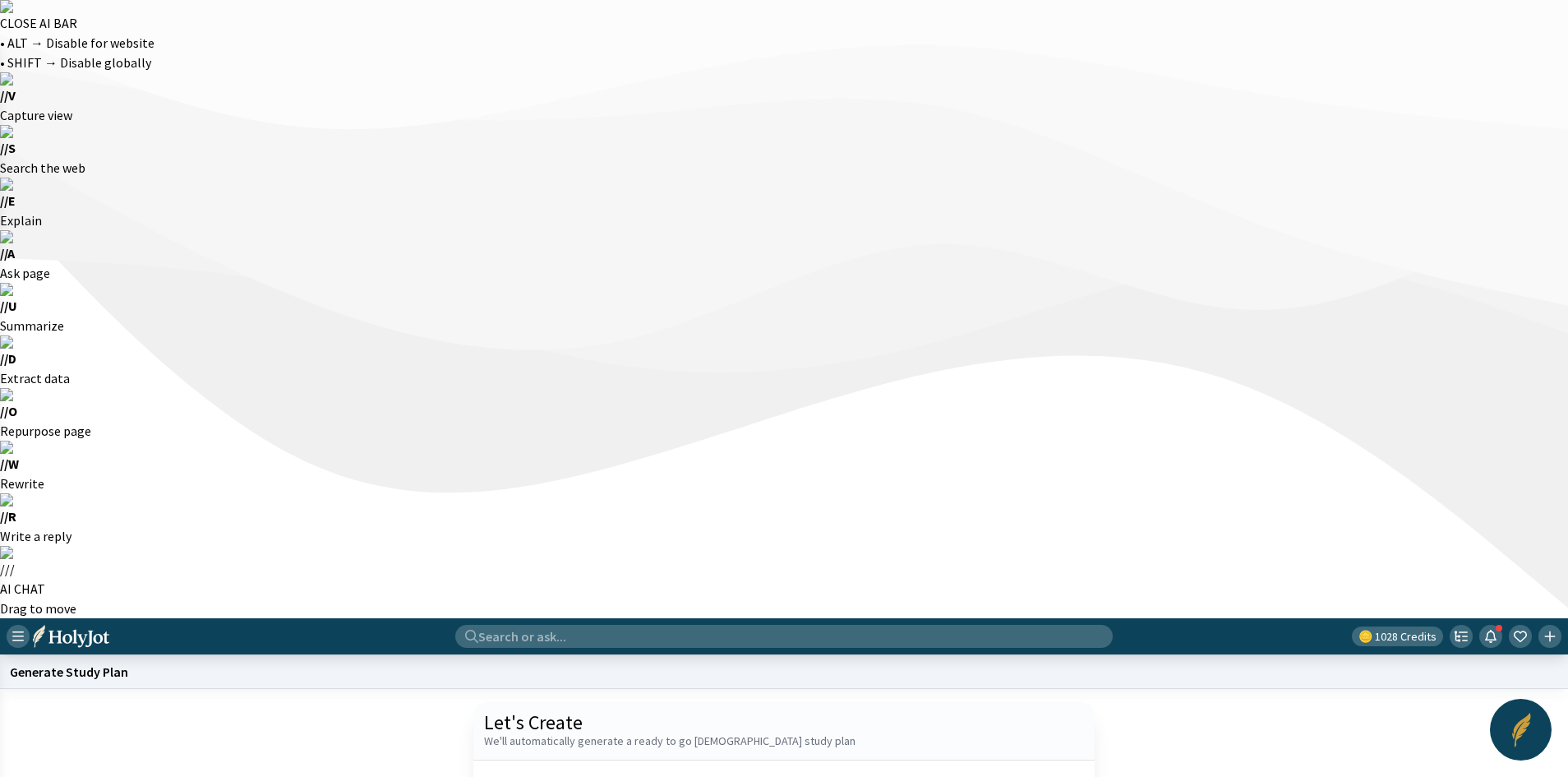 click on "Start a new one" 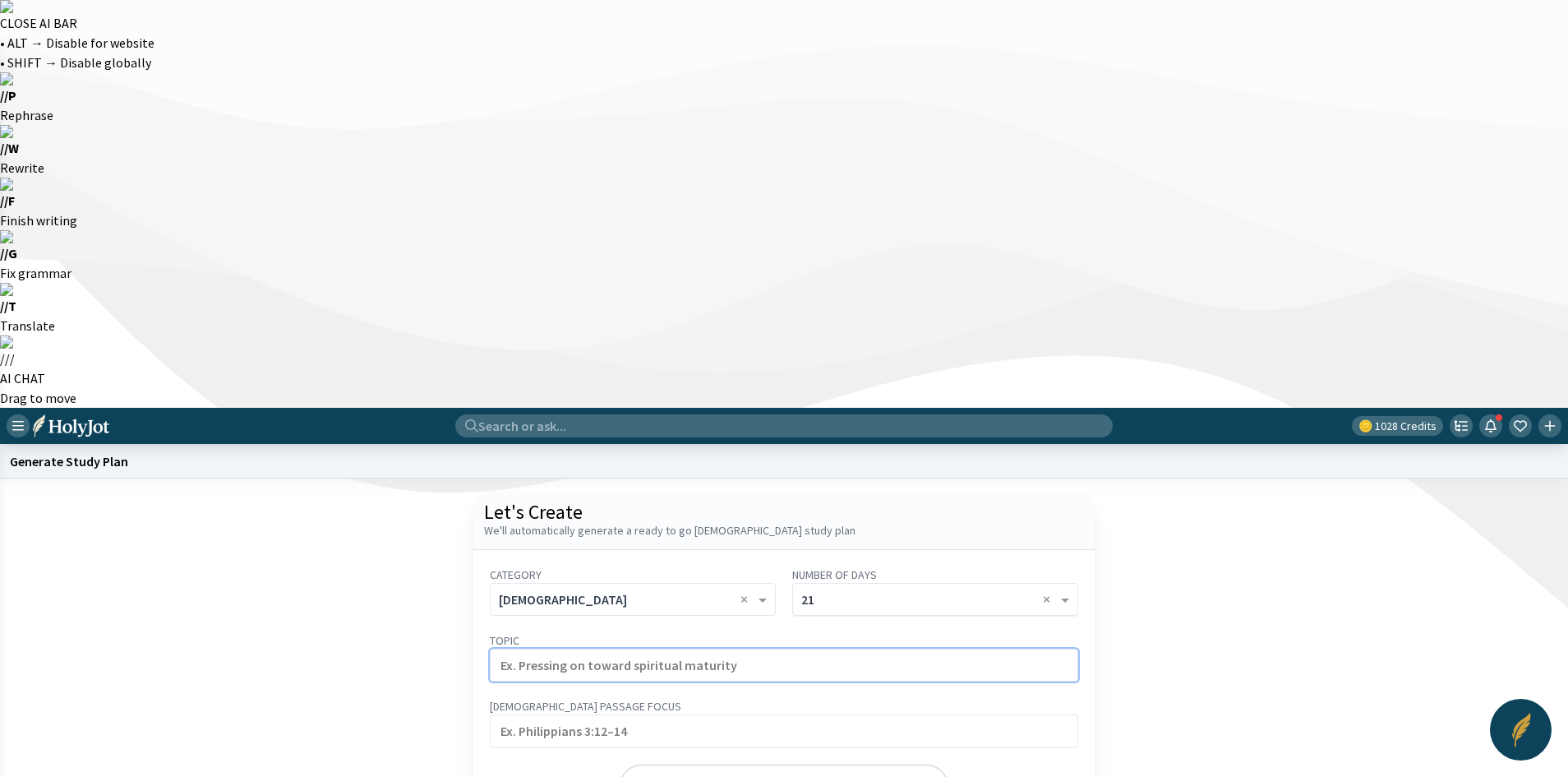 paste on "The 10 Commandments and Their Relevance [DATE]" 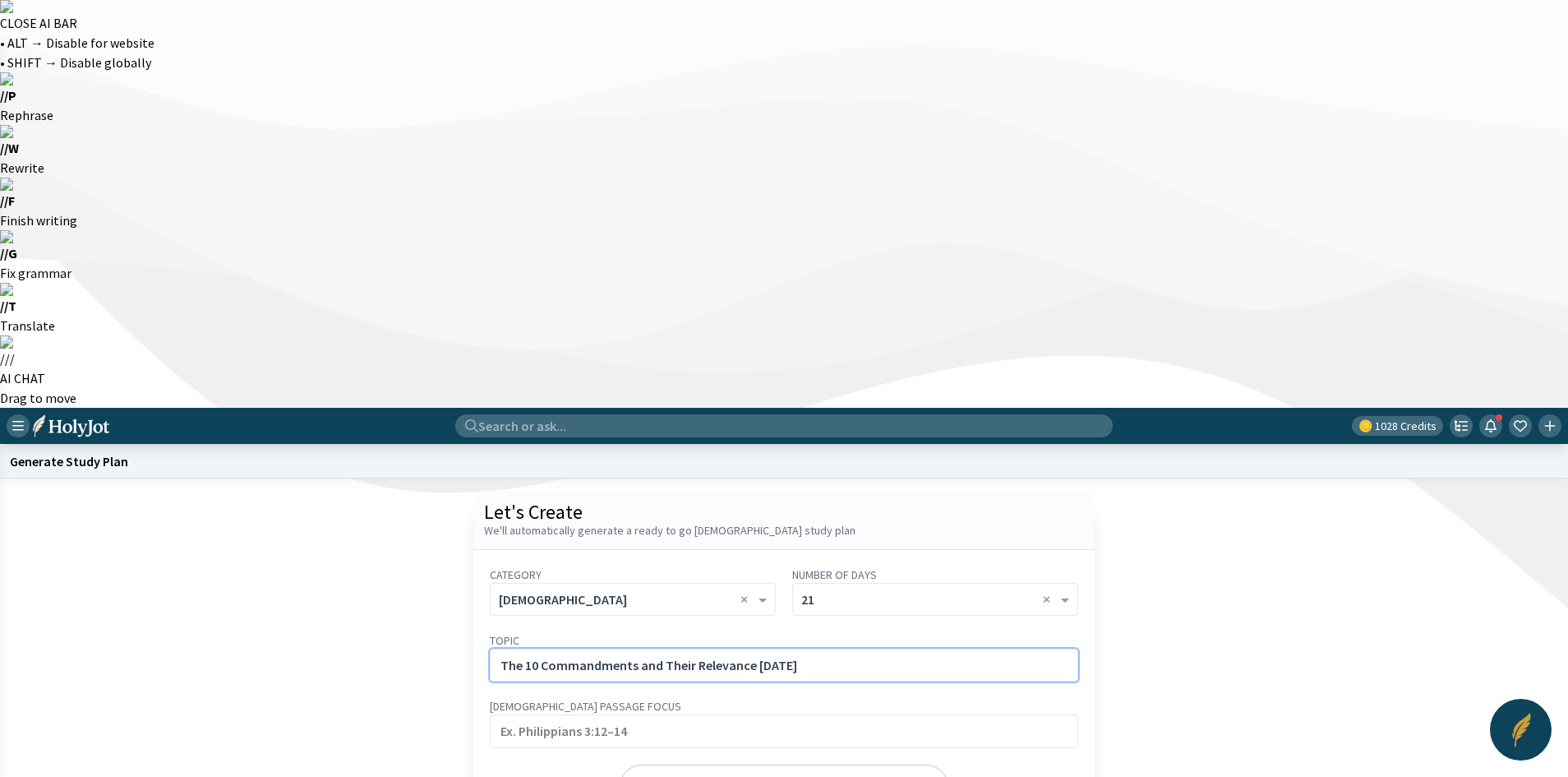 click on "The 10 Commandments and Their Relevance [DATE]" 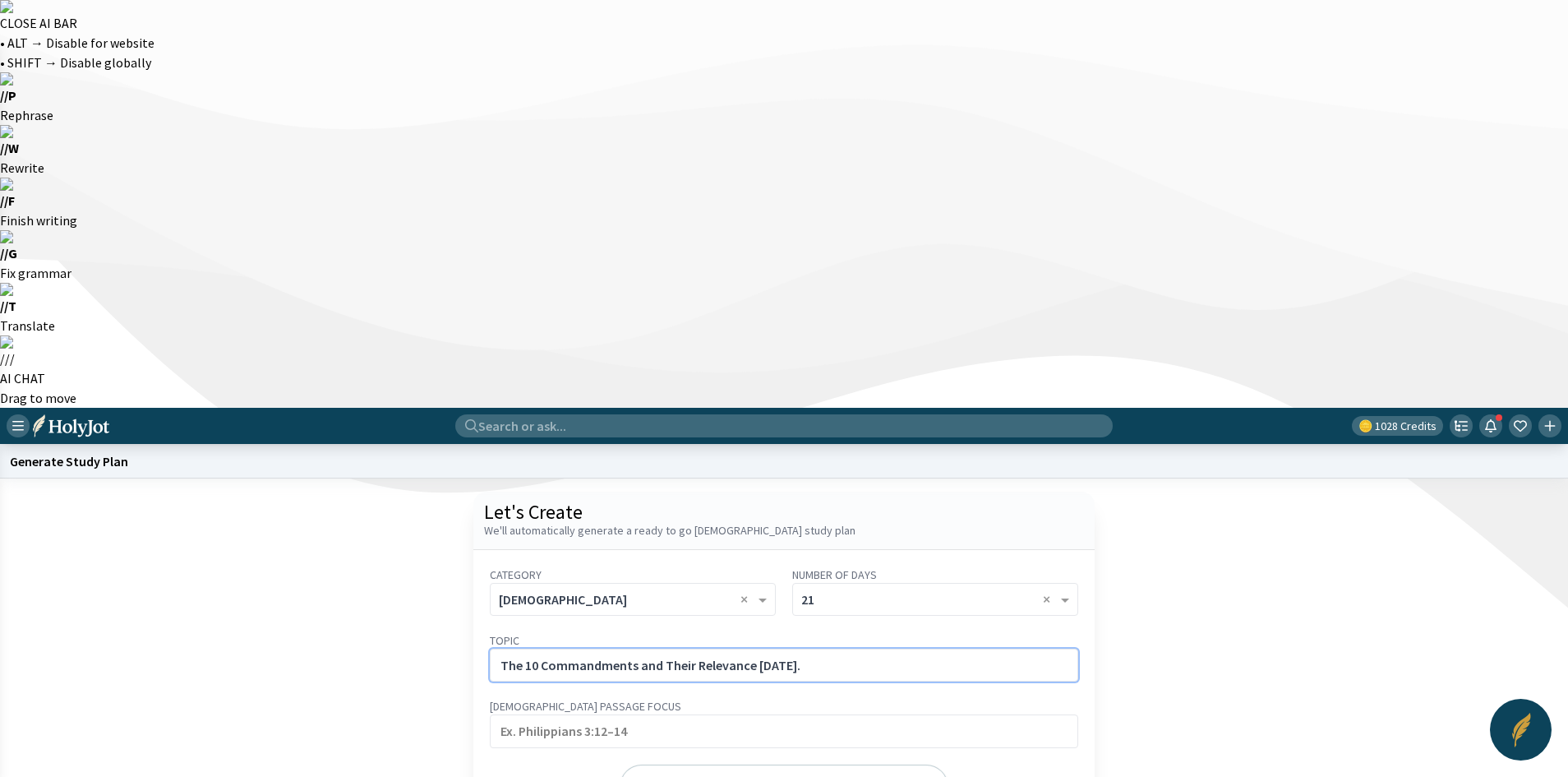 paste on "Go deep into the [DEMOGRAPHIC_DATA] and what they reveal about [DEMOGRAPHIC_DATA]’s holiness and our need for grace." 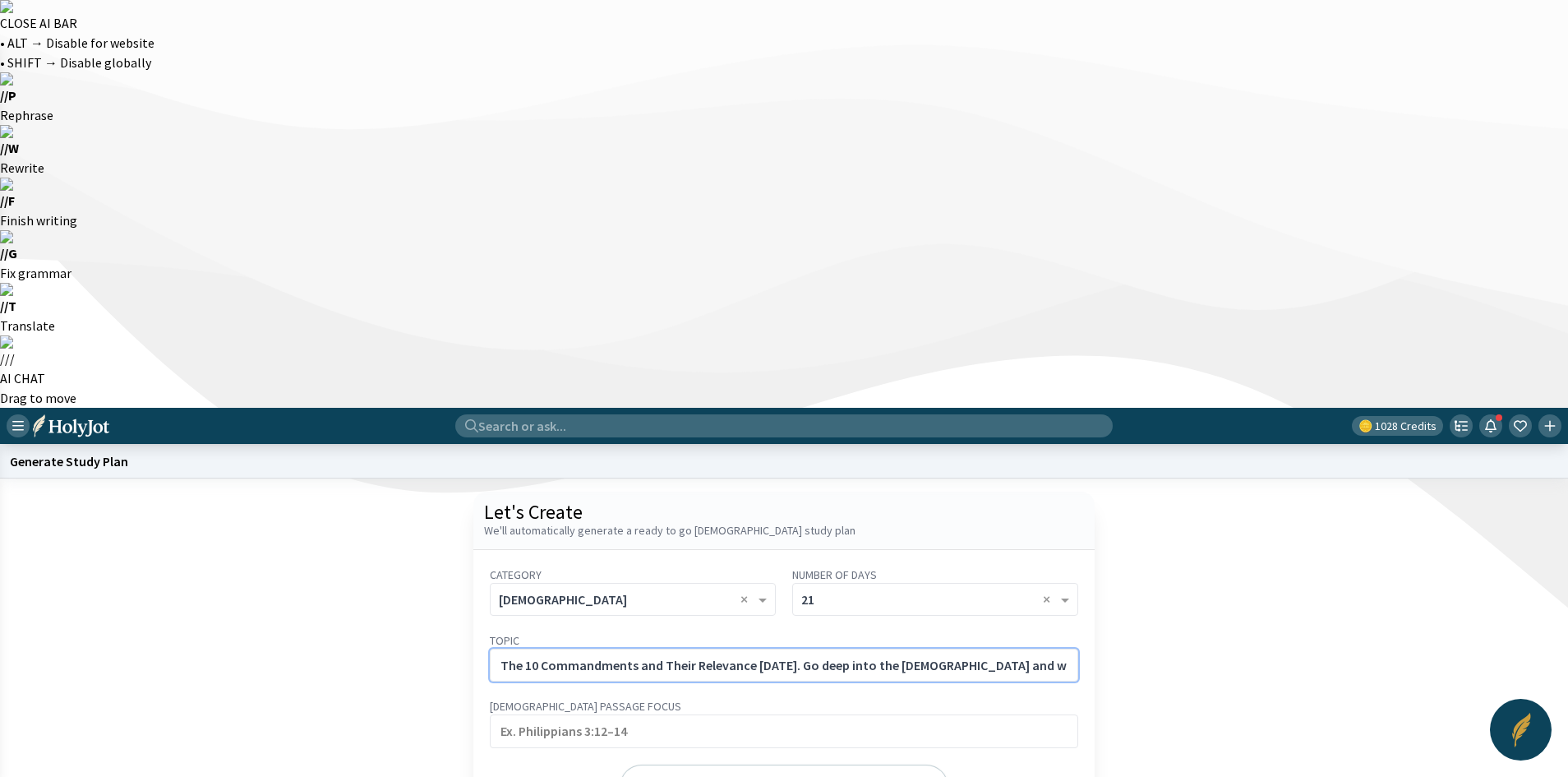 scroll, scrollTop: 0, scrollLeft: 311, axis: horizontal 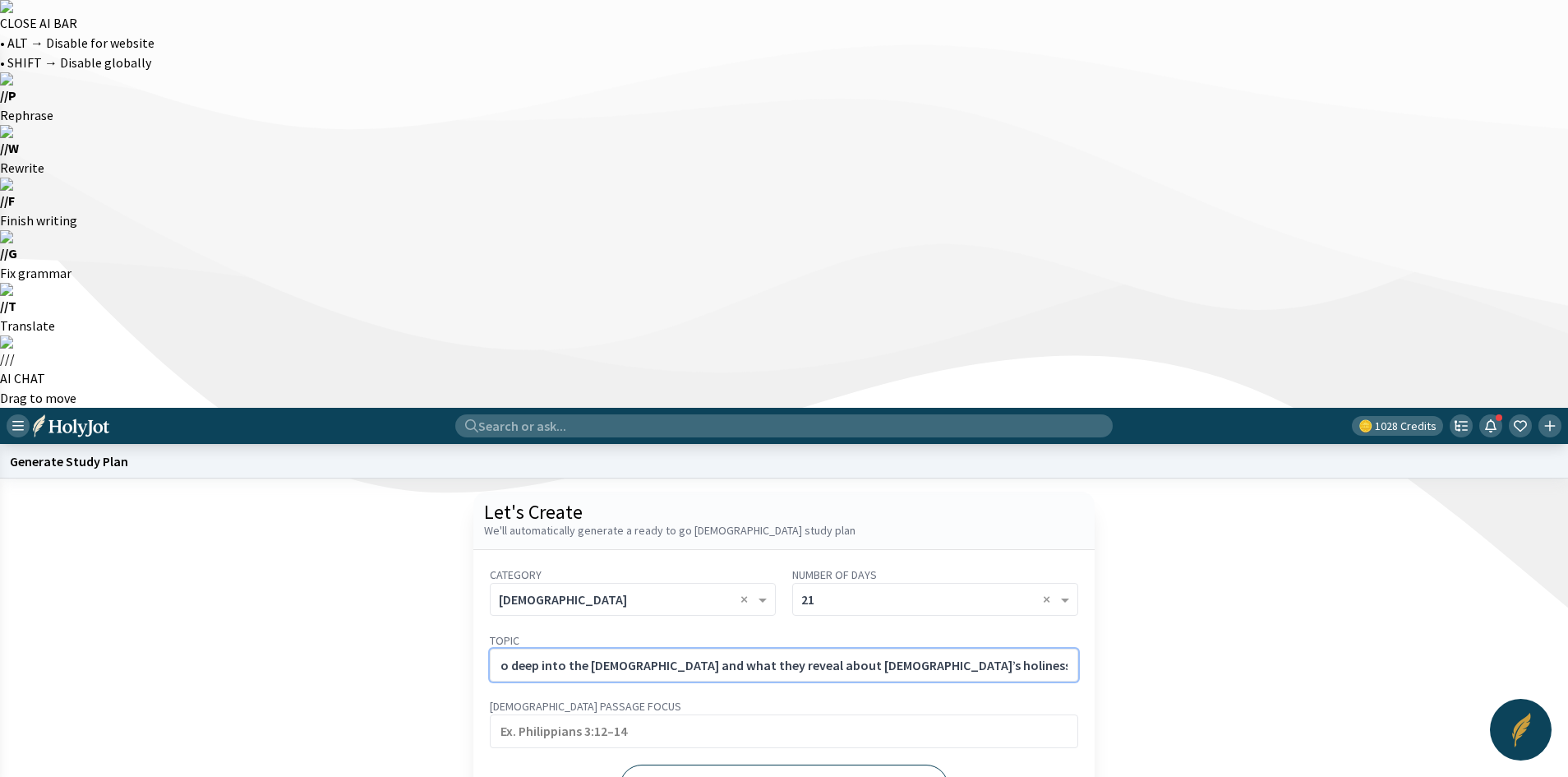 type on "The 10 Commandments and Their Relevance [DATE]. Go deep into the [DEMOGRAPHIC_DATA] and what they reveal about [DEMOGRAPHIC_DATA]’s holiness and our need for grace." 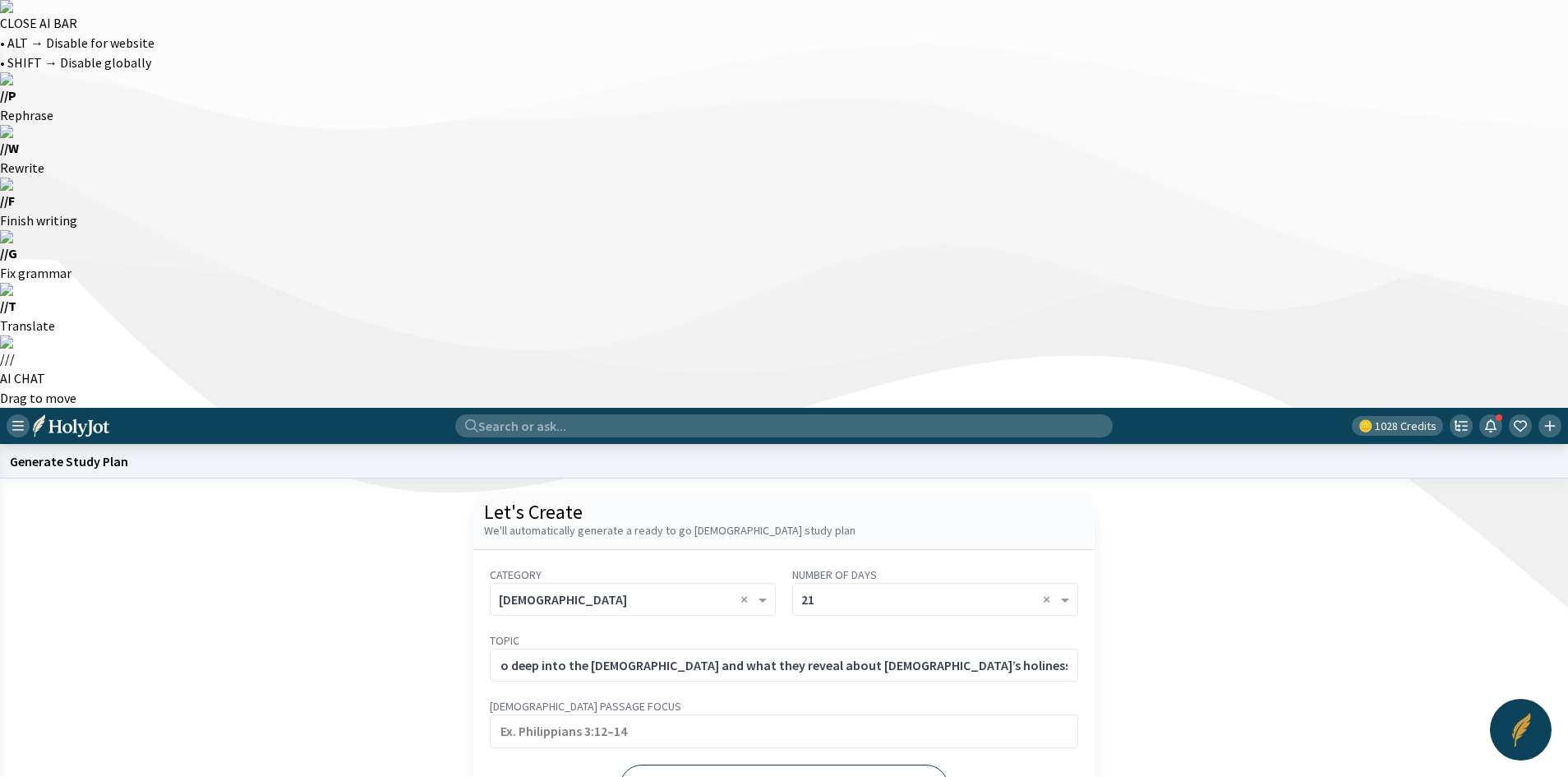 scroll, scrollTop: 0, scrollLeft: 0, axis: both 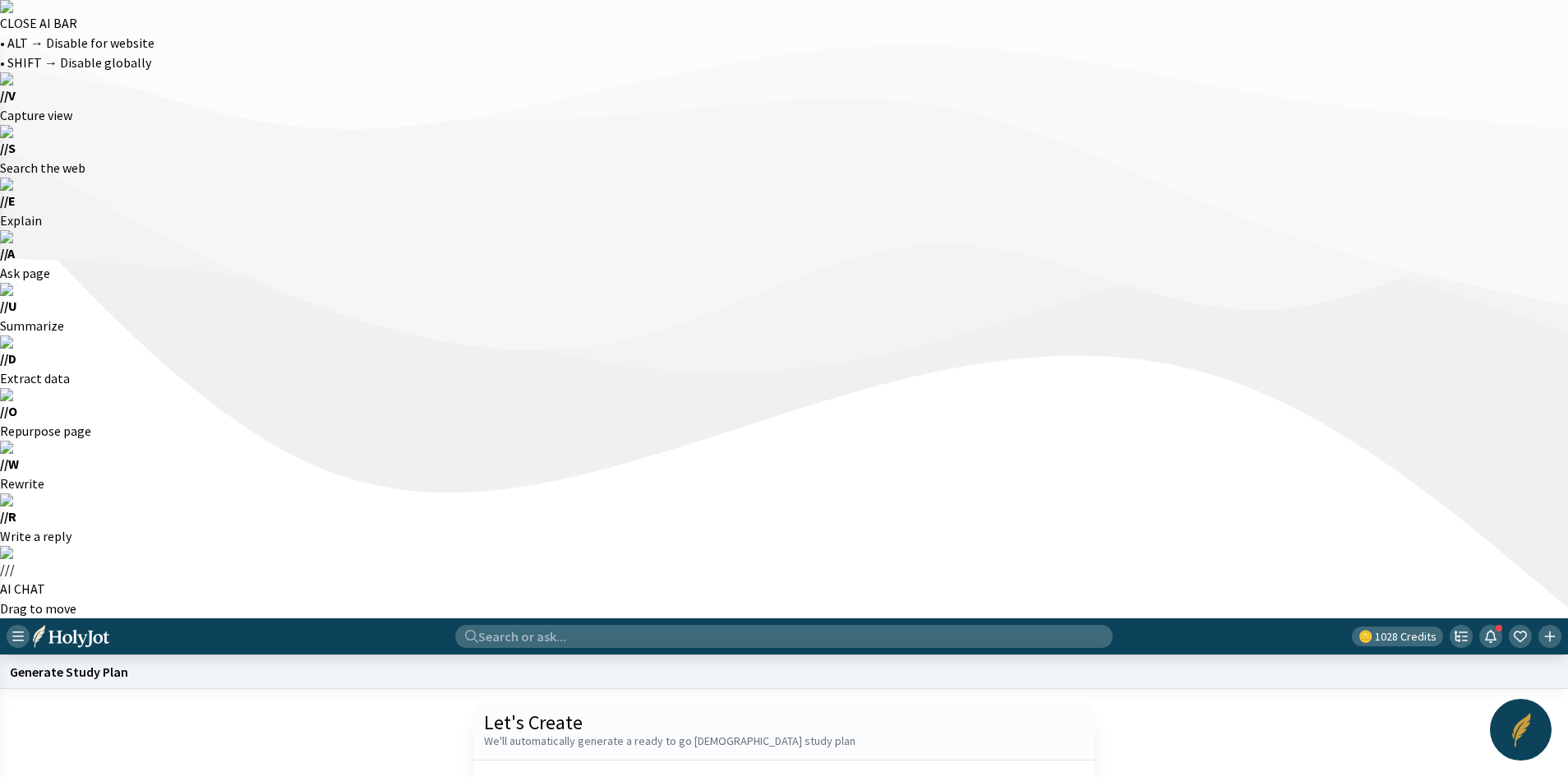 click on "Generate" 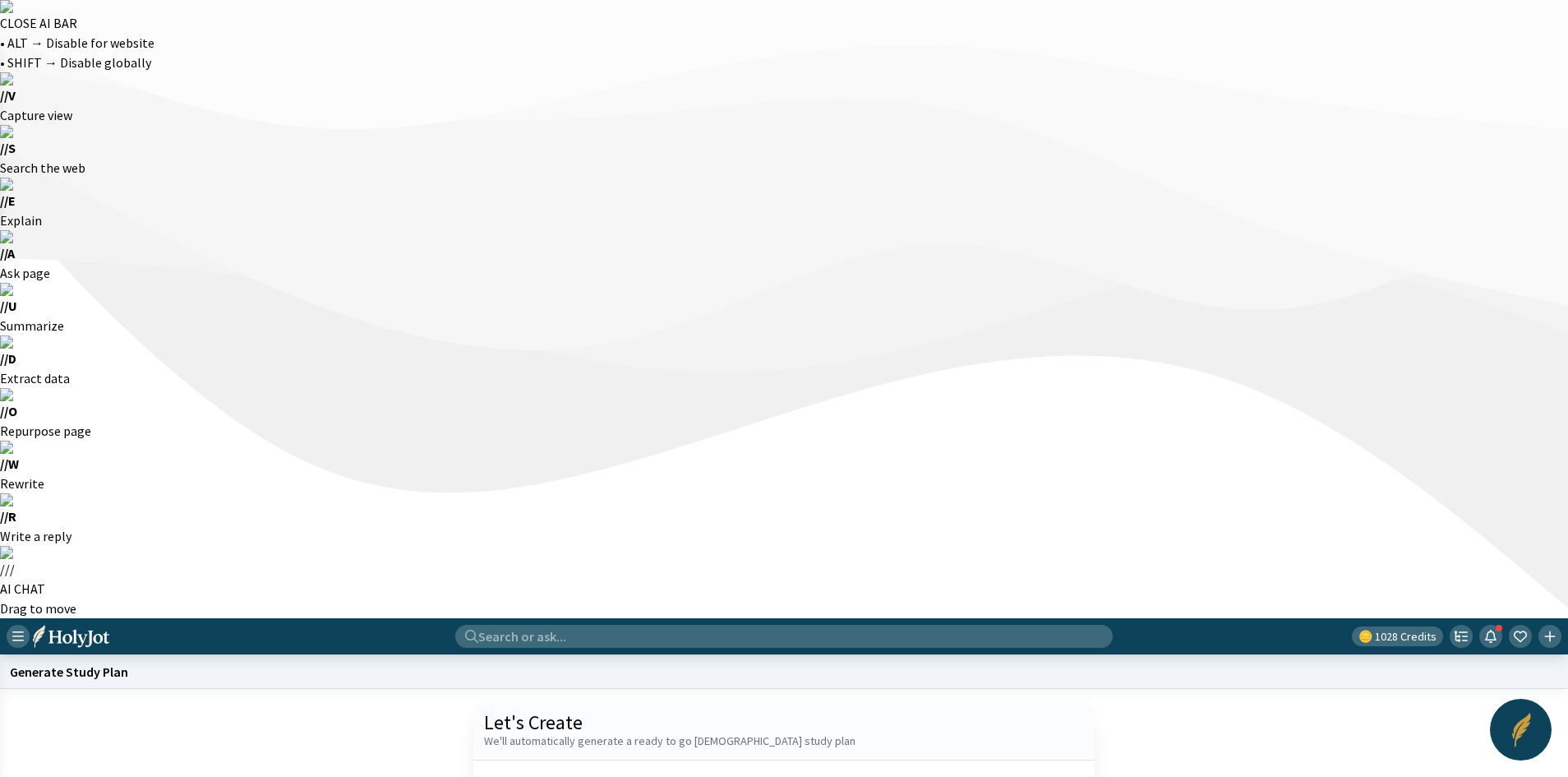 click on "Start a new one" 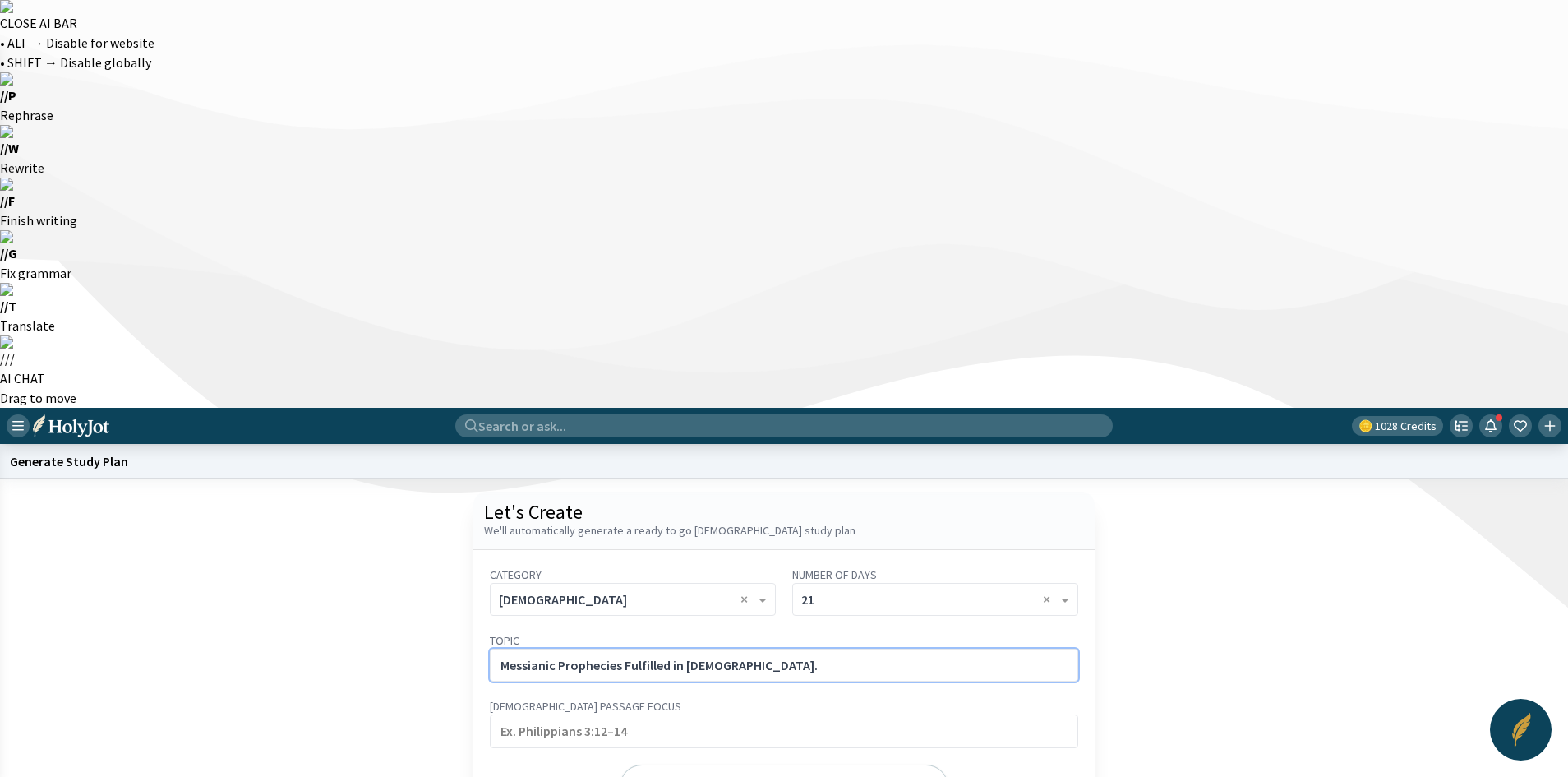 click on "Messianic Prophecies Fulfilled in [DEMOGRAPHIC_DATA]." 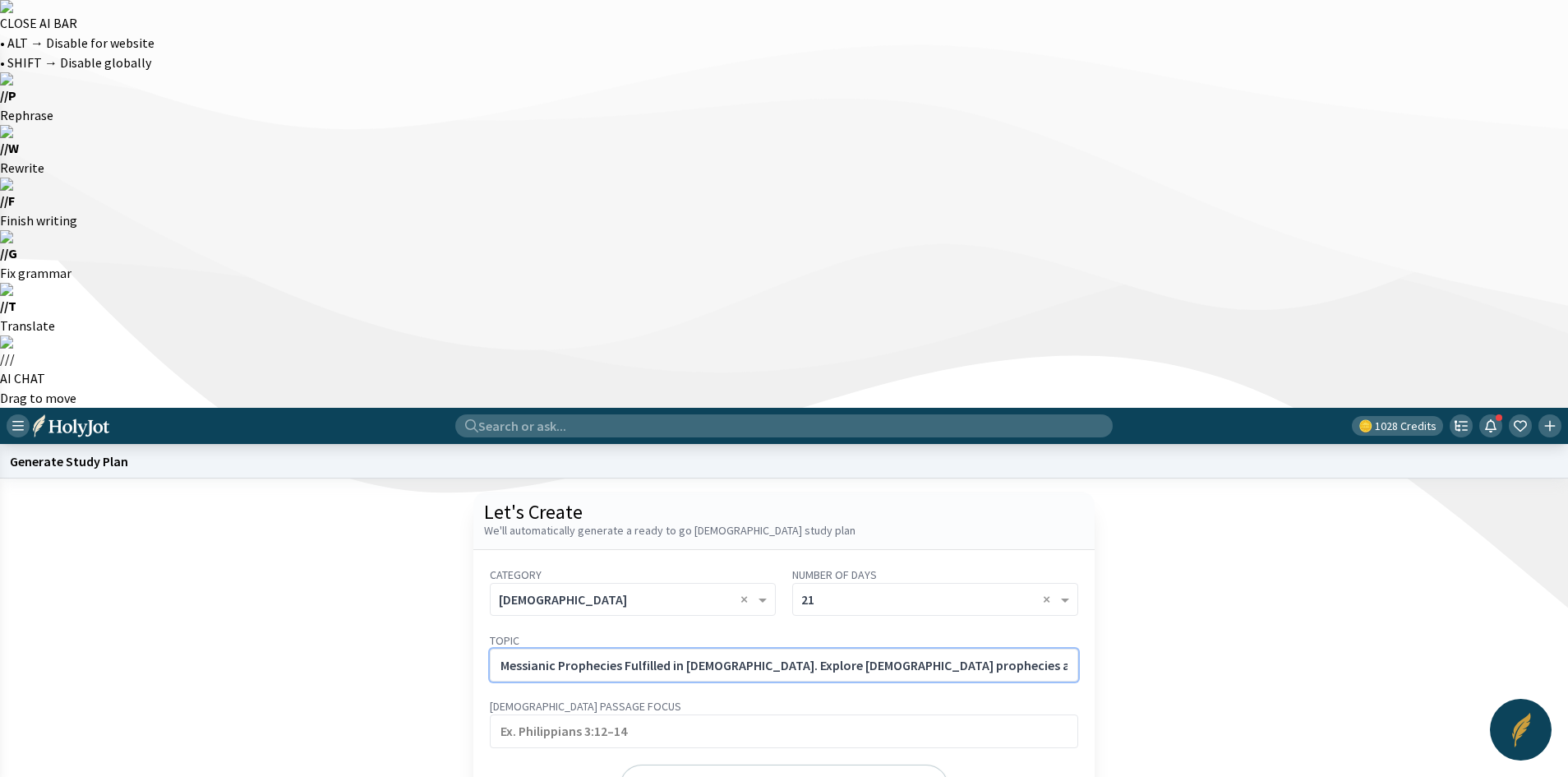 scroll, scrollTop: 0, scrollLeft: 203, axis: horizontal 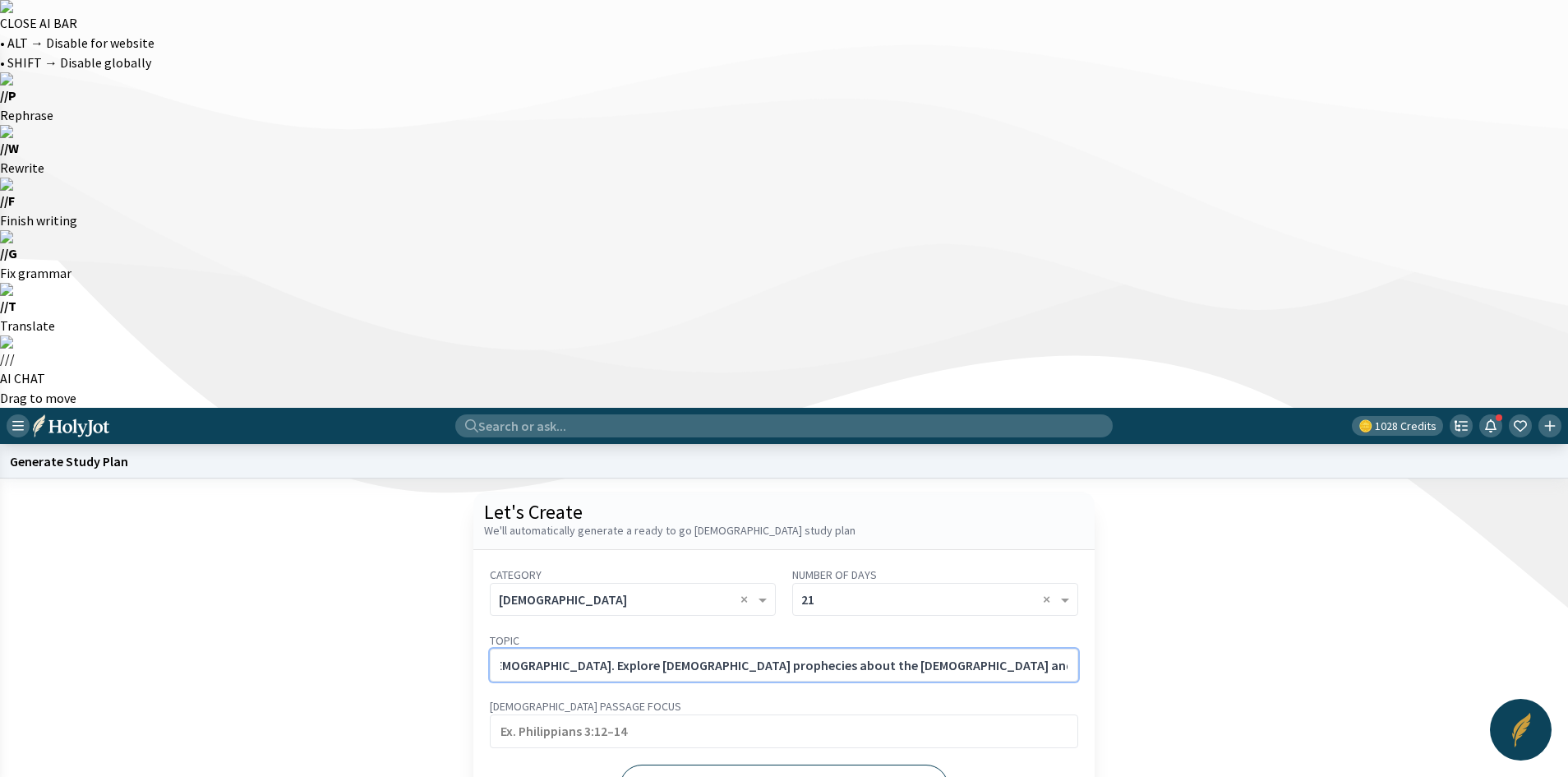 type on "Messianic Prophecies Fulfilled in [DEMOGRAPHIC_DATA]. Explore [DEMOGRAPHIC_DATA] prophecies about the [DEMOGRAPHIC_DATA] and how [PERSON_NAME] fulfilled them in exact detail." 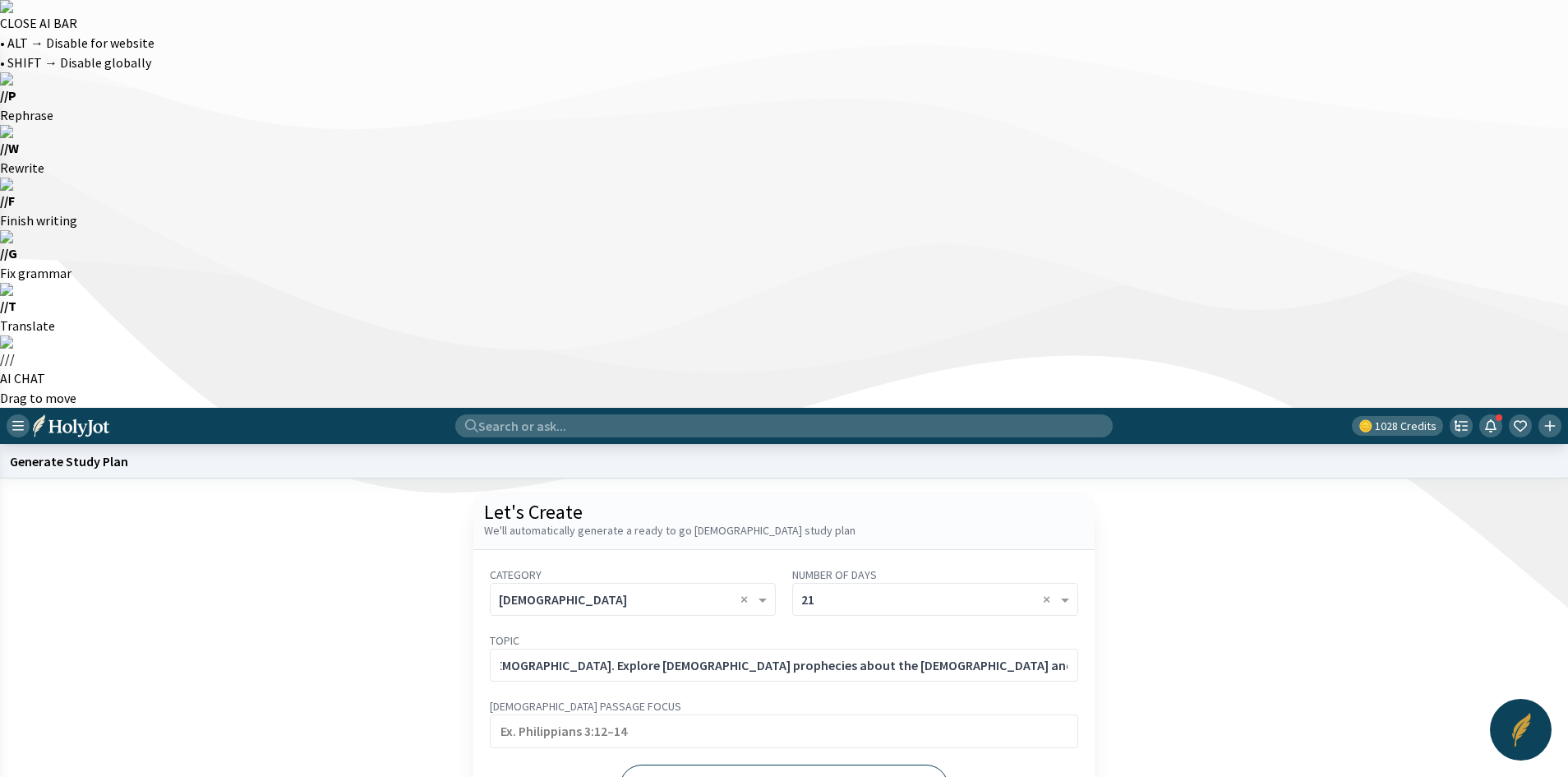click on "Generate" 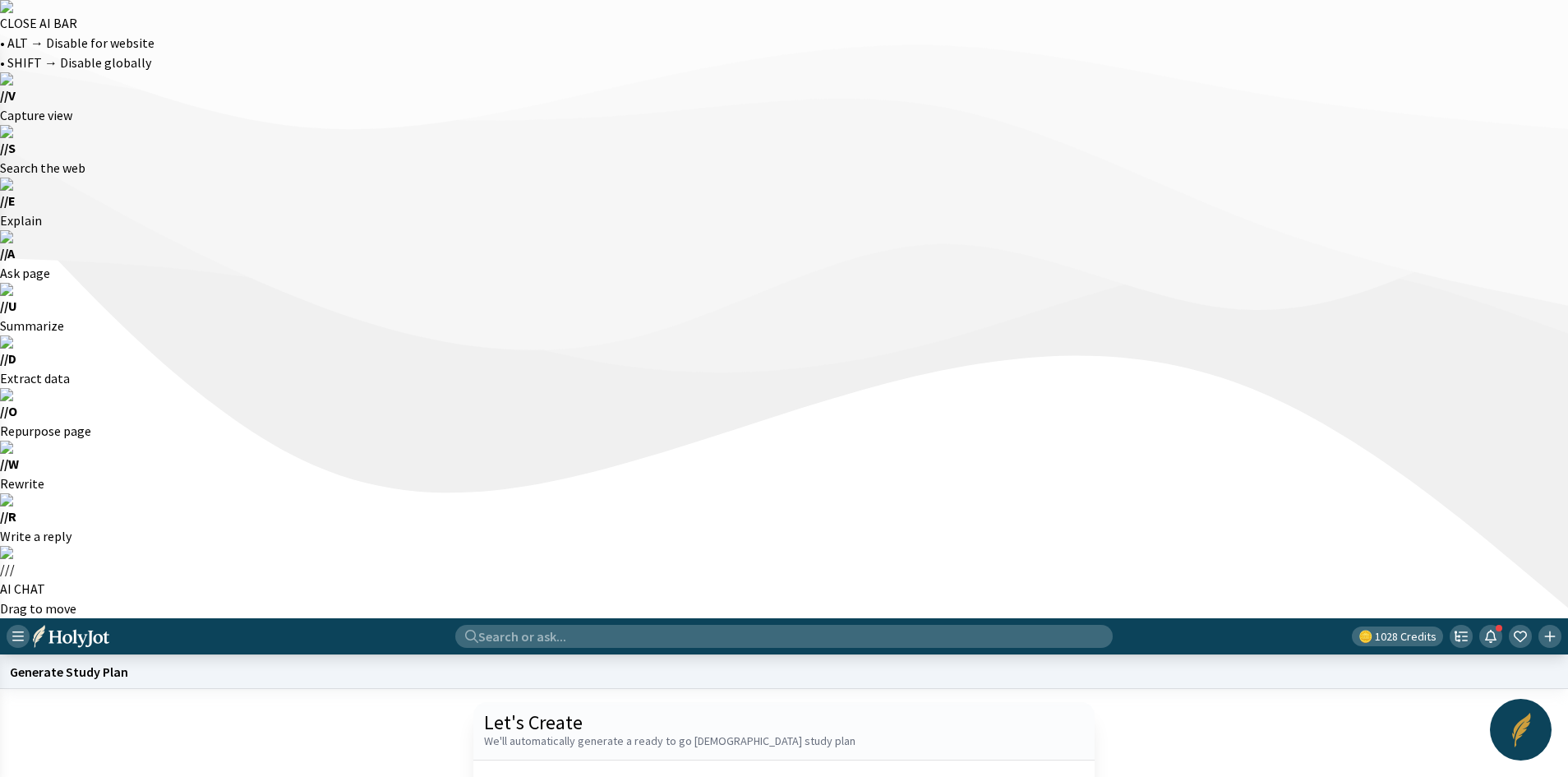 click on "Start a new one" 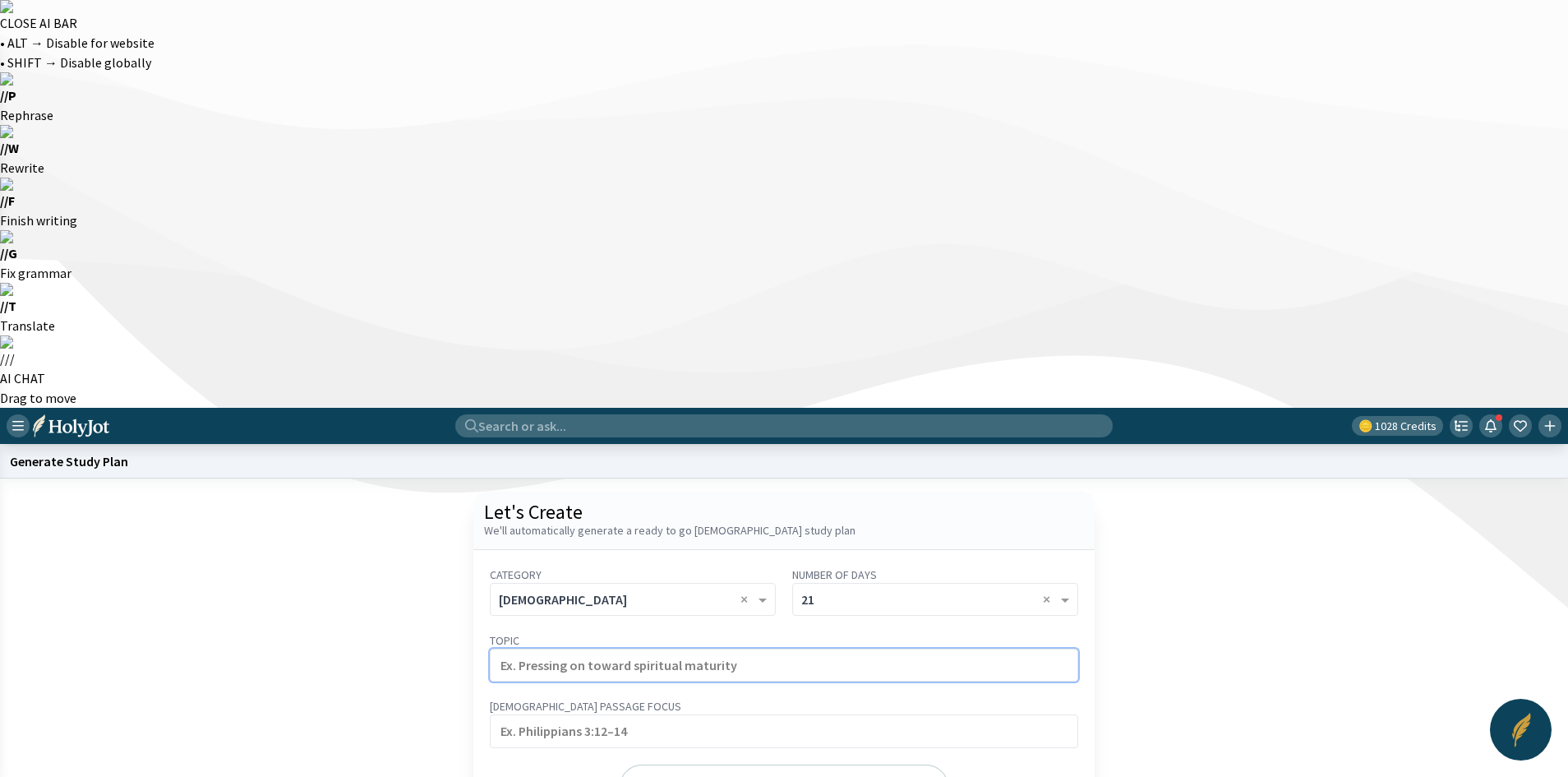 paste on "The Sermon on the Mount Explained" 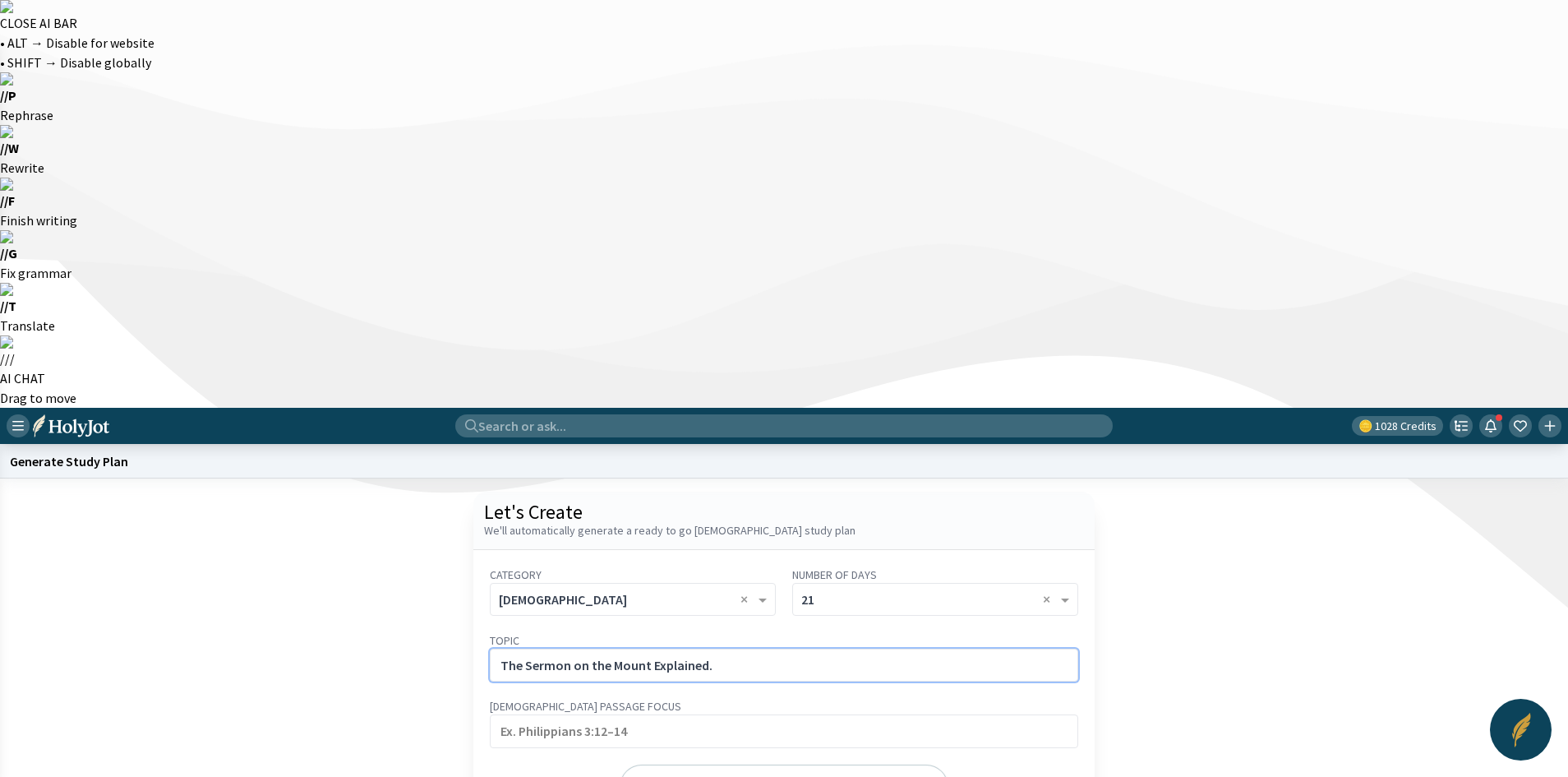 click on "The Sermon on the Mount Explained." 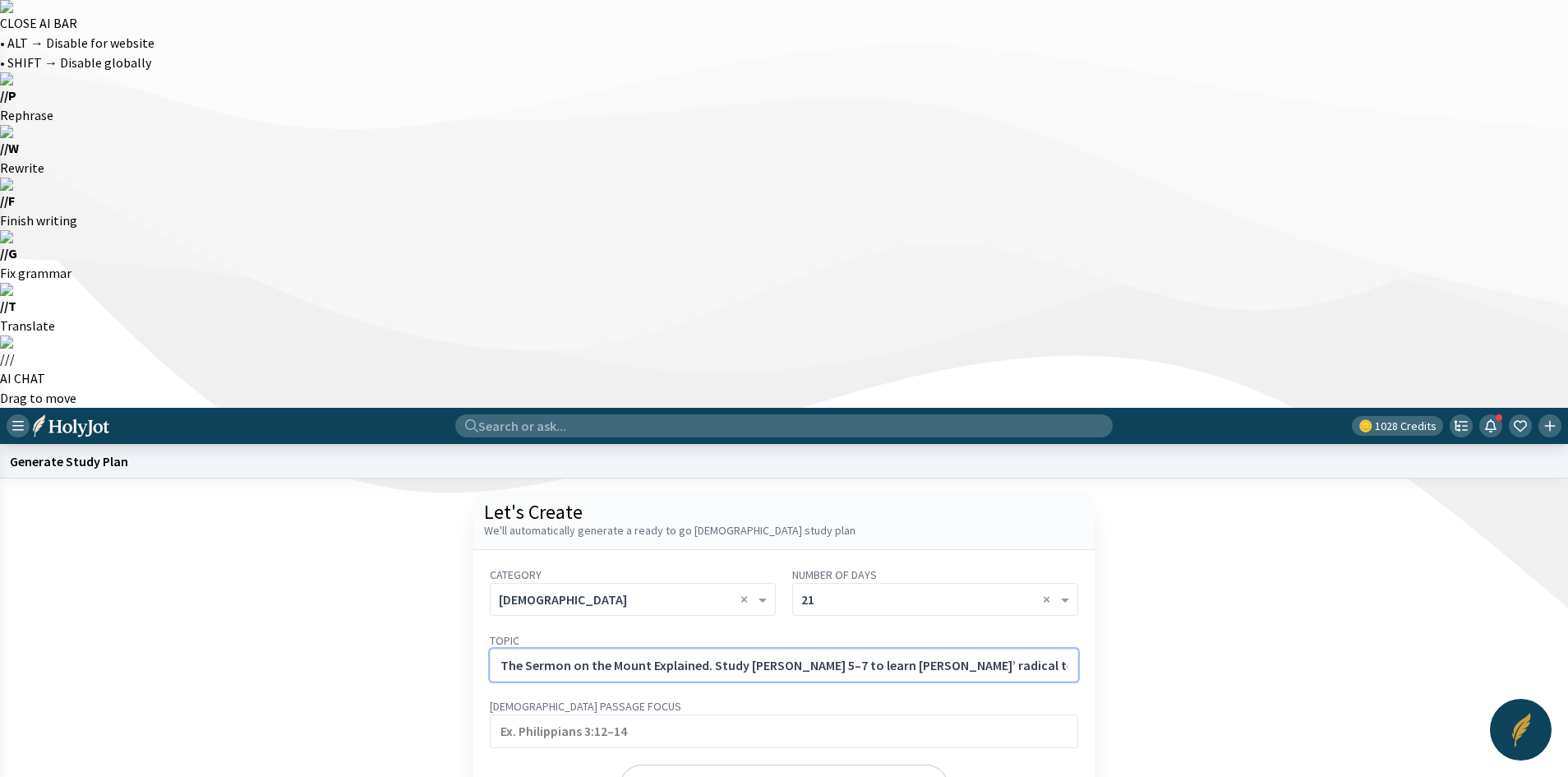 scroll, scrollTop: 0, scrollLeft: 233, axis: horizontal 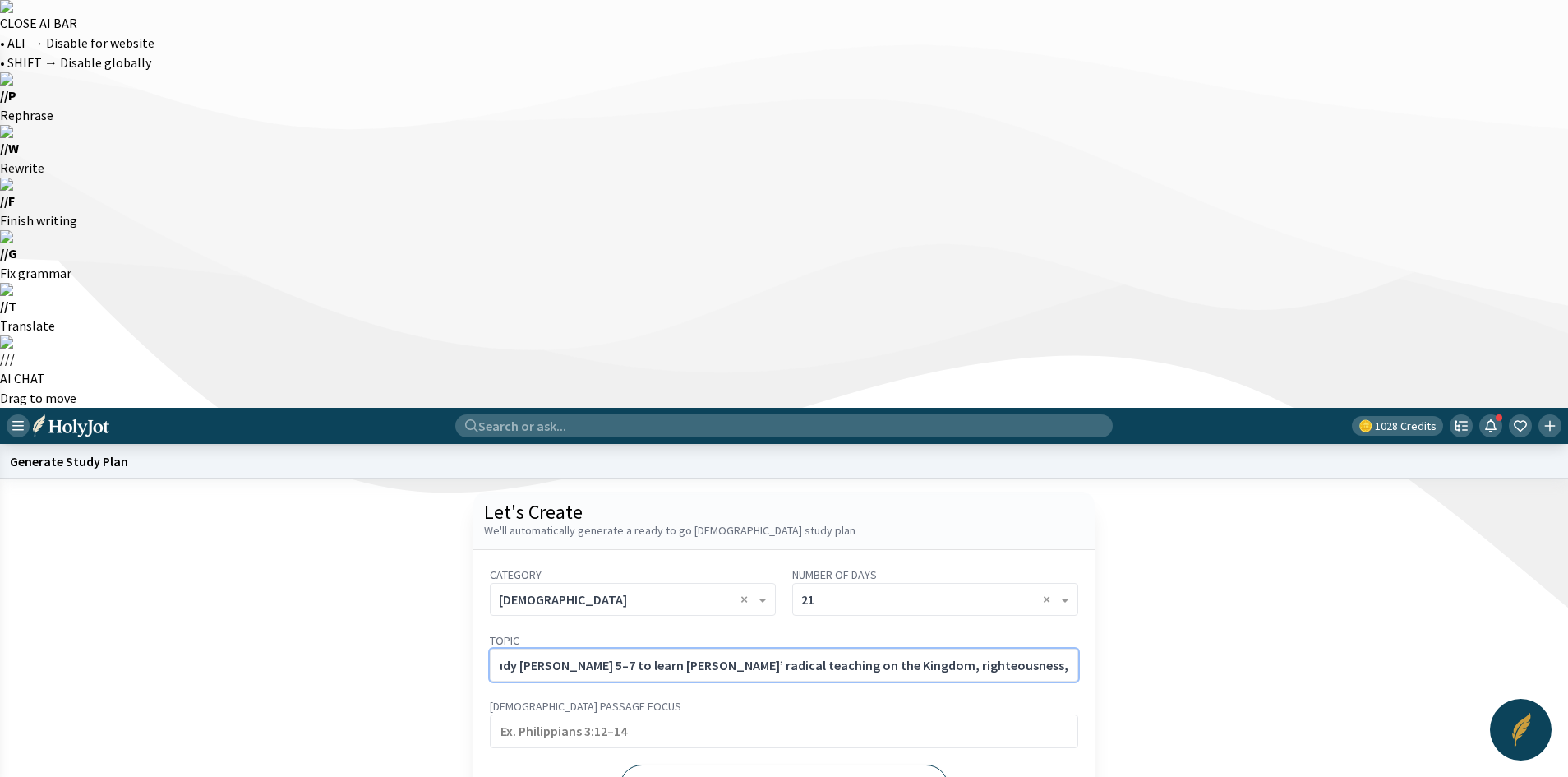type on "The Sermon on the Mount Explained. Study [PERSON_NAME] 5–7 to learn [PERSON_NAME]’ radical teaching on the Kingdom, righteousness, and true discipleship." 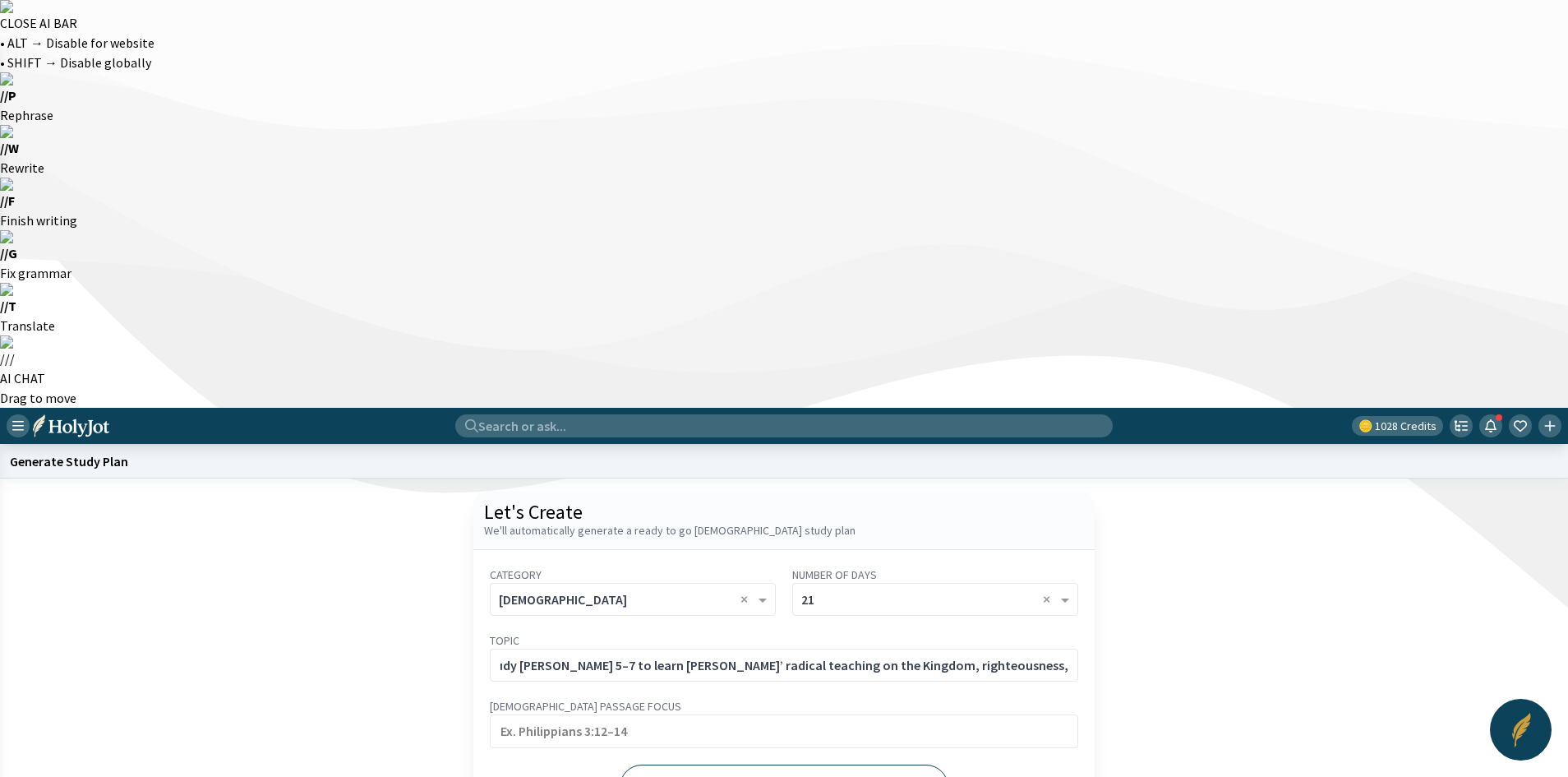 scroll, scrollTop: 0, scrollLeft: 0, axis: both 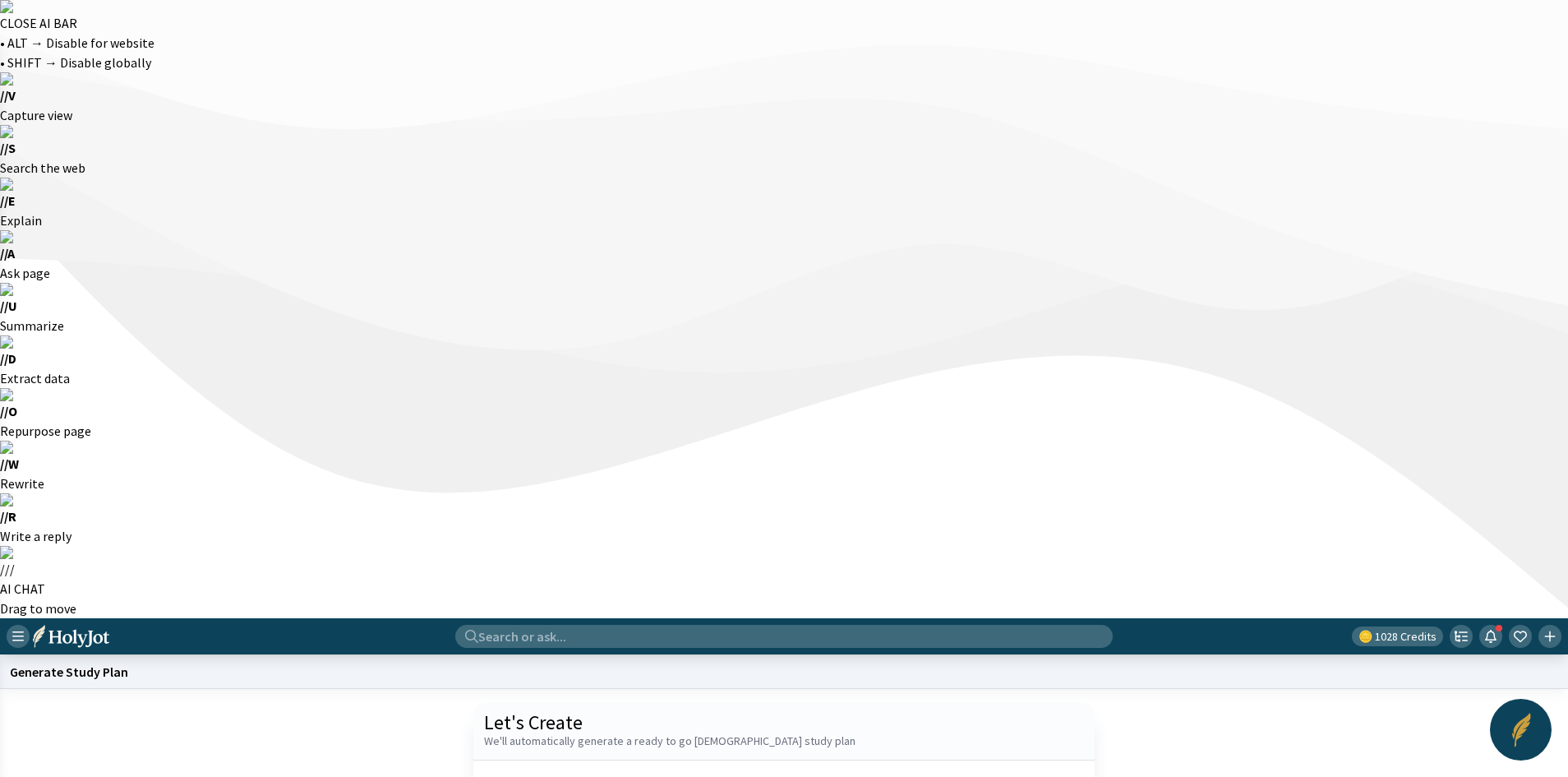 click on "Generate" 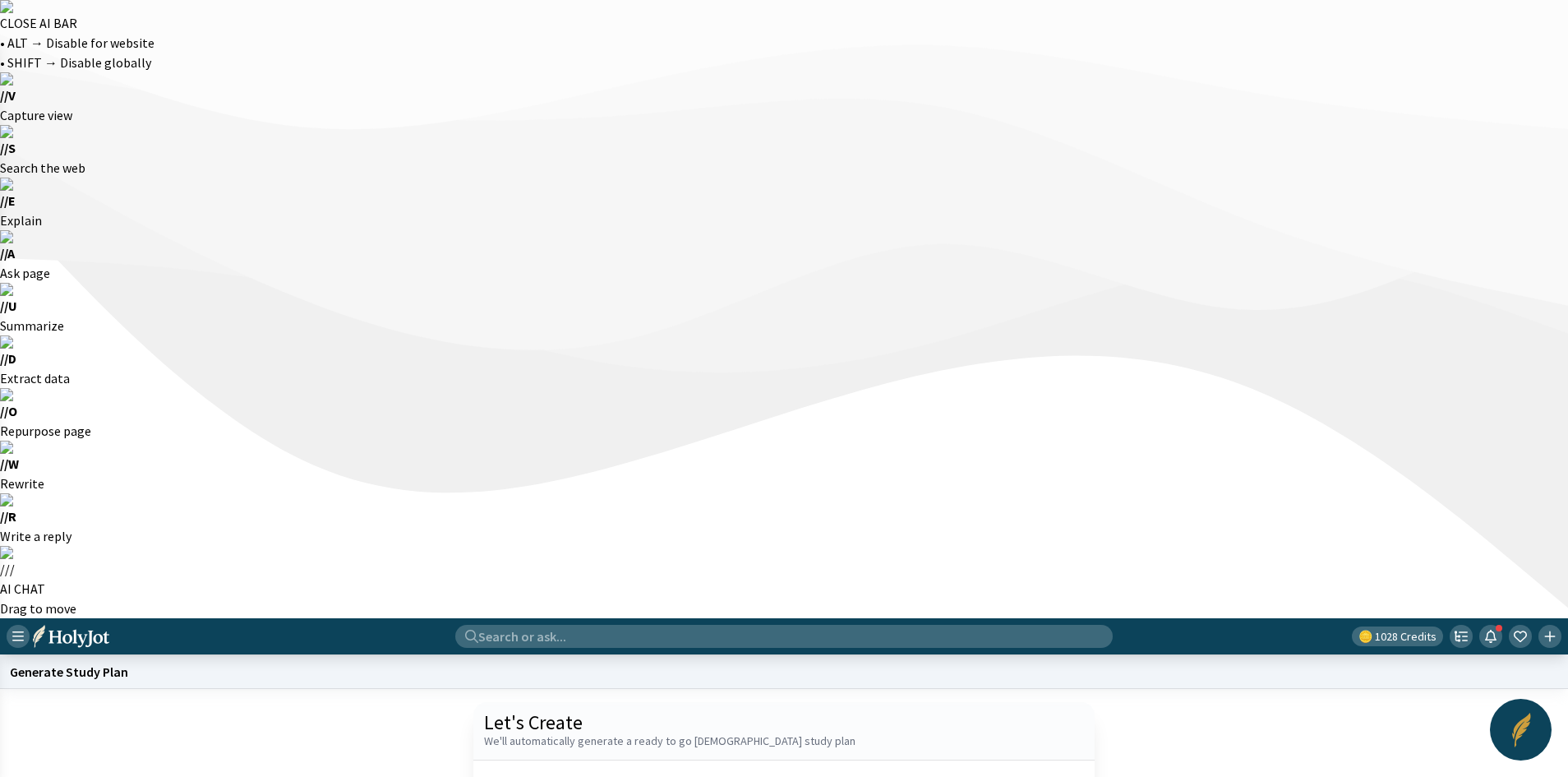 click on "Start a new one" 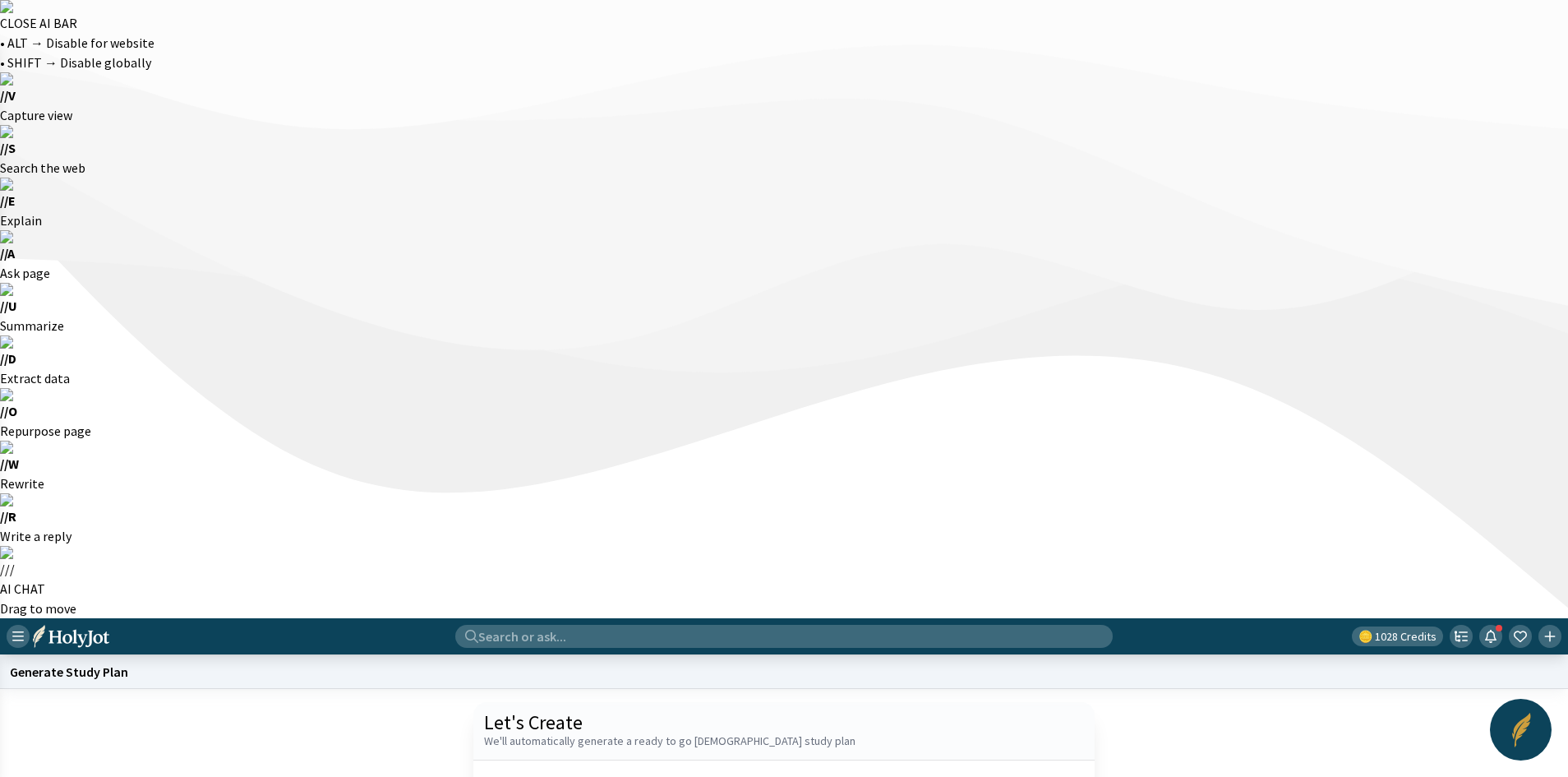 click 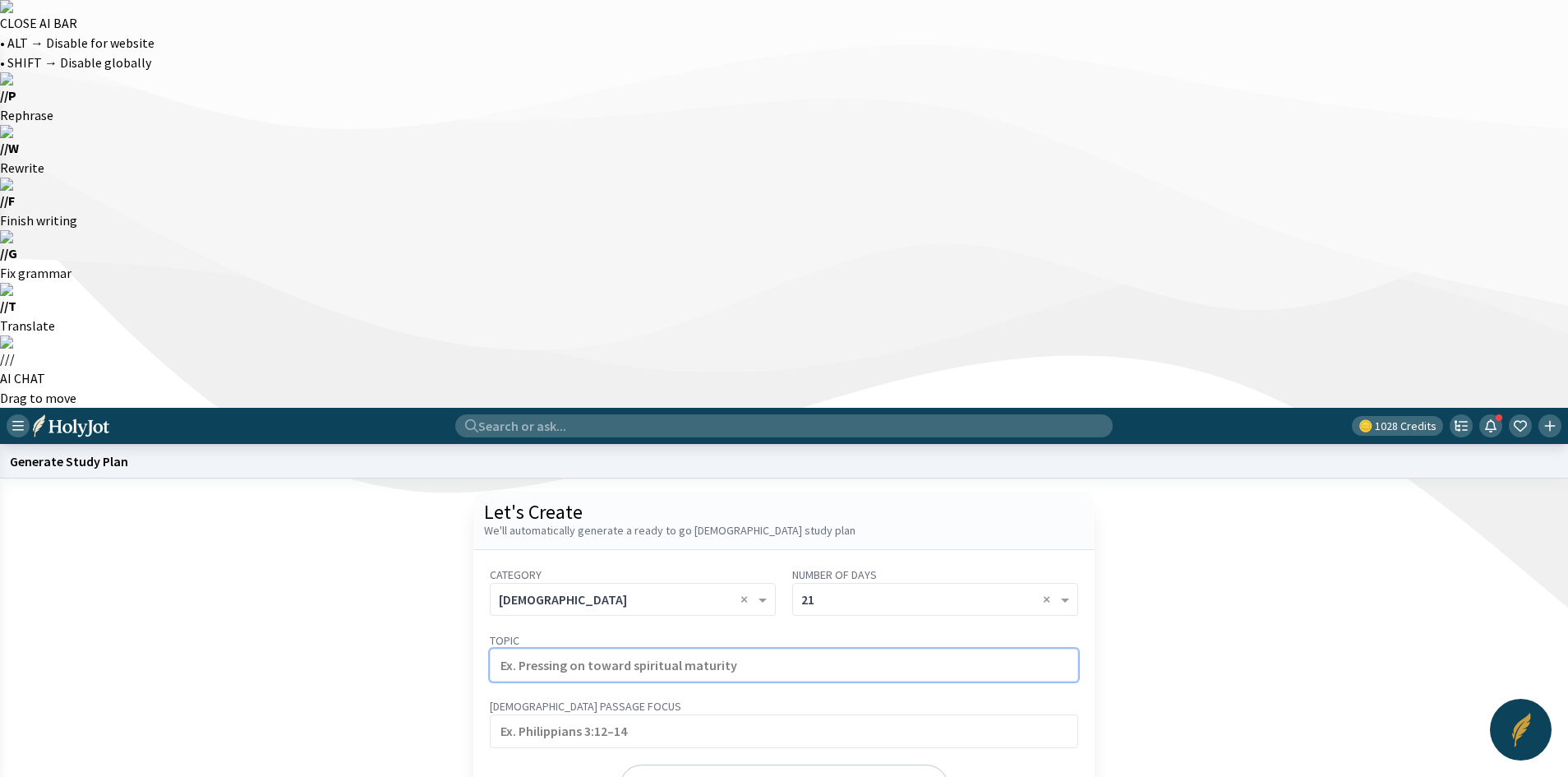 paste on "The Fruit of the Spirit in Daily Life" 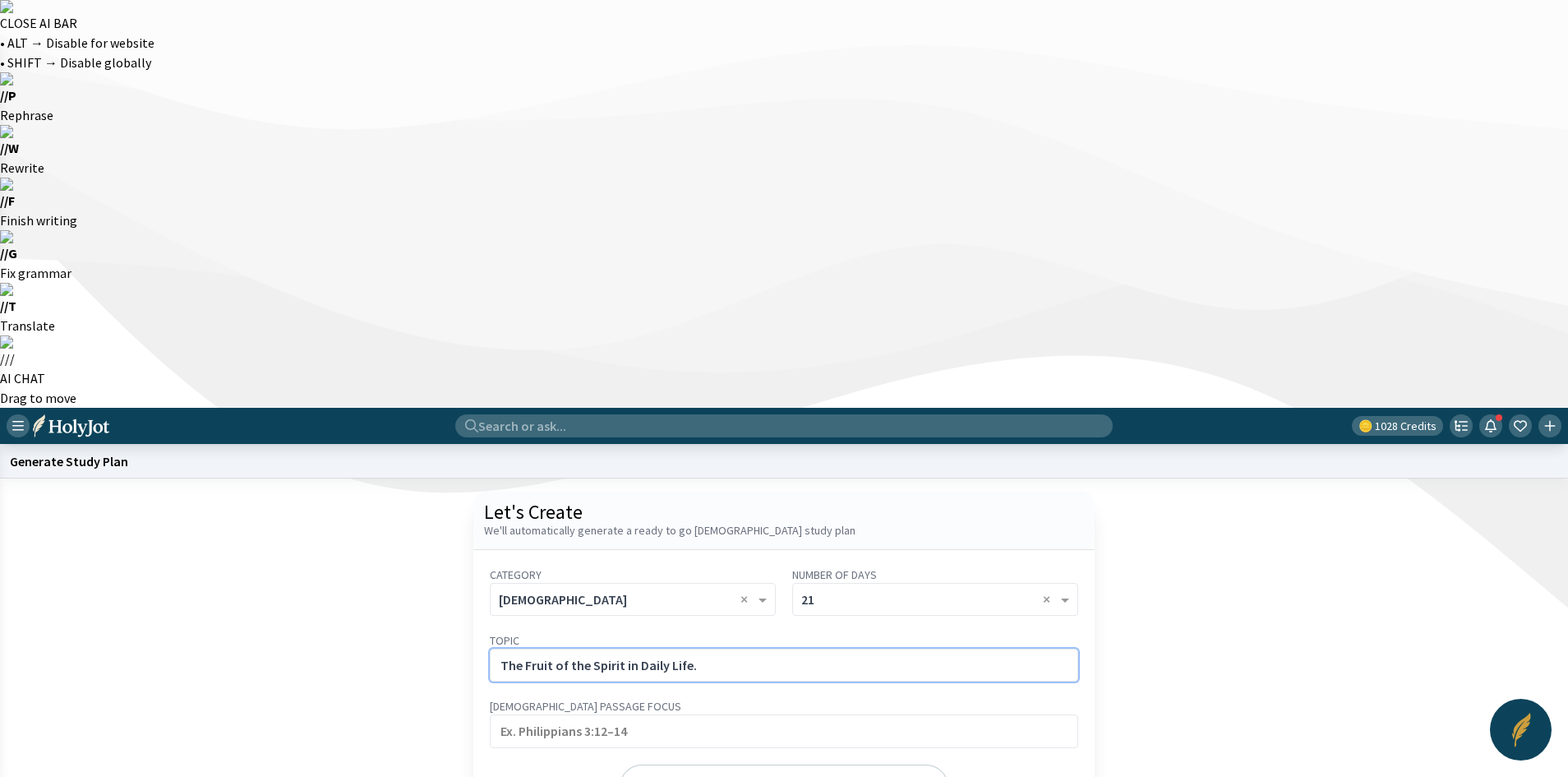click on "The Fruit of the Spirit in Daily Life." 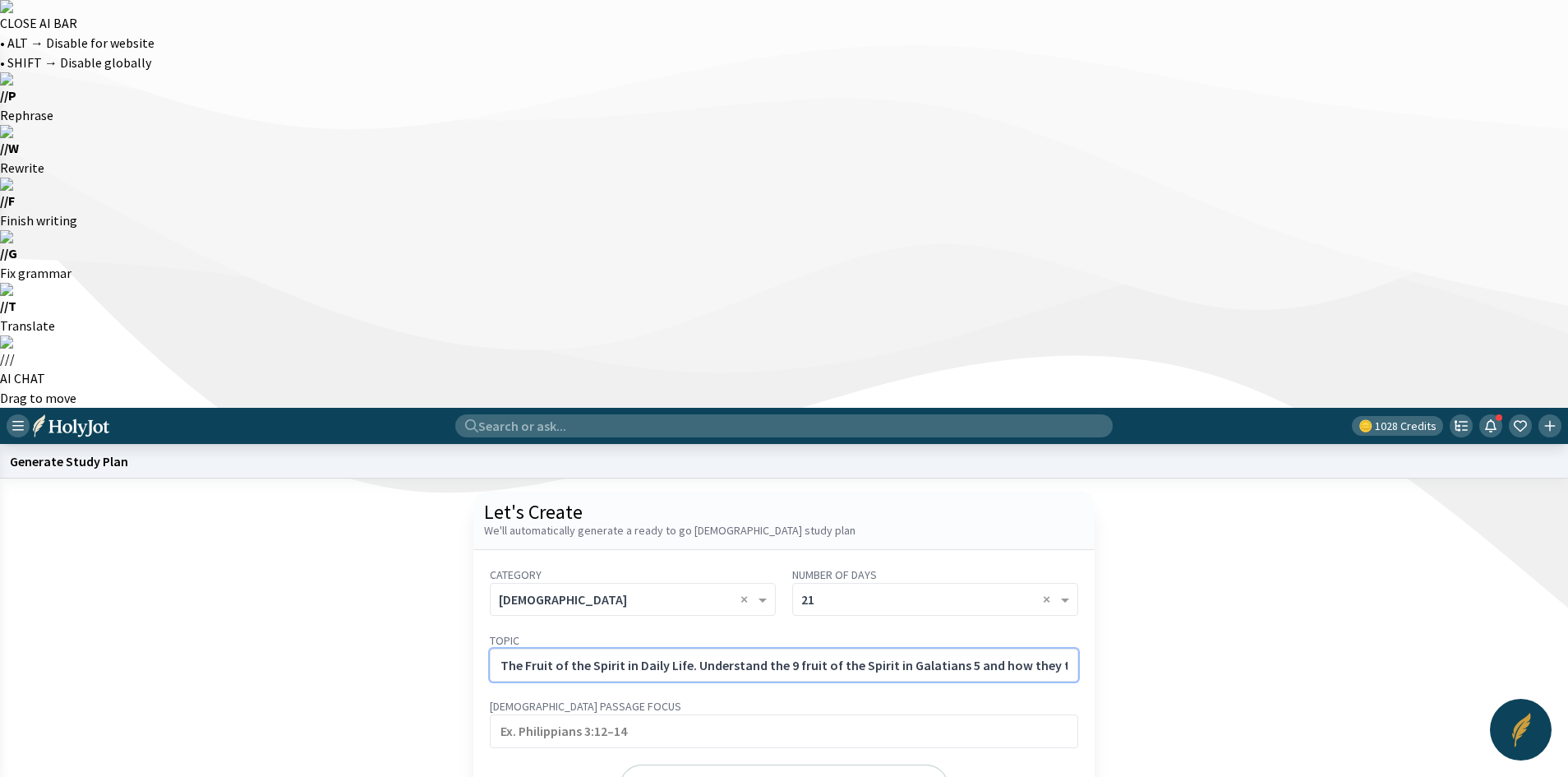 scroll, scrollTop: 0, scrollLeft: 162, axis: horizontal 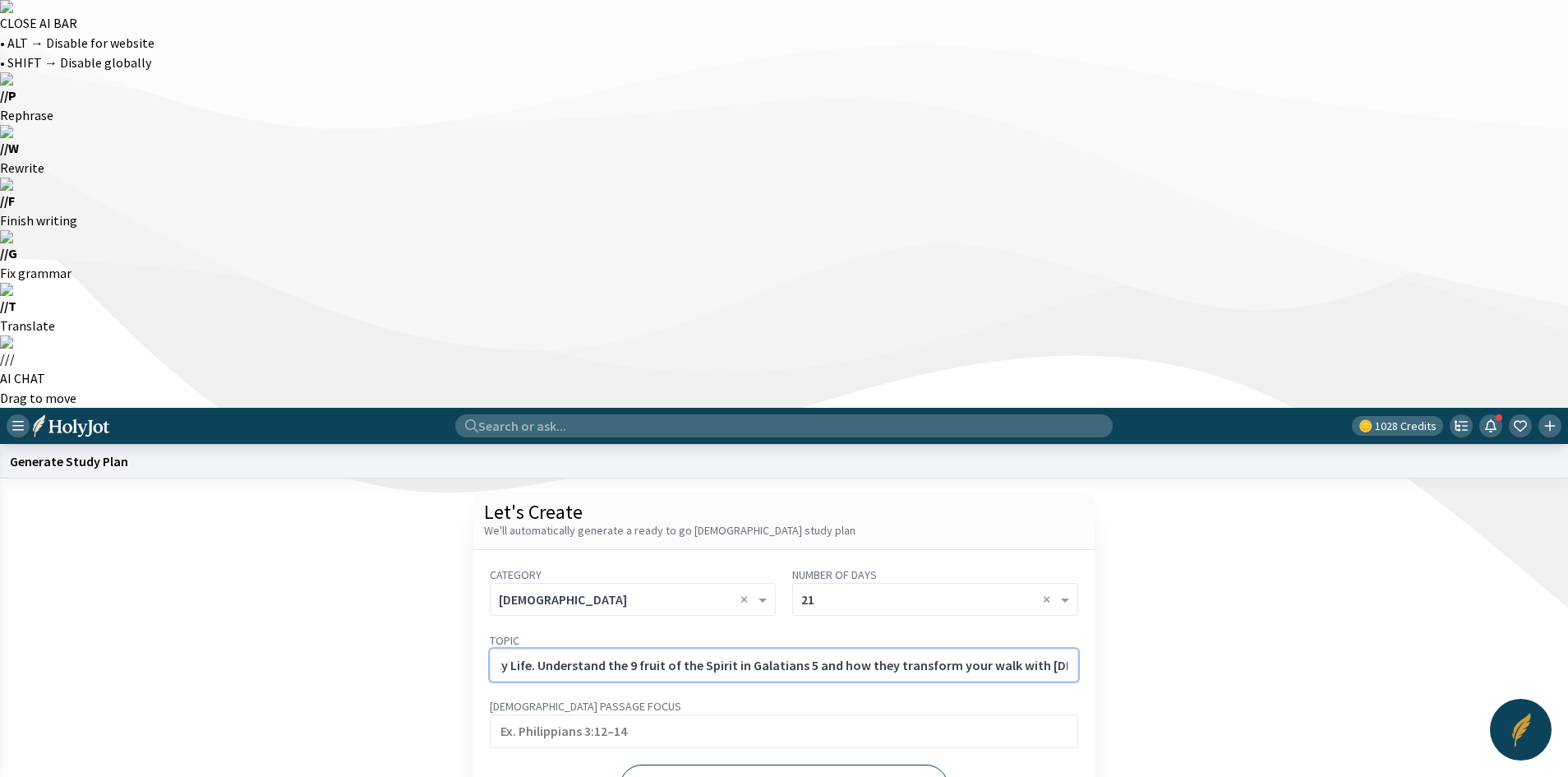 type on "The Fruit of the Spirit in Daily Life. Understand the 9 fruit of the Spirit in Galatians 5 and how they transform your walk with [DEMOGRAPHIC_DATA]." 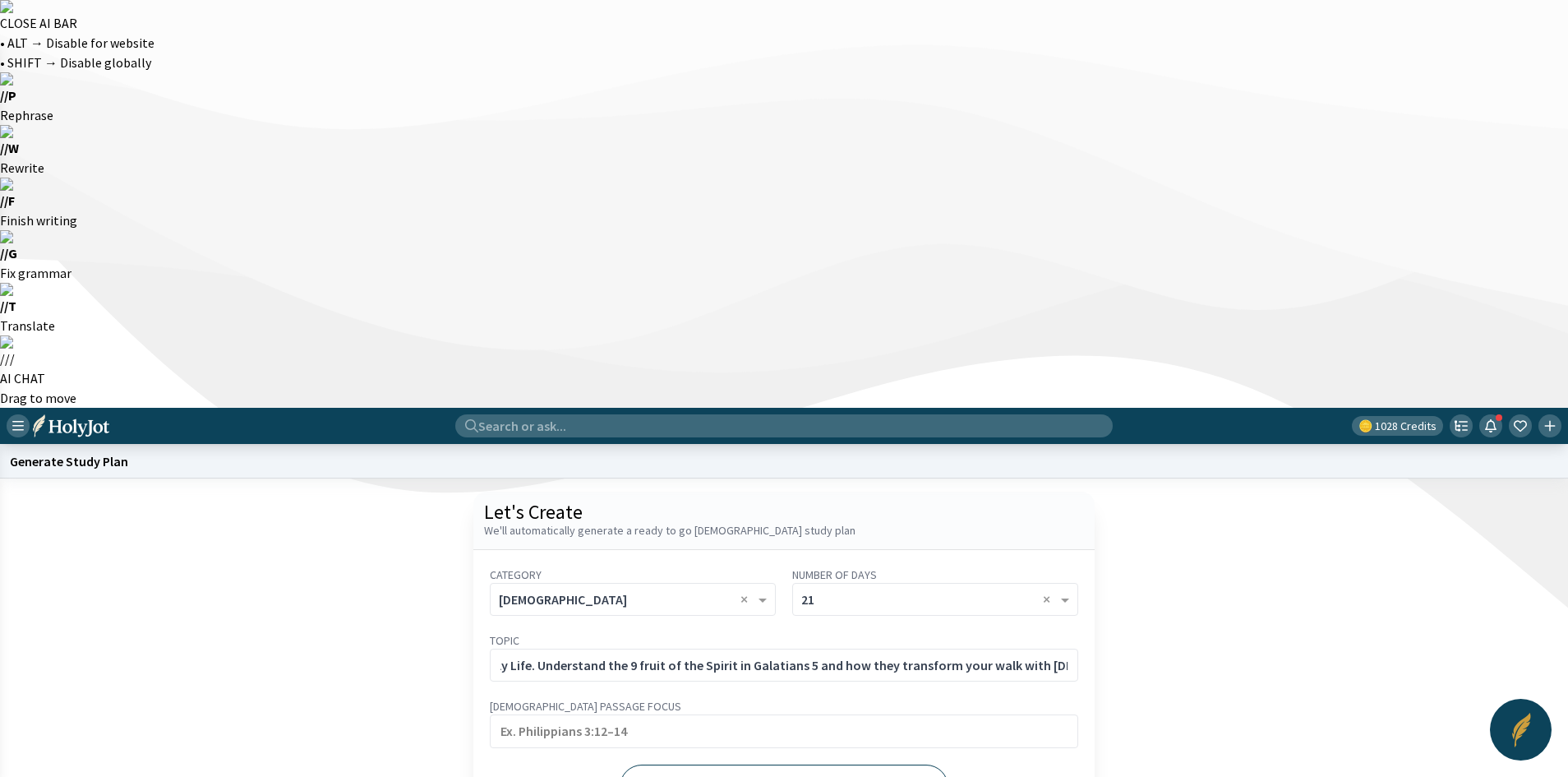 click on "Generate" 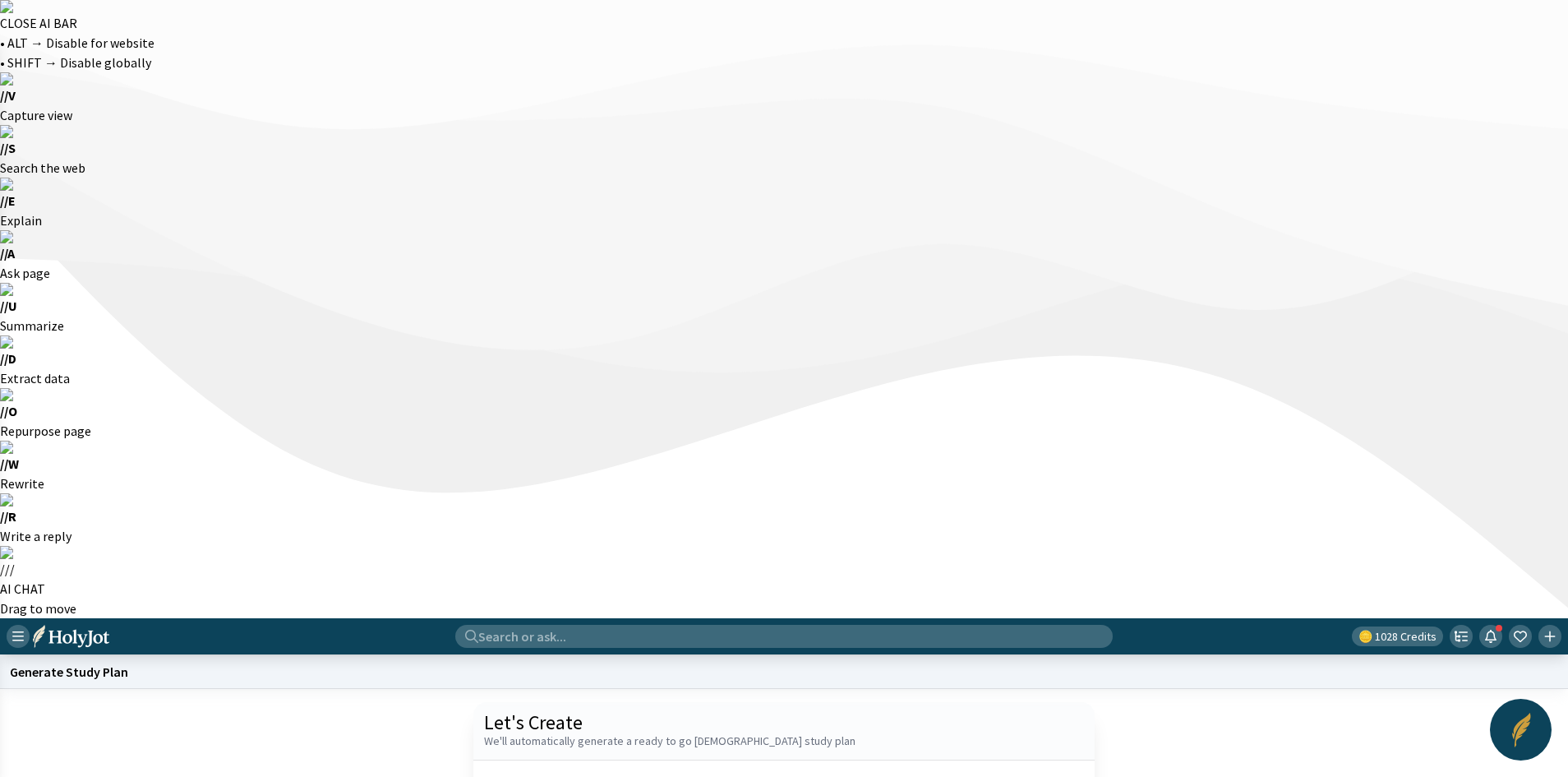 drag, startPoint x: 788, startPoint y: 354, endPoint x: 782, endPoint y: 347, distance: 9.2195445 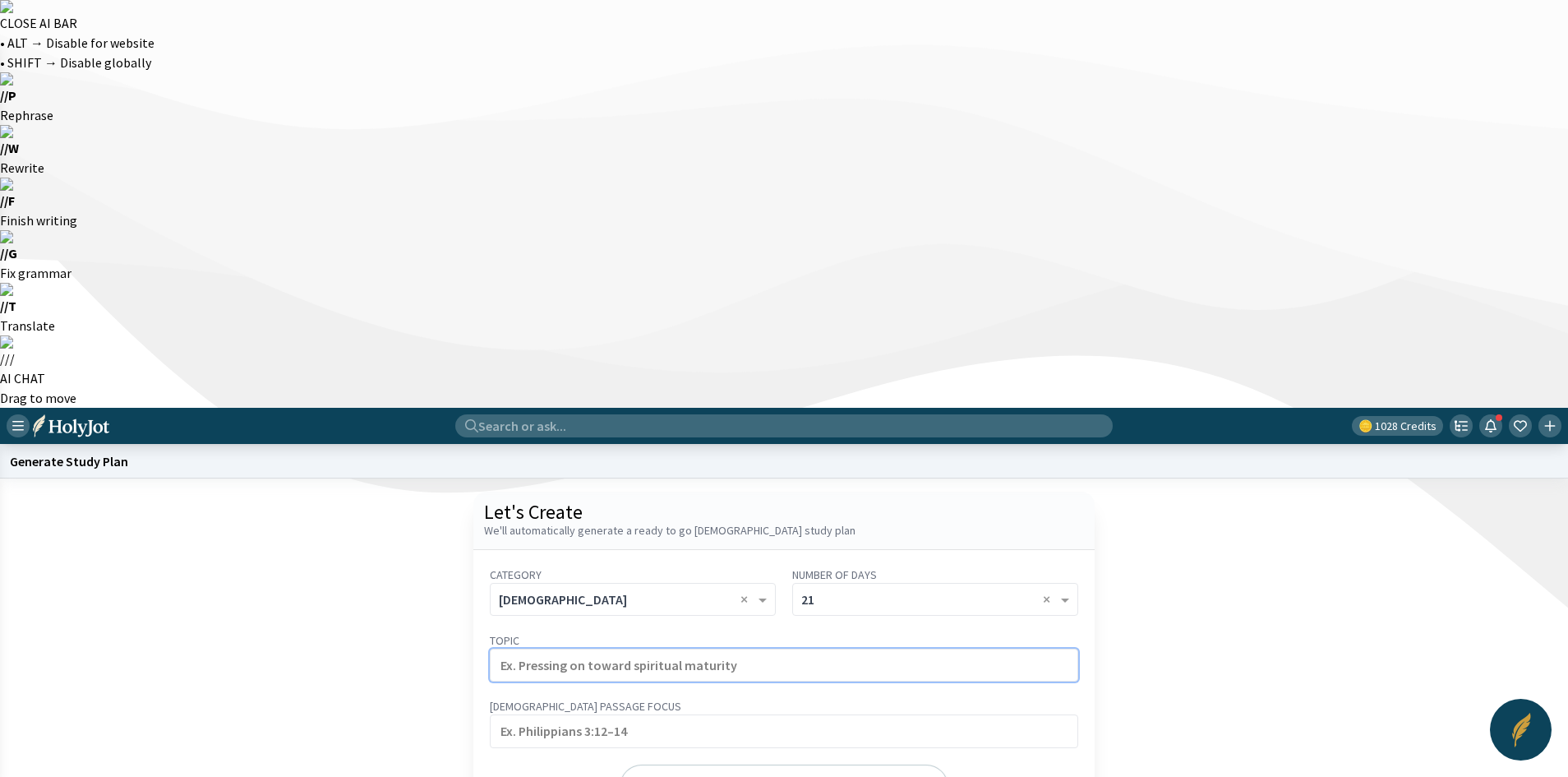 paste on "The Armor of [DEMOGRAPHIC_DATA] and Spiritual Warfare" 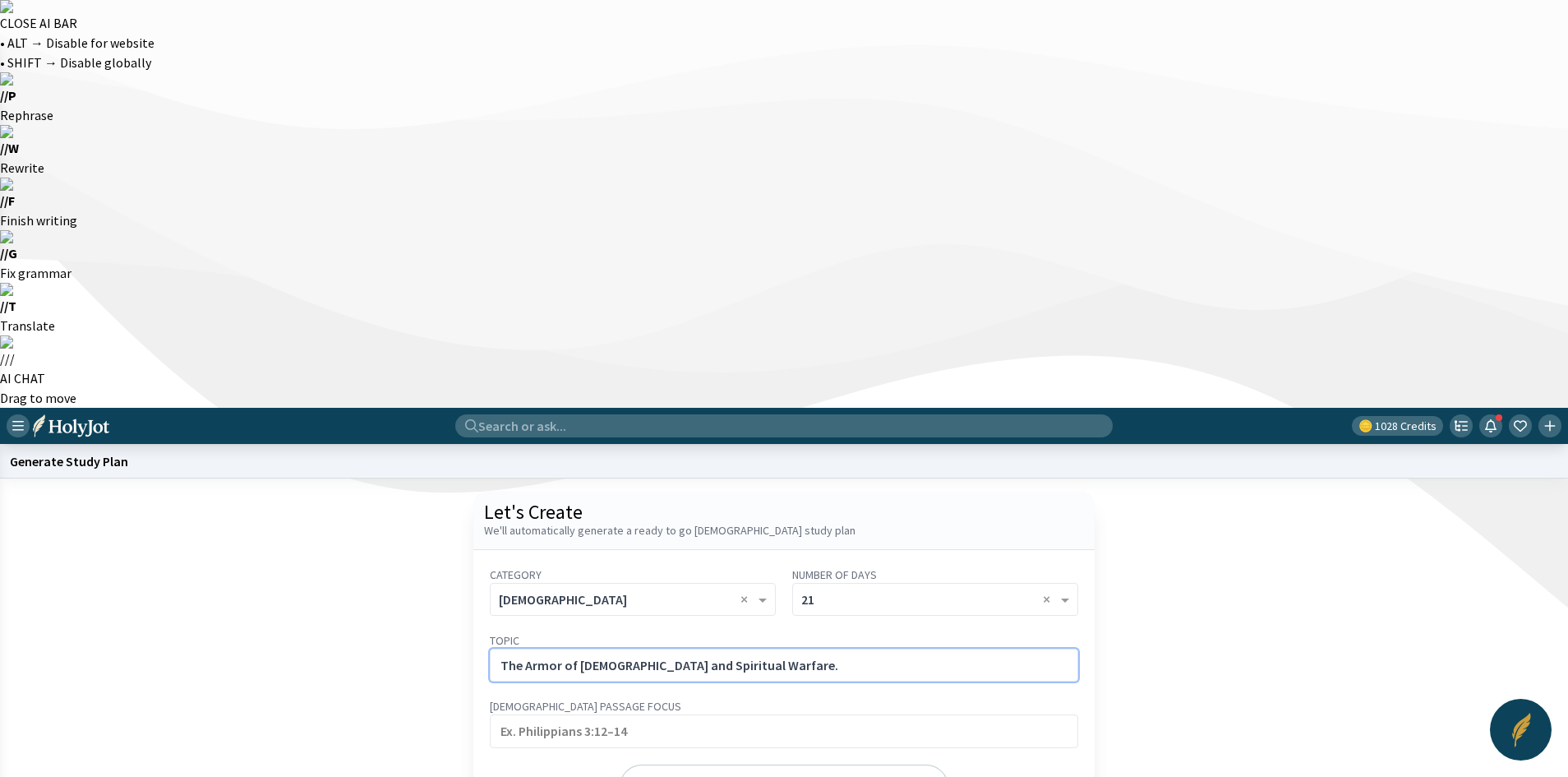 click on "The Armor of [DEMOGRAPHIC_DATA] and Spiritual Warfare." 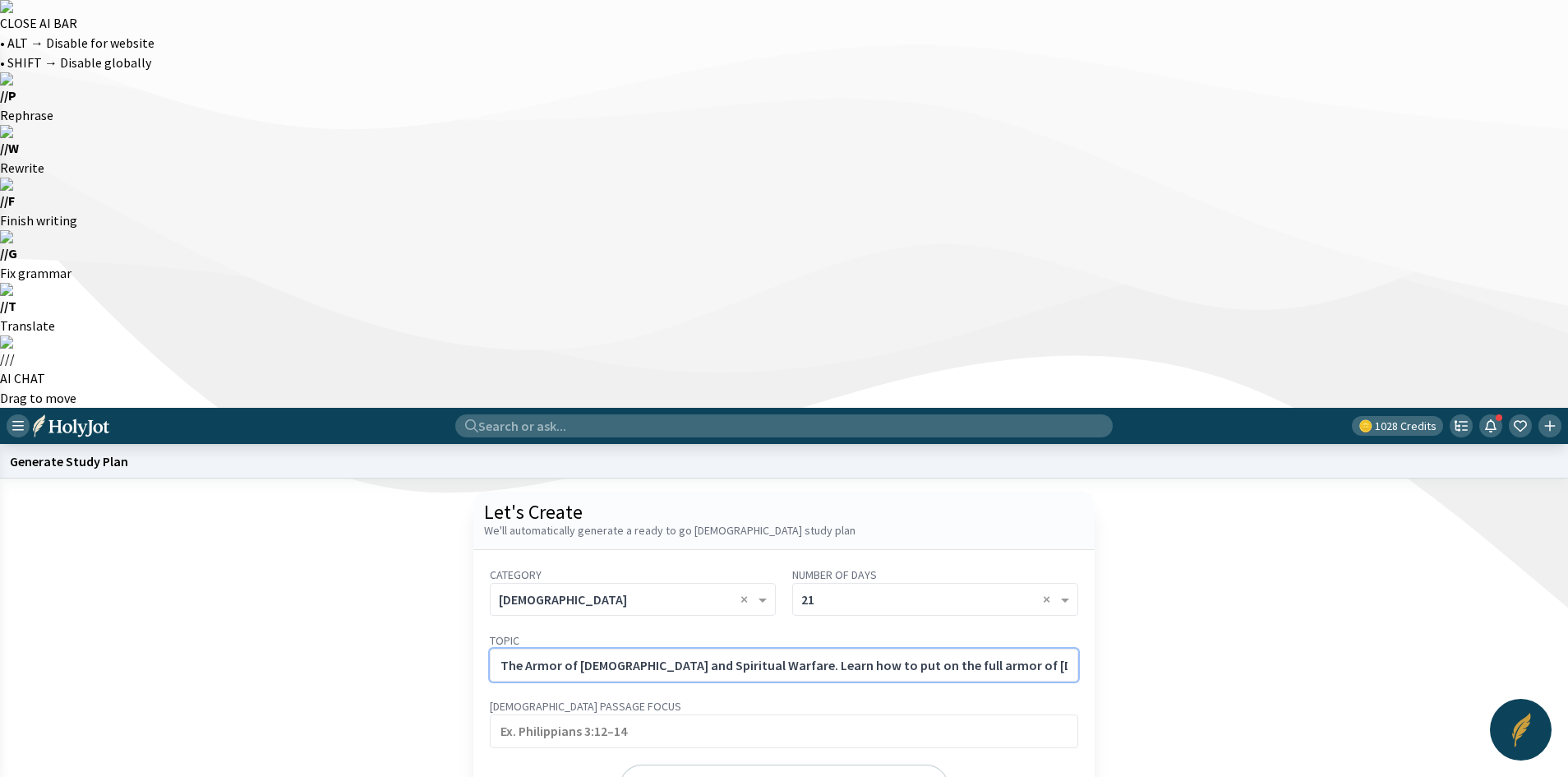 scroll, scrollTop: 0, scrollLeft: 207, axis: horizontal 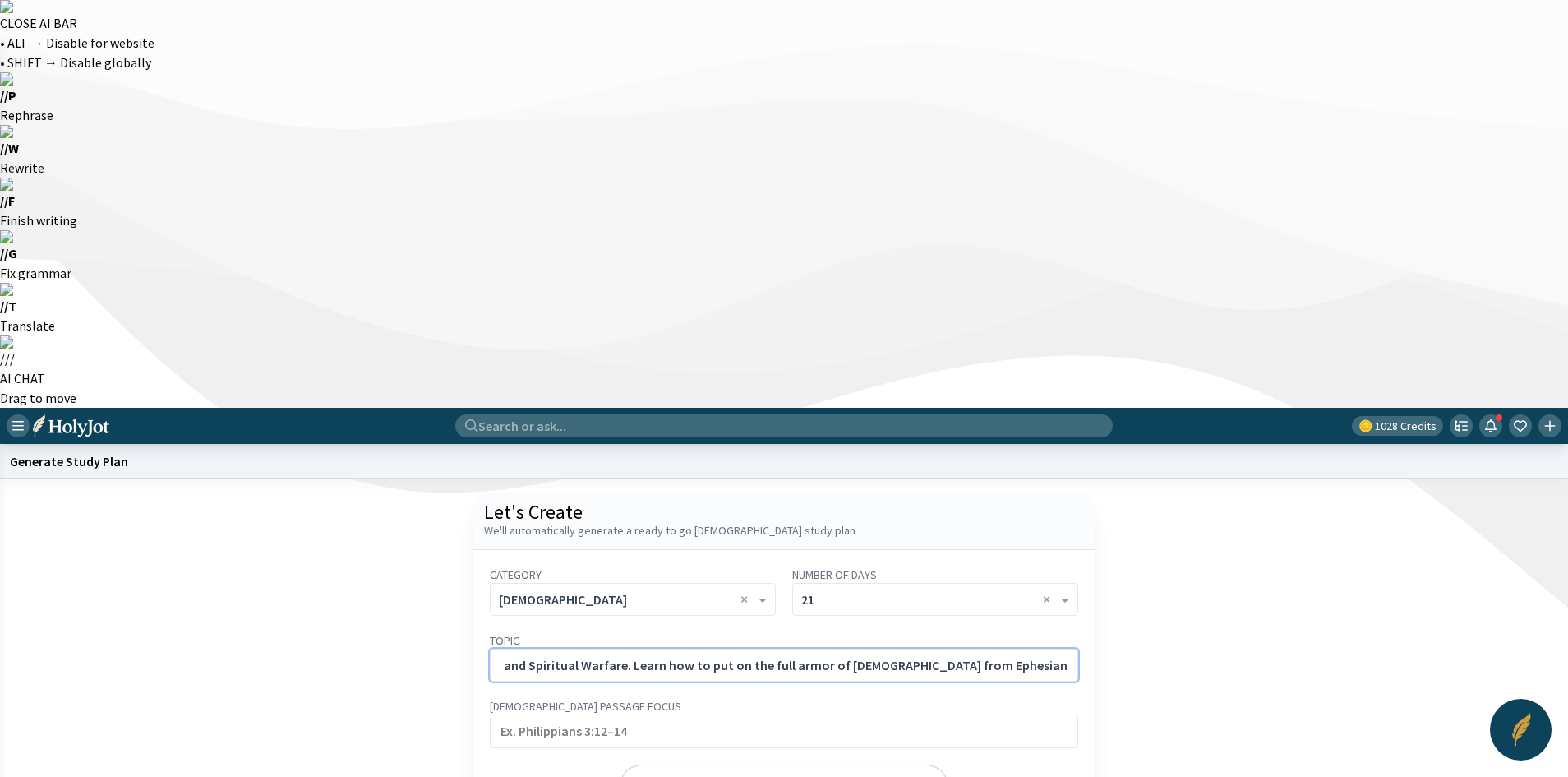 type on "The Armor of [DEMOGRAPHIC_DATA] and Spiritual Warfare. Learn how to put on the full armor of [DEMOGRAPHIC_DATA] from Ephesians 6 to stand firm against spiritual attacks." 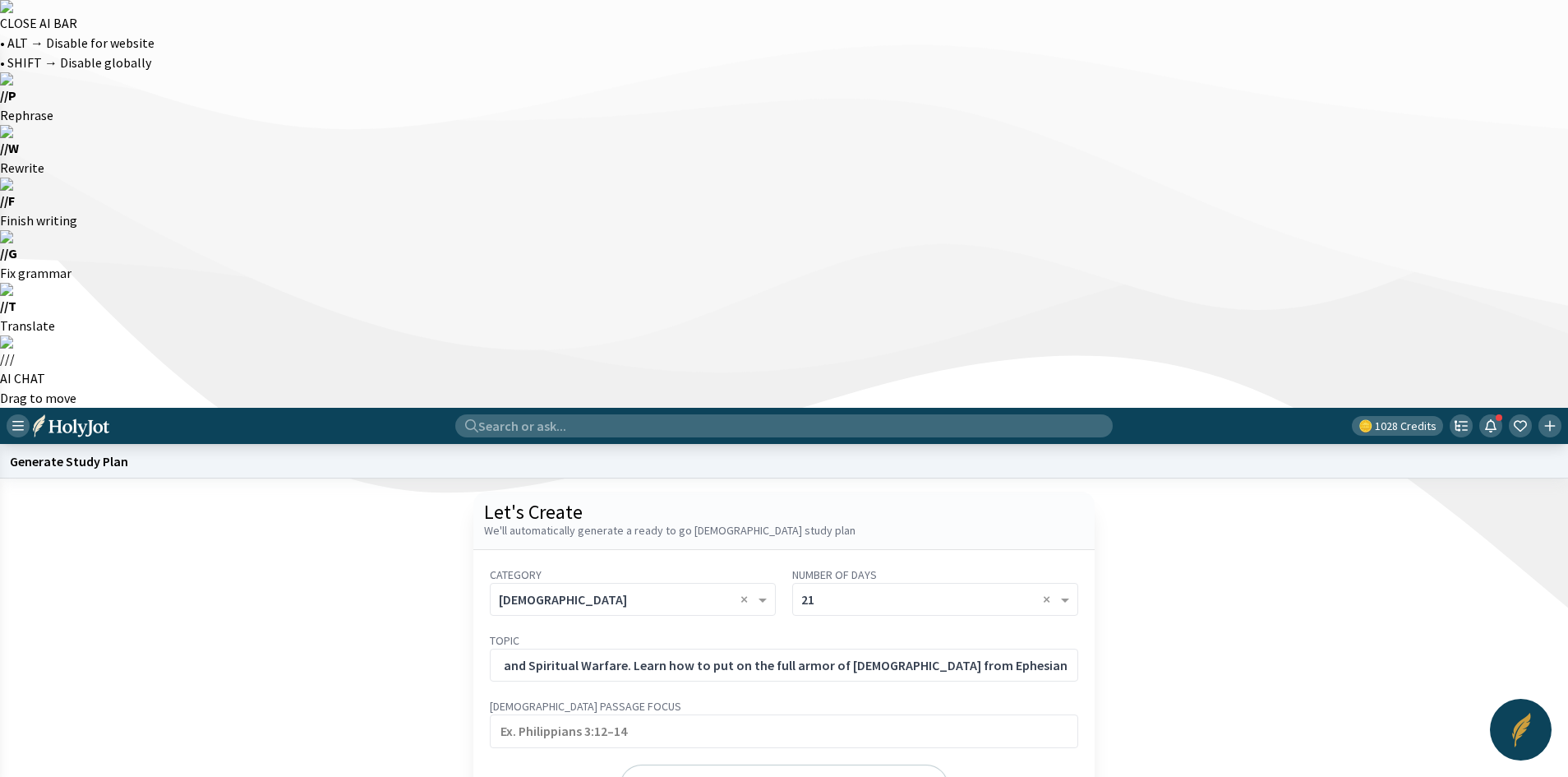 click on "Generate" 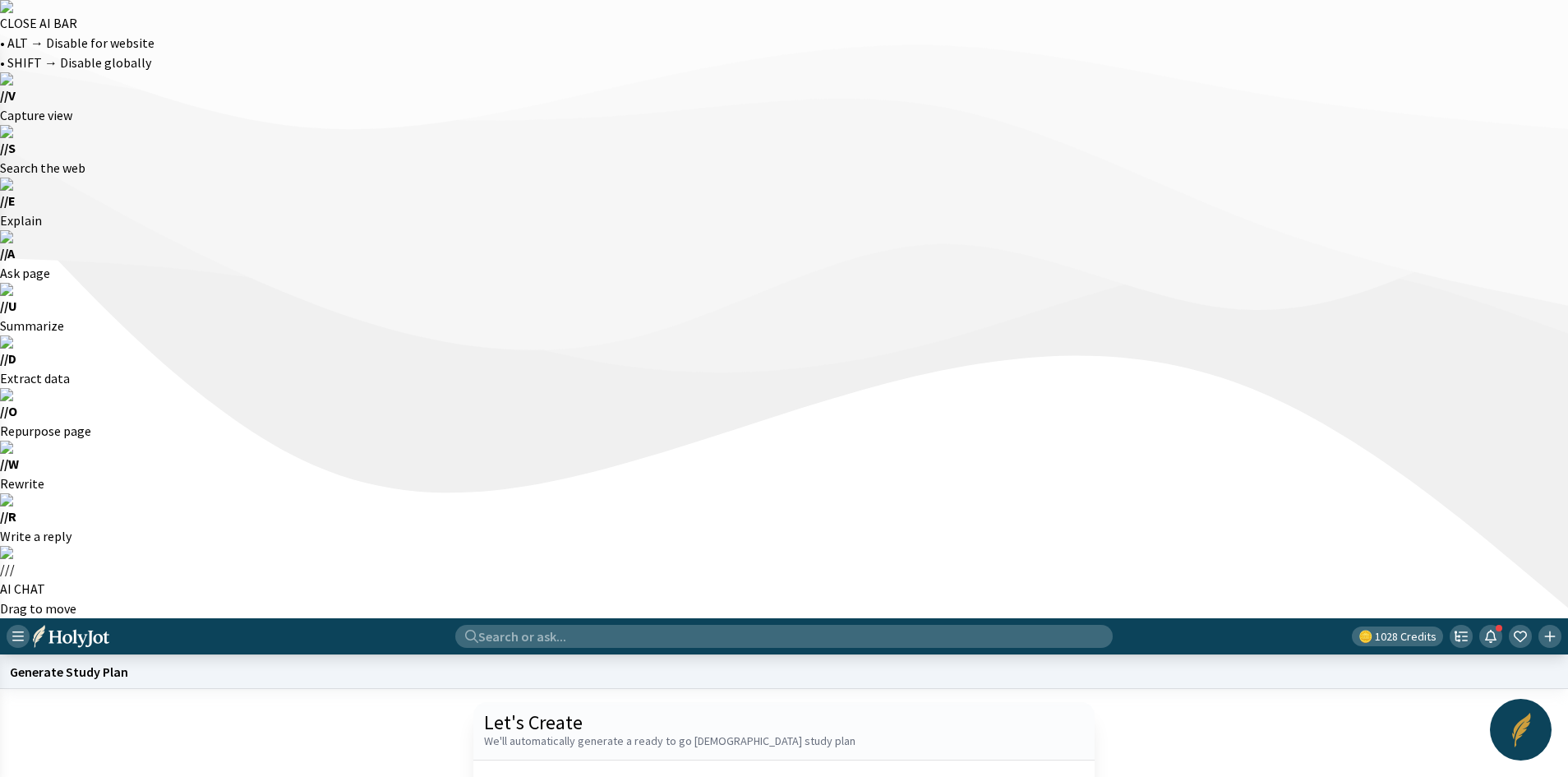 click on "Start a new one" 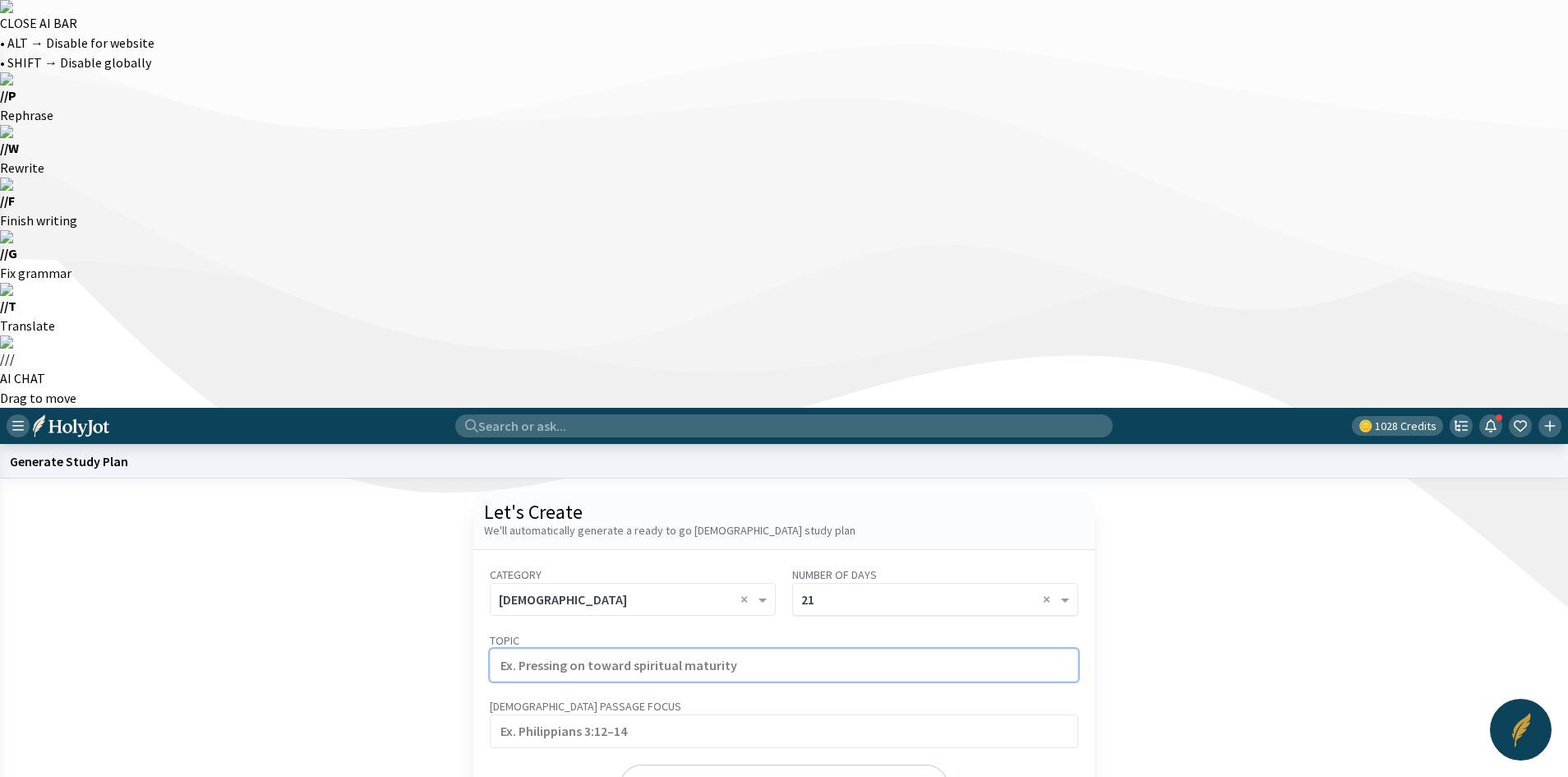 paste on "Parables of [PERSON_NAME] and What They Really Mean" 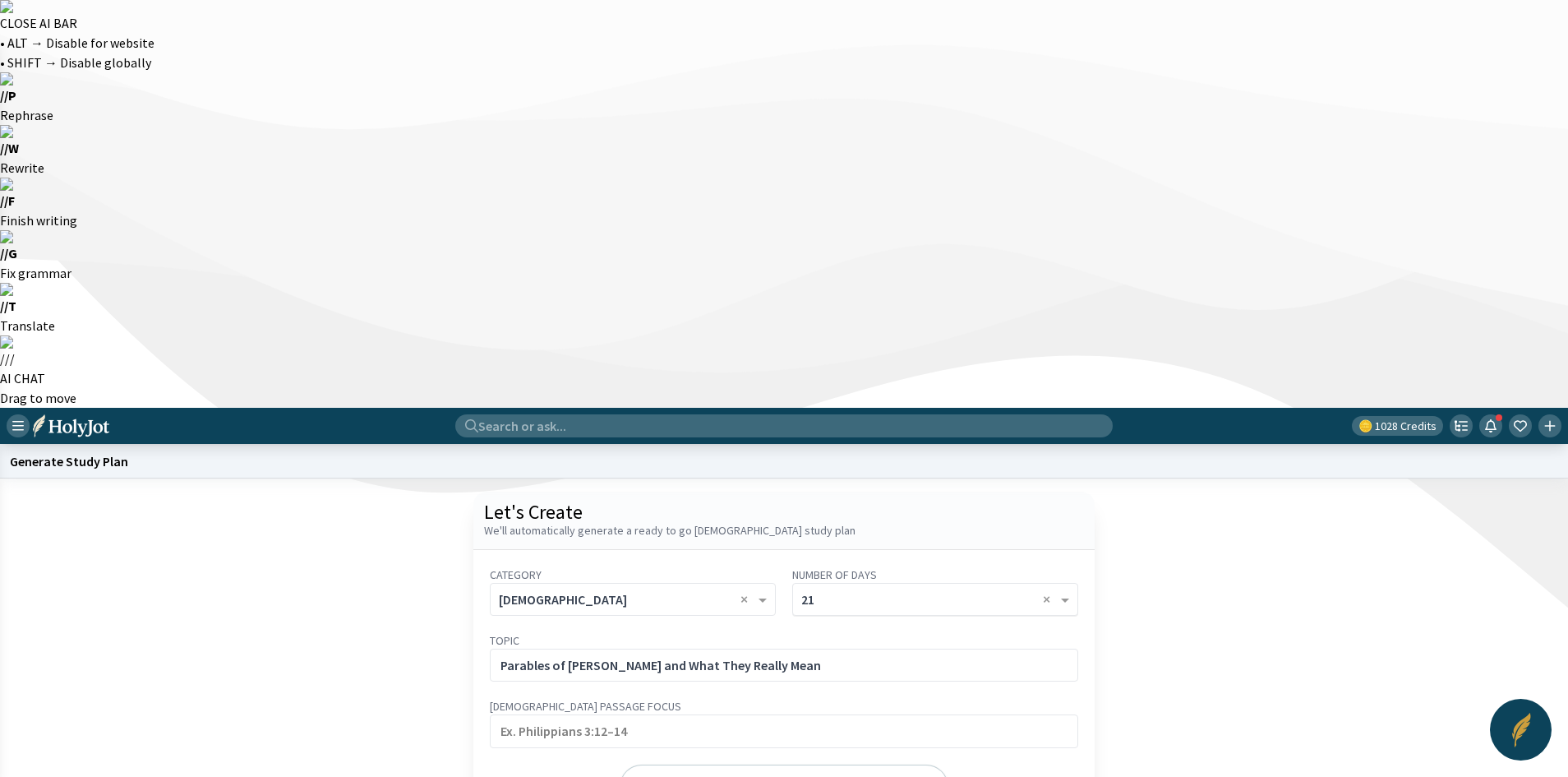 click 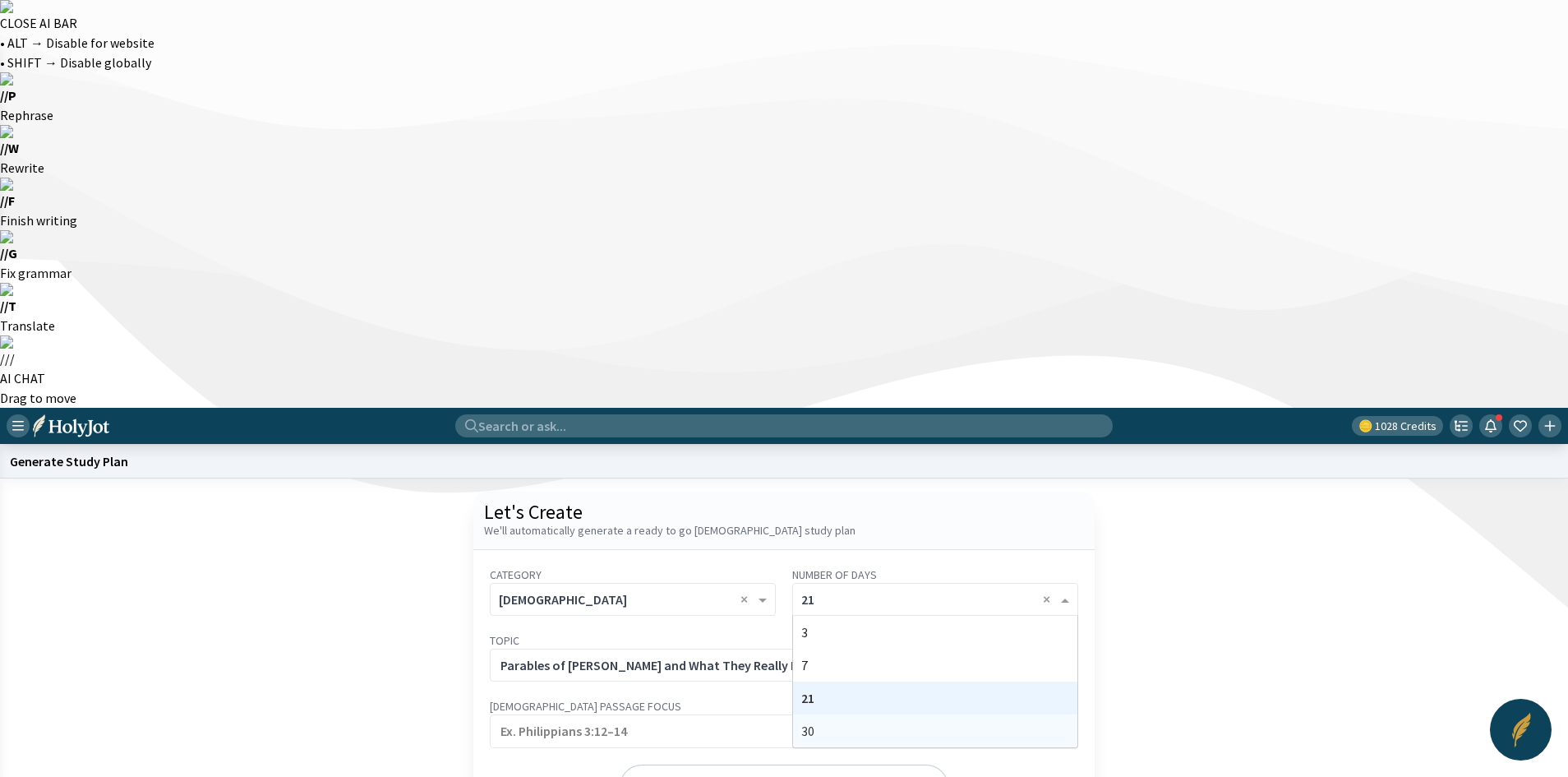 click on "30" at bounding box center (935, 731) 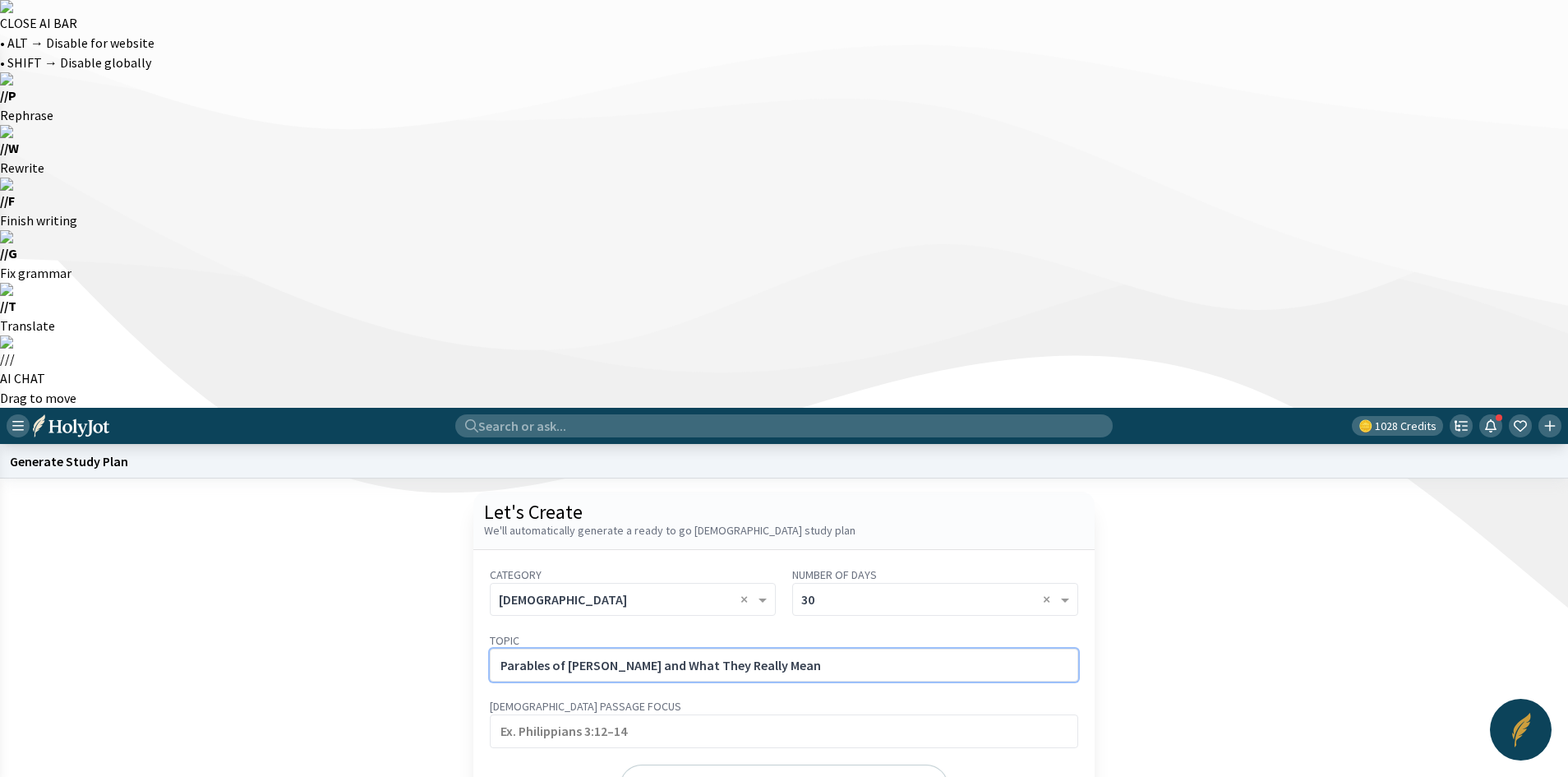click on "Parables of [PERSON_NAME] and What They Really Mean" 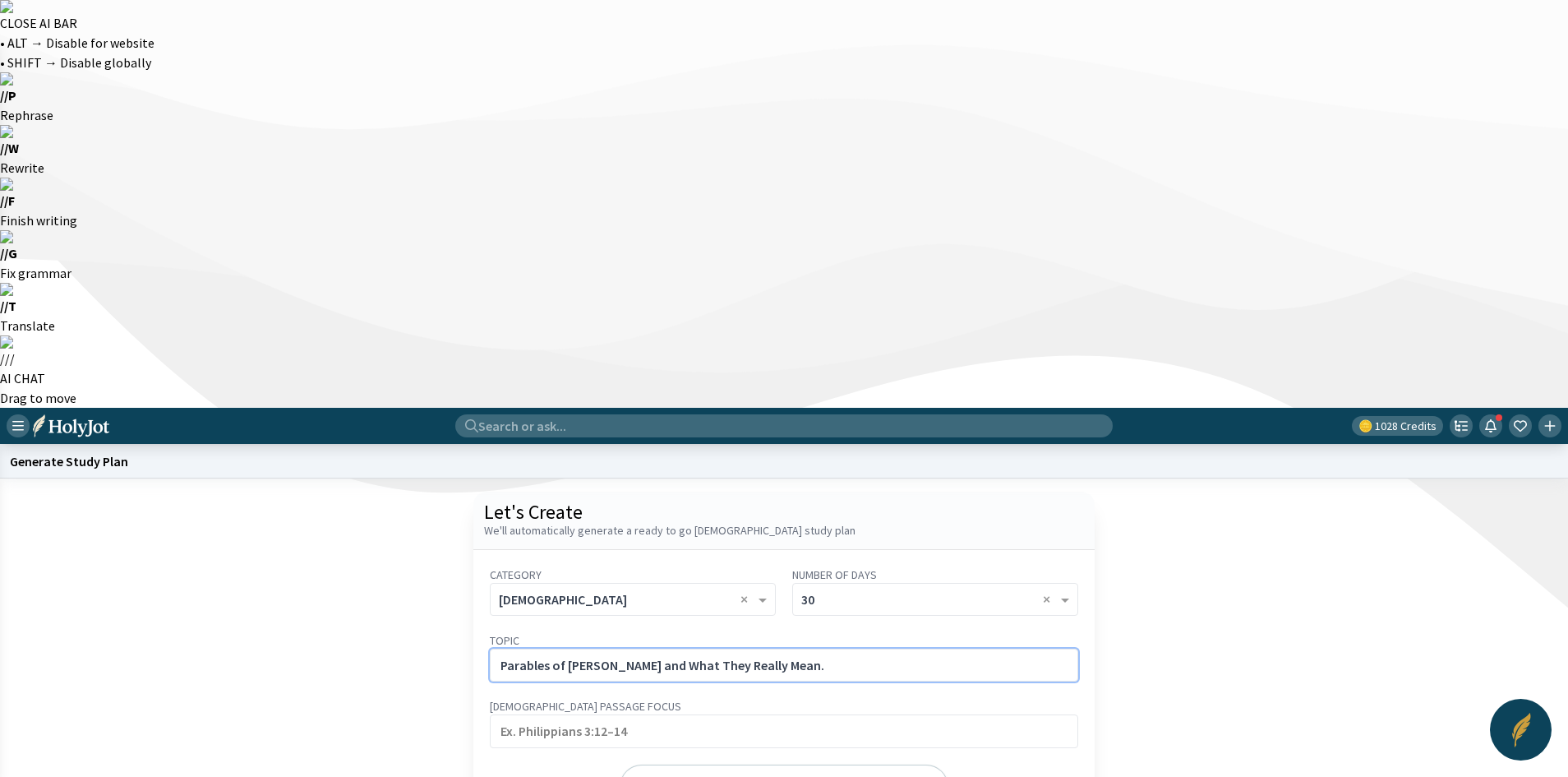 paste on "Dig into the deeper meanings behind [PERSON_NAME]’ parables and how they reveal truths of the Kingdom of [DEMOGRAPHIC_DATA]." 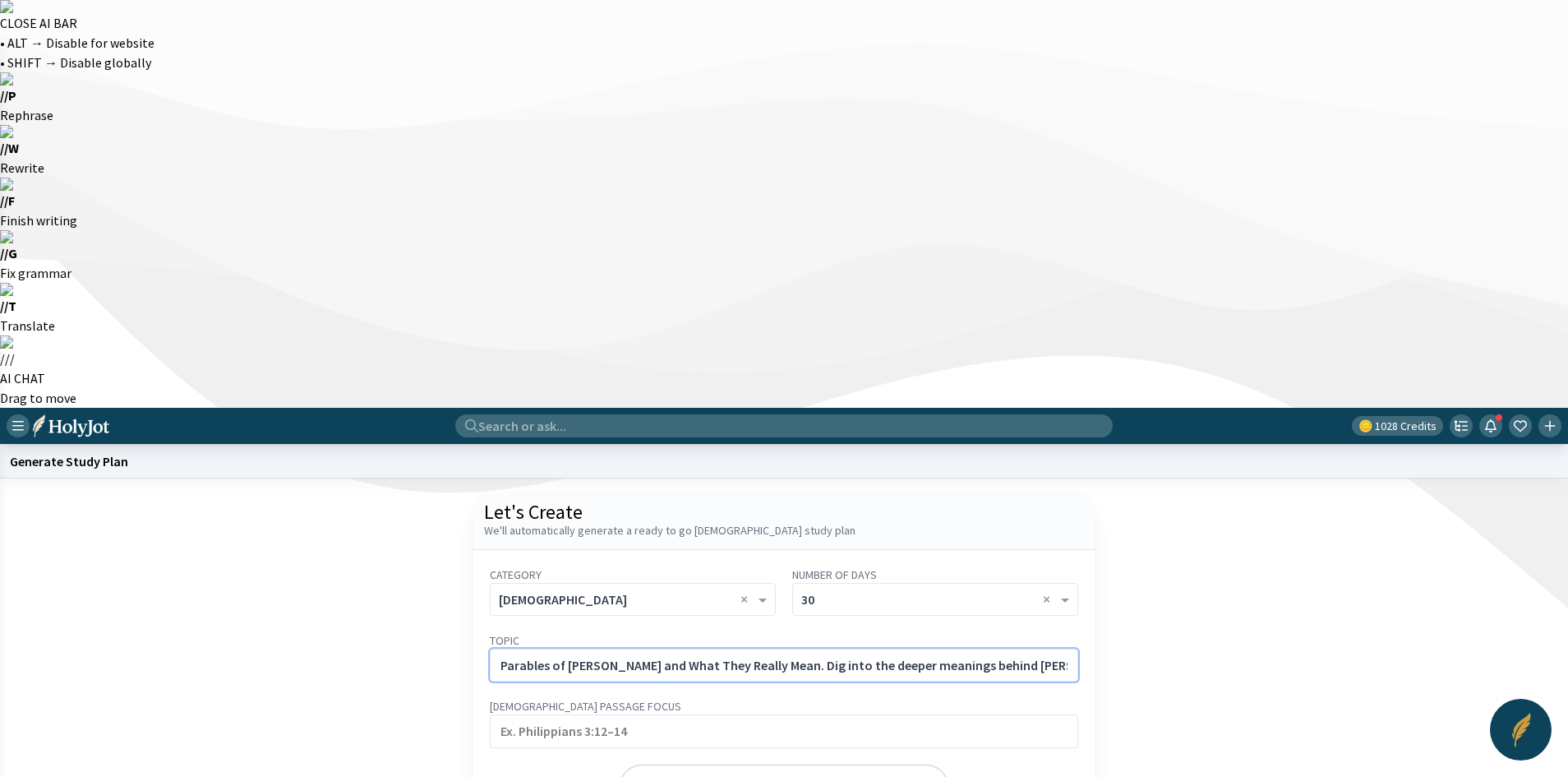 scroll, scrollTop: 0, scrollLeft: 274, axis: horizontal 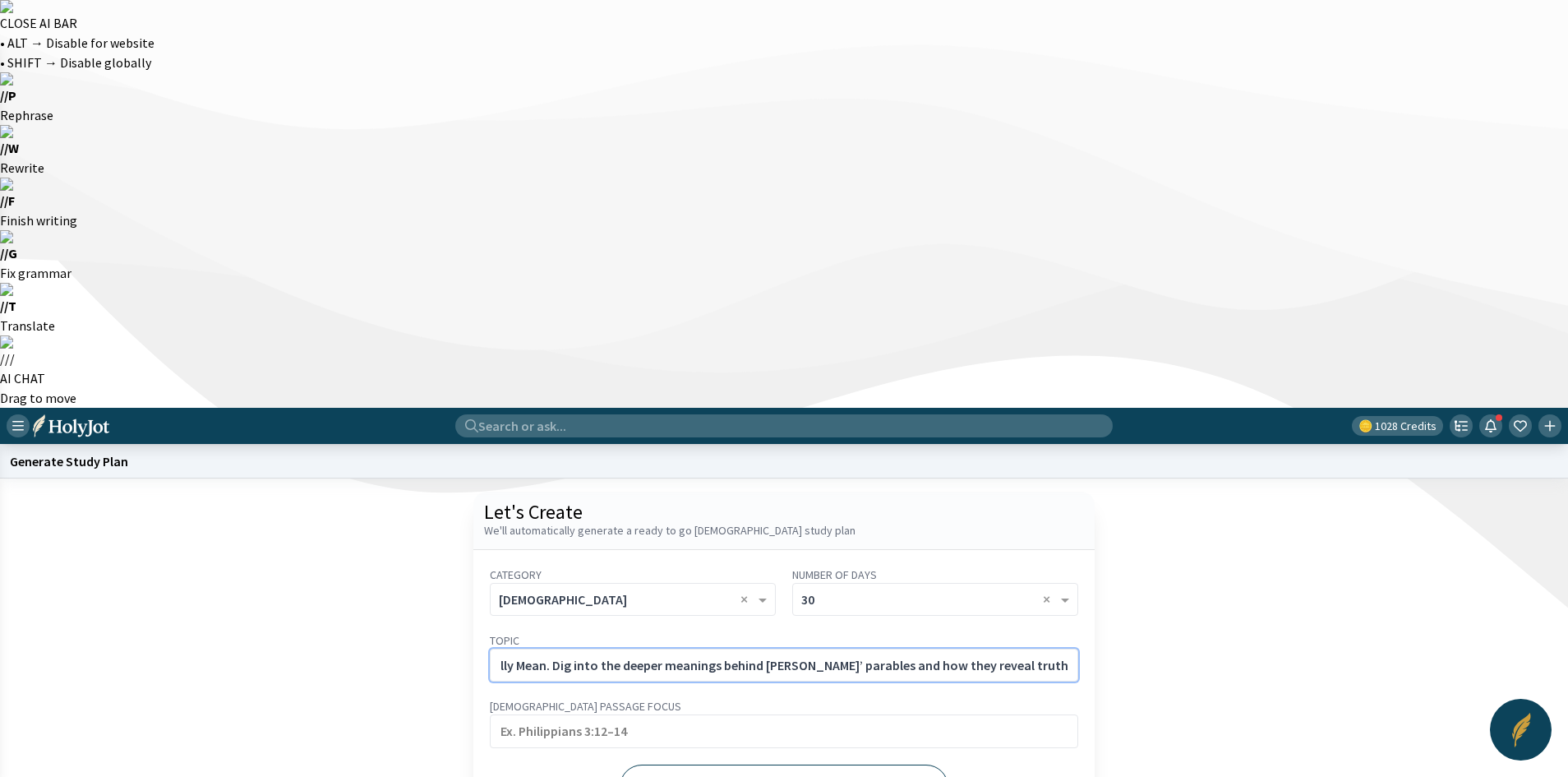 type on "Parables of [PERSON_NAME] and What They Really Mean. Dig into the deeper meanings behind [PERSON_NAME]’ parables and how they reveal truths of the Kingdom of [DEMOGRAPHIC_DATA]." 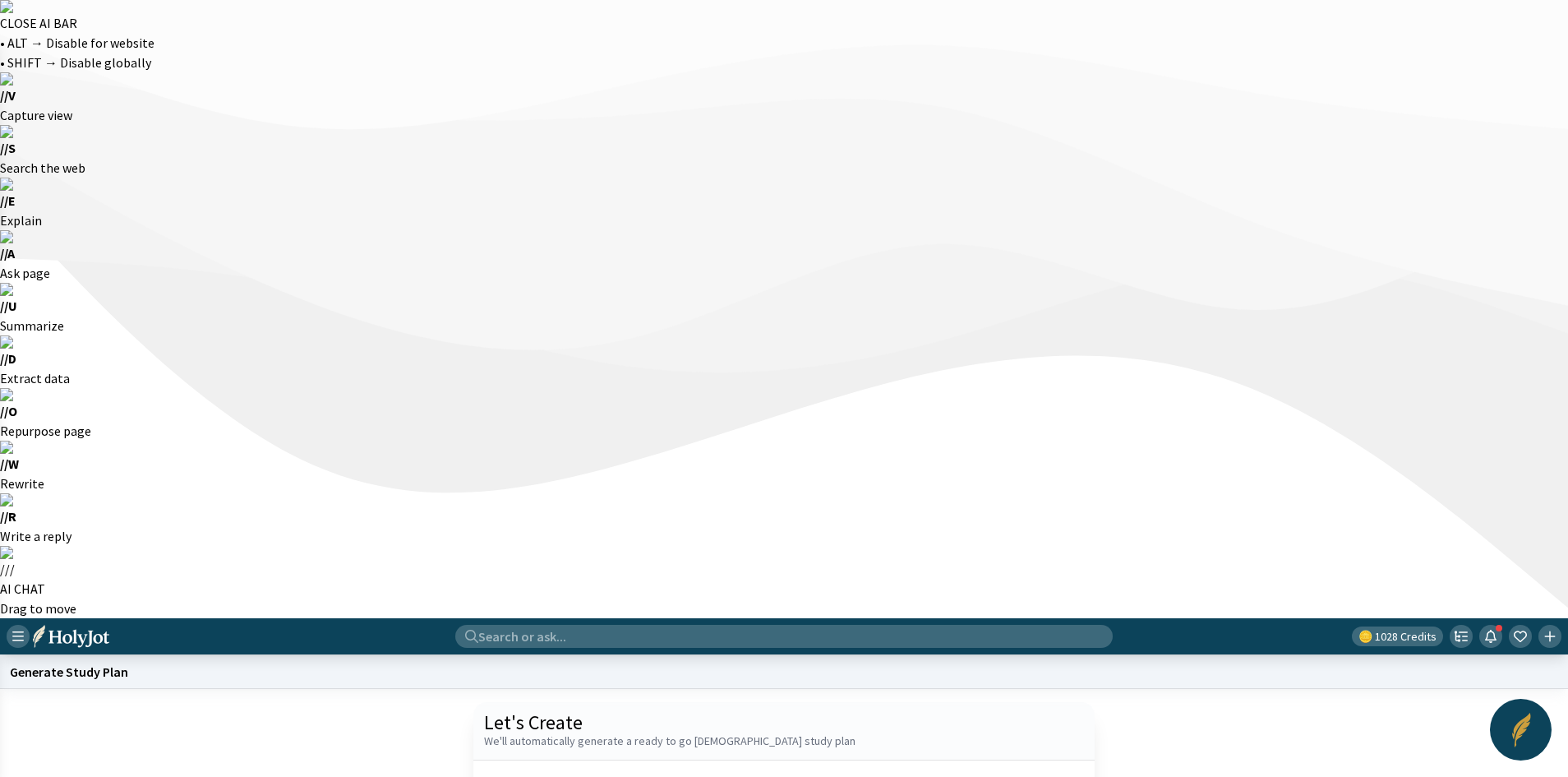 click on "Generate" 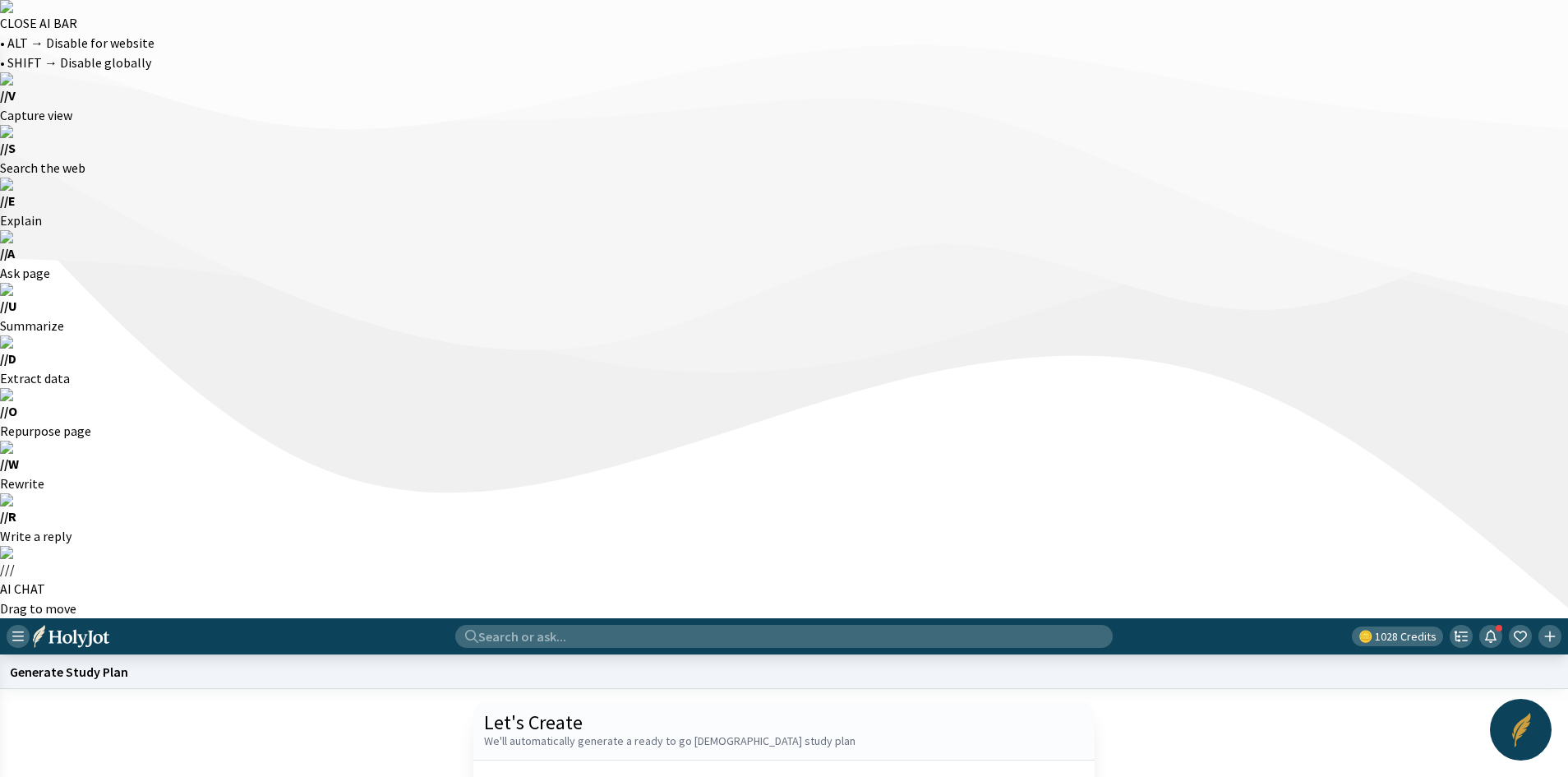 click on "Start a new one" 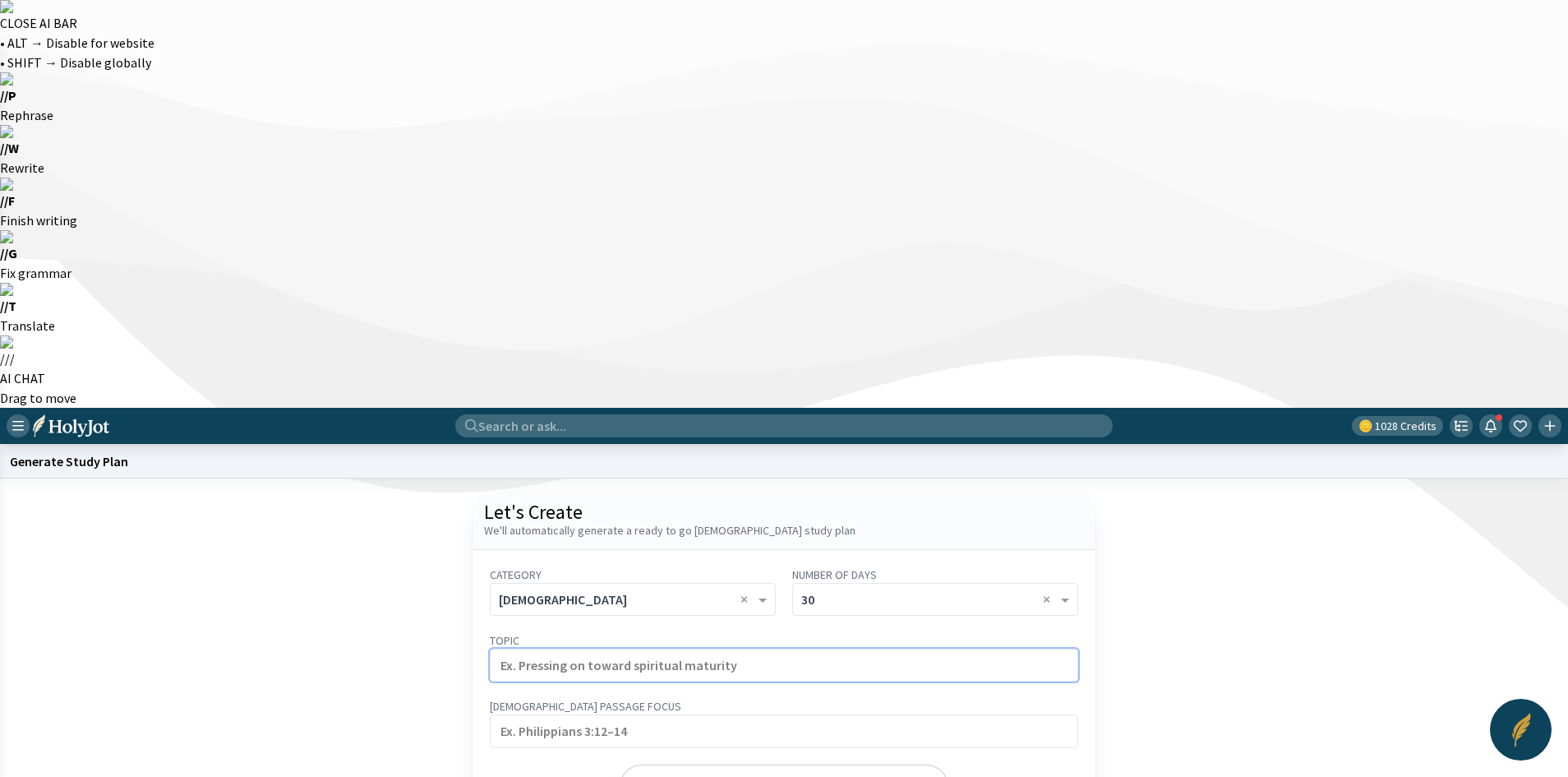 click 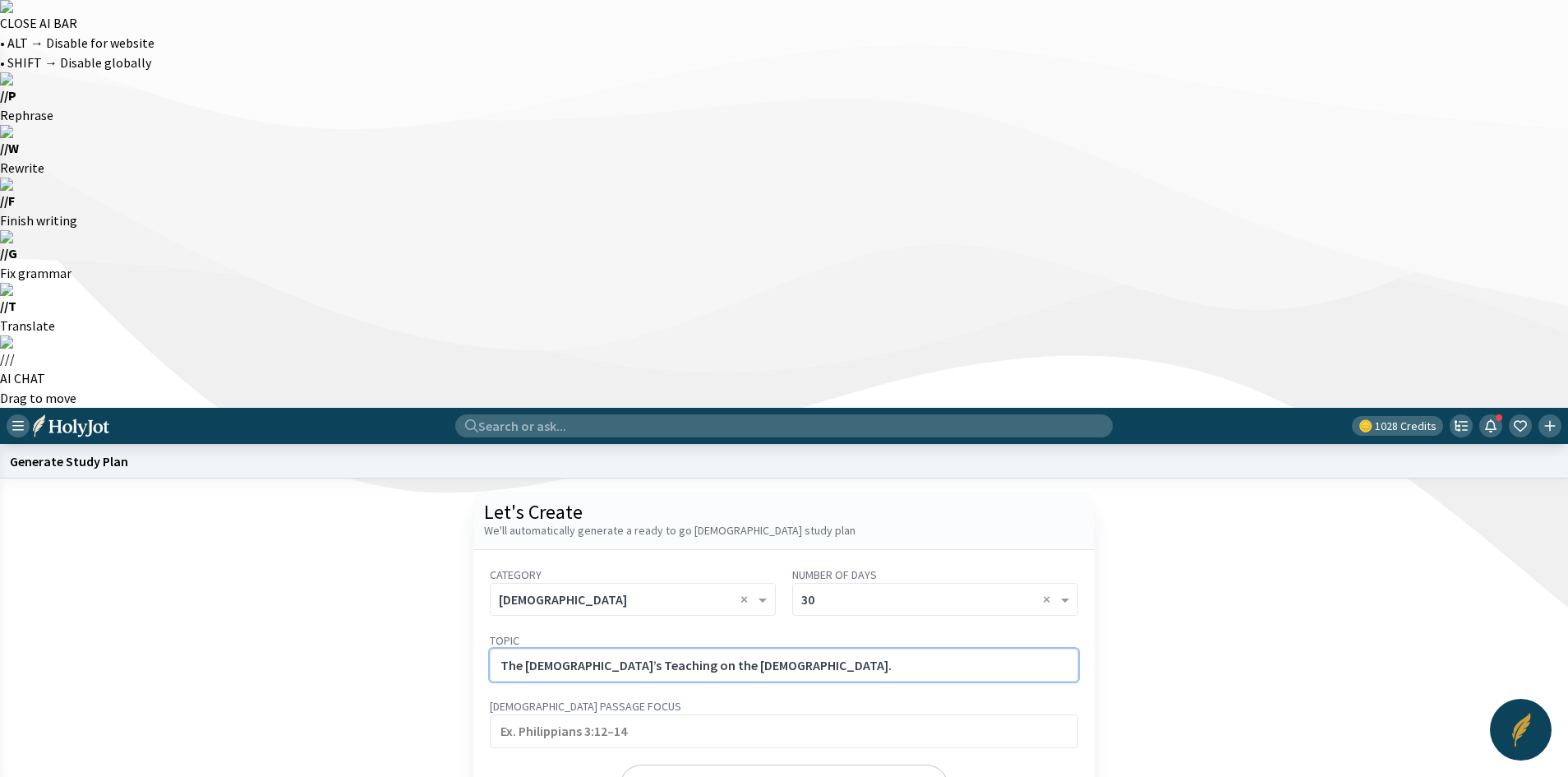 click on "The [DEMOGRAPHIC_DATA]’s Teaching on the [DEMOGRAPHIC_DATA]." 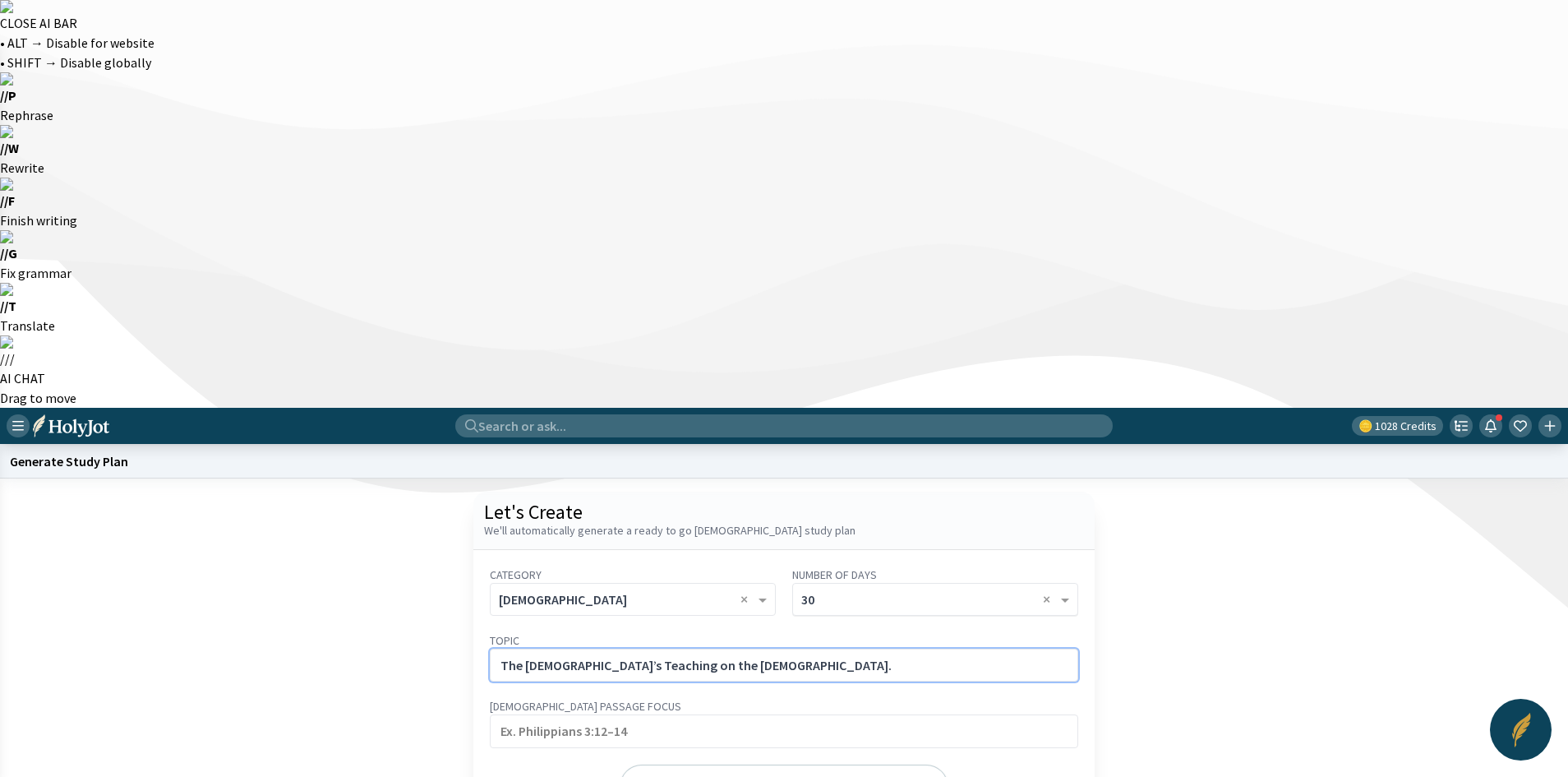 paste on "Discover the person, power, and purpose of the [DEMOGRAPHIC_DATA] across both Old and [DEMOGRAPHIC_DATA]." 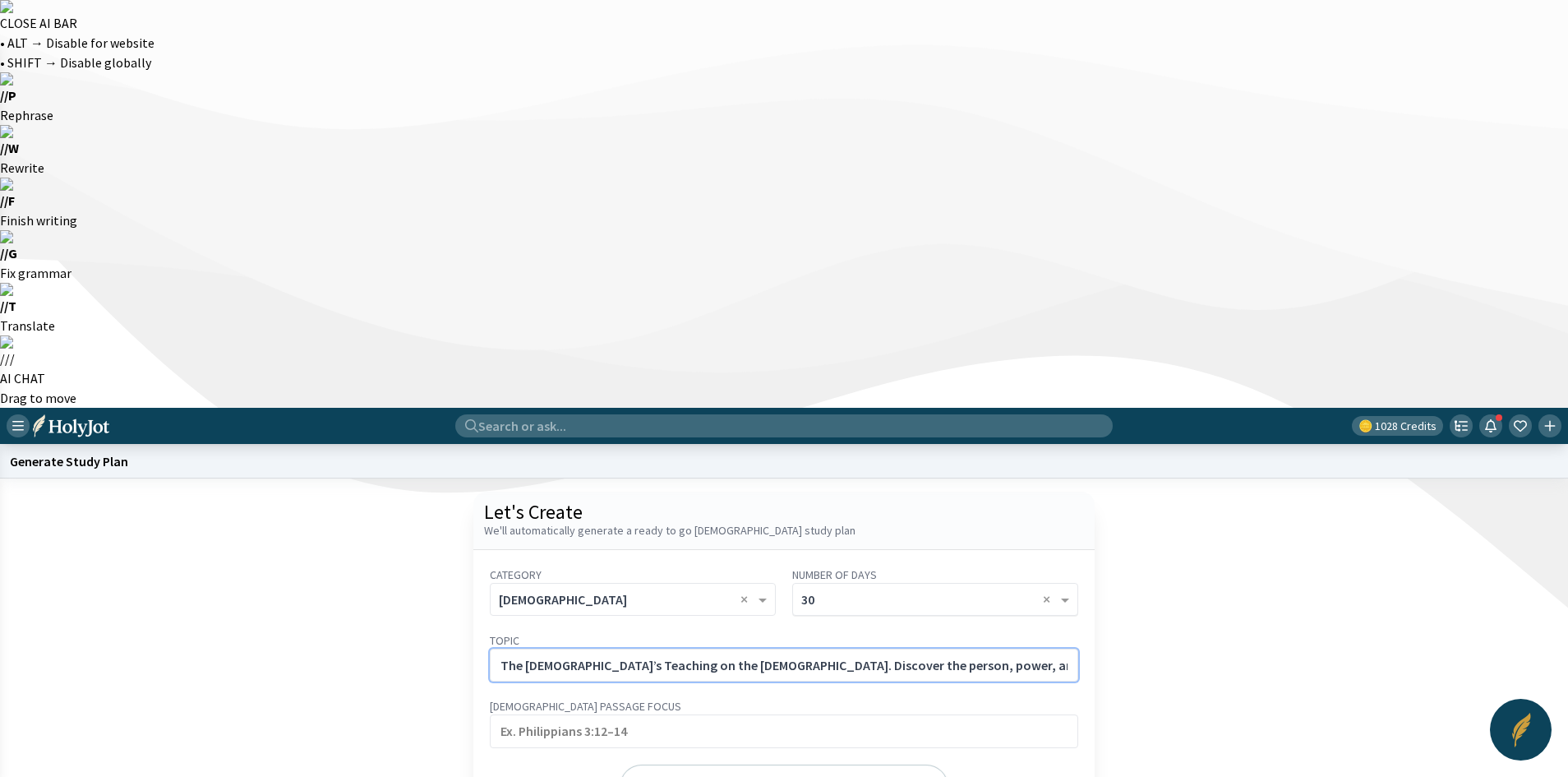 scroll, scrollTop: 0, scrollLeft: 195, axis: horizontal 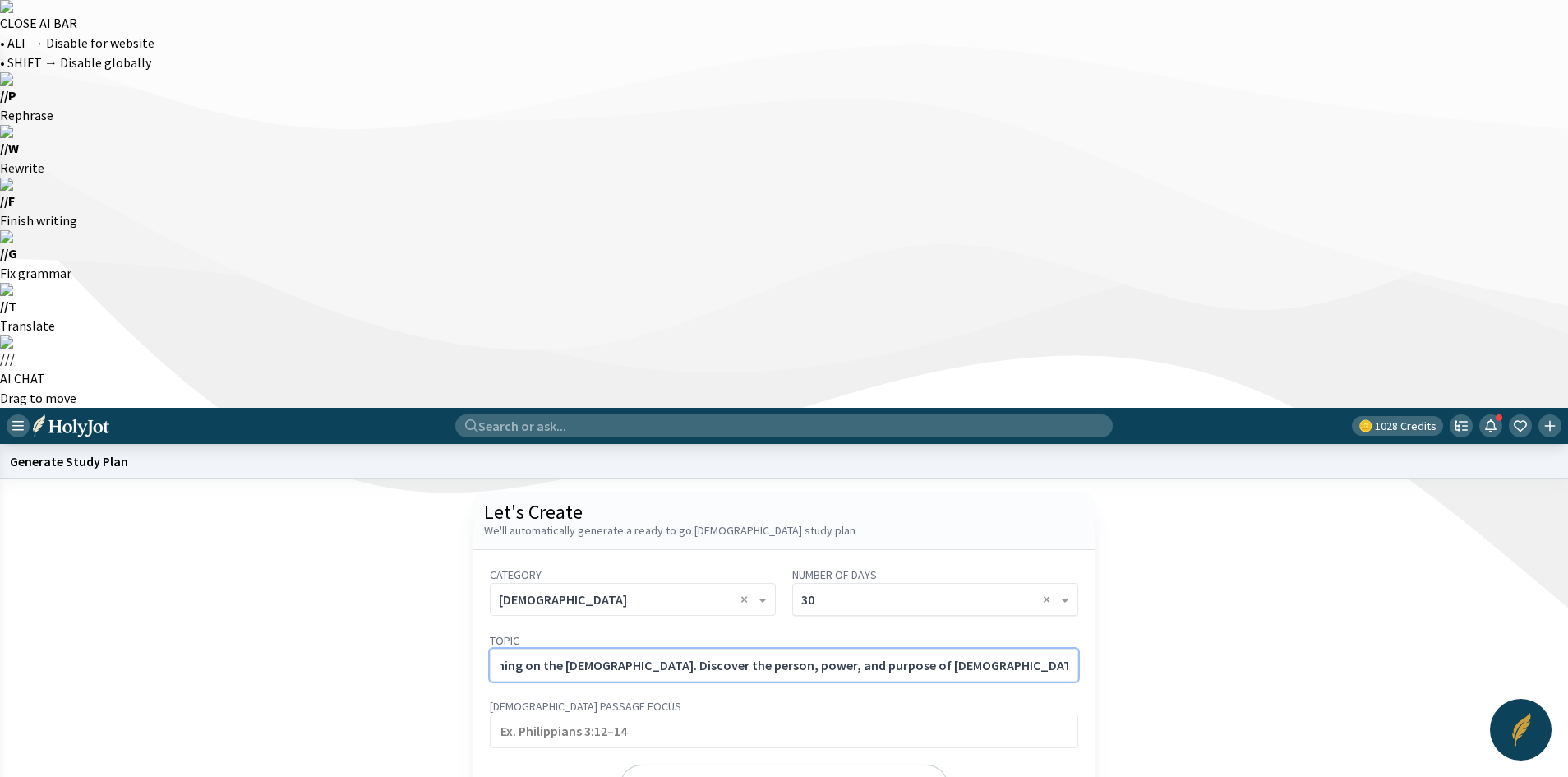 type on "The [DEMOGRAPHIC_DATA]’s Teaching on the [DEMOGRAPHIC_DATA]. Discover the person, power, and purpose of [DEMOGRAPHIC_DATA] across both Old and [DEMOGRAPHIC_DATA]." 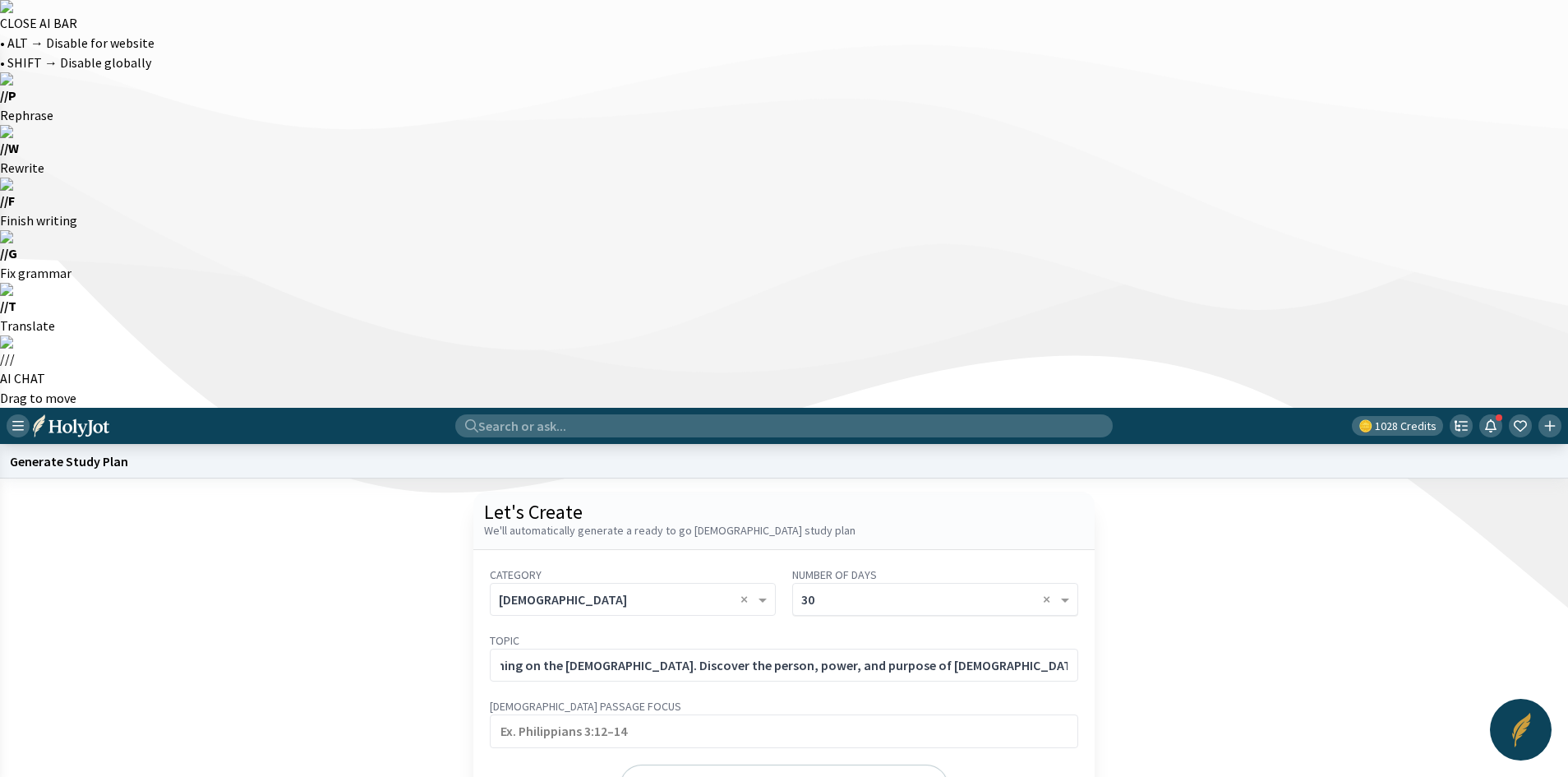 scroll, scrollTop: 0, scrollLeft: 0, axis: both 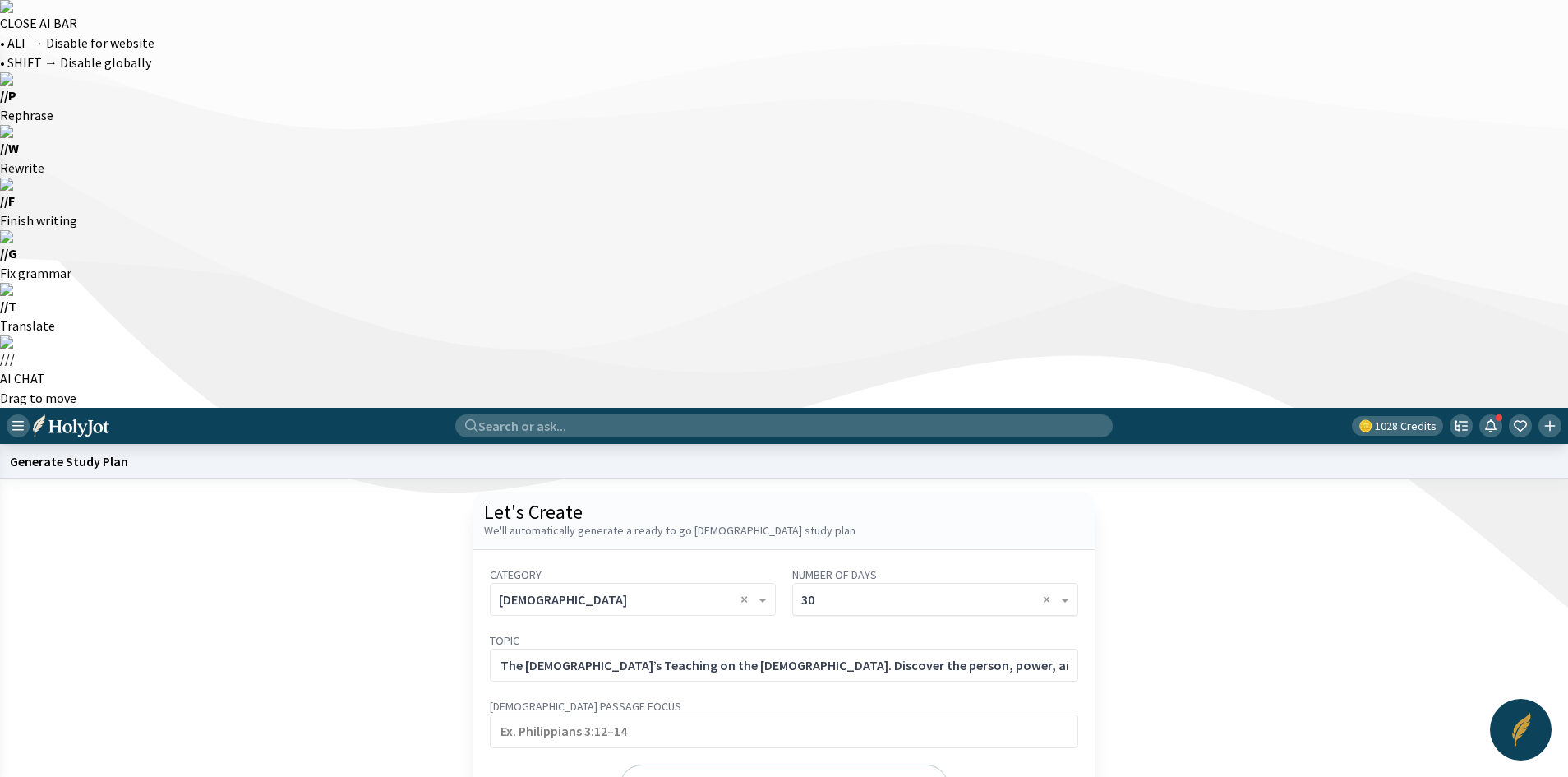 click 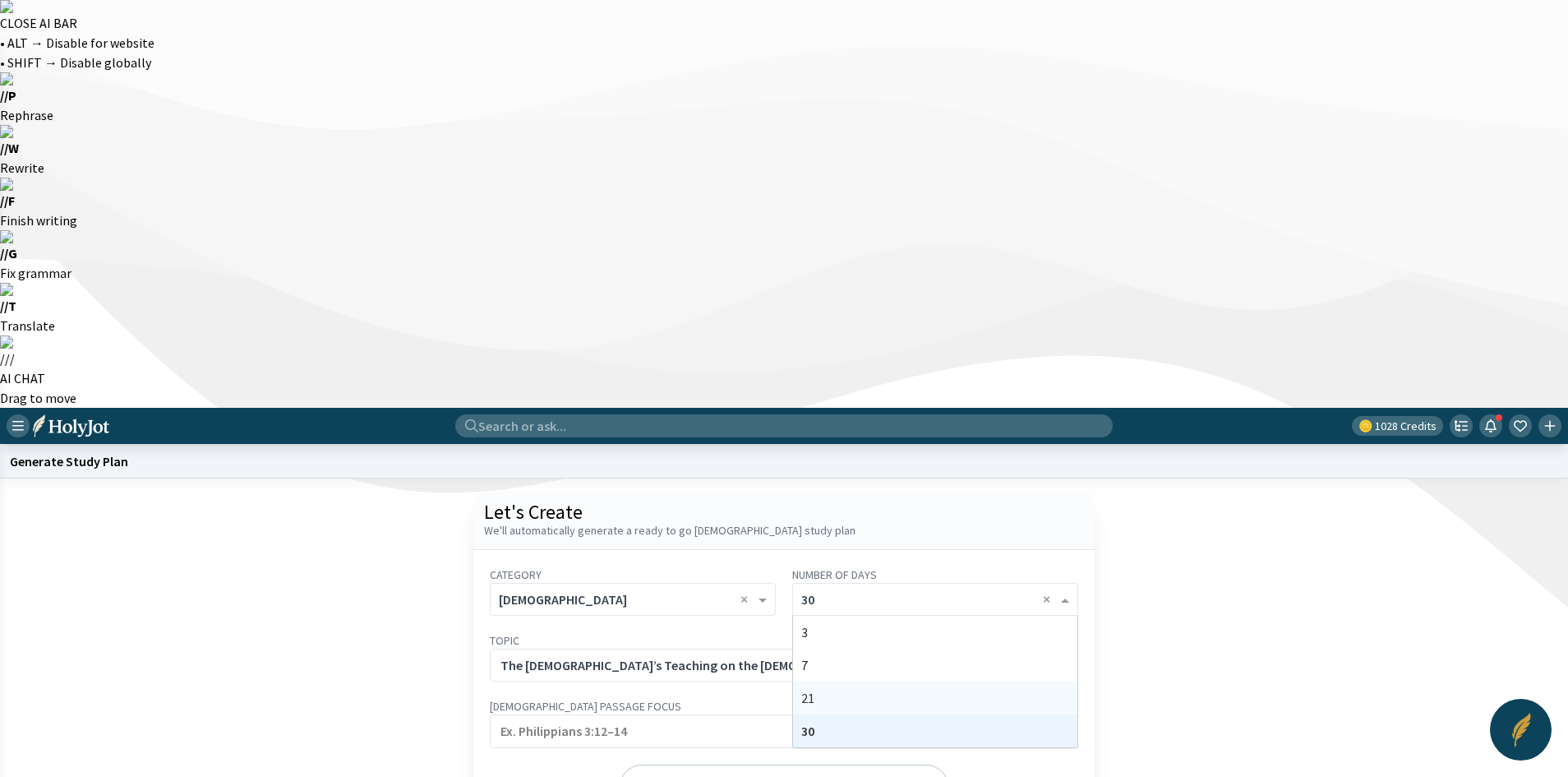click on "21" at bounding box center [808, 698] 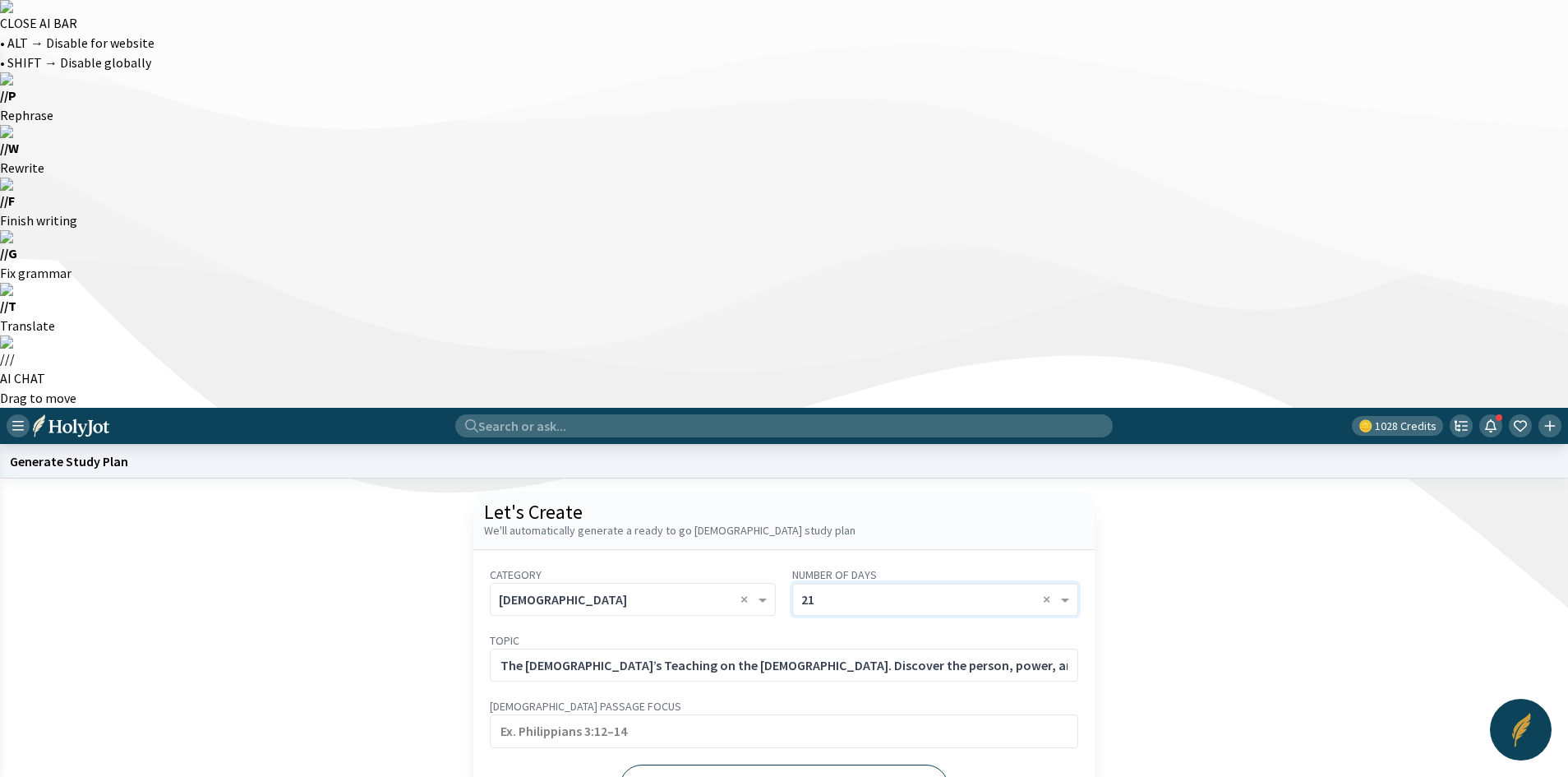 click on "Generate" 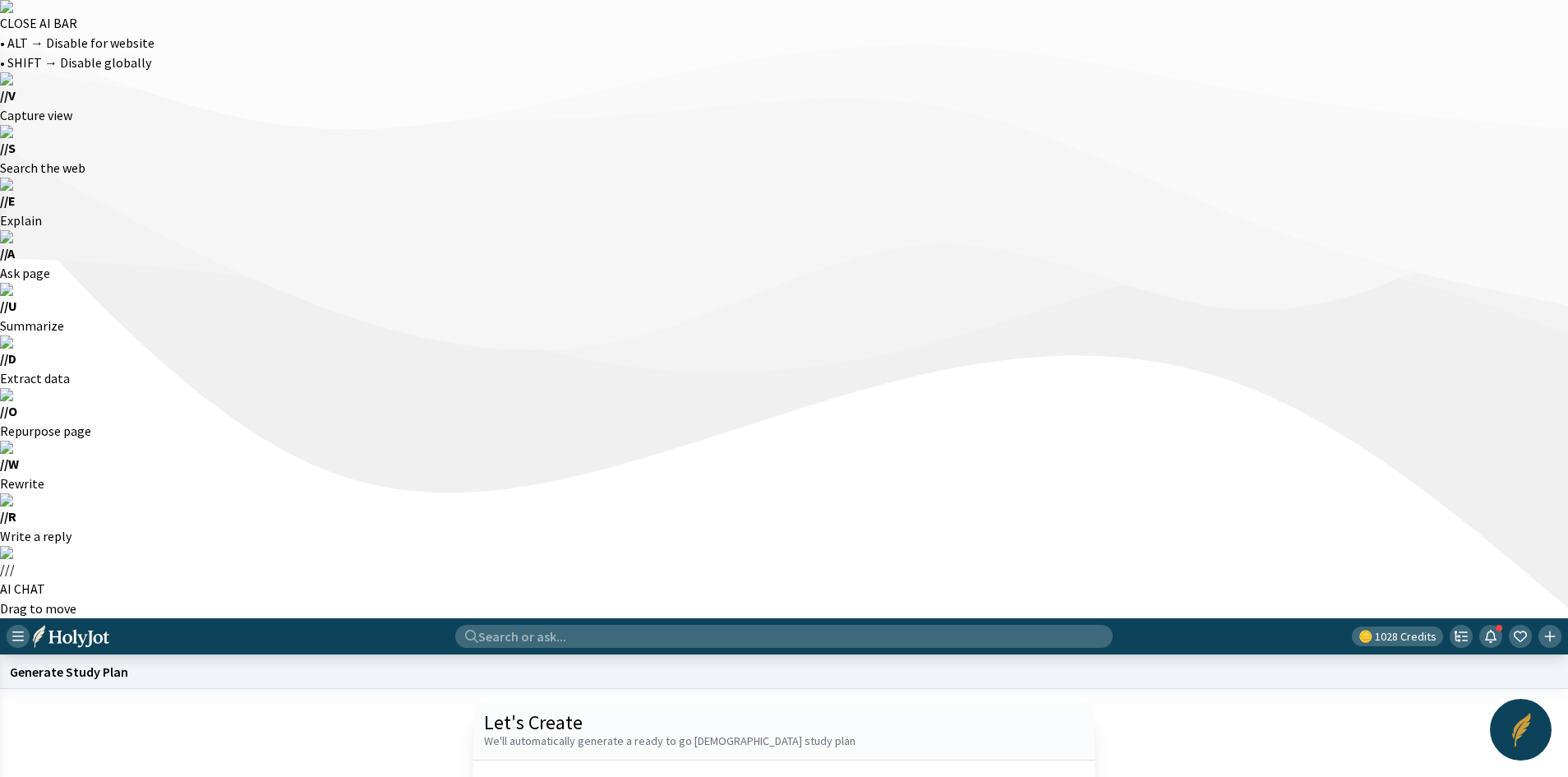 click on "Start a new one" 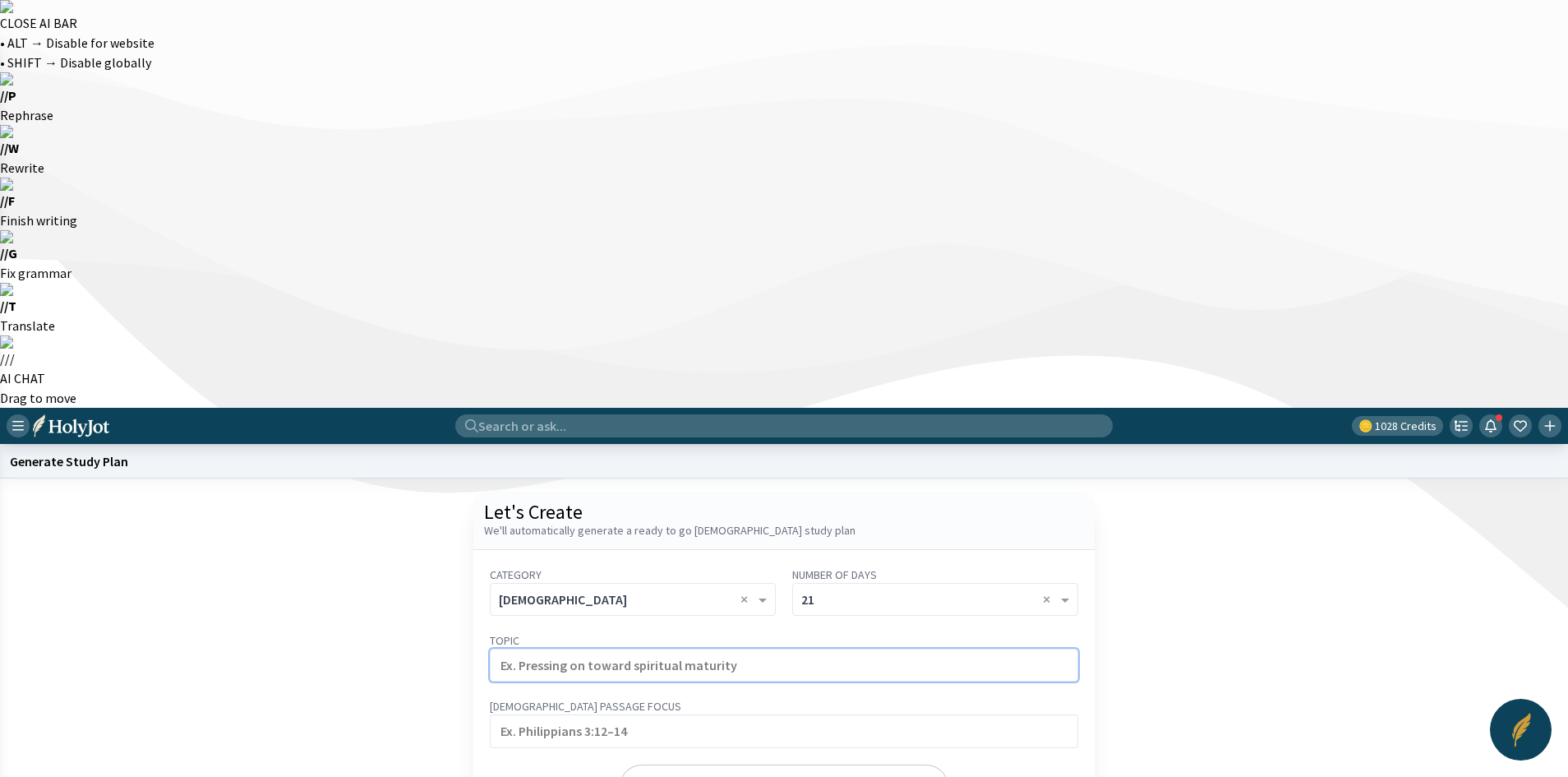 click 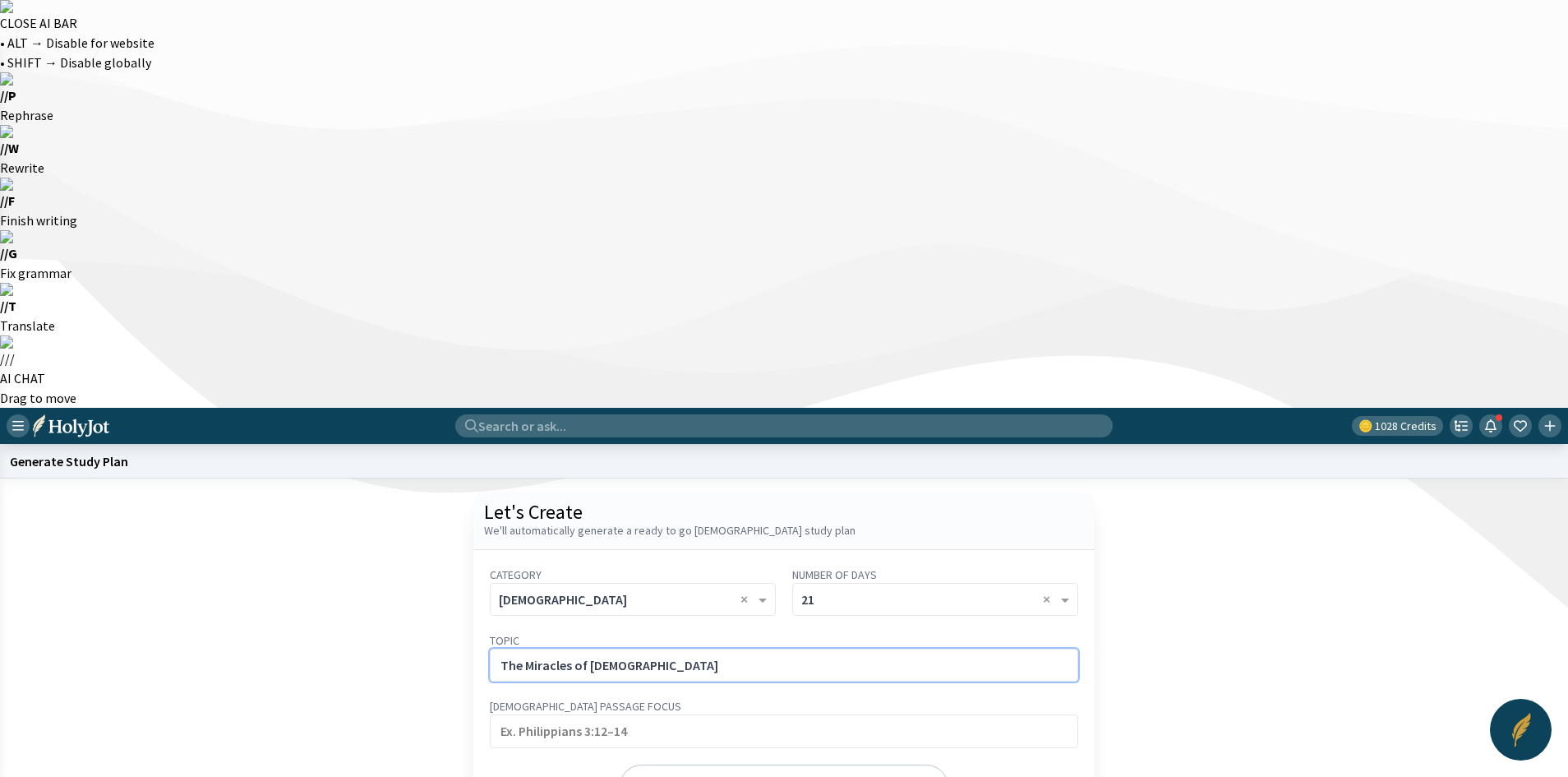 click on "The Miracles of [DEMOGRAPHIC_DATA]" 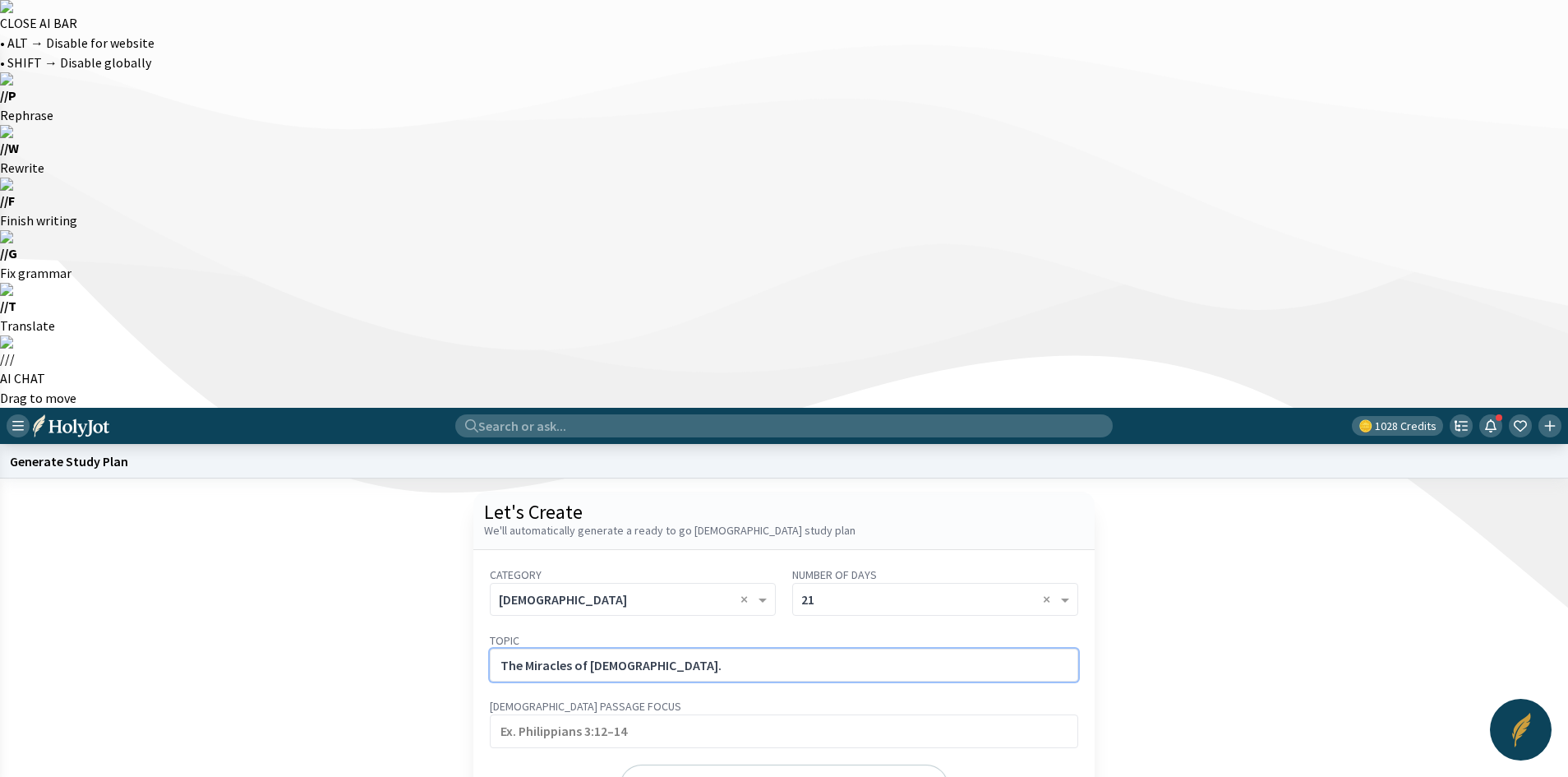 paste on "Study the compassion, power, and meaning behind the miracles [PERSON_NAME] performed." 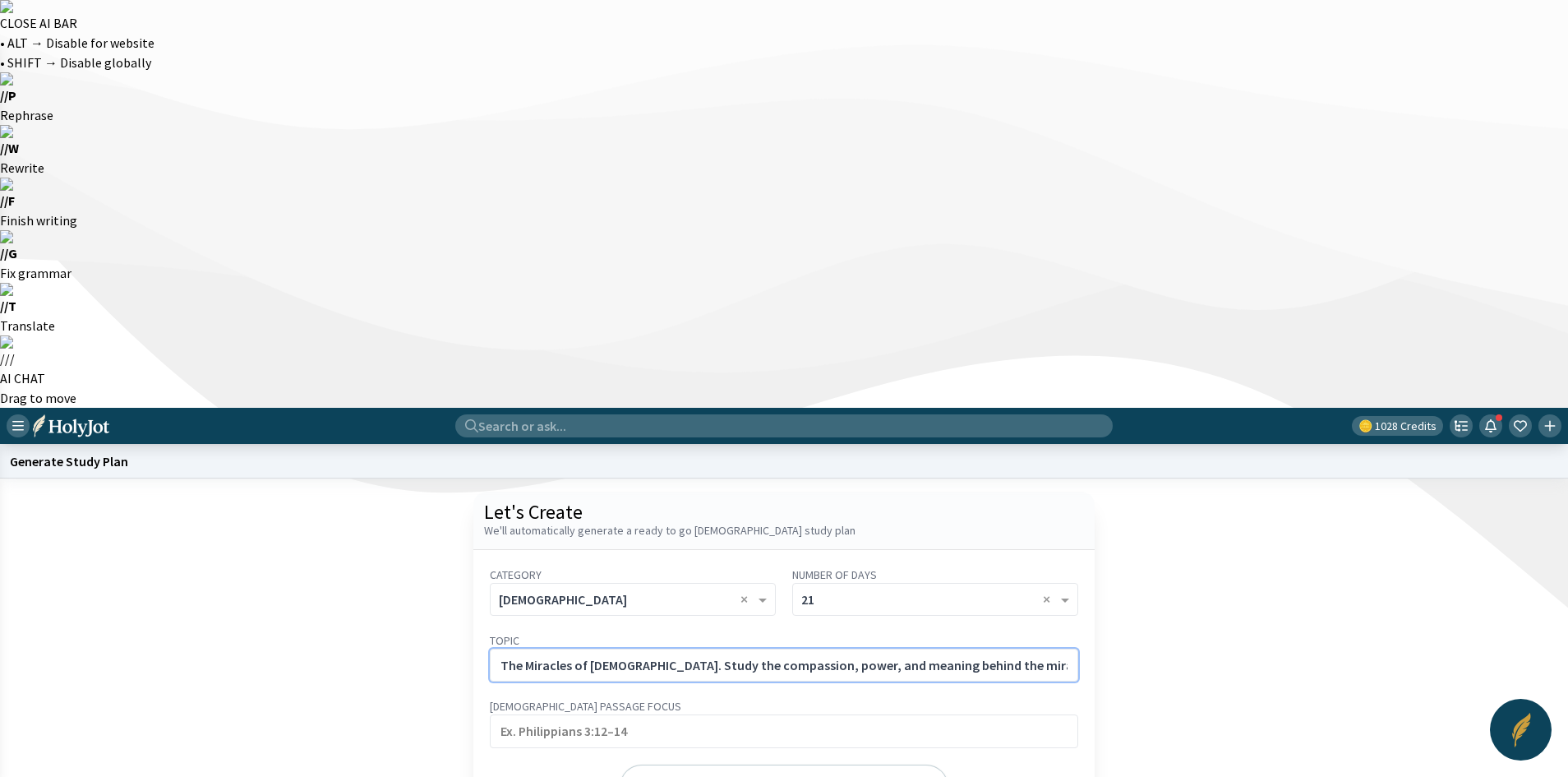 scroll, scrollTop: 0, scrollLeft: 18, axis: horizontal 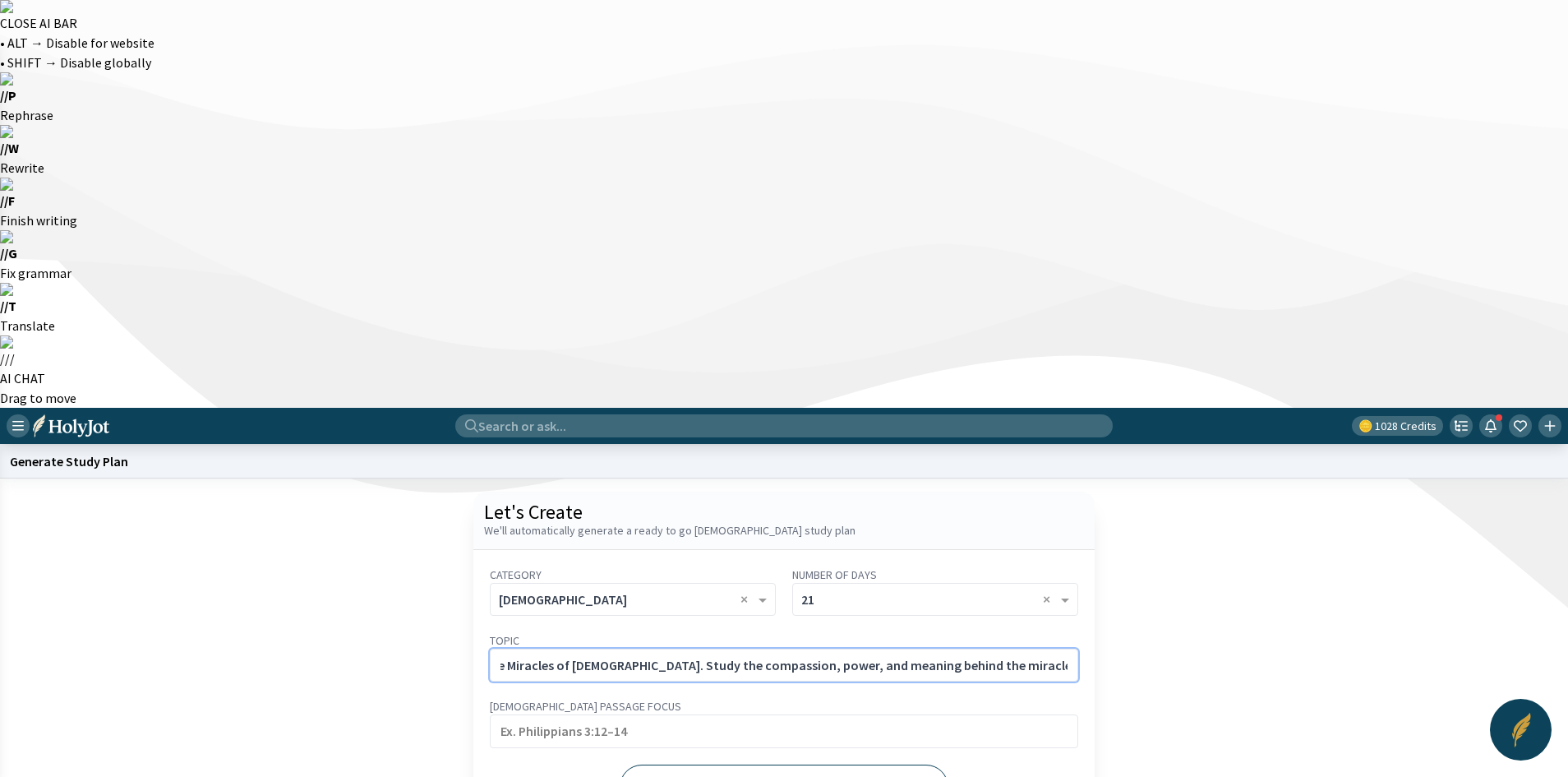 type on "The Miracles of [DEMOGRAPHIC_DATA]. Study the compassion, power, and meaning behind the miracles [PERSON_NAME] performed." 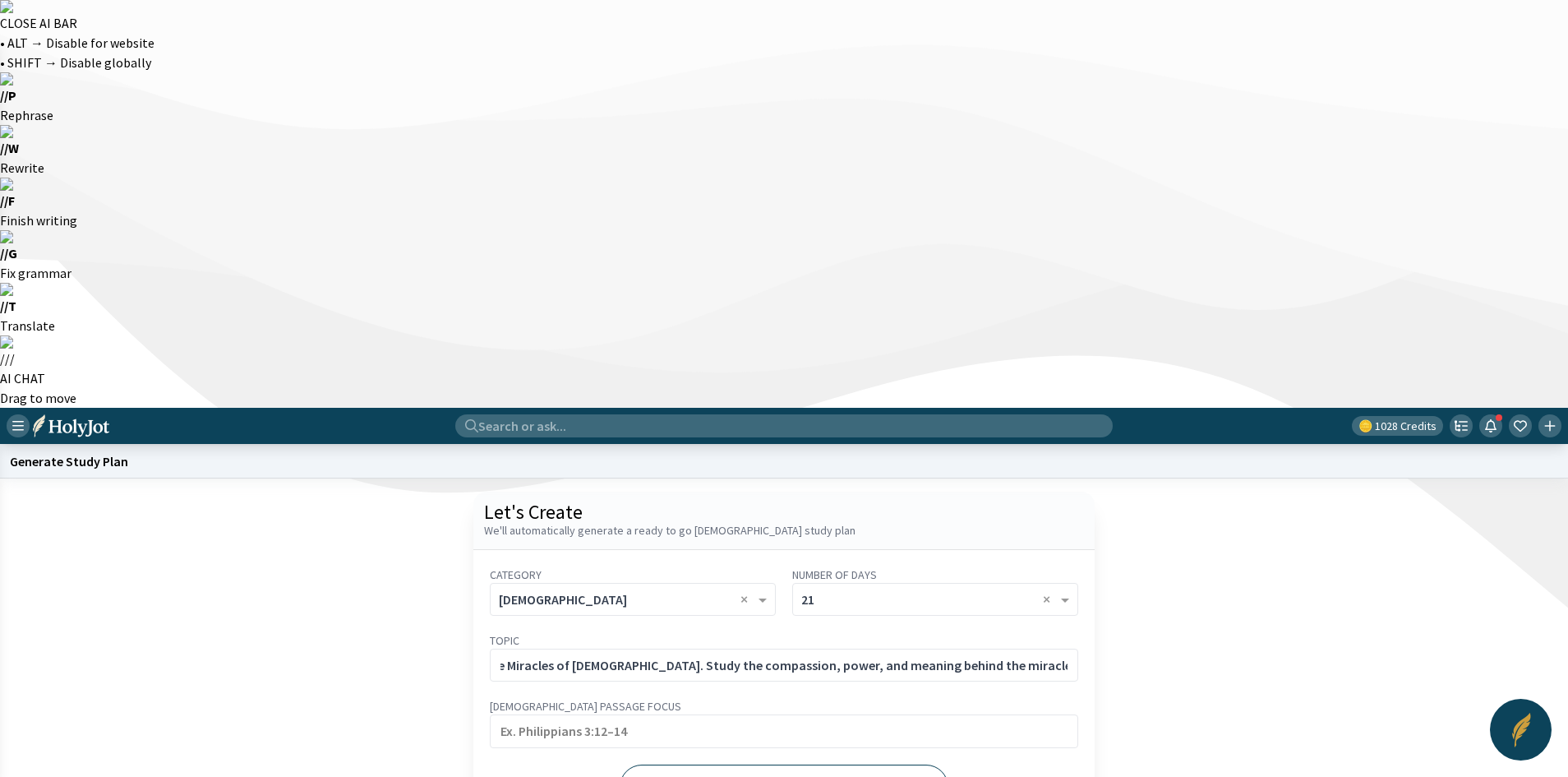 click 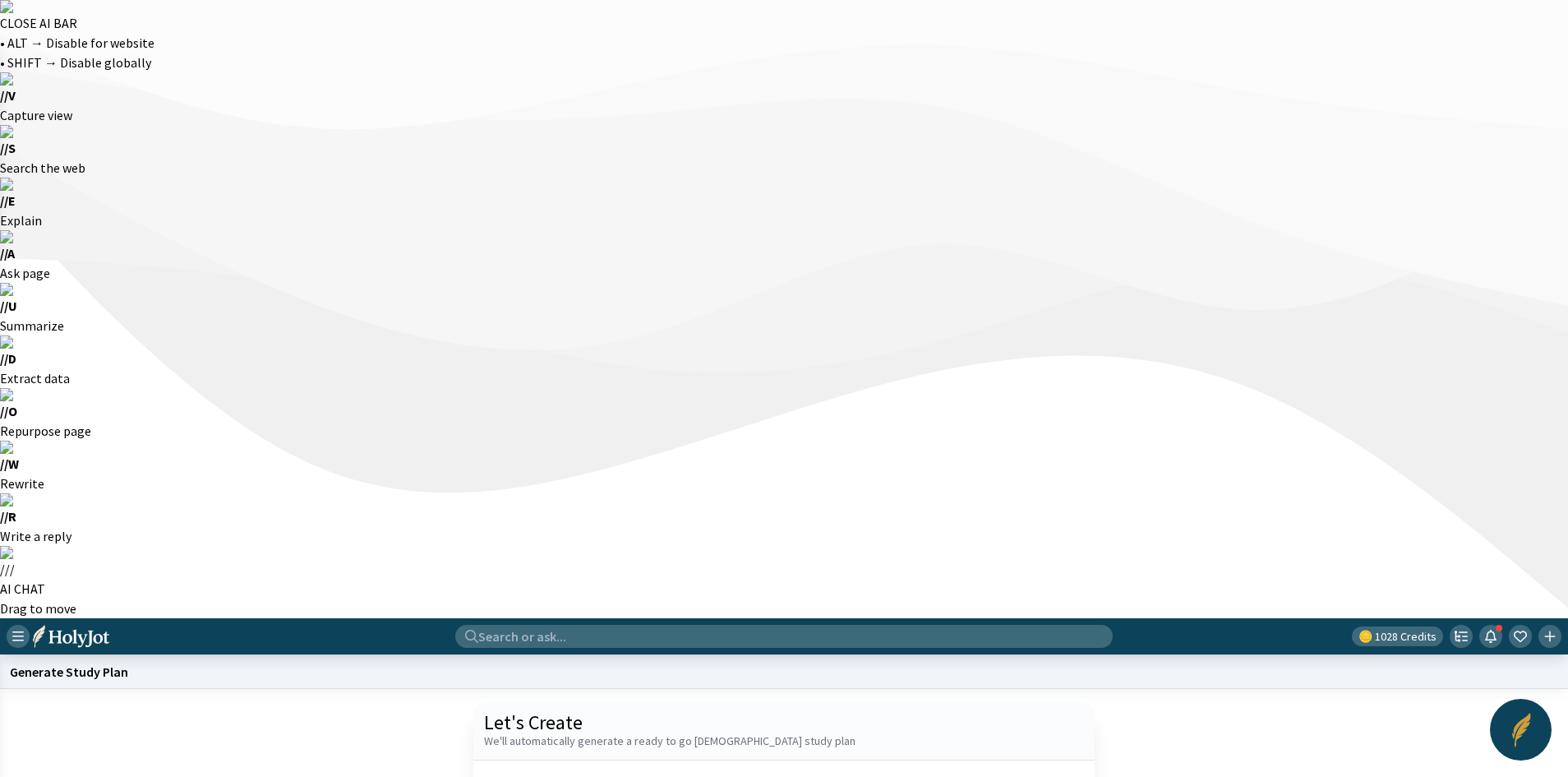 click on "Start a new one" 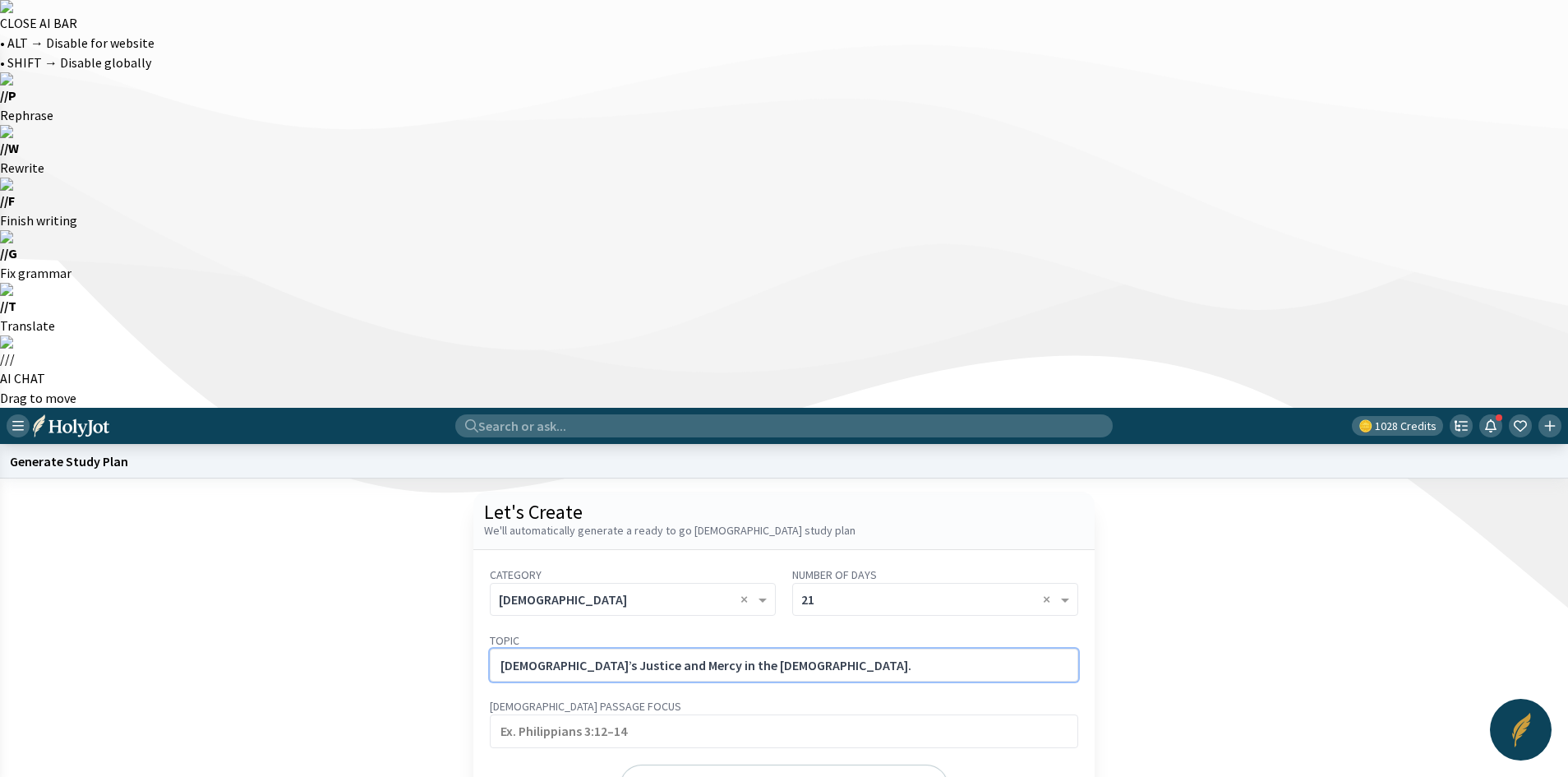 click on "[DEMOGRAPHIC_DATA]’s Justice and Mercy in the [DEMOGRAPHIC_DATA]." 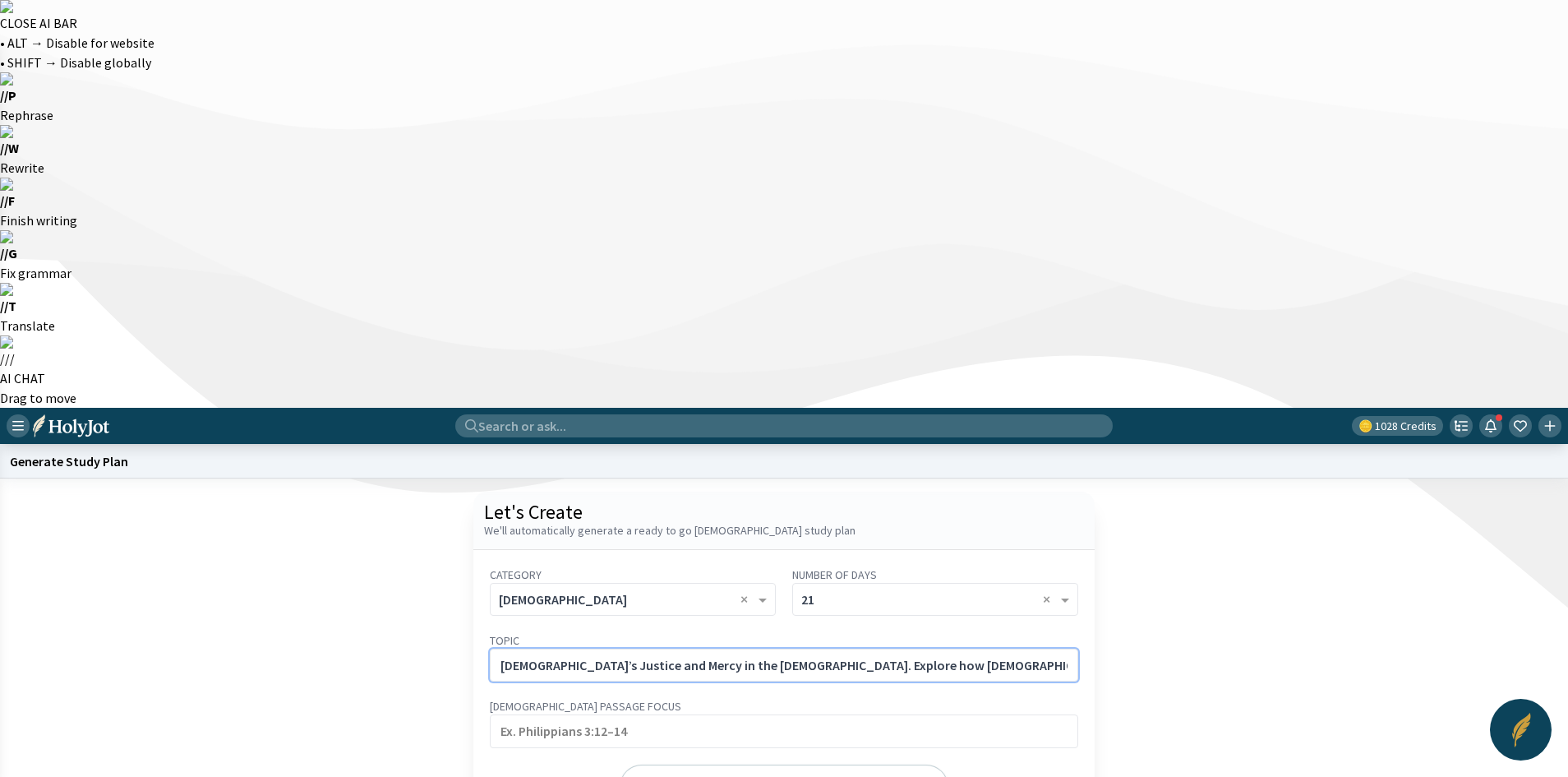 scroll, scrollTop: 0, scrollLeft: 244, axis: horizontal 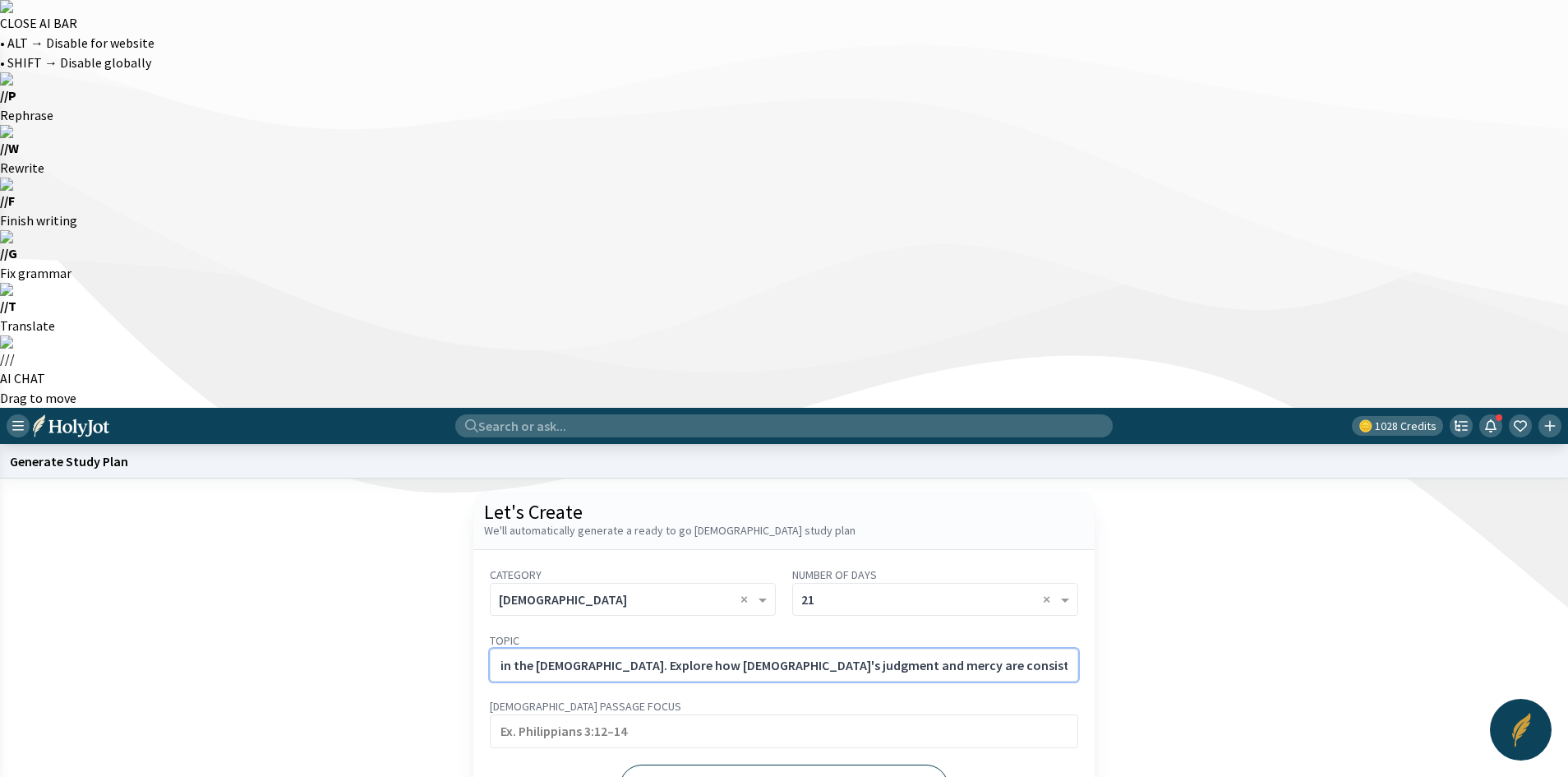 type on "[DEMOGRAPHIC_DATA]’s Justice and Mercy in the [DEMOGRAPHIC_DATA]. Explore how [DEMOGRAPHIC_DATA]'s judgment and mercy are consistently displayed, even in the toughest passages." 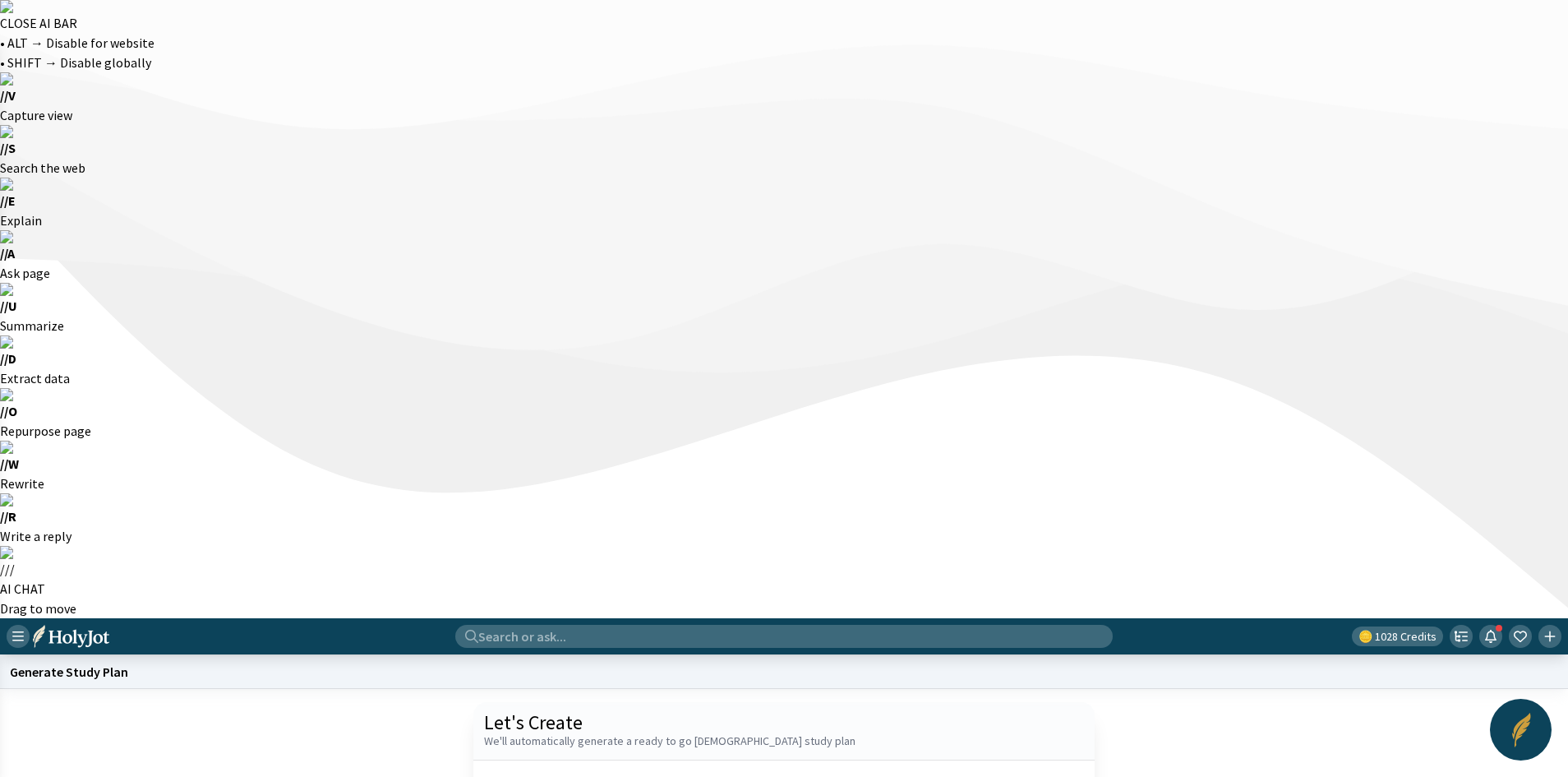 scroll, scrollTop: 0, scrollLeft: 0, axis: both 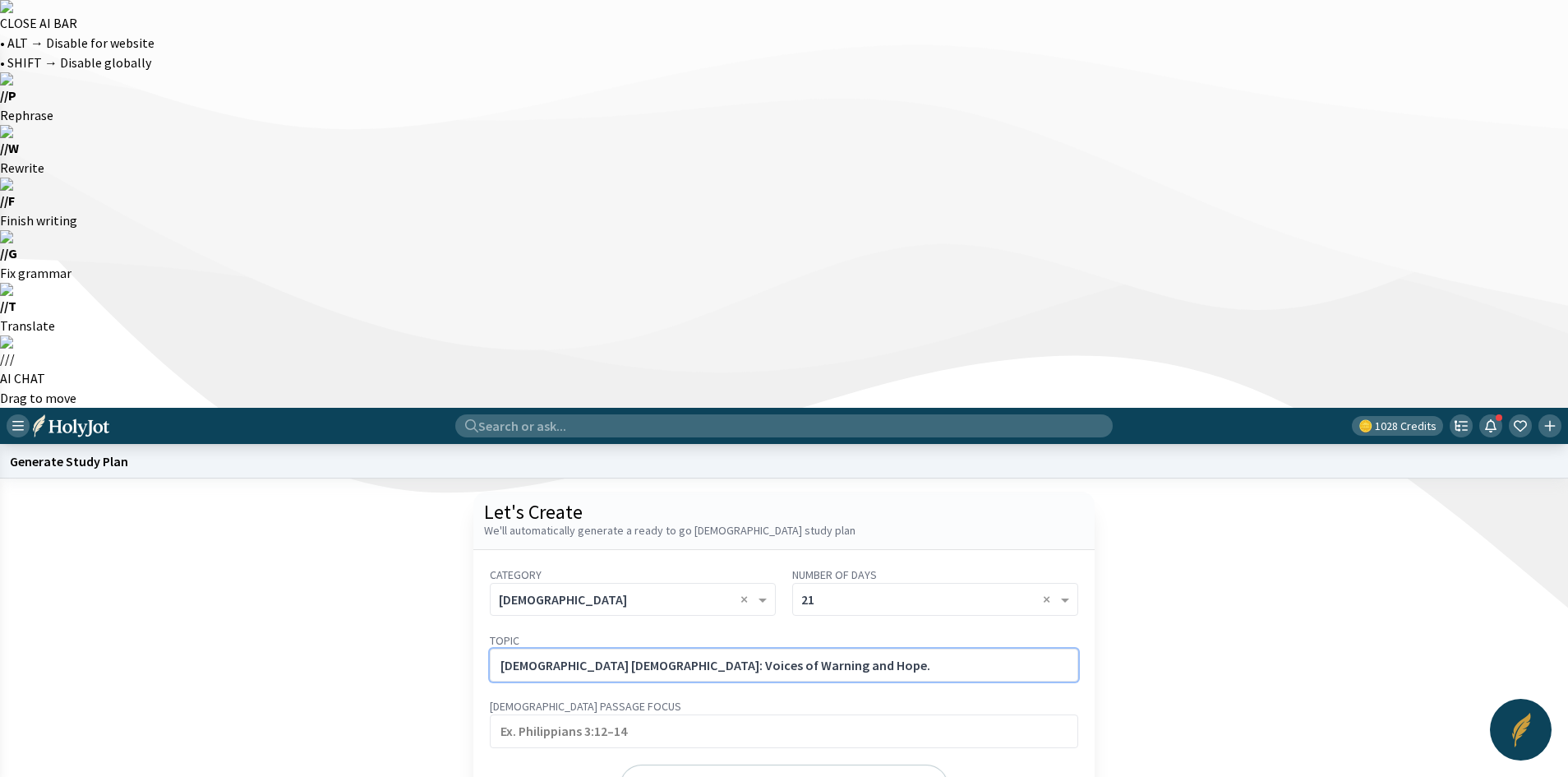 click on "[DEMOGRAPHIC_DATA] [DEMOGRAPHIC_DATA]: Voices of Warning and Hope." 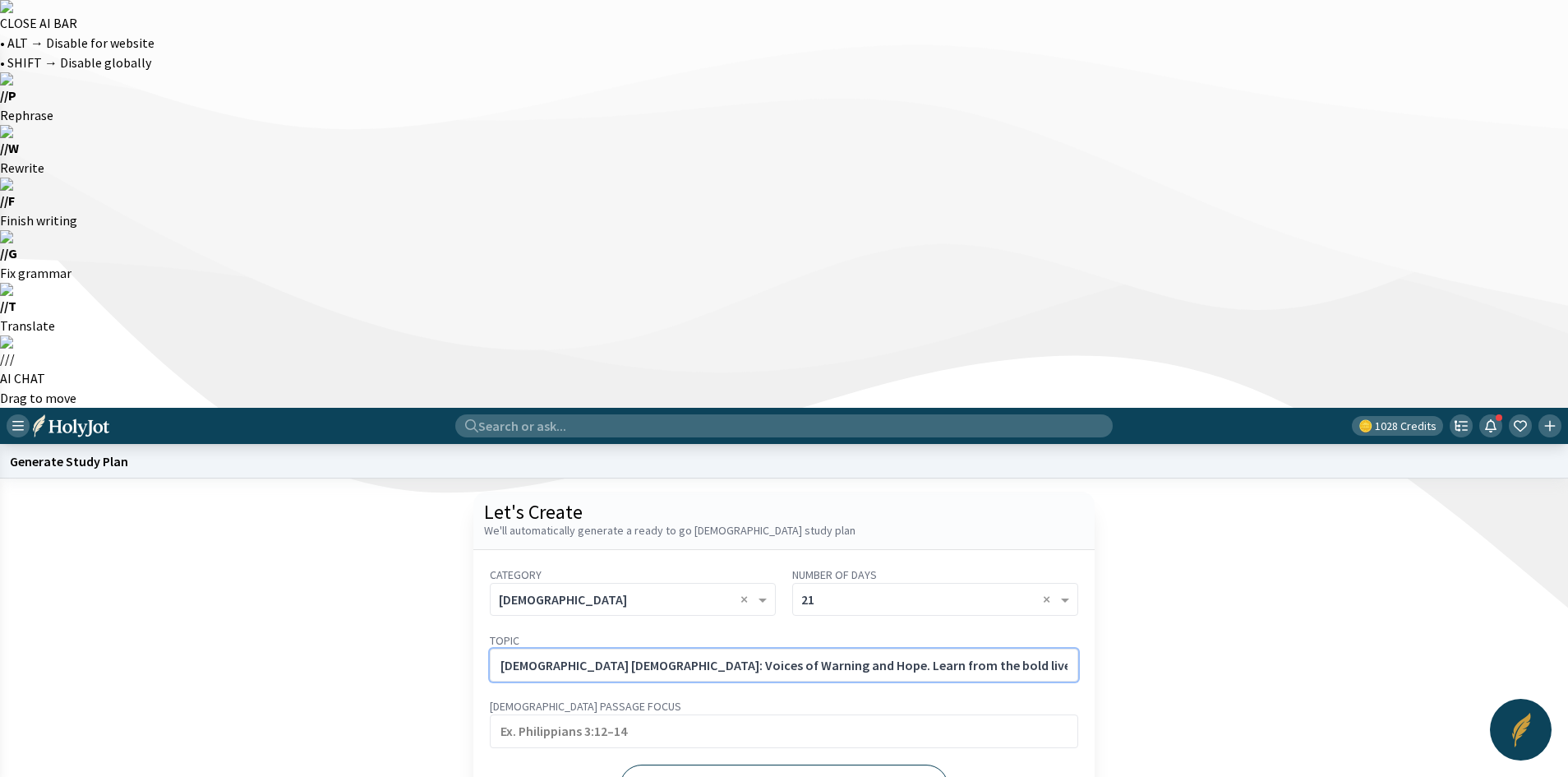 scroll, scrollTop: 0, scrollLeft: 210, axis: horizontal 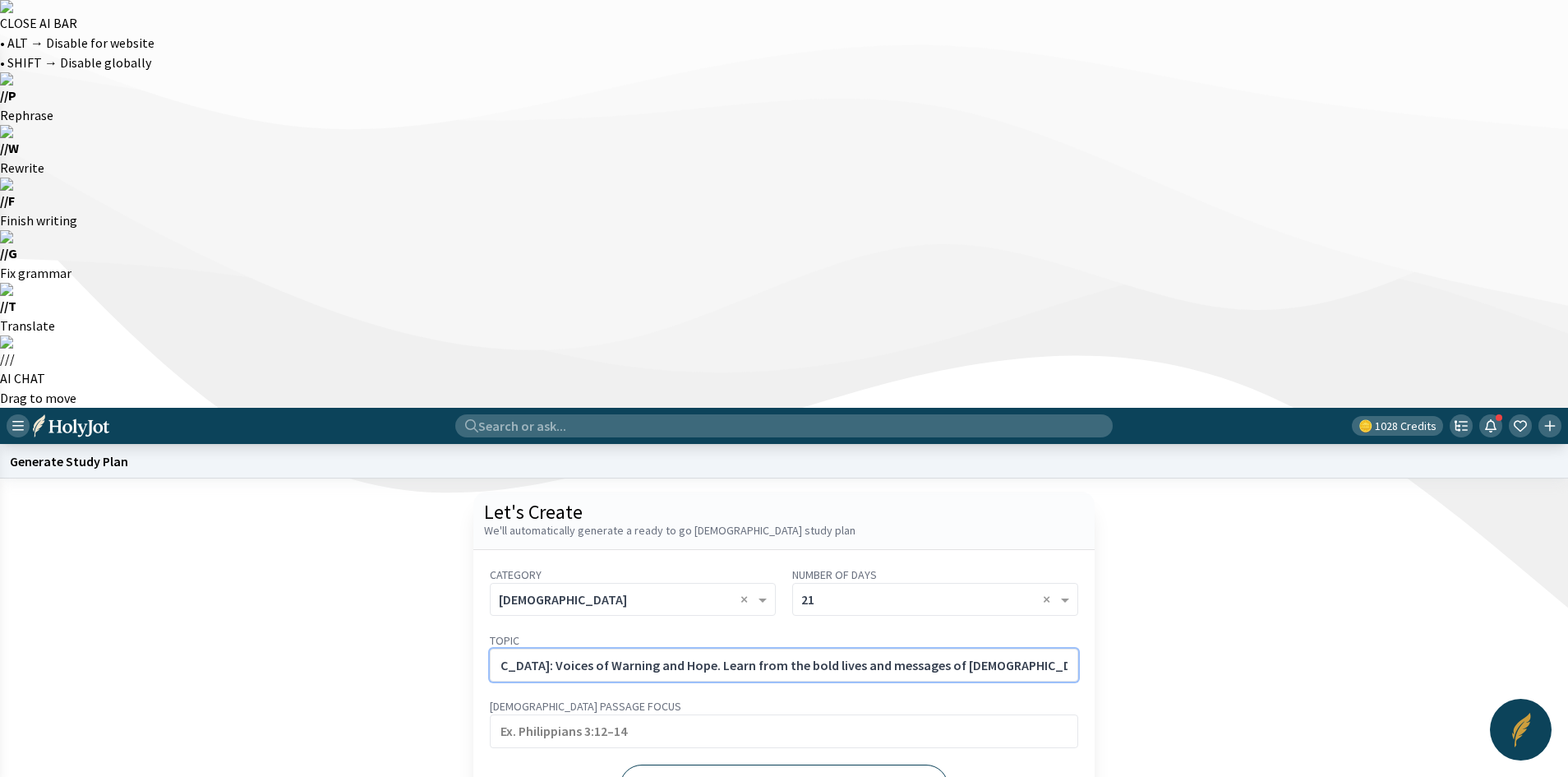 type on "[DEMOGRAPHIC_DATA] [DEMOGRAPHIC_DATA]: Voices of Warning and Hope. Learn from the bold lives and messages of [DEMOGRAPHIC_DATA] like [PERSON_NAME], [PERSON_NAME], [PERSON_NAME], and [PERSON_NAME]." 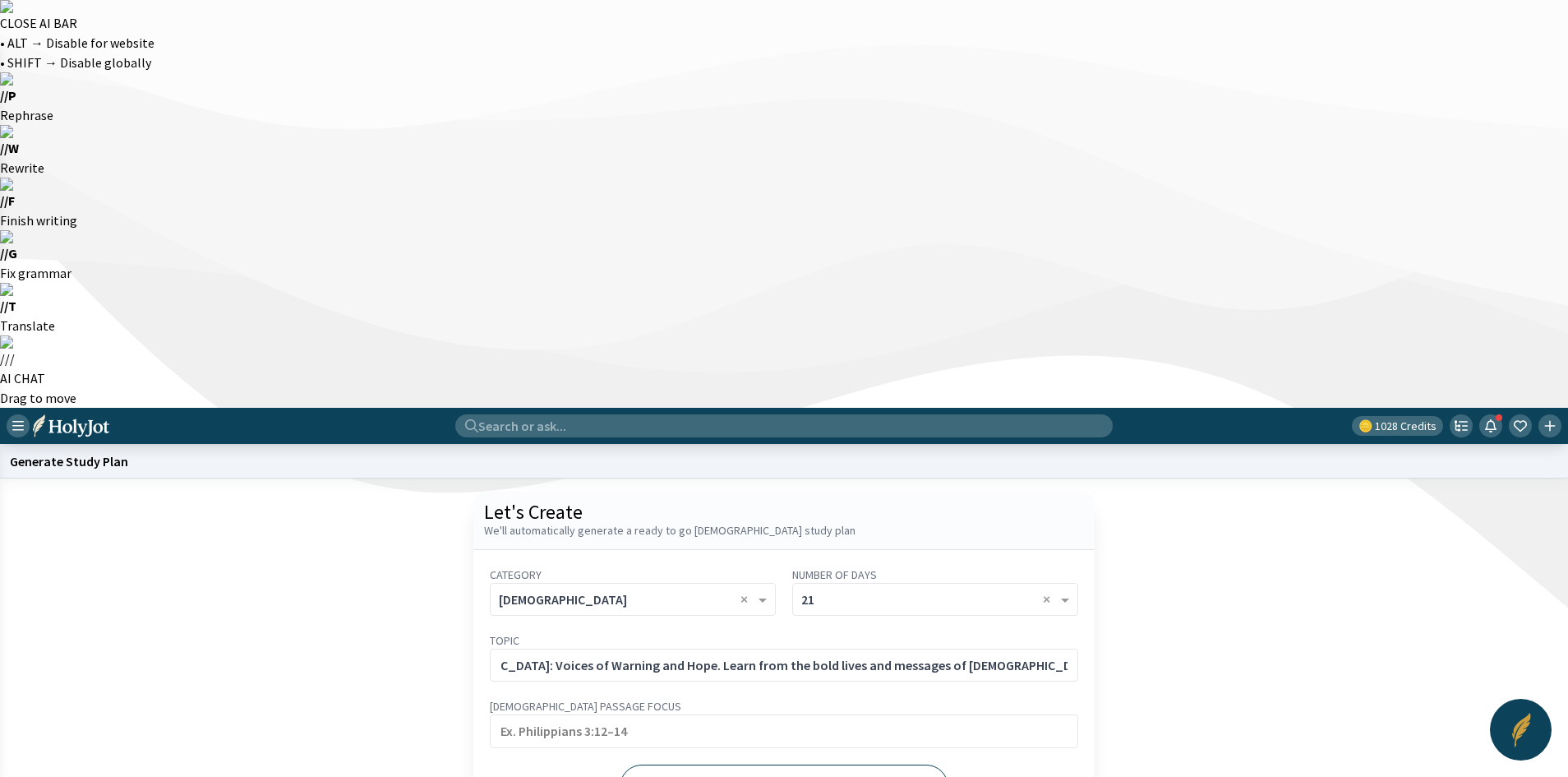 scroll, scrollTop: 0, scrollLeft: 0, axis: both 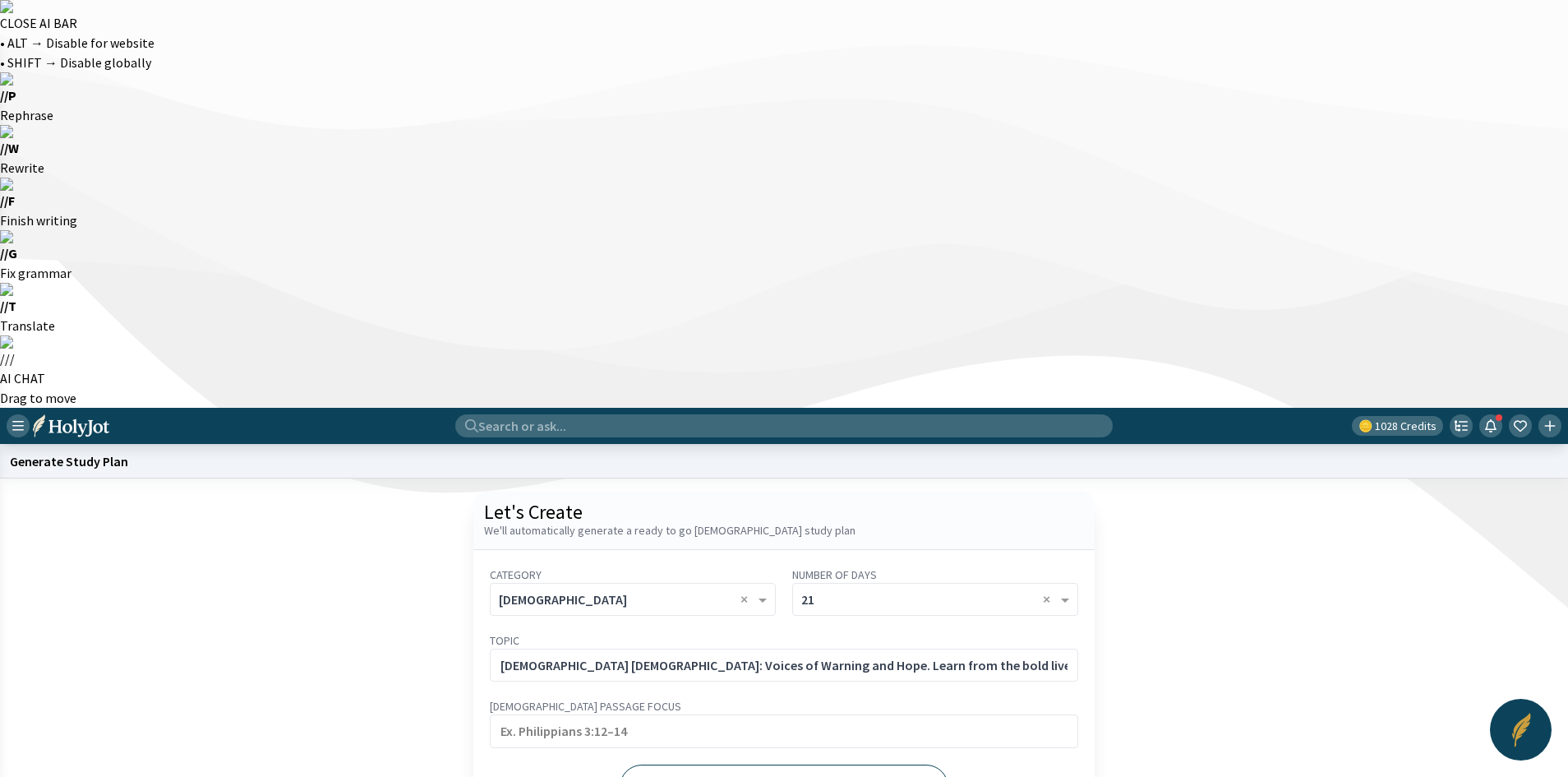 click on "Generate" 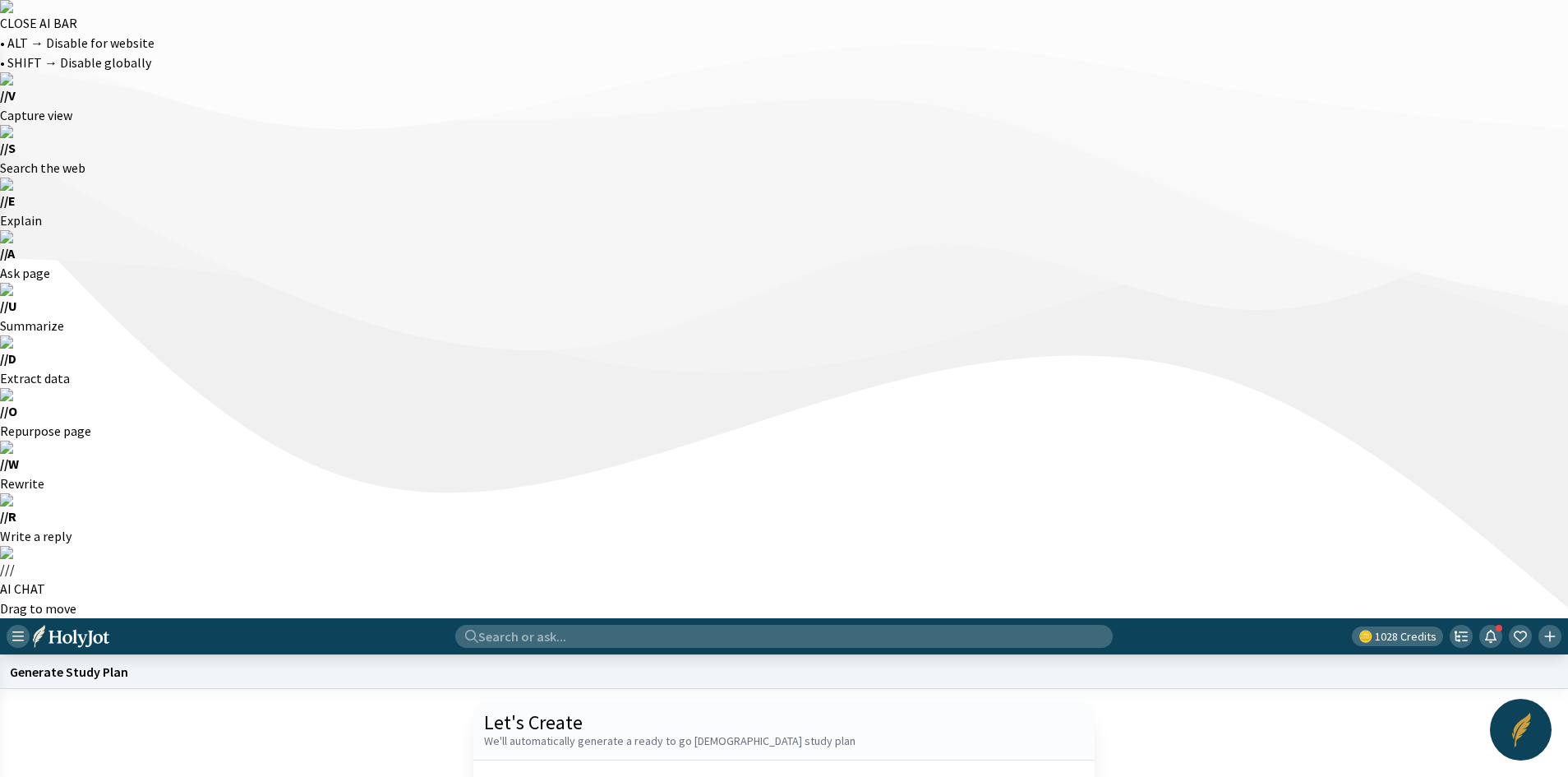 click on "Start a new one" 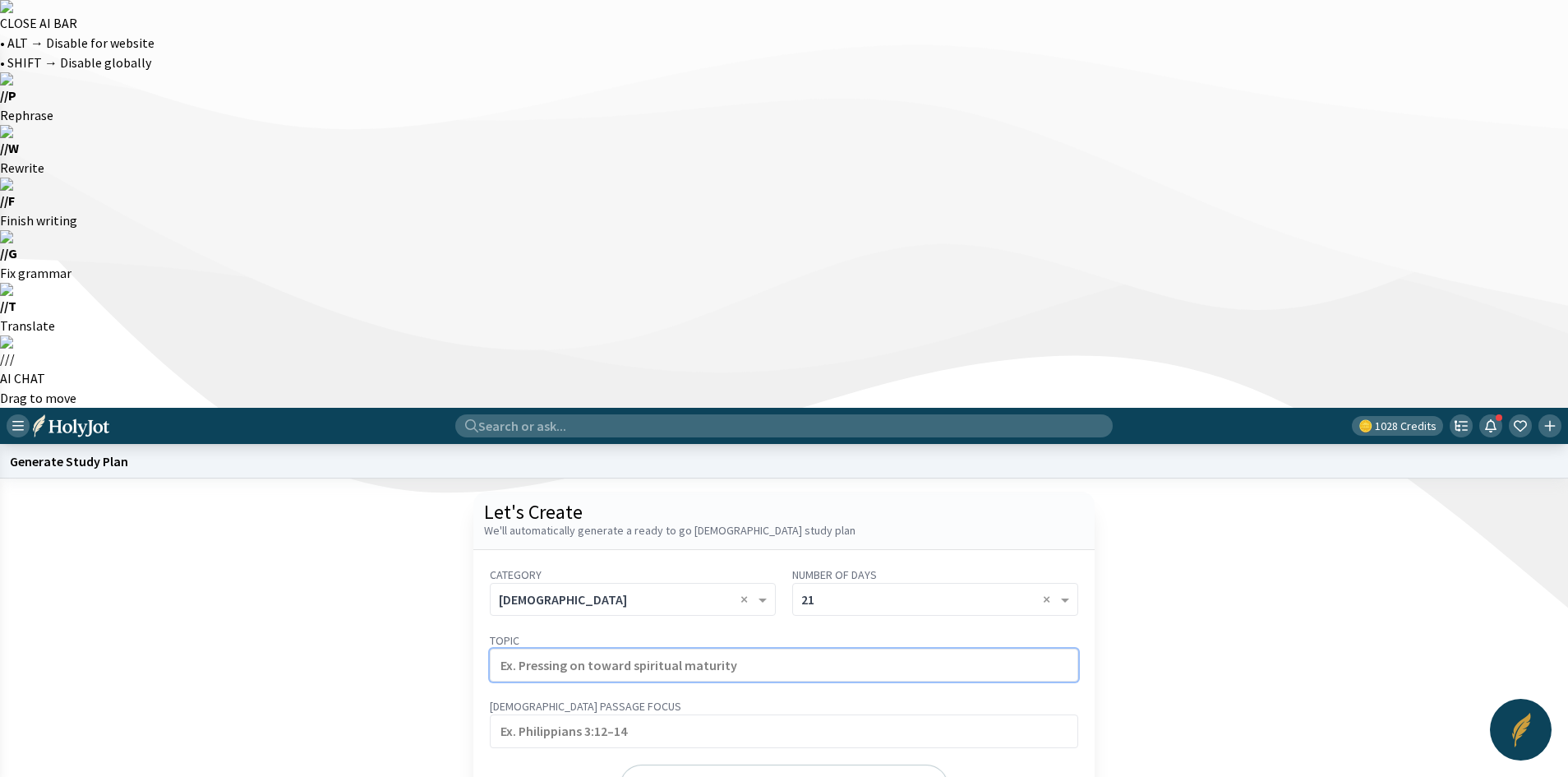 click 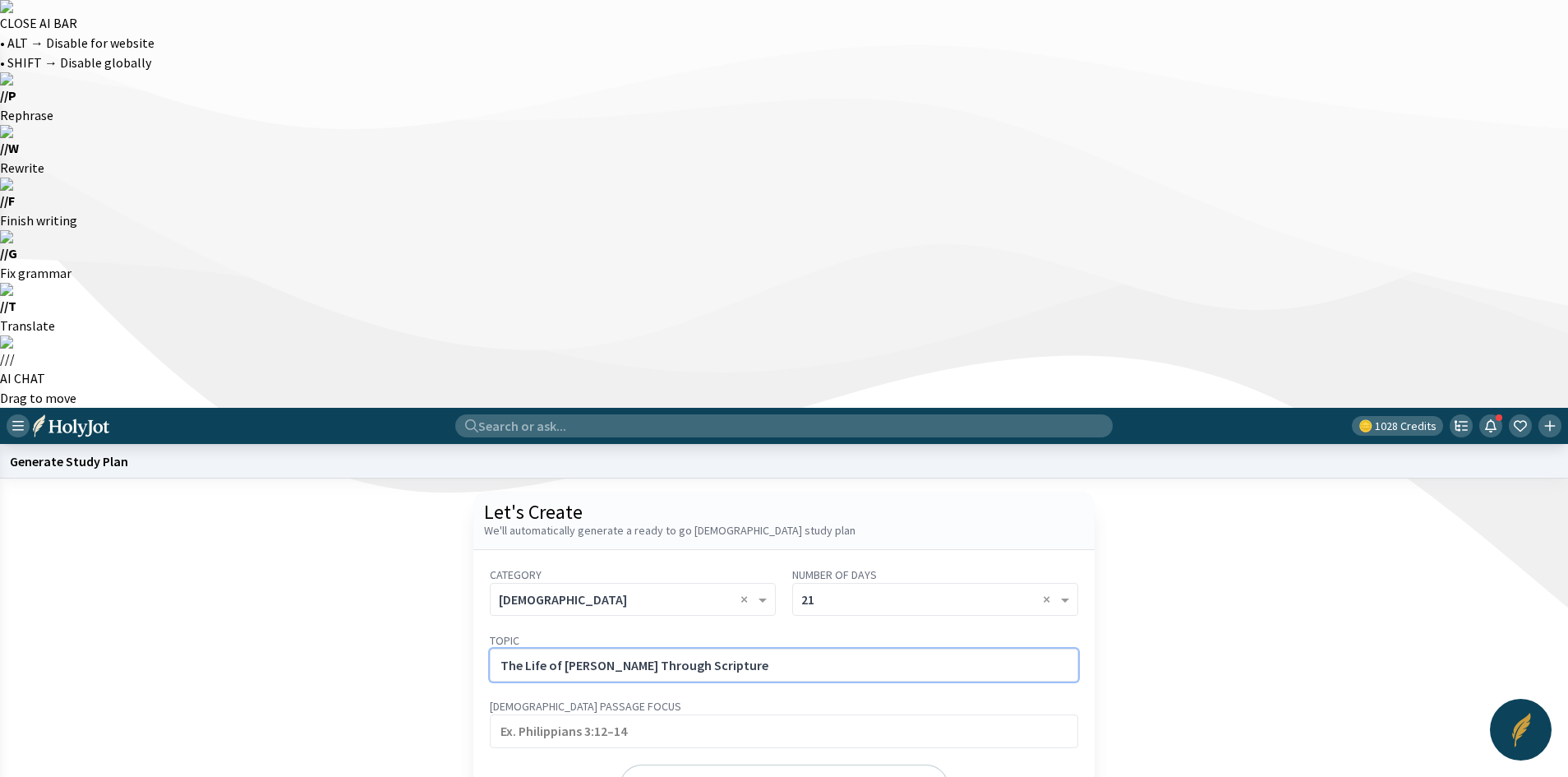 click on "The Life of [PERSON_NAME] Through Scripture" 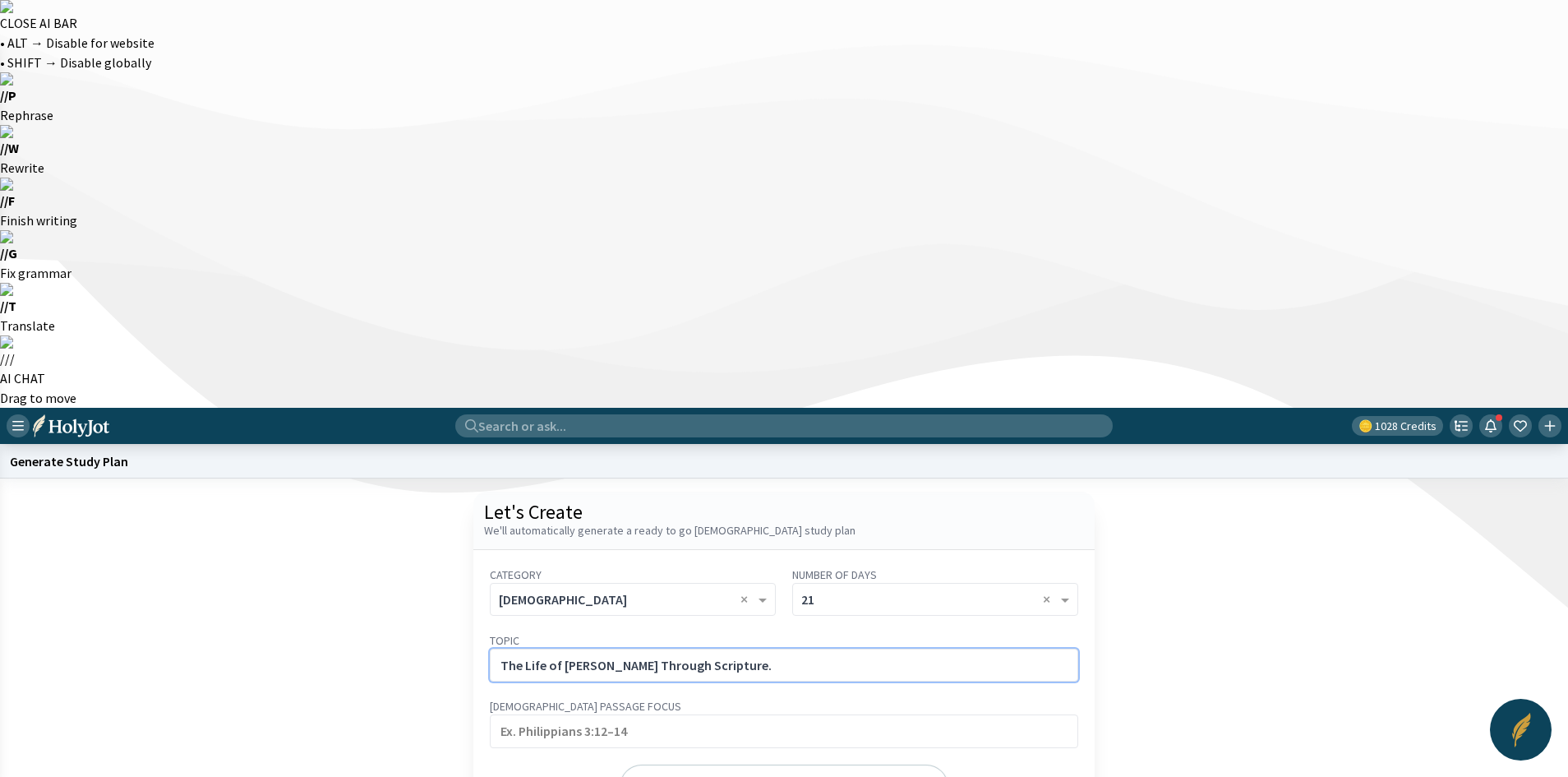 paste 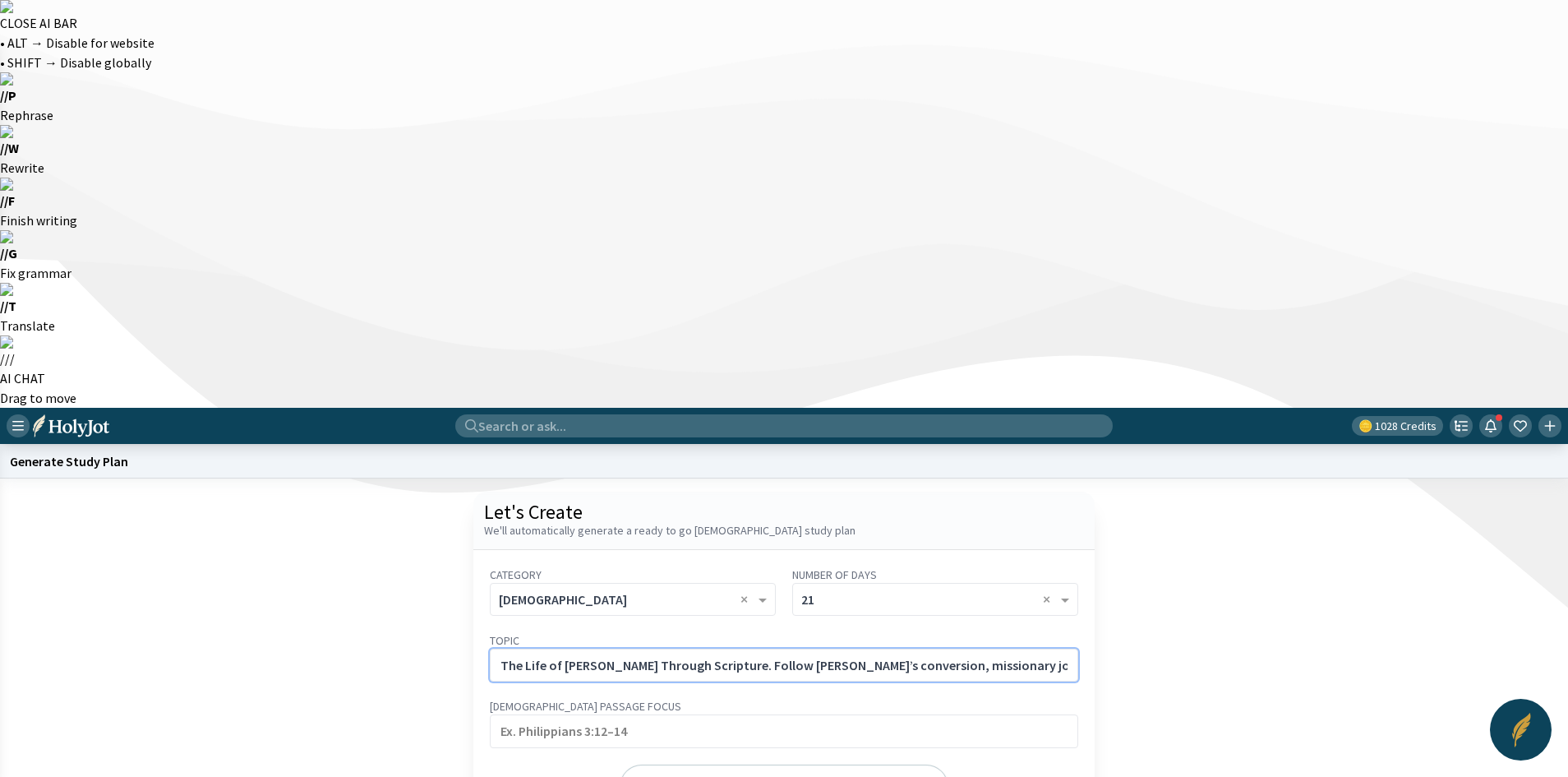 scroll, scrollTop: 0, scrollLeft: 164, axis: horizontal 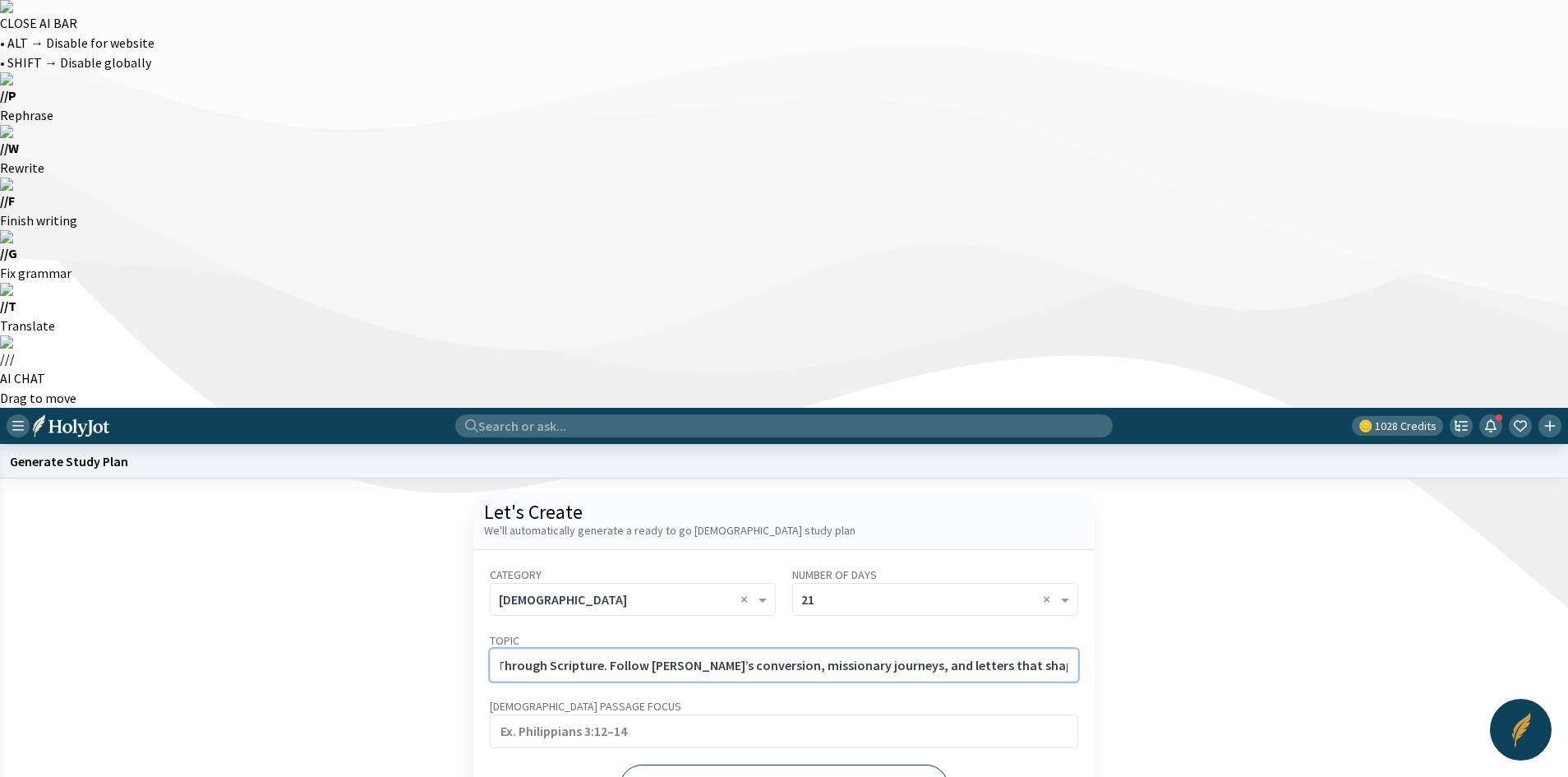 type on "The Life of [PERSON_NAME] Through Scripture. Follow [PERSON_NAME]’s conversion, missionary journeys, and letters that shaped early [DEMOGRAPHIC_DATA] doctrine." 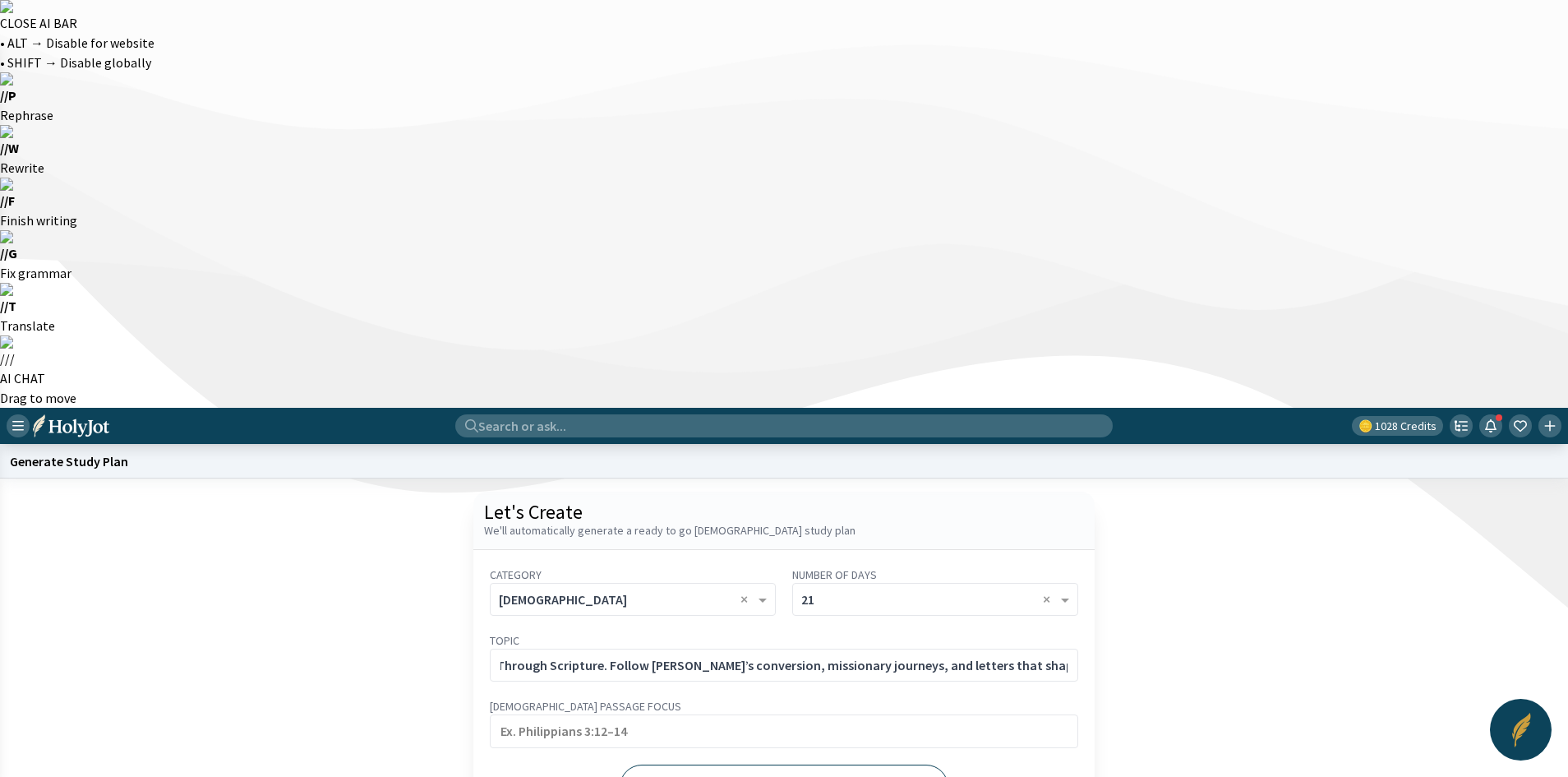 click on "Generate" 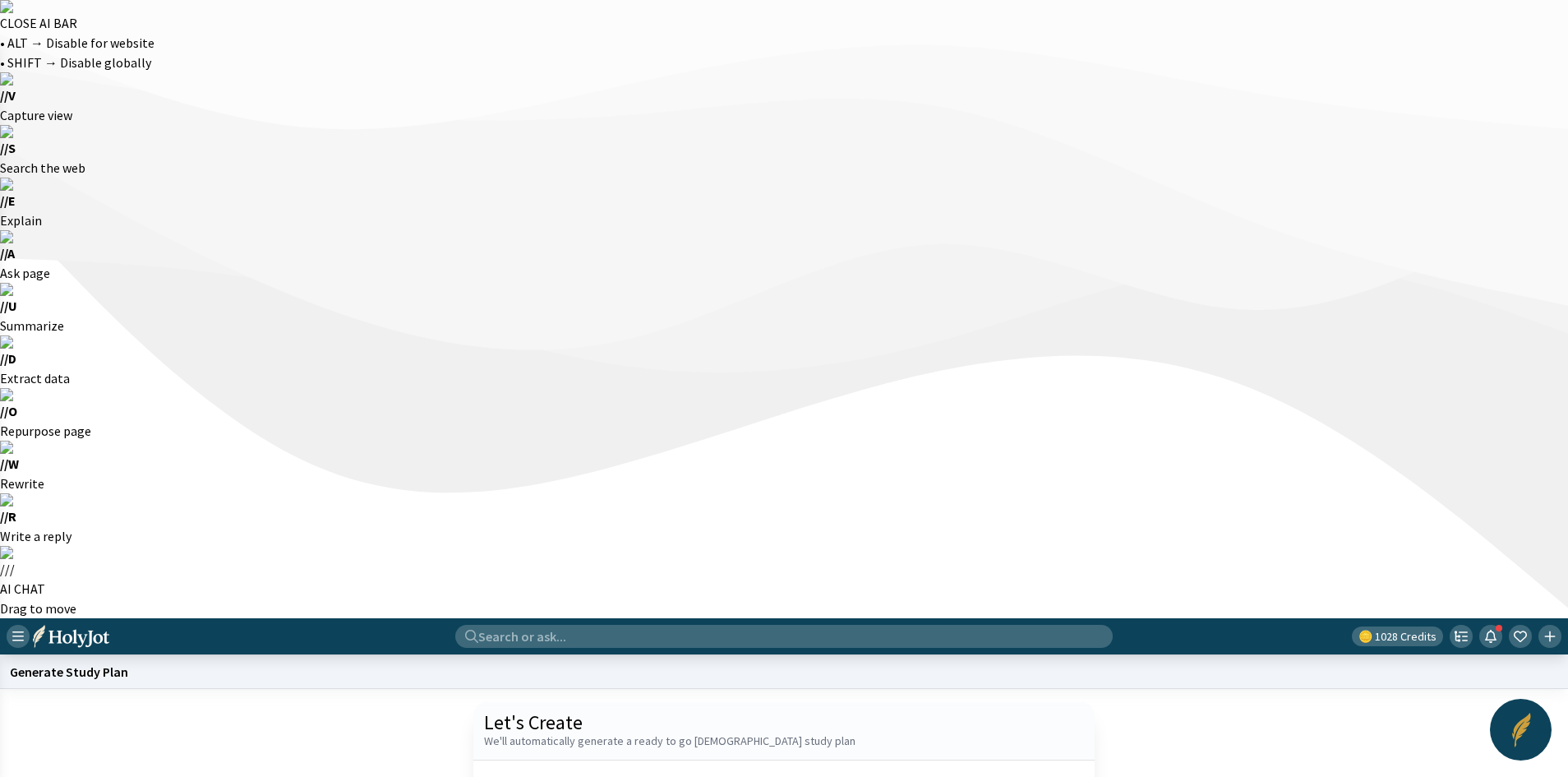 click on "Start a new one" 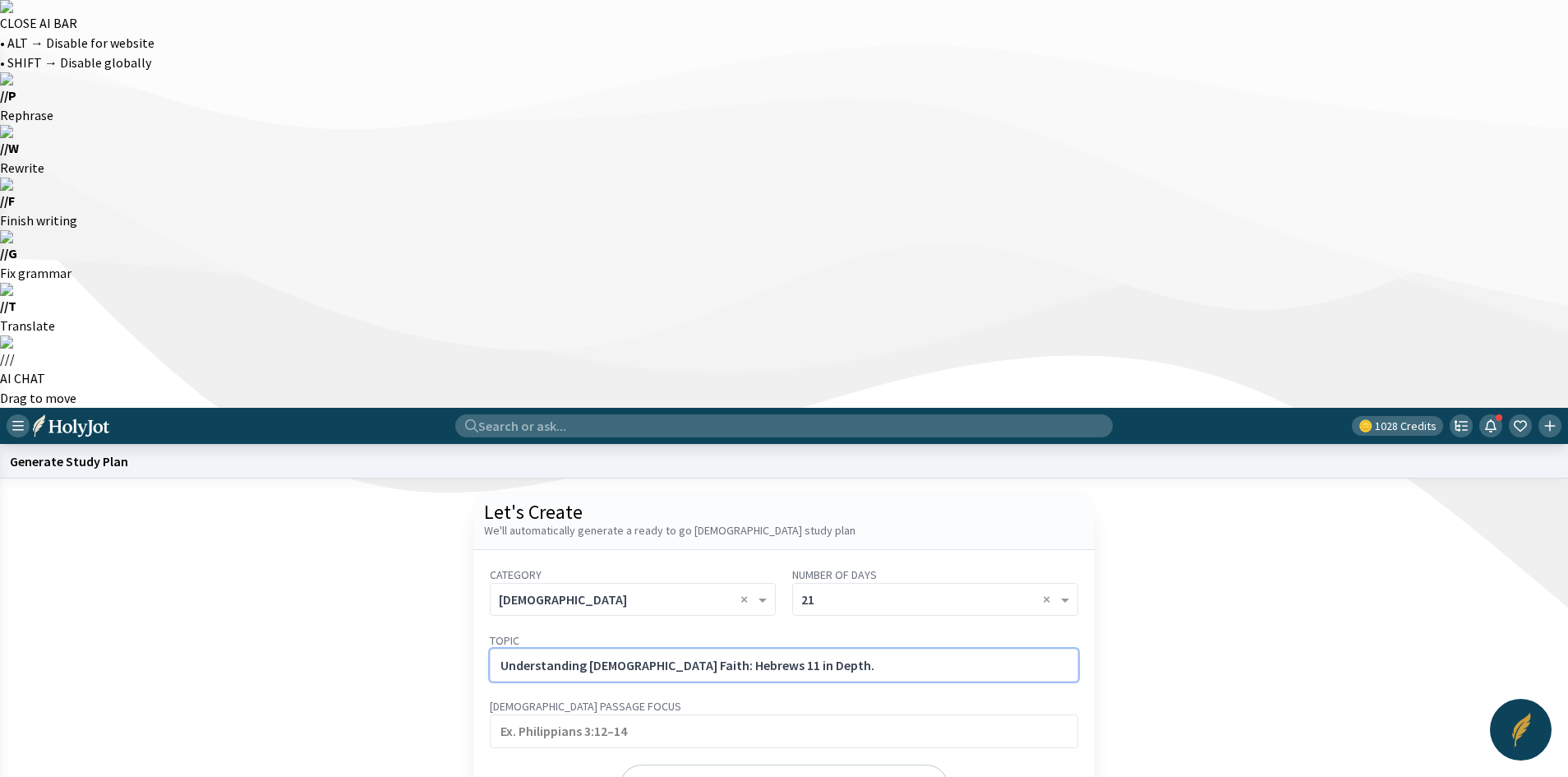 click on "Understanding [DEMOGRAPHIC_DATA] Faith: Hebrews 11 in Depth." 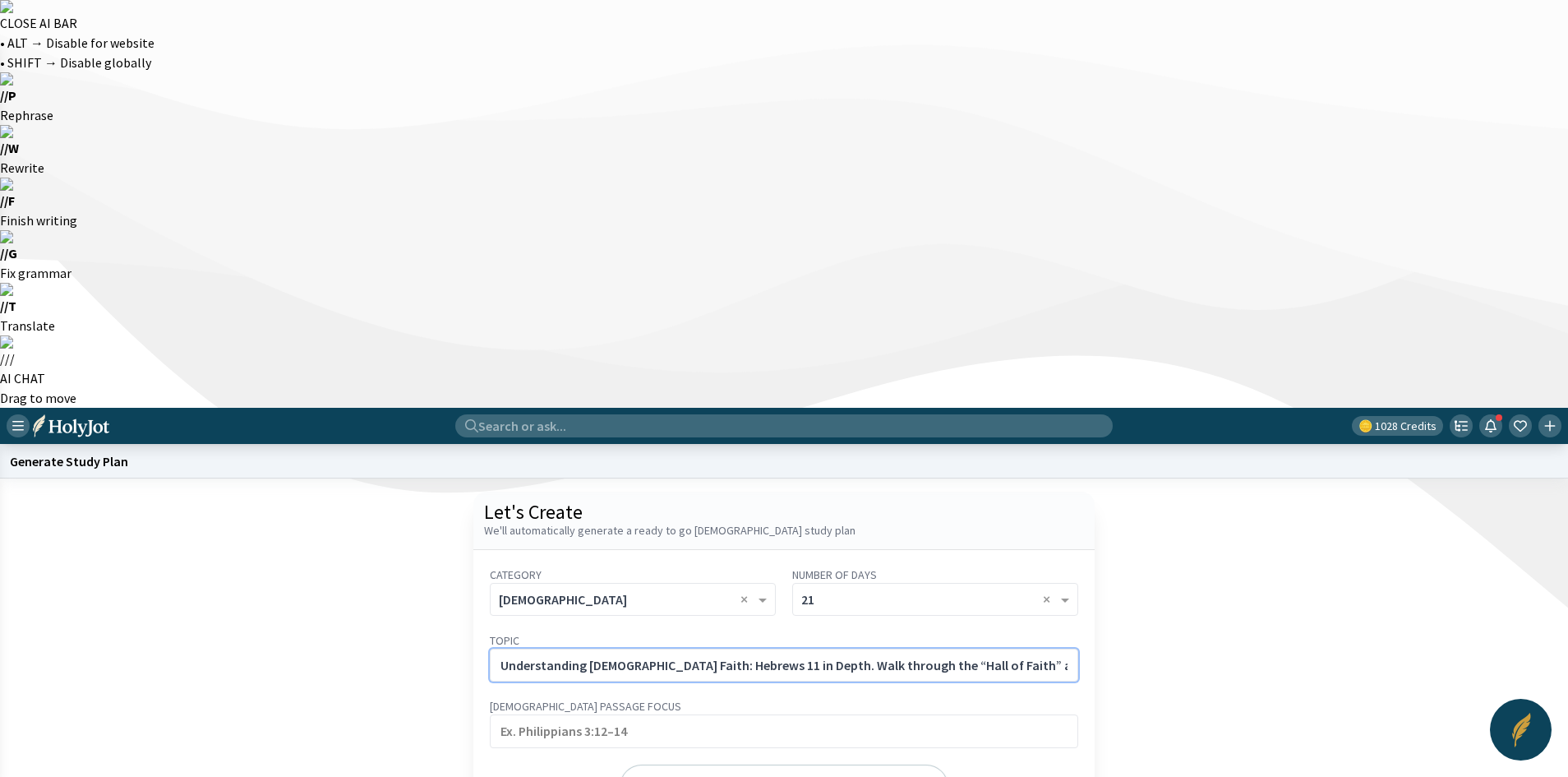 scroll, scrollTop: 0, scrollLeft: 148, axis: horizontal 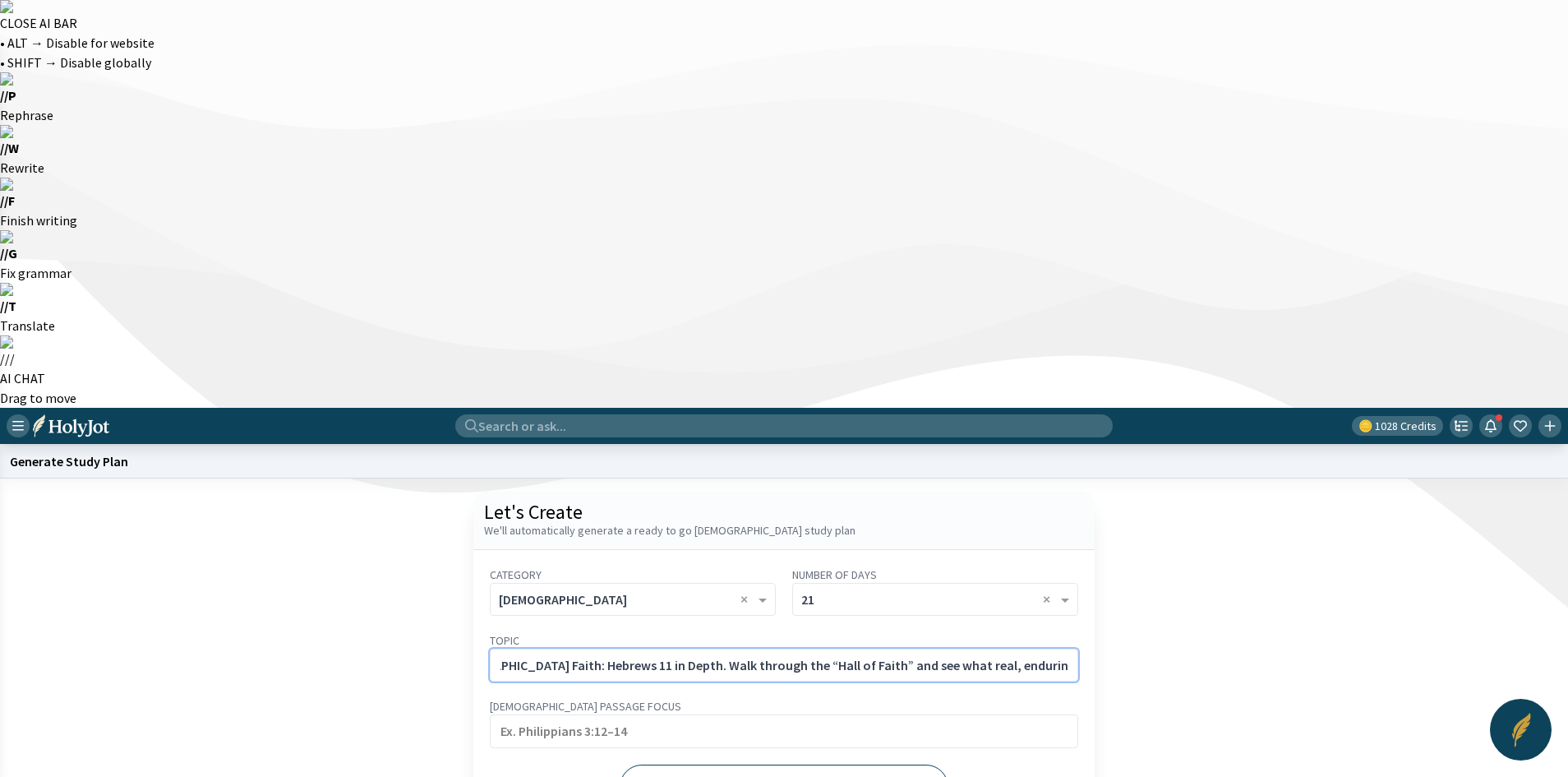 type on "Understanding [DEMOGRAPHIC_DATA] Faith: Hebrews 11 in Depth. Walk through the “Hall of Faith” and see what real, enduring faith looks like." 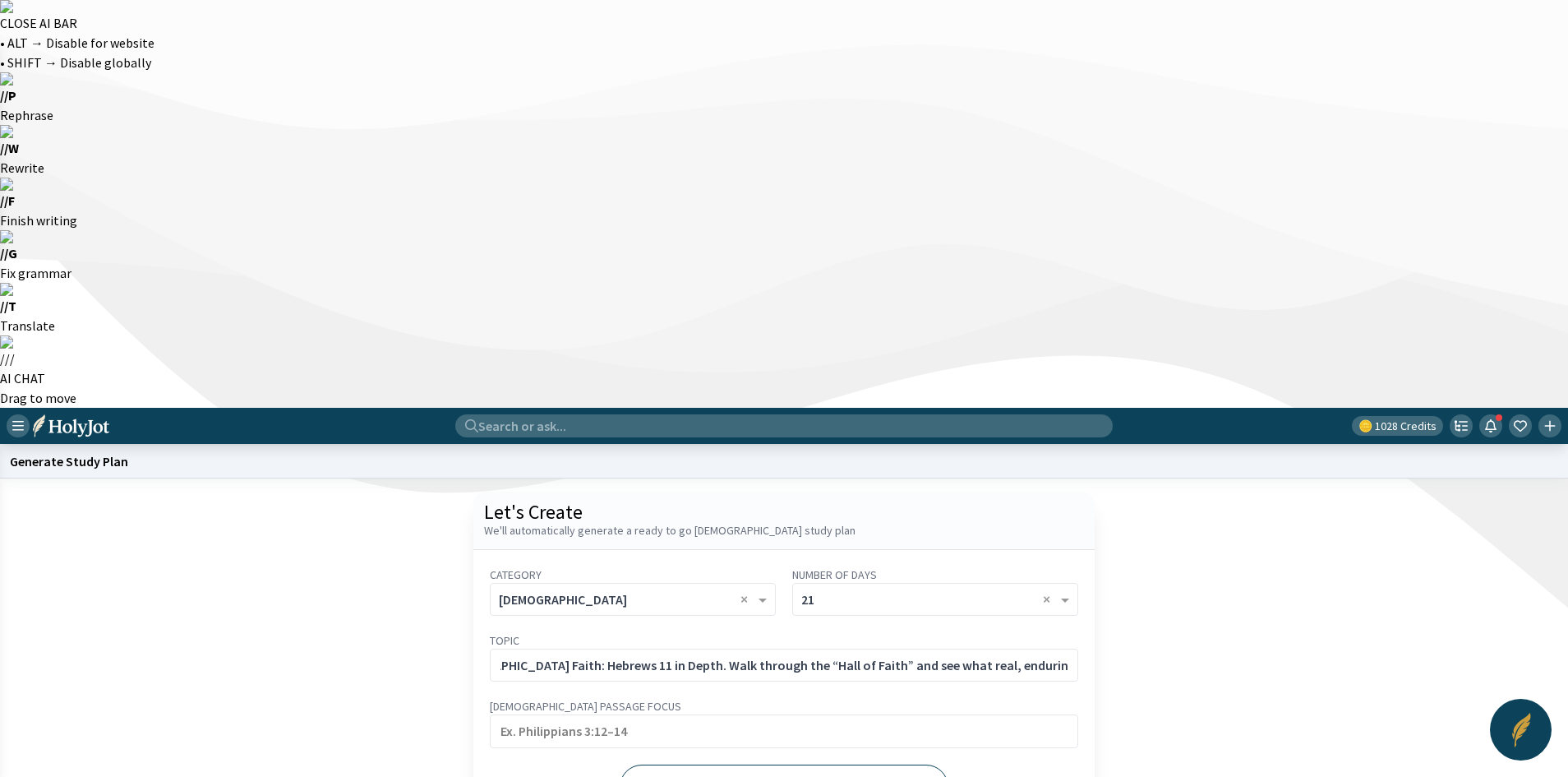scroll, scrollTop: 0, scrollLeft: 0, axis: both 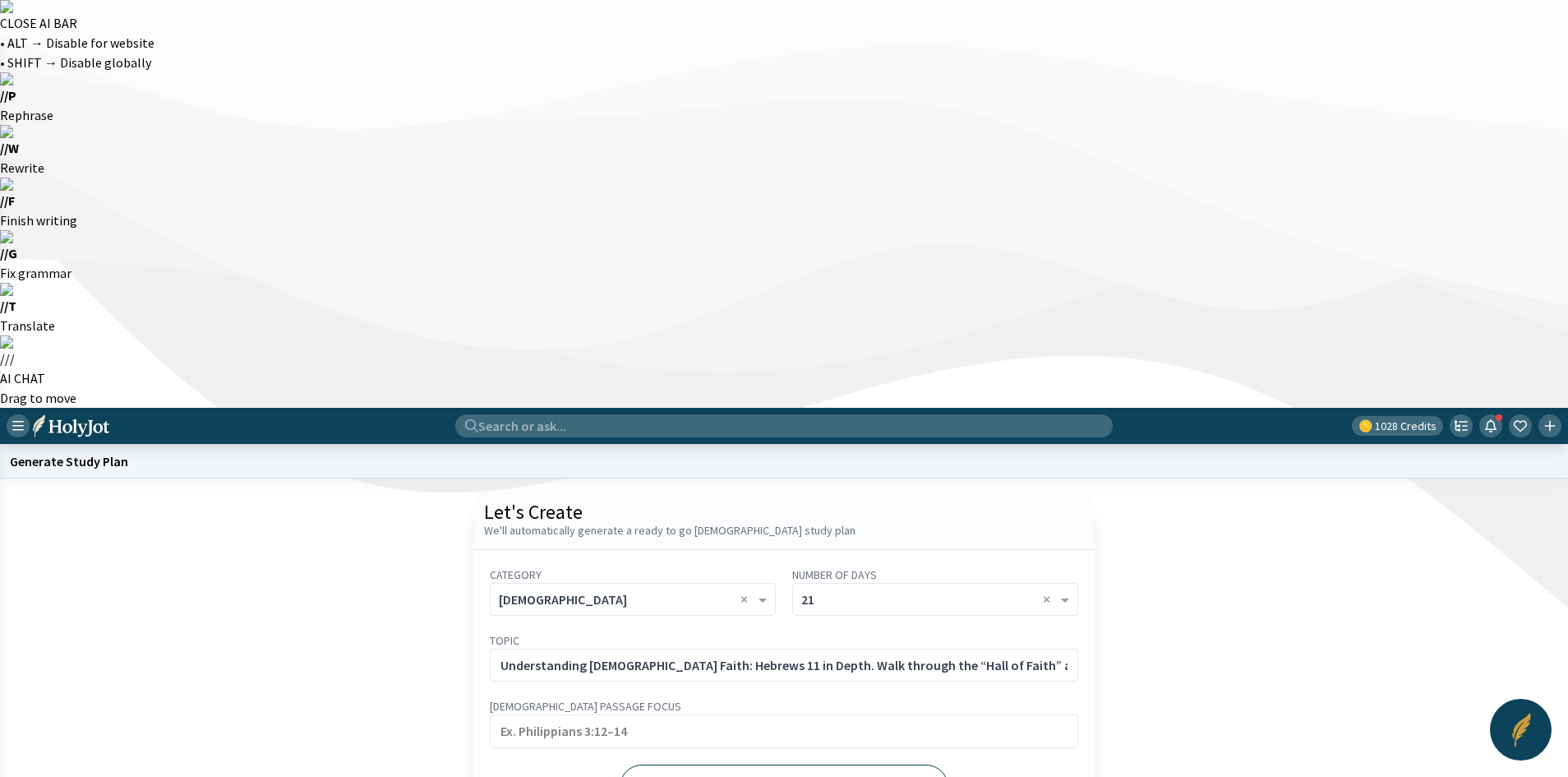 click on "Generate" 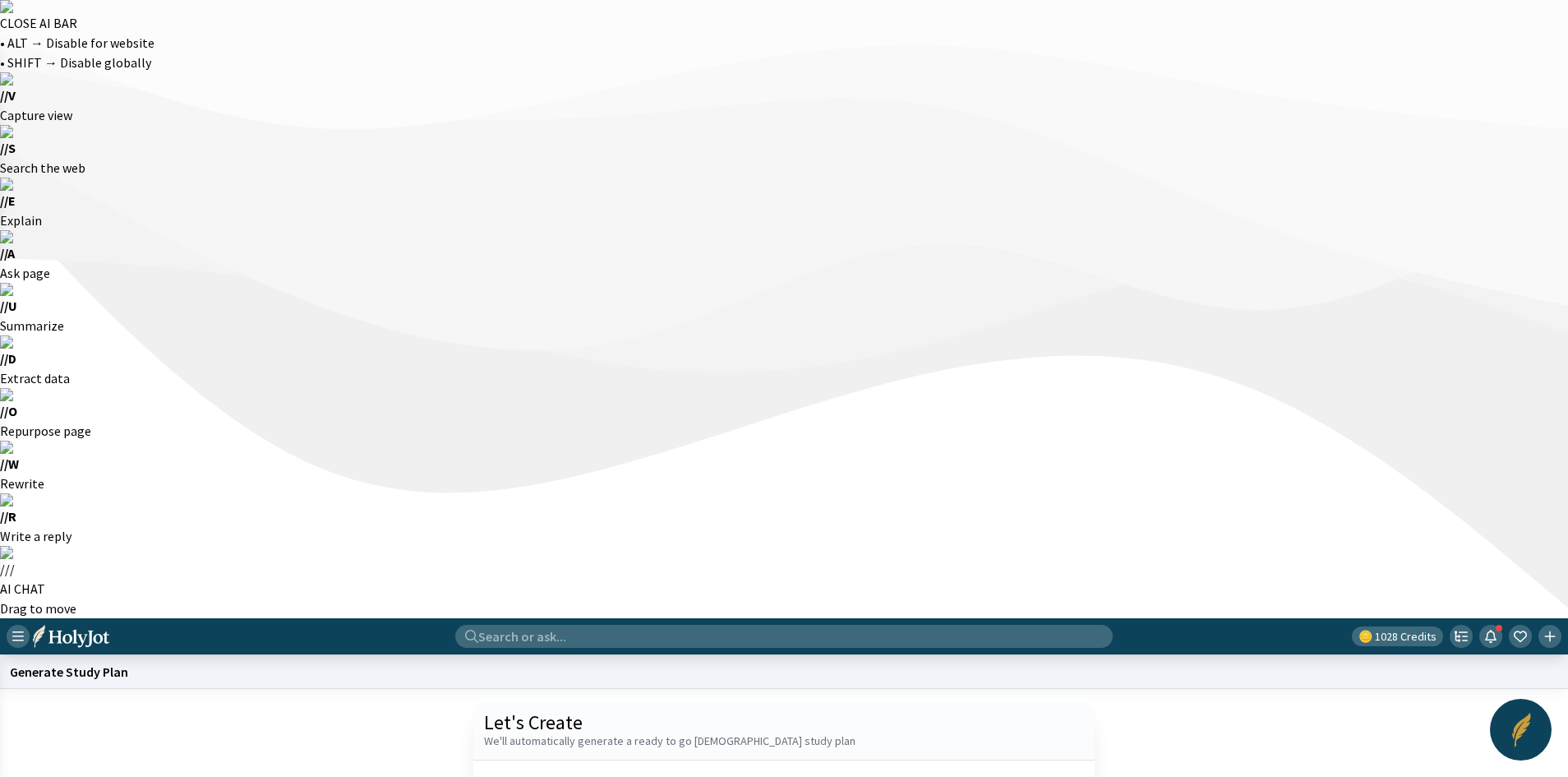 click on "Start a new one" 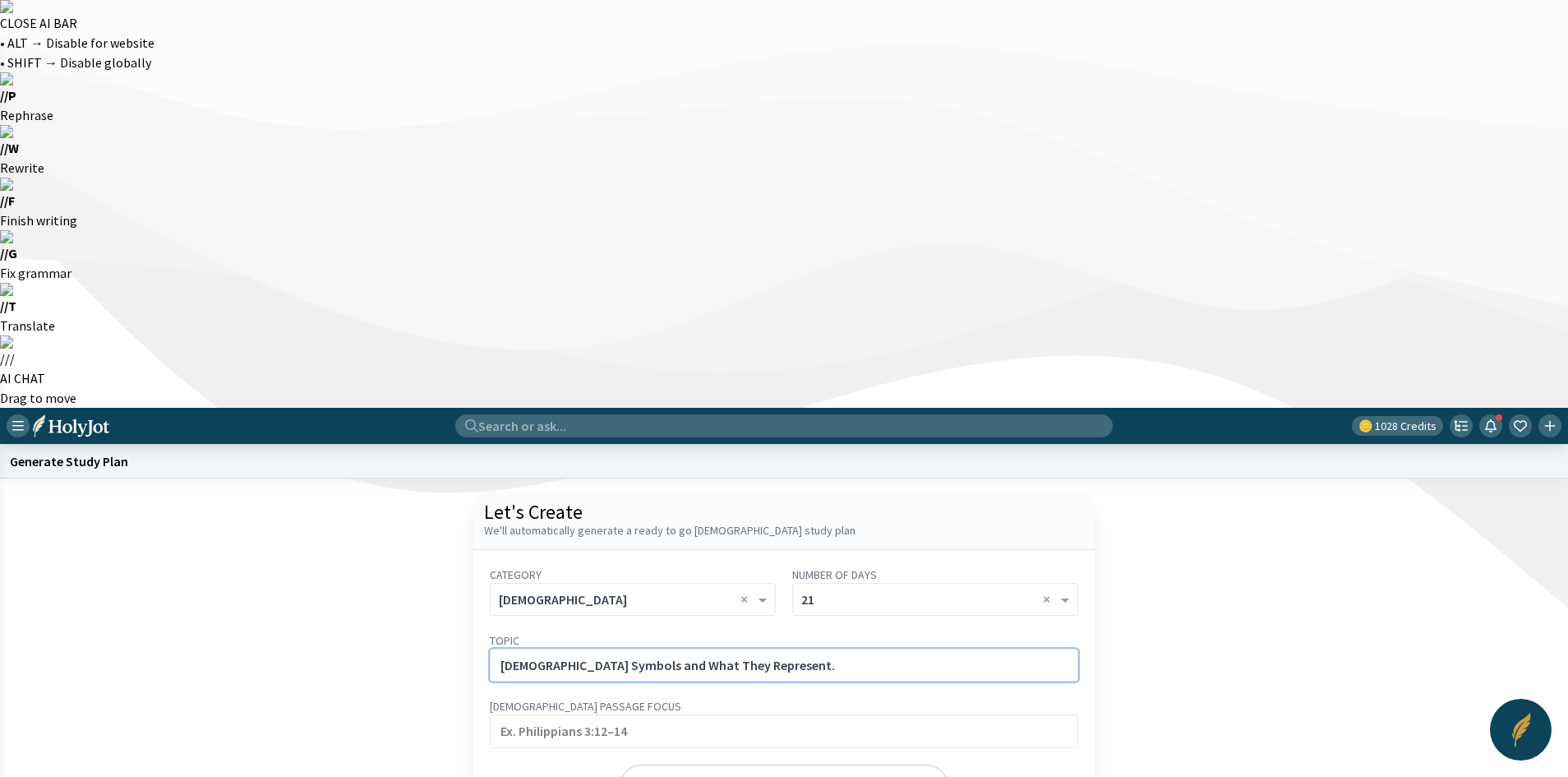 click on "[DEMOGRAPHIC_DATA] Symbols and What They Represent." 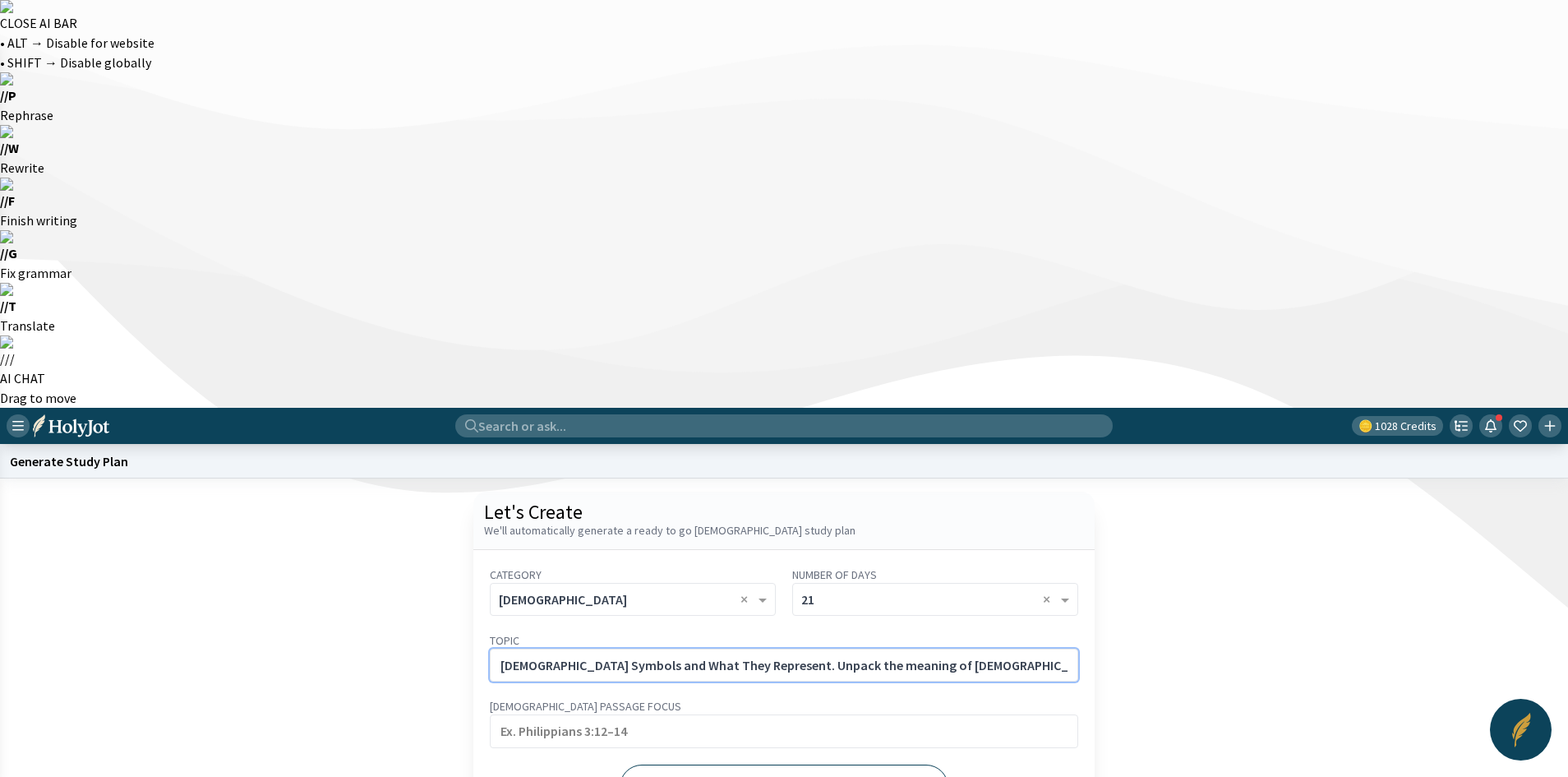 scroll, scrollTop: 0, scrollLeft: 131, axis: horizontal 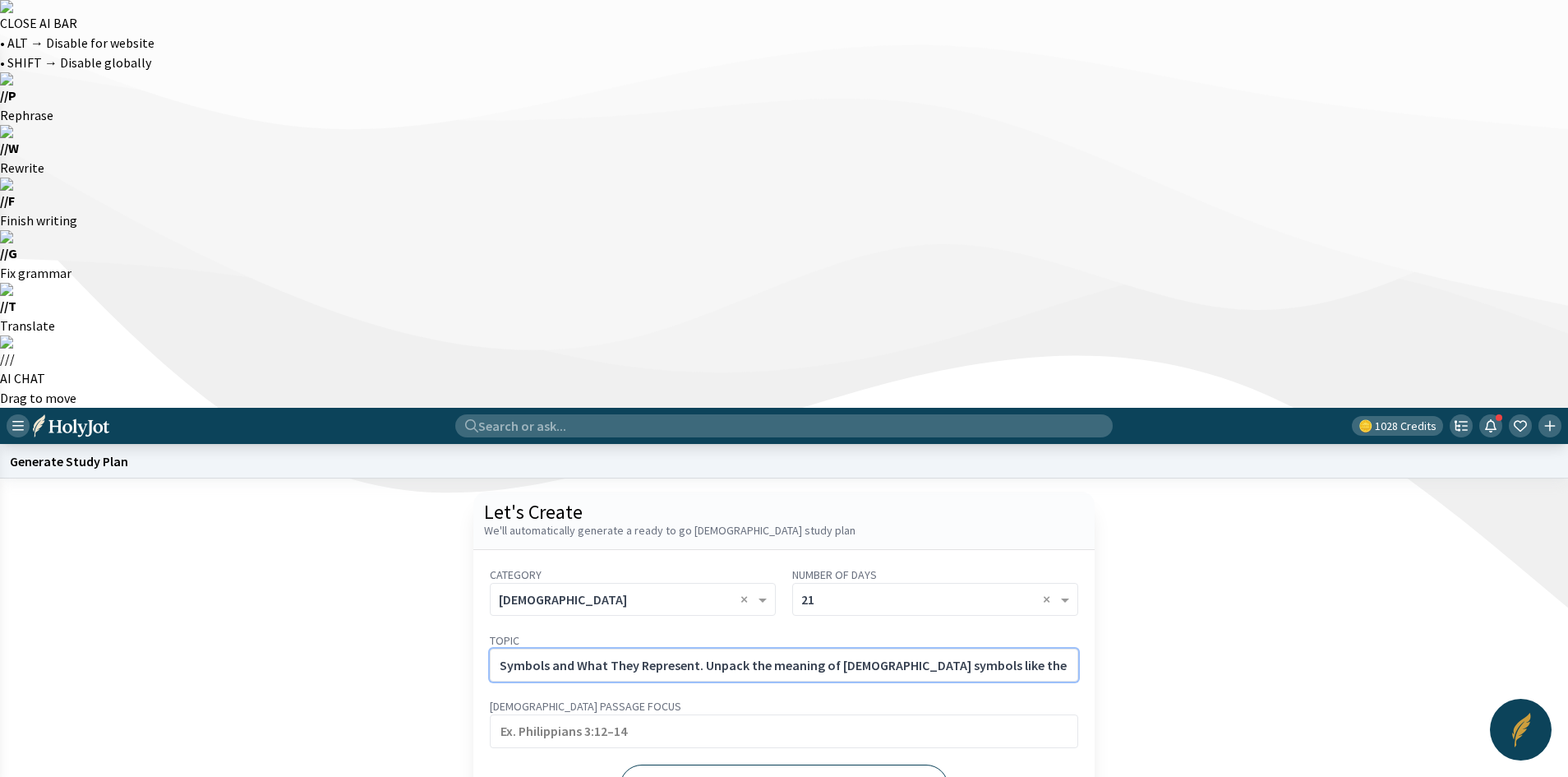 type on "[DEMOGRAPHIC_DATA] Symbols and What They Represent. Unpack the meaning of [DEMOGRAPHIC_DATA] symbols like the lamb, vine, light, water, and fire." 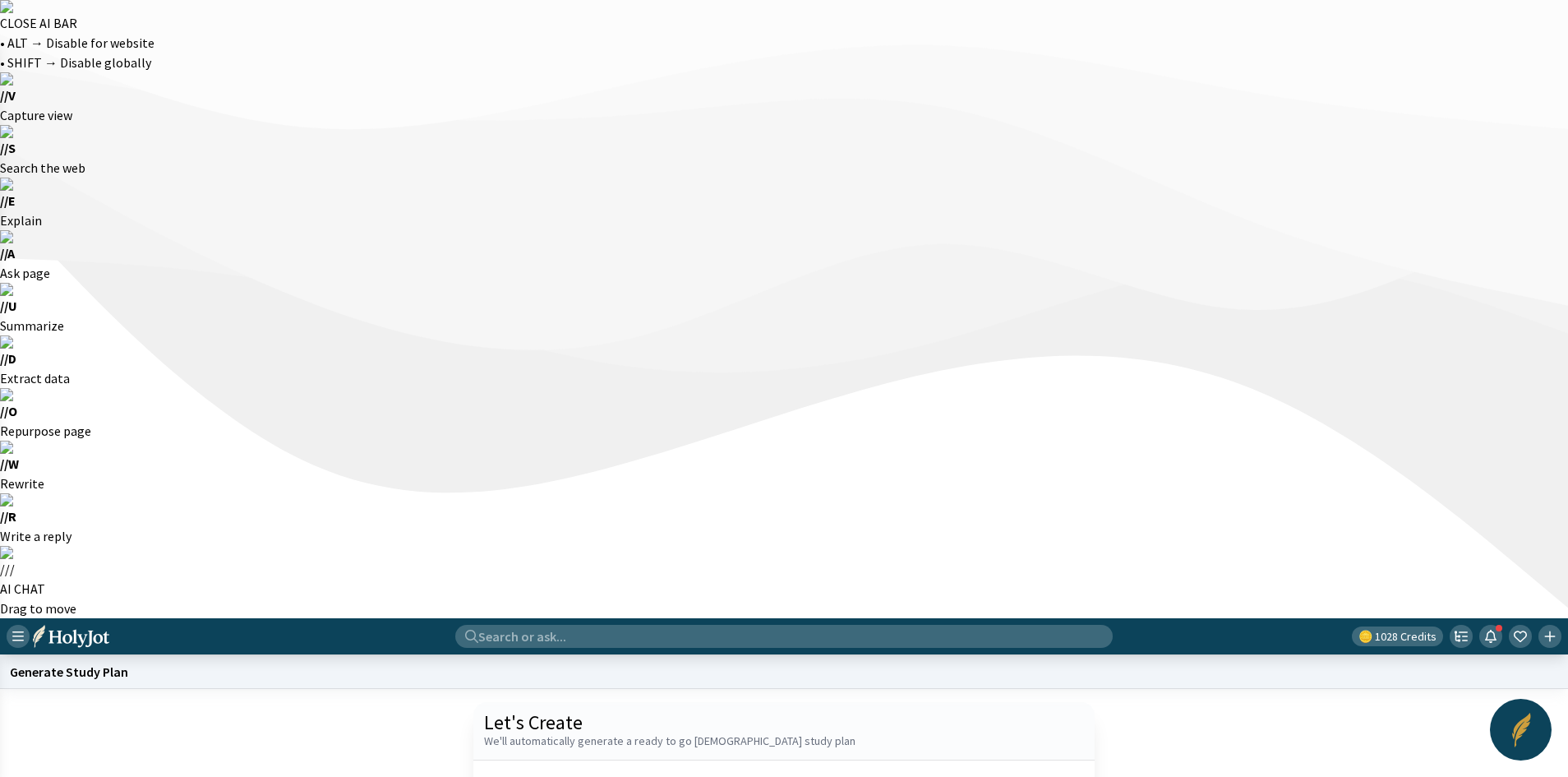 scroll, scrollTop: 0, scrollLeft: 0, axis: both 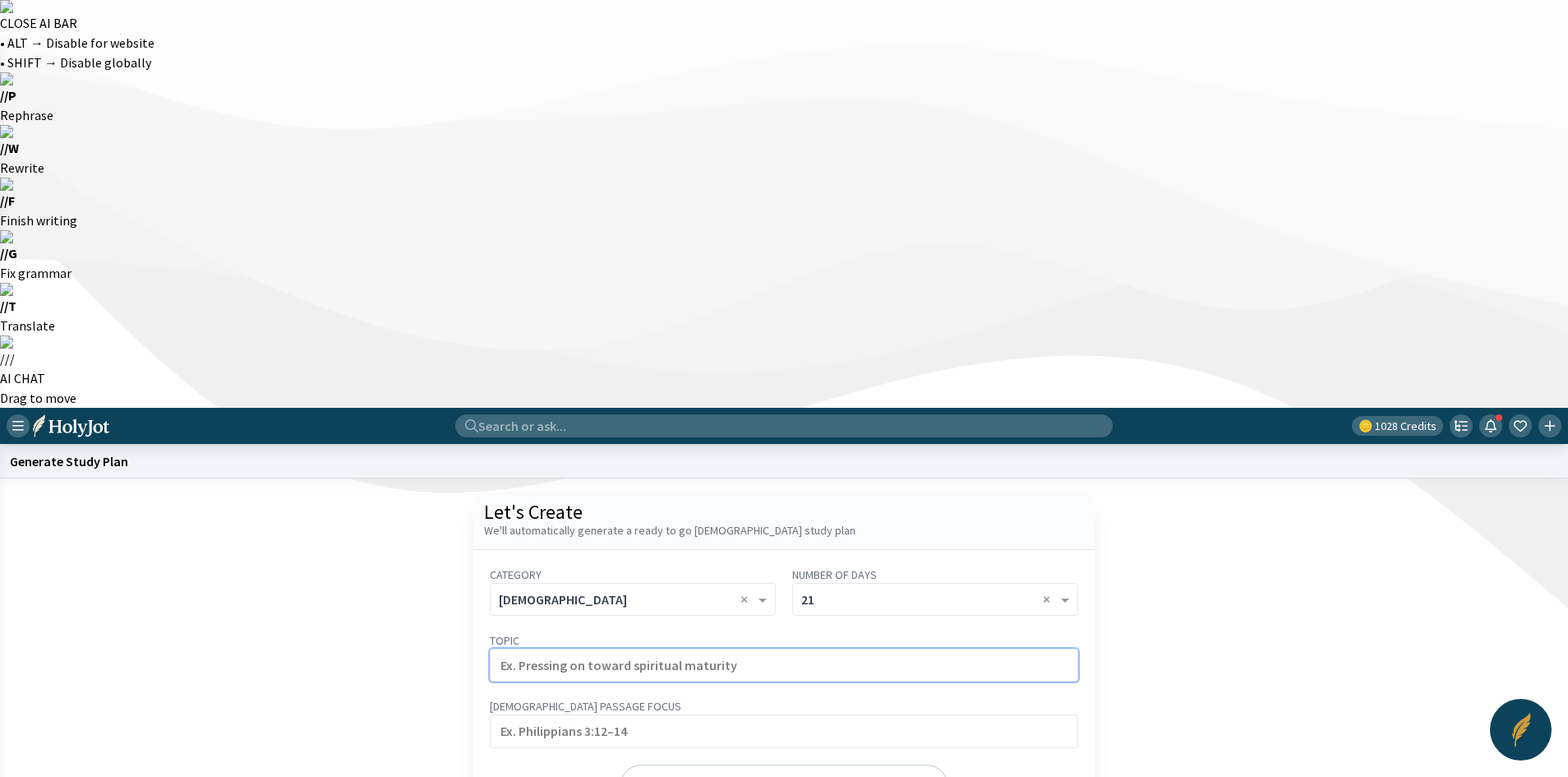 click 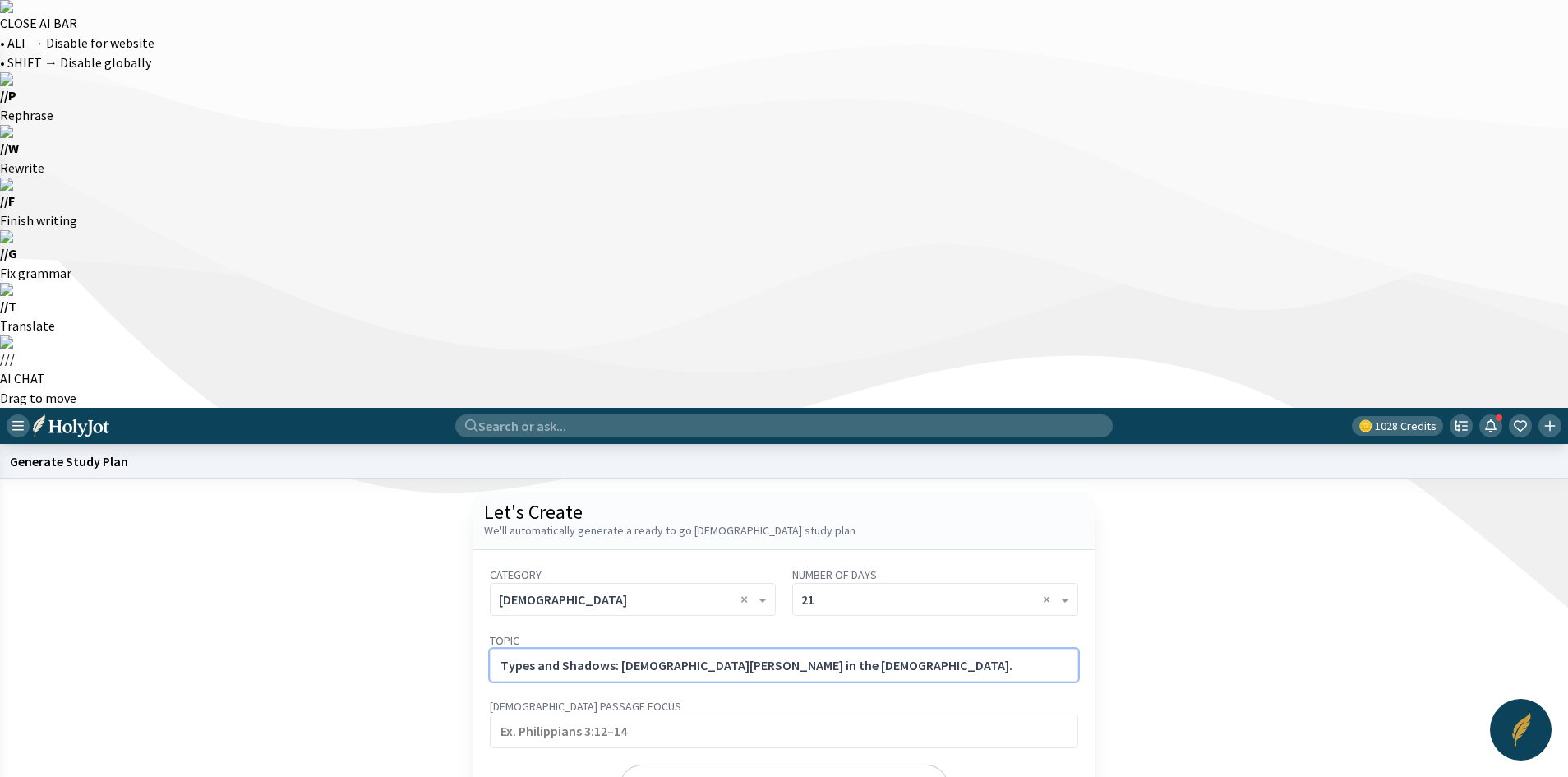 click on "Types and Shadows: [DEMOGRAPHIC_DATA][PERSON_NAME] in the [DEMOGRAPHIC_DATA]." 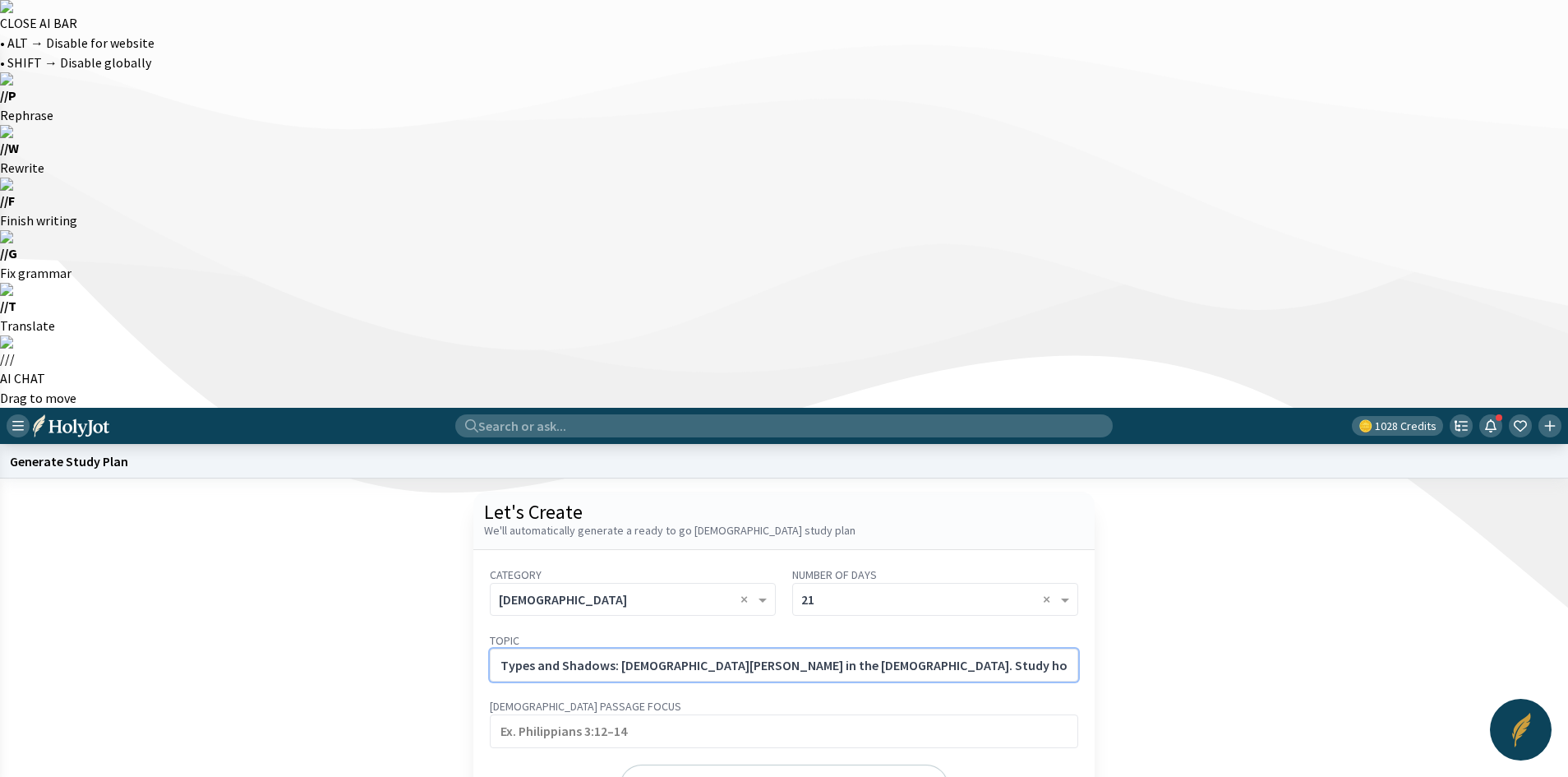 scroll, scrollTop: 0, scrollLeft: 233, axis: horizontal 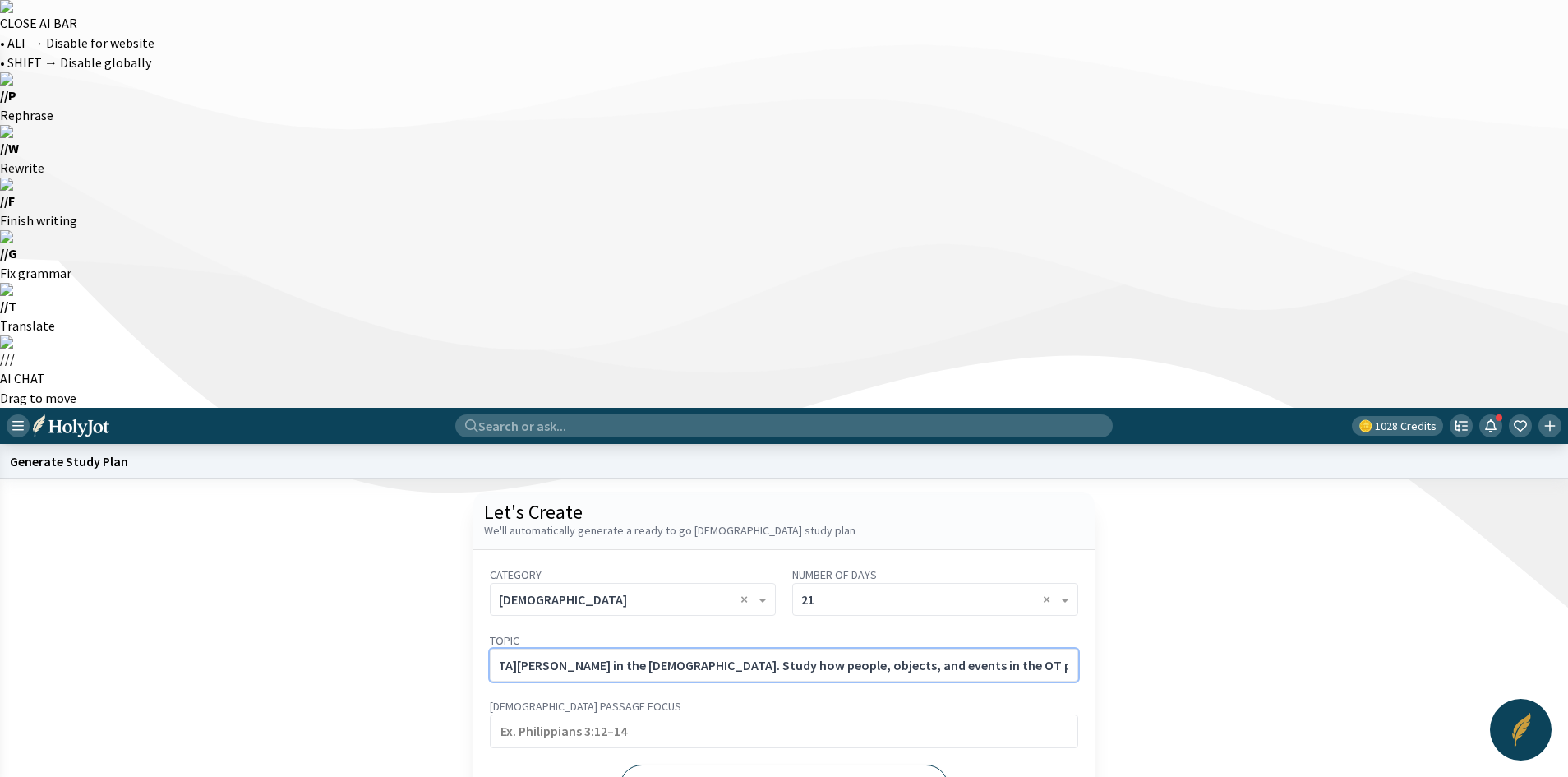 type on "Types and Shadows: [DEMOGRAPHIC_DATA][PERSON_NAME] in the [DEMOGRAPHIC_DATA]. Study how people, objects, and events in the OT point to [PERSON_NAME] as the [DEMOGRAPHIC_DATA]." 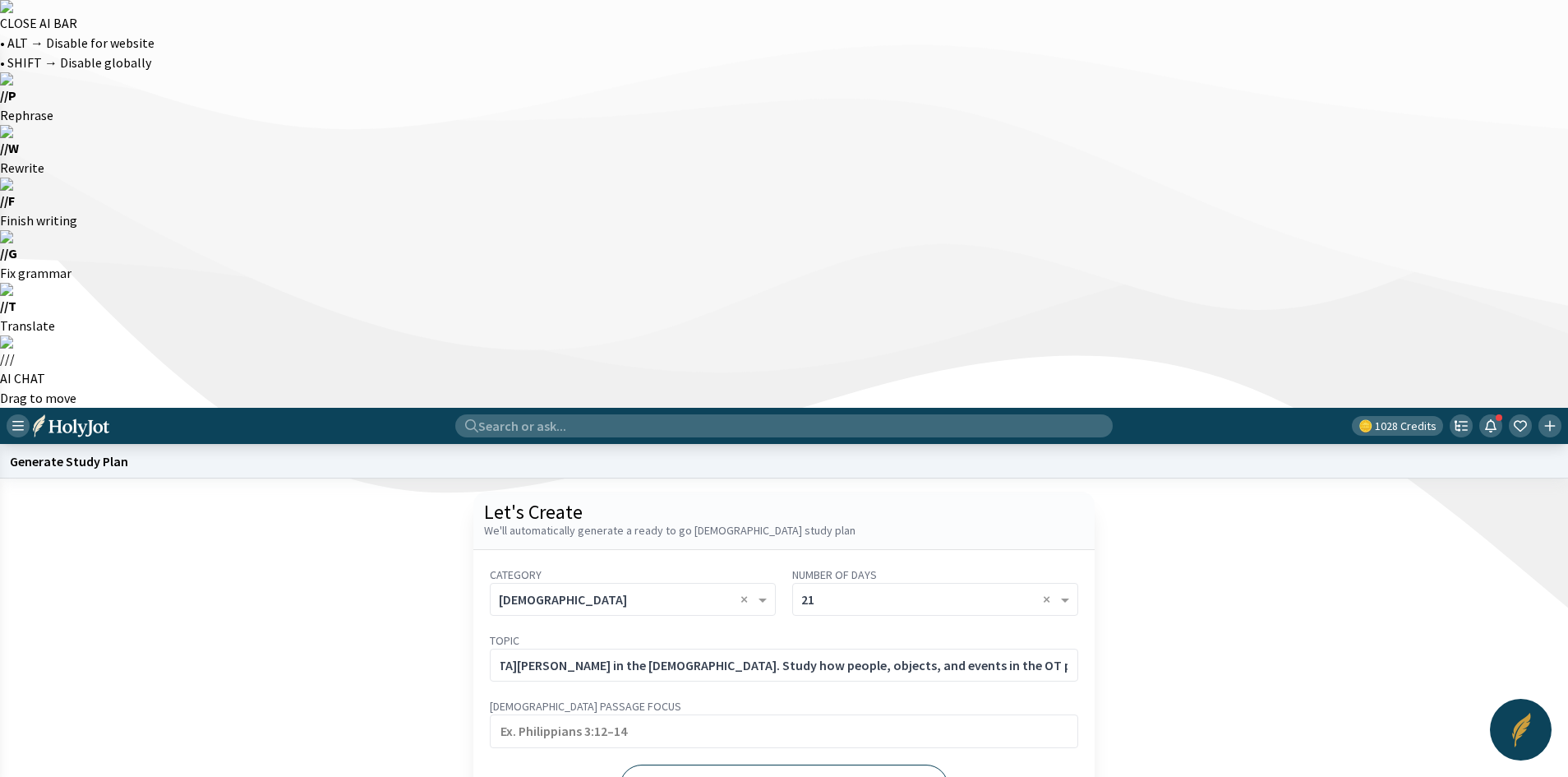 scroll, scrollTop: 0, scrollLeft: 0, axis: both 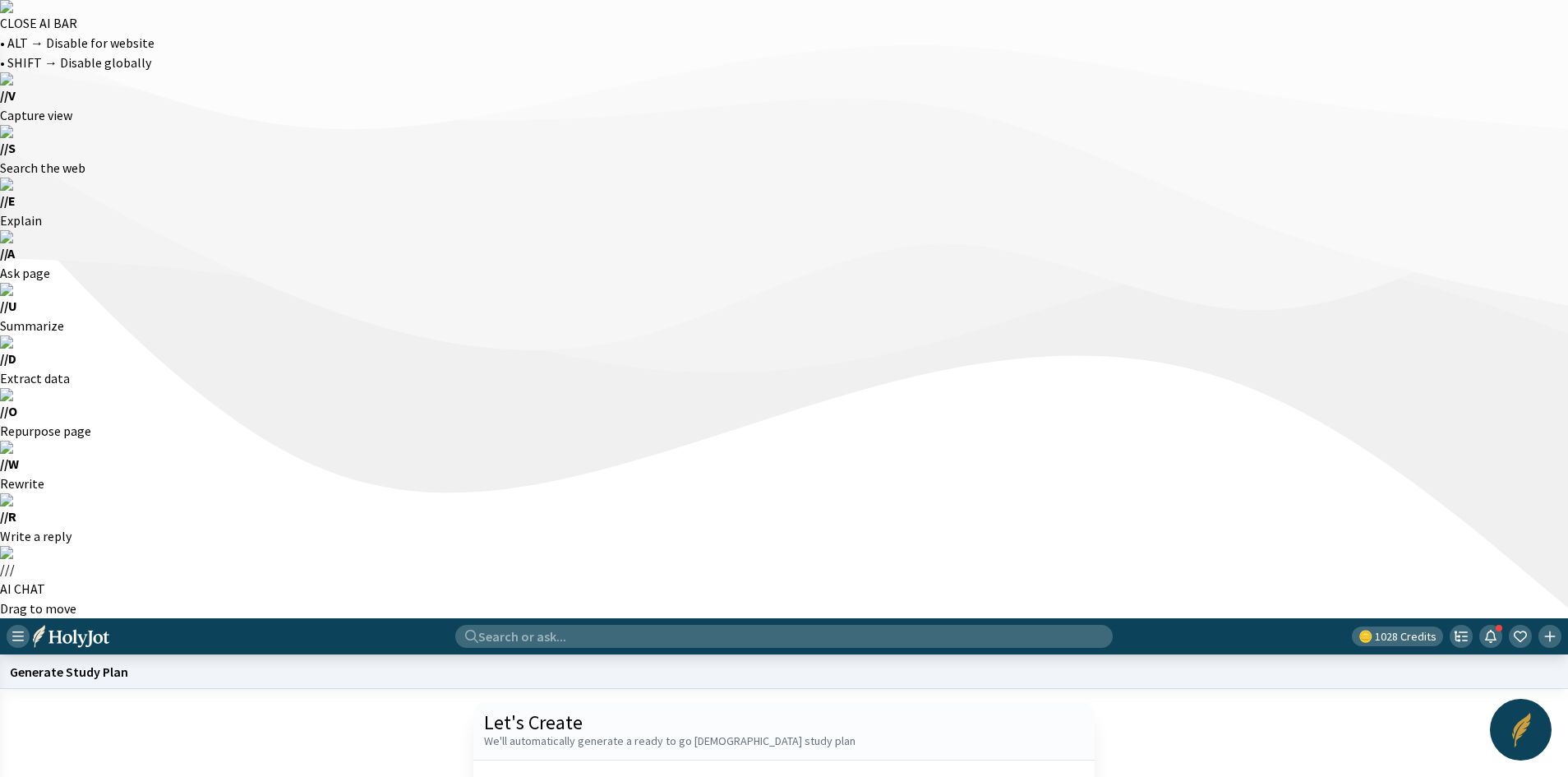 click 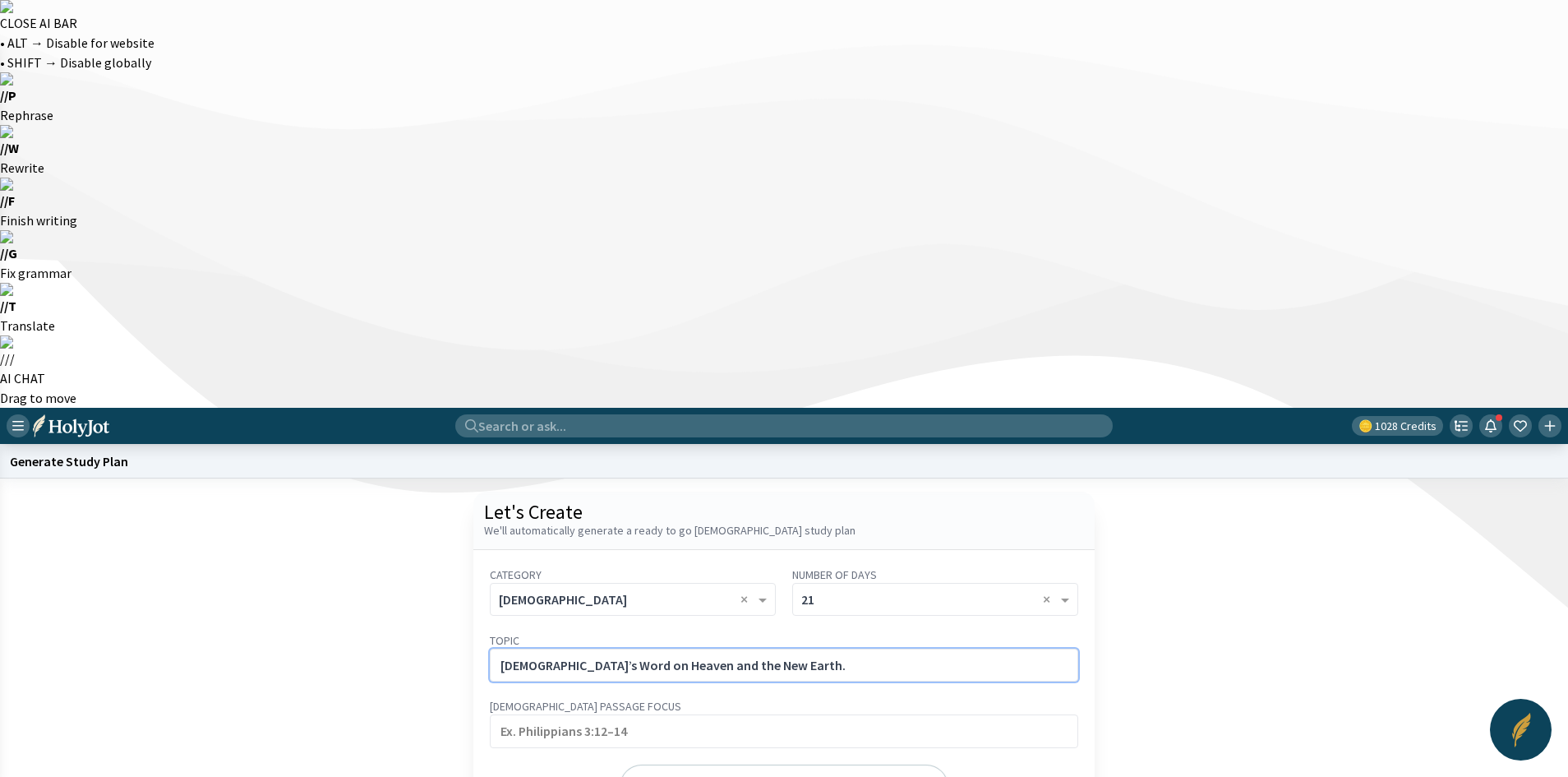 click on "[DEMOGRAPHIC_DATA]’s Word on Heaven and the New Earth." 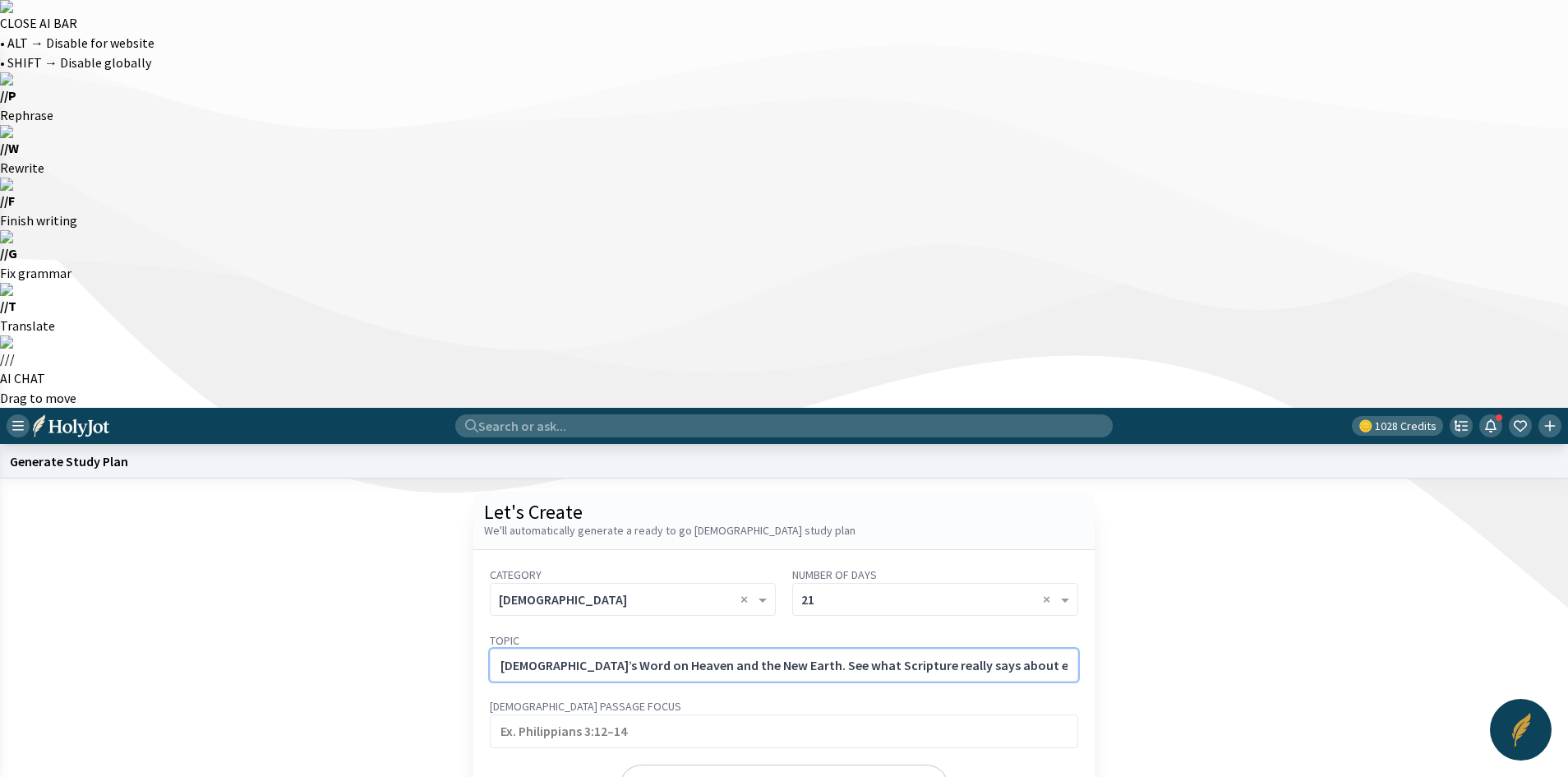 scroll, scrollTop: 0, scrollLeft: 144, axis: horizontal 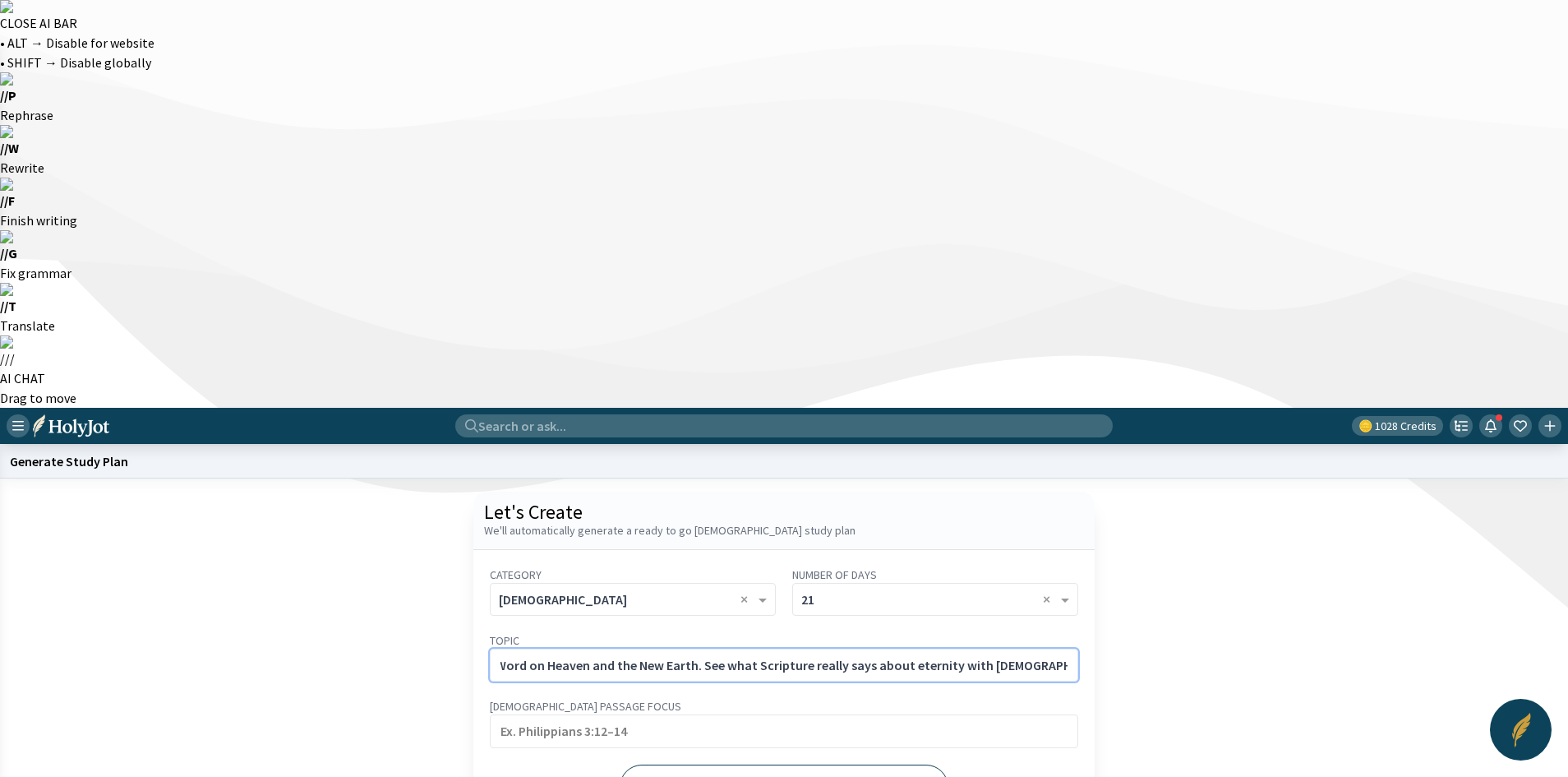 type on "[DEMOGRAPHIC_DATA]’s Word on Heaven and the New Earth. See what Scripture really says about eternity with [DEMOGRAPHIC_DATA] and the hope of resurrection." 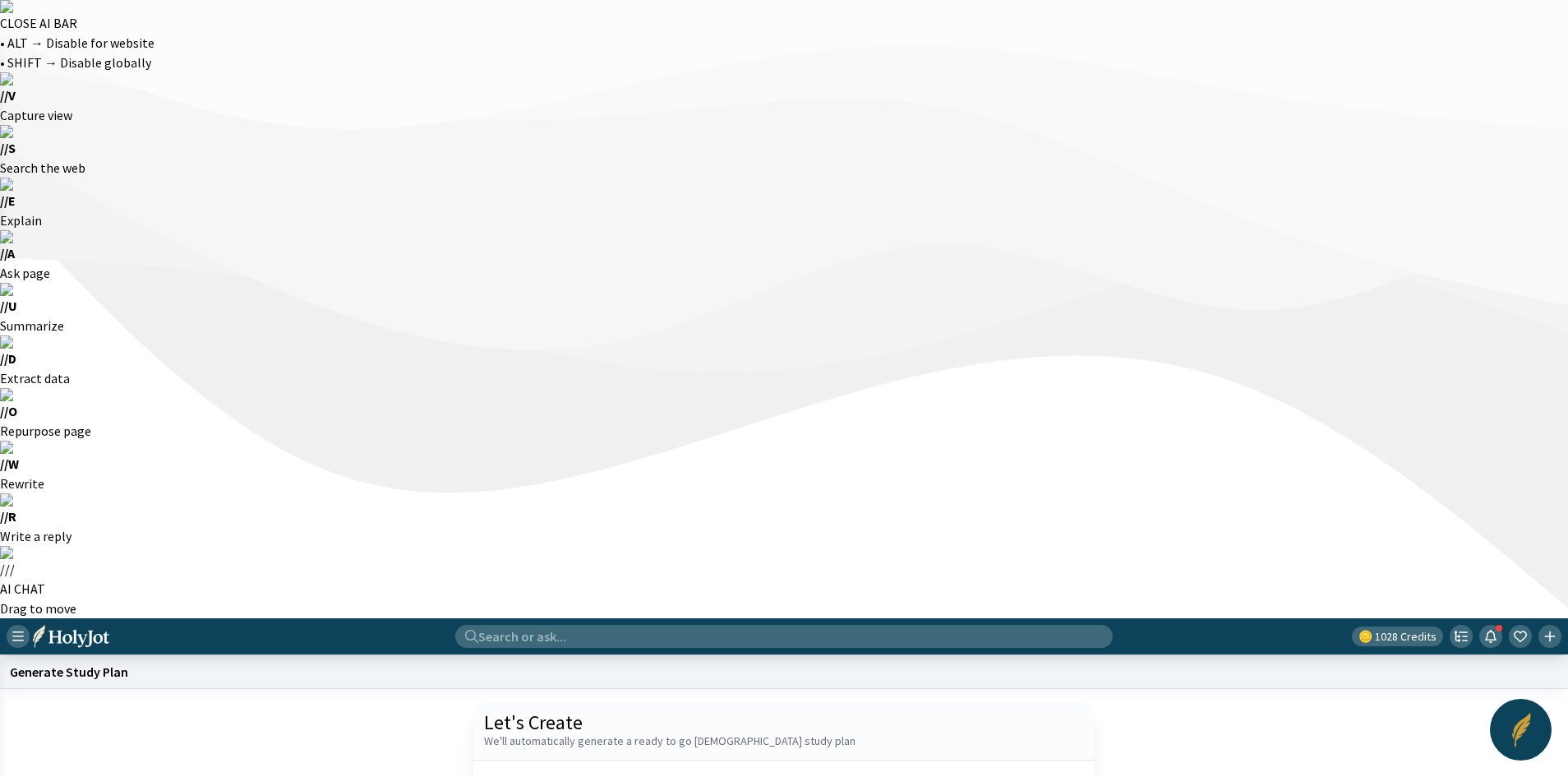 scroll, scrollTop: 0, scrollLeft: 0, axis: both 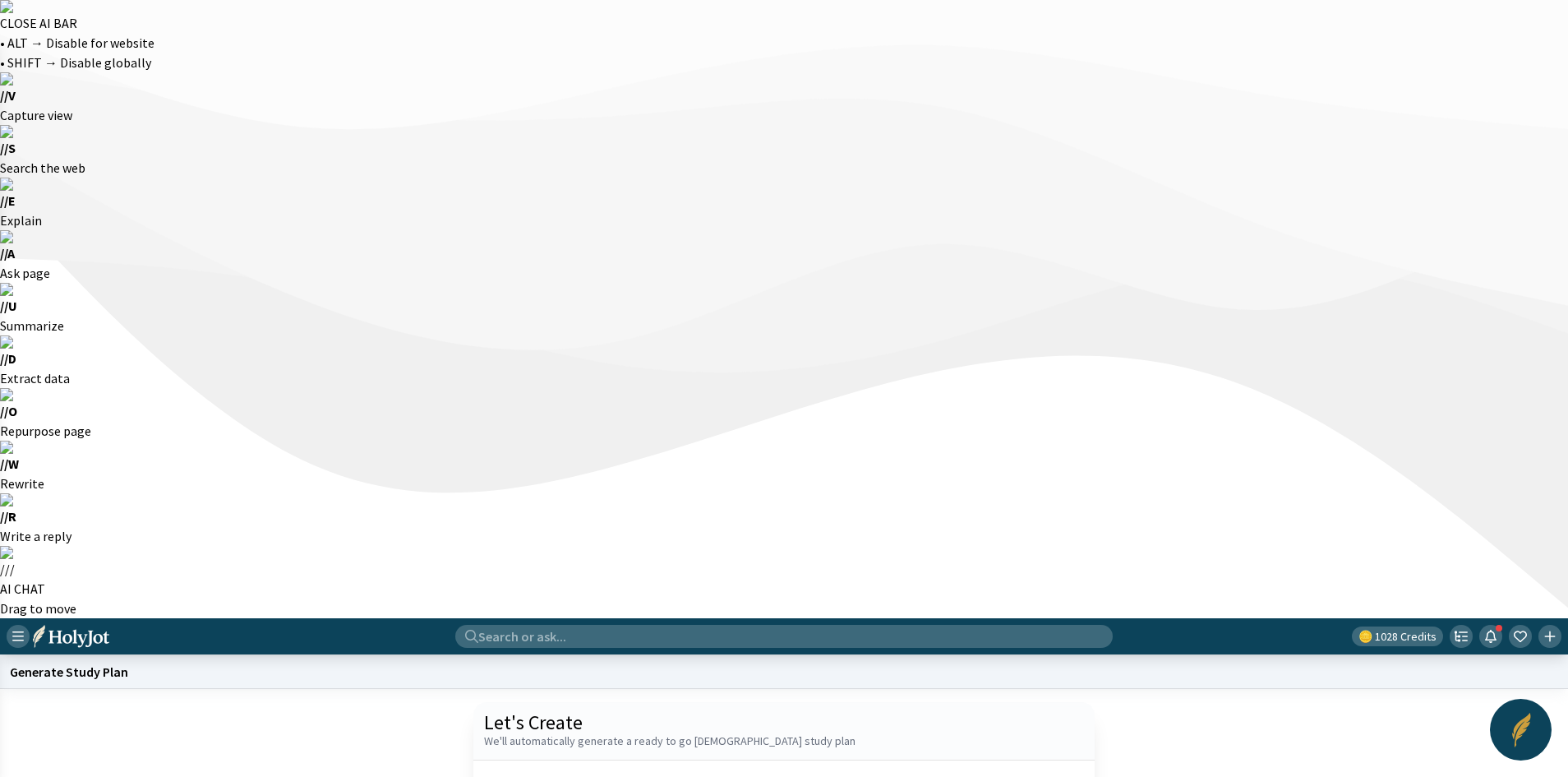 click on "Start a new one" 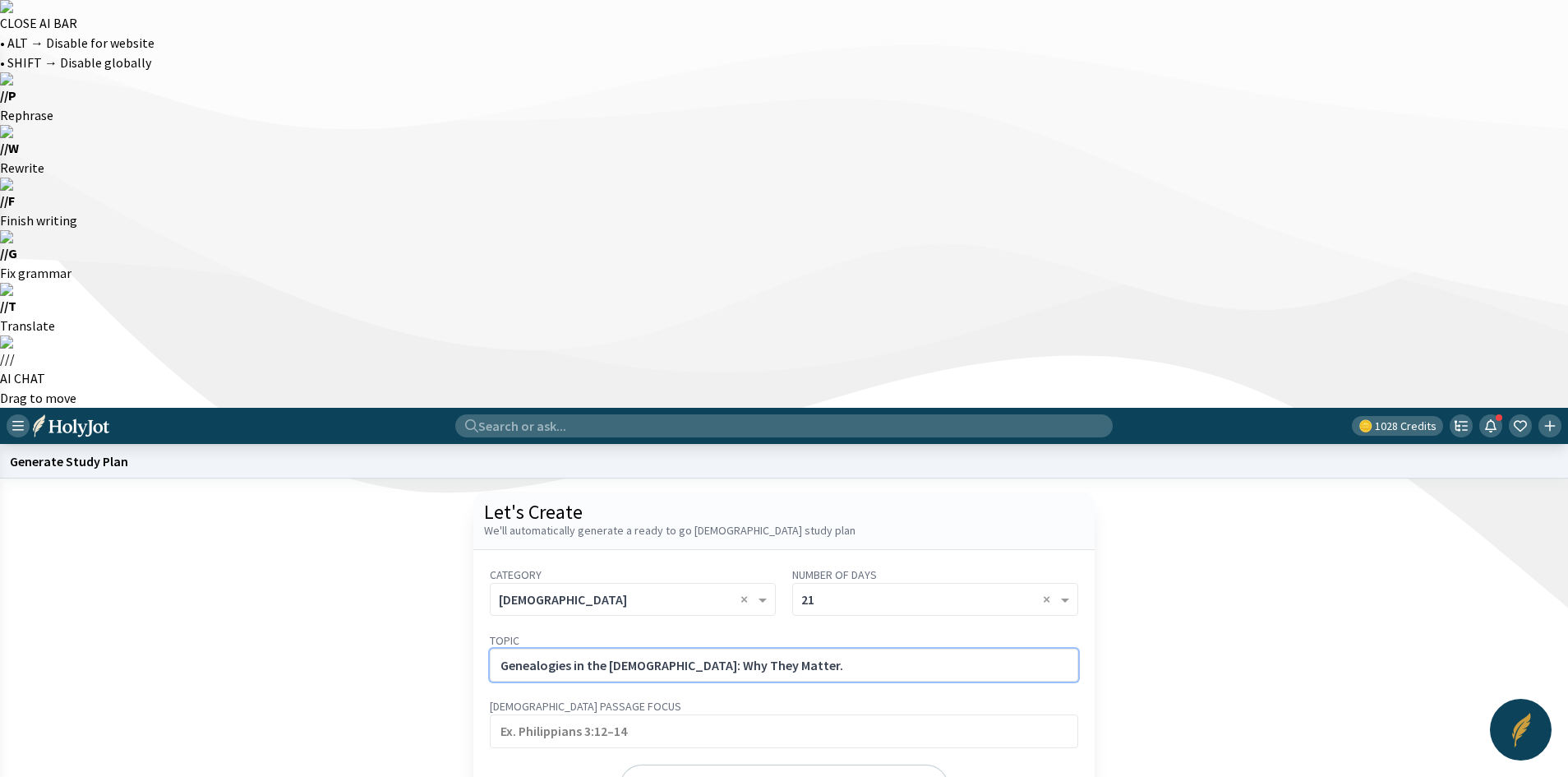 click on "Genealogies in the [DEMOGRAPHIC_DATA]: Why They Matter." 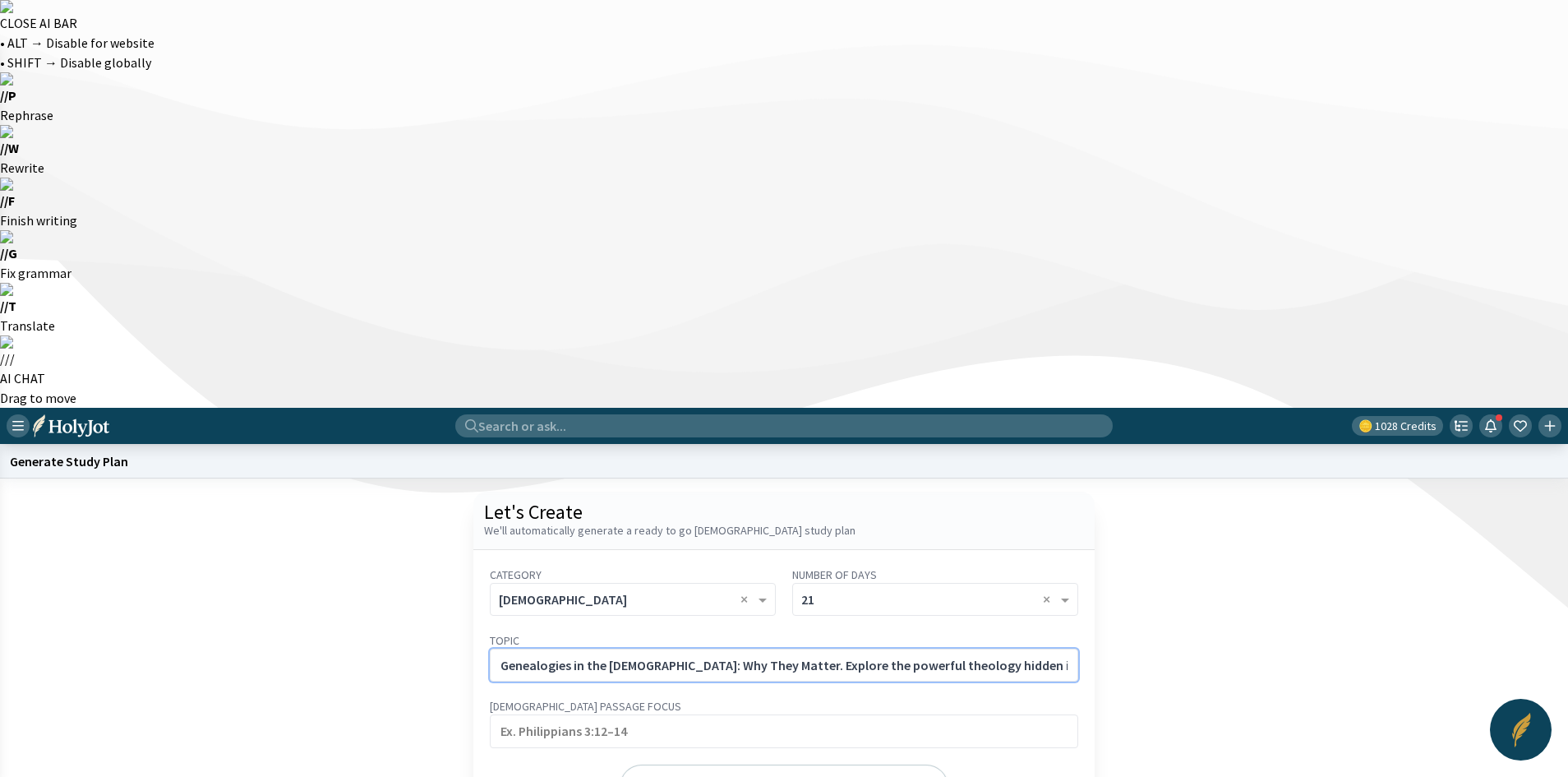 scroll, scrollTop: 0, scrollLeft: 203, axis: horizontal 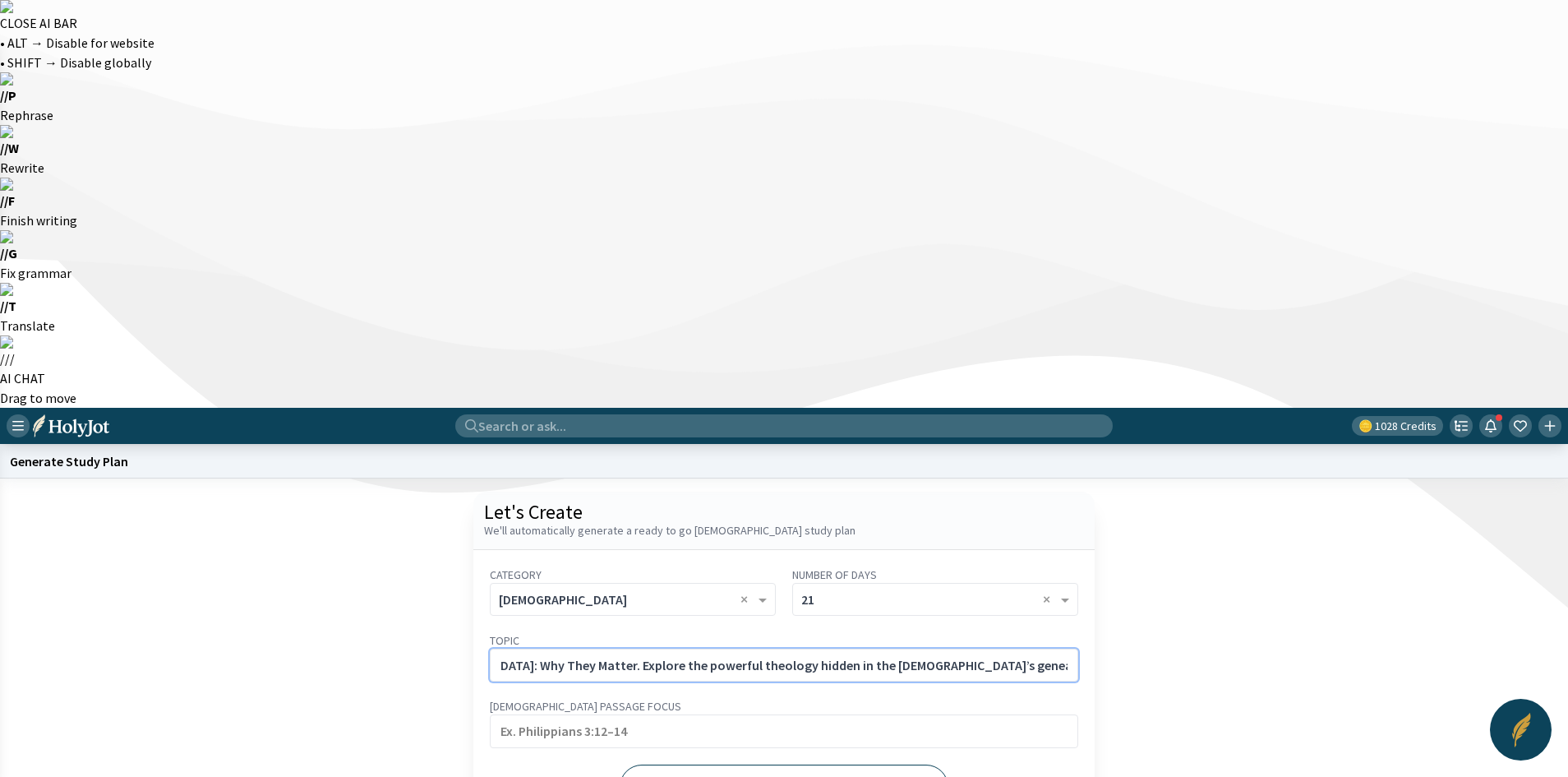 type on "Genealogies in the [DEMOGRAPHIC_DATA]: Why They Matter. Explore the powerful theology hidden in the [DEMOGRAPHIC_DATA]’s genealogies and their connection to [DEMOGRAPHIC_DATA]." 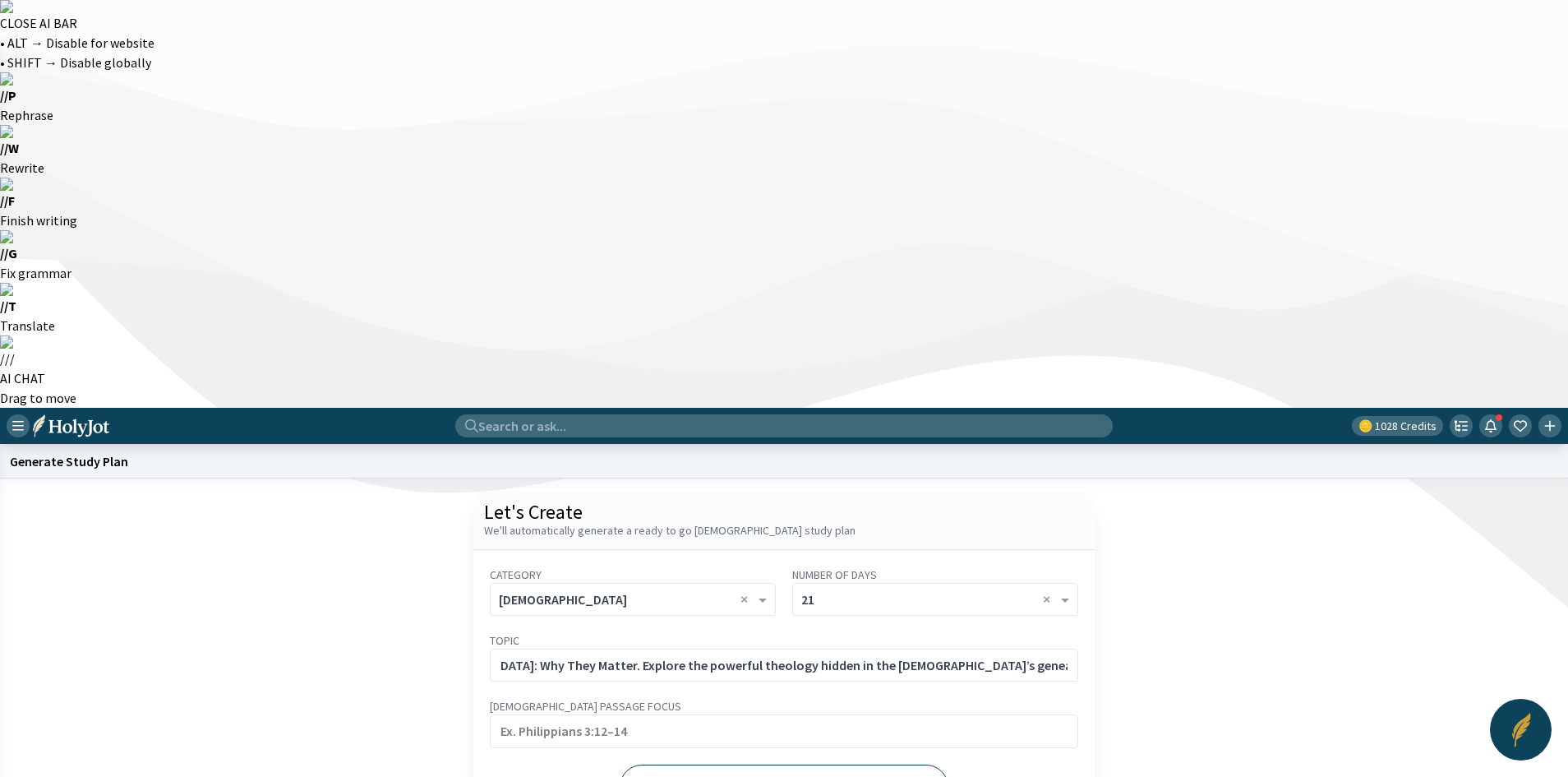 scroll, scrollTop: 0, scrollLeft: 0, axis: both 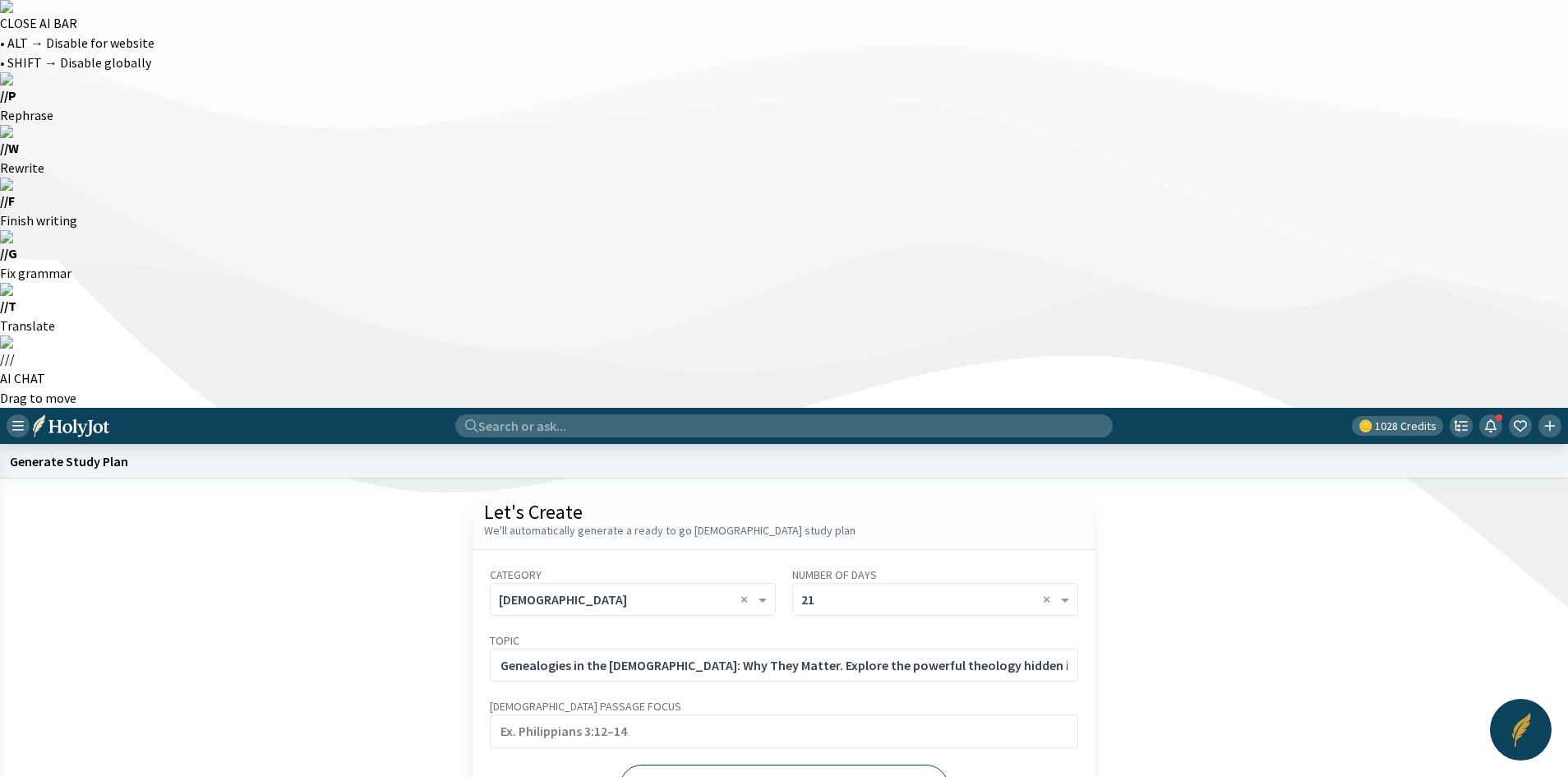 click on "Generate" 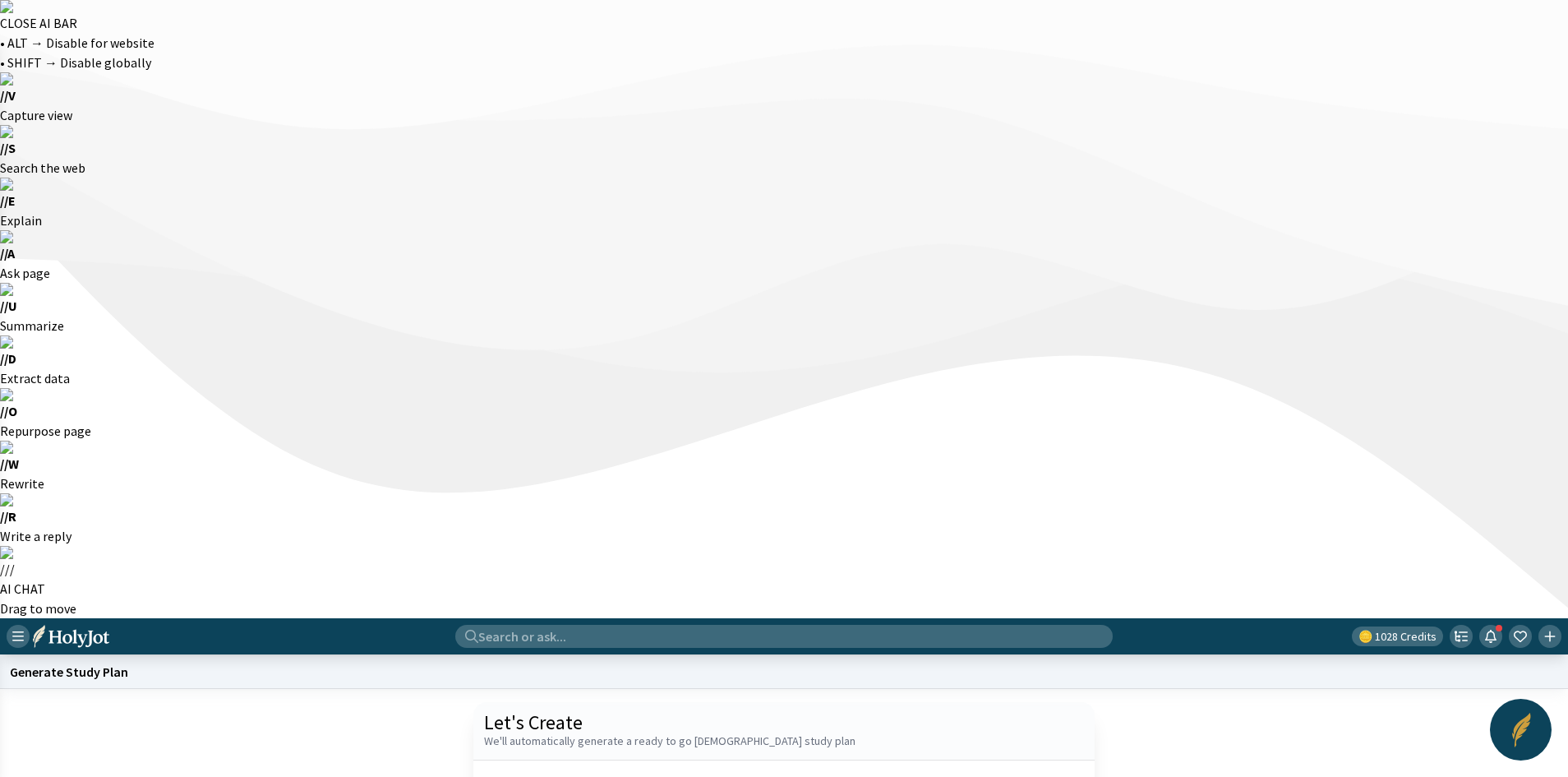 drag, startPoint x: 819, startPoint y: 348, endPoint x: 801, endPoint y: 345, distance: 18.248288 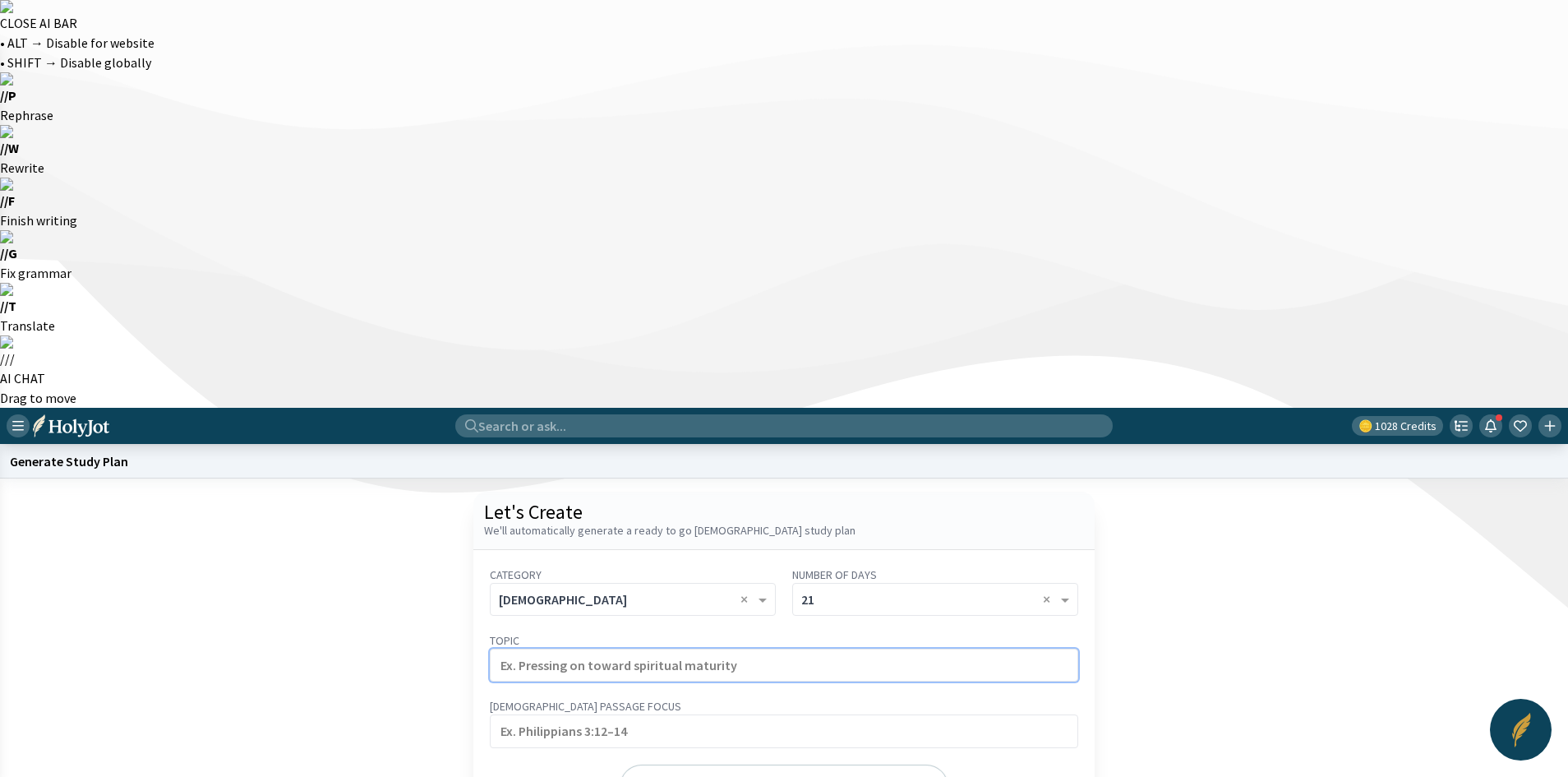 click 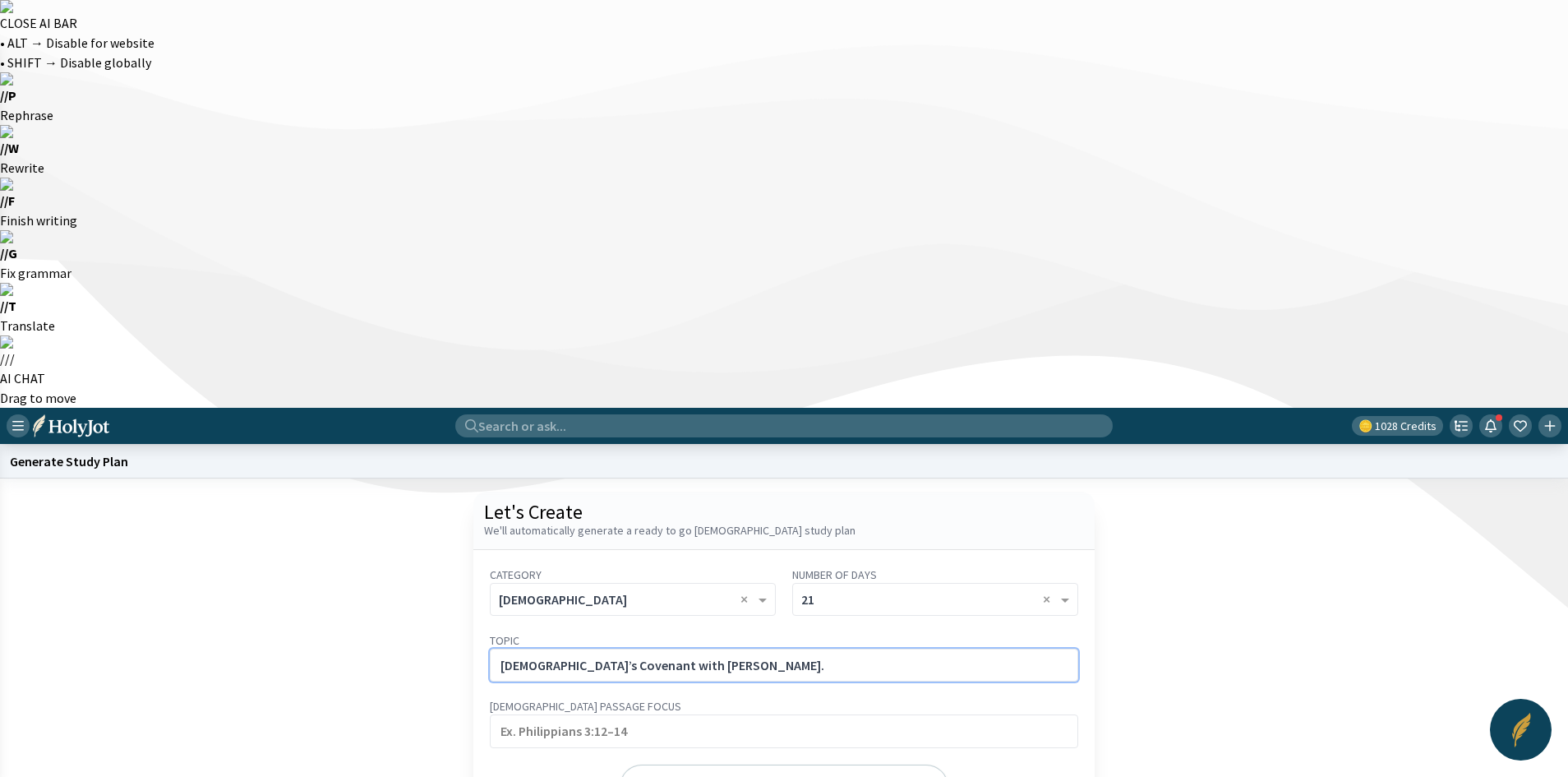 click on "[DEMOGRAPHIC_DATA]’s Covenant with [PERSON_NAME]." 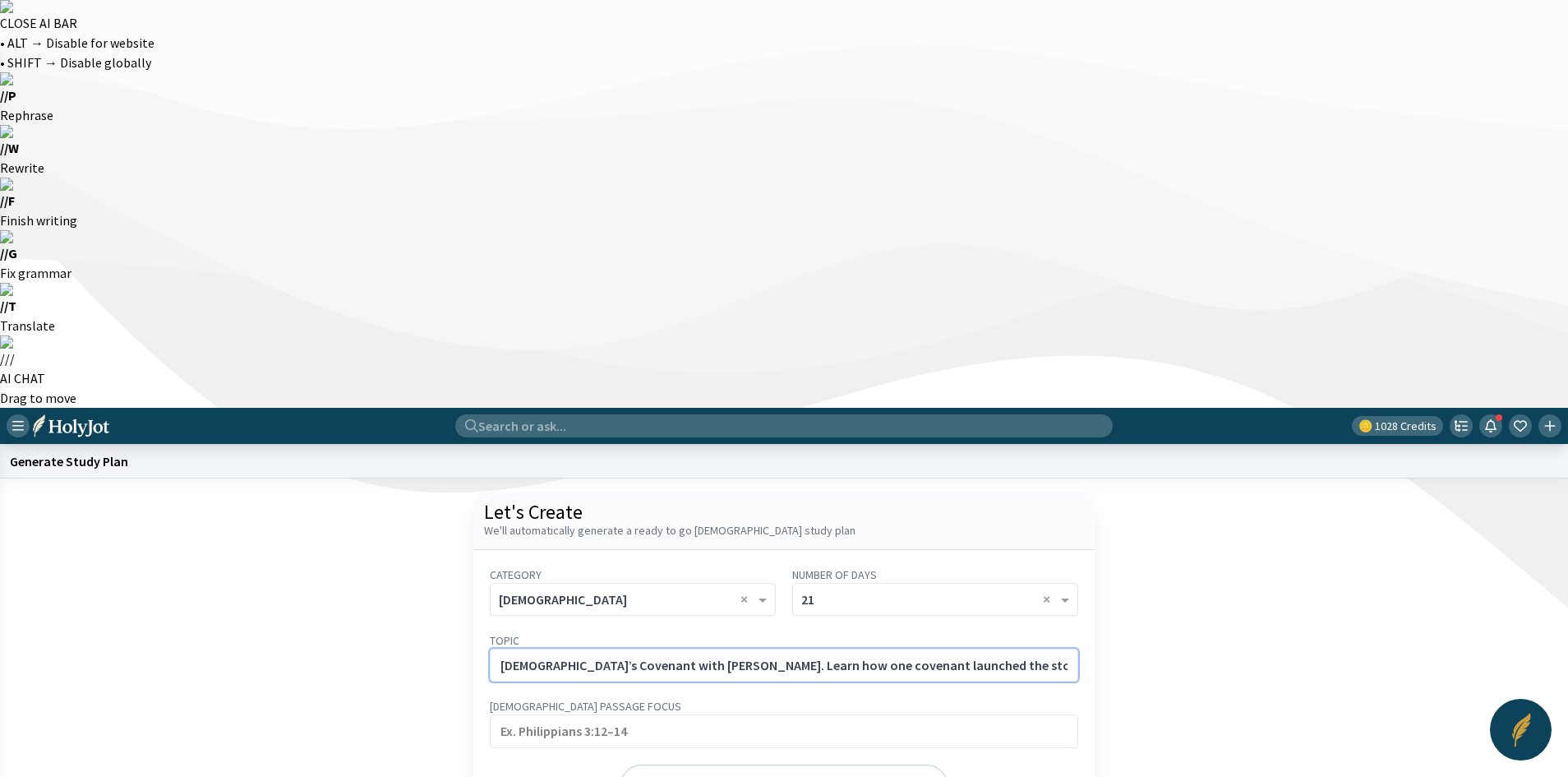 scroll, scrollTop: 0, scrollLeft: 7, axis: horizontal 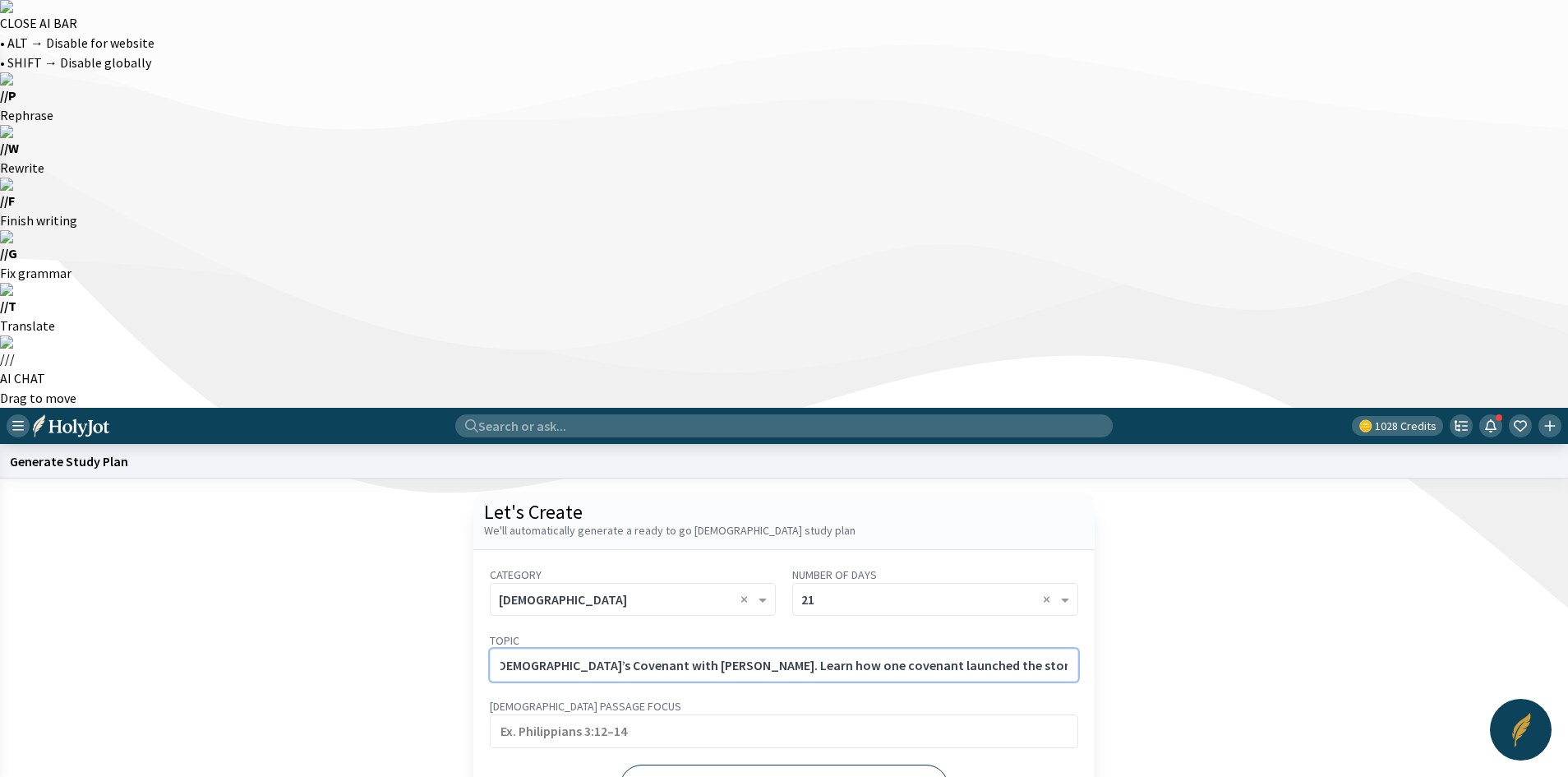 type on "[DEMOGRAPHIC_DATA]’s Covenant with [PERSON_NAME]. Learn how one covenant launched the story of salvation for all nations." 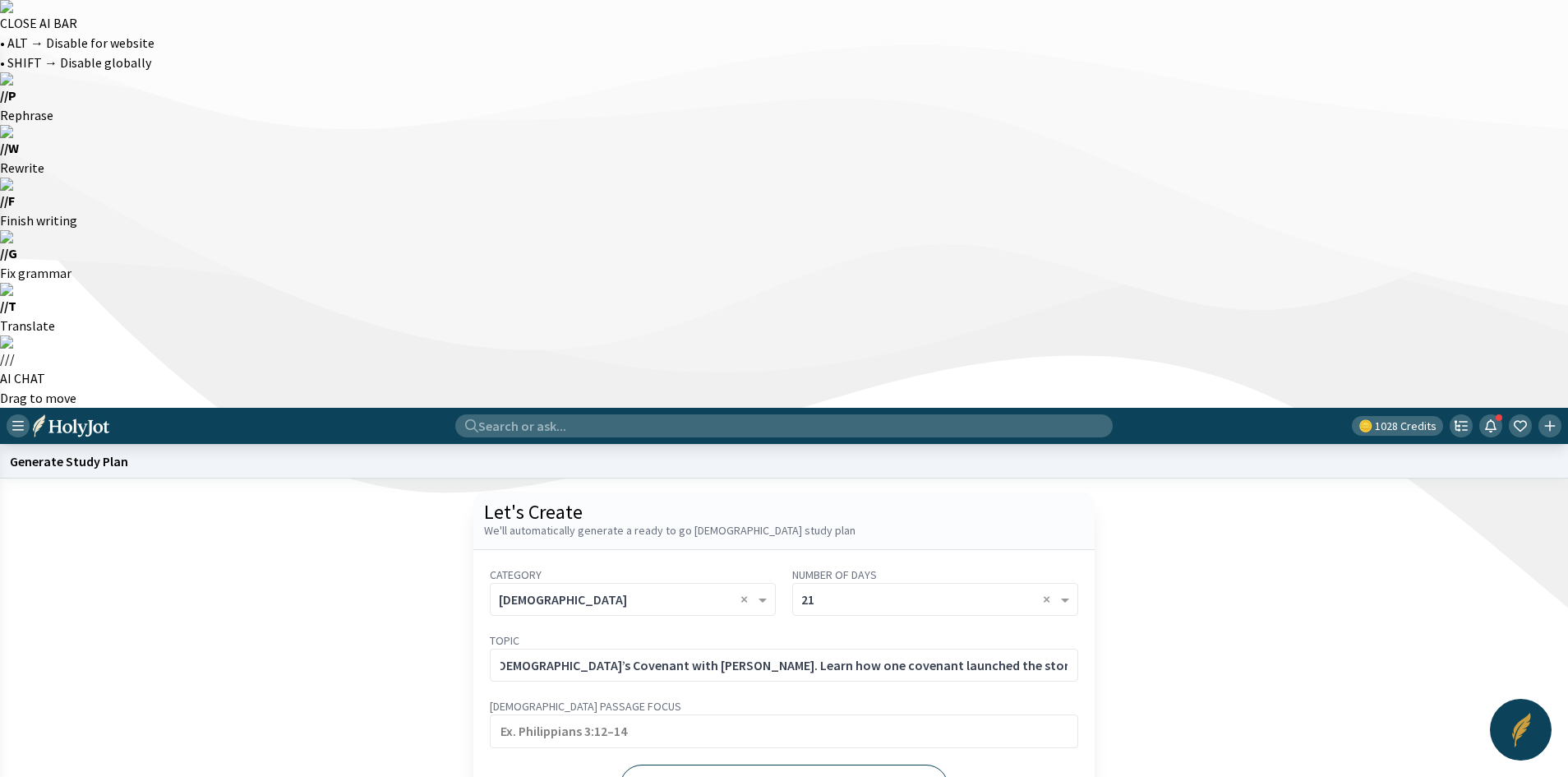 scroll, scrollTop: 0, scrollLeft: 0, axis: both 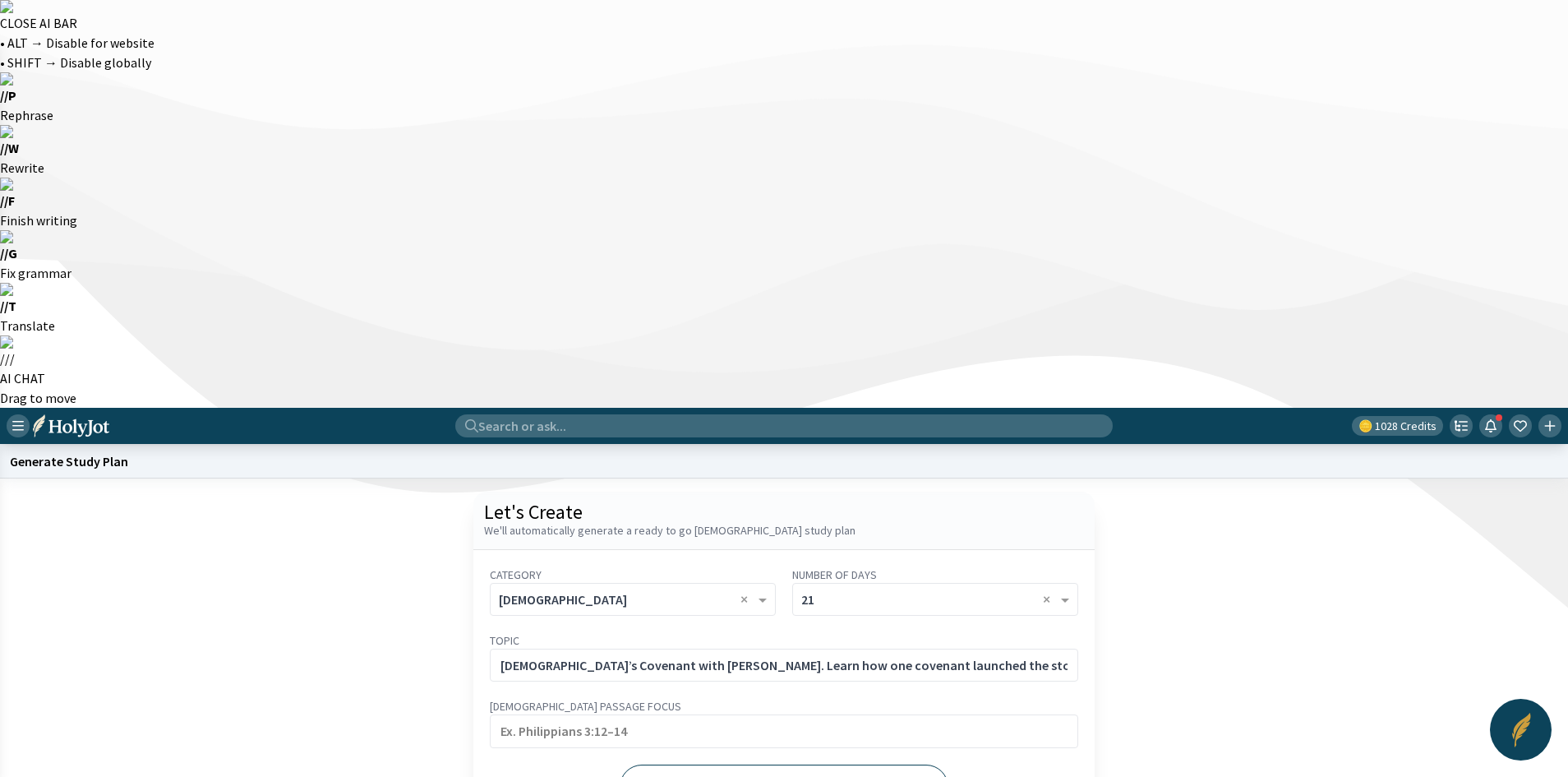 click on "Generate" 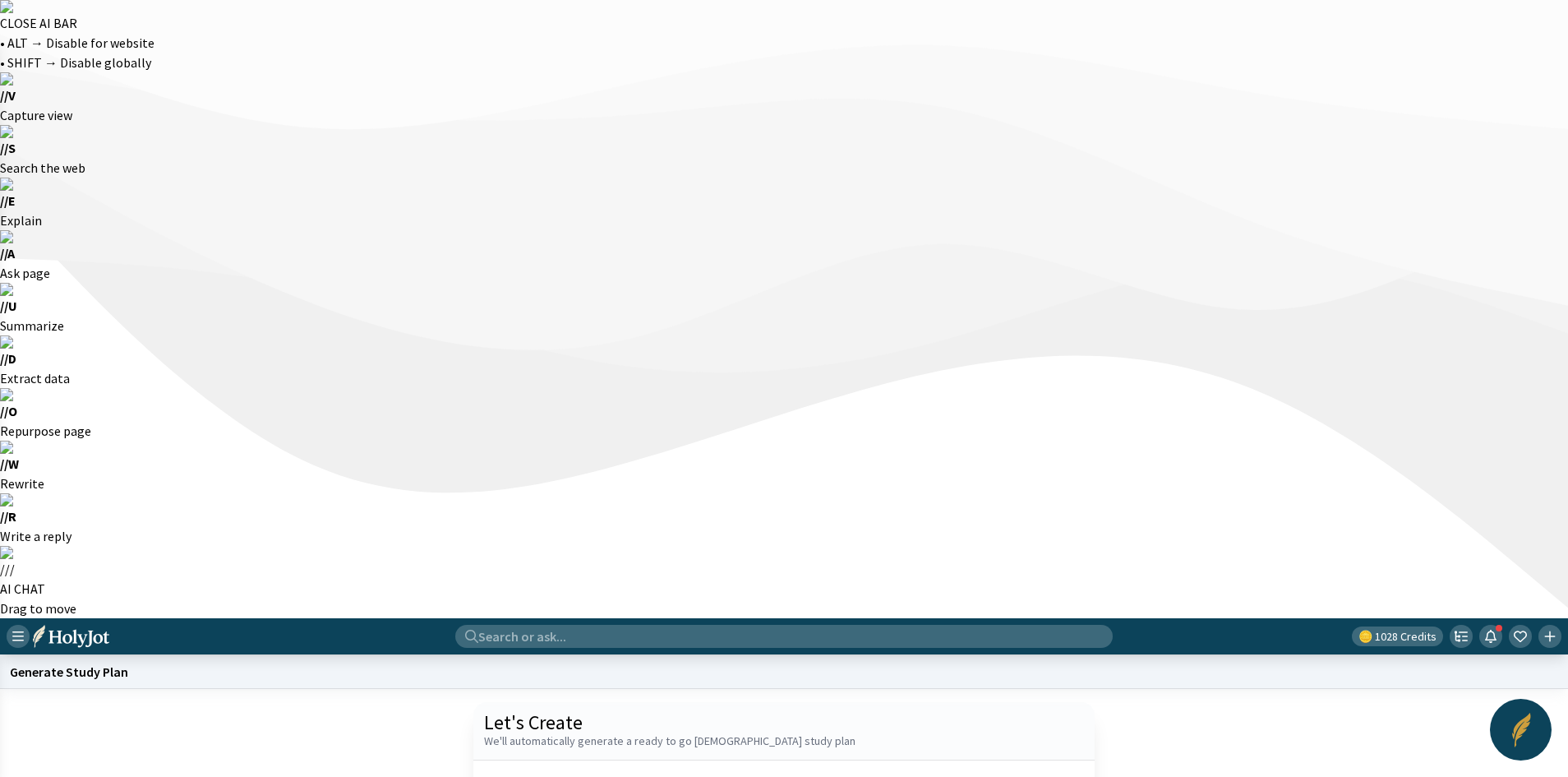 click on "Start a new one" 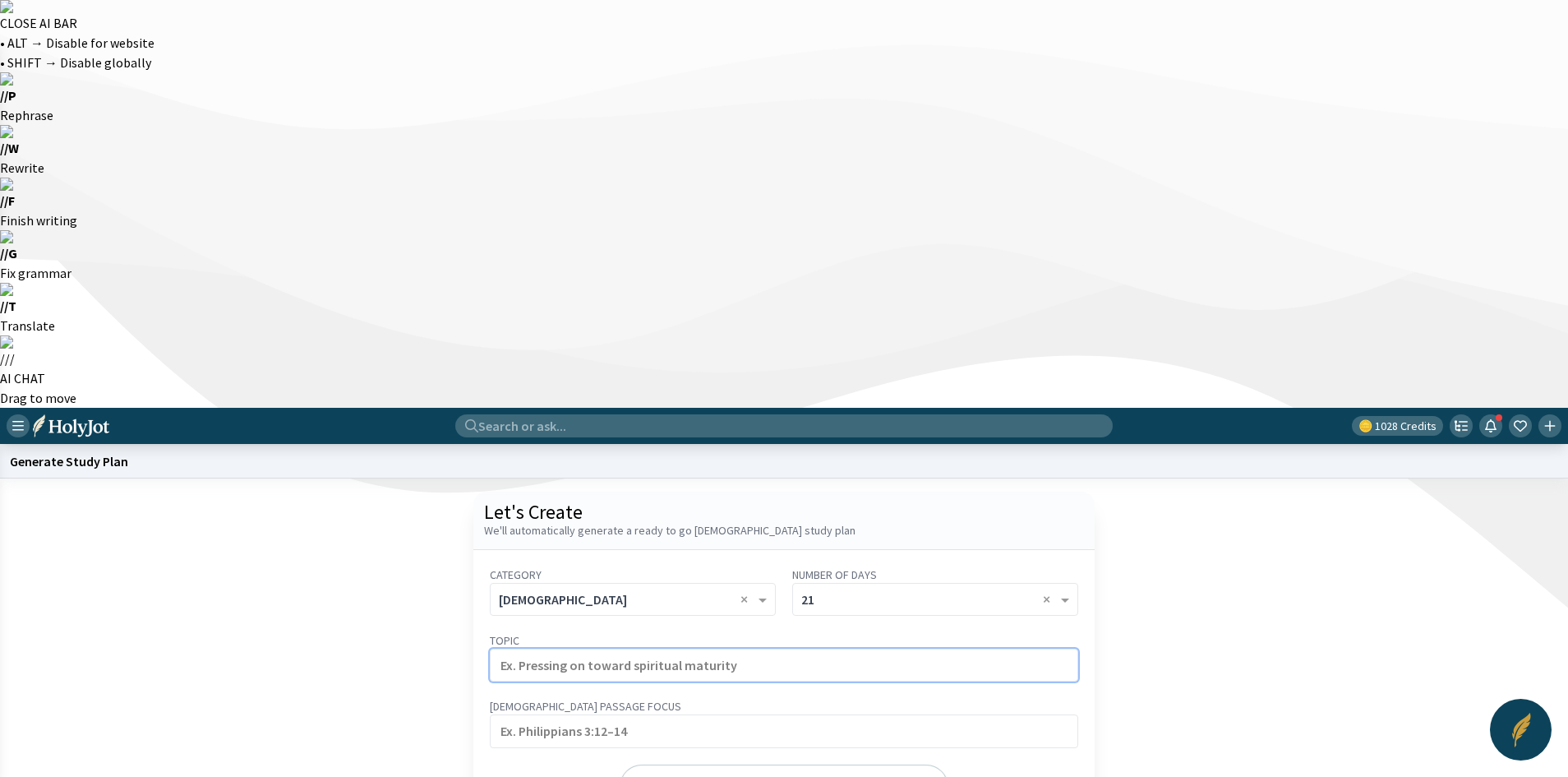 click 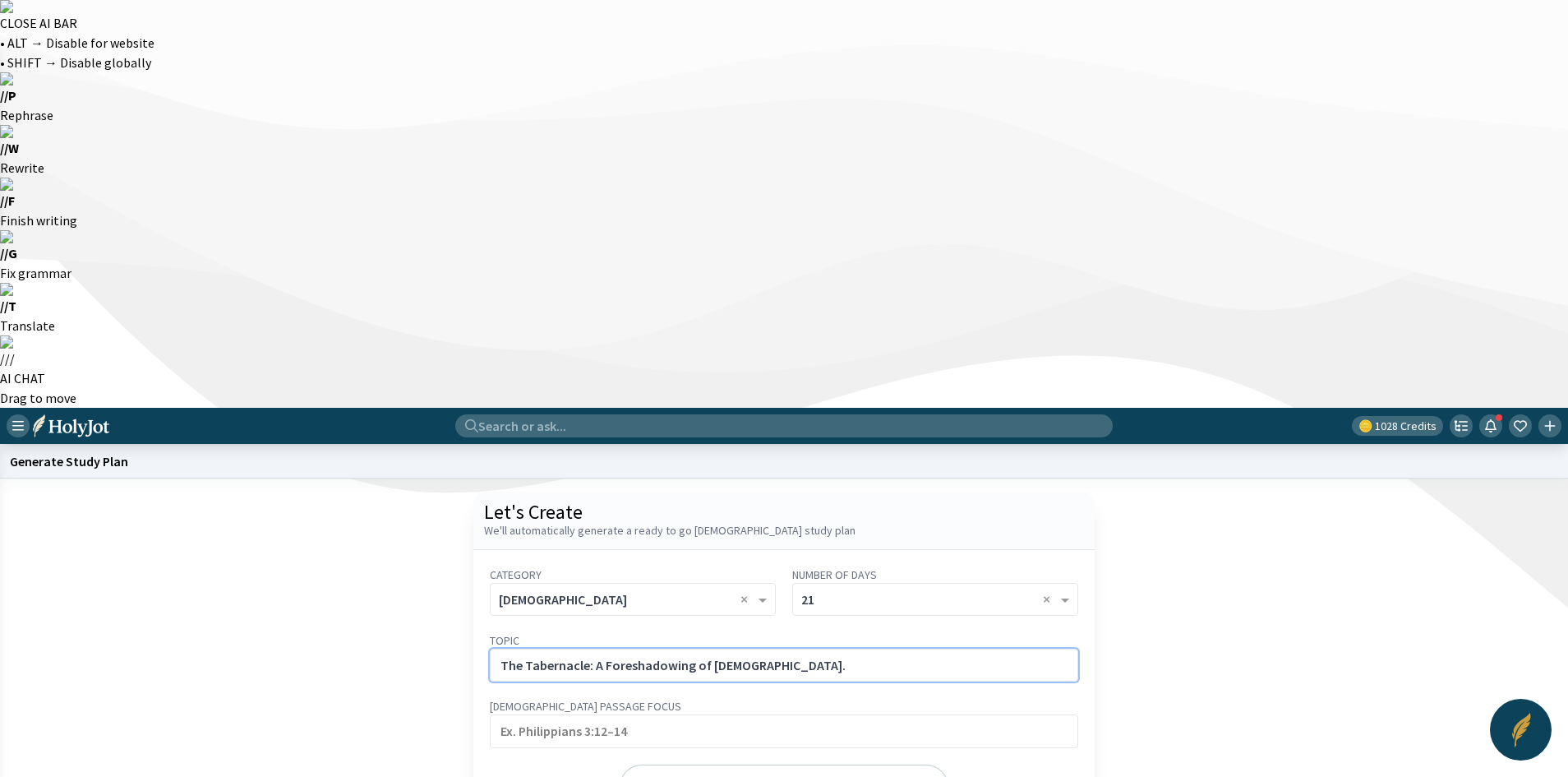 click on "The Tabernacle: A Foreshadowing of [DEMOGRAPHIC_DATA]." 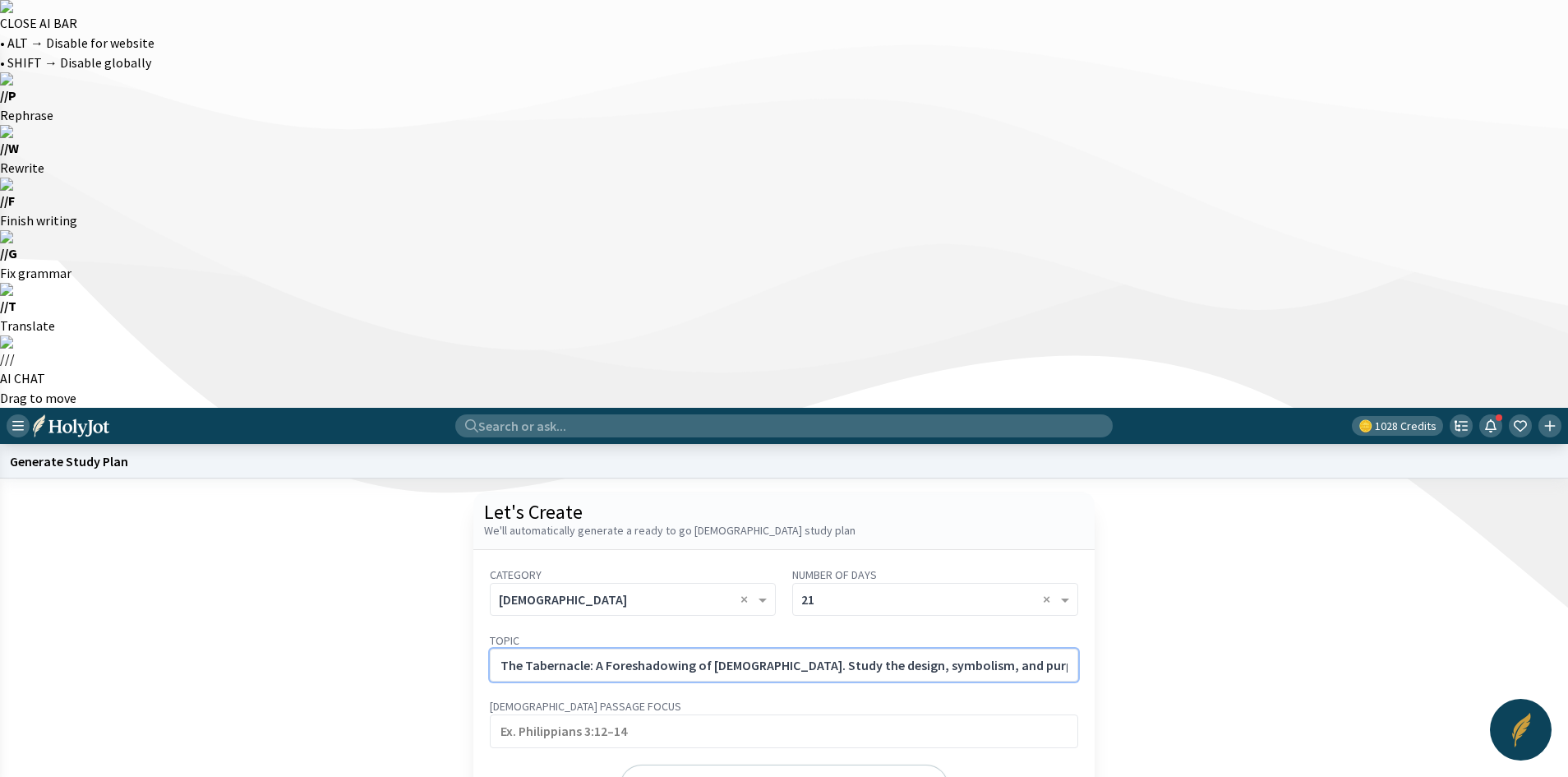 scroll, scrollTop: 0, scrollLeft: 76, axis: horizontal 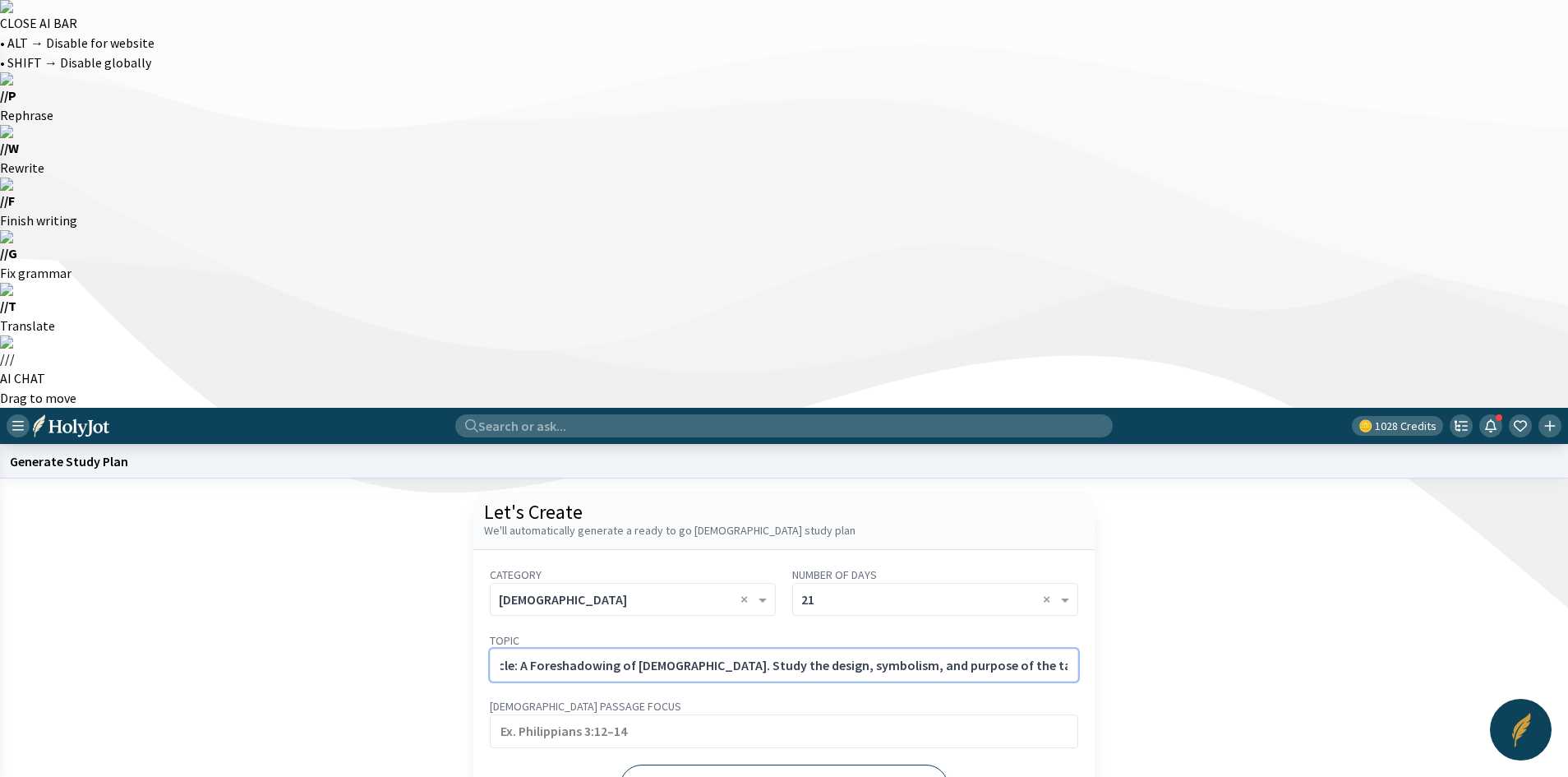 type on "The Tabernacle: A Foreshadowing of [DEMOGRAPHIC_DATA]. Study the design, symbolism, and purpose of the tabernacle in Exodus." 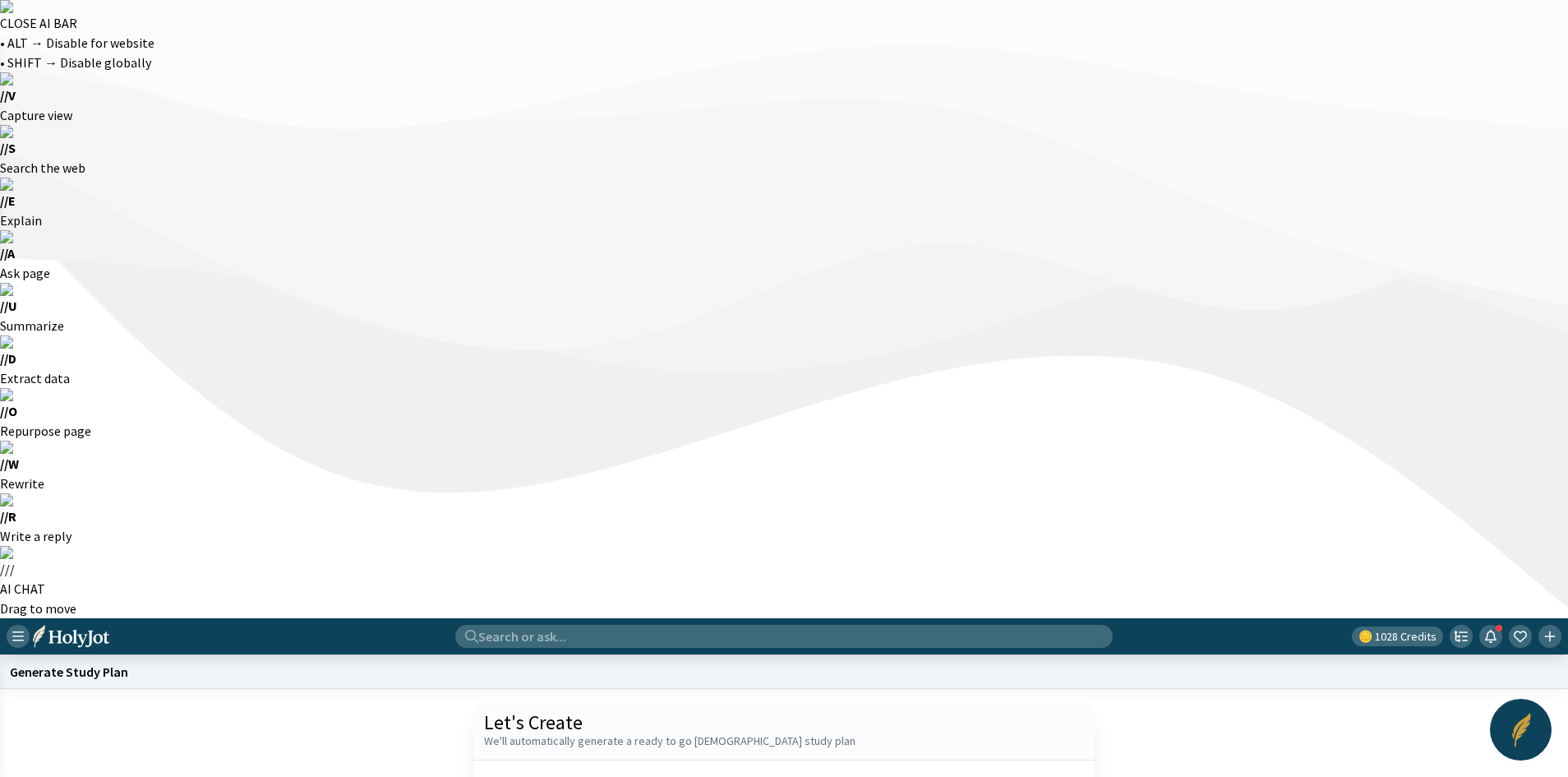 scroll, scrollTop: 0, scrollLeft: 0, axis: both 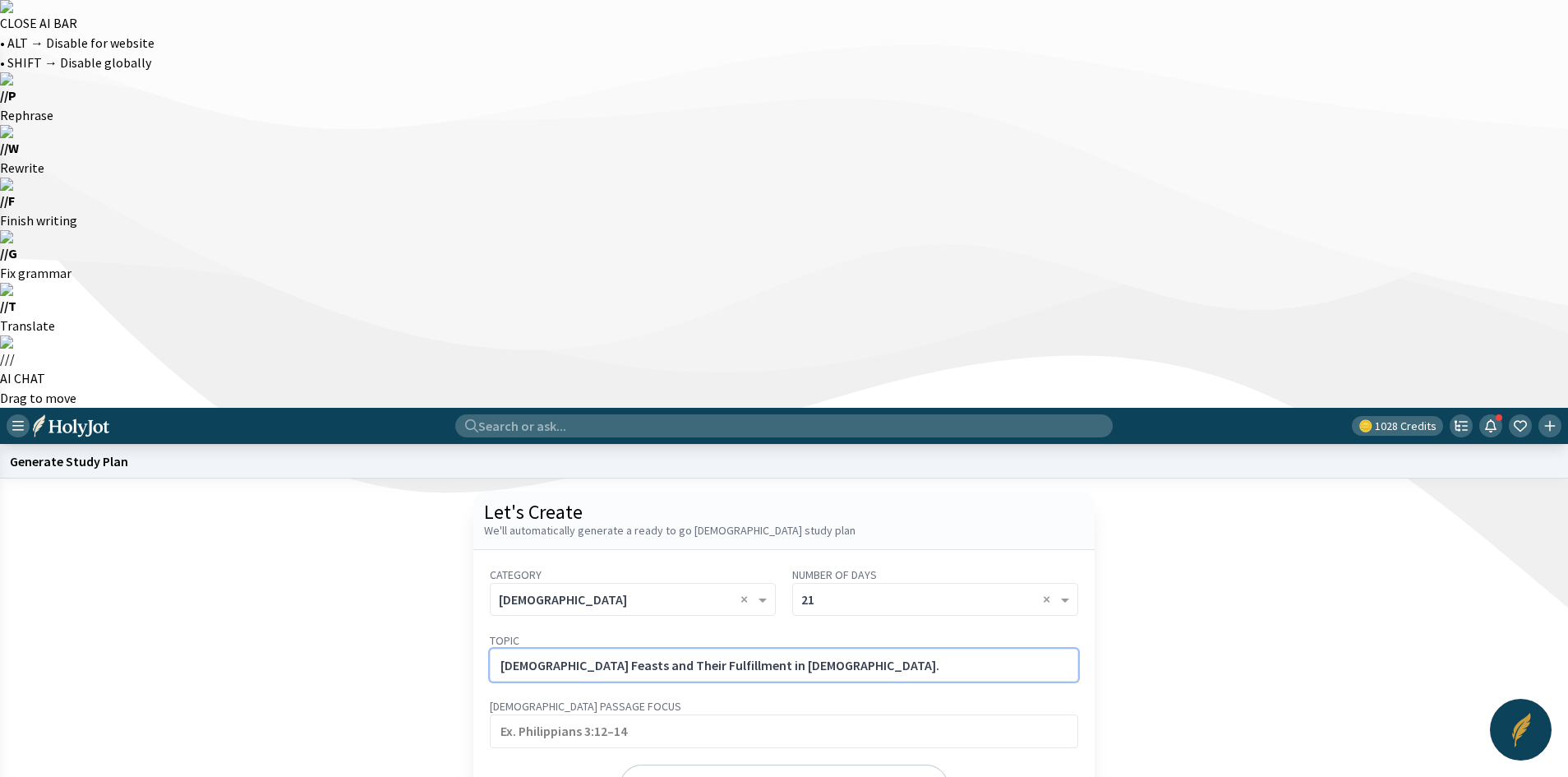click on "[DEMOGRAPHIC_DATA] Feasts and Their Fulfillment in [DEMOGRAPHIC_DATA]." 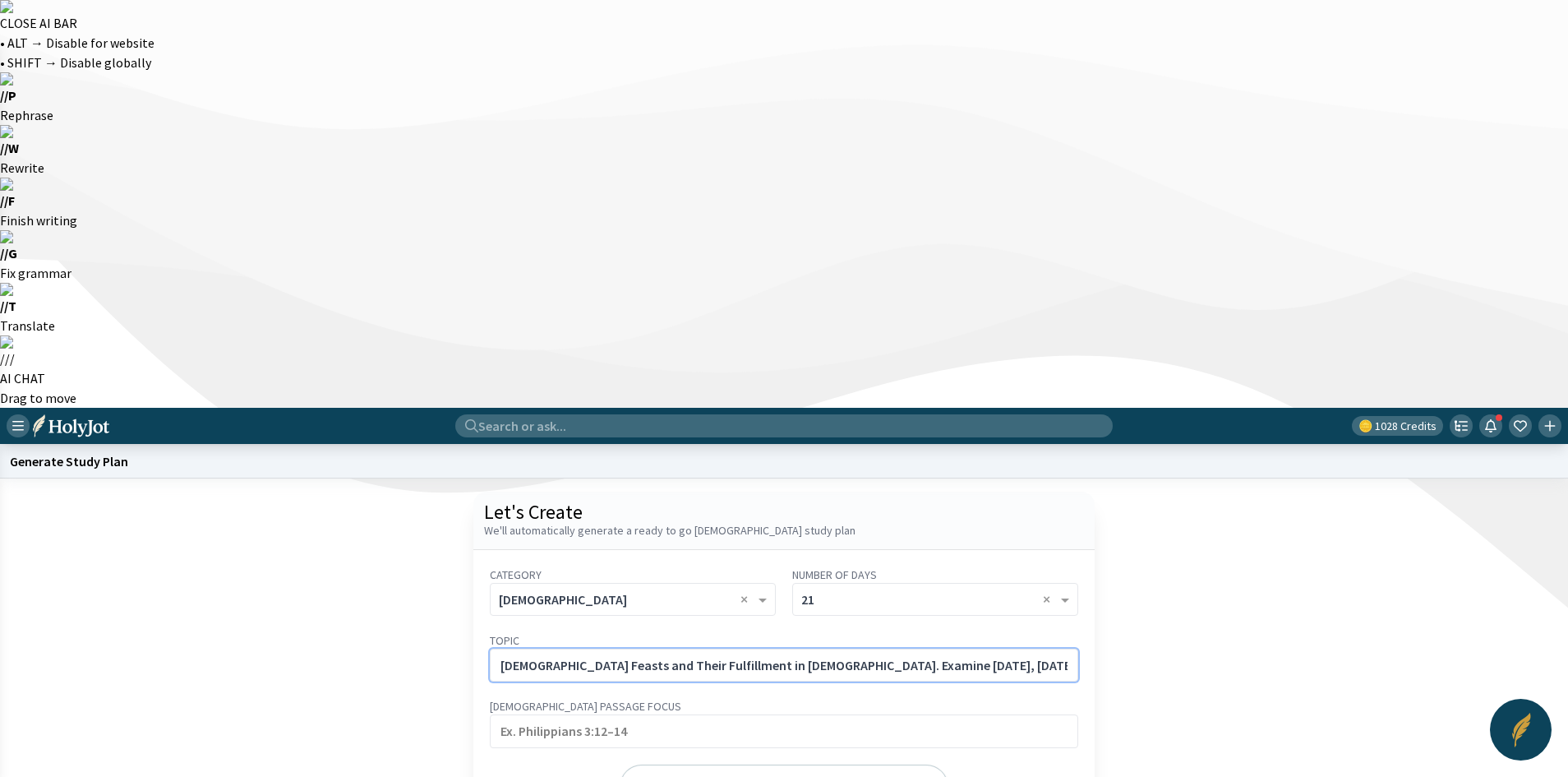 scroll, scrollTop: 0, scrollLeft: 127, axis: horizontal 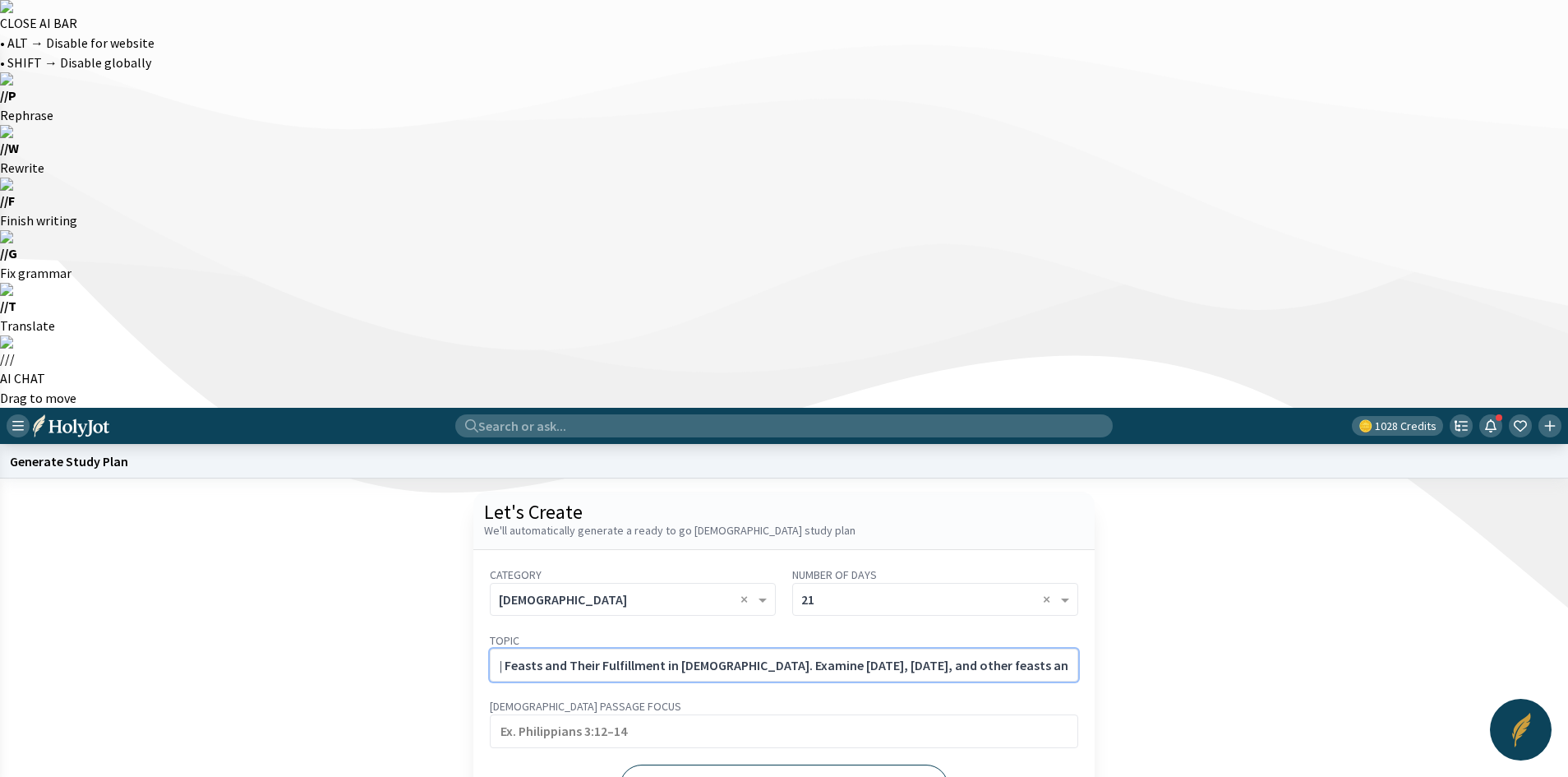 type on "[DEMOGRAPHIC_DATA] Feasts and Their Fulfillment in [DEMOGRAPHIC_DATA]. Examine [DATE], [DATE], and other feasts and how [PERSON_NAME] fulfills each one." 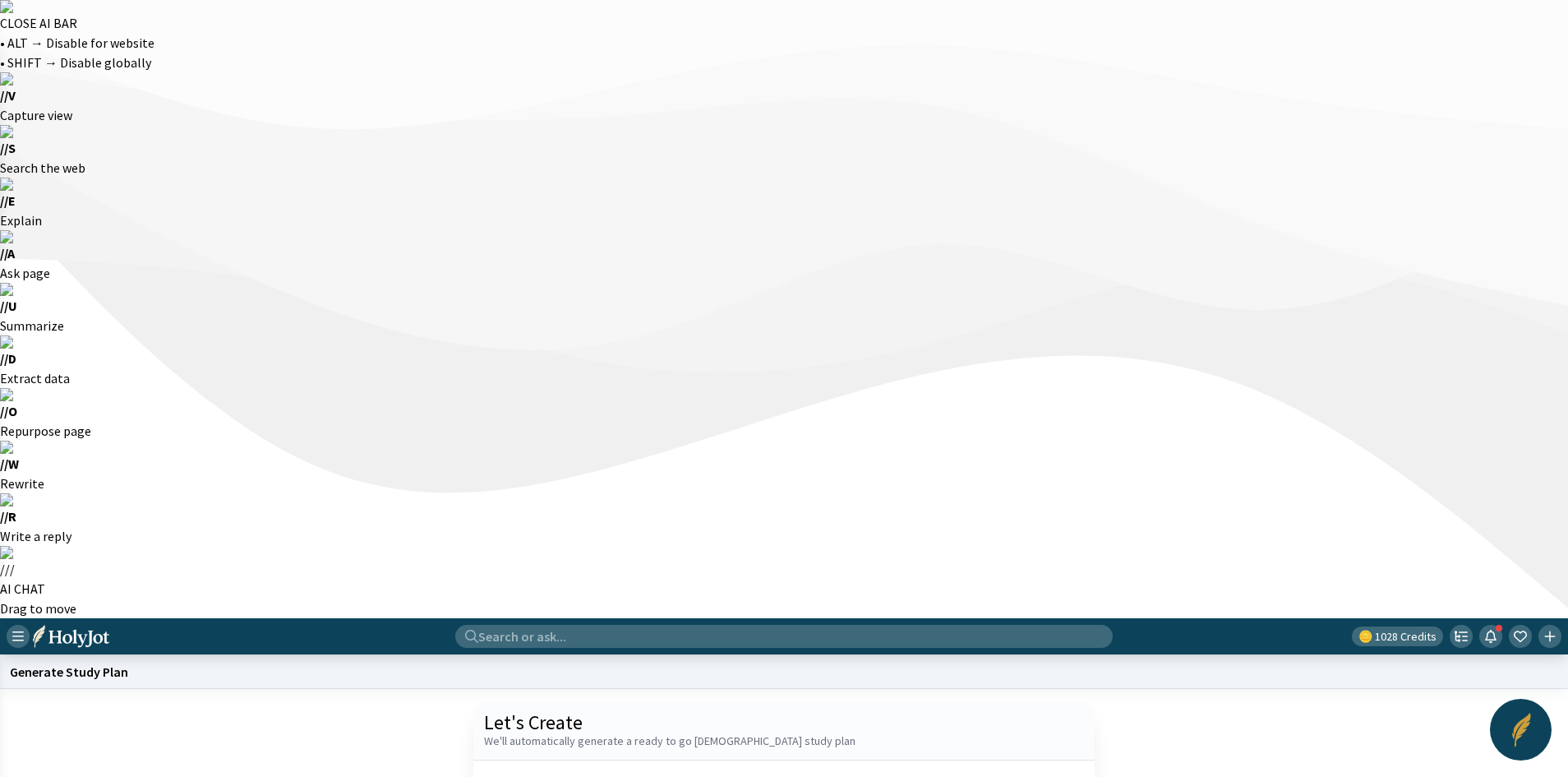 scroll, scrollTop: 0, scrollLeft: 0, axis: both 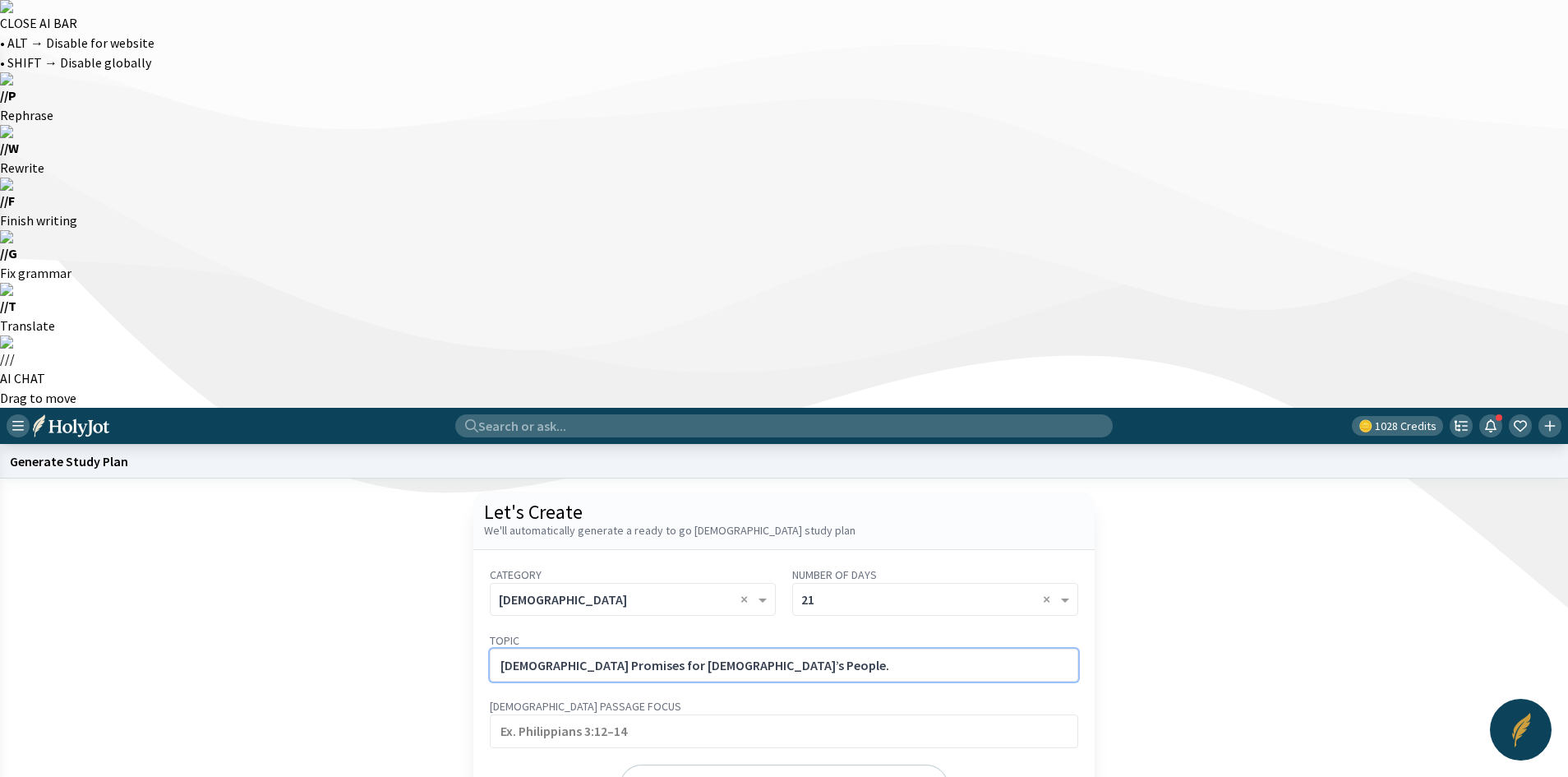 click on "[DEMOGRAPHIC_DATA] Promises for [DEMOGRAPHIC_DATA]’s People." 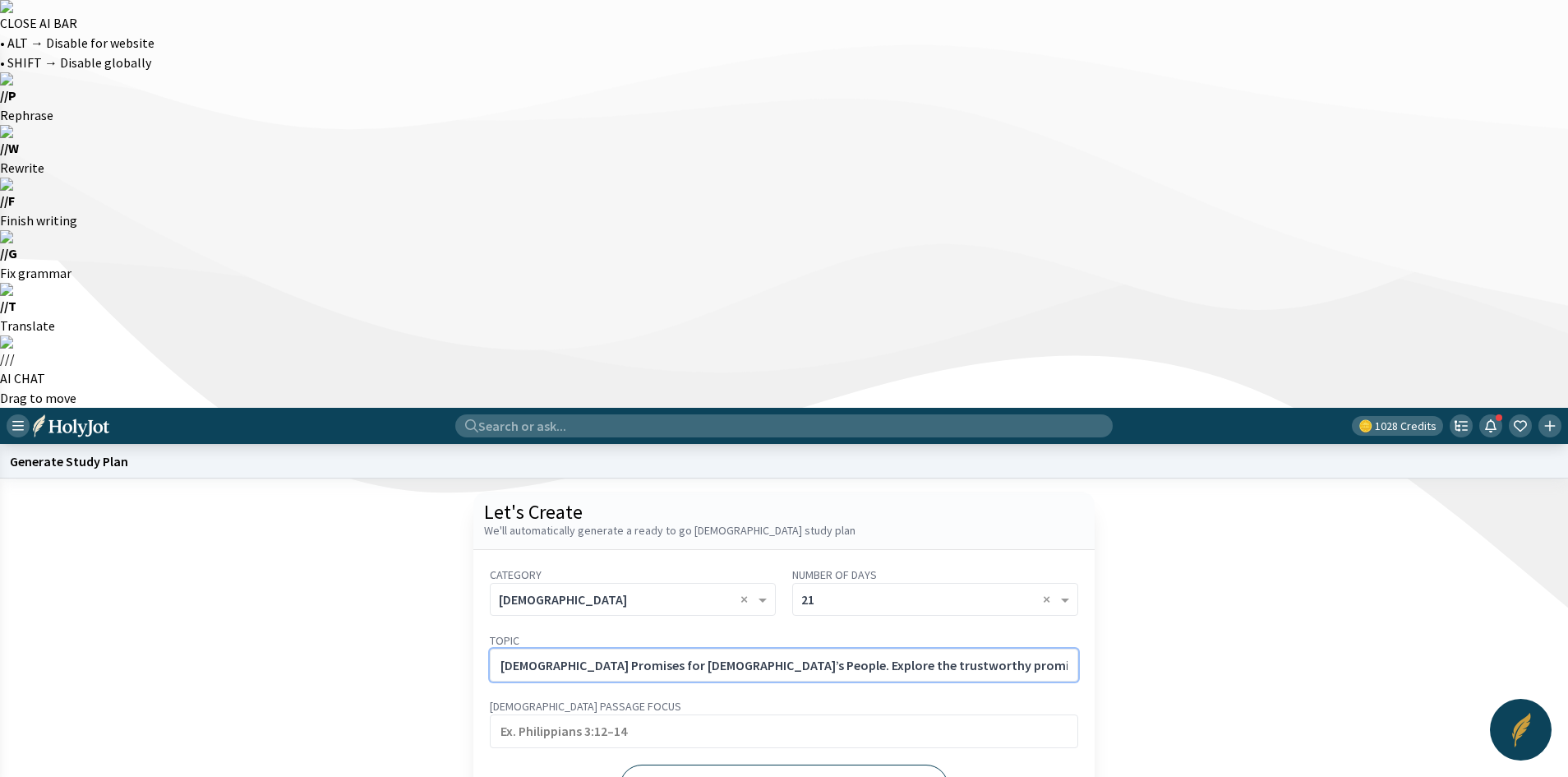 scroll, scrollTop: 0, scrollLeft: 129, axis: horizontal 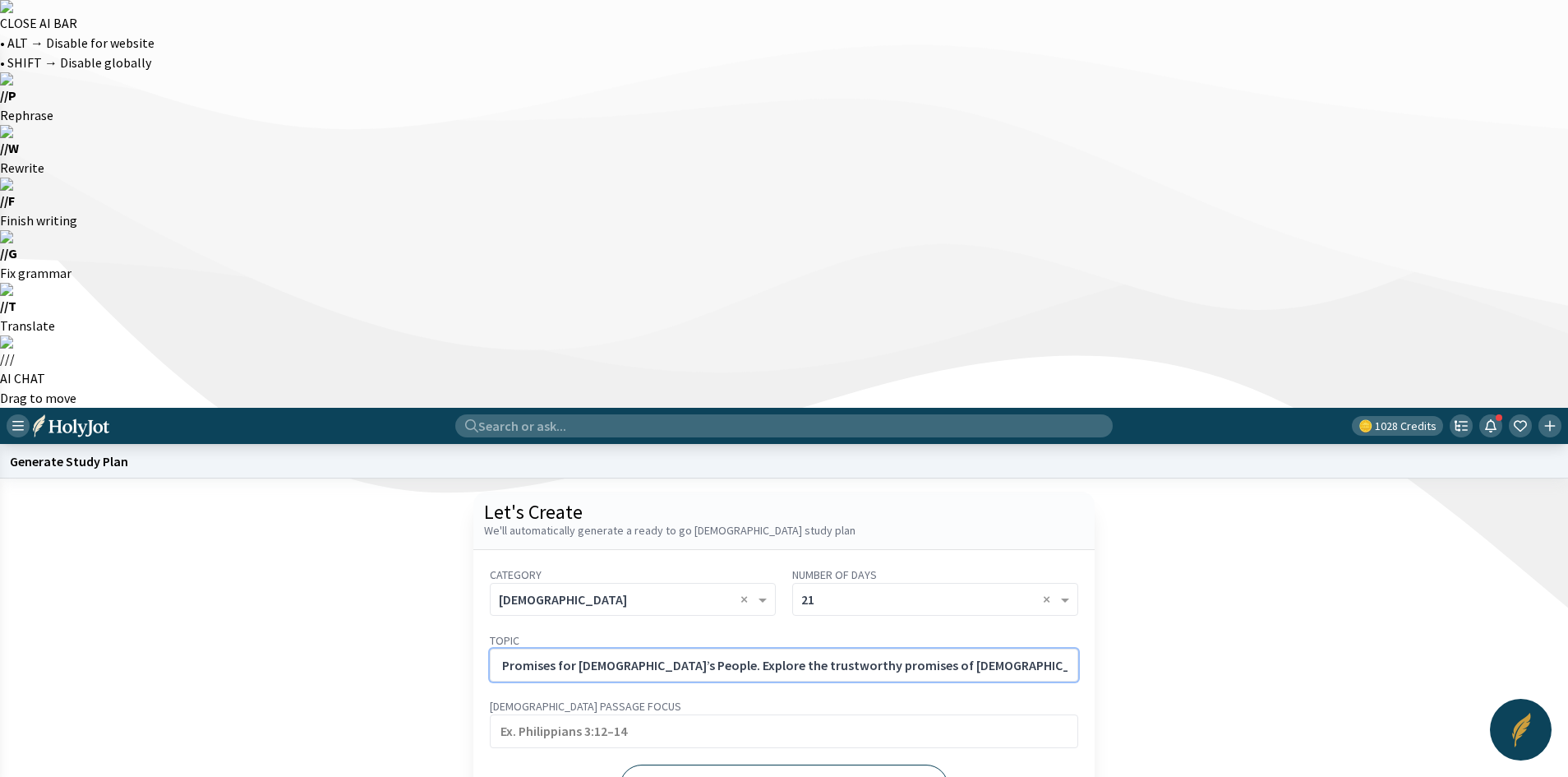 type on "[DEMOGRAPHIC_DATA] Promises for [DEMOGRAPHIC_DATA]’s People. Explore the trustworthy promises of [DEMOGRAPHIC_DATA] throughout Scripture — and how to claim them." 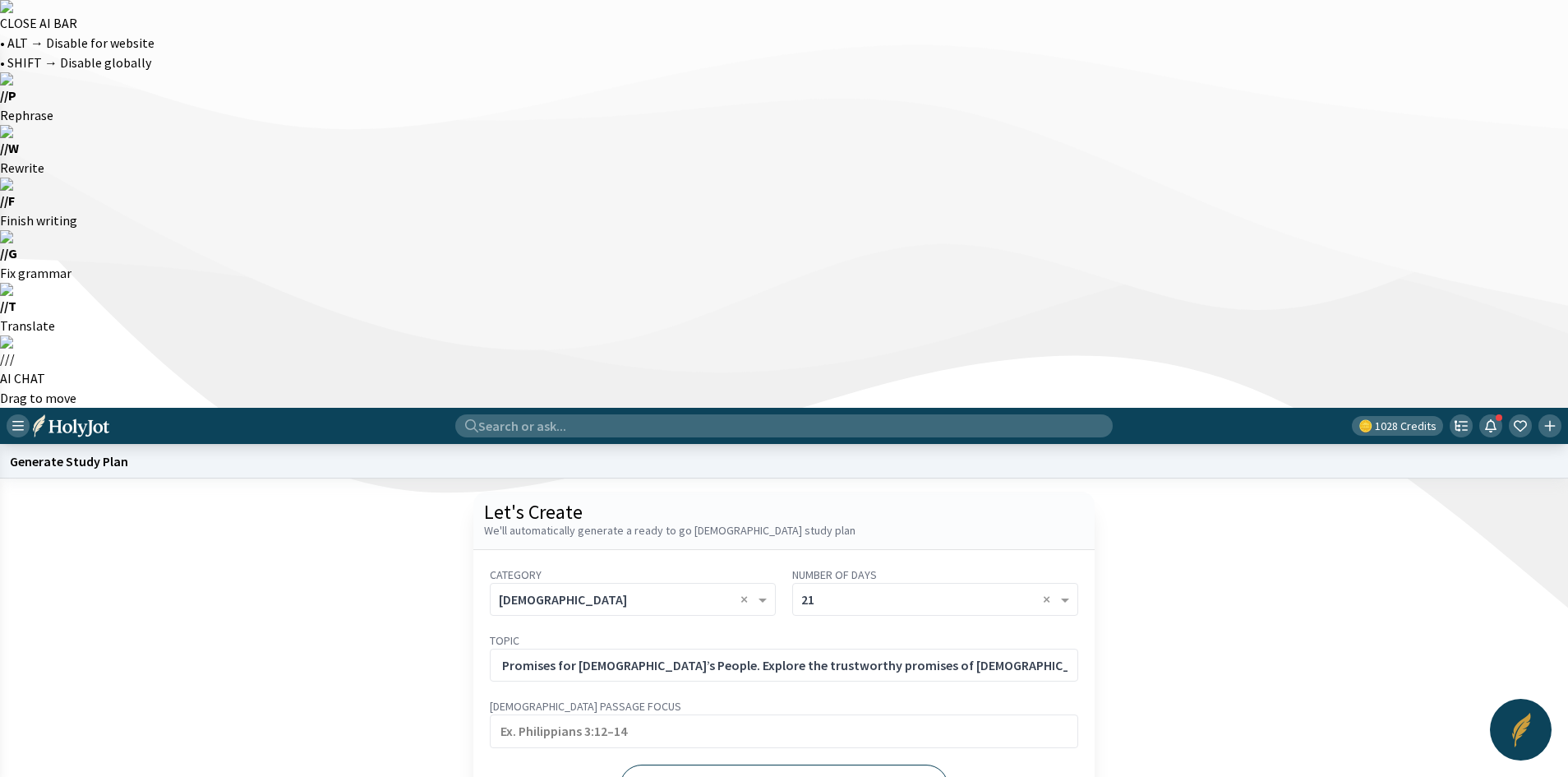 scroll, scrollTop: 0, scrollLeft: 0, axis: both 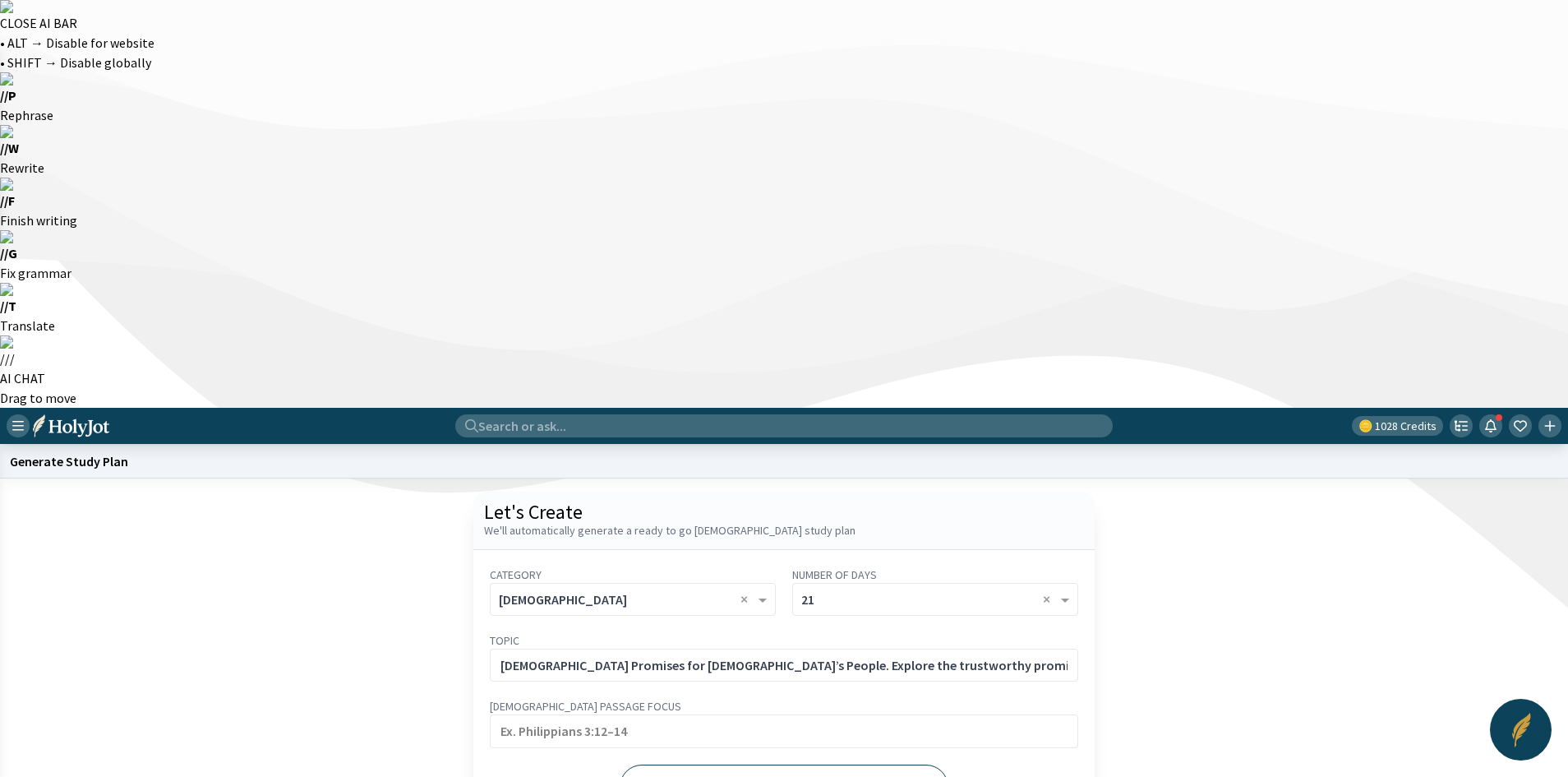 click on "Generate" 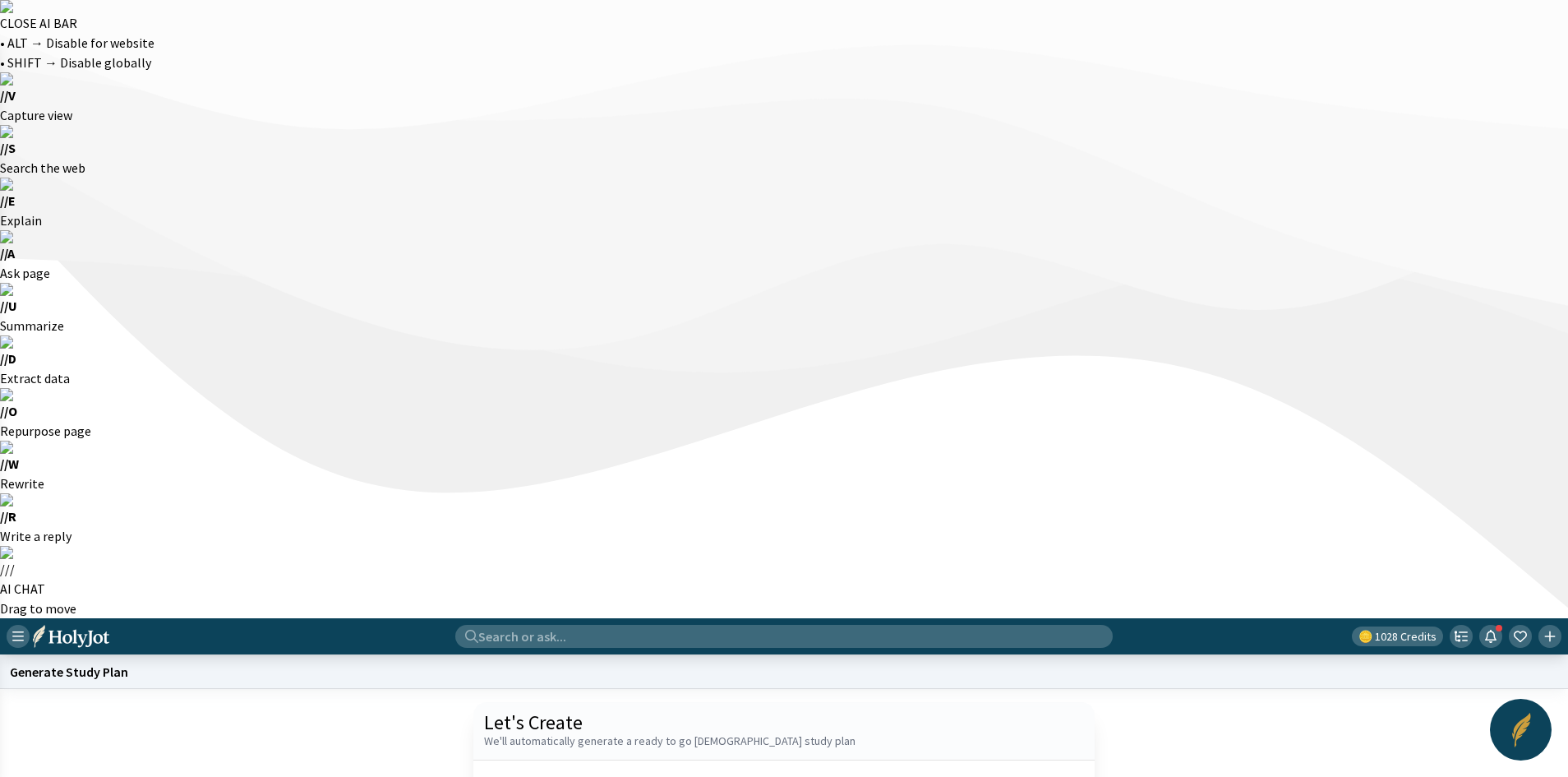 click on "Start a new one" 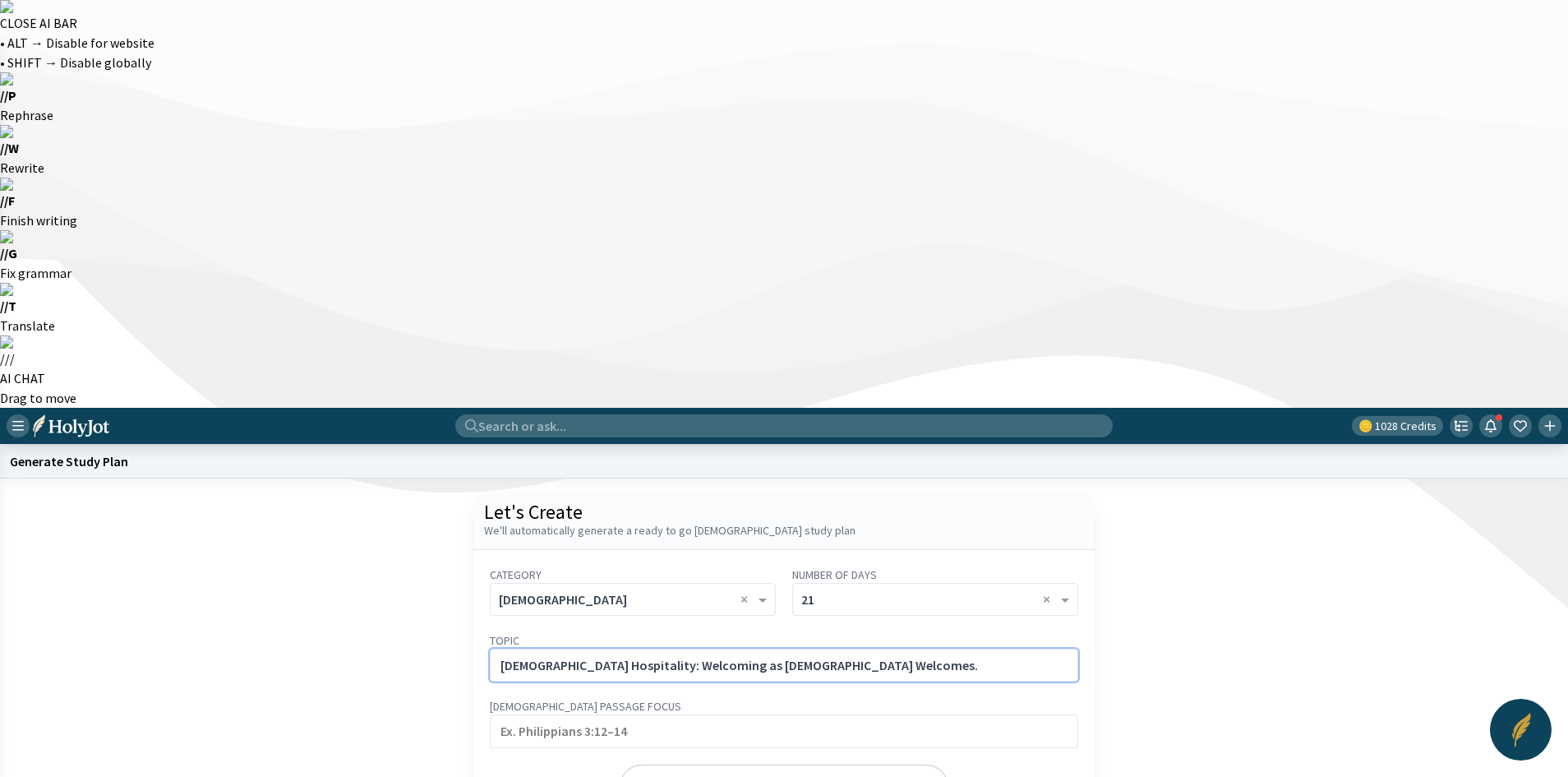 click on "[DEMOGRAPHIC_DATA] Hospitality: Welcoming as [DEMOGRAPHIC_DATA] Welcomes." 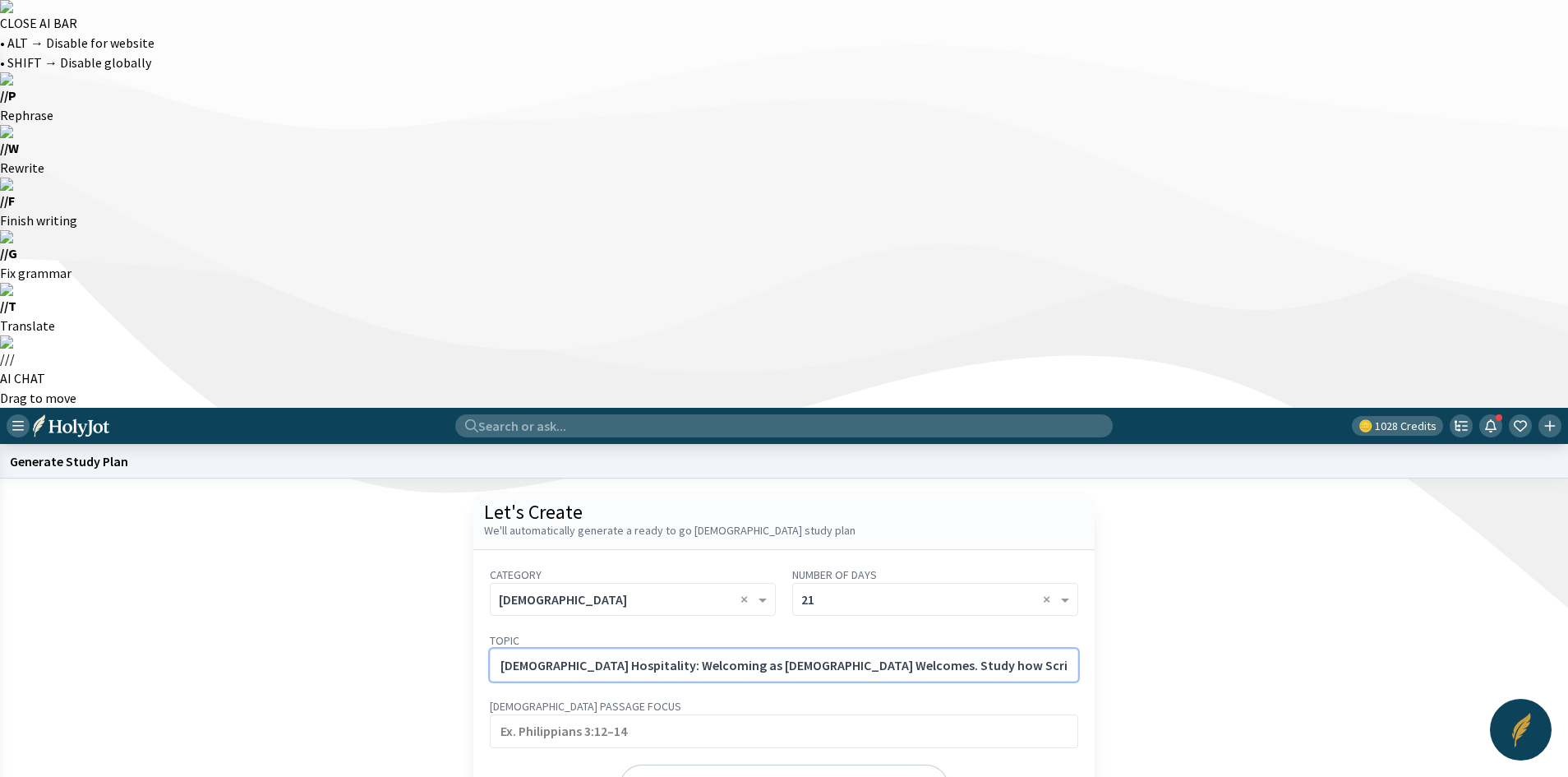 scroll, scrollTop: 0, scrollLeft: 85, axis: horizontal 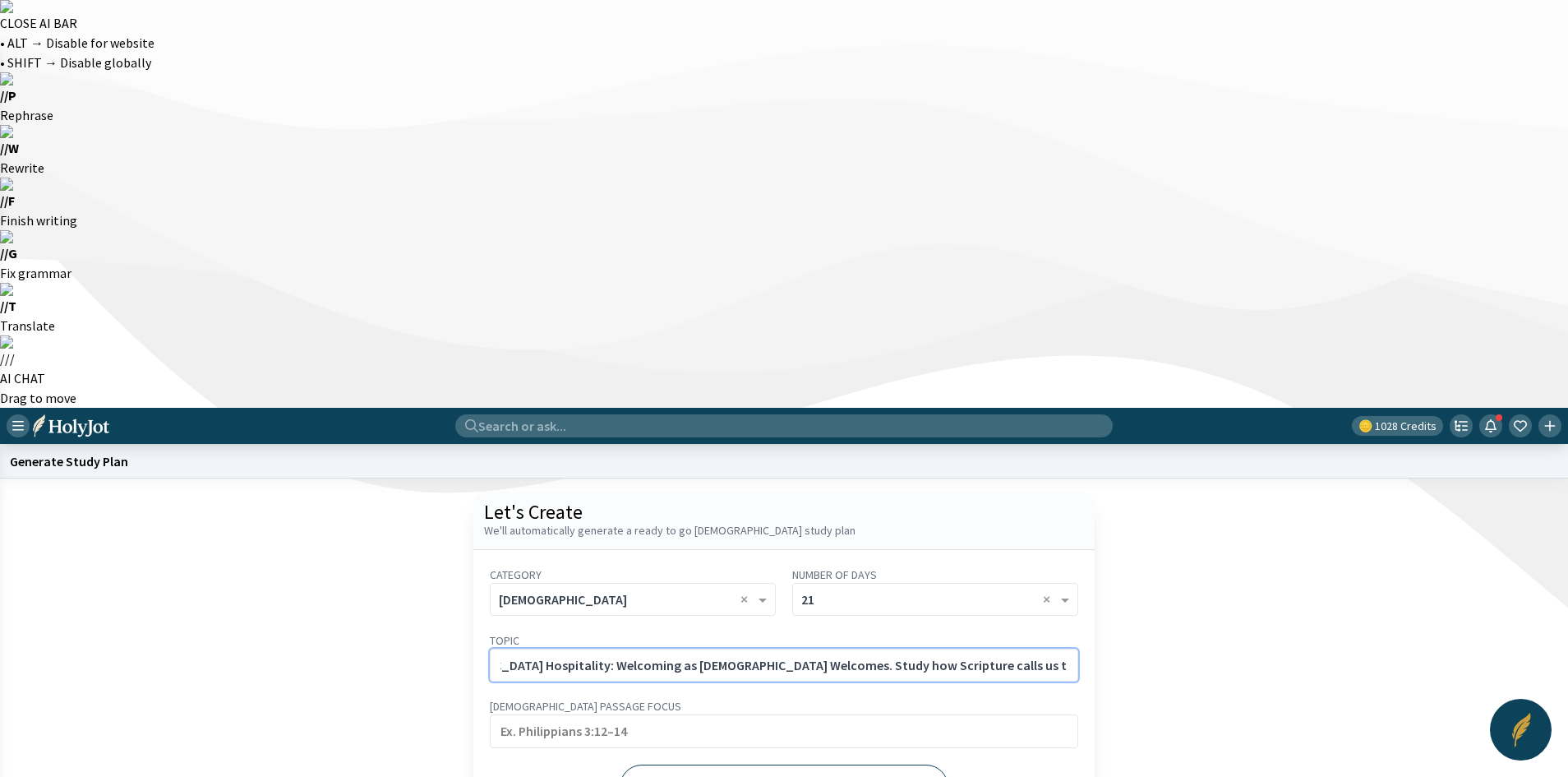 type on "[DEMOGRAPHIC_DATA] Hospitality: Welcoming as [DEMOGRAPHIC_DATA] Welcomes. Study how Scripture calls us to show radical, generous hospitality." 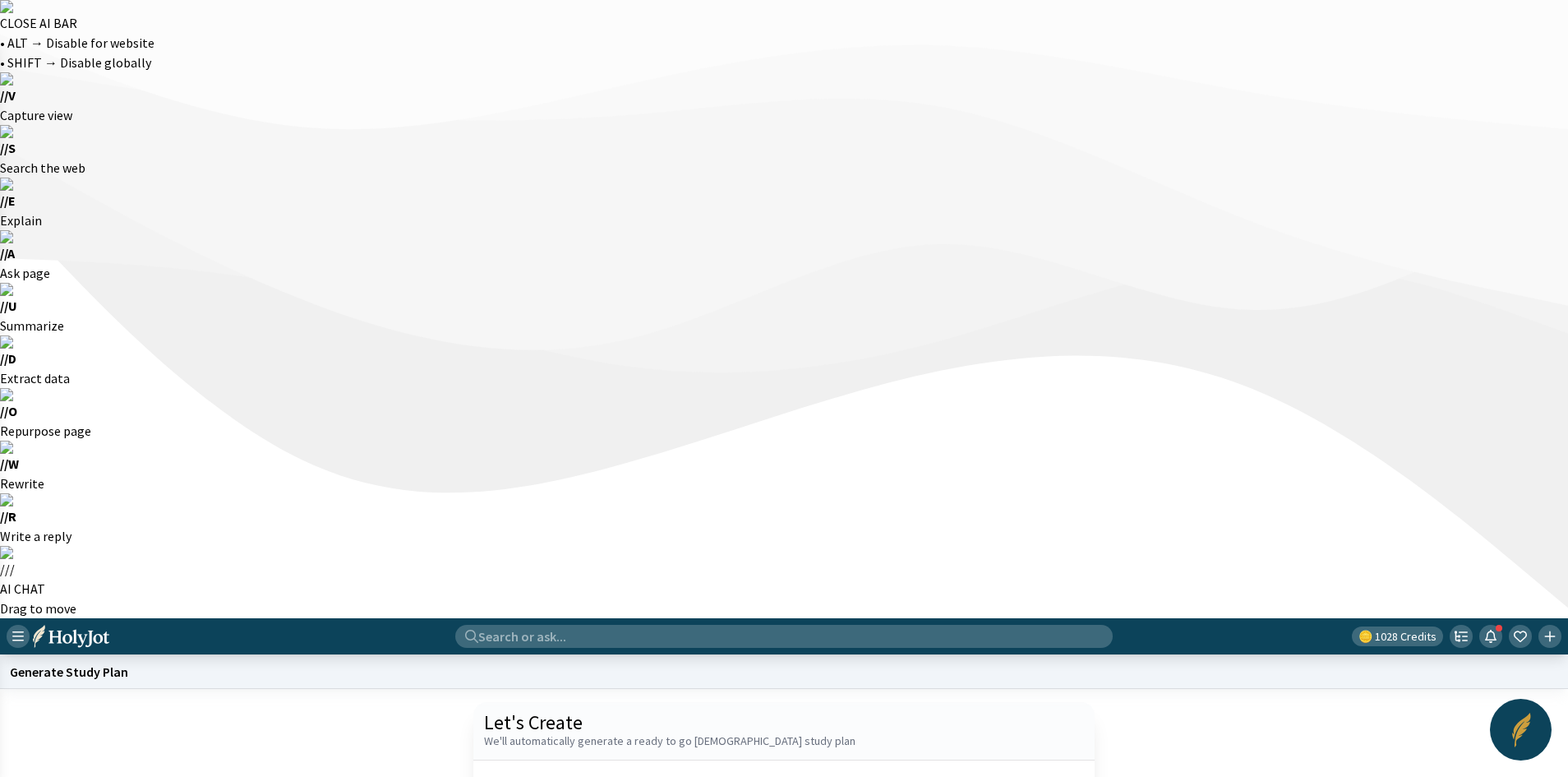 scroll, scrollTop: 0, scrollLeft: 0, axis: both 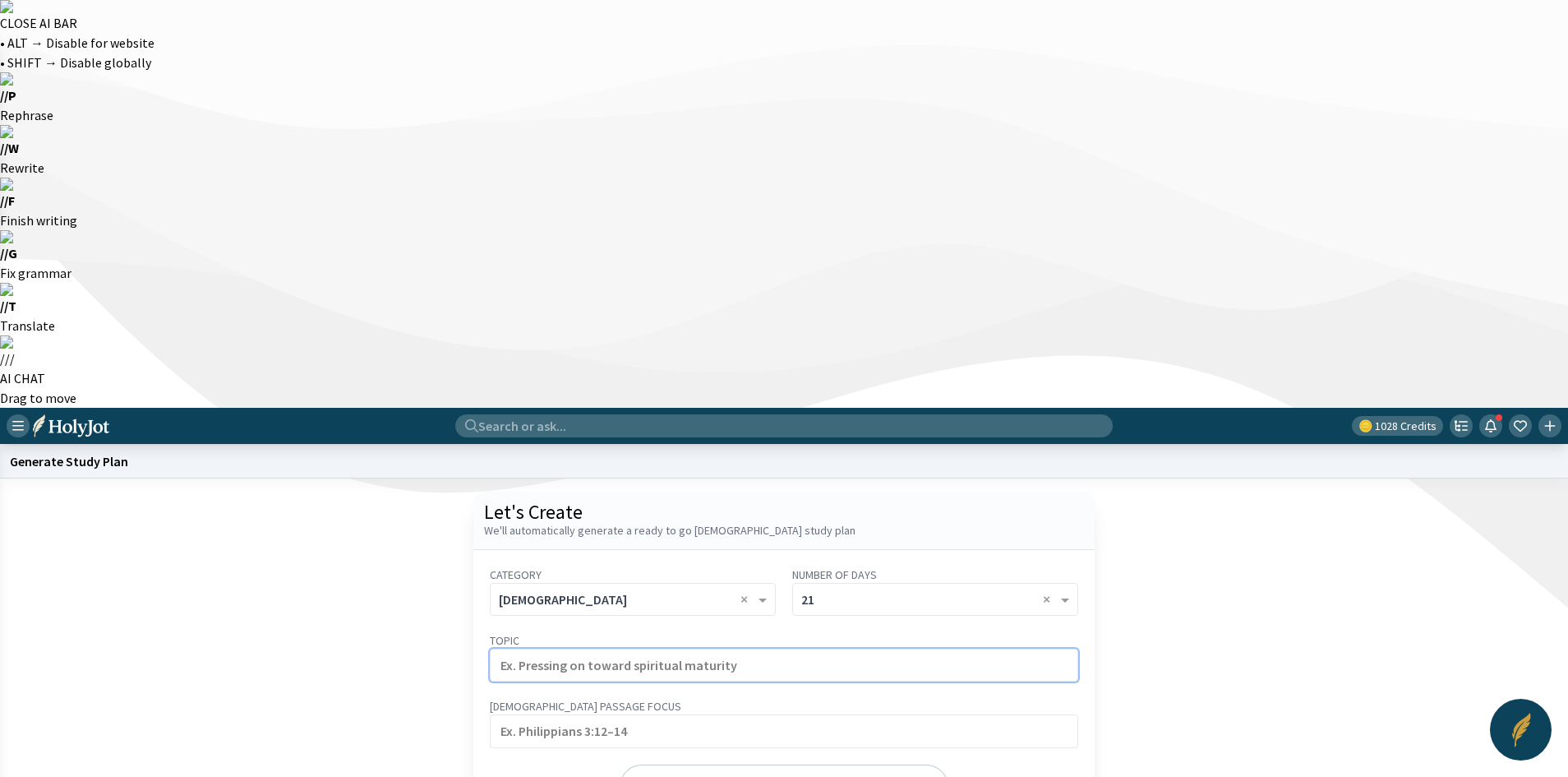click 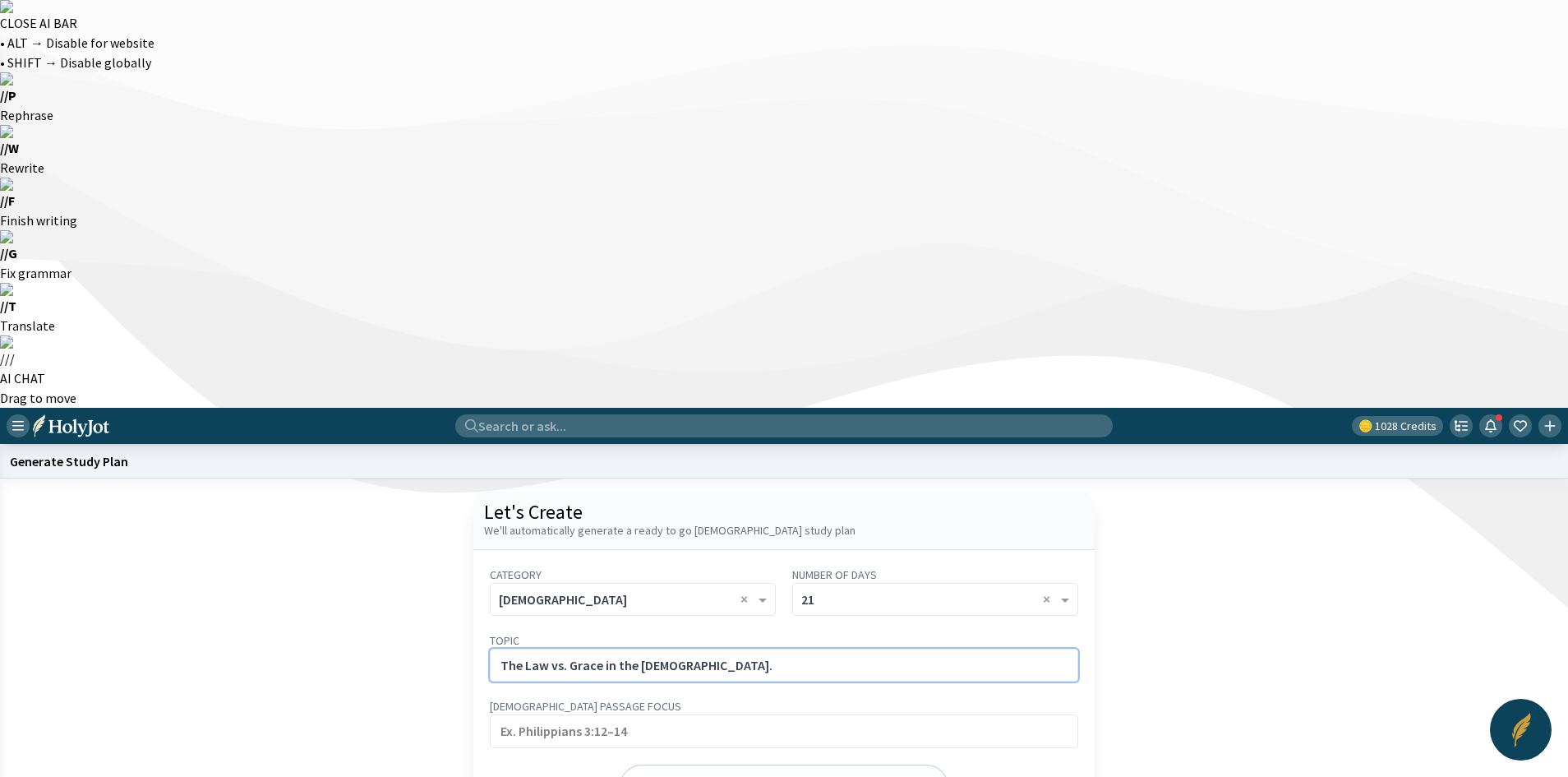 click on "The Law vs. Grace in the [DEMOGRAPHIC_DATA]." 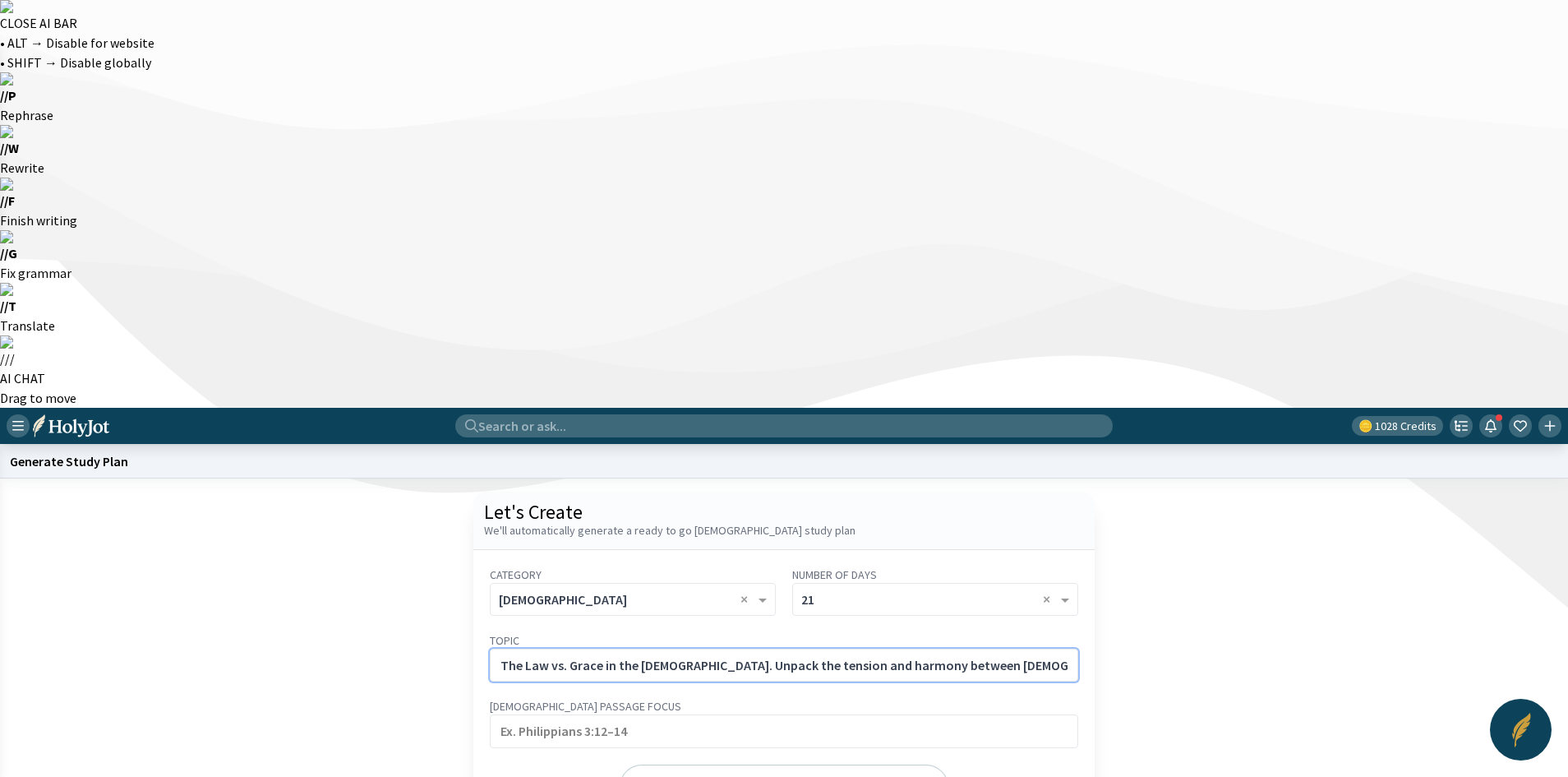 scroll, scrollTop: 0, scrollLeft: 105, axis: horizontal 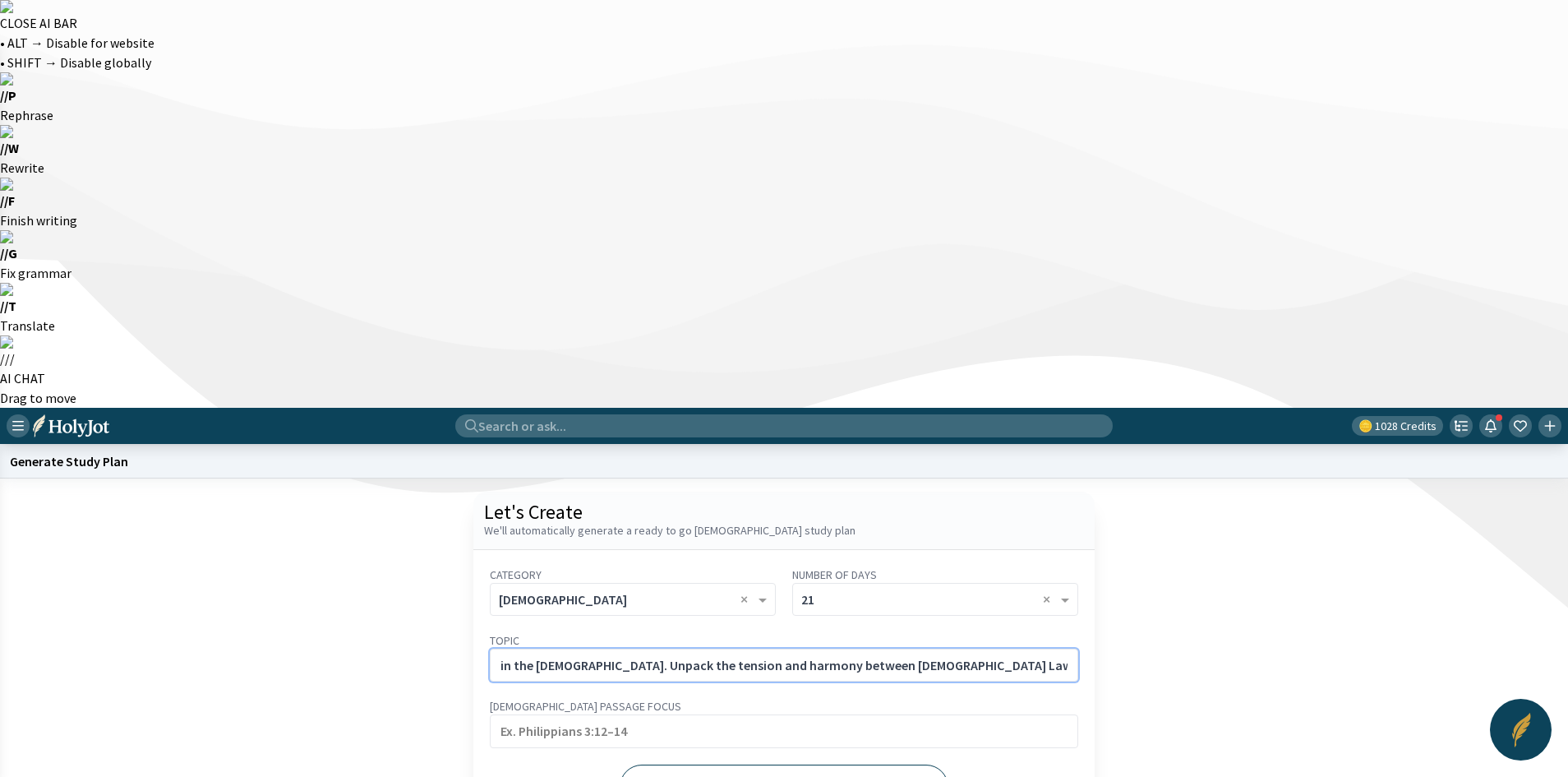type on "The Law vs. Grace in the [DEMOGRAPHIC_DATA]. Unpack the tension and harmony between [DEMOGRAPHIC_DATA] Law and [DEMOGRAPHIC_DATA] grace." 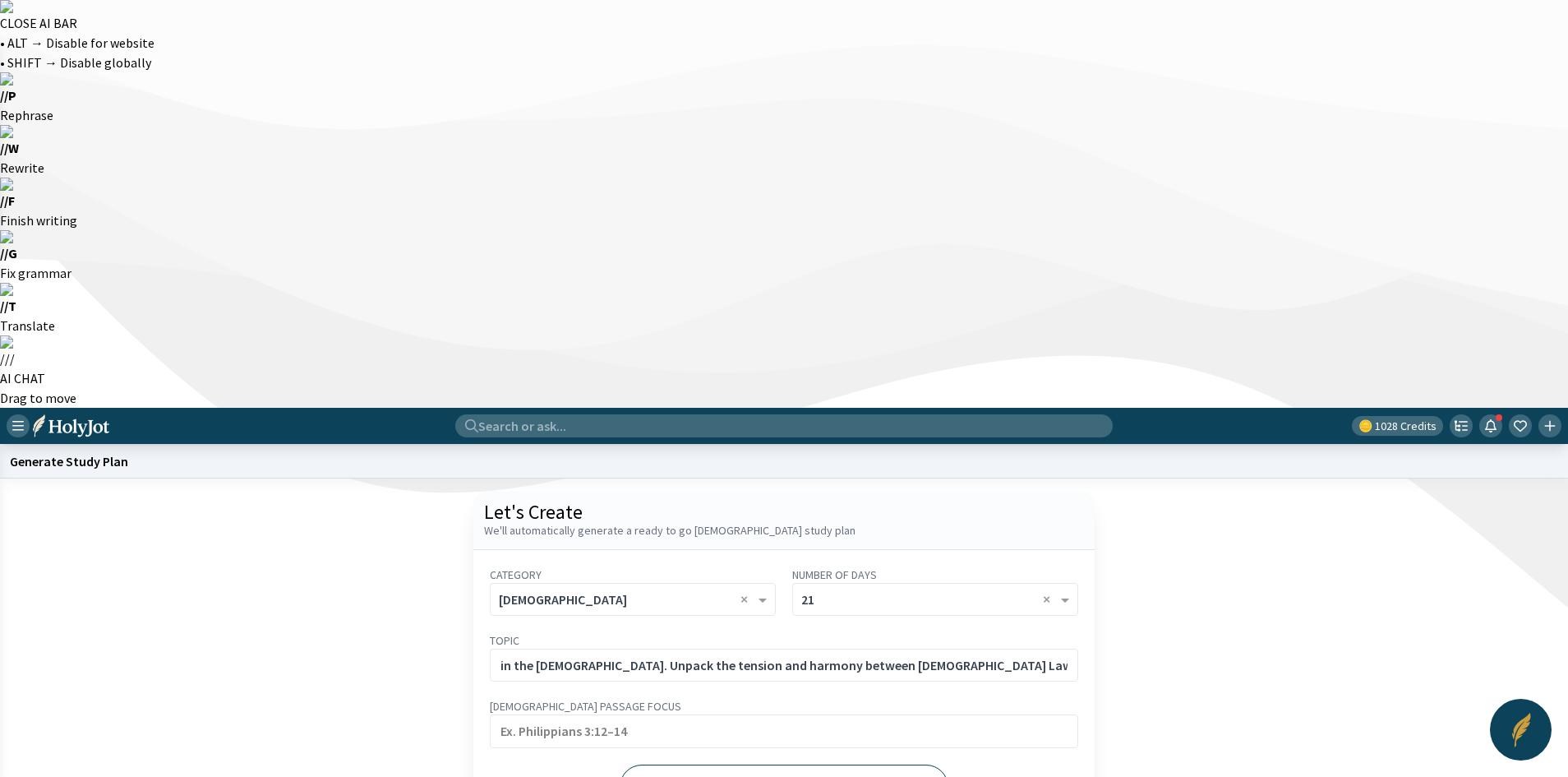 scroll, scrollTop: 0, scrollLeft: 0, axis: both 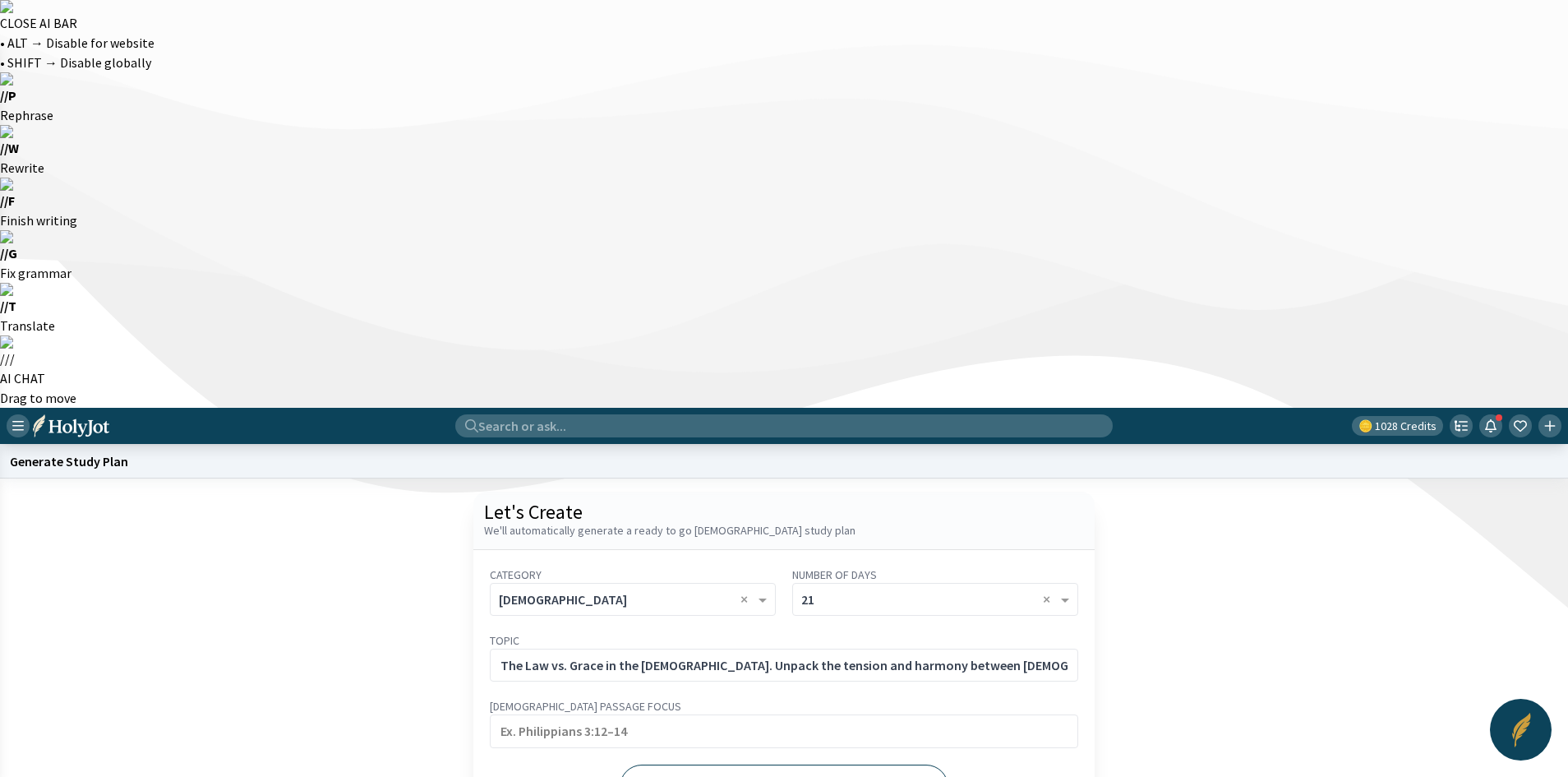 click on "Generate" 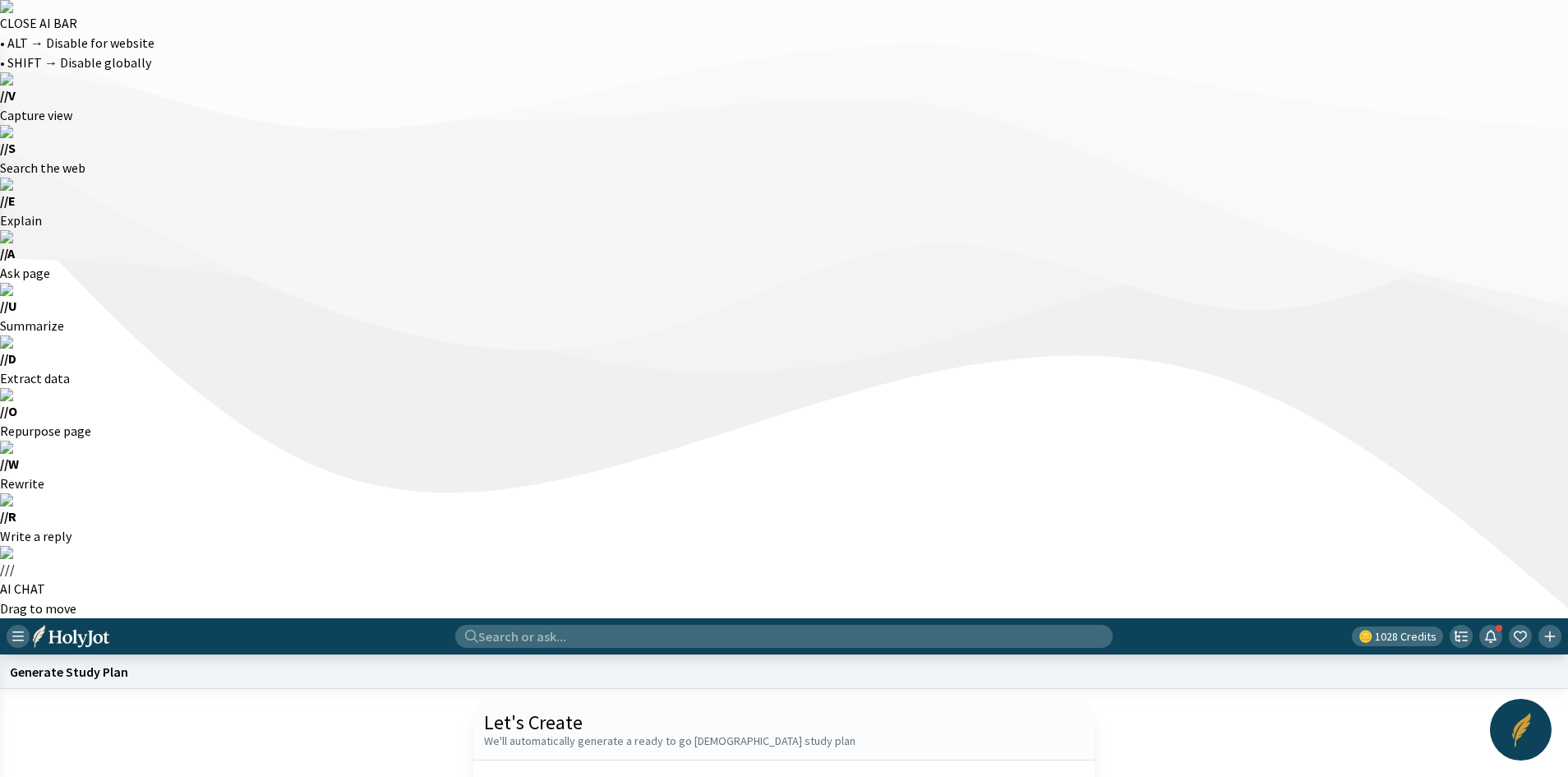 click on "Start a new one" 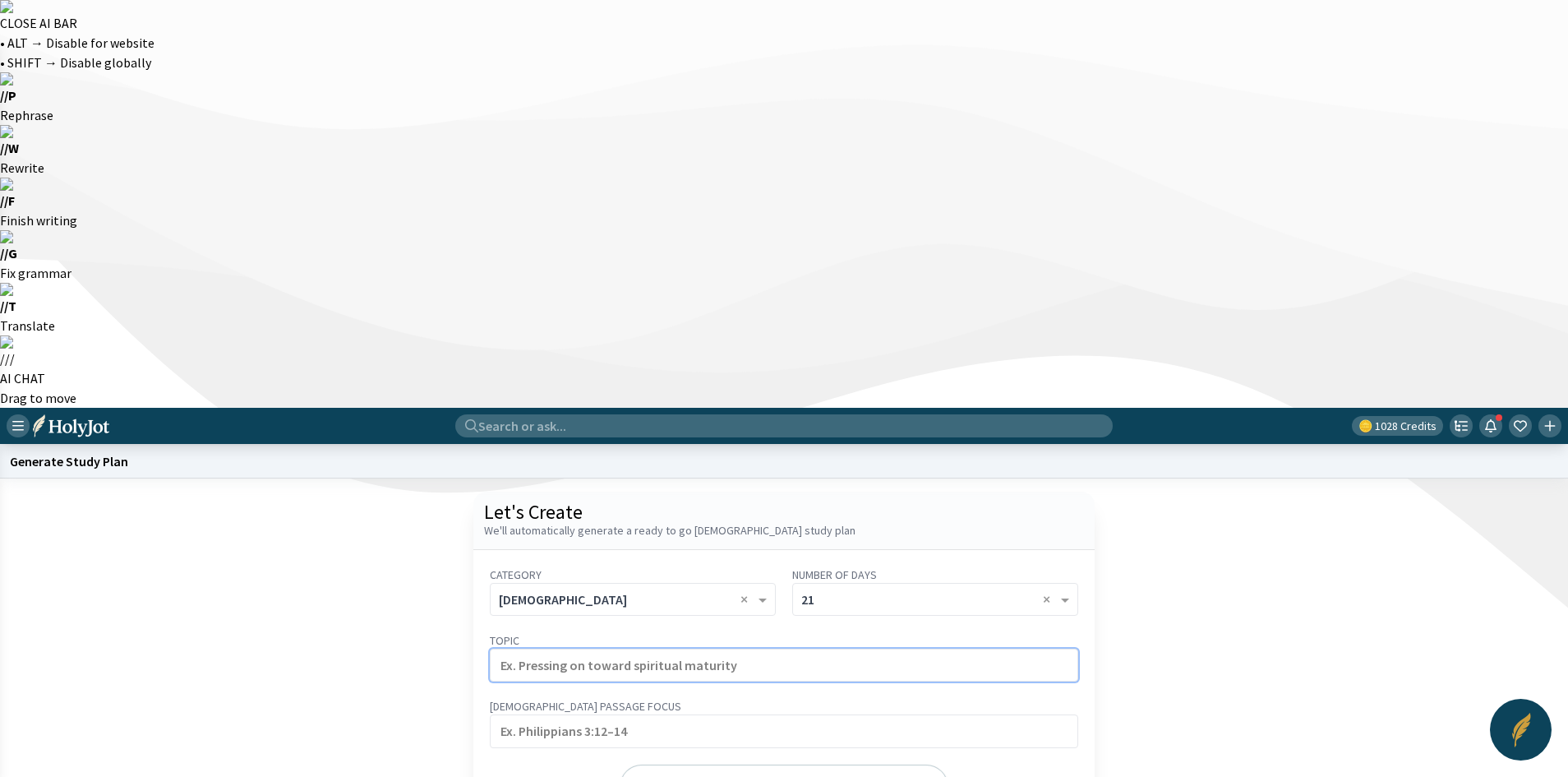 click 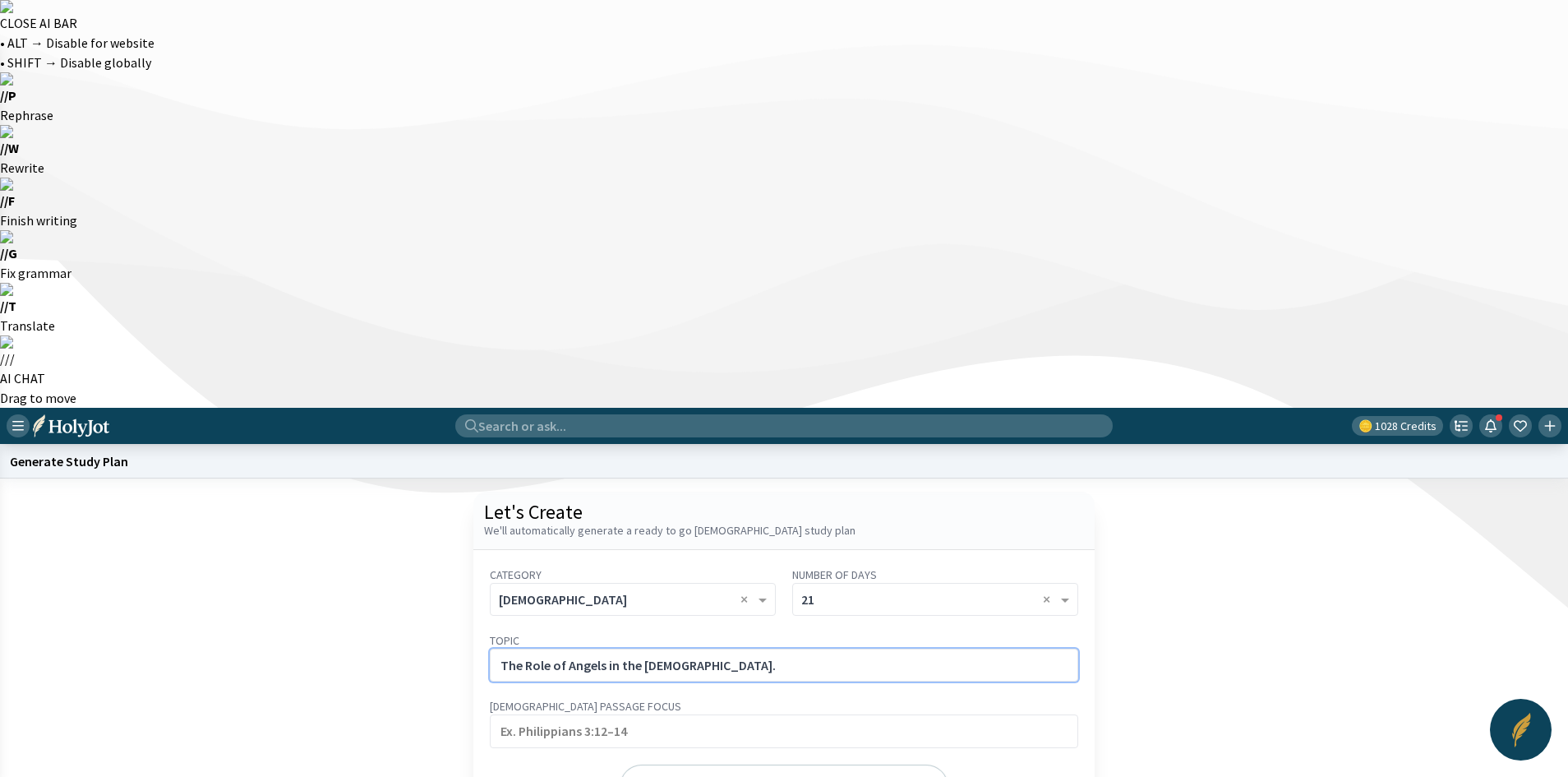 click on "The Role of Angels in the [DEMOGRAPHIC_DATA]." 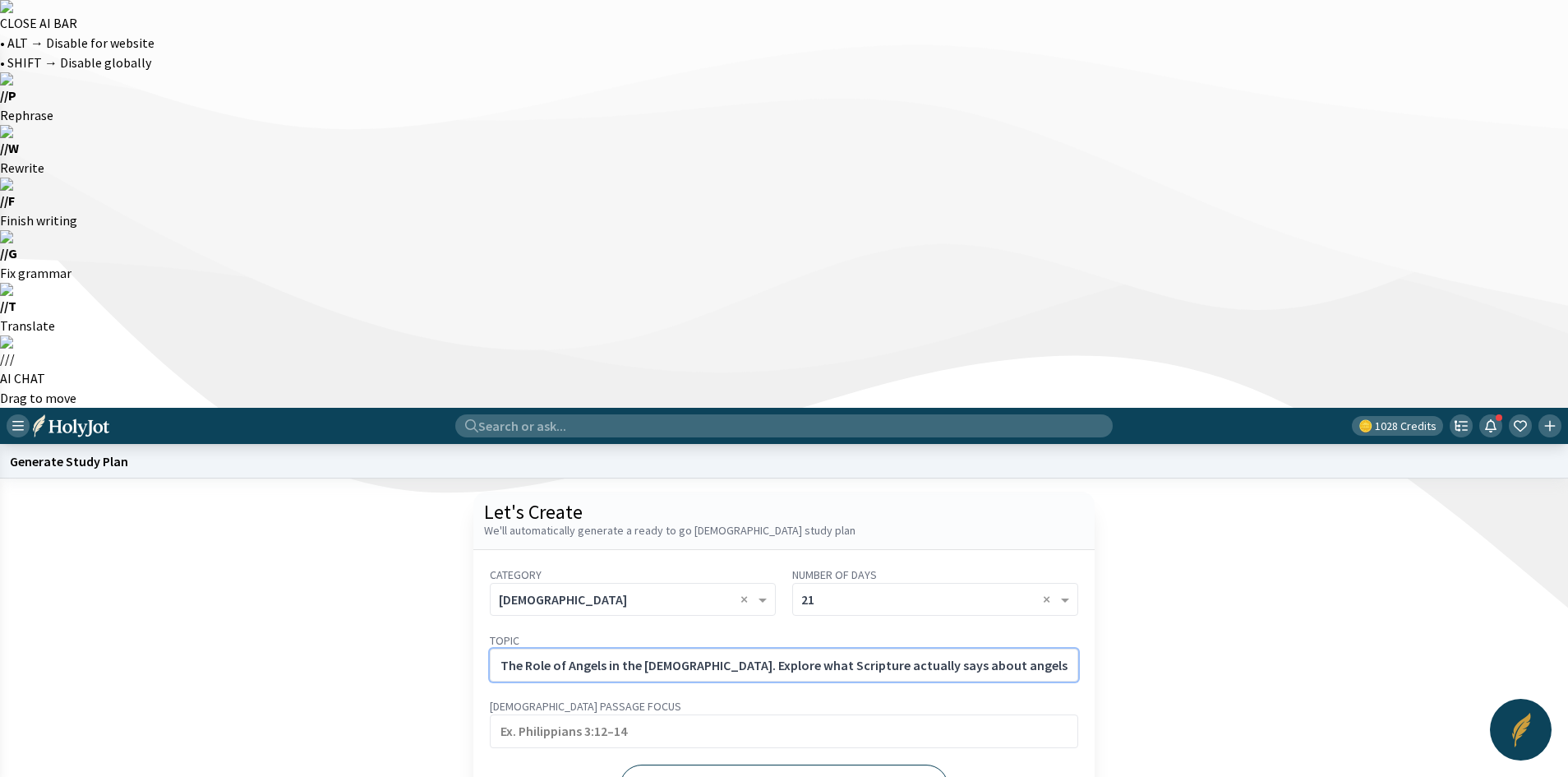 scroll, scrollTop: 0, scrollLeft: 127, axis: horizontal 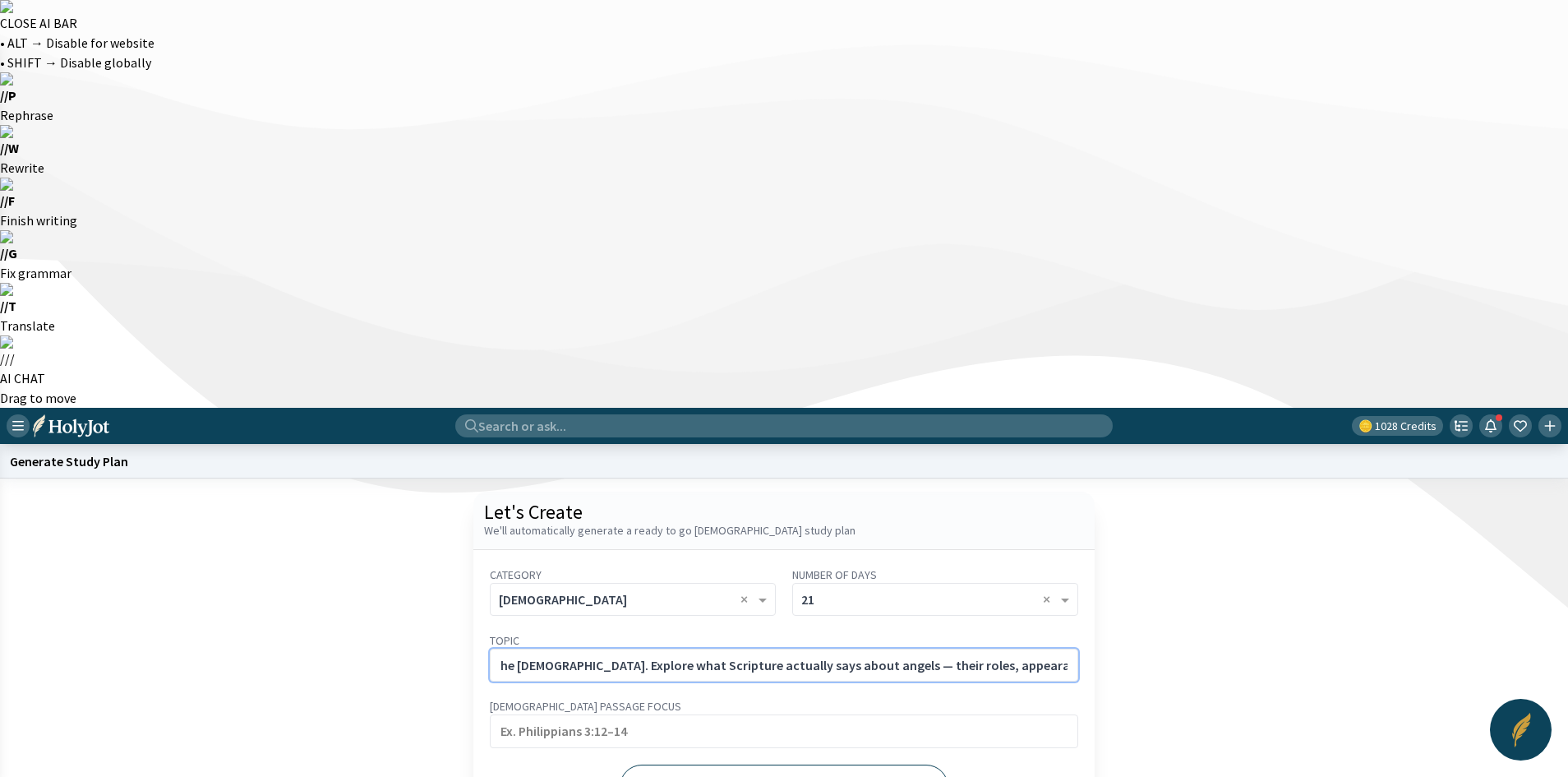 type on "The Role of Angels in the [DEMOGRAPHIC_DATA]. Explore what Scripture actually says about angels — their roles, appearances, and messages." 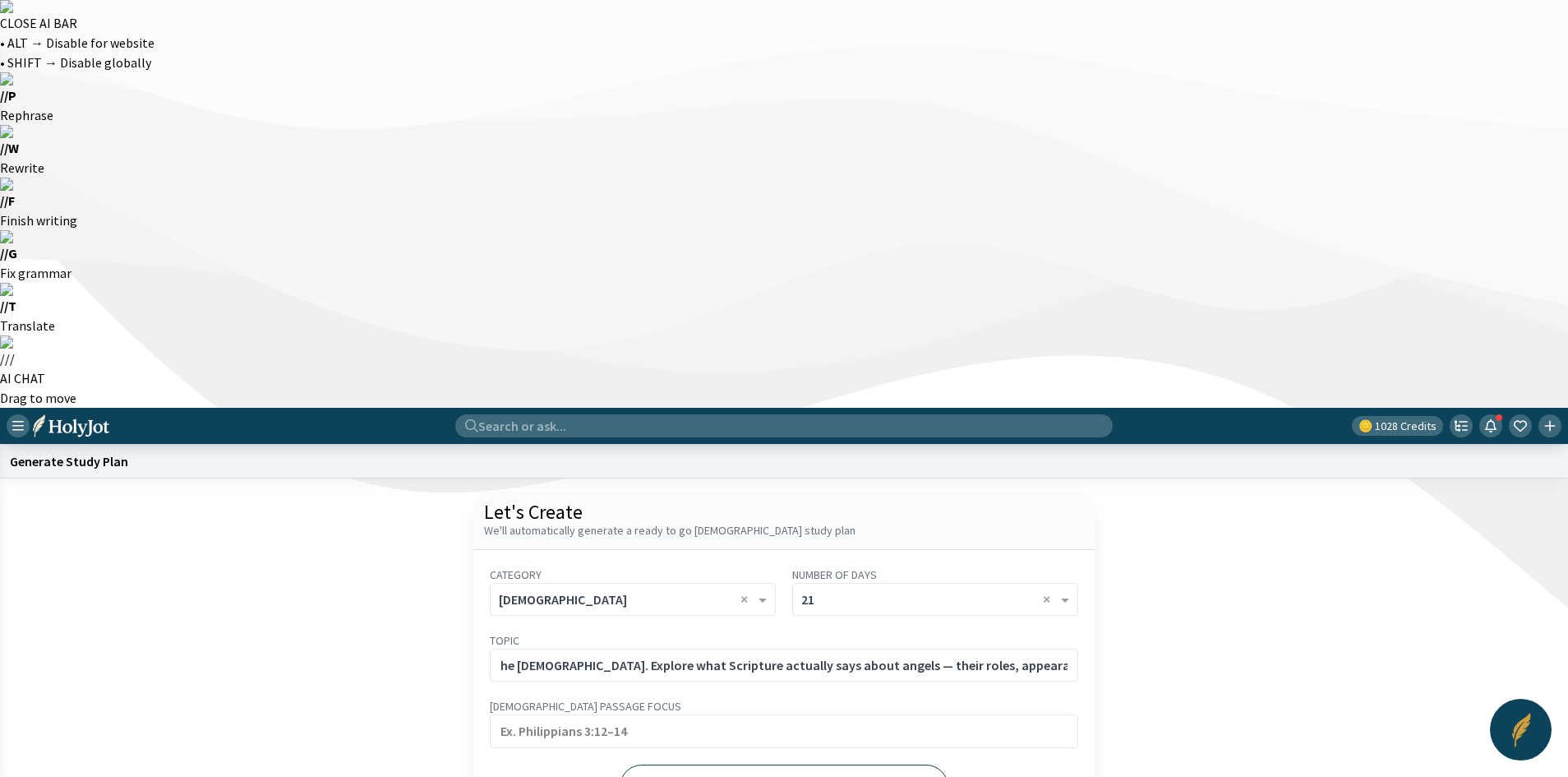 click on "Generate" 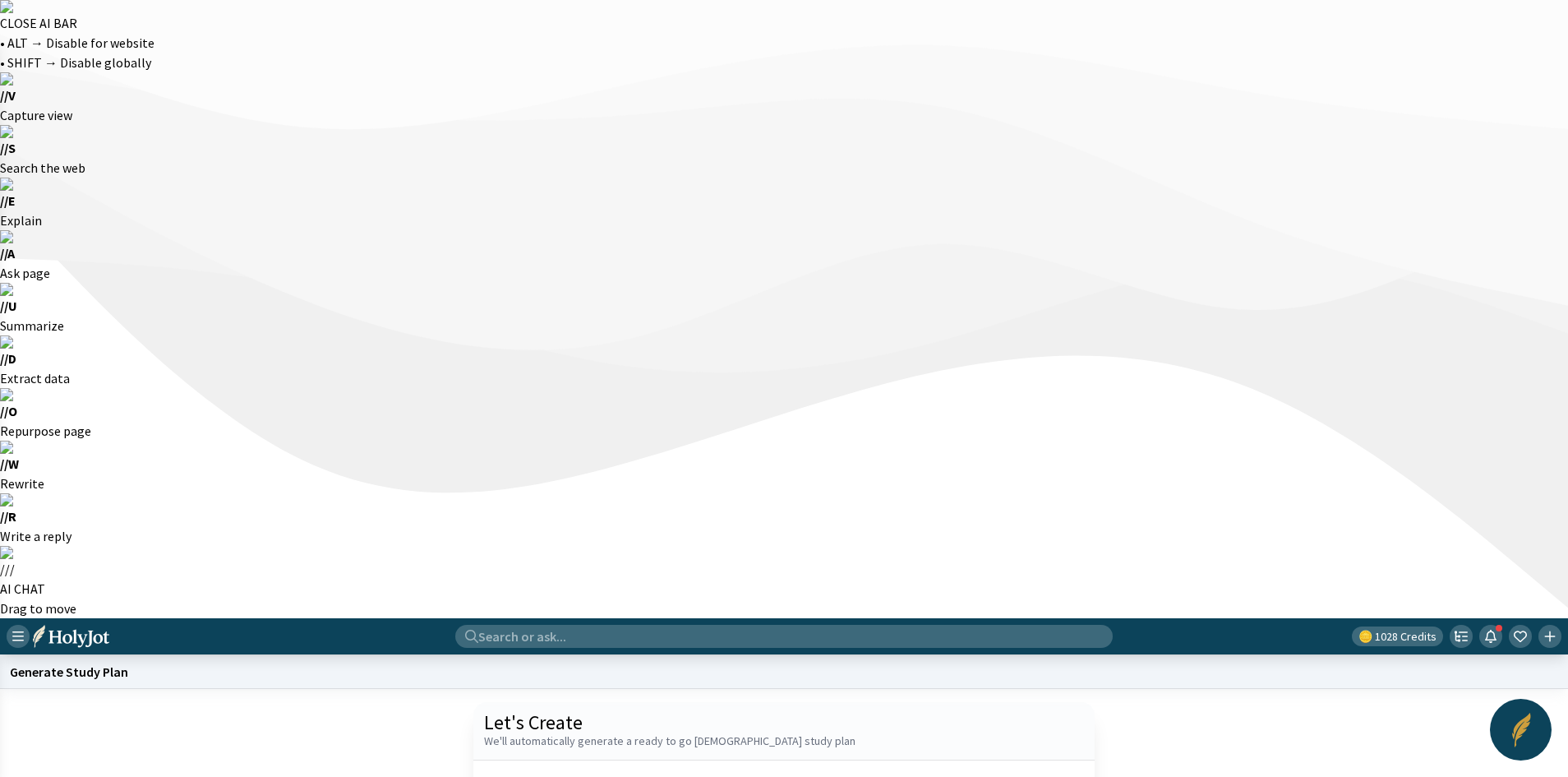 click on "Start a new one" 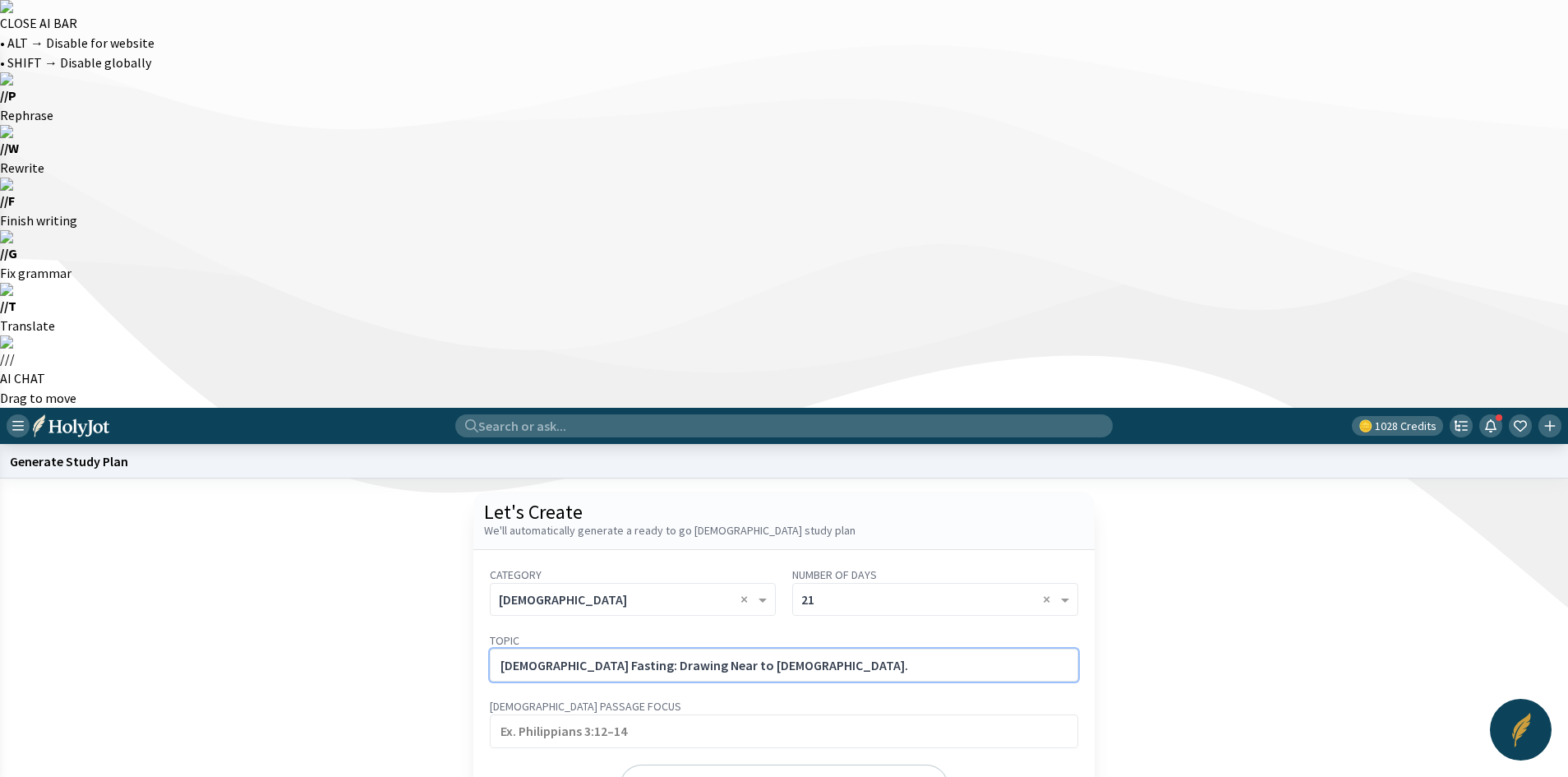click on "[DEMOGRAPHIC_DATA] Fasting: Drawing Near to [DEMOGRAPHIC_DATA]." 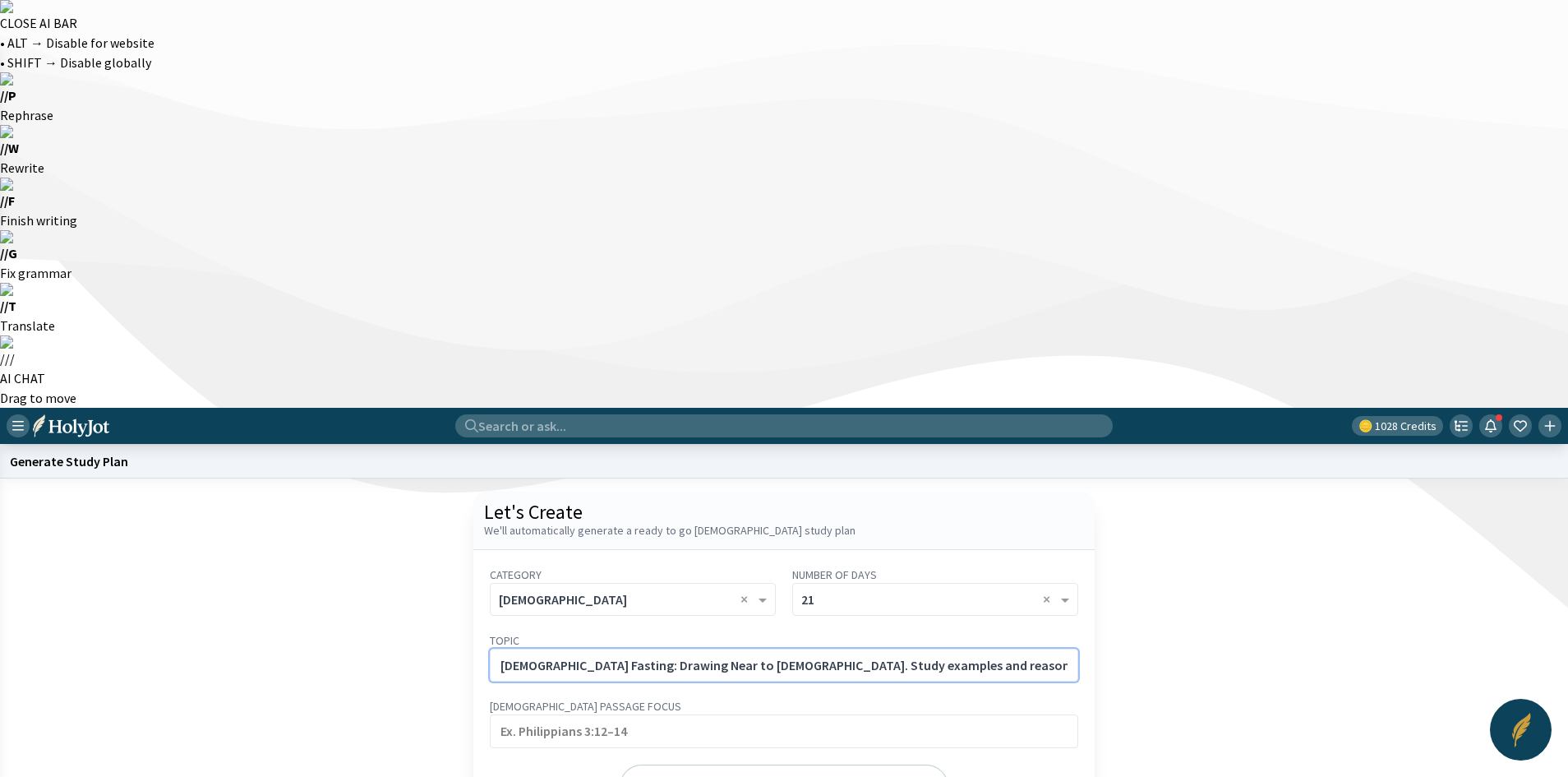 scroll, scrollTop: 0, scrollLeft: 60, axis: horizontal 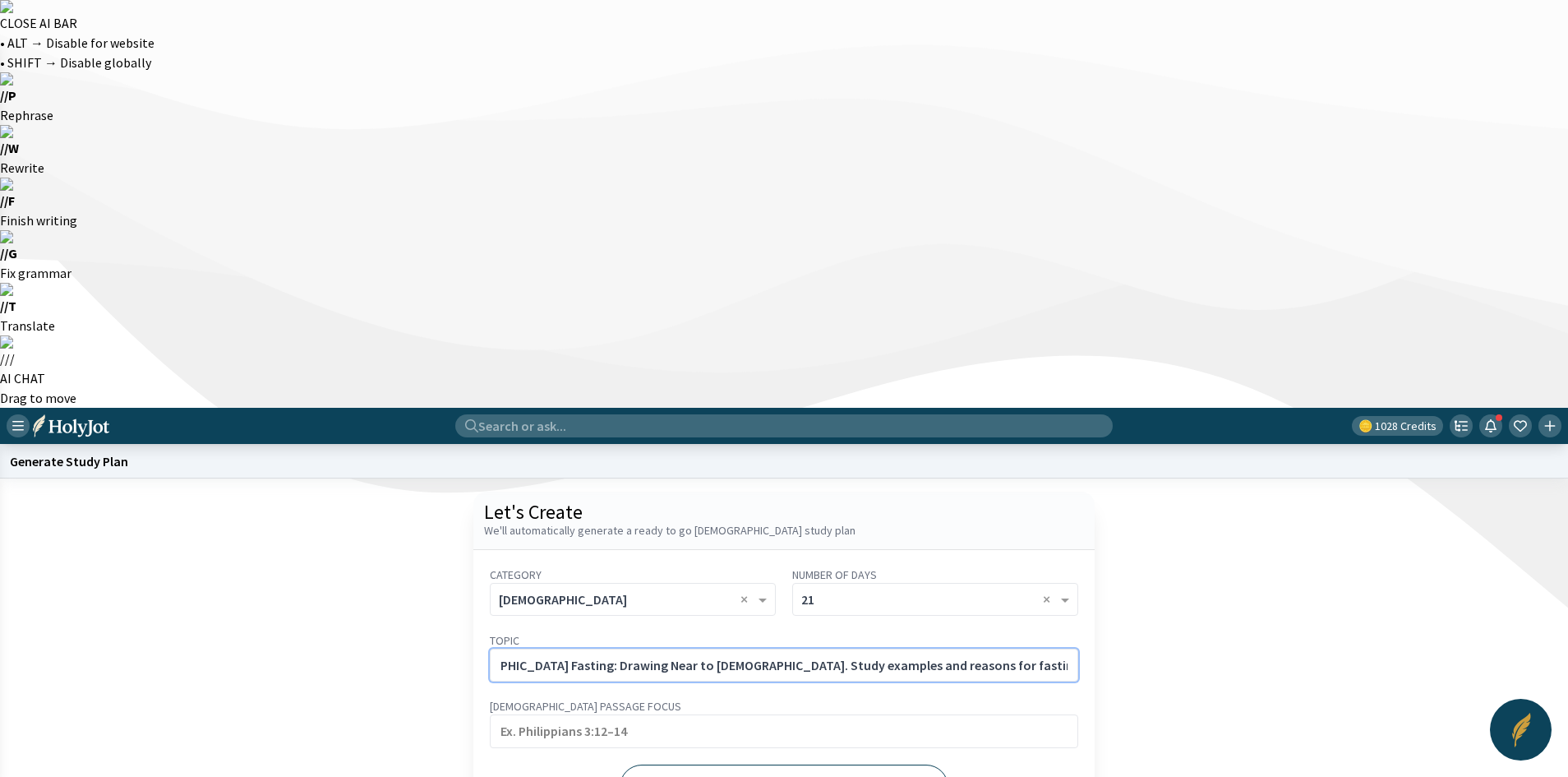 type on "[DEMOGRAPHIC_DATA] Fasting: Drawing Near to [DEMOGRAPHIC_DATA]. Study examples and reasons for fasting in Scripture, from [PERSON_NAME] to [PERSON_NAME]." 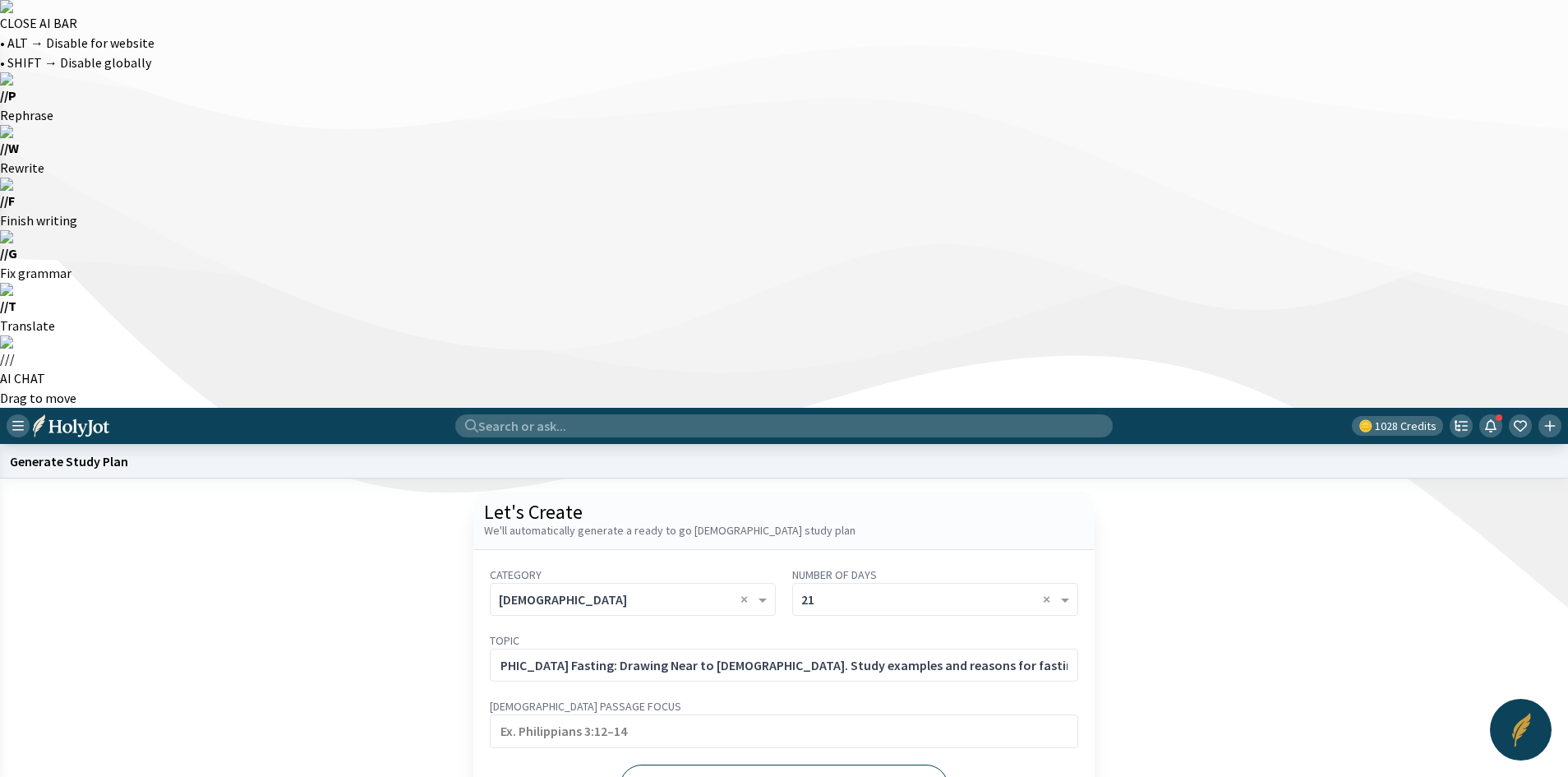 scroll, scrollTop: 0, scrollLeft: 0, axis: both 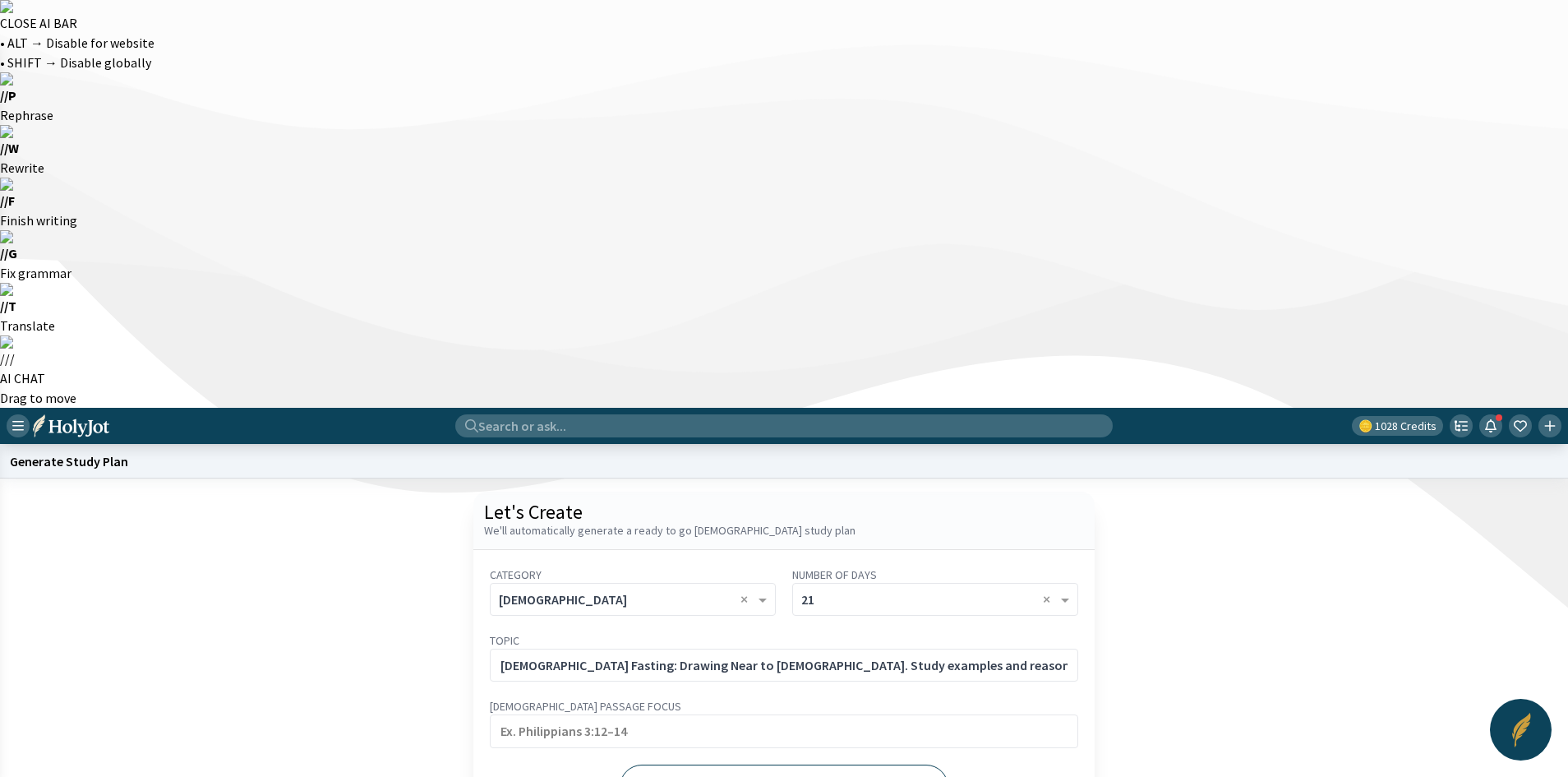 click on "Generate" 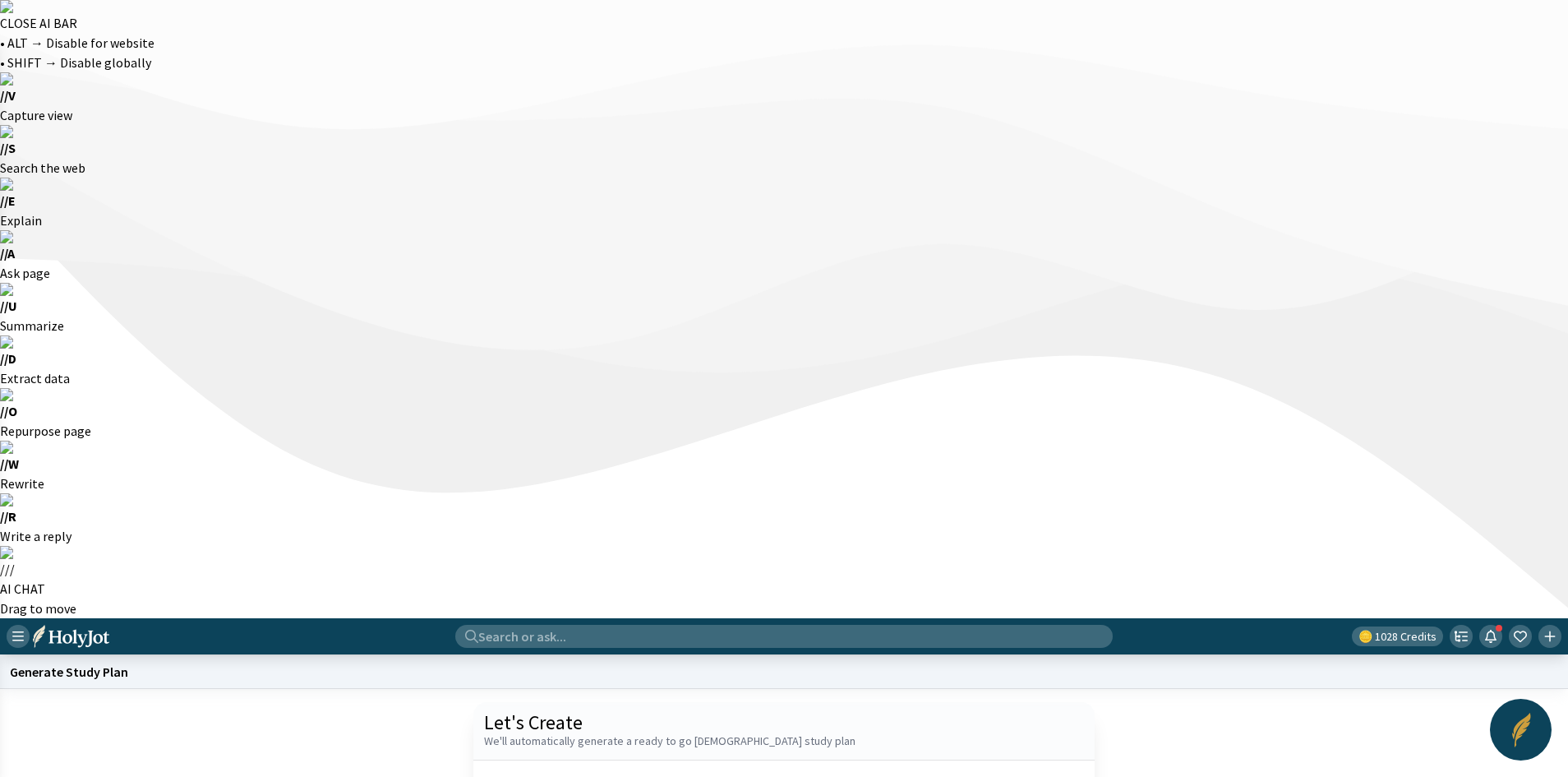 click on "Start a new one" 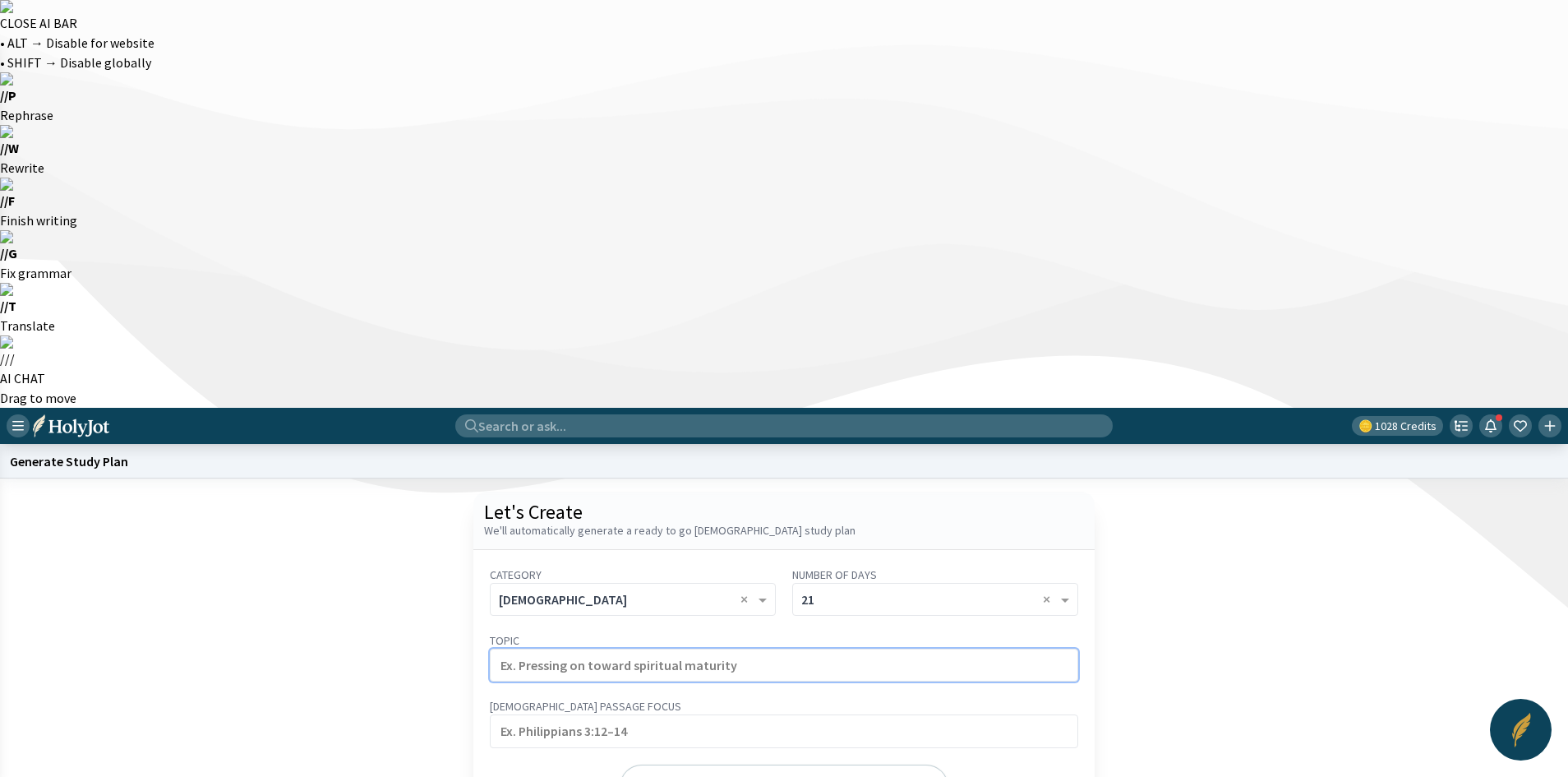 click 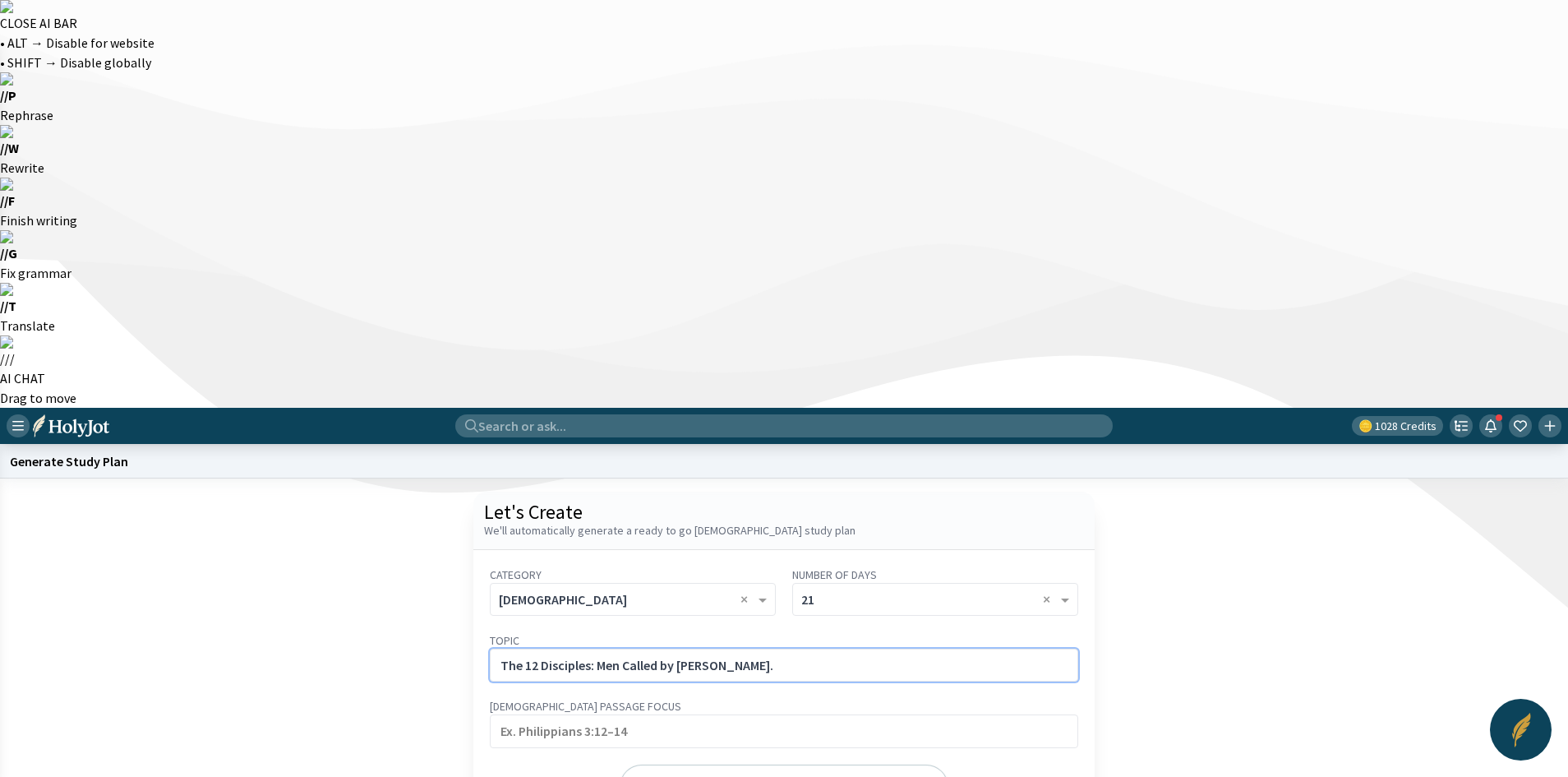 click on "The 12 Disciples: Men Called by [PERSON_NAME]." 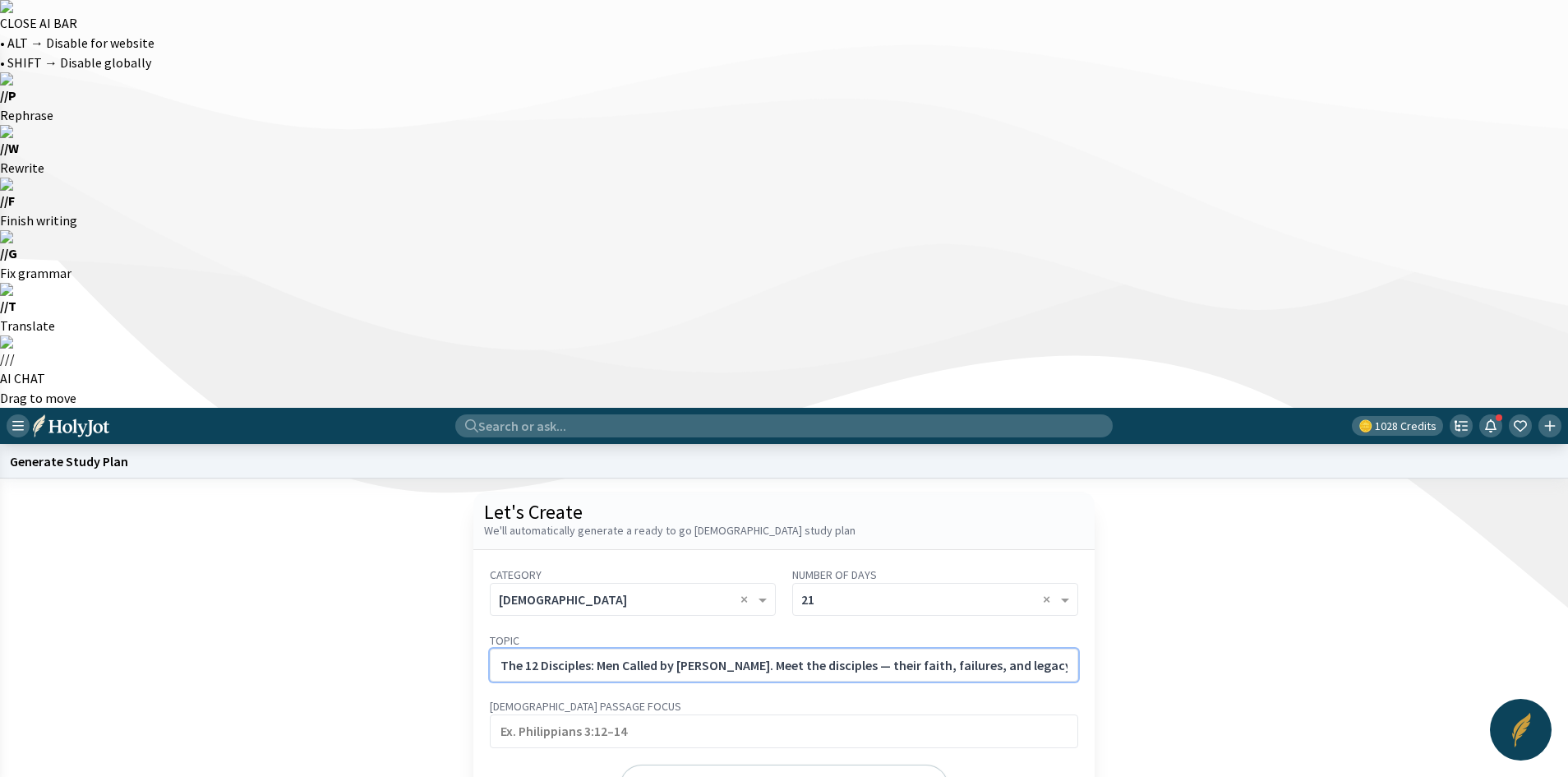scroll, scrollTop: 0, scrollLeft: 20, axis: horizontal 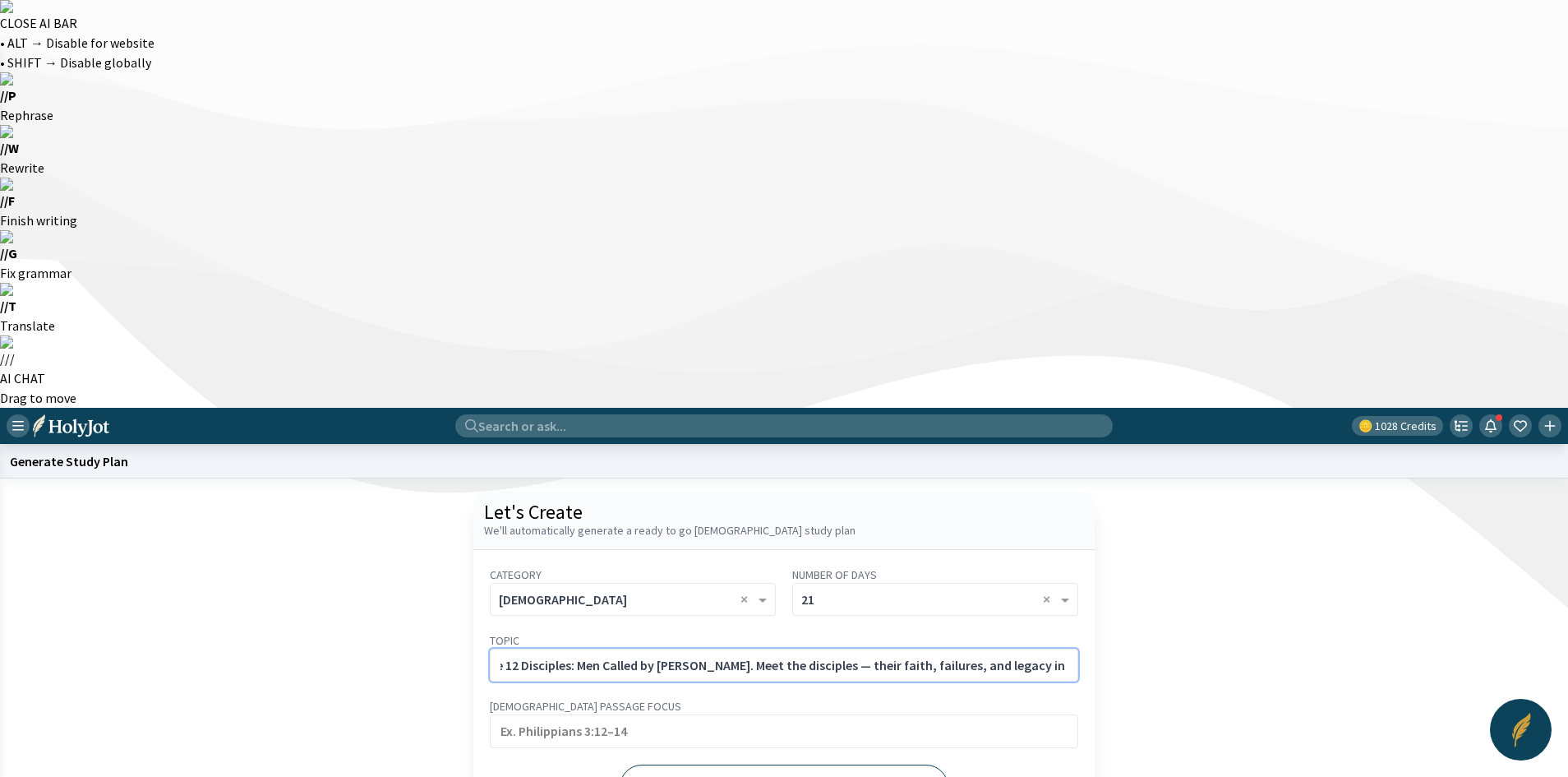 type on "The 12 Disciples: Men Called by [PERSON_NAME]. Meet the disciples — their faith, failures, and legacy in [DEMOGRAPHIC_DATA]’s Word." 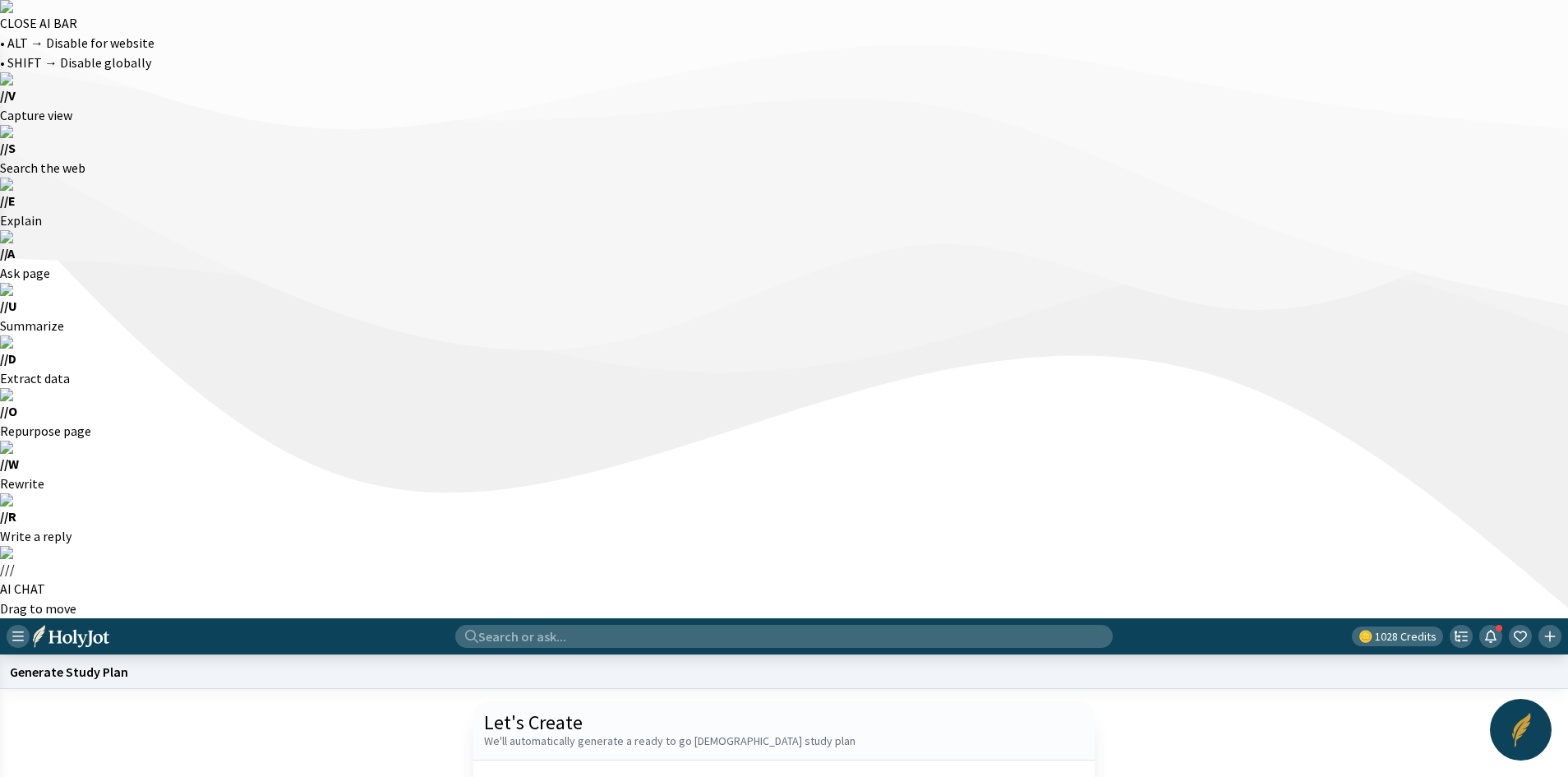 click on "Generate" 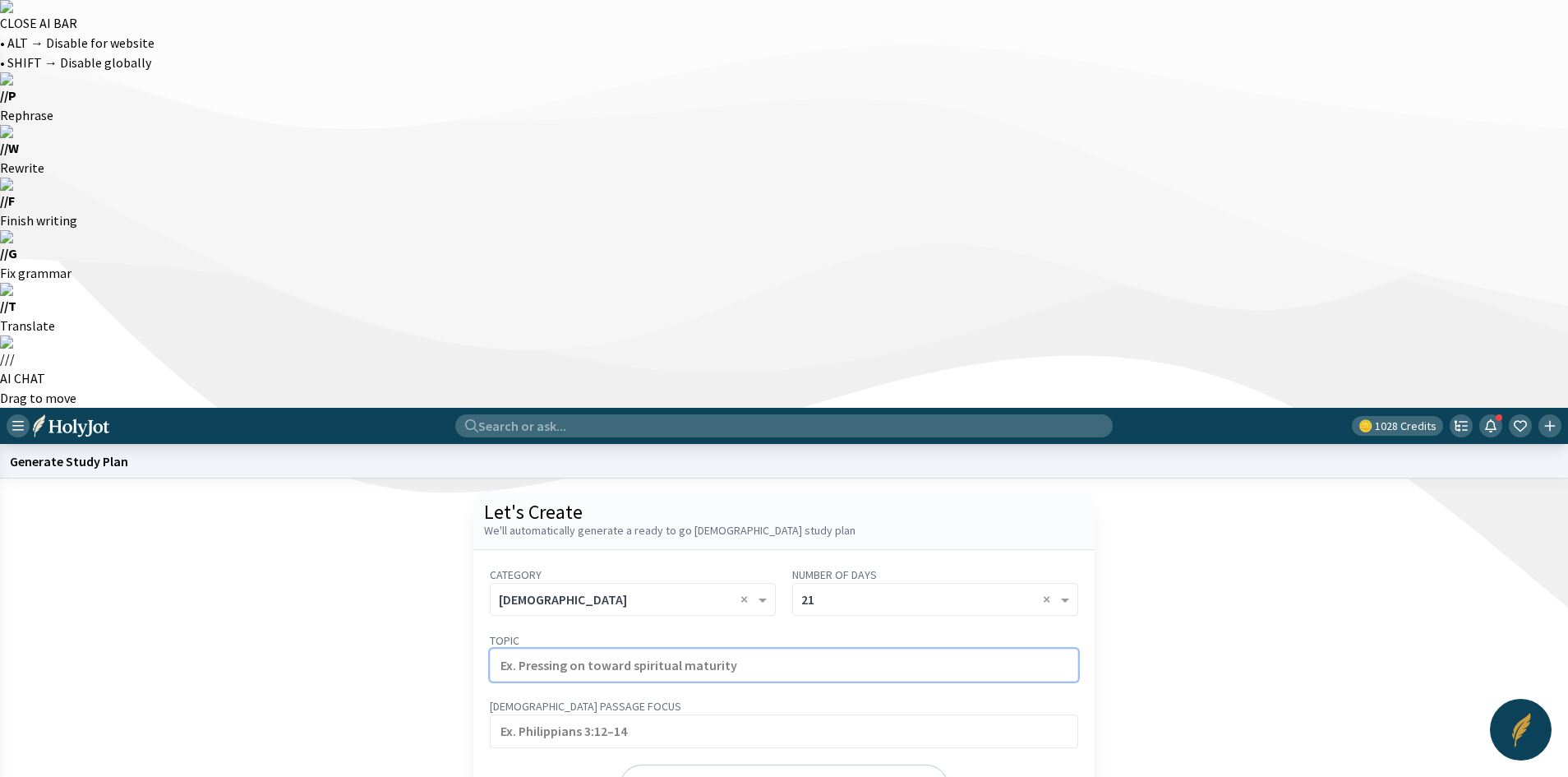 click 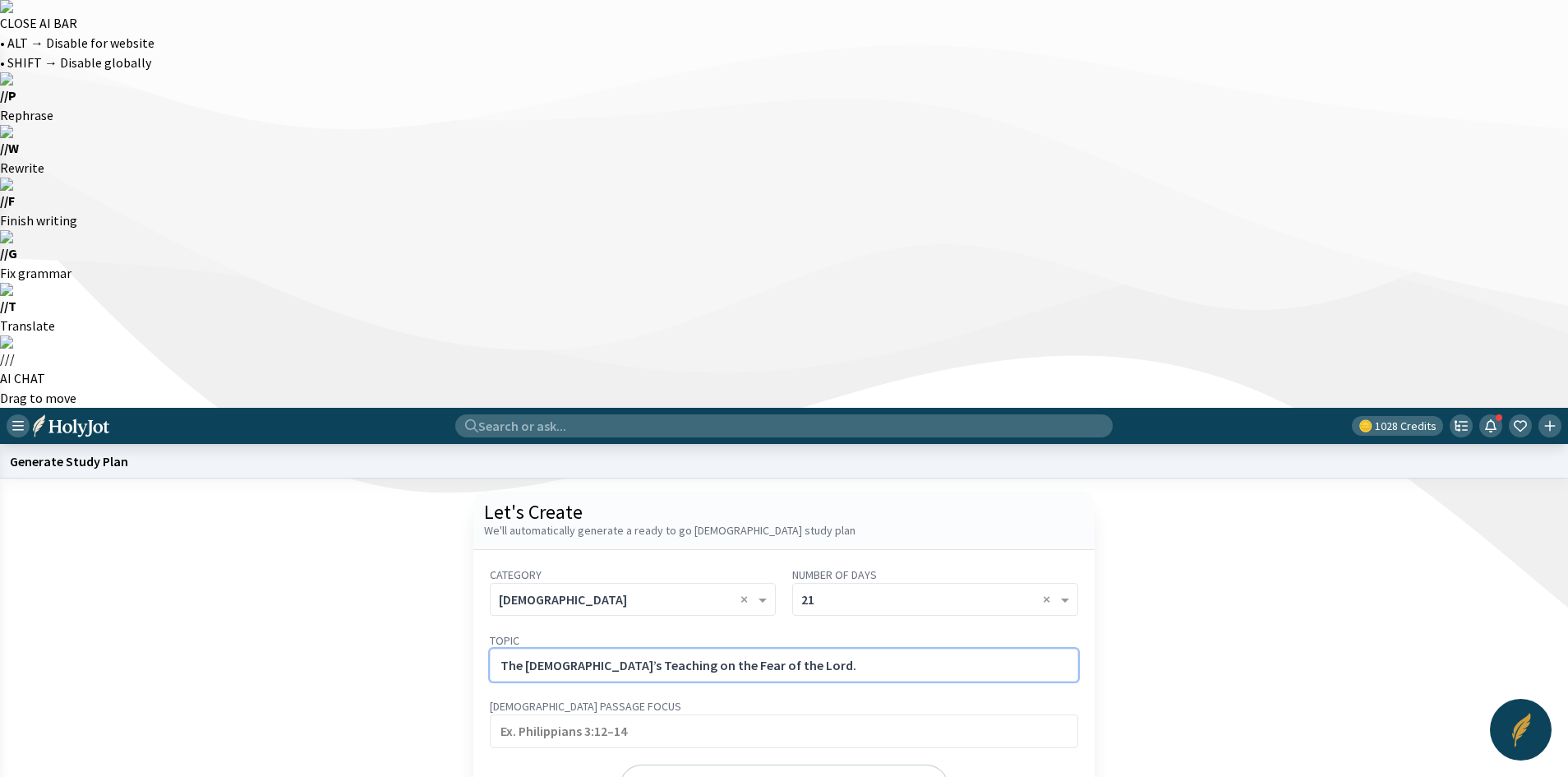 click on "The [DEMOGRAPHIC_DATA]’s Teaching on the Fear of the Lord." 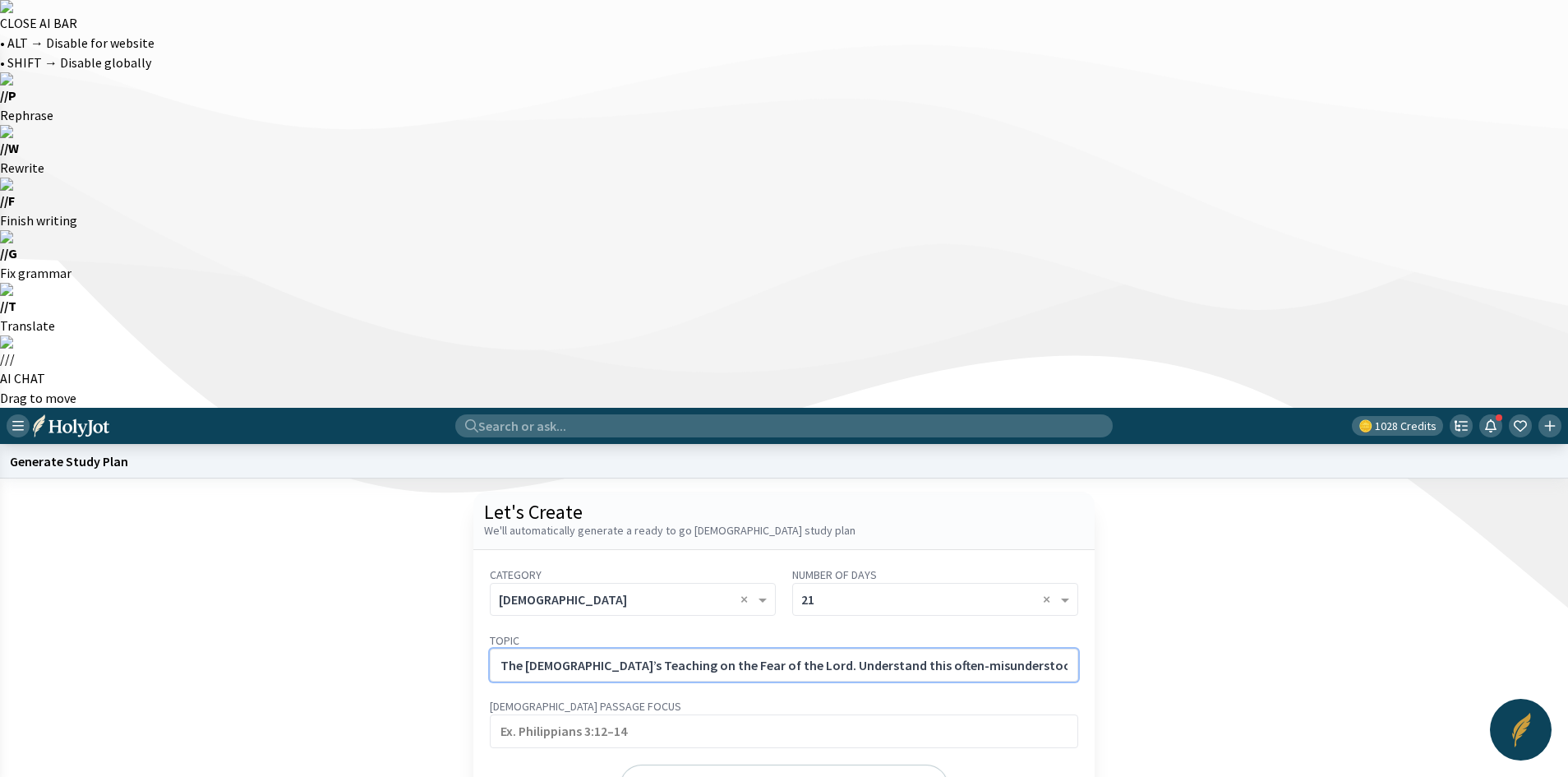 scroll, scrollTop: 0, scrollLeft: 187, axis: horizontal 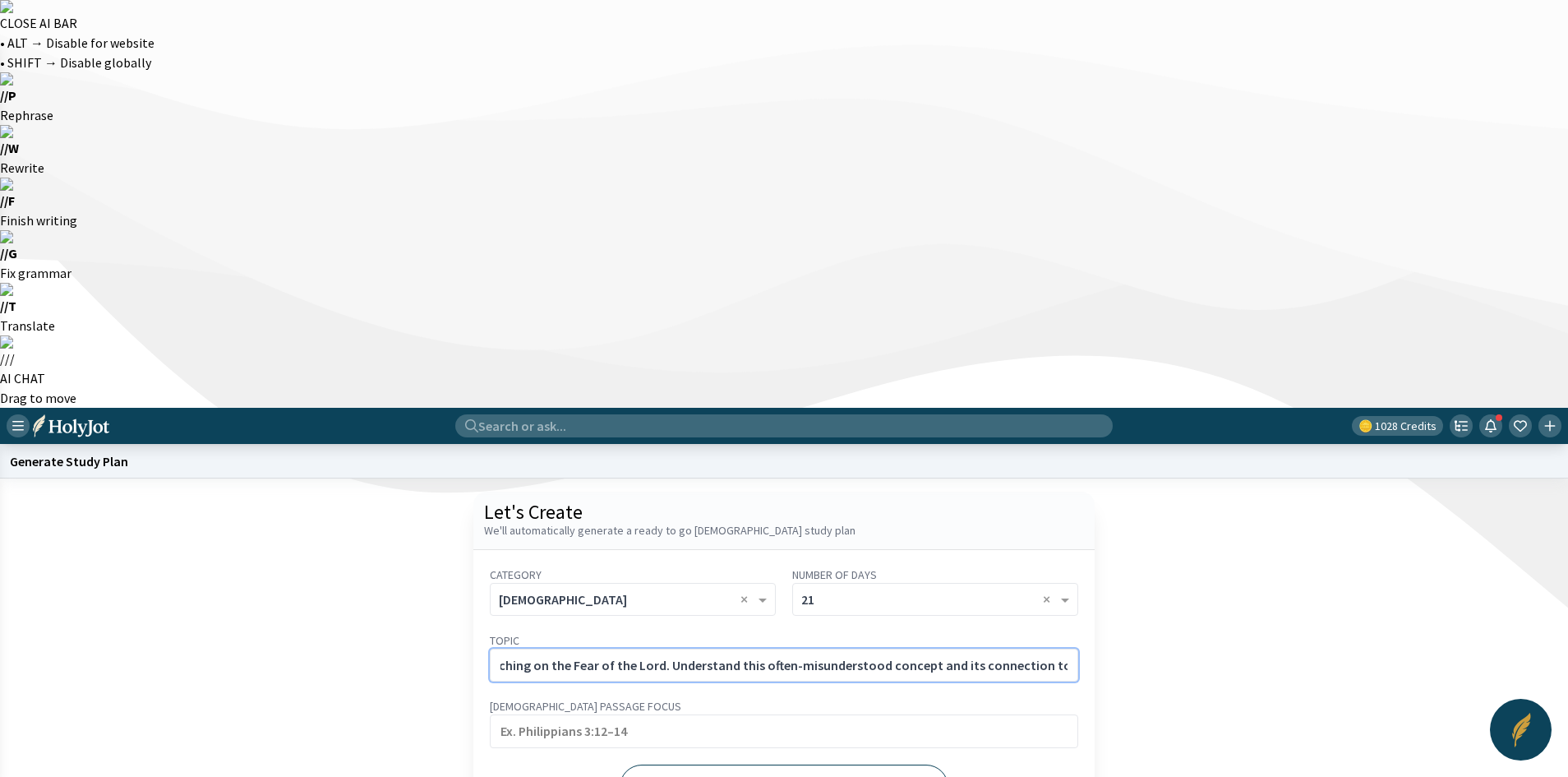 type on "The [DEMOGRAPHIC_DATA]’s Teaching on the Fear of the Lord. Understand this often-misunderstood concept and its connection to wisdom and worship." 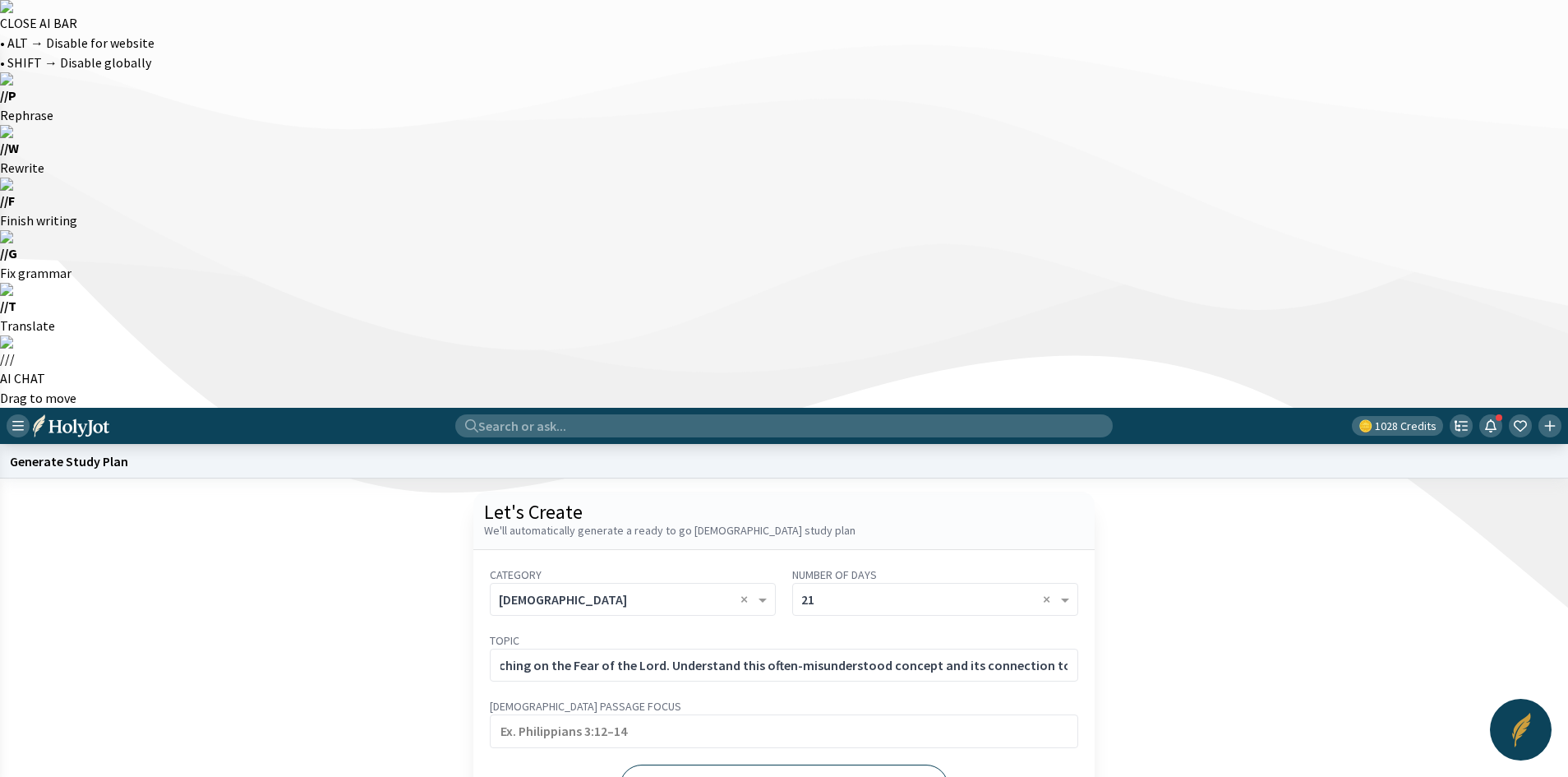 scroll, scrollTop: 0, scrollLeft: 0, axis: both 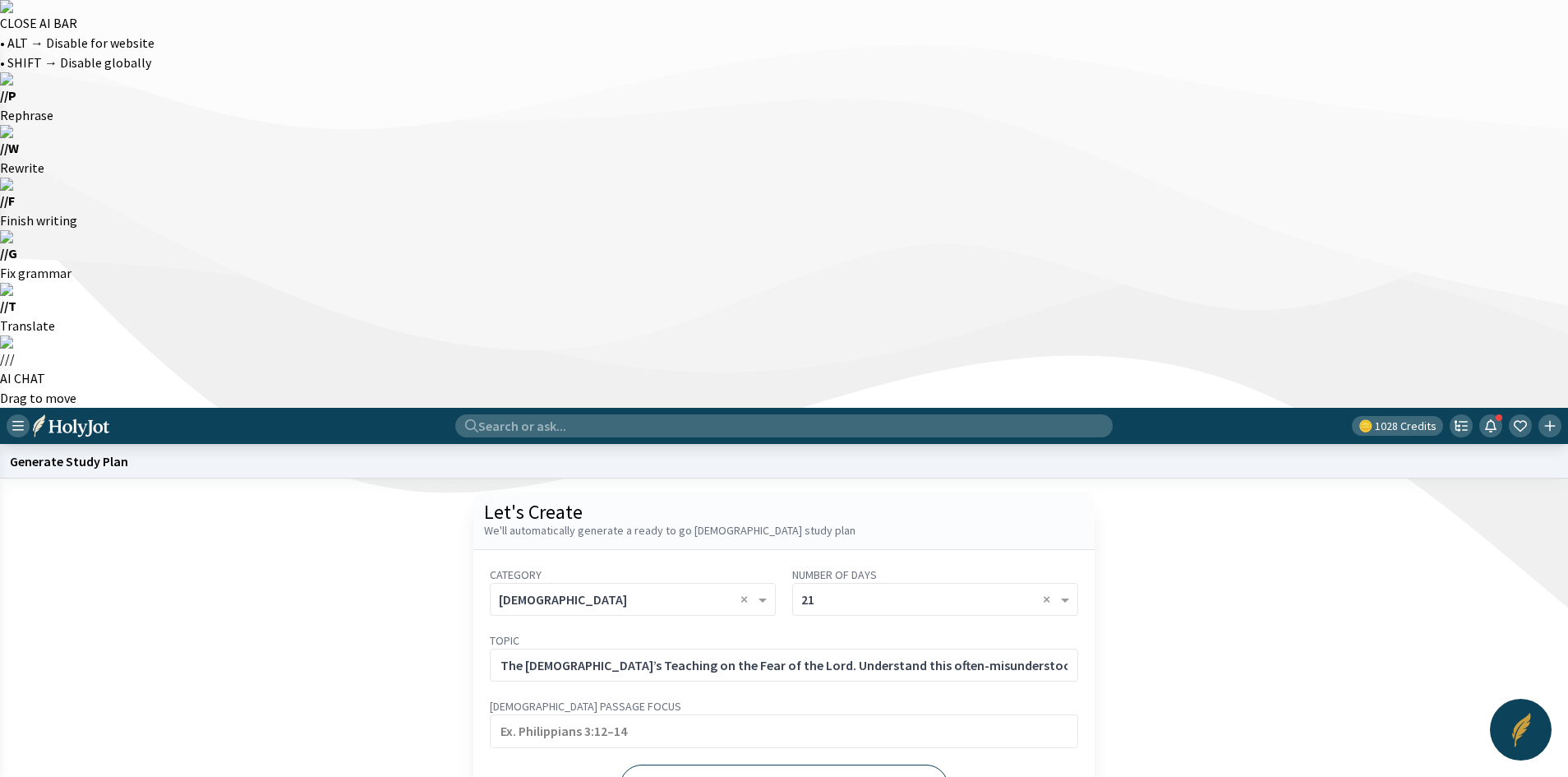 click on "Generate" 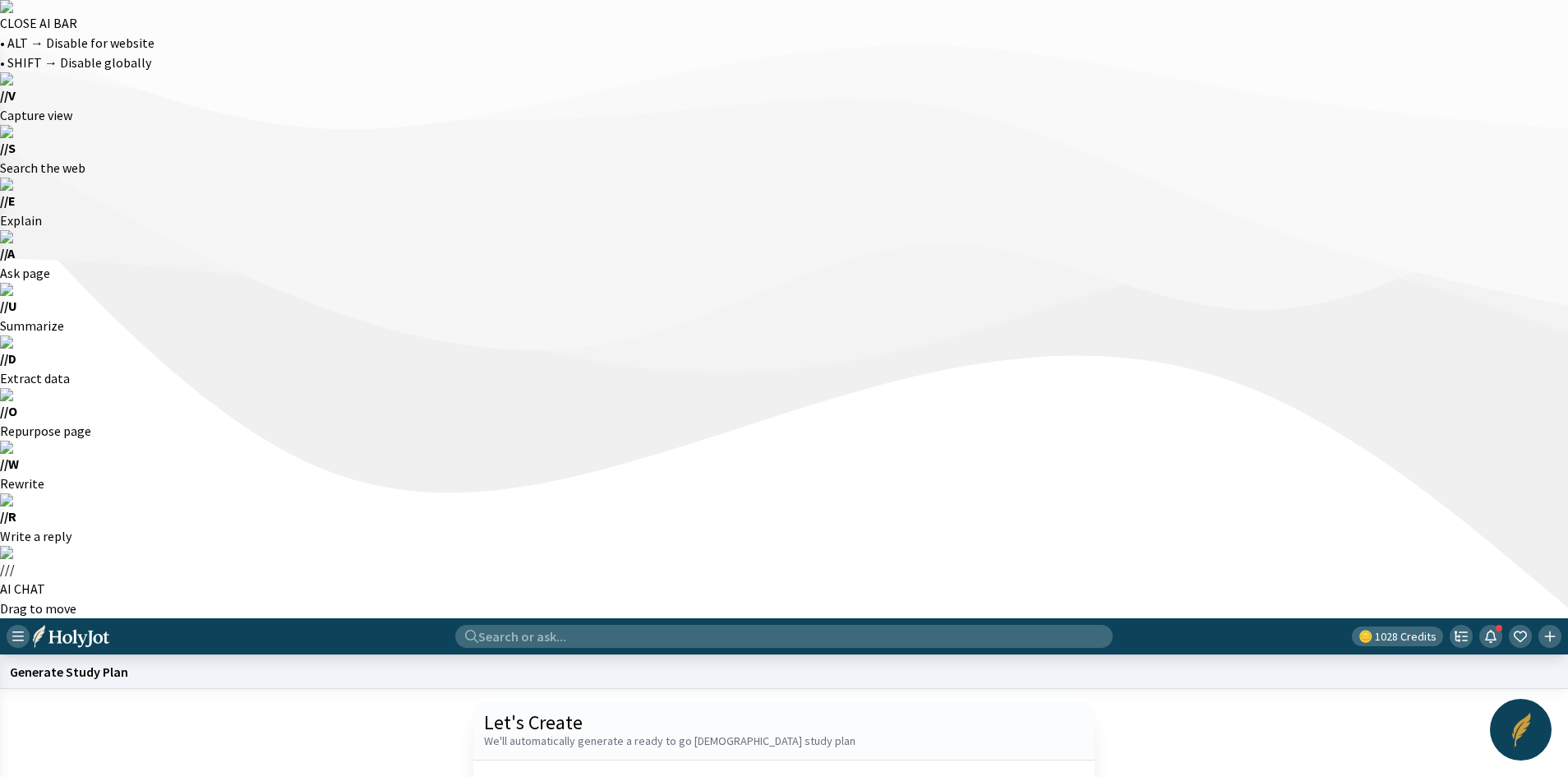 click on "Start a new one" 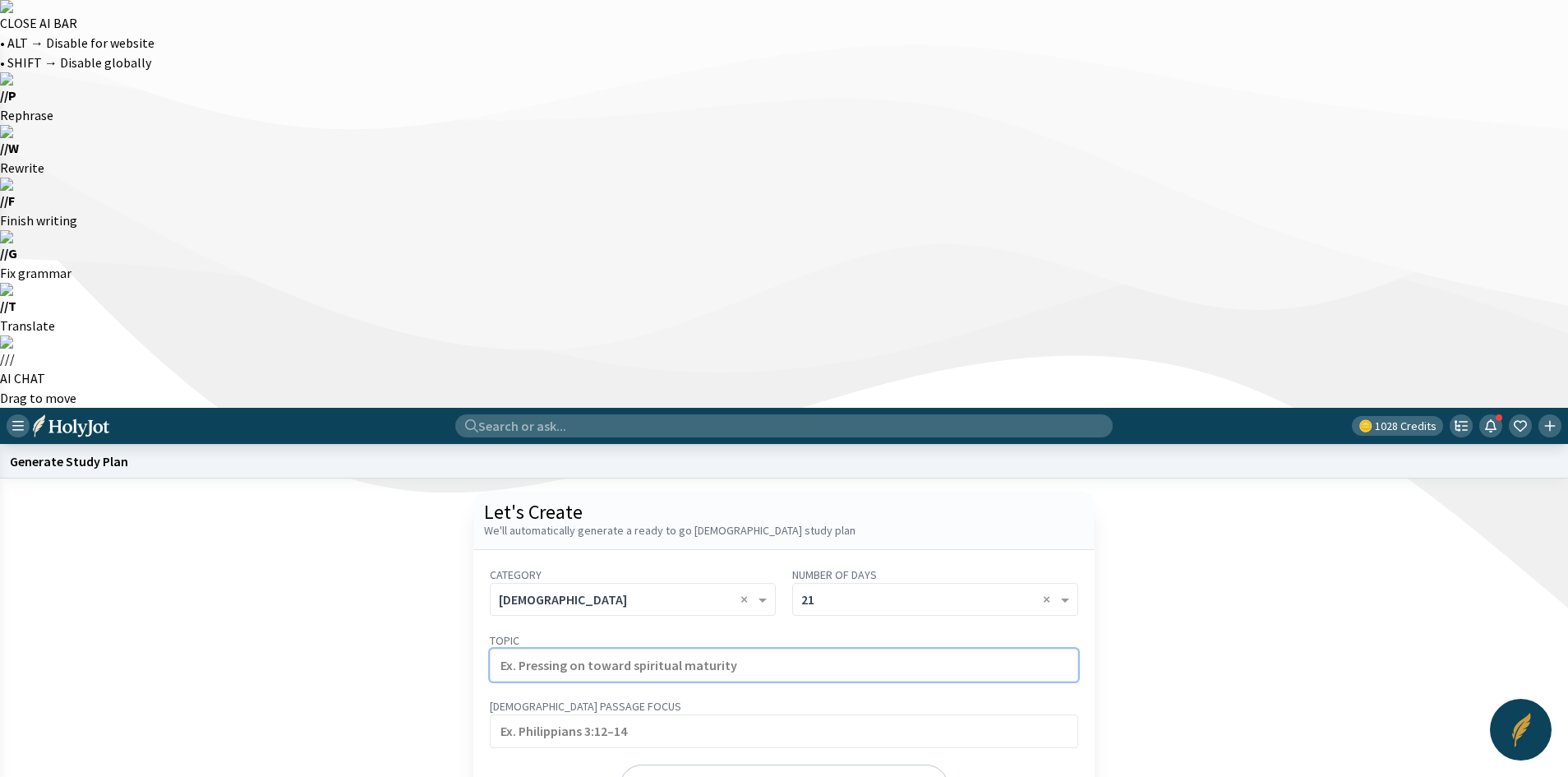click 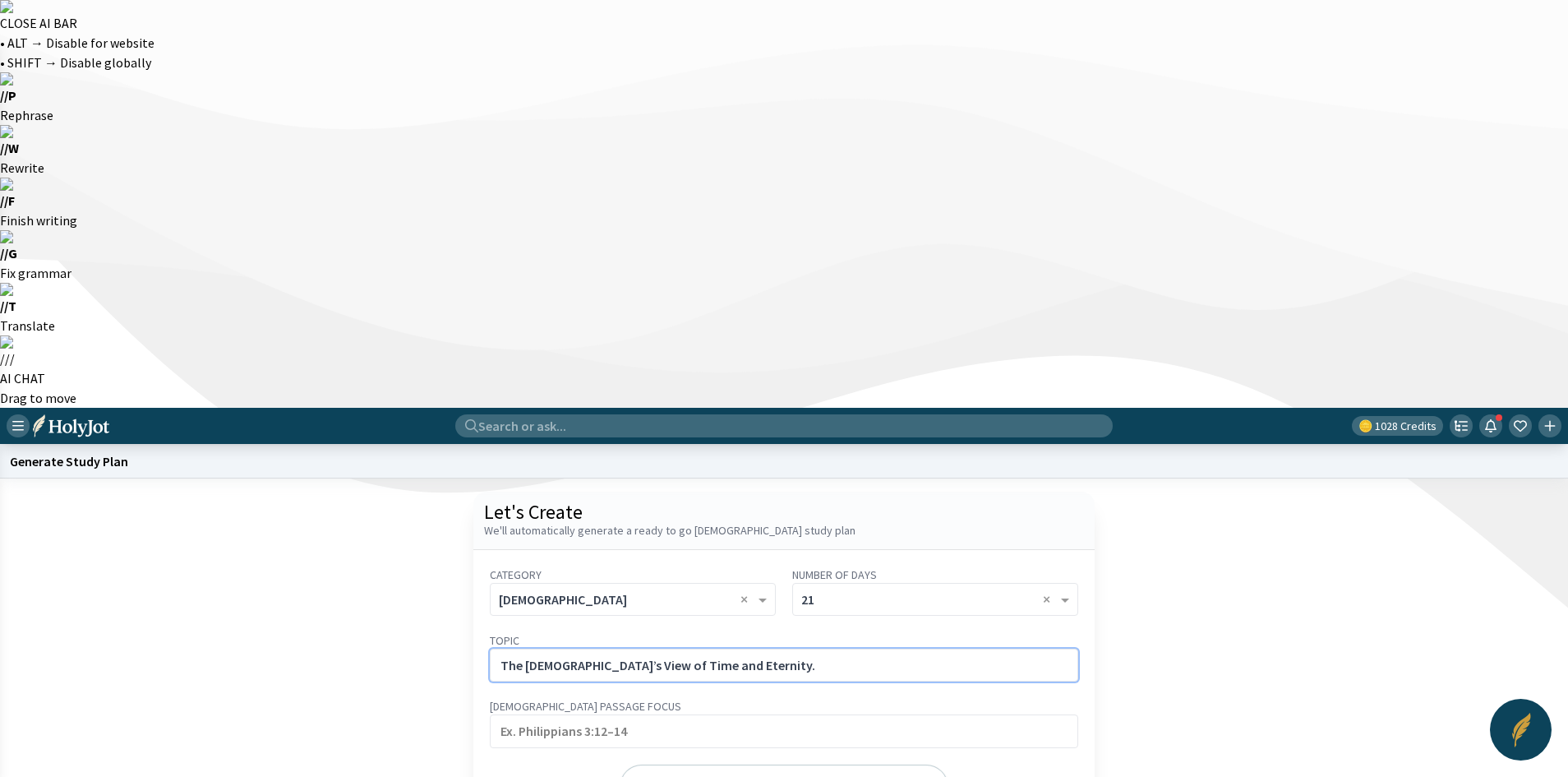 click on "The [DEMOGRAPHIC_DATA]’s View of Time and Eternity." 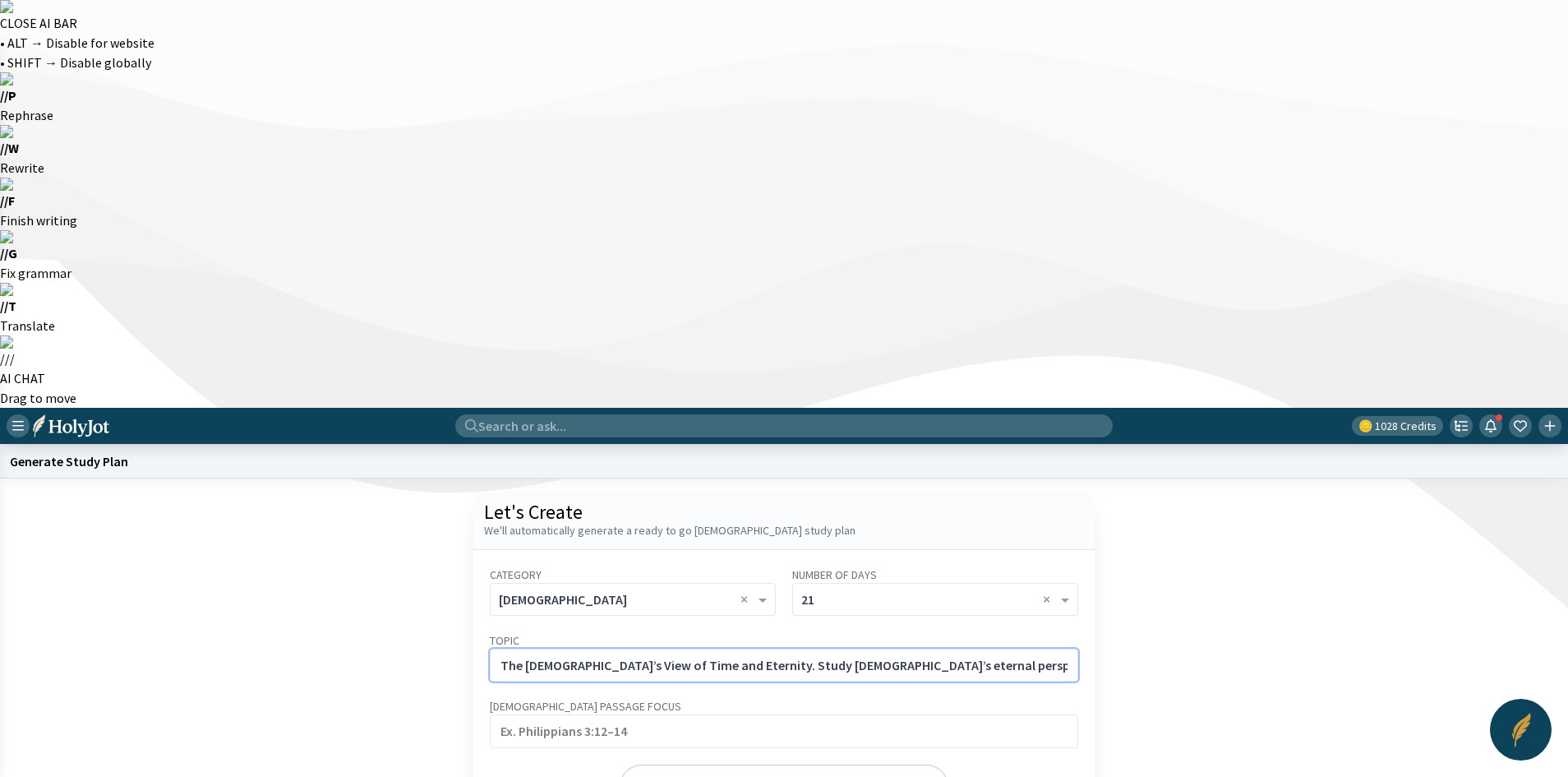 scroll, scrollTop: 0, scrollLeft: 145, axis: horizontal 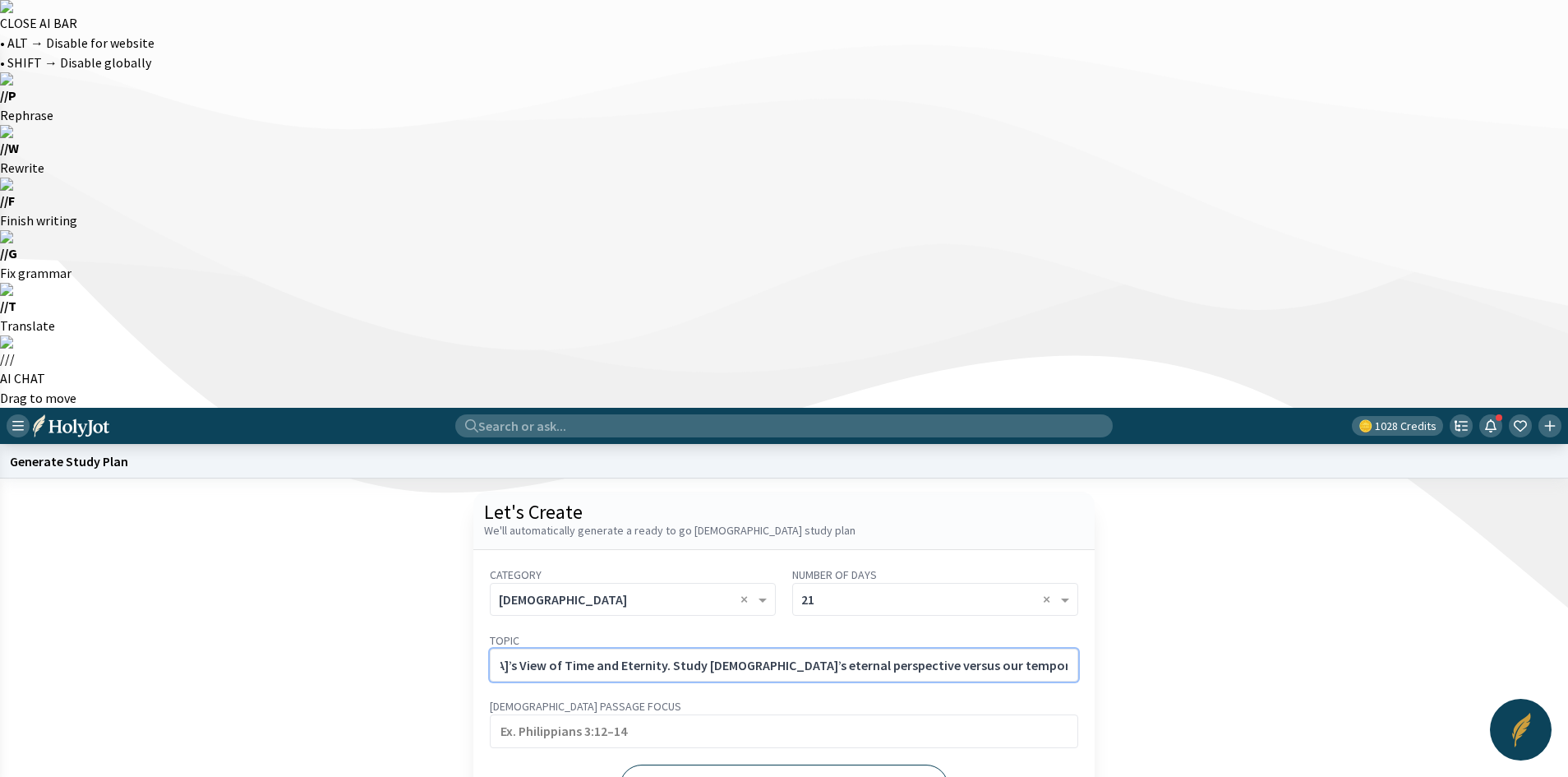 type on "The [DEMOGRAPHIC_DATA]’s View of Time and Eternity. Study [DEMOGRAPHIC_DATA]’s eternal perspective versus our temporary one — and how to live accordingly." 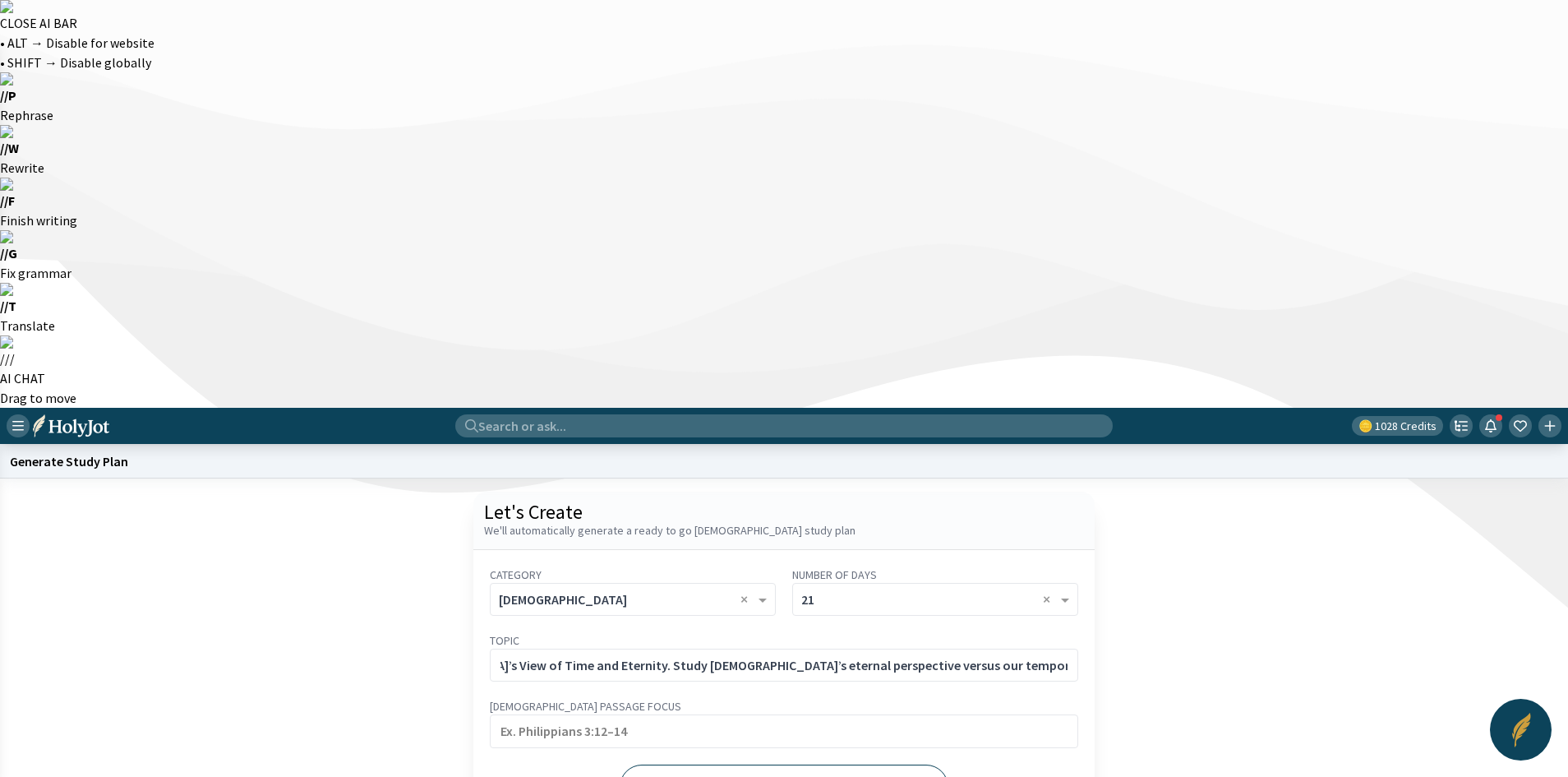 scroll, scrollTop: 0, scrollLeft: 0, axis: both 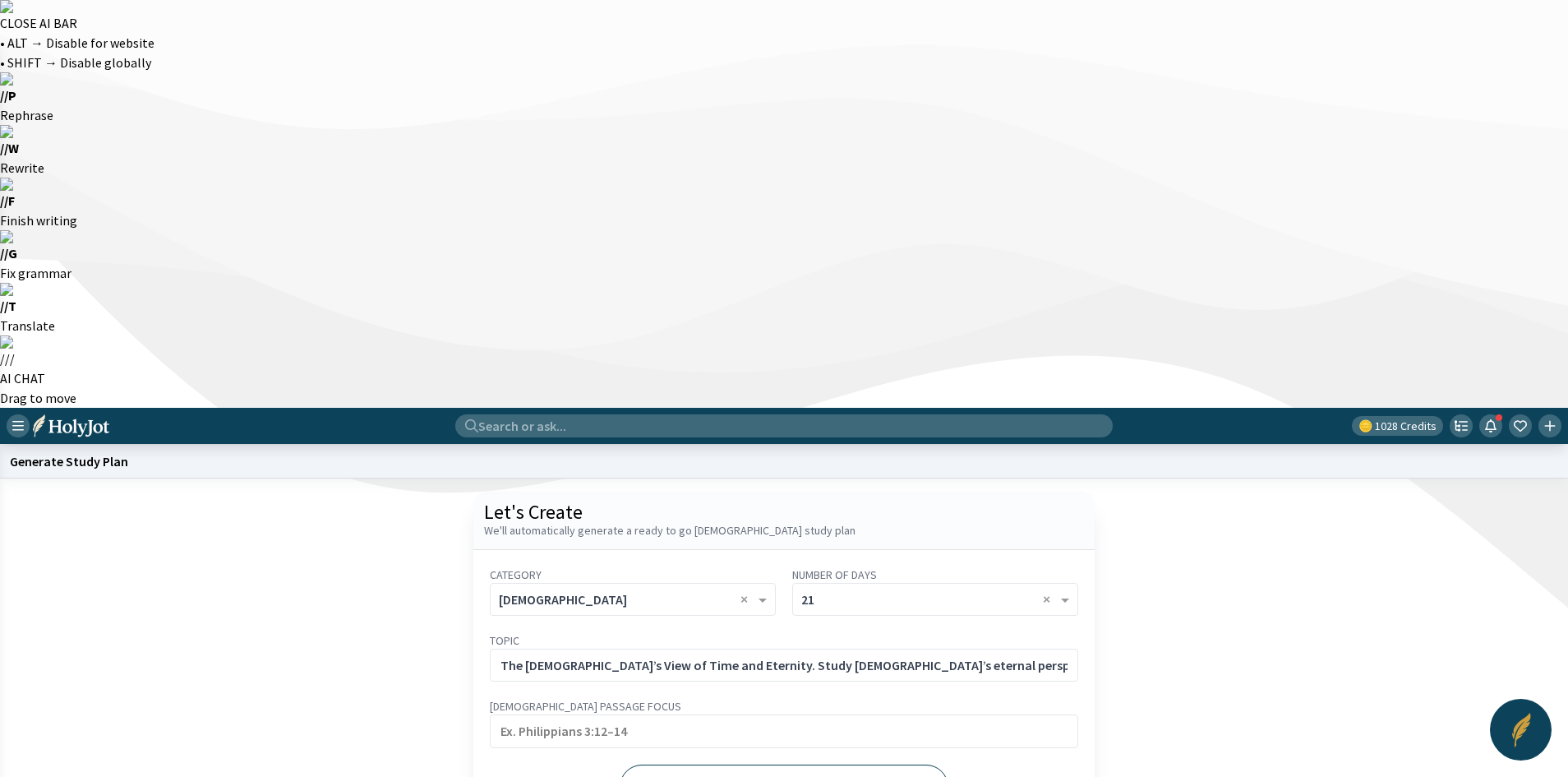 click on "Generate" 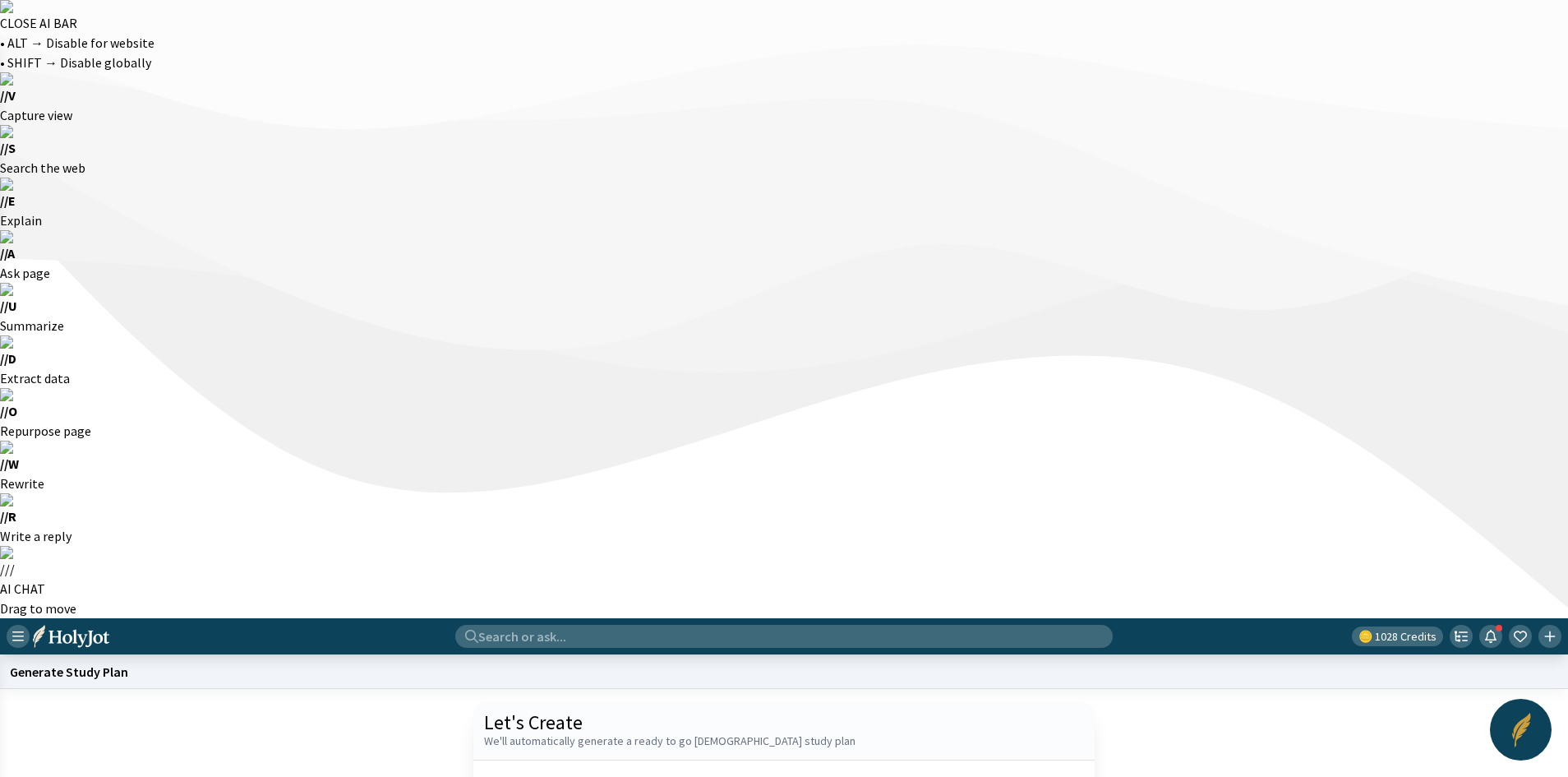 click on "Start a new one" 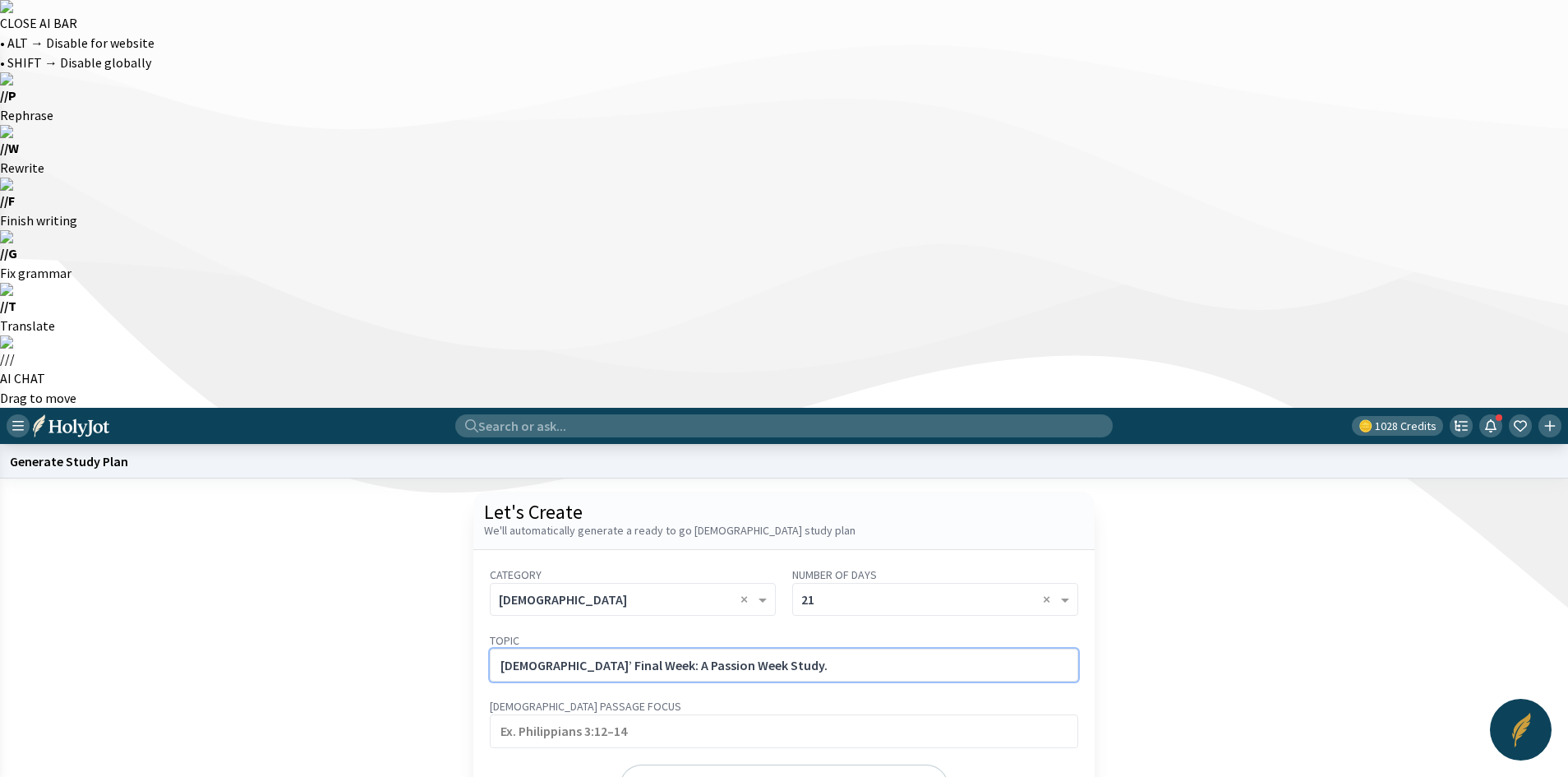 click on "[DEMOGRAPHIC_DATA]’ Final Week: A Passion Week Study." 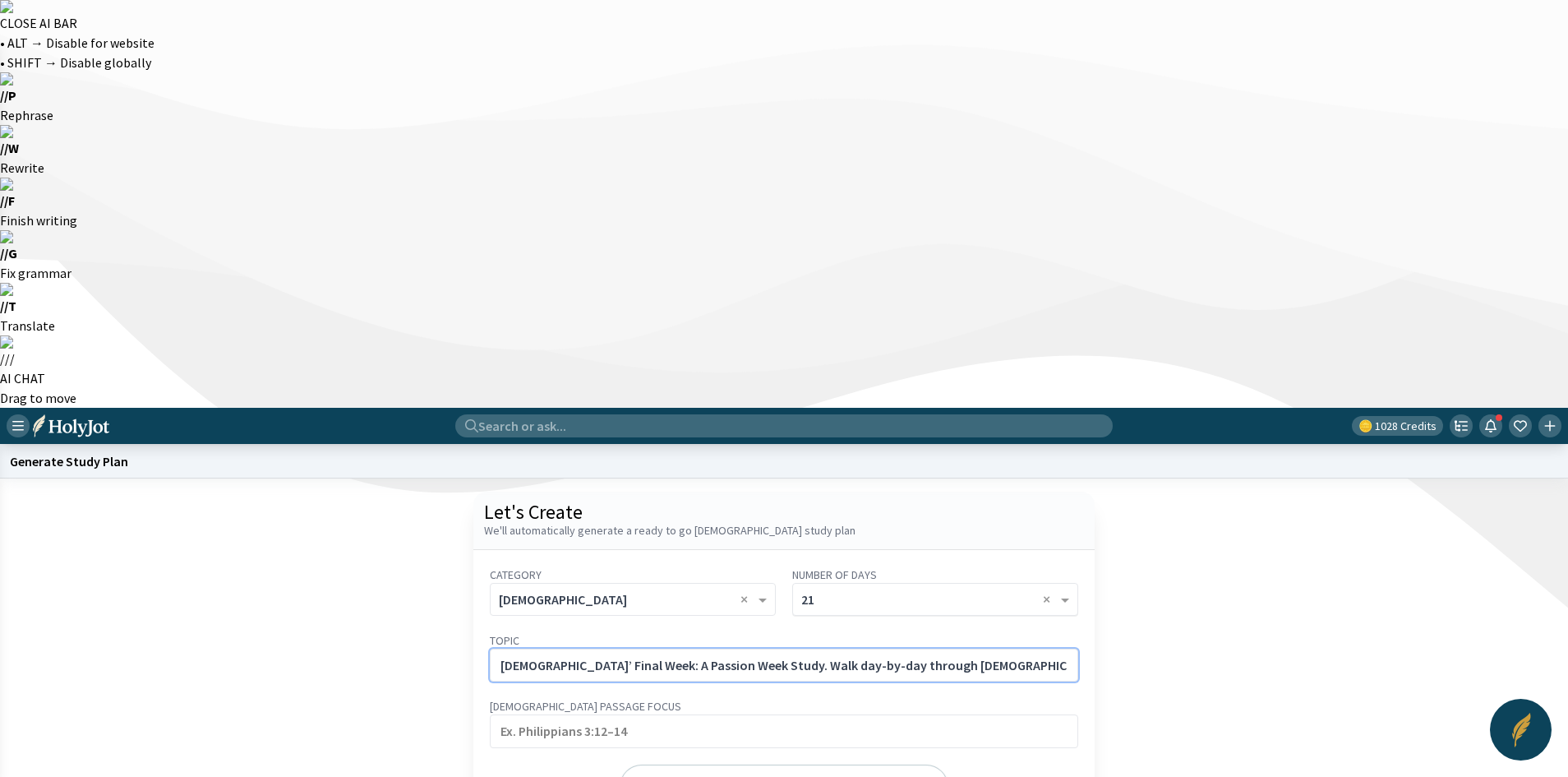 scroll, scrollTop: 0, scrollLeft: 128, axis: horizontal 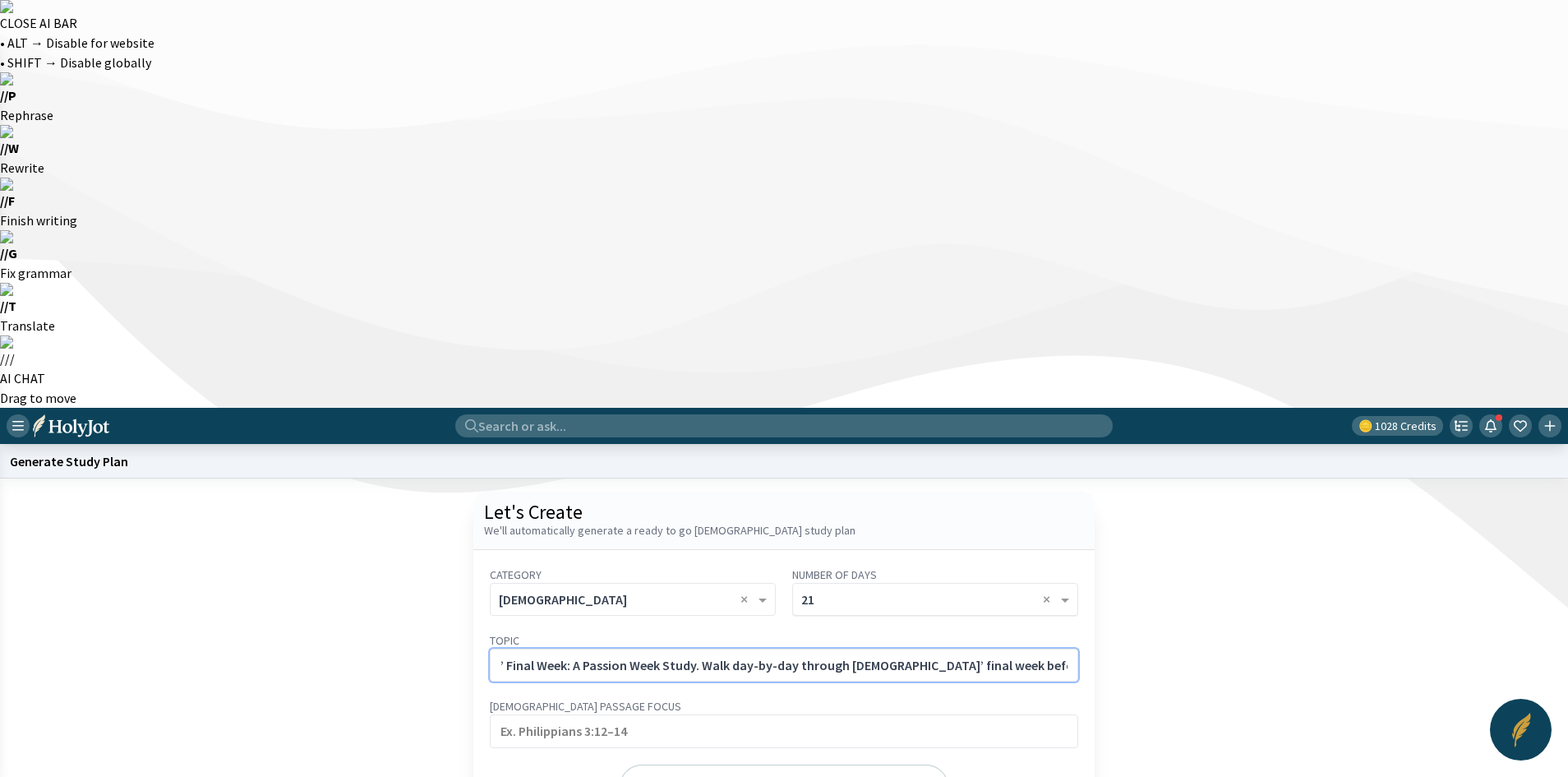 type on "[DEMOGRAPHIC_DATA]’ Final Week: A Passion Week Study. Walk day-by-day through [DEMOGRAPHIC_DATA]’ final week before the [DEMOGRAPHIC_DATA], based on the [DEMOGRAPHIC_DATA]." 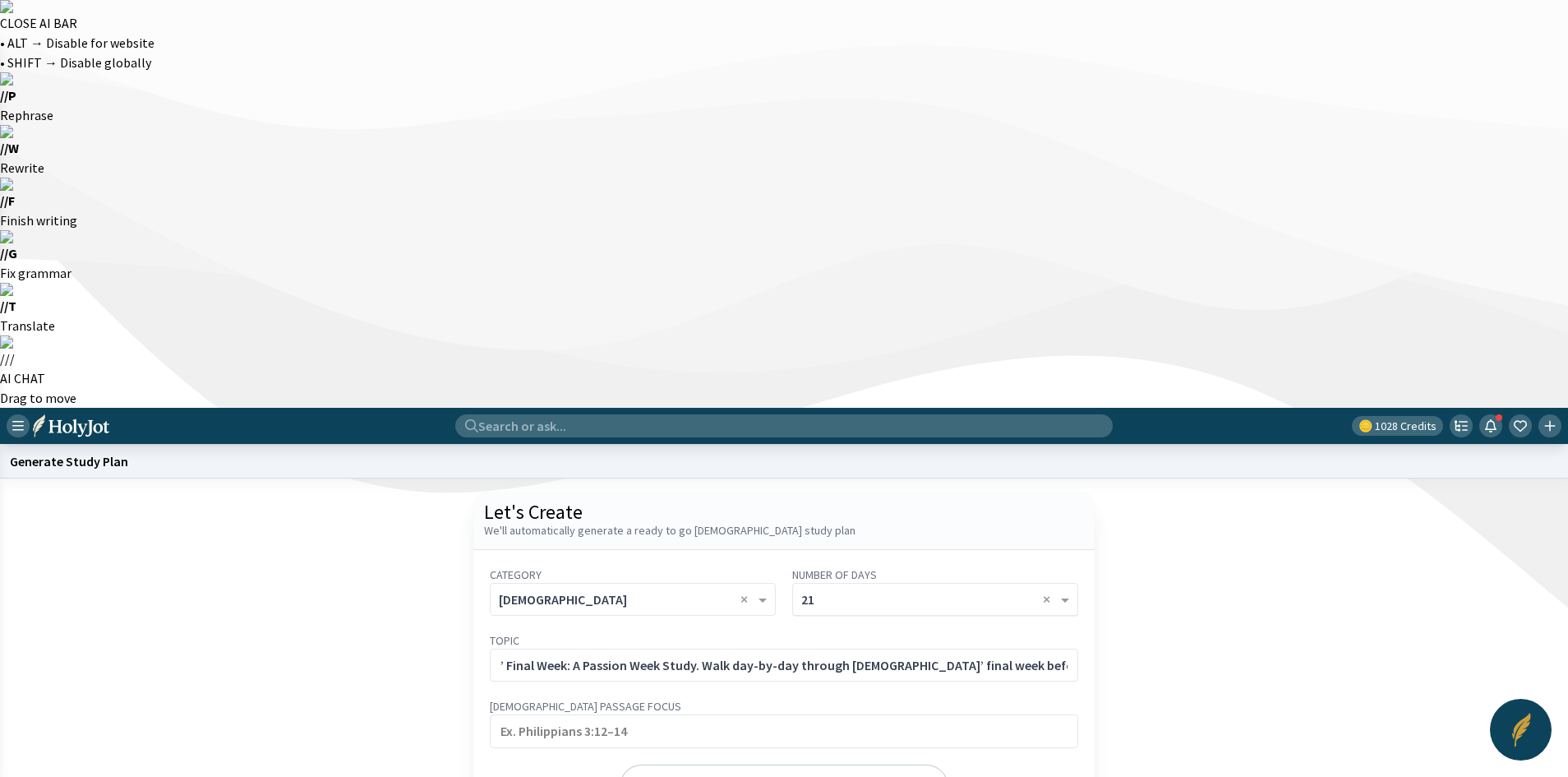 scroll, scrollTop: 0, scrollLeft: 0, axis: both 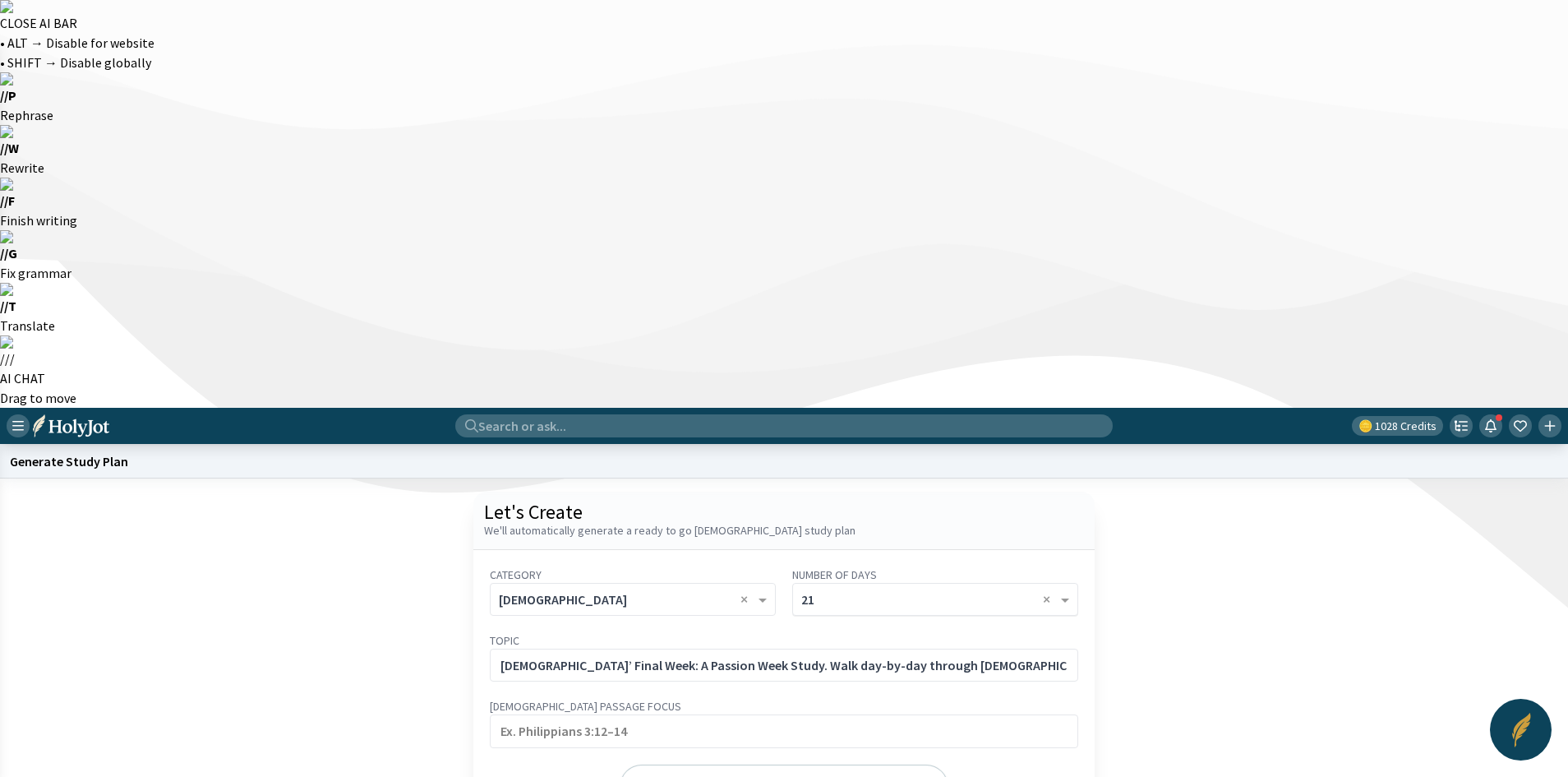 click 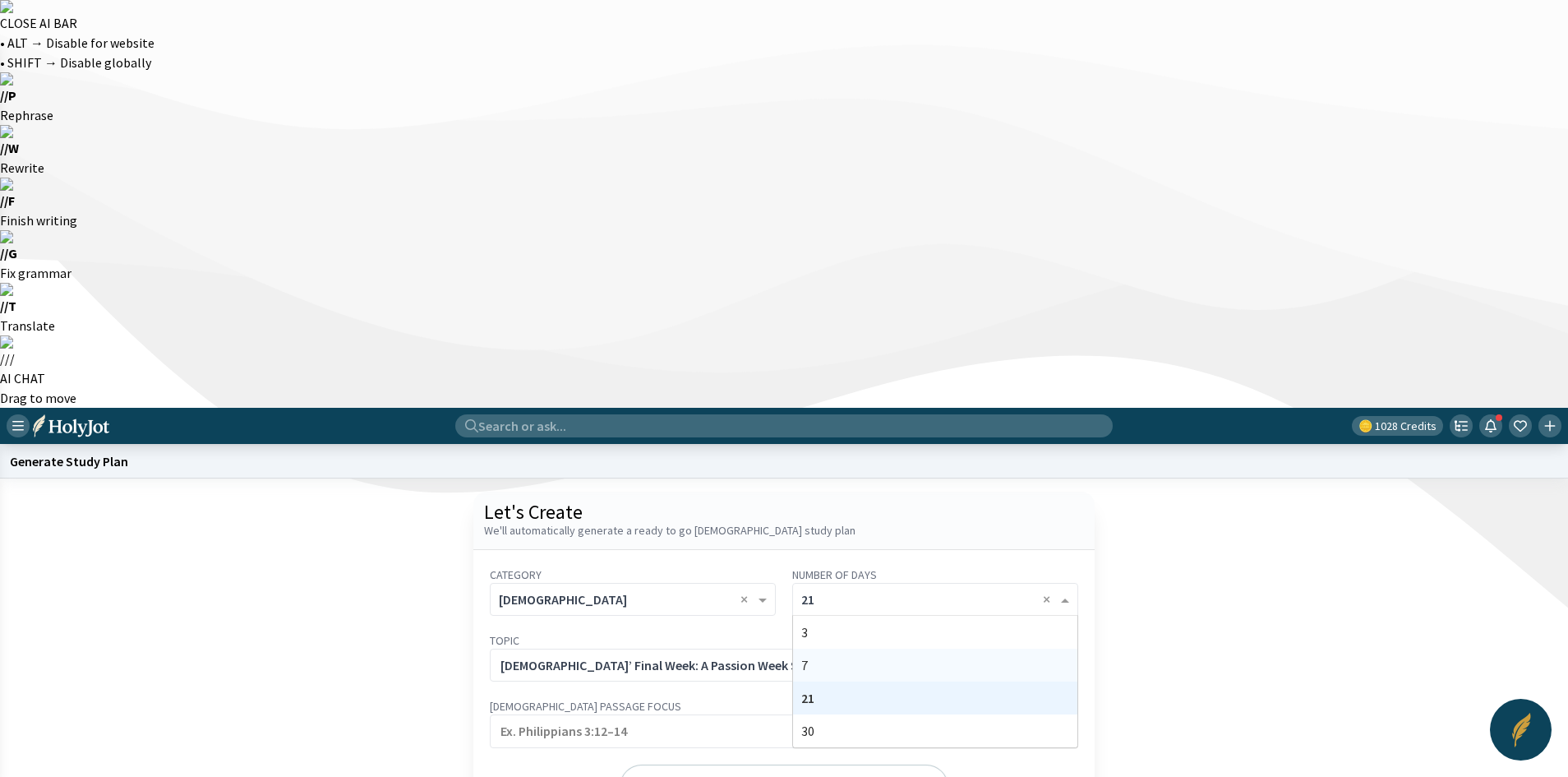 click on "7" at bounding box center [935, 665] 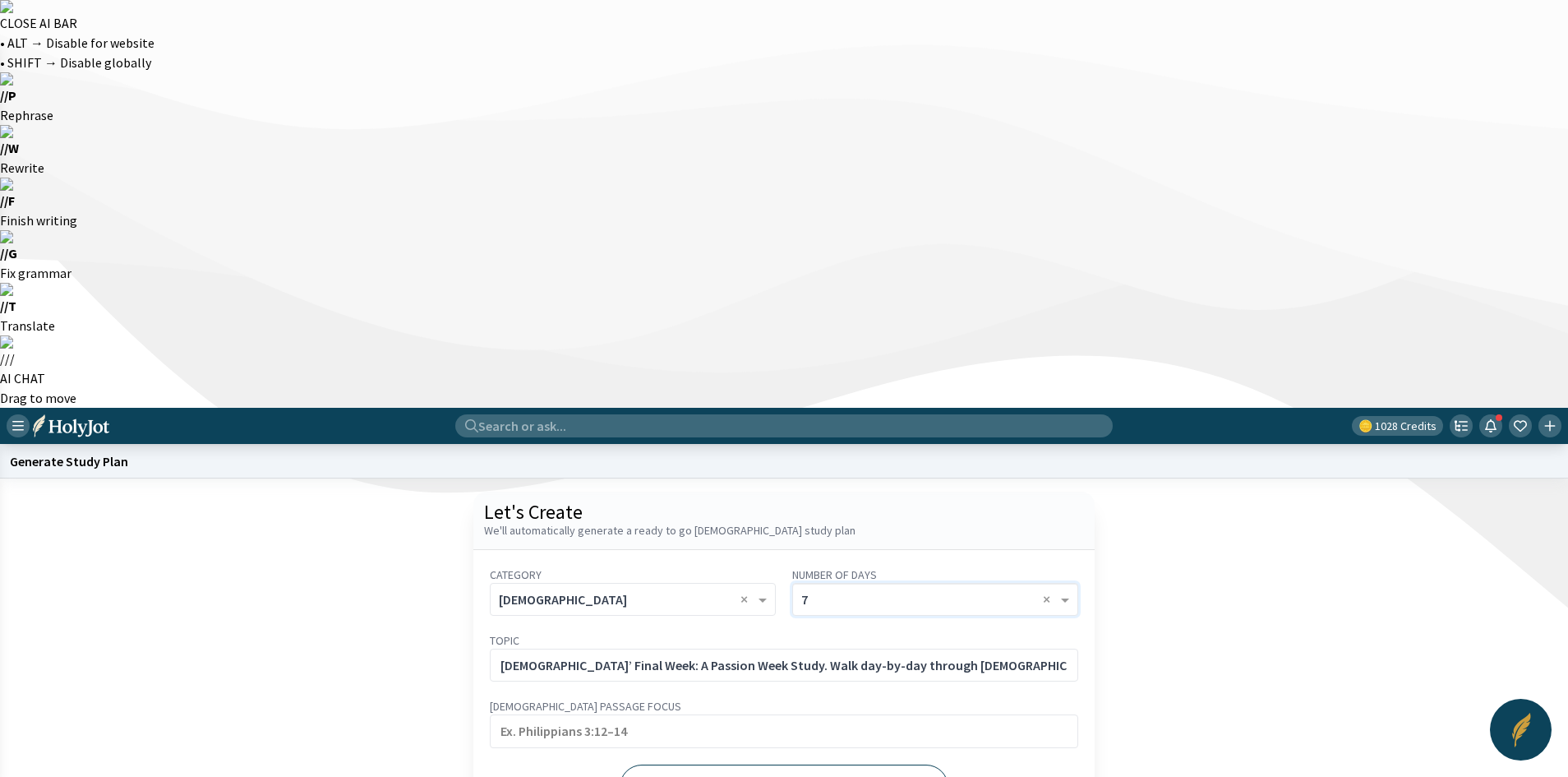 click on "Generate" 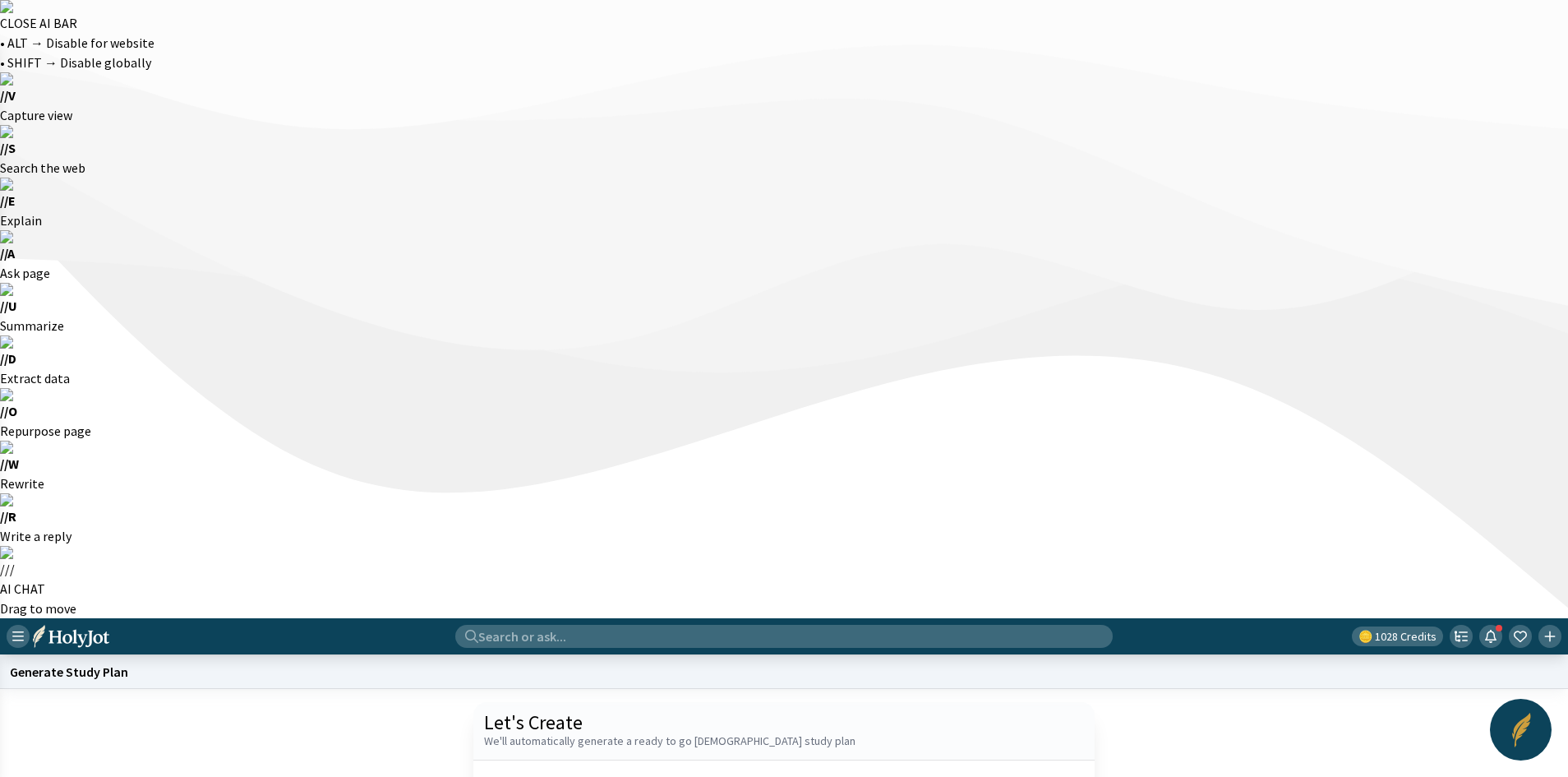 click at bounding box center (71, 636) 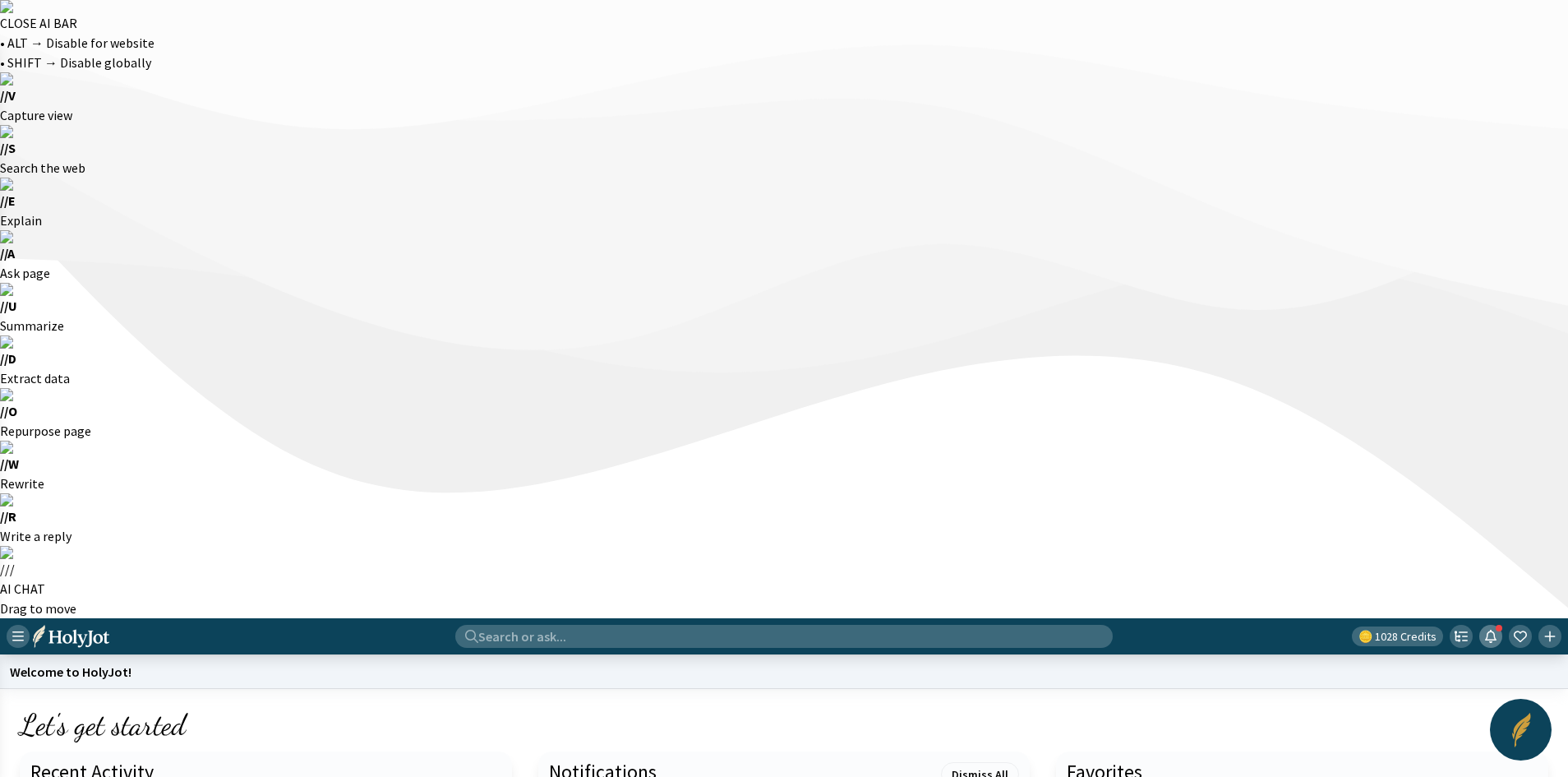 click 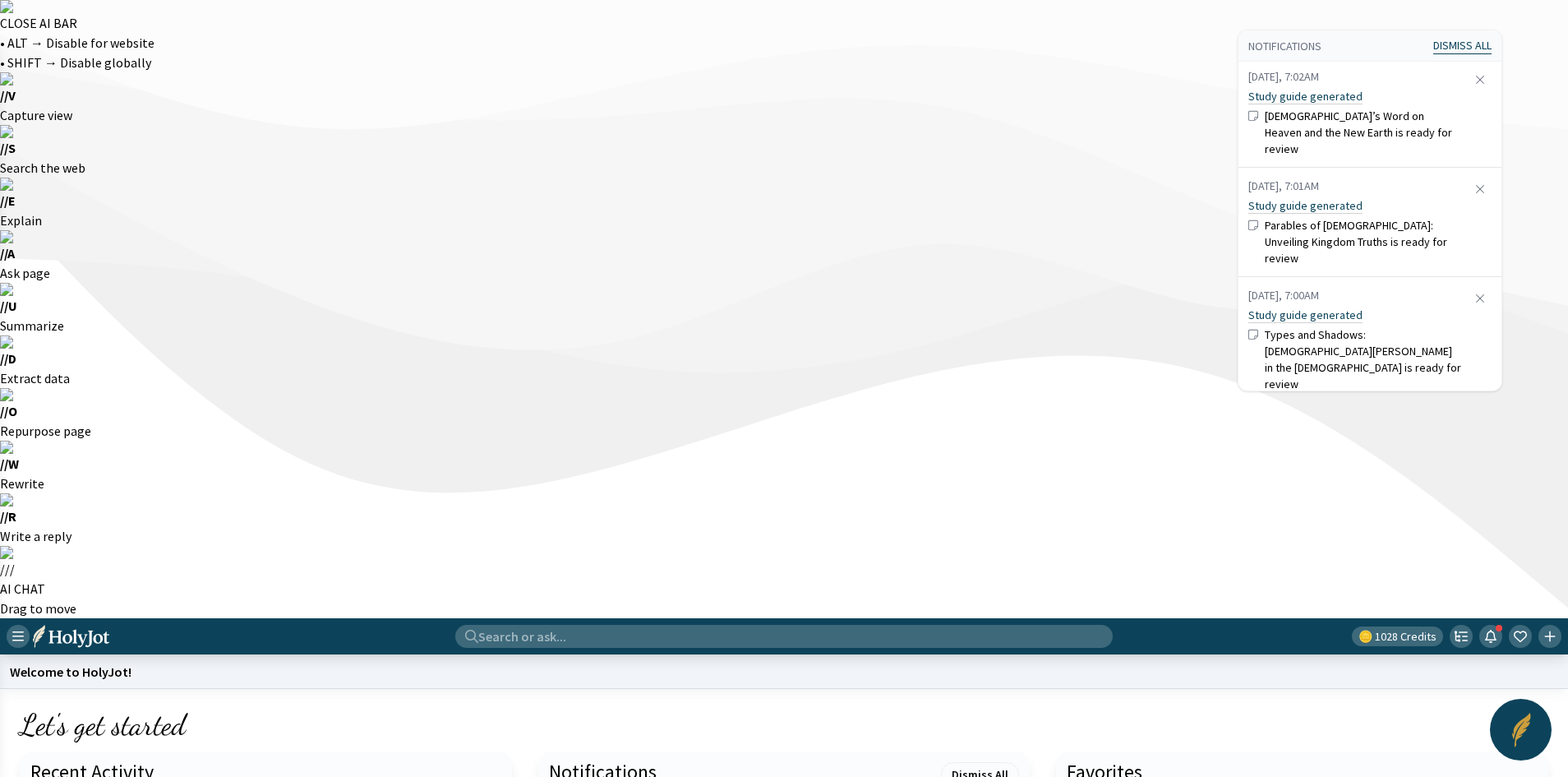 click on "Dismiss All" at bounding box center [1462, 45] 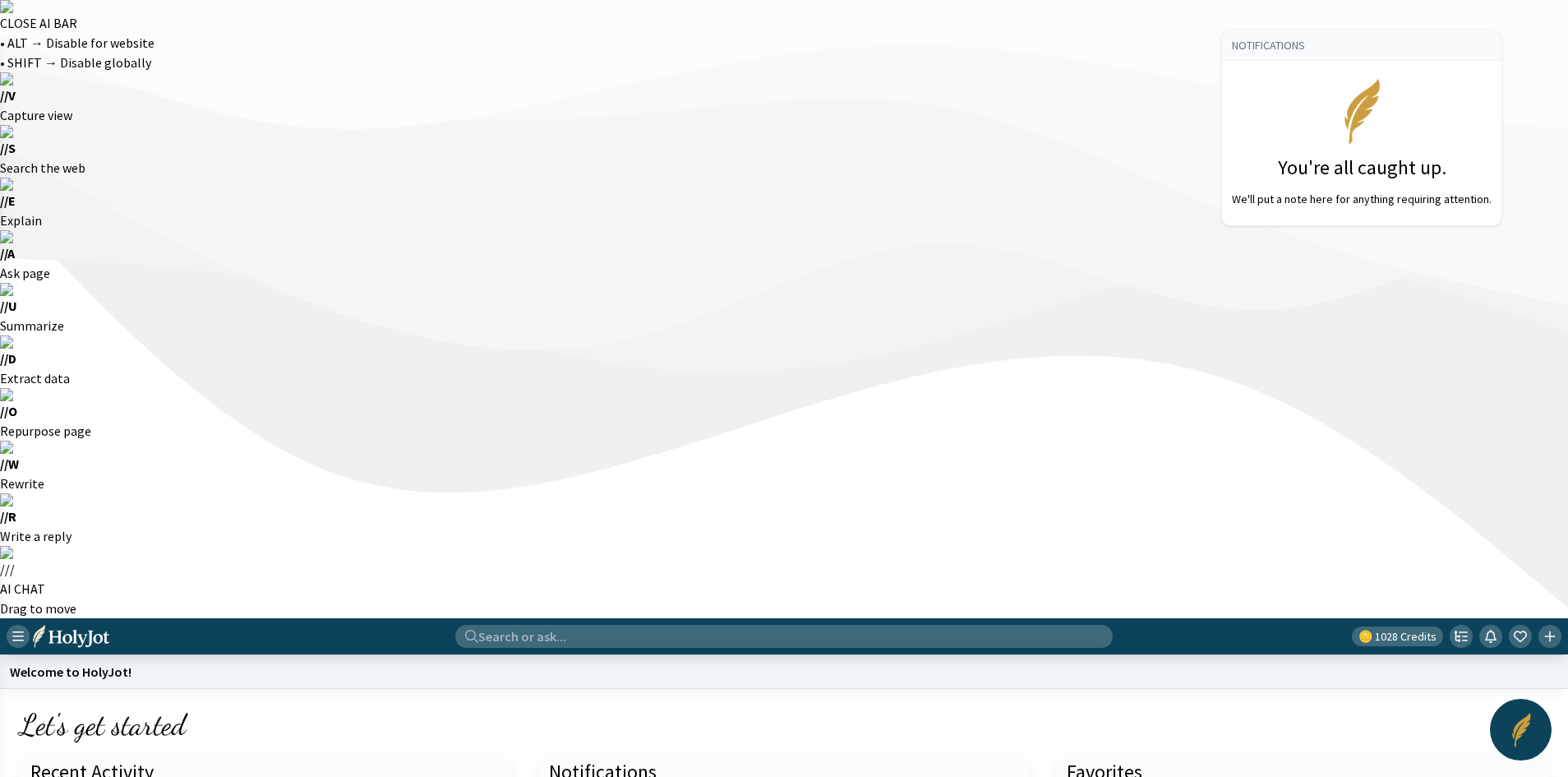 click at bounding box center [784, 388] 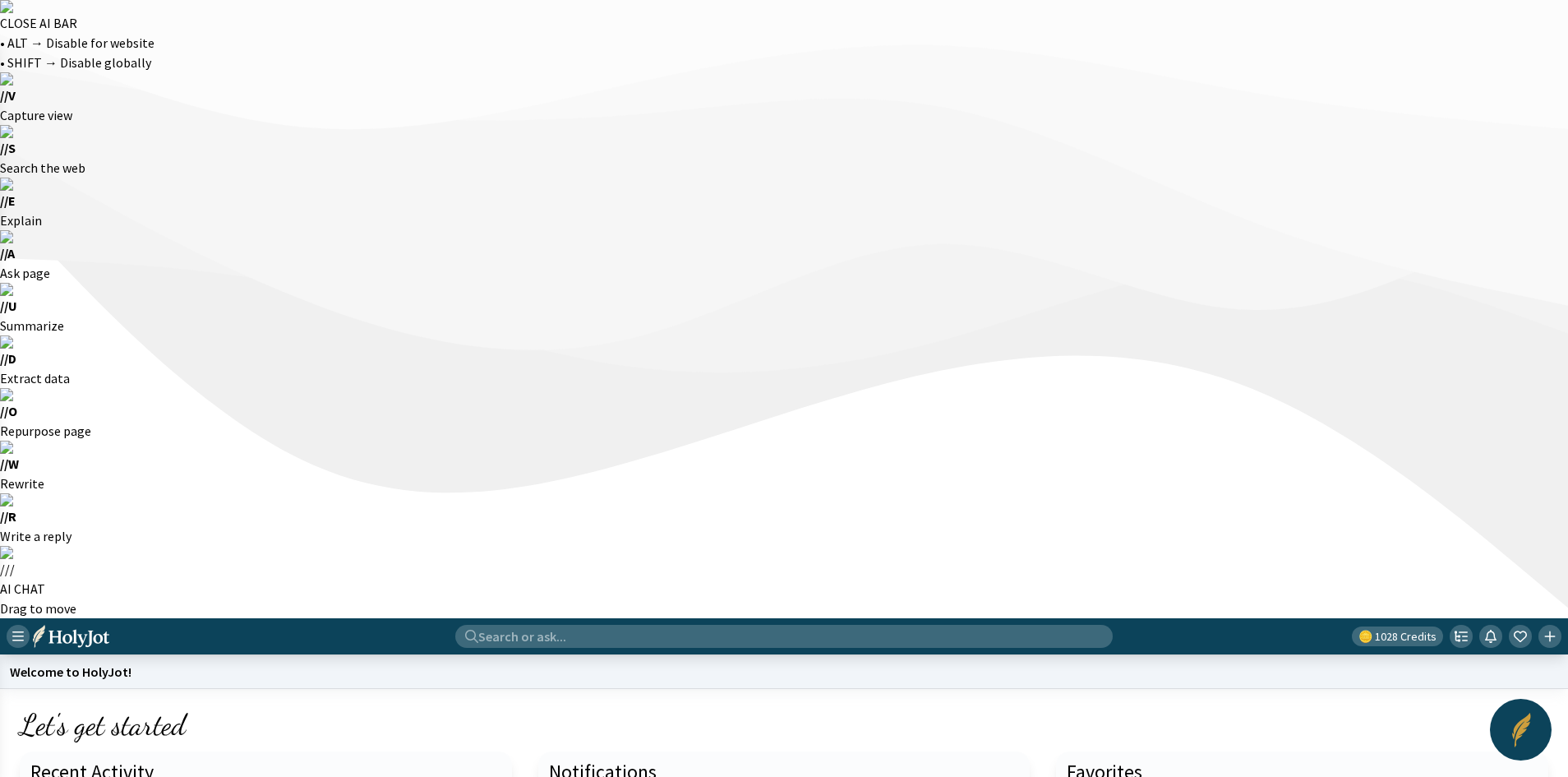 scroll, scrollTop: 0, scrollLeft: 0, axis: both 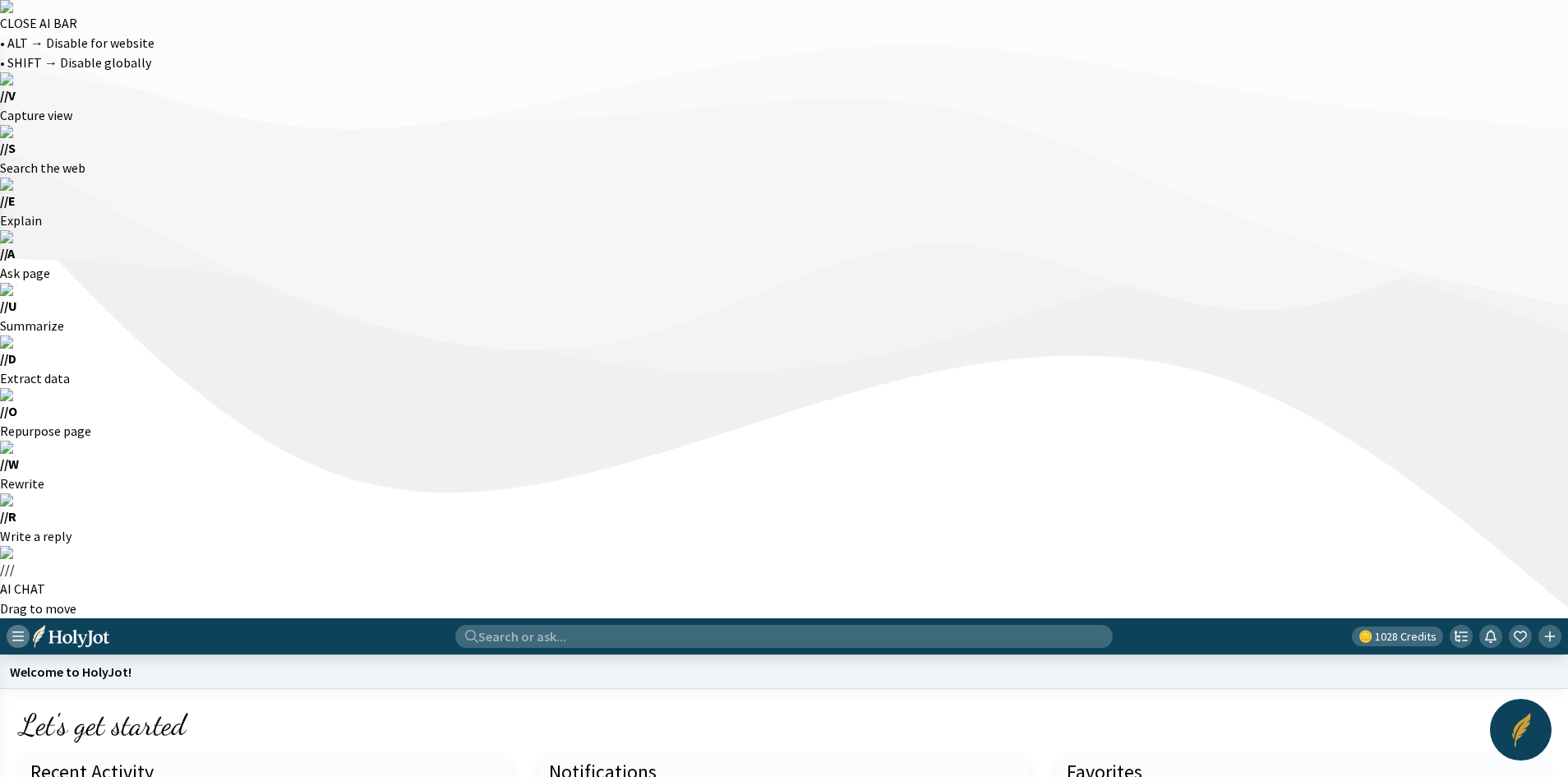 click 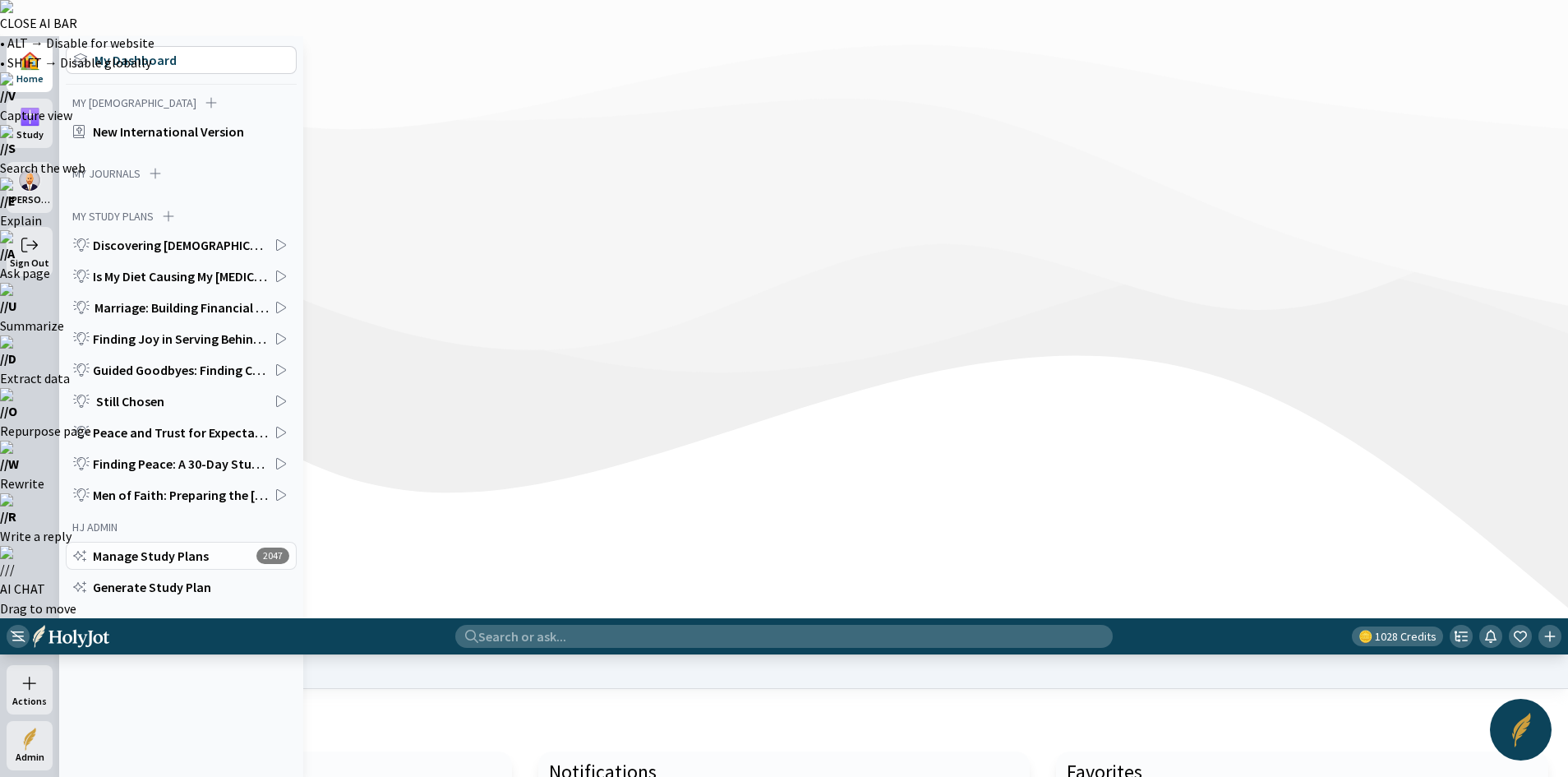 click on "Manage Study Plans" 